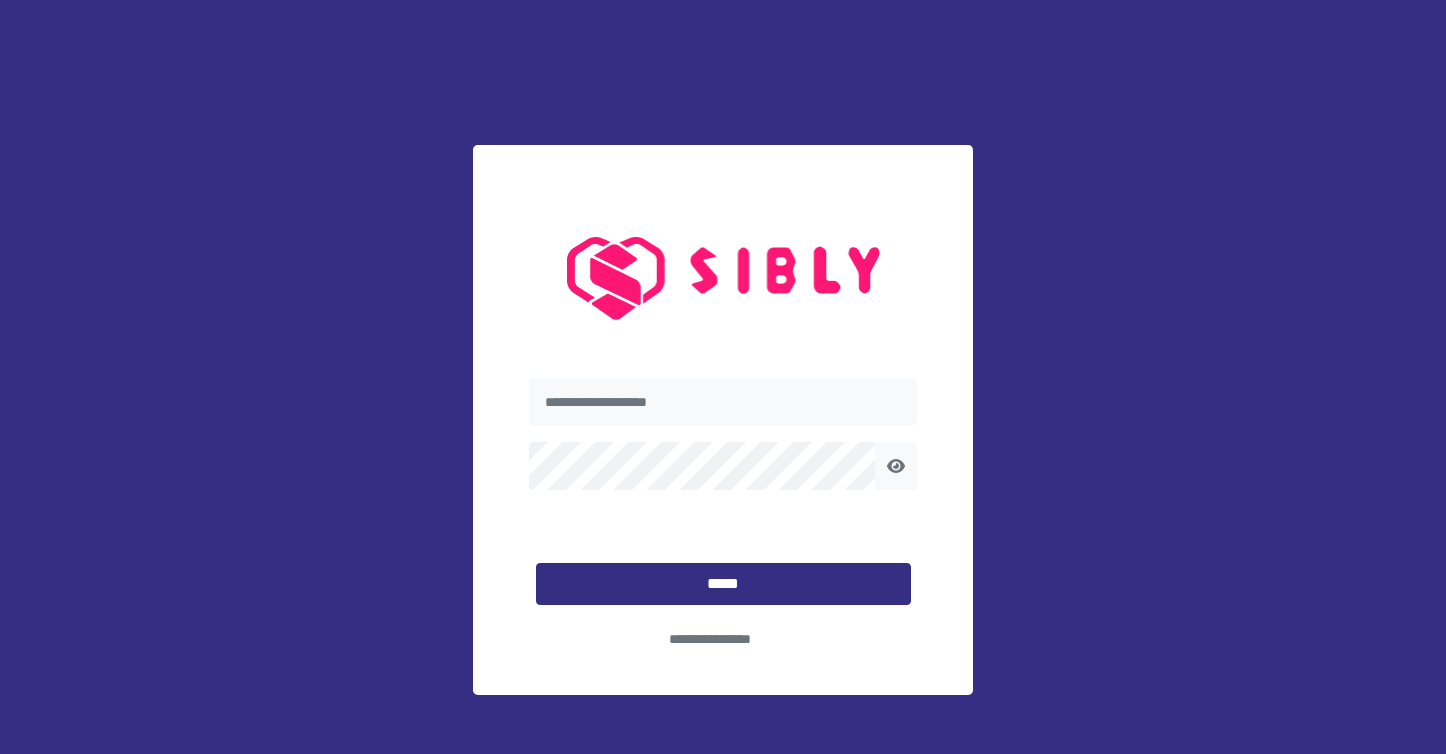 scroll, scrollTop: 0, scrollLeft: 0, axis: both 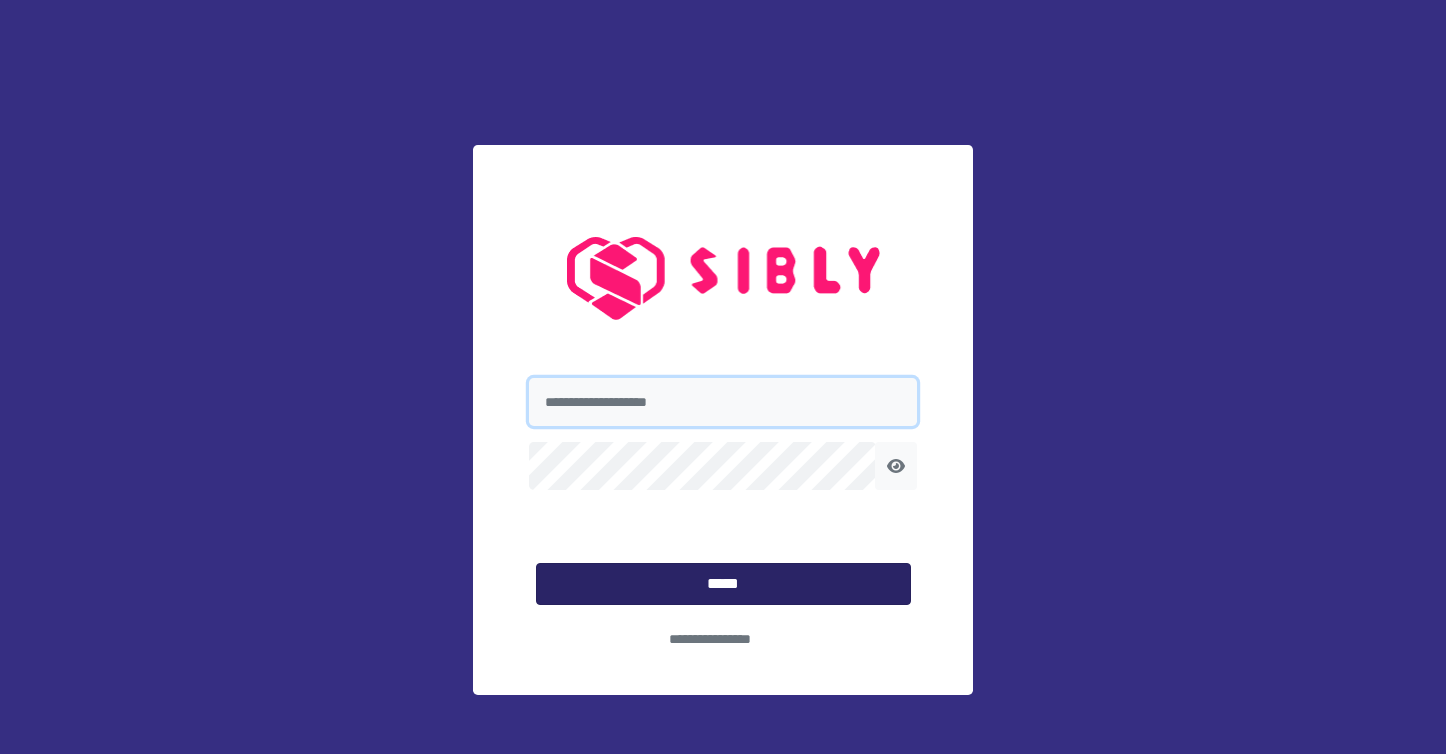 type on "**********" 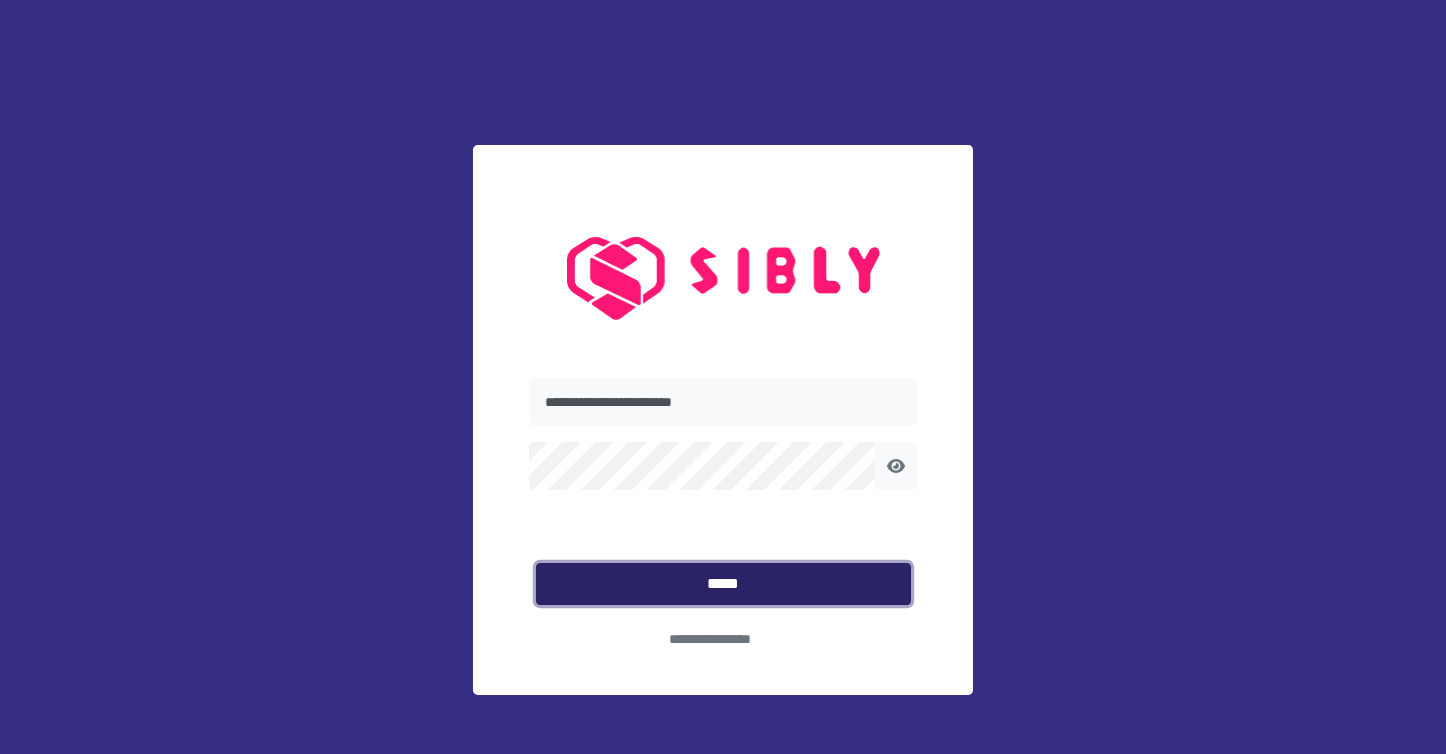 click on "*****" at bounding box center (723, 584) 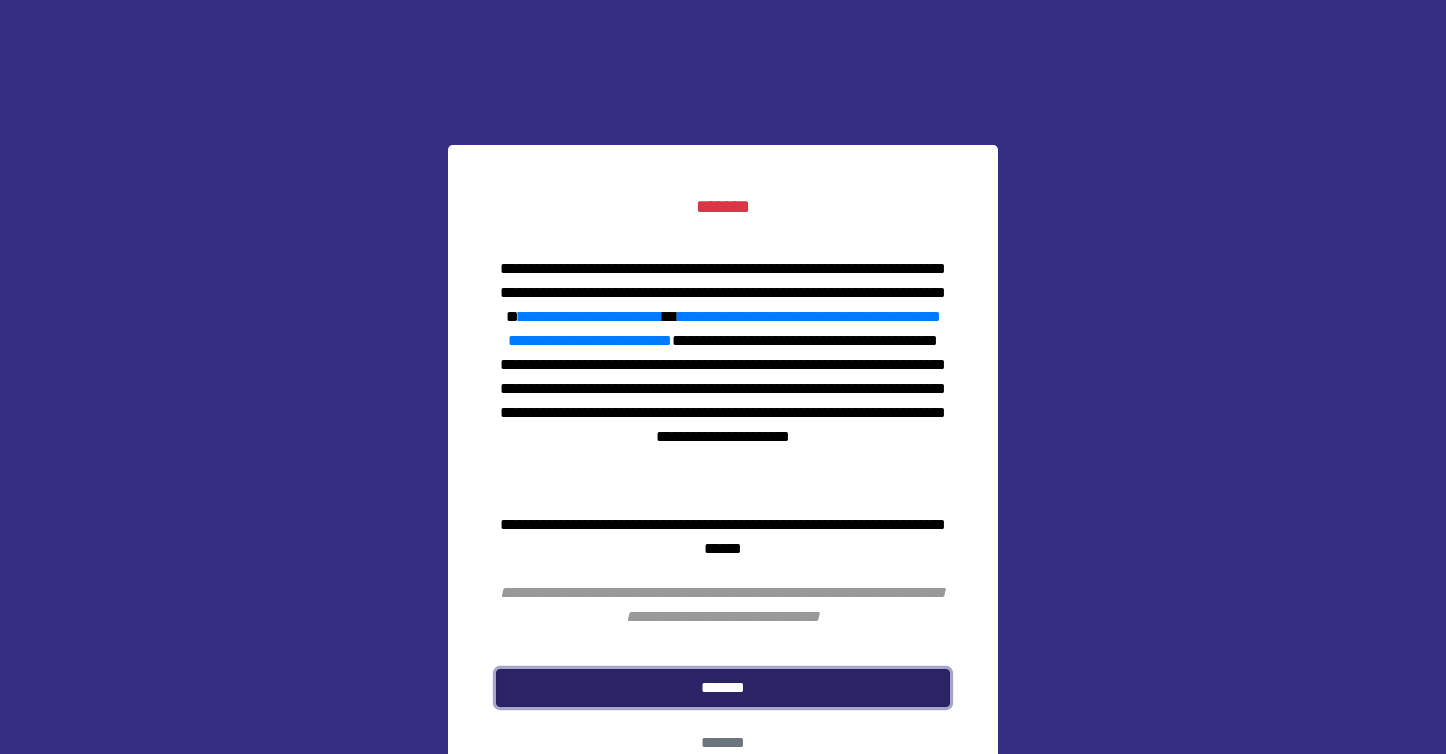 click on "*******" at bounding box center (723, 688) 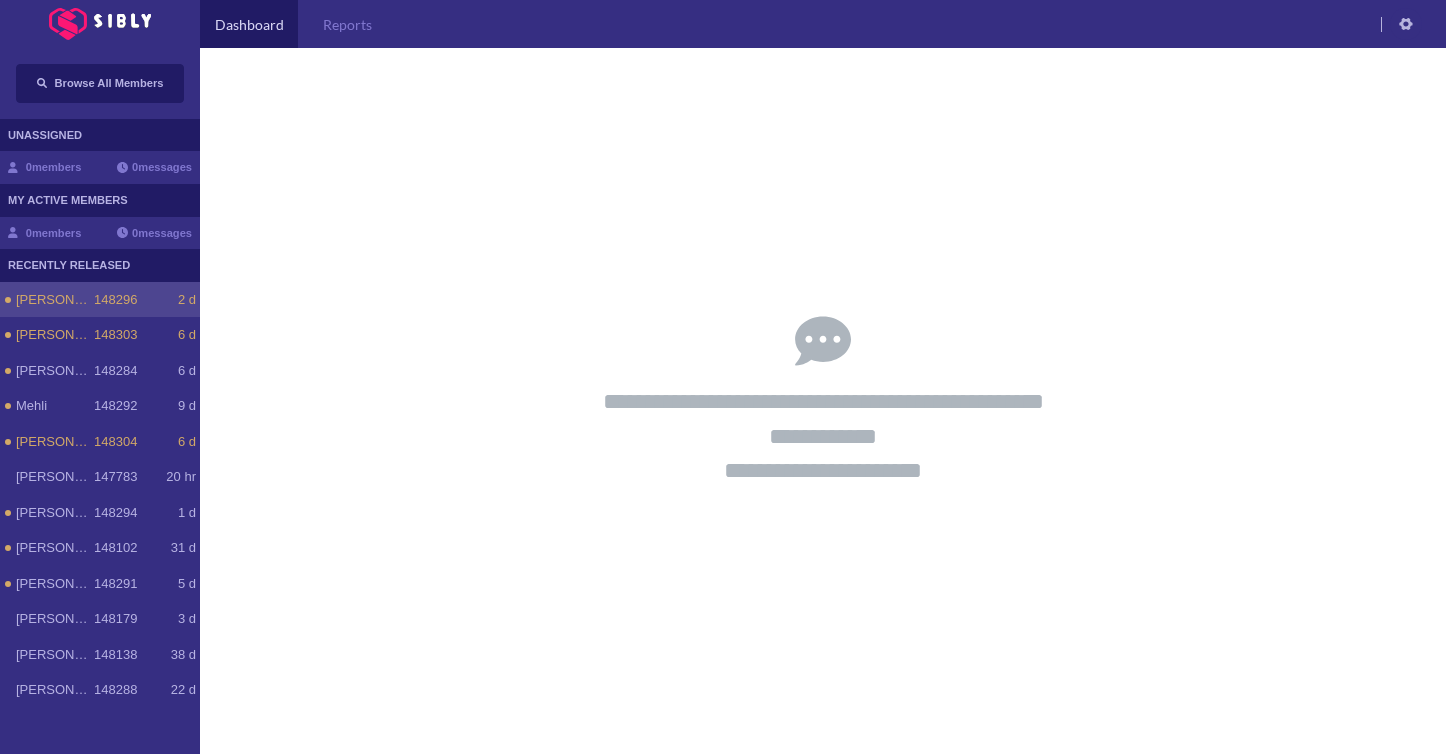 click on "[PERSON_NAME] 148296 2 d" at bounding box center (106, 300) 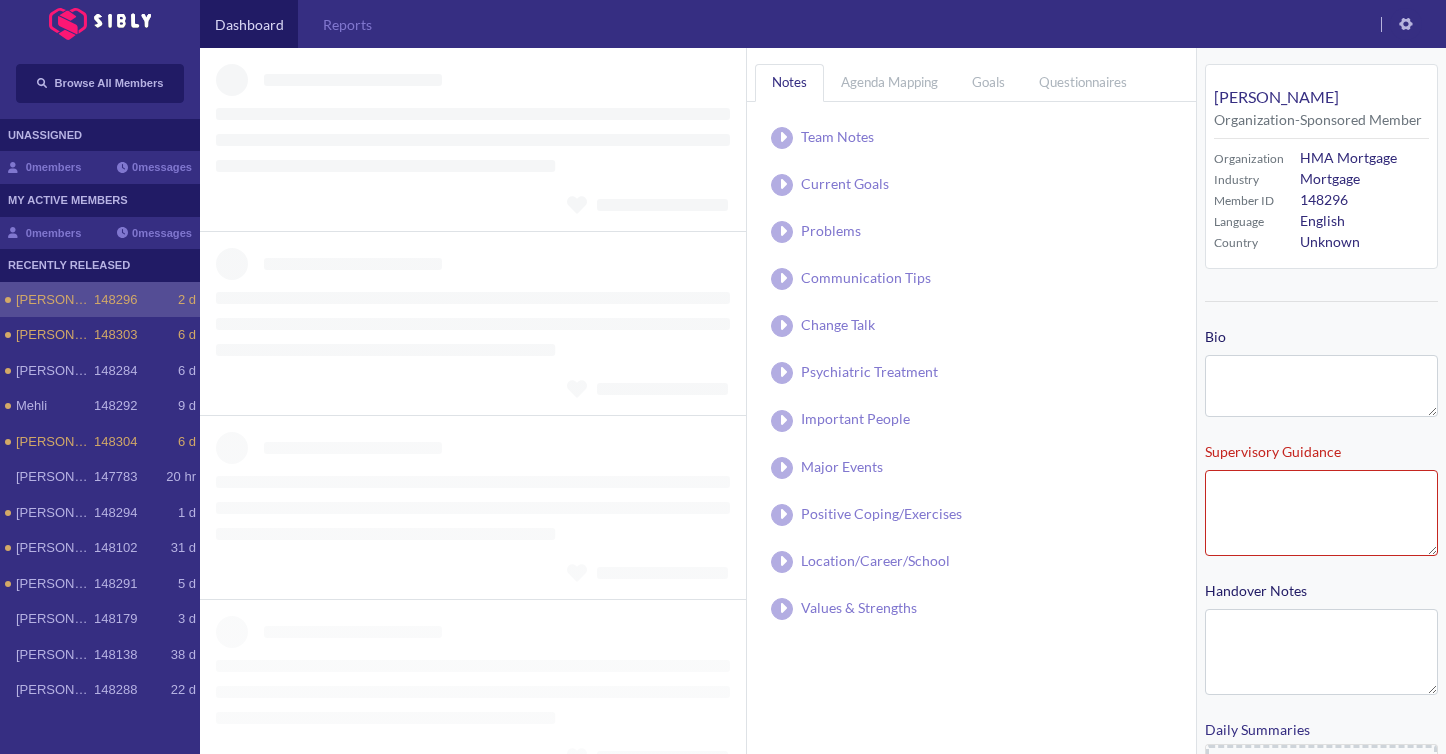 type on "**********" 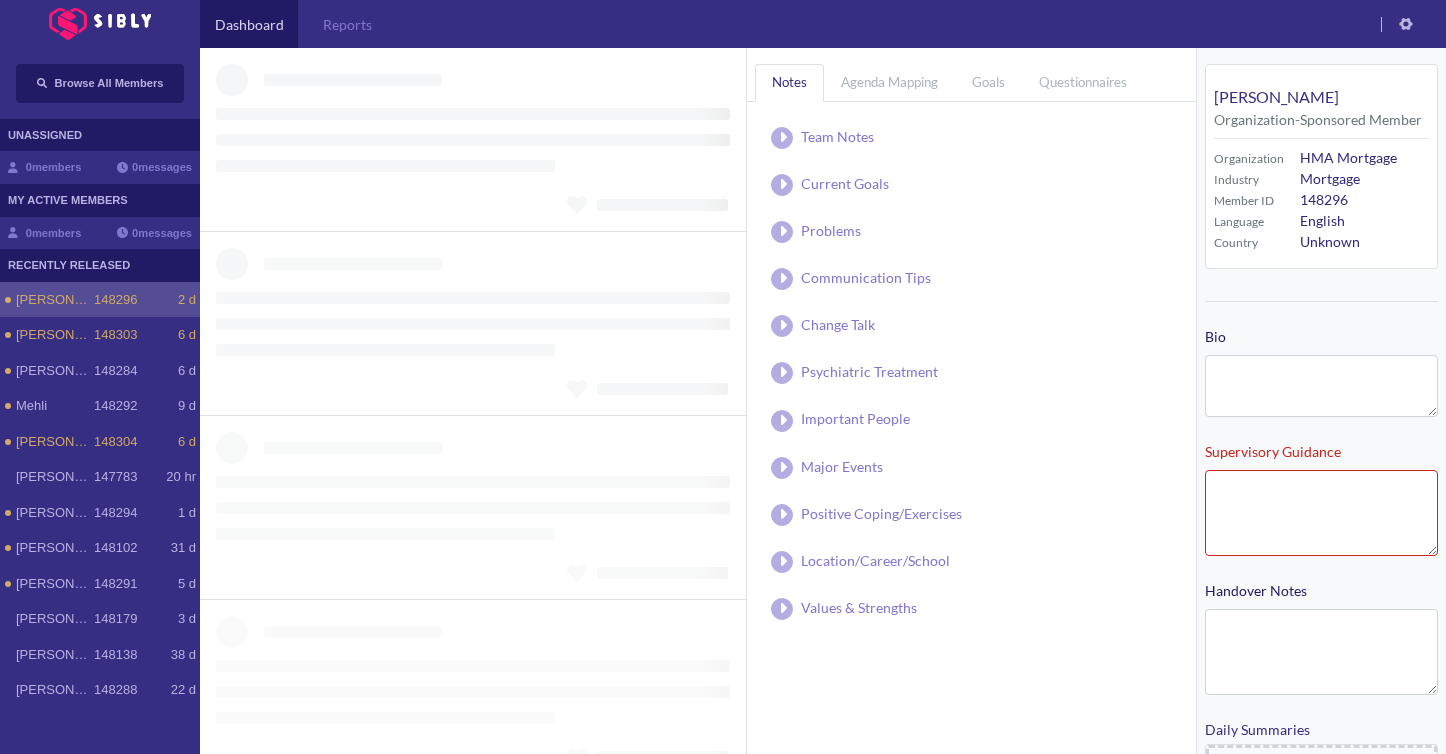 type on "**********" 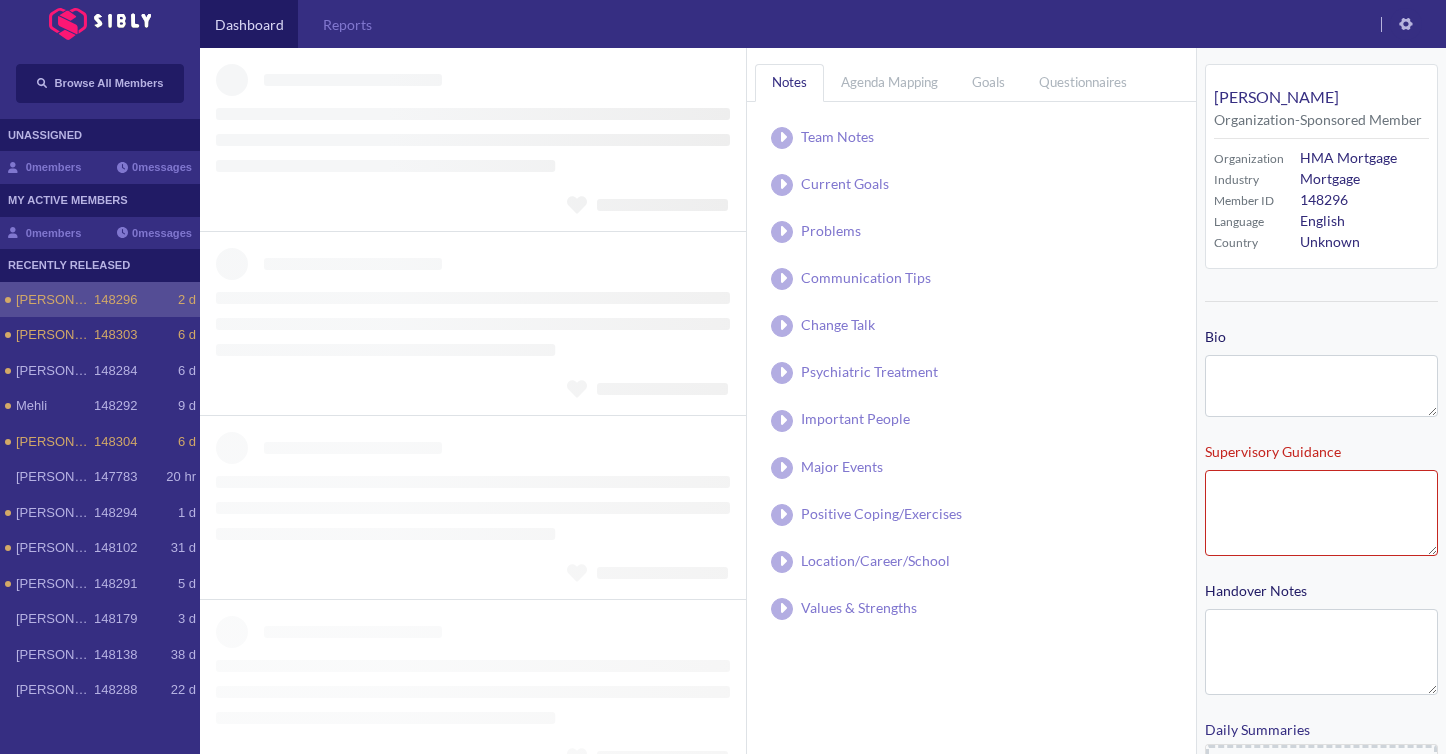 type on "**********" 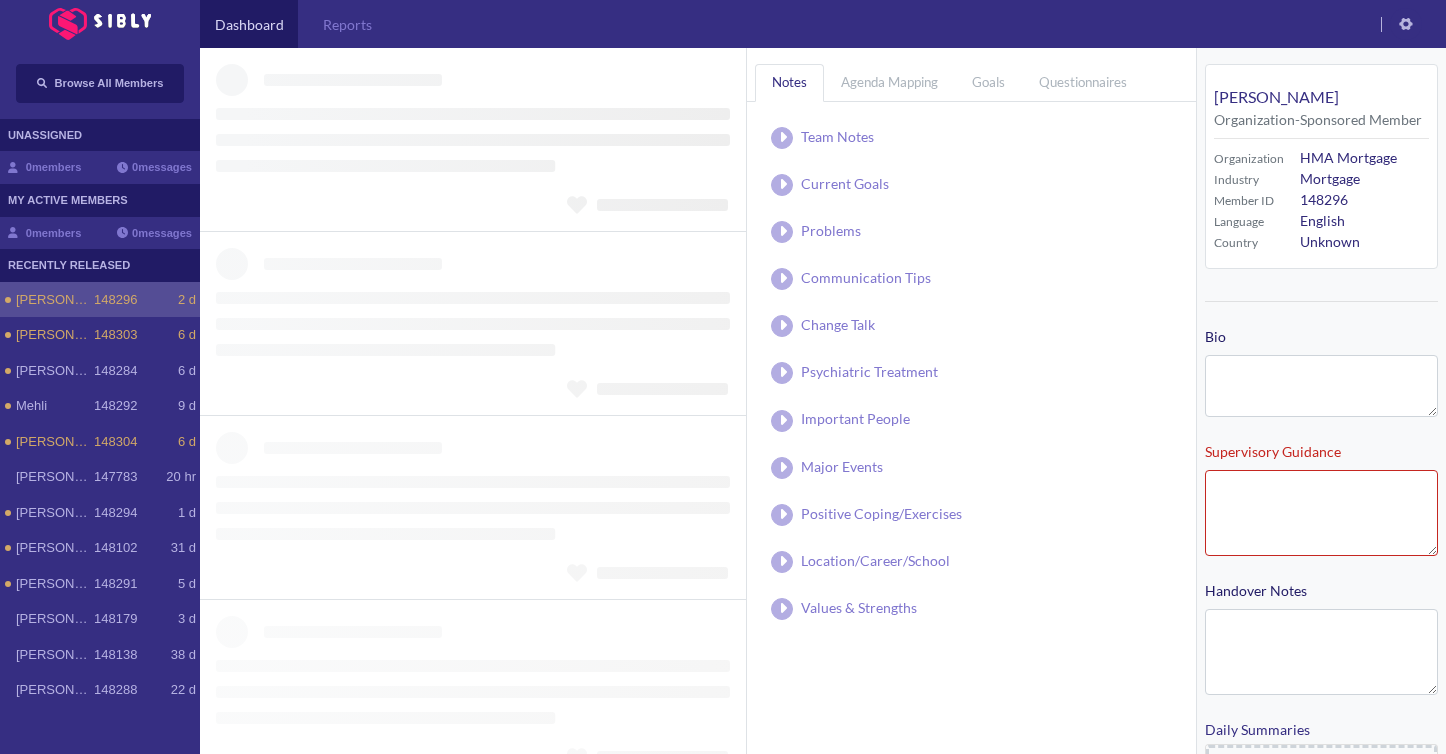 type on "**********" 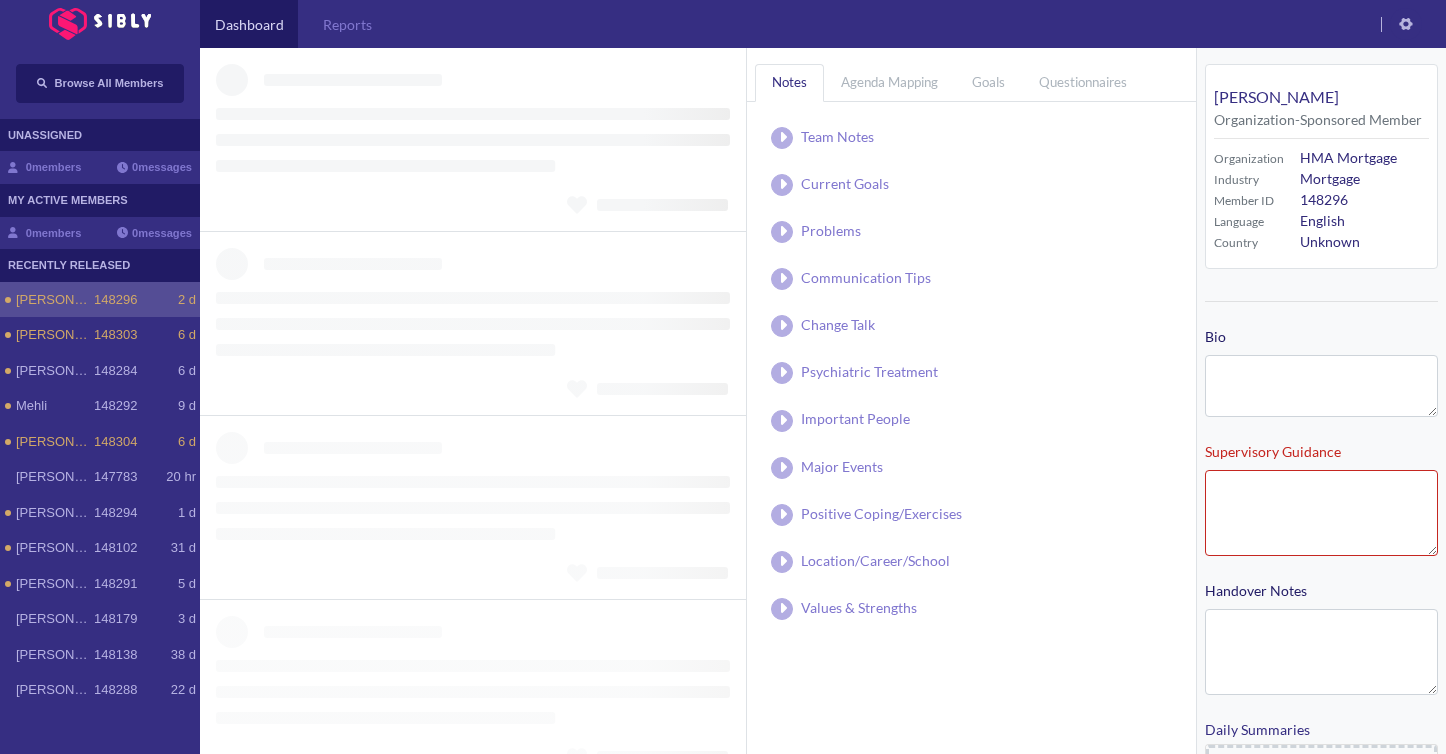 type on "**********" 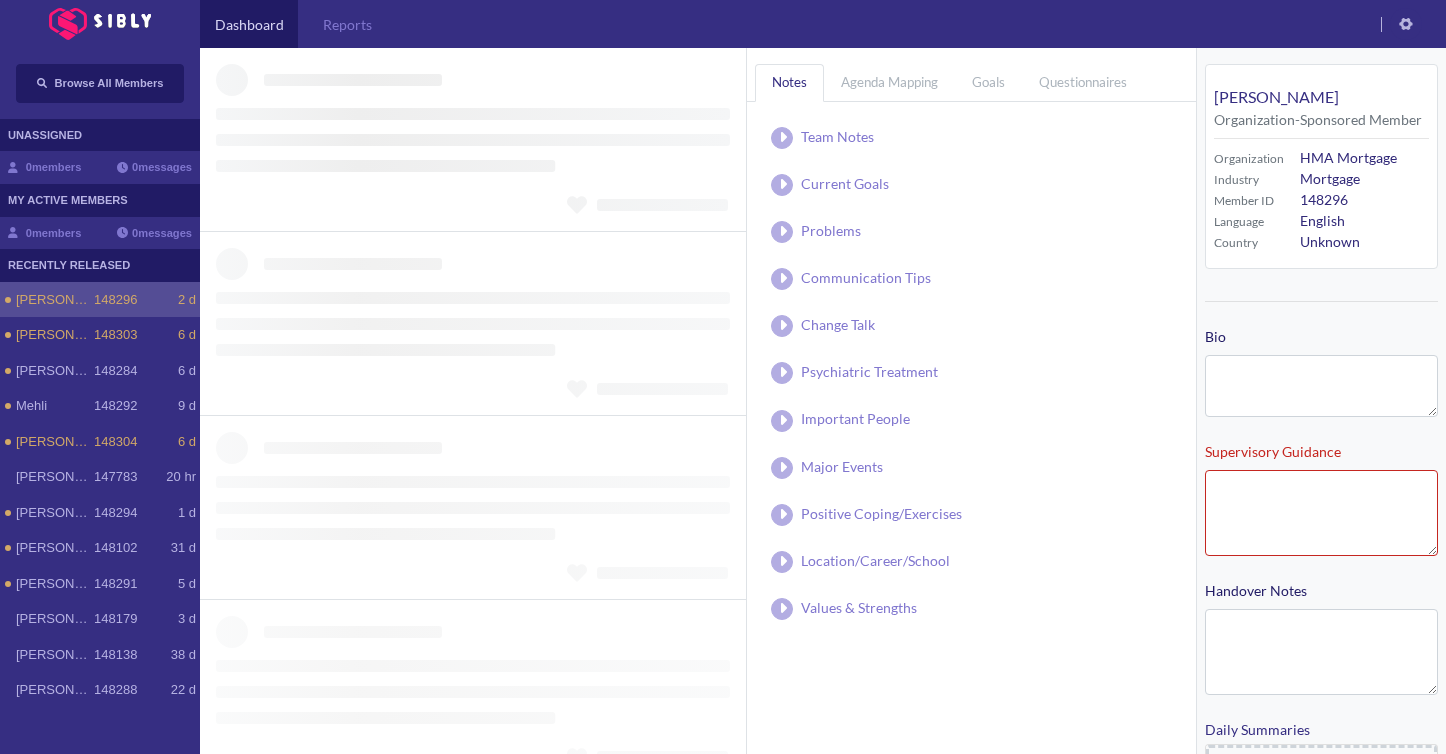 type on "**********" 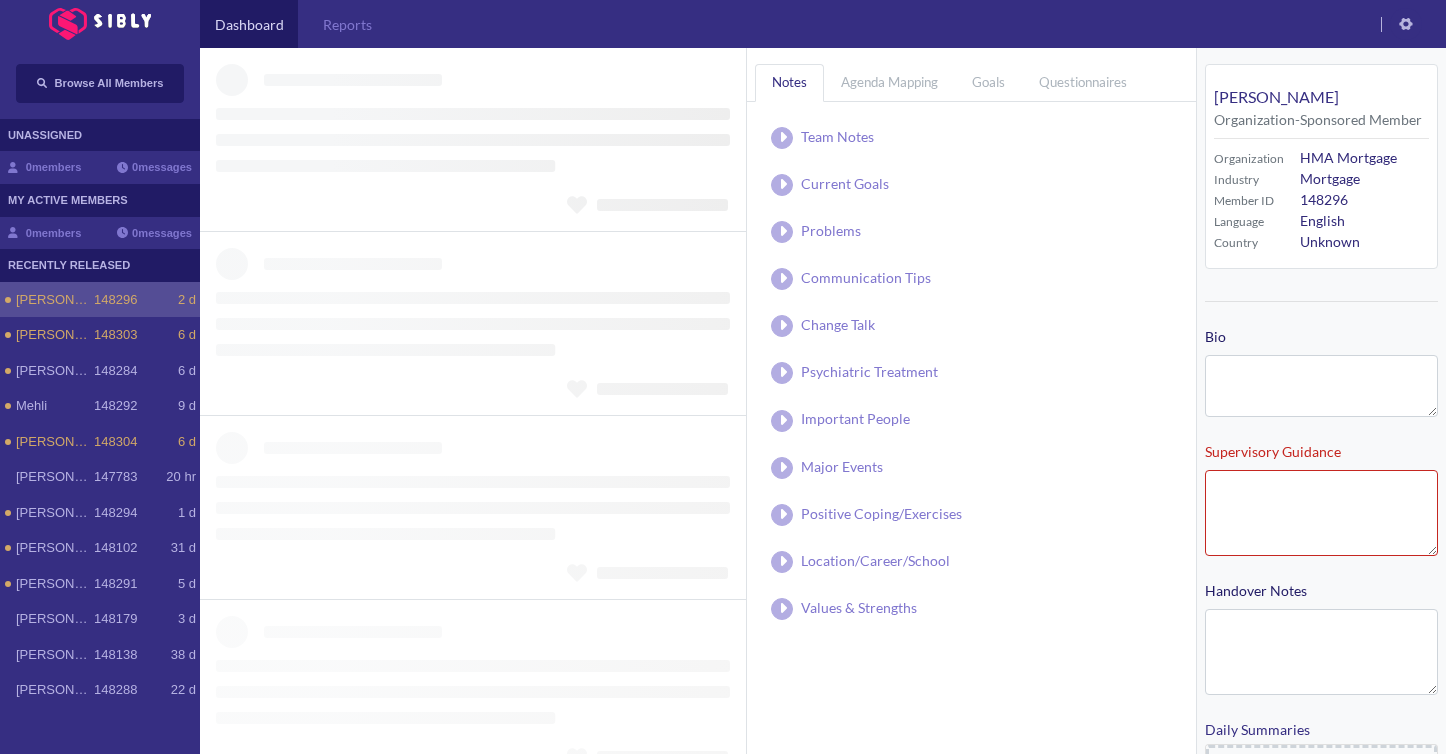 type on "**********" 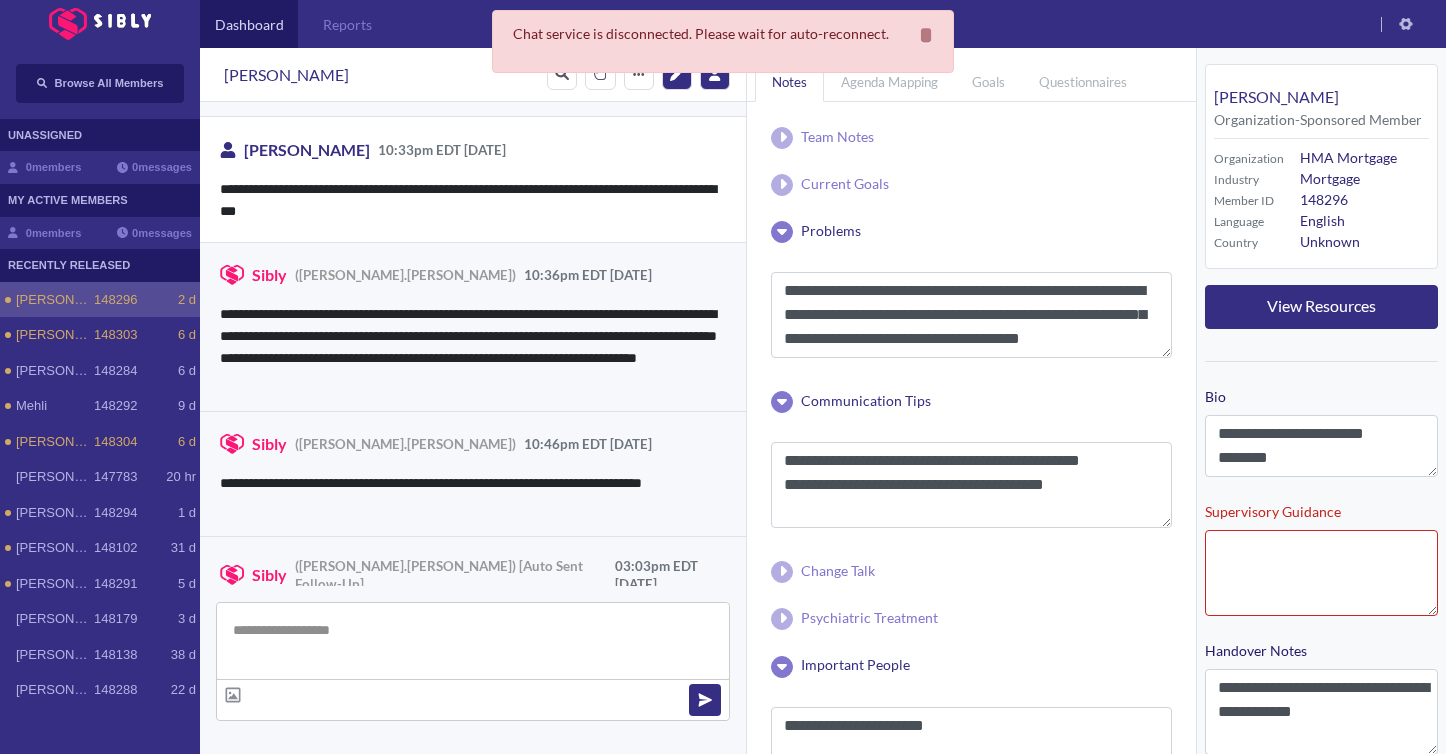 scroll, scrollTop: 4079, scrollLeft: 0, axis: vertical 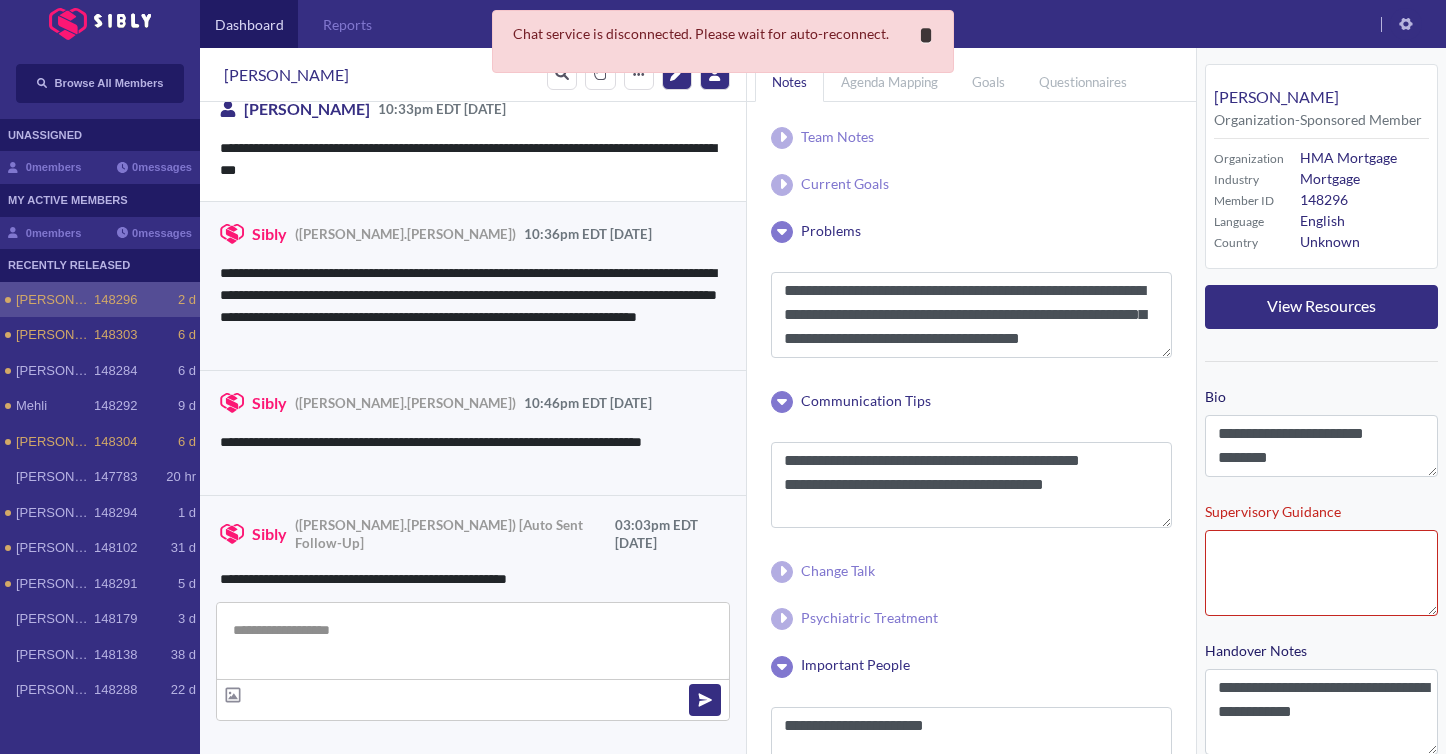click on "**********" at bounding box center [926, 35] 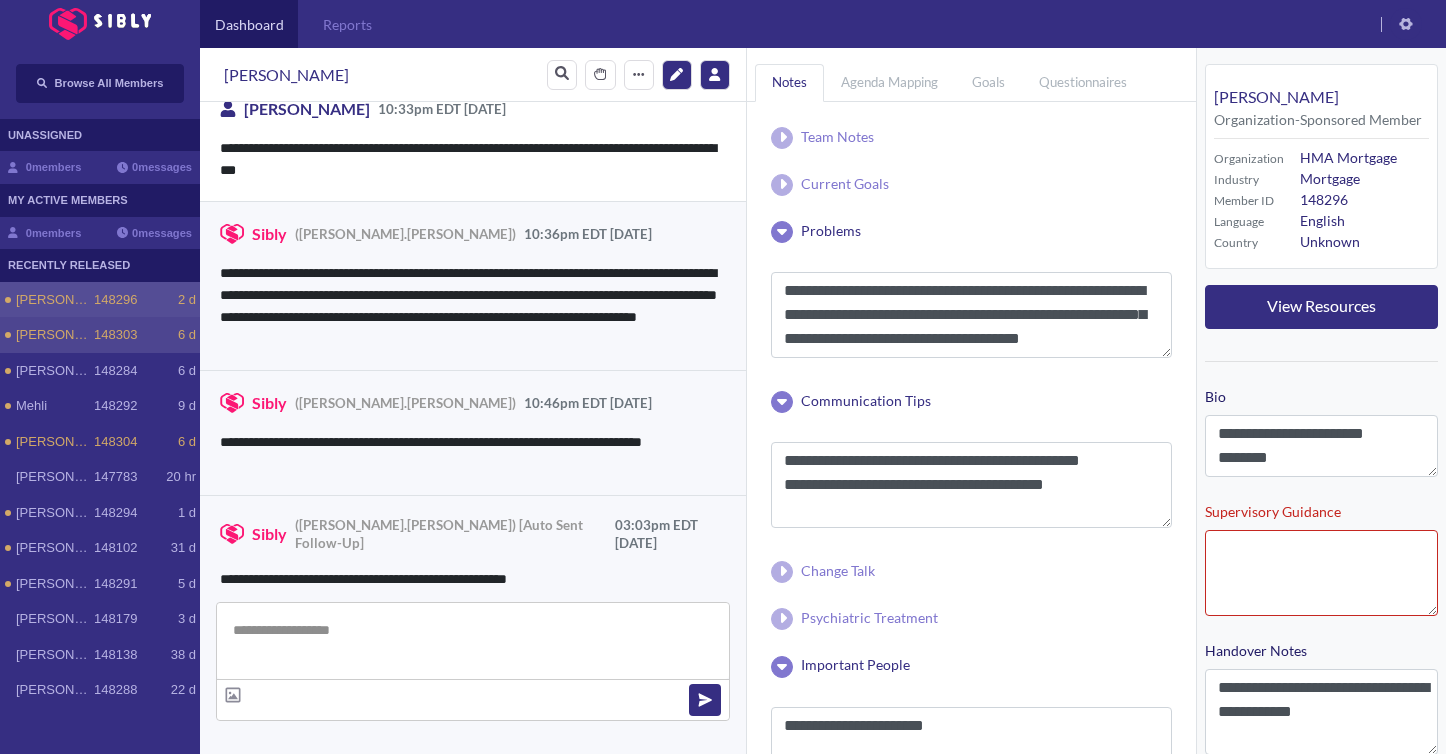 click on "[PERSON_NAME]" at bounding box center [55, 335] 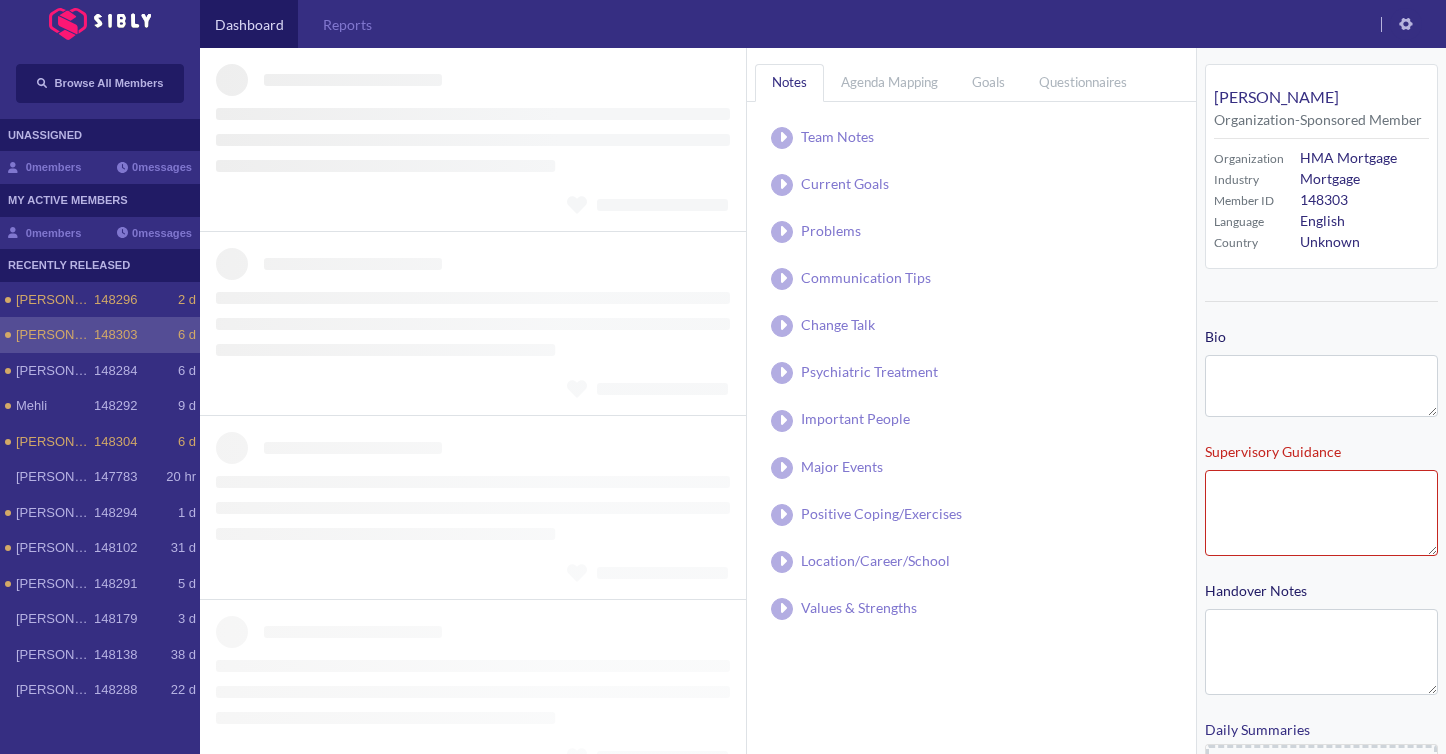 type on "**********" 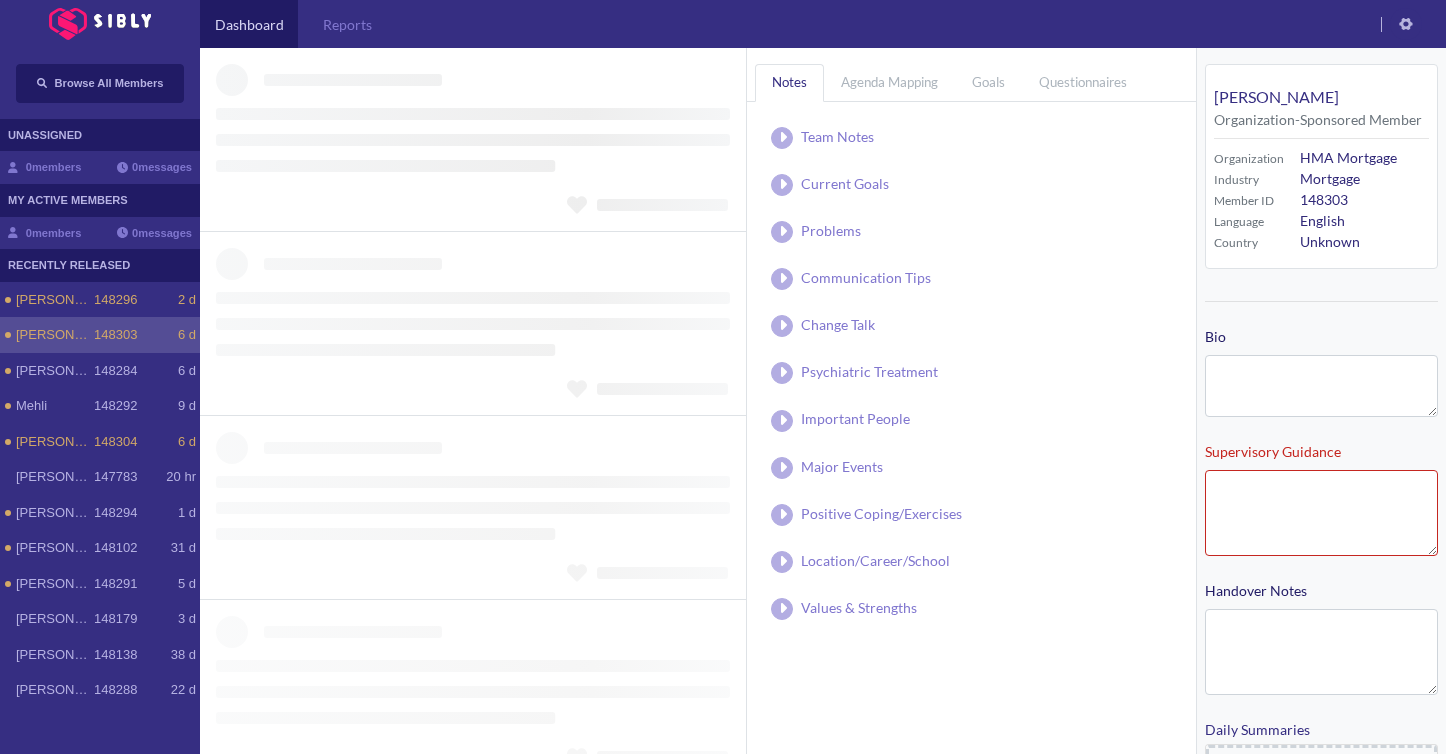 type on "**********" 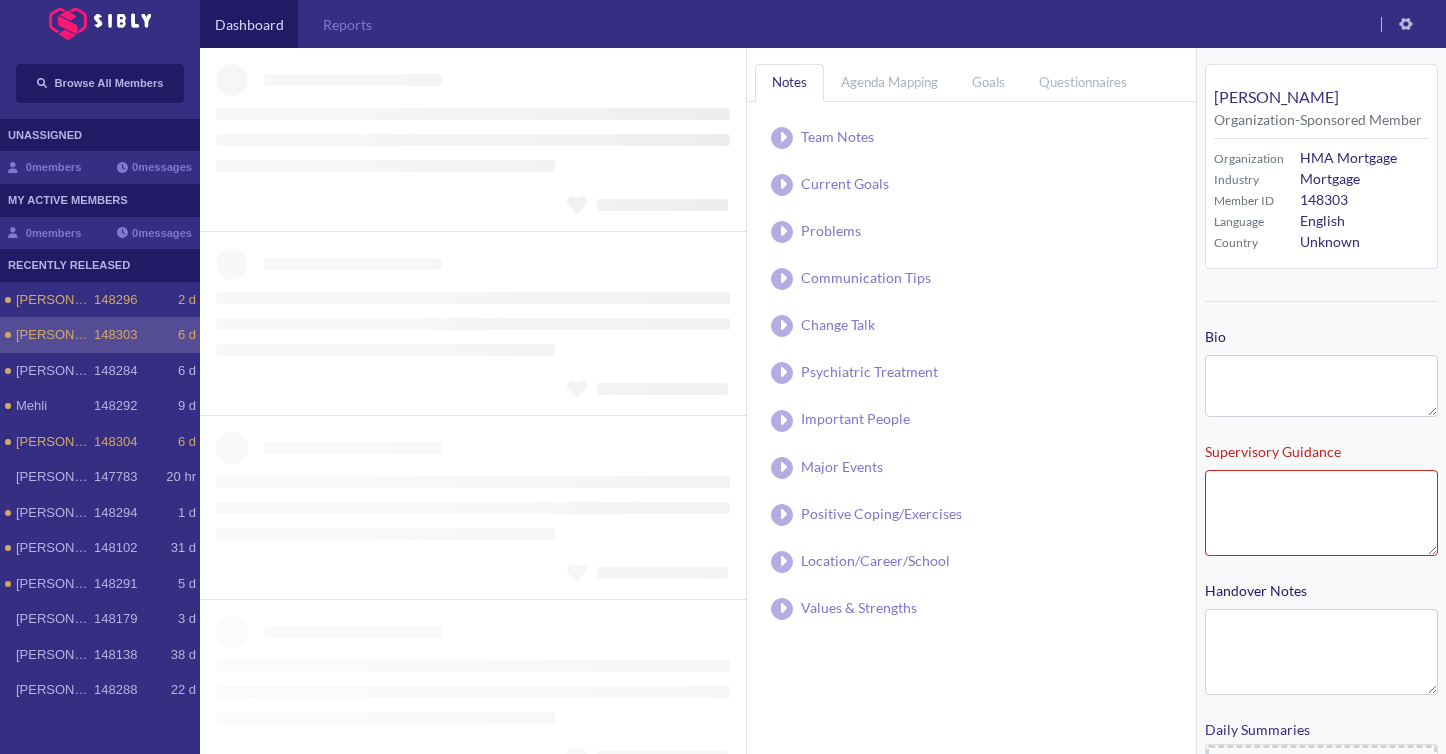 type on "**********" 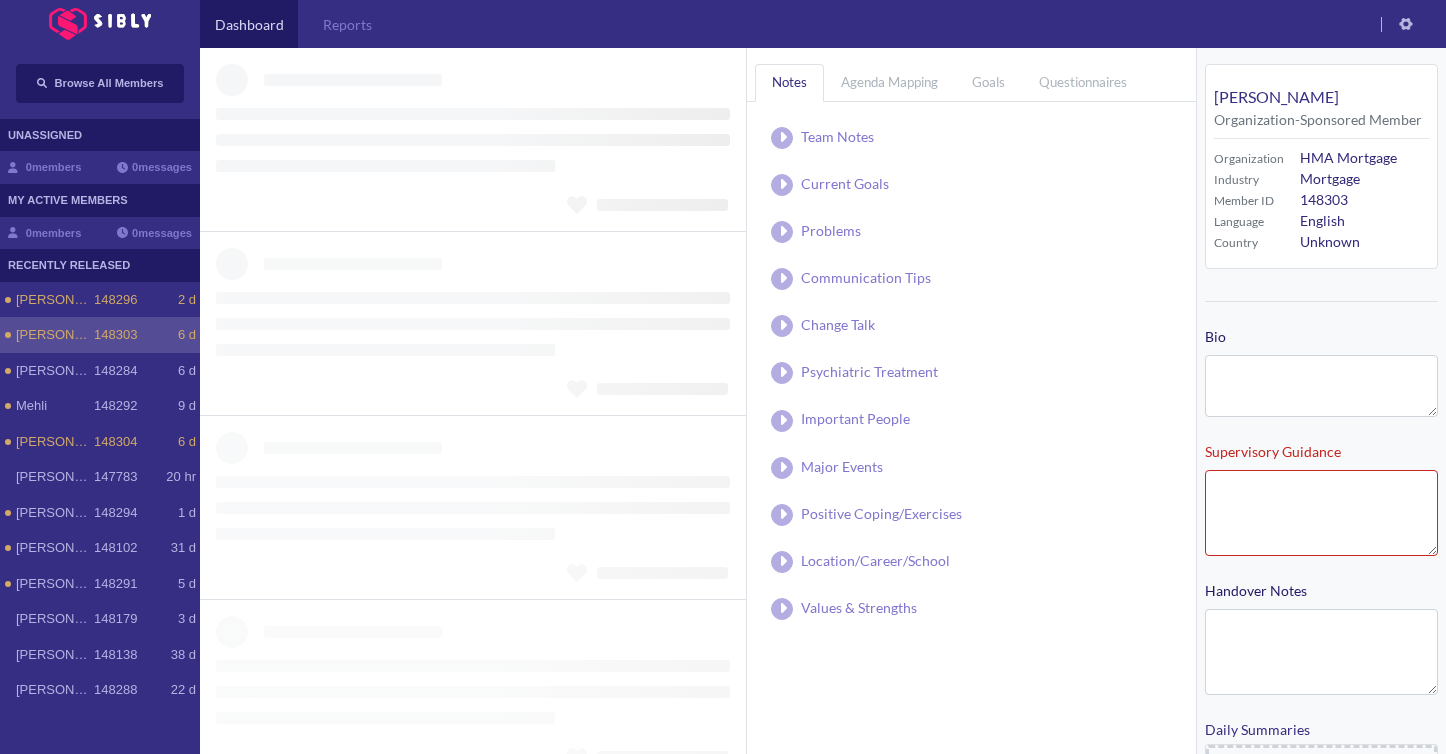 type on "**********" 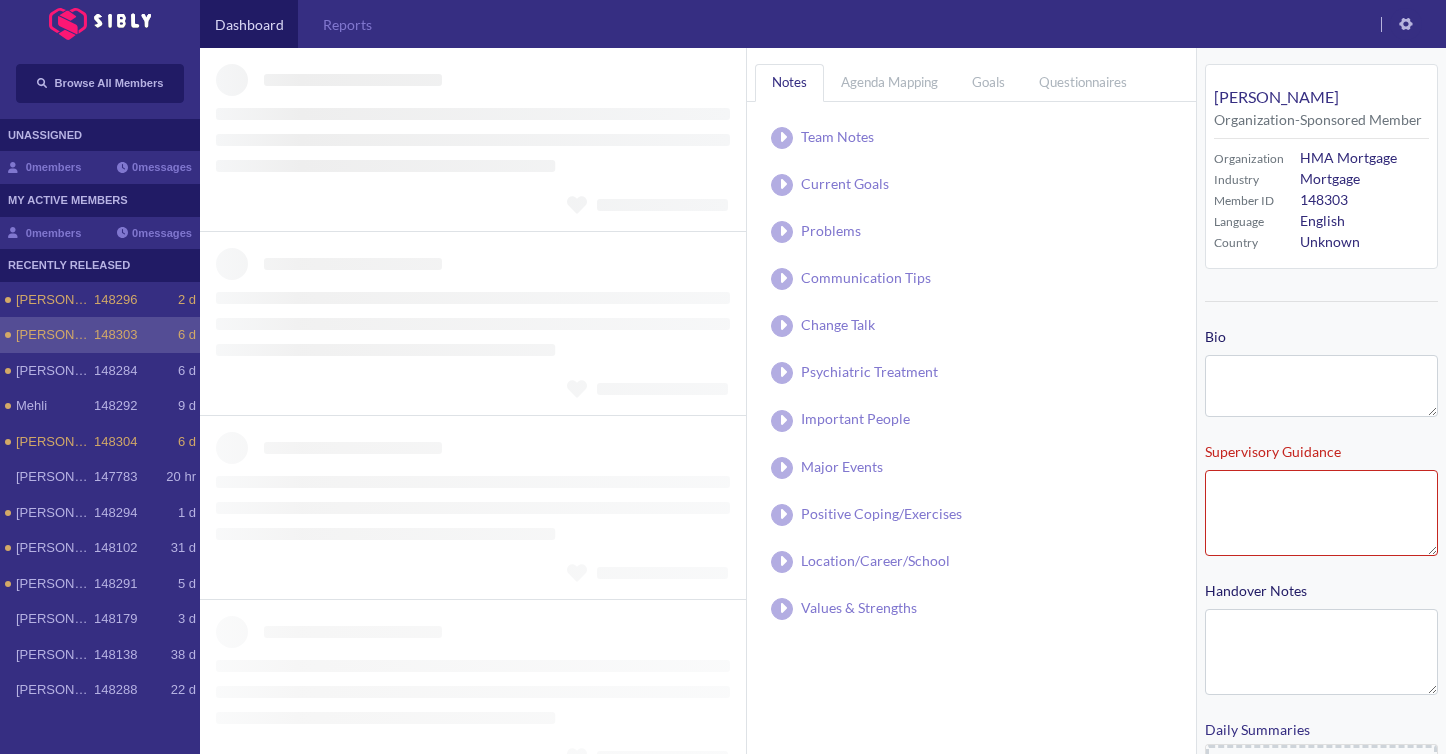 type on "**********" 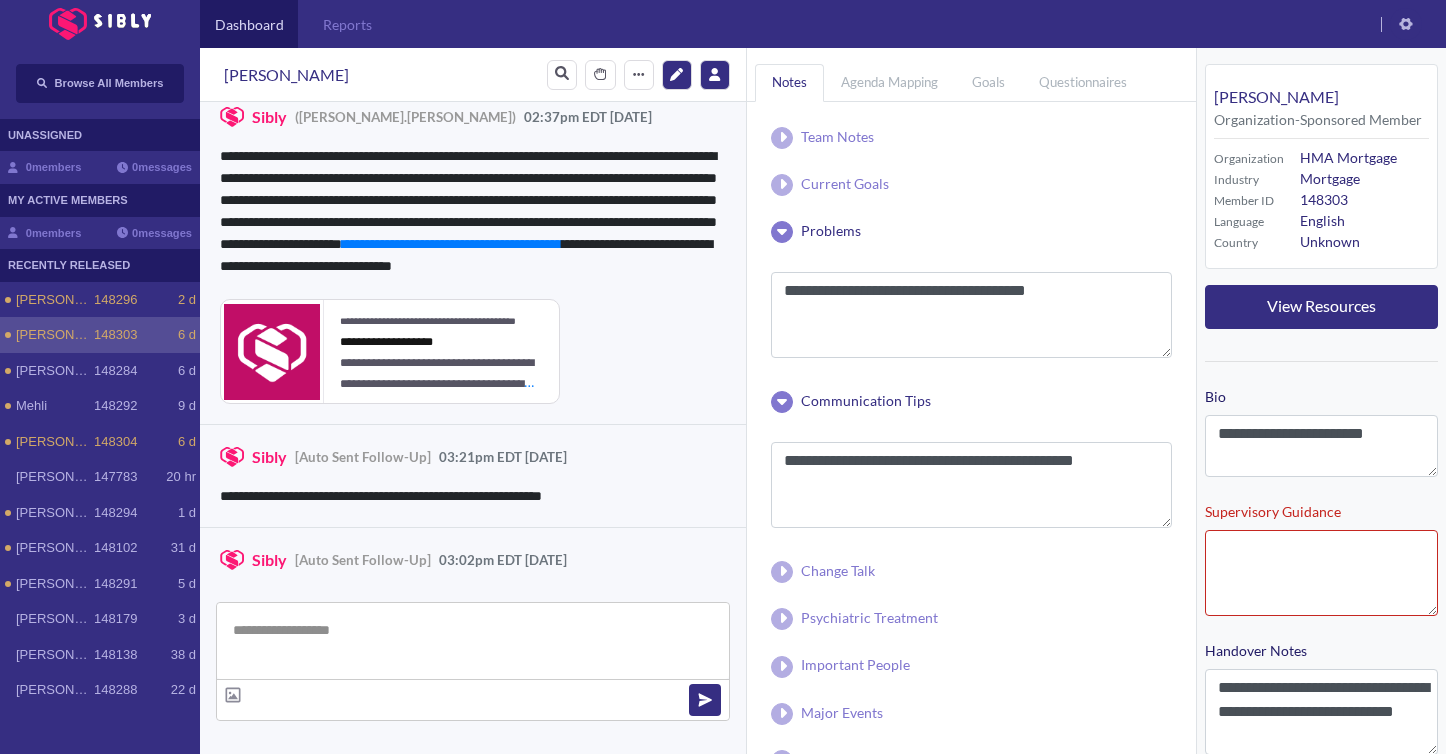 scroll, scrollTop: 2481, scrollLeft: 0, axis: vertical 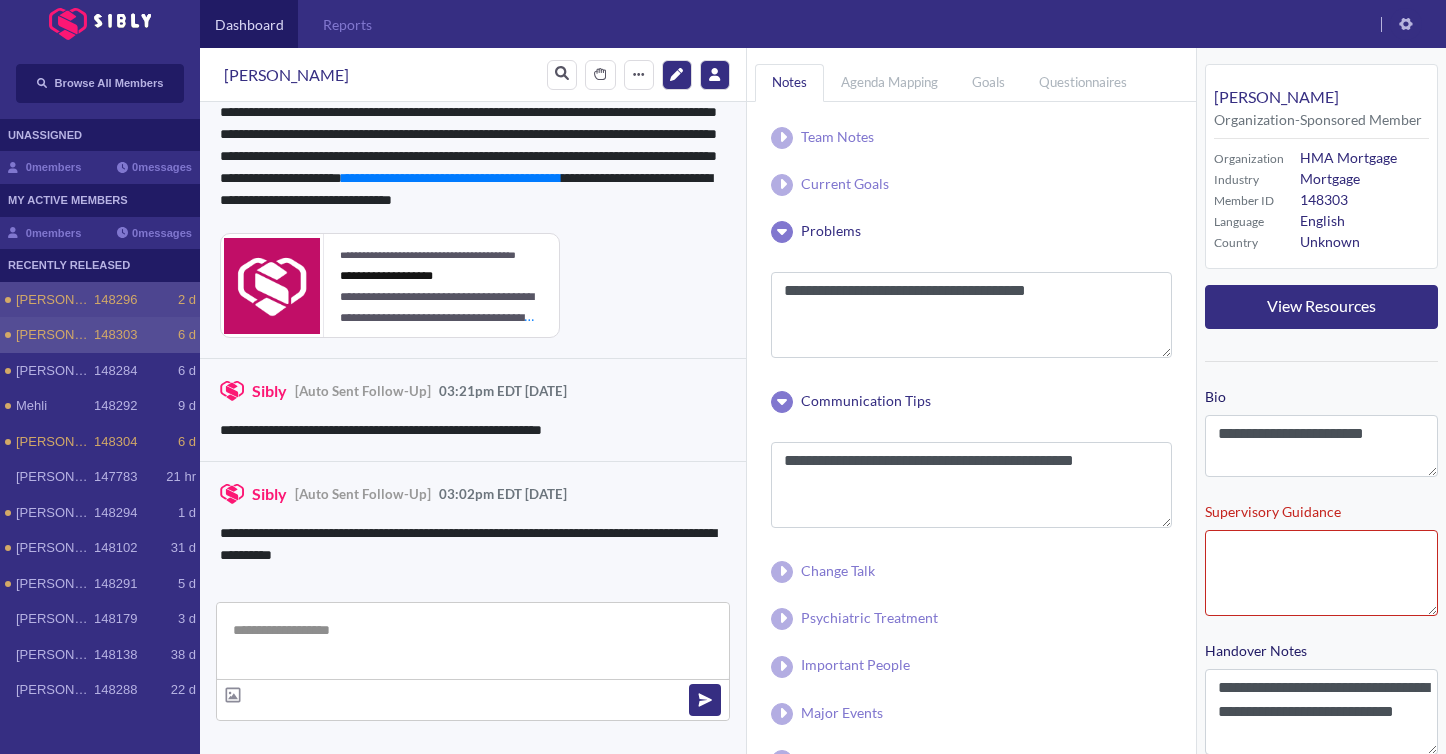 click on "[PERSON_NAME] 148296 2 d" at bounding box center (100, 300) 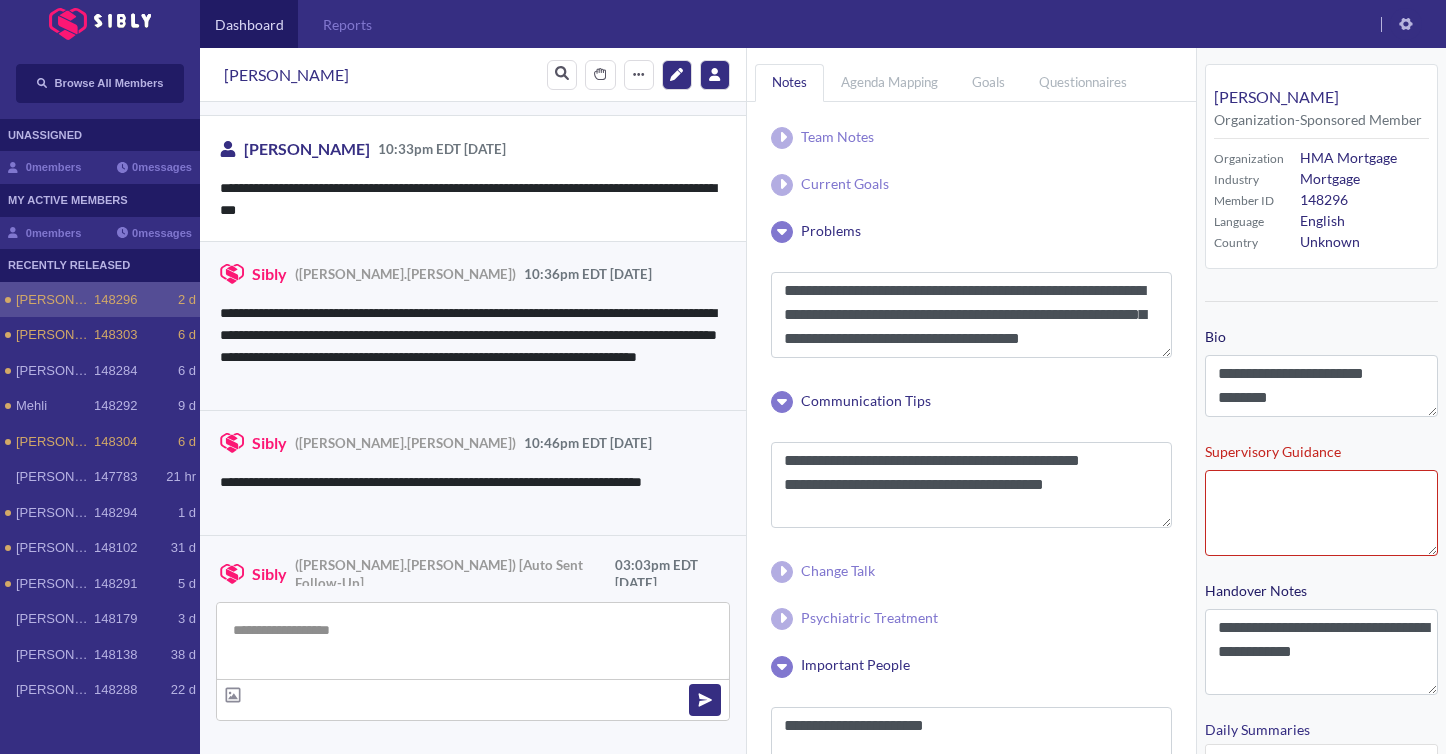 scroll, scrollTop: 4079, scrollLeft: 0, axis: vertical 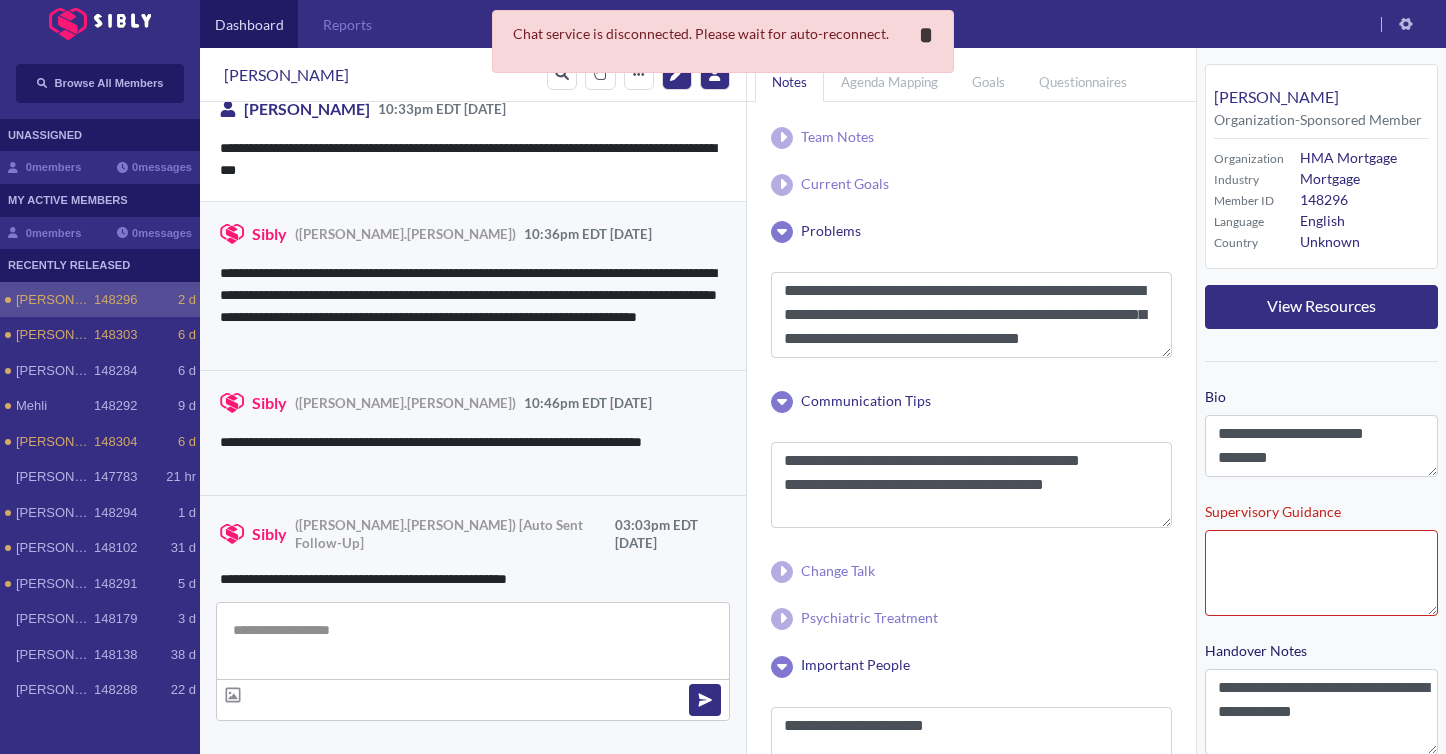click on "*" at bounding box center (926, 35) 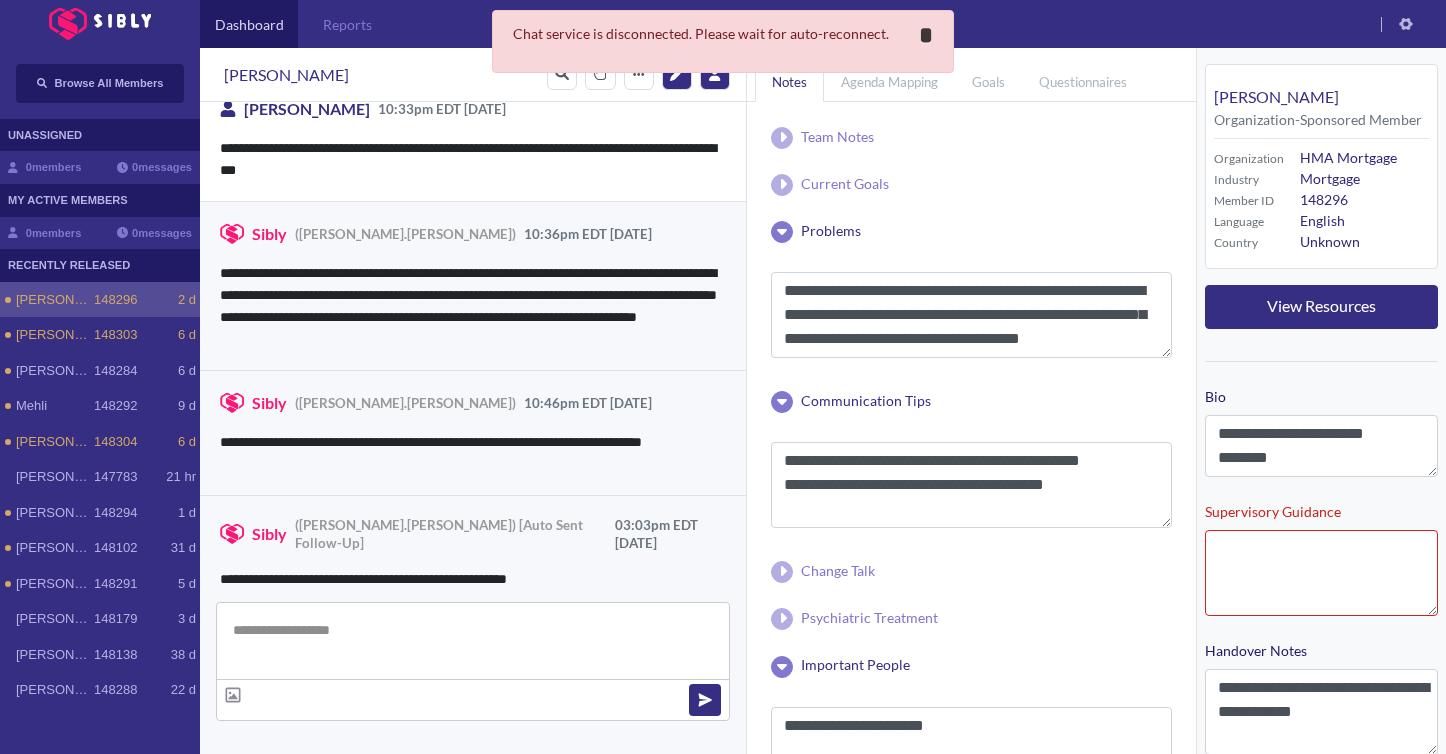click on "**********" at bounding box center (926, 35) 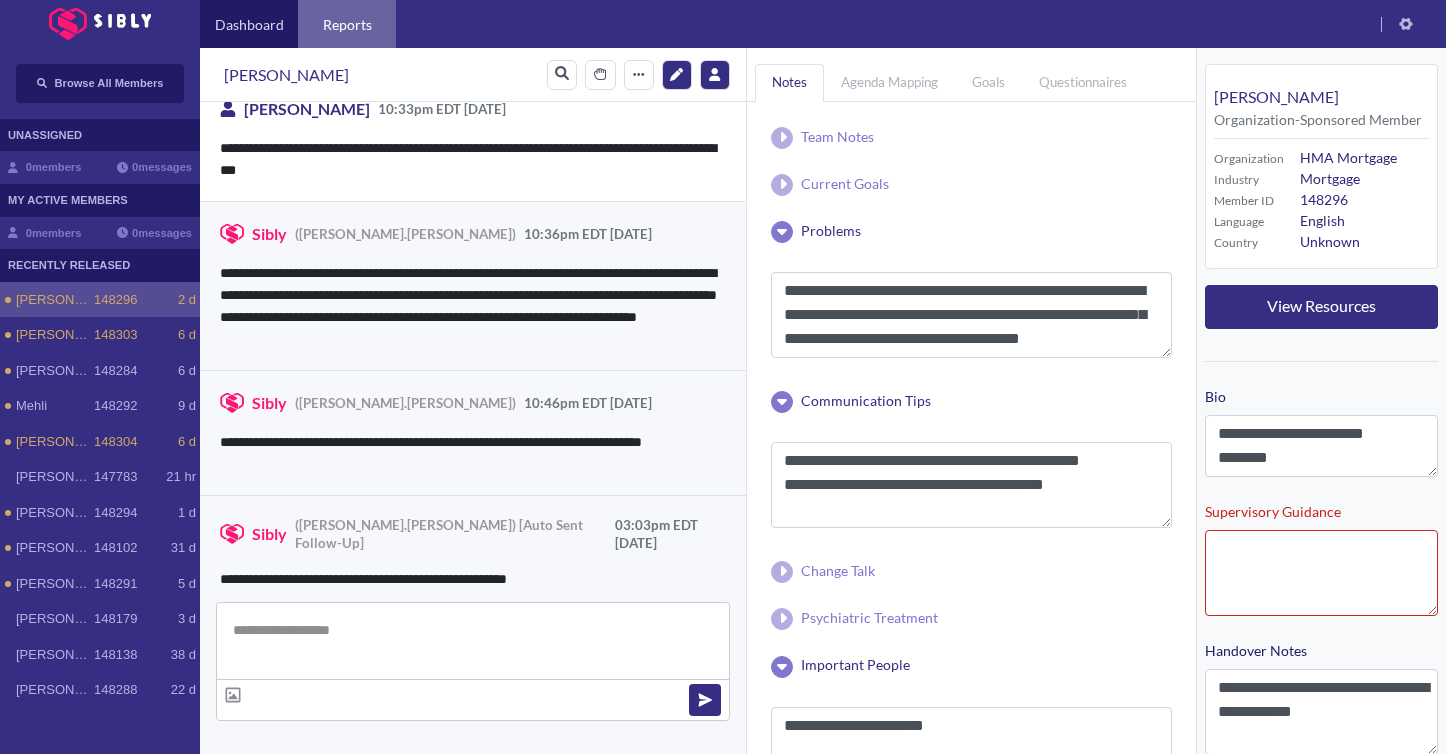 click on "Reports" at bounding box center (347, 24) 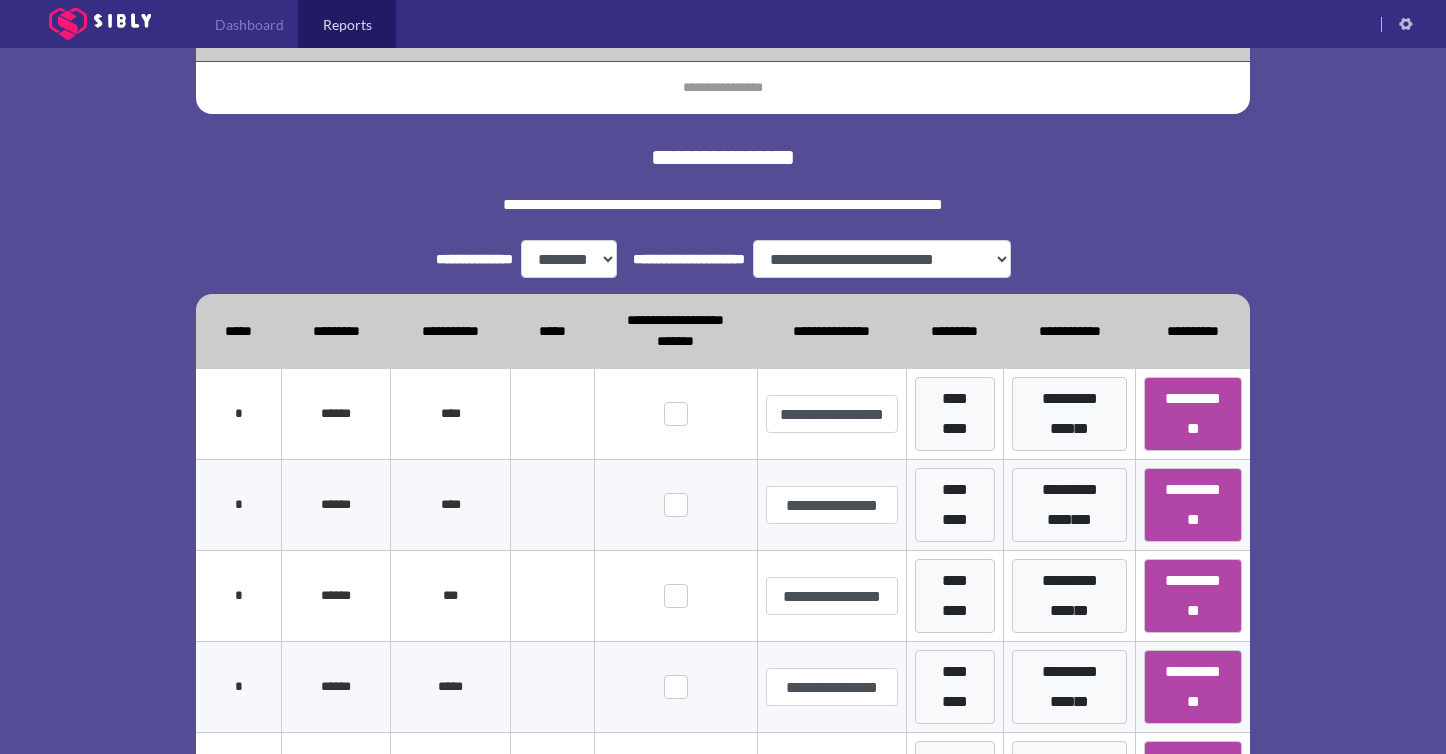 scroll, scrollTop: 301, scrollLeft: 0, axis: vertical 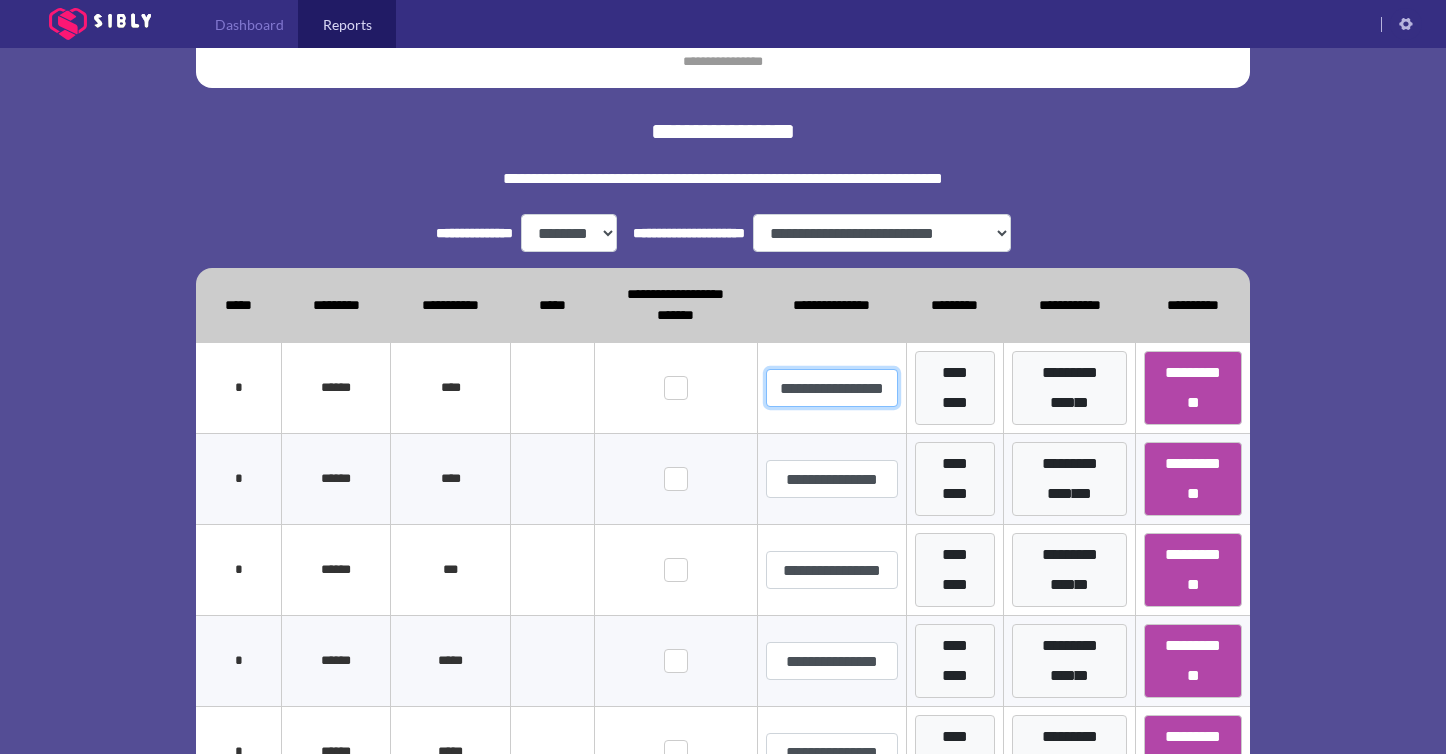 click on "**********" at bounding box center (832, 388) 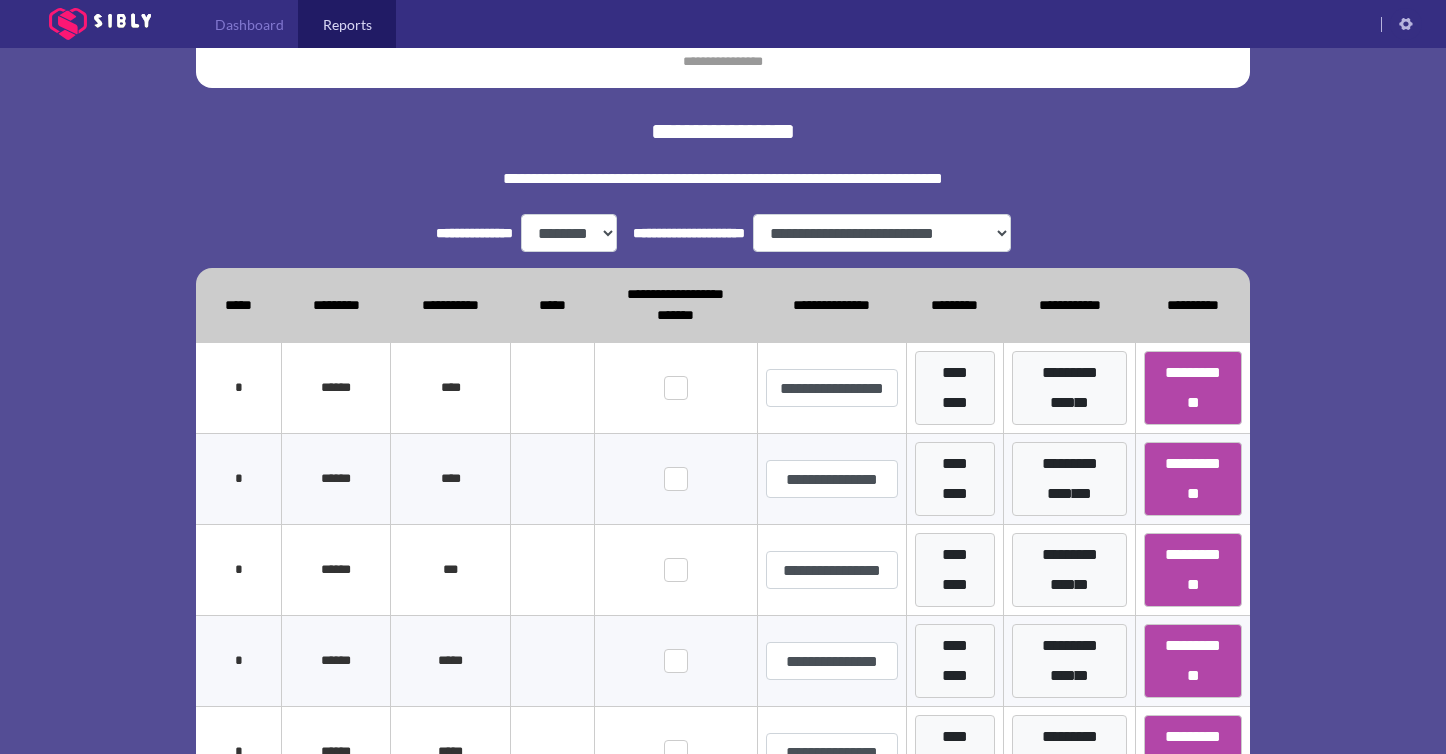 click on "**********" at bounding box center [723, 542] 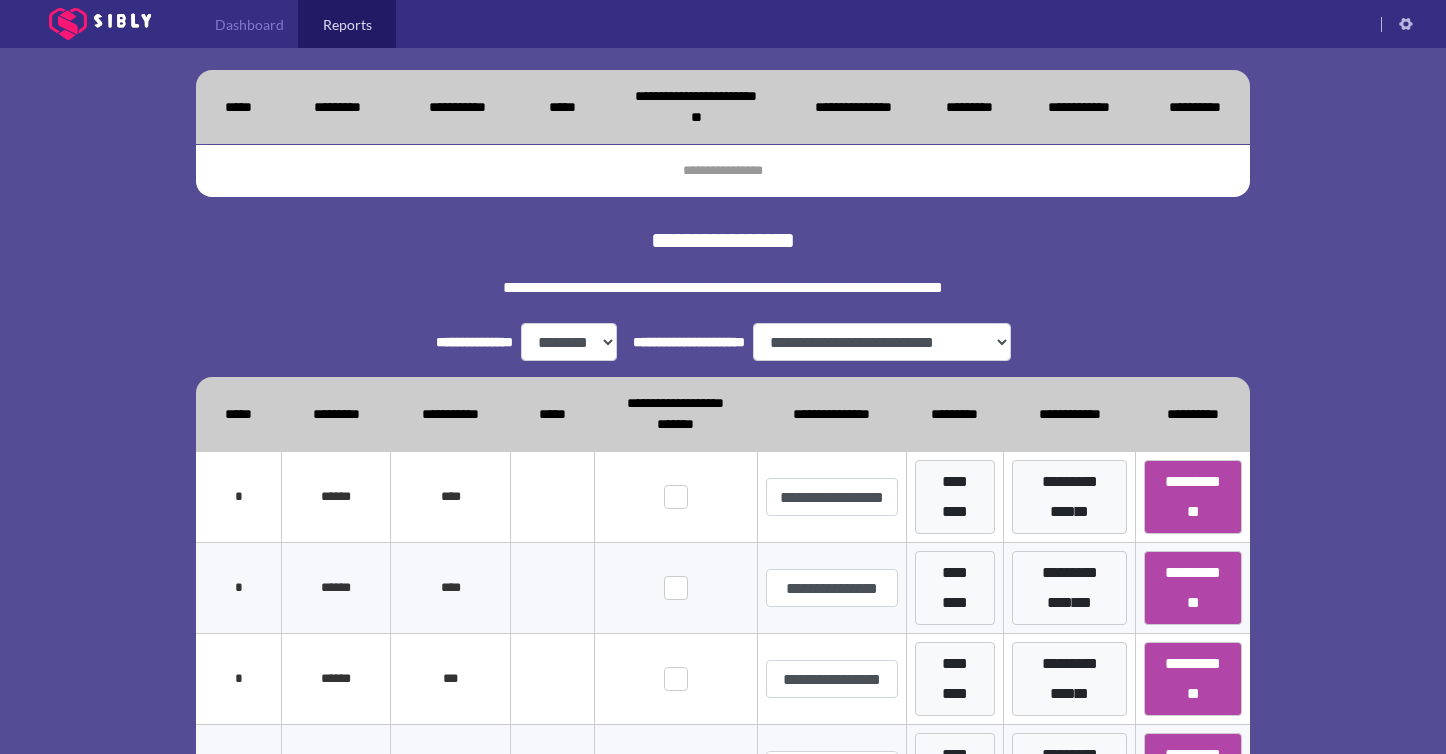 scroll, scrollTop: 206, scrollLeft: 0, axis: vertical 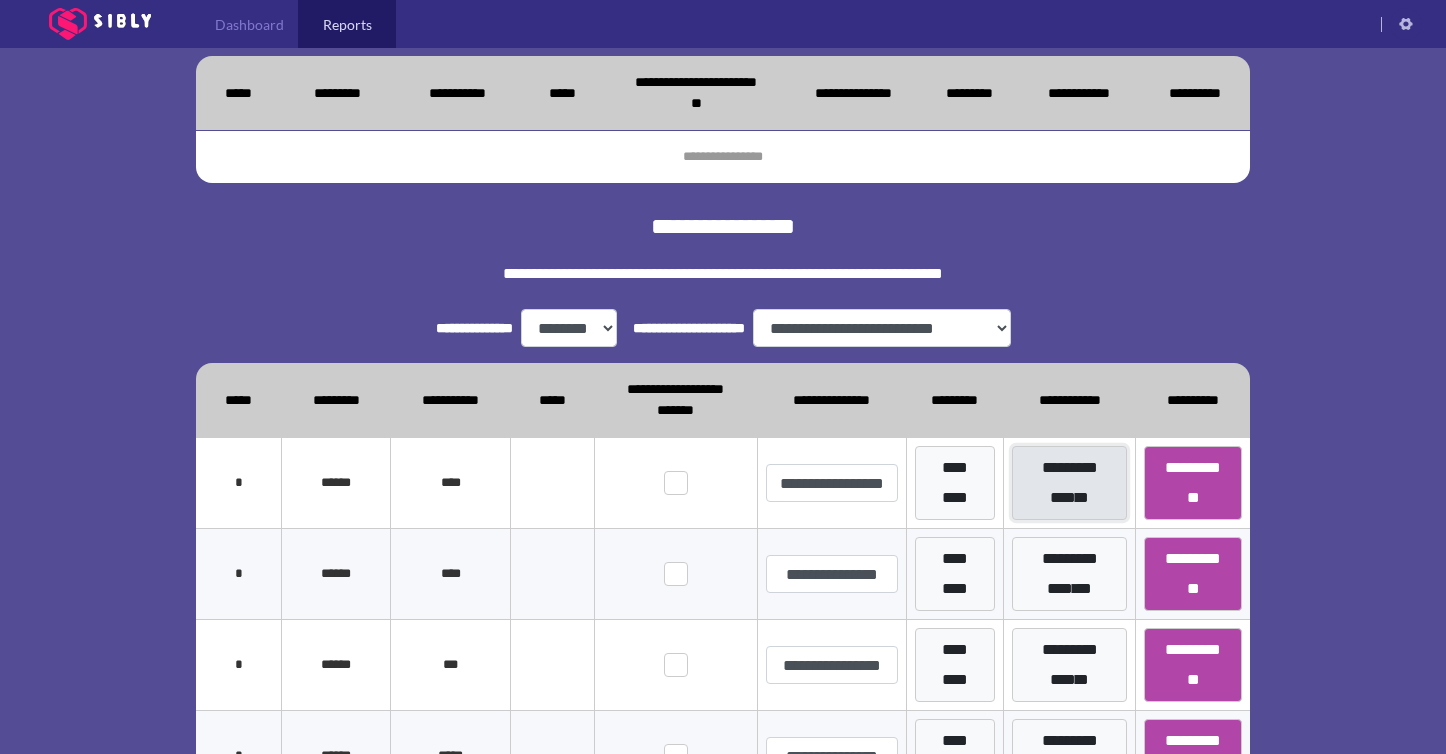 click on "**********" at bounding box center [1069, 483] 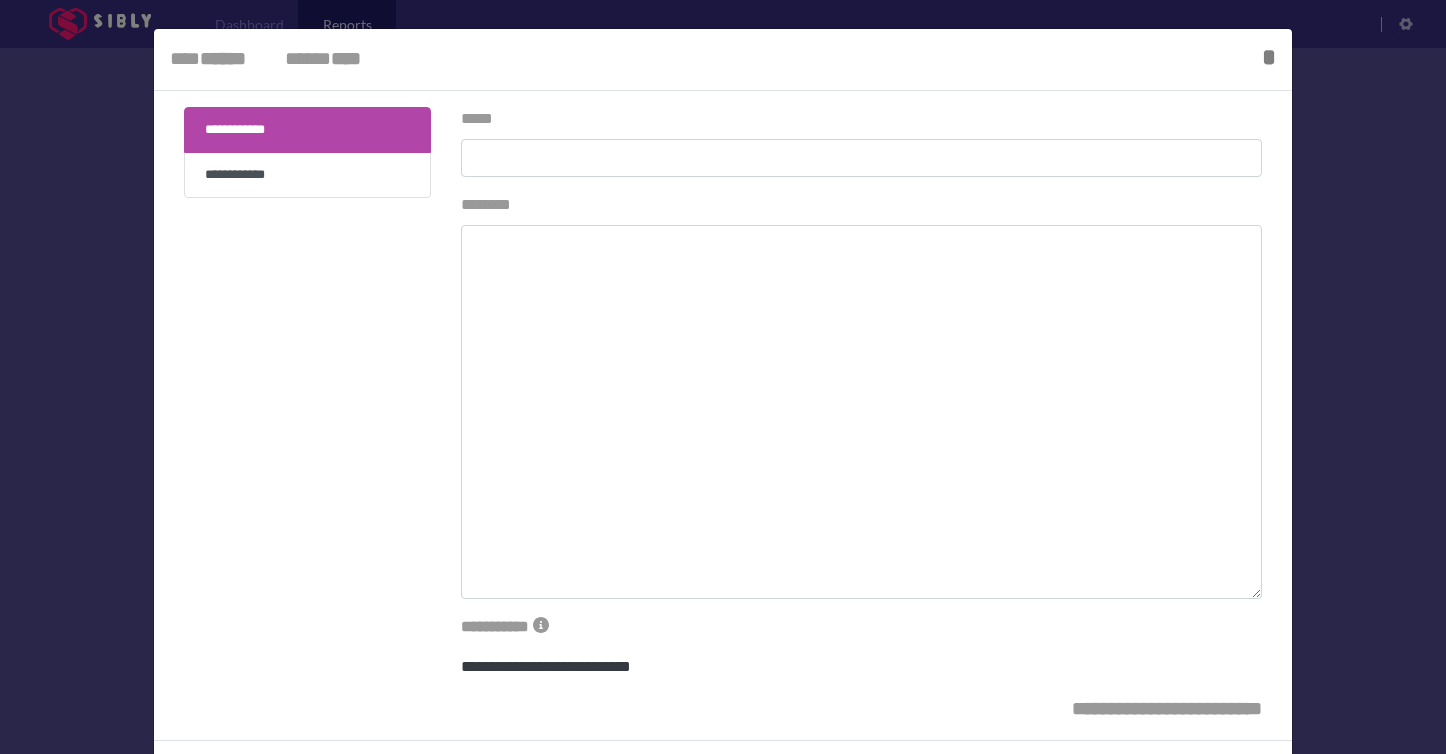 type on "**********" 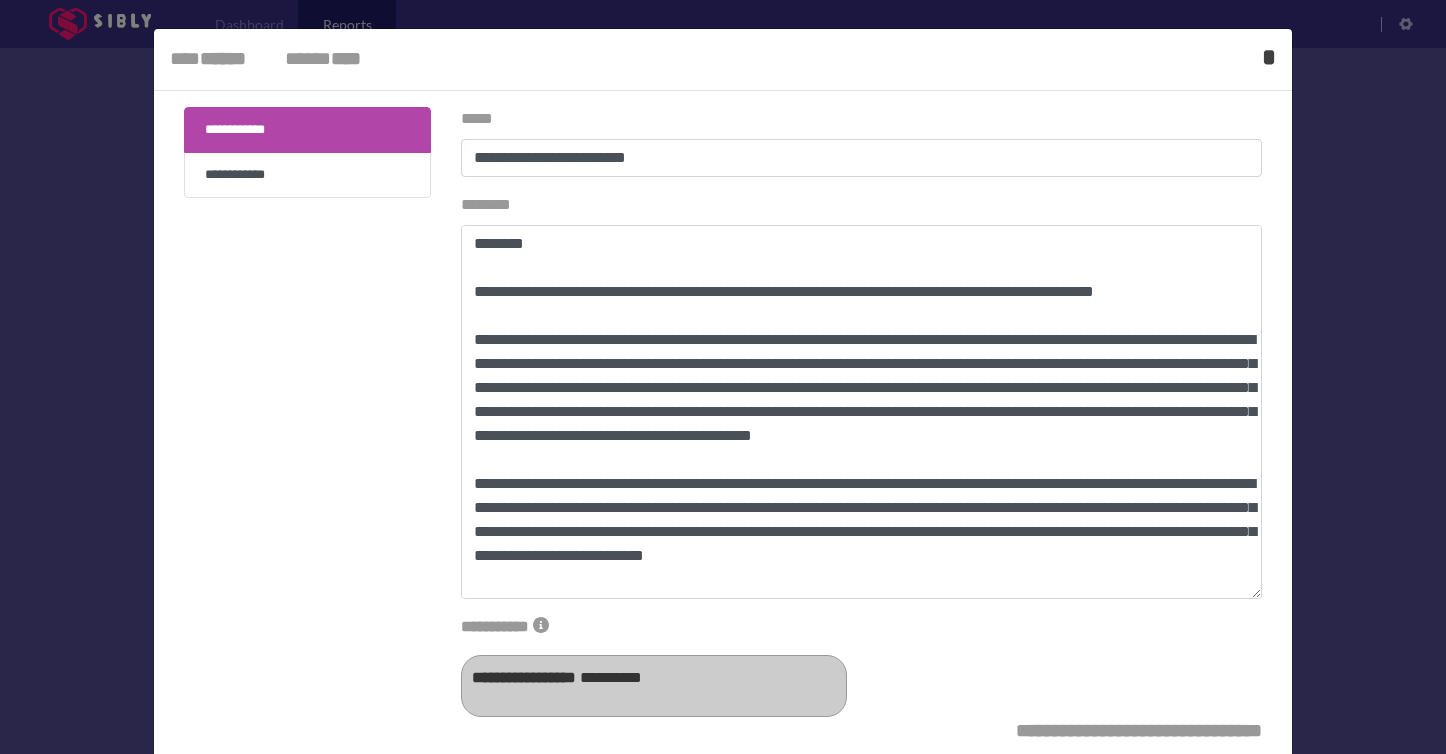 click on "*" at bounding box center (1269, 57) 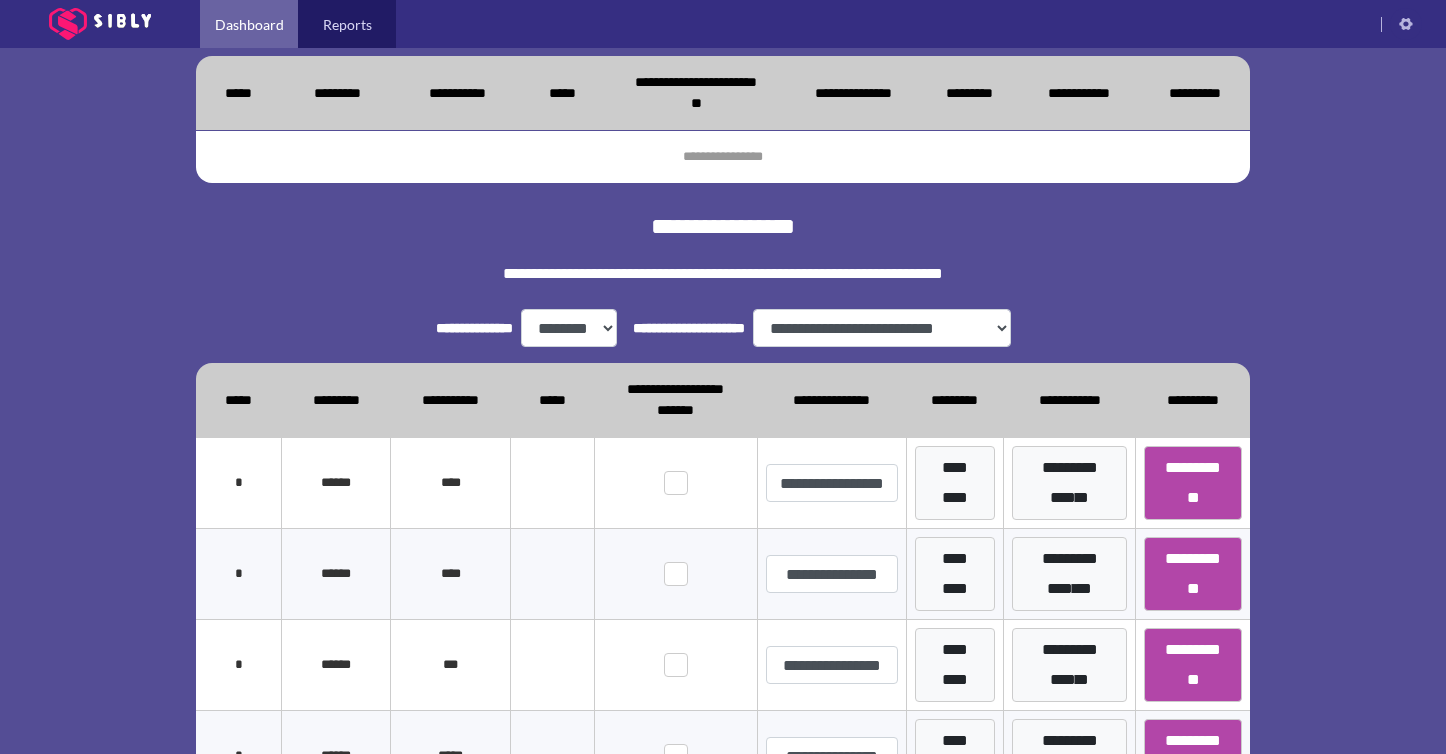 click on "Dashboard" at bounding box center (249, 24) 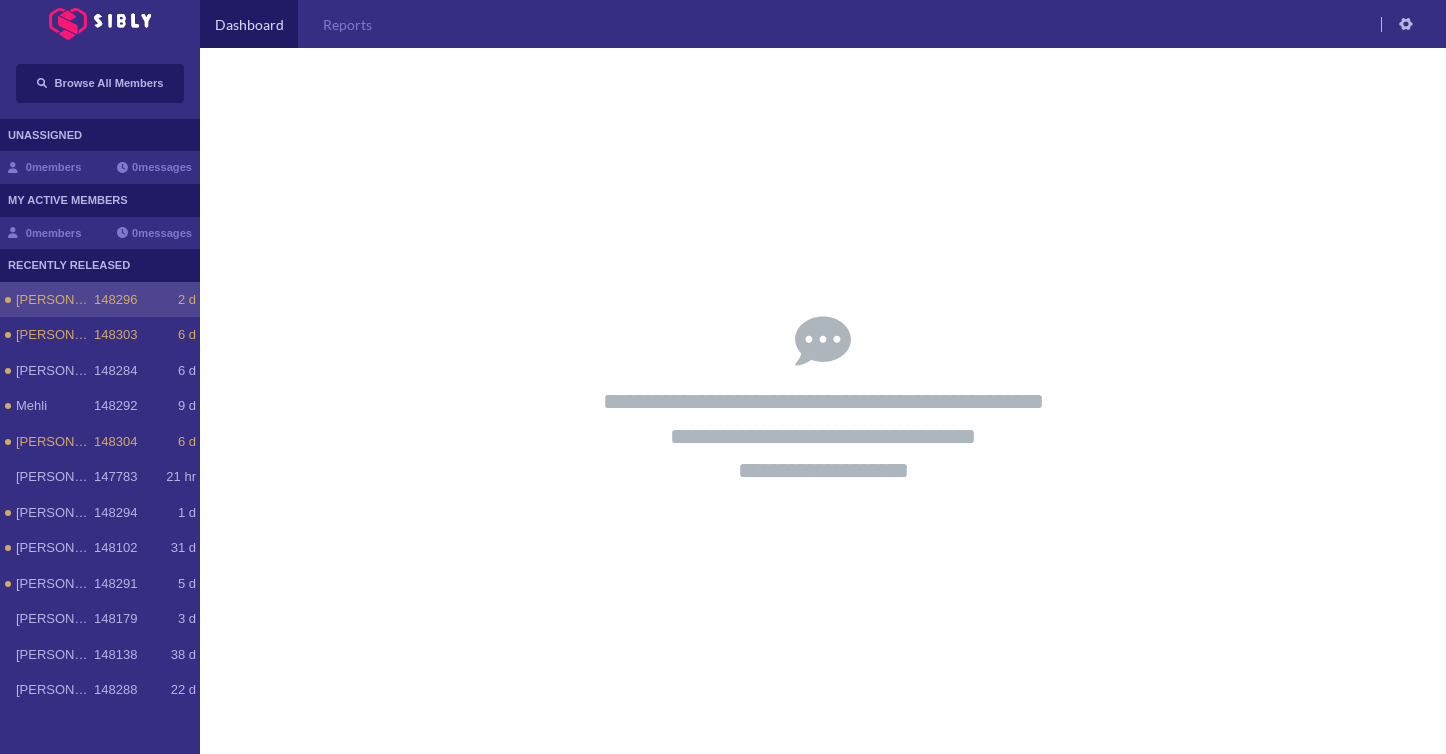click on "148296" at bounding box center [115, 300] 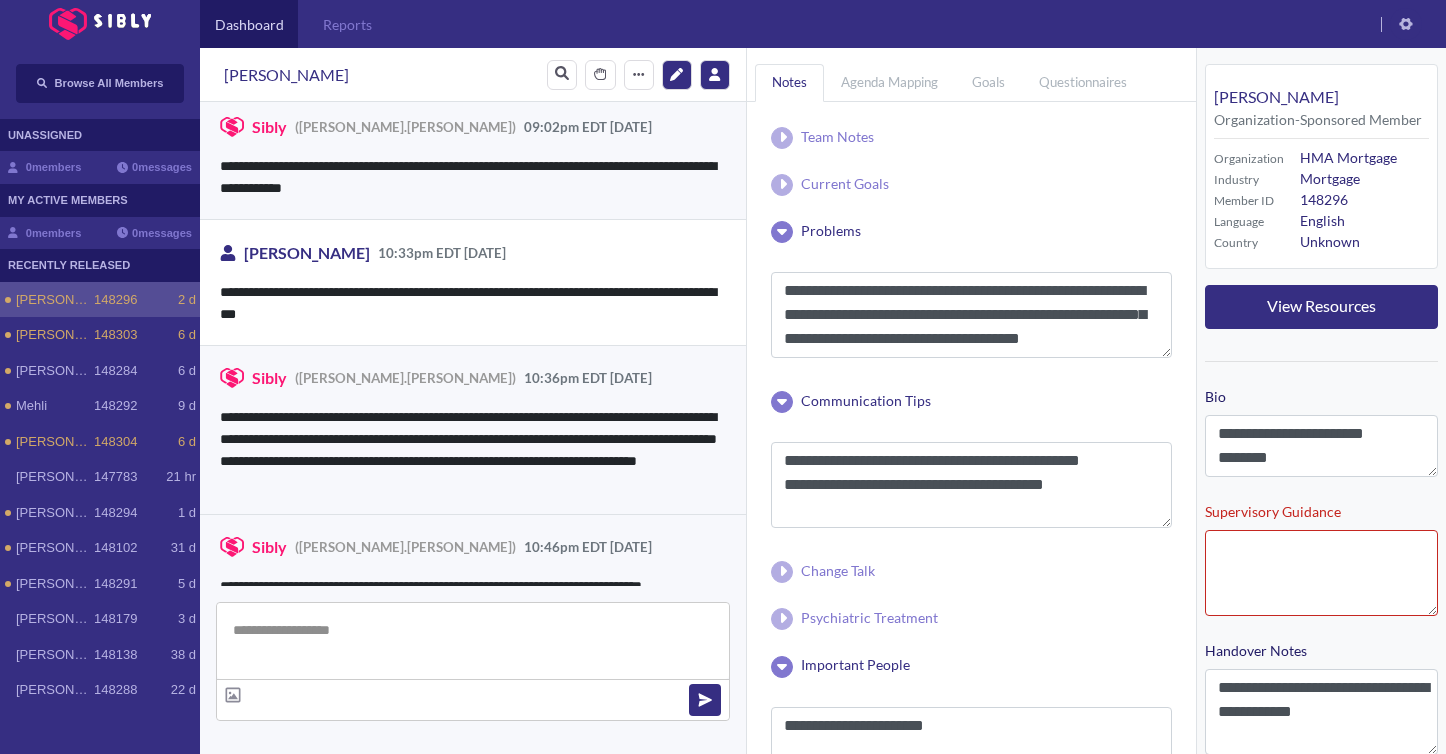 scroll, scrollTop: 4079, scrollLeft: 0, axis: vertical 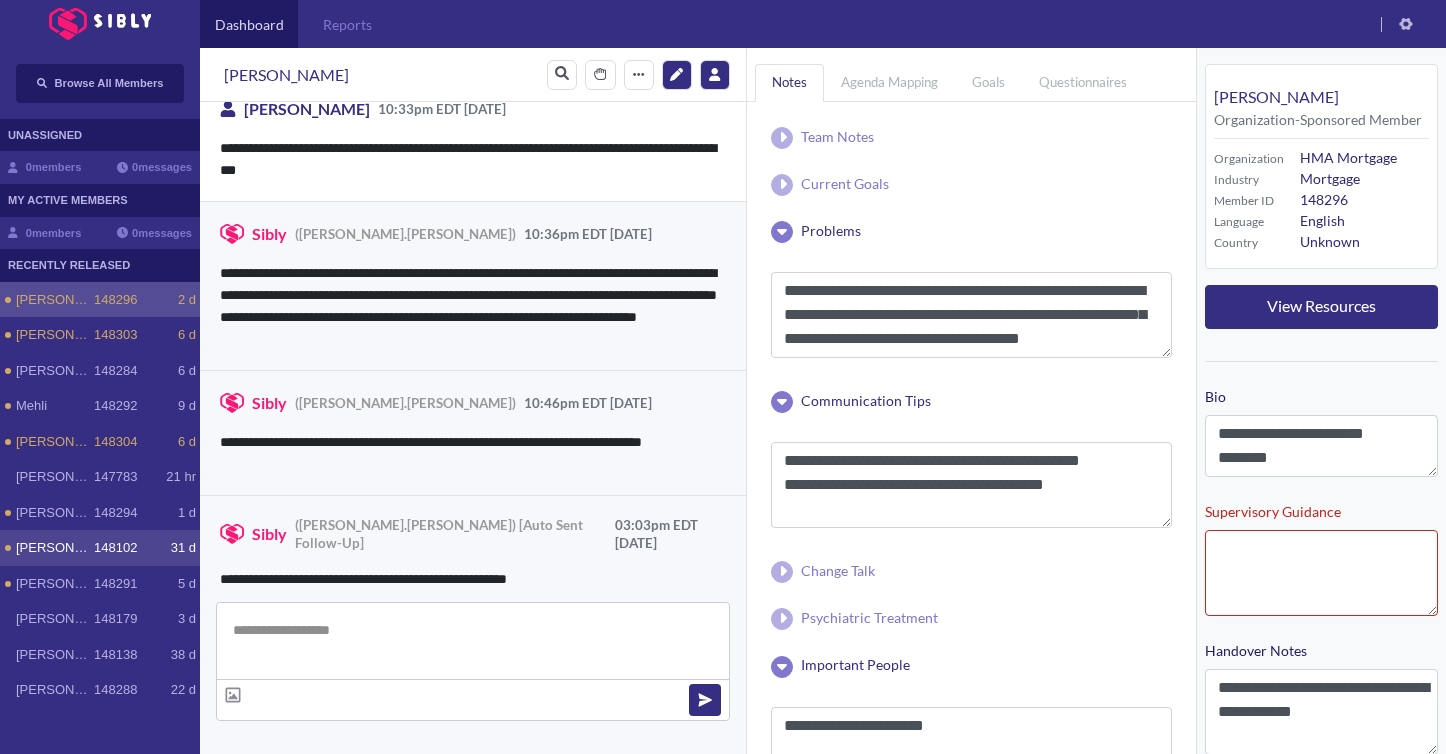 click on "[PERSON_NAME] 148102 31 d" at bounding box center (100, 548) 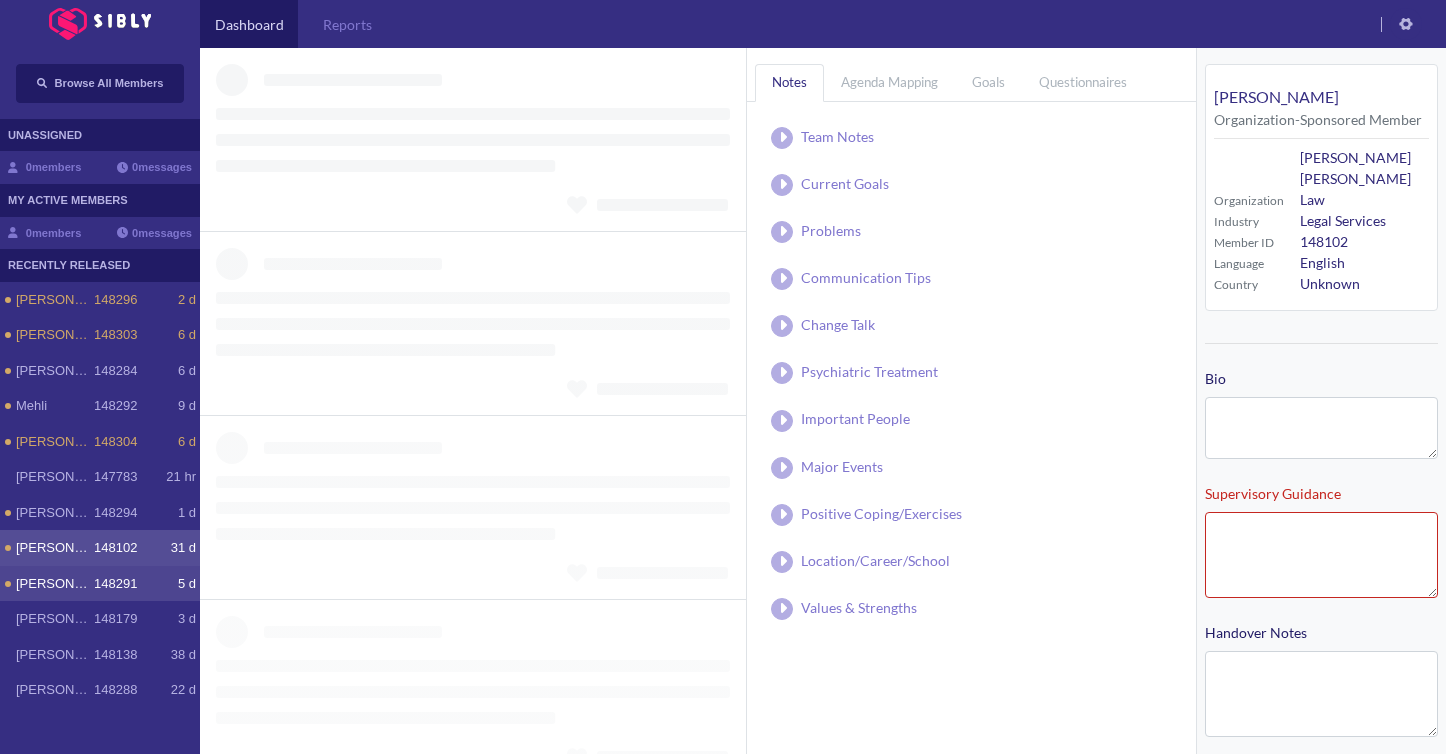 click on "[PERSON_NAME] 148291 5 d" at bounding box center (100, 584) 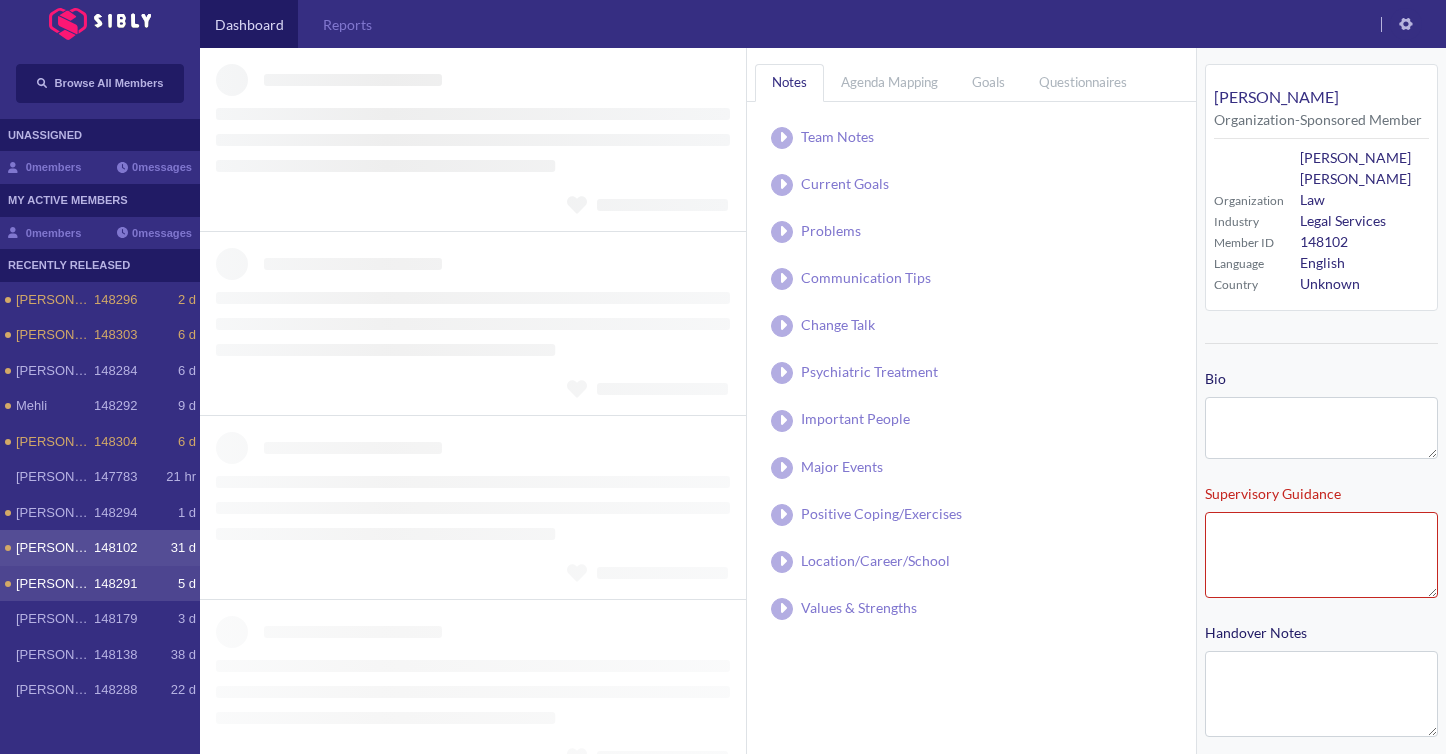 type on "**********" 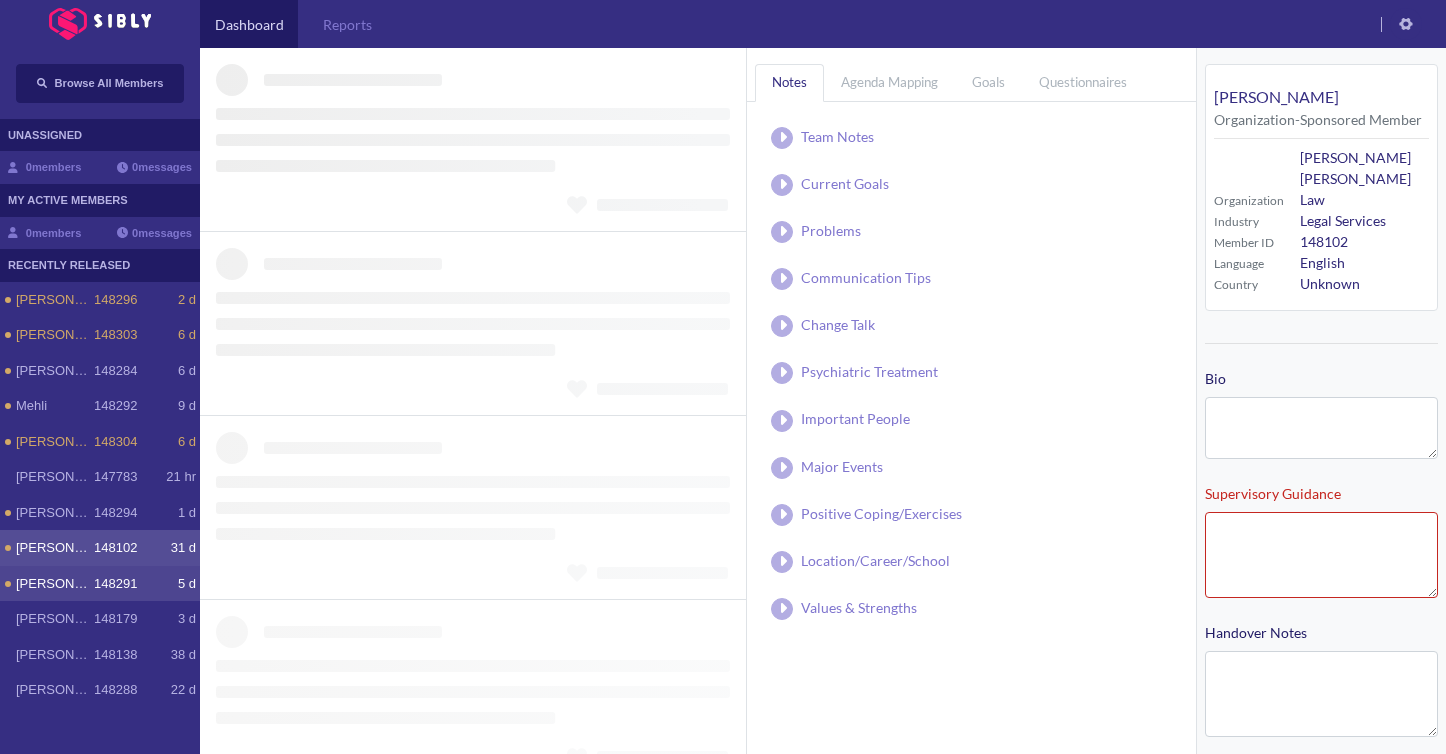 type on "**********" 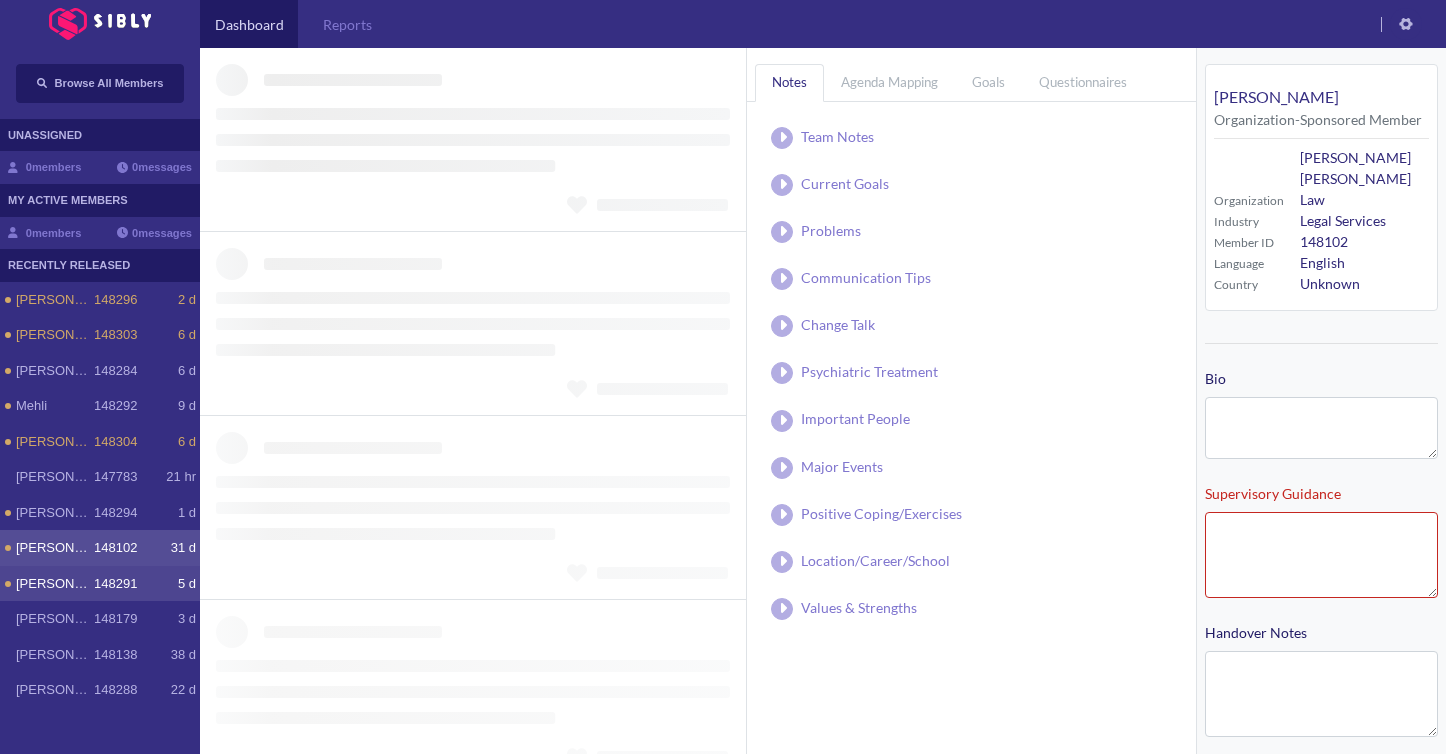 type on "**********" 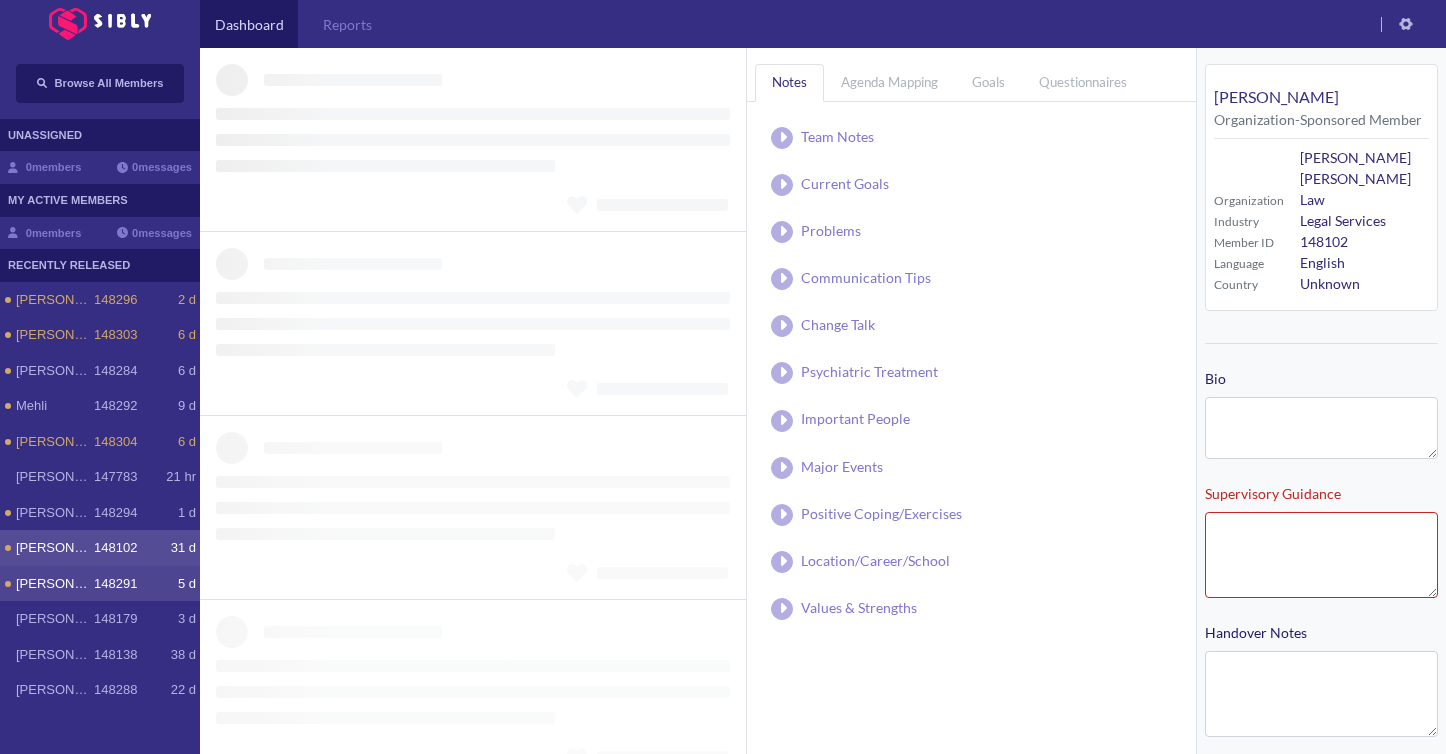 type on "**********" 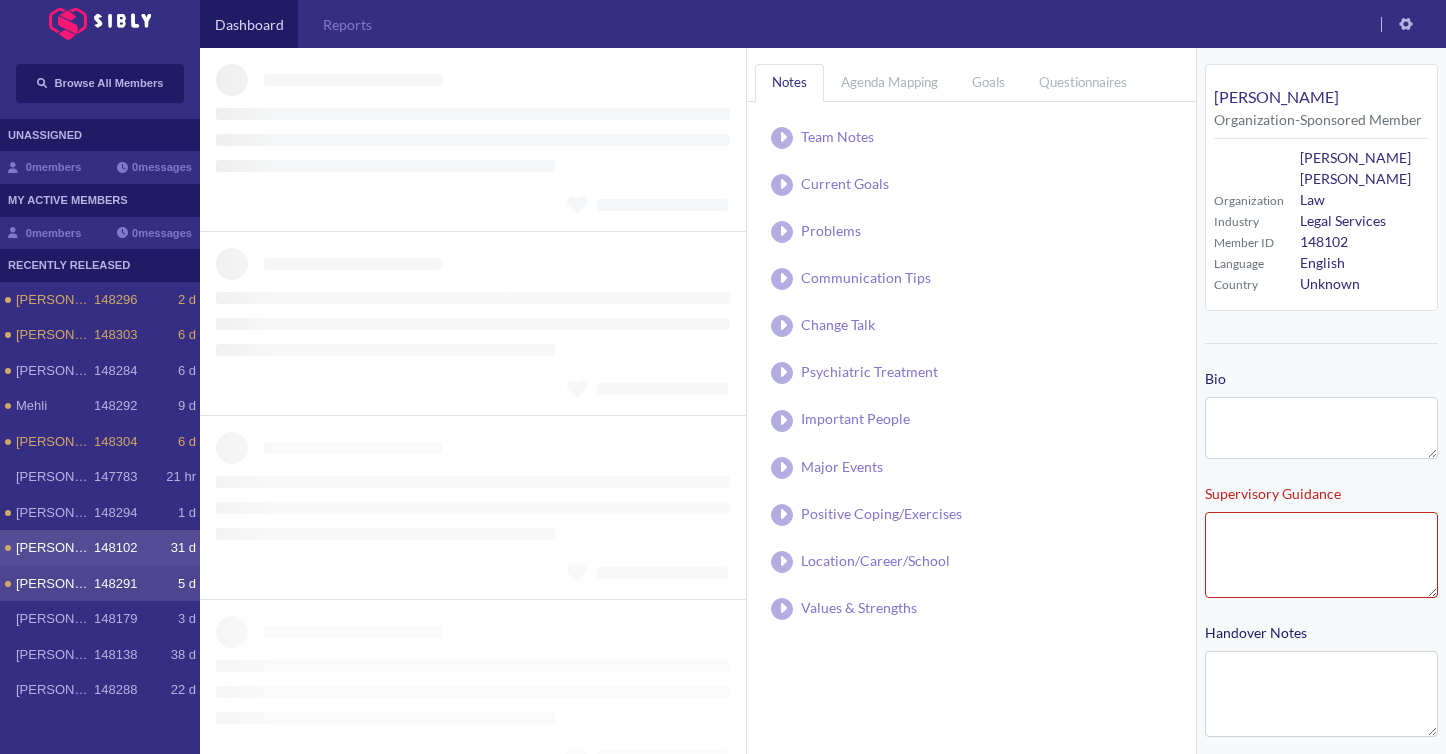 type on "**********" 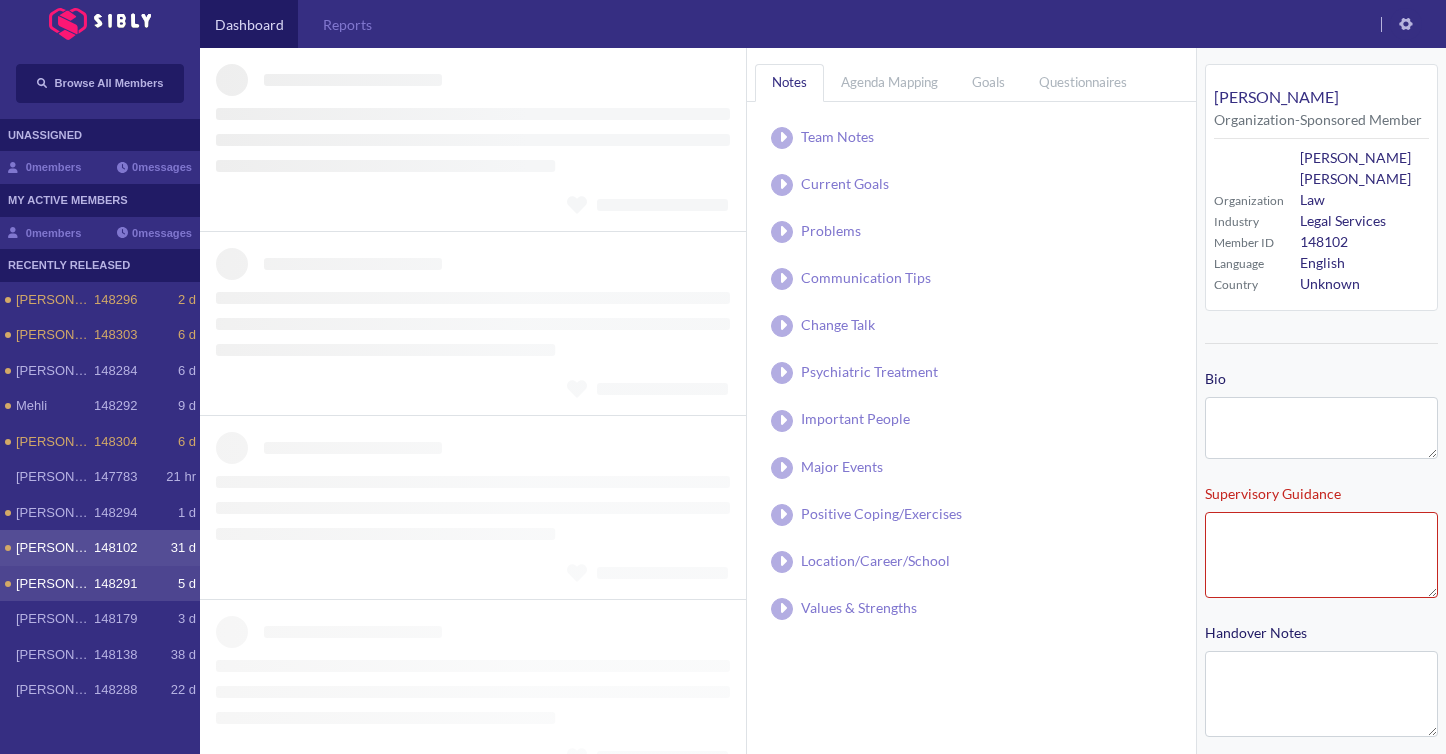 type on "**********" 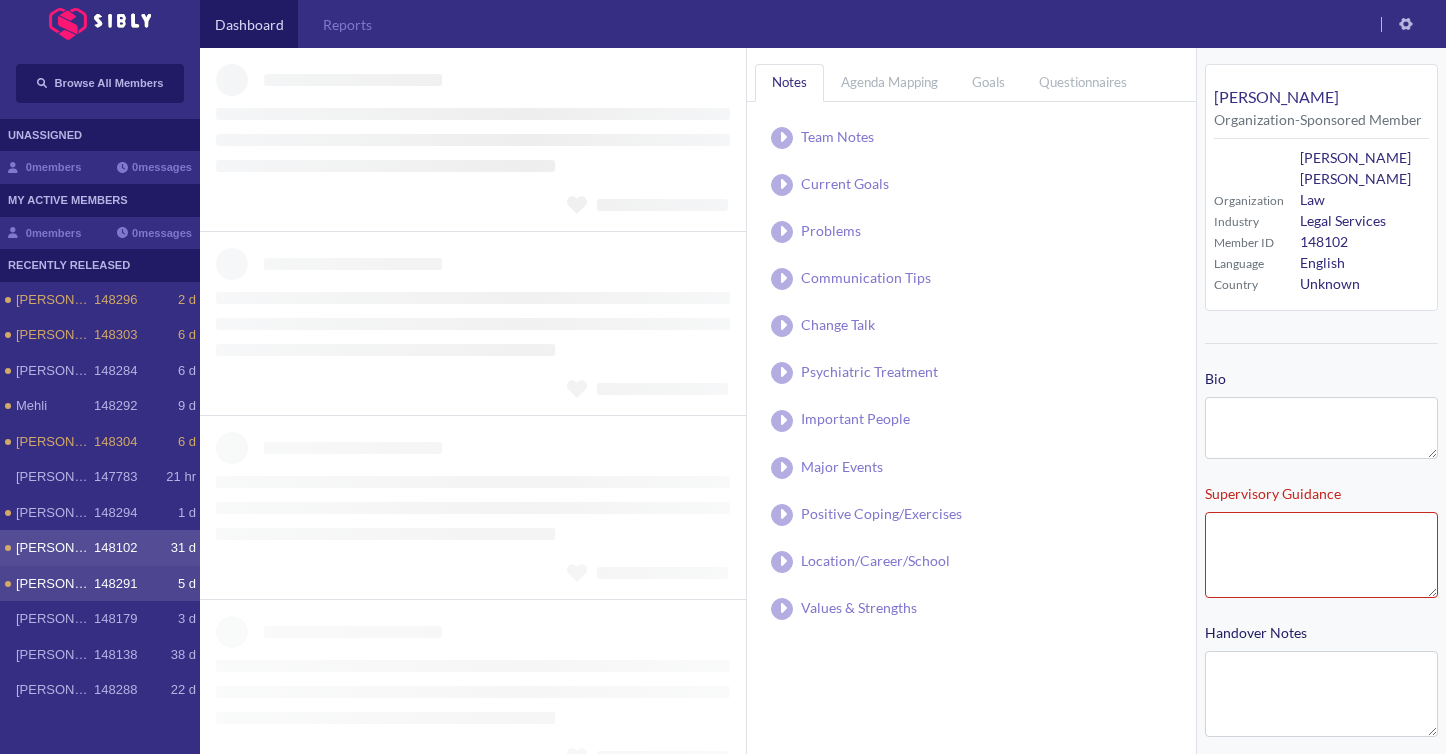 type on "**********" 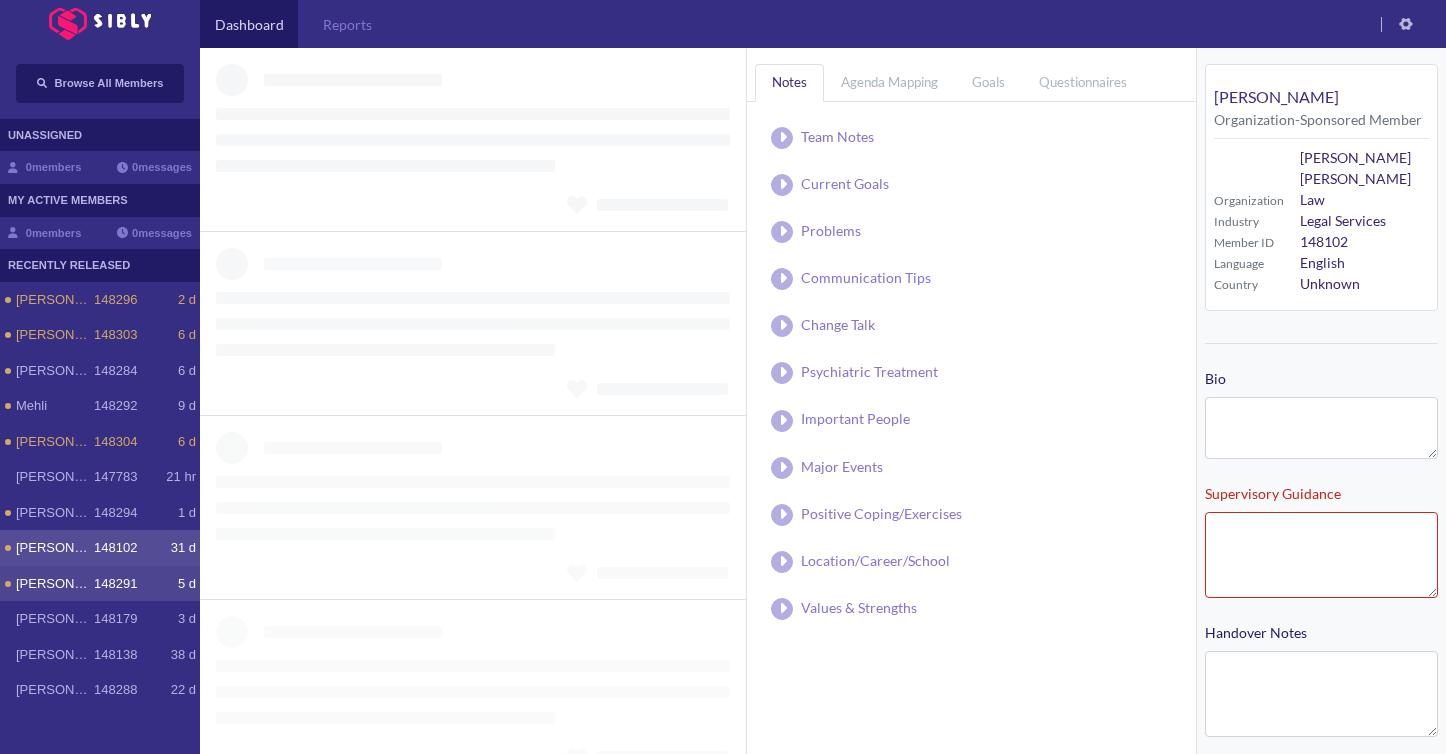 type on "**********" 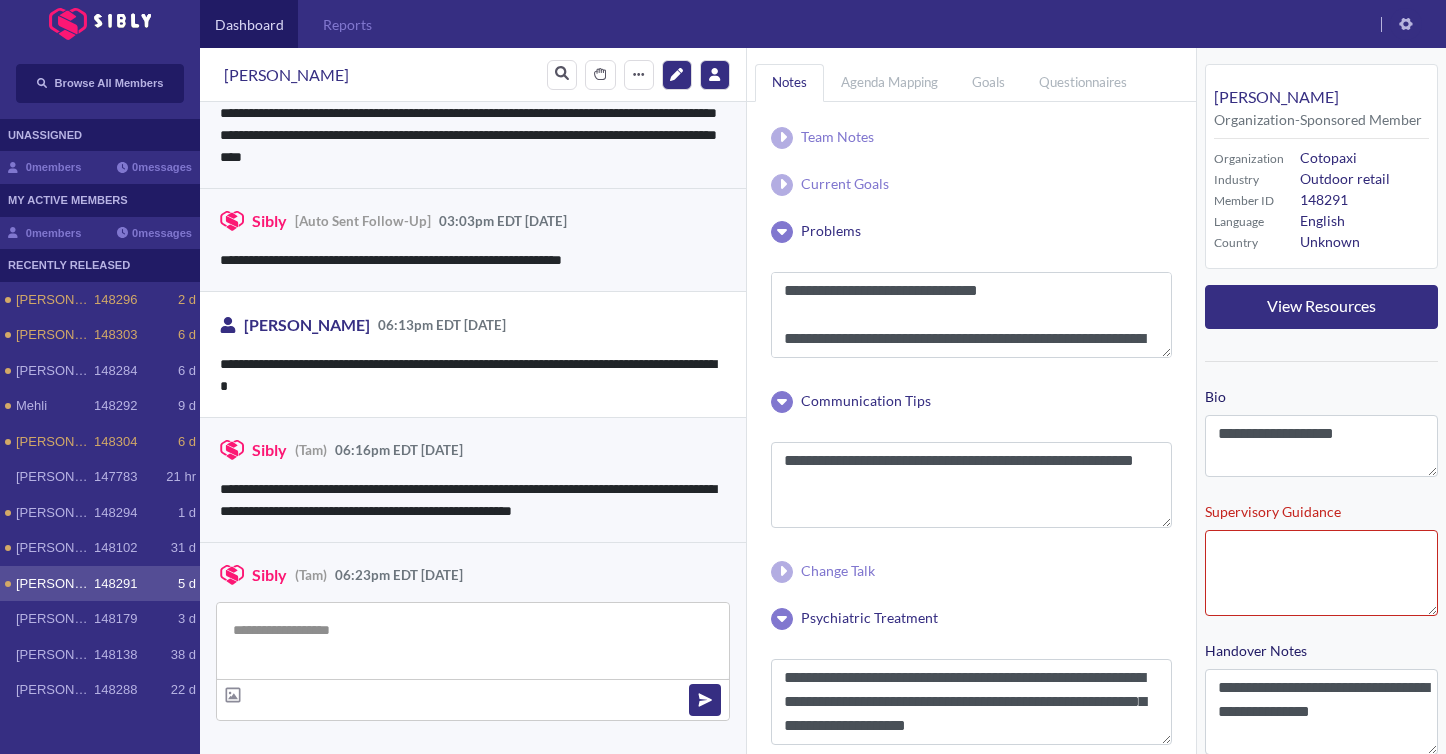 scroll, scrollTop: 8858, scrollLeft: 0, axis: vertical 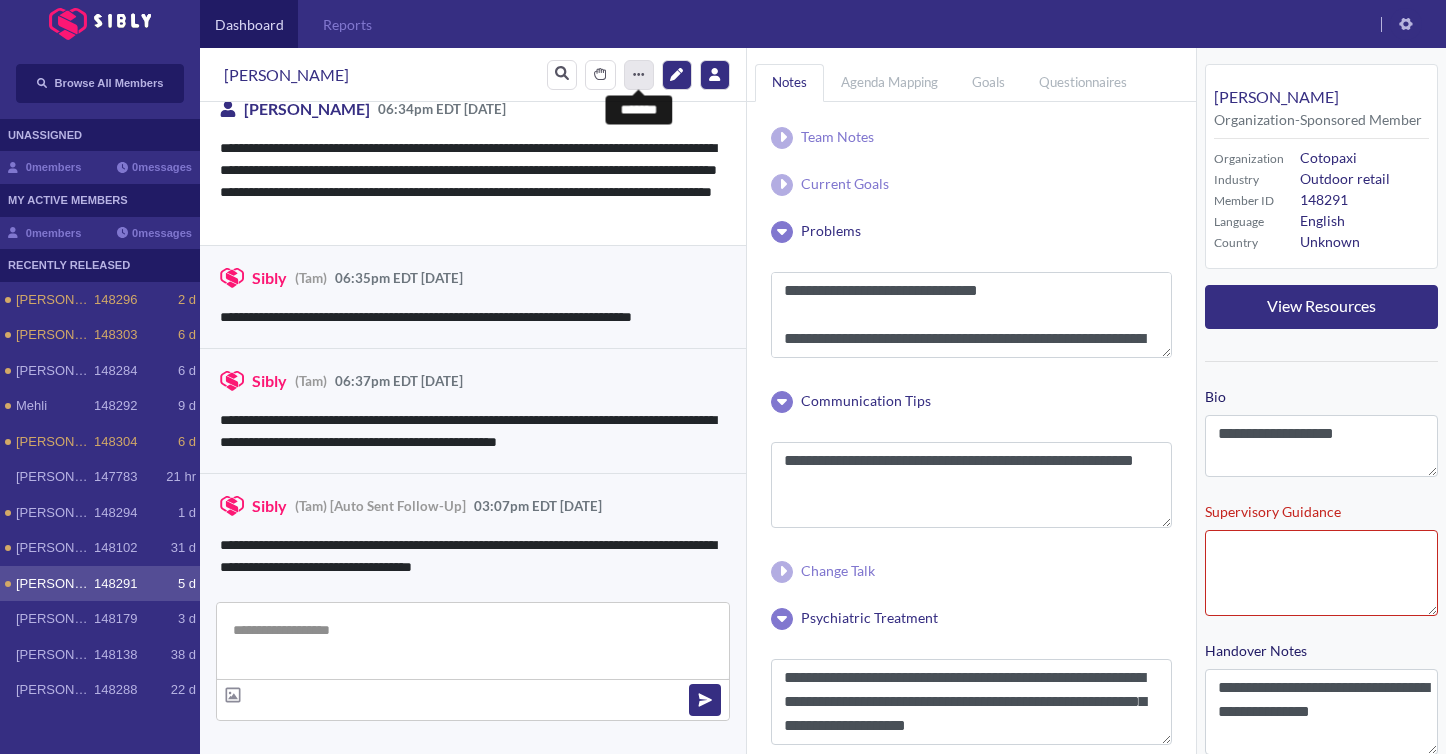 click on "*******" at bounding box center [639, 75] 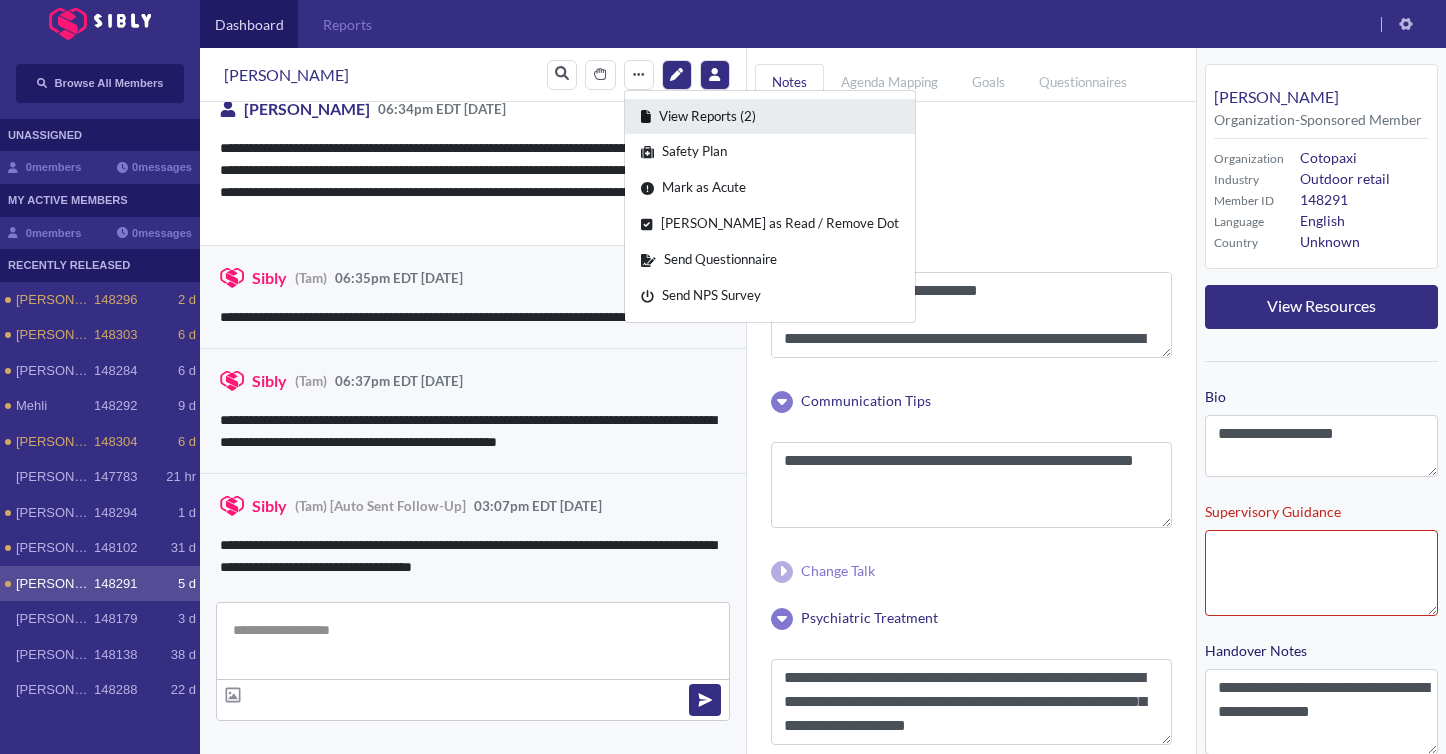 click on "View Reports (2)" at bounding box center [770, 117] 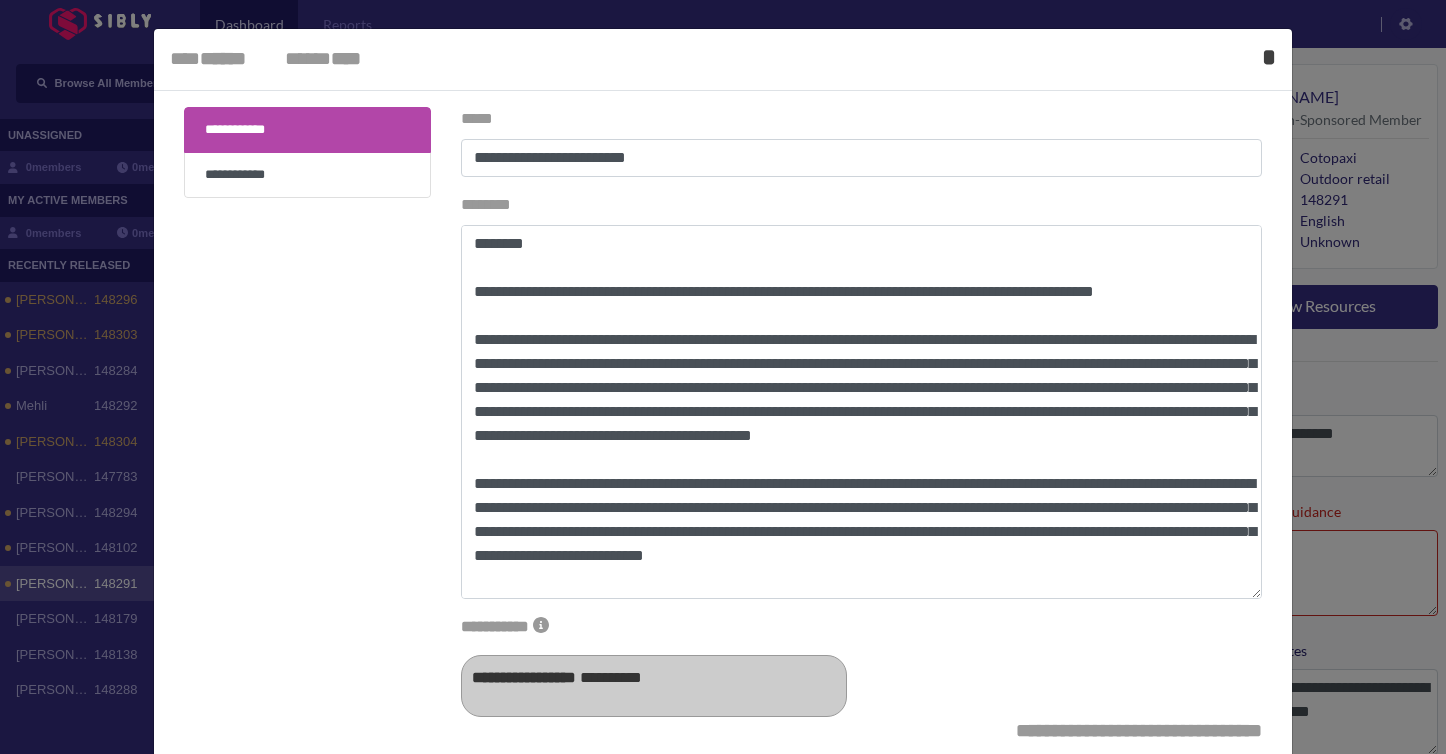 click on "* *****" at bounding box center (1269, 57) 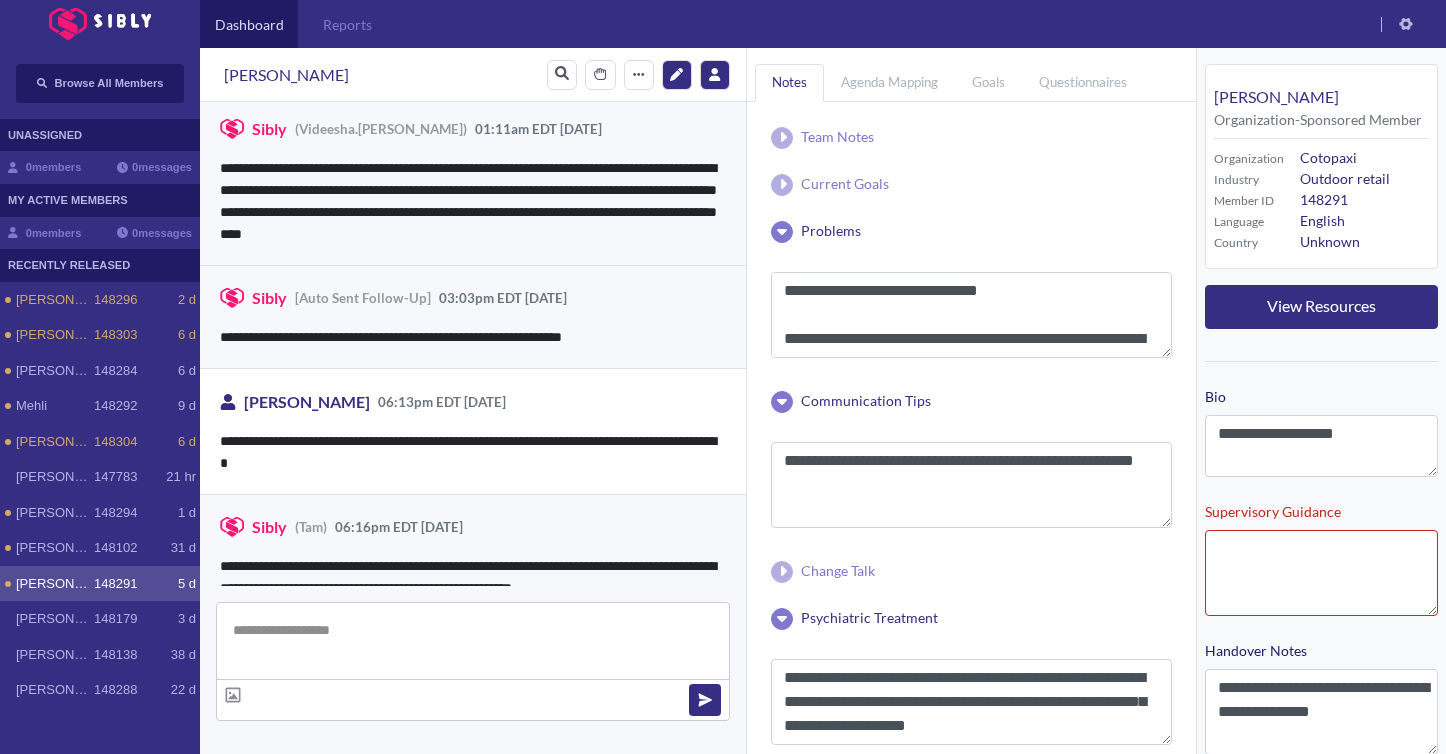 scroll, scrollTop: 8858, scrollLeft: 0, axis: vertical 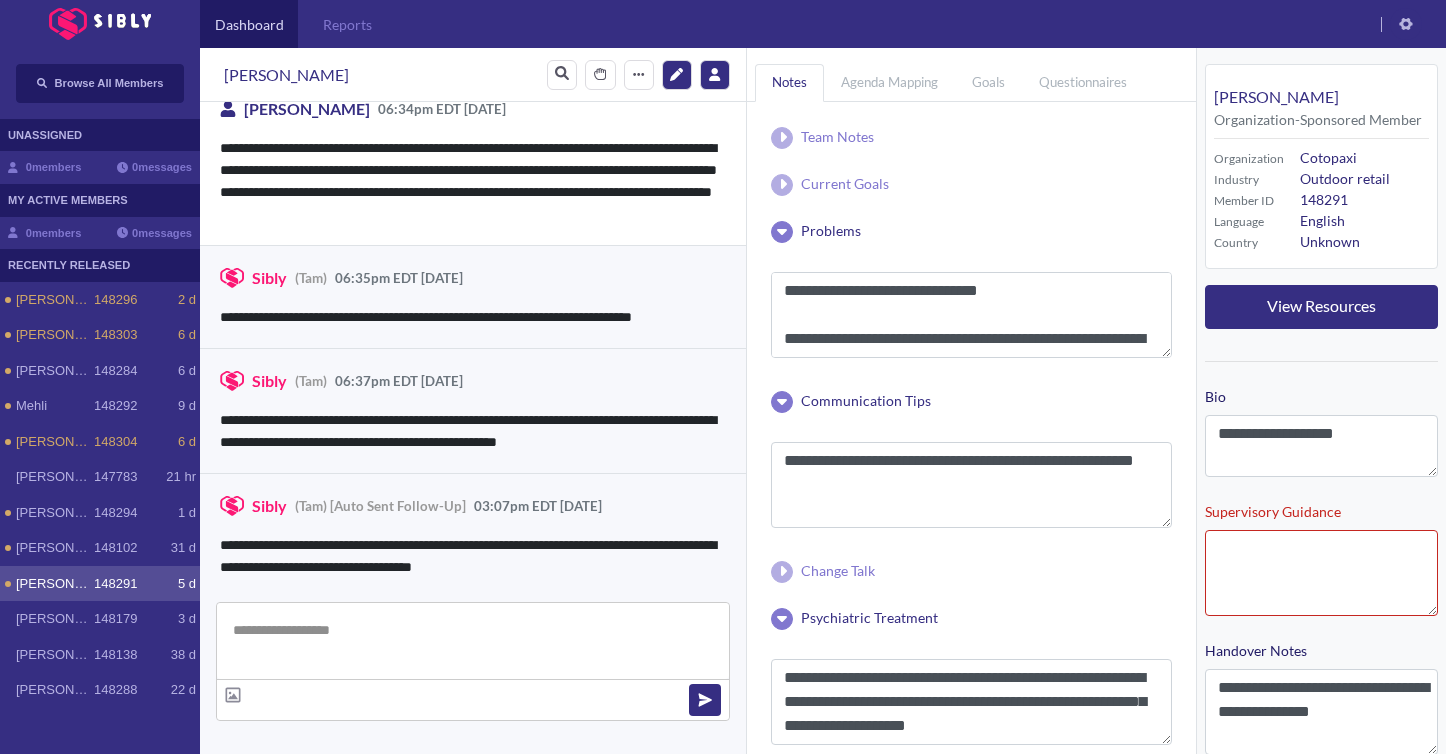 click on "**********" at bounding box center [473, 317] 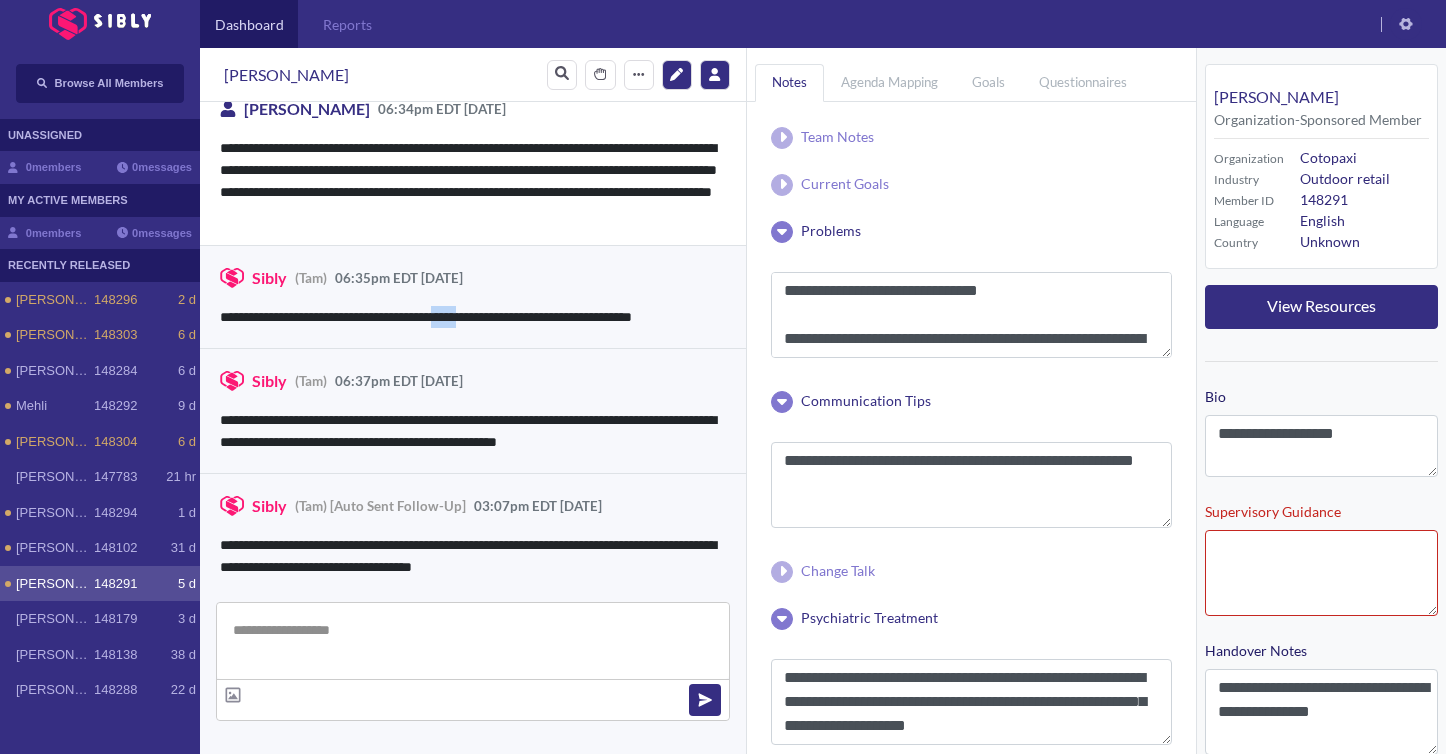 click on "**********" at bounding box center [473, 317] 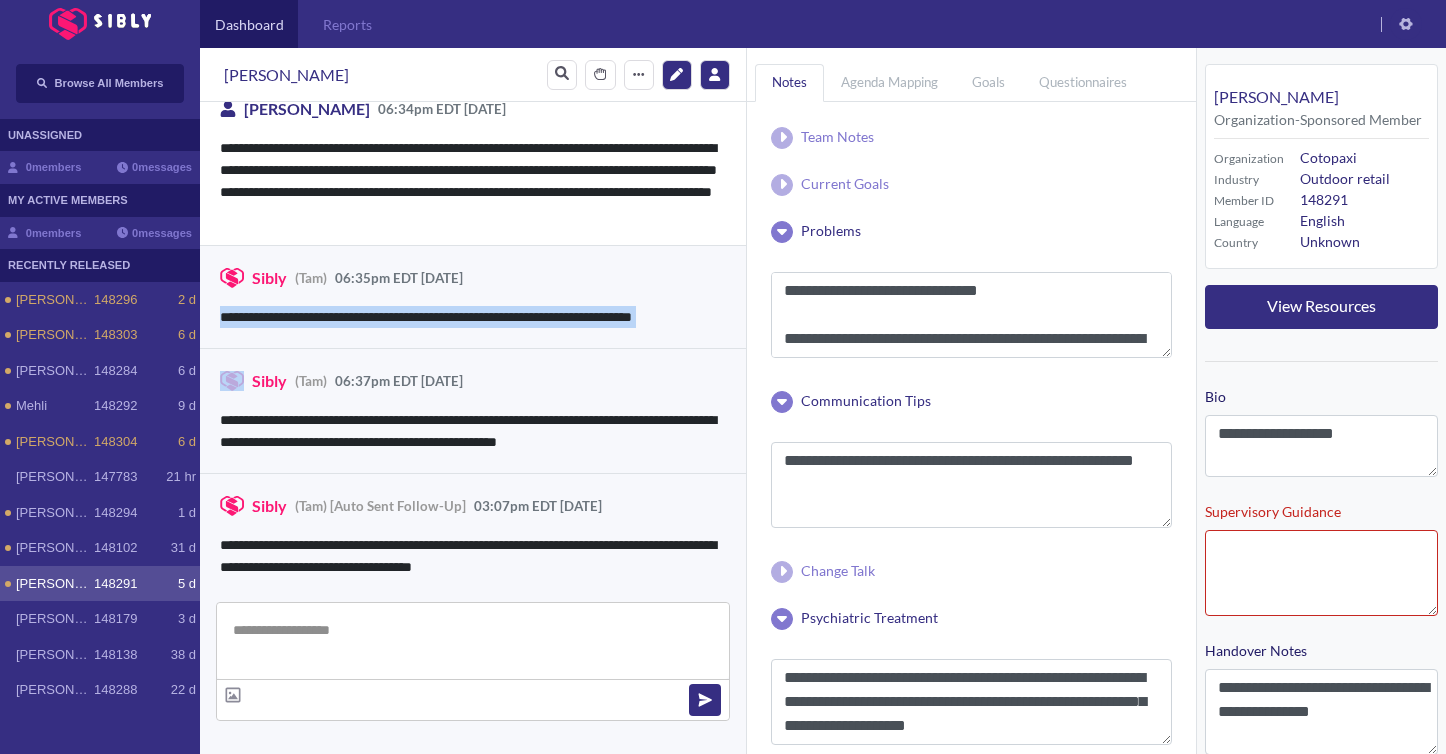 click on "**********" at bounding box center (473, 317) 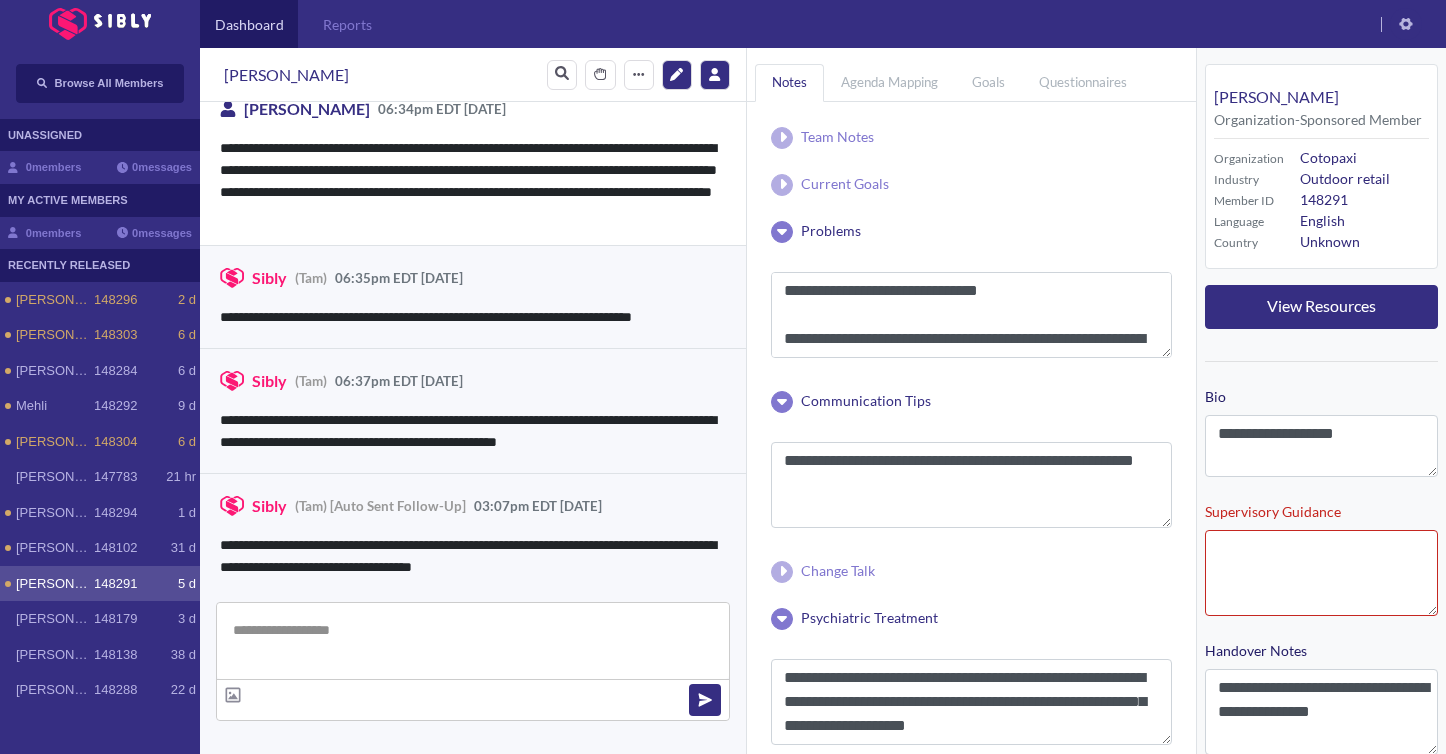 click on "**********" at bounding box center [473, 296] 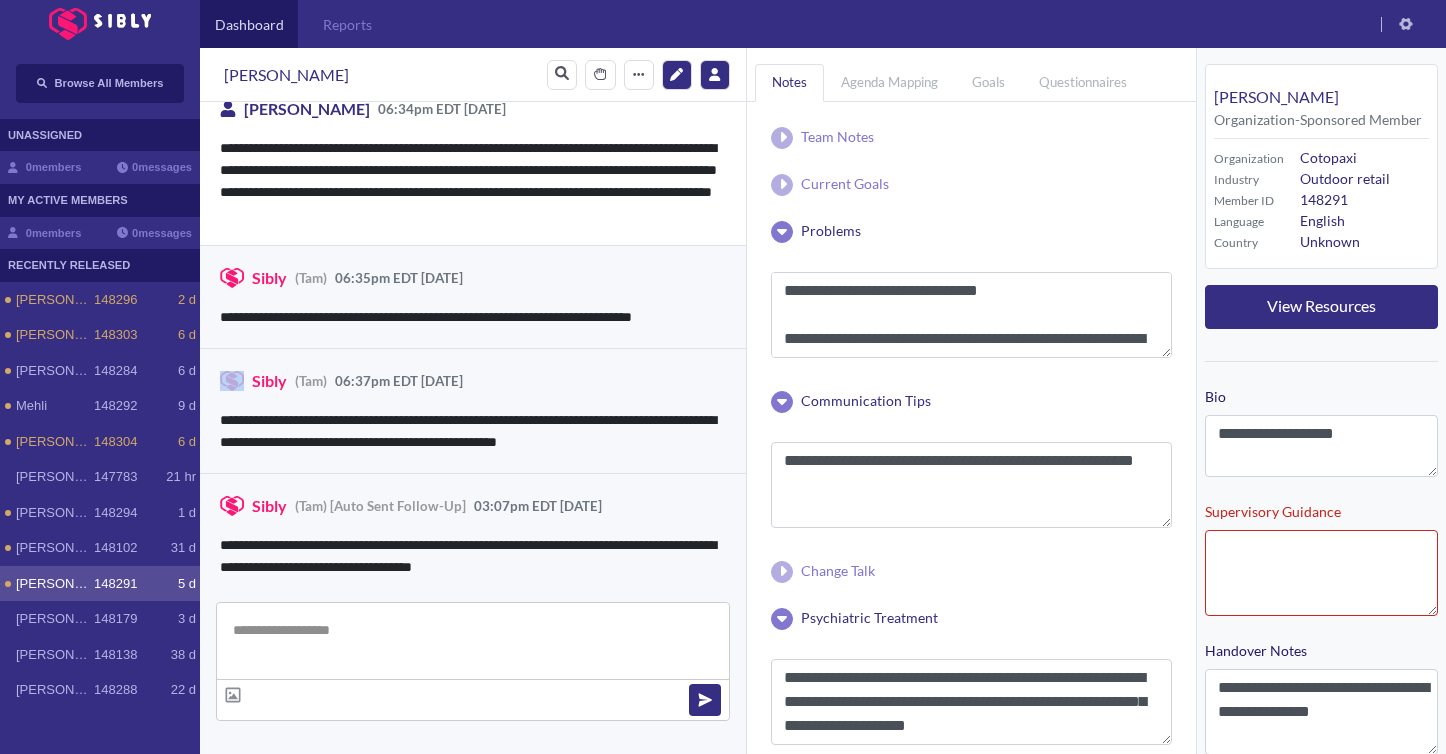 click on "**********" at bounding box center [473, 296] 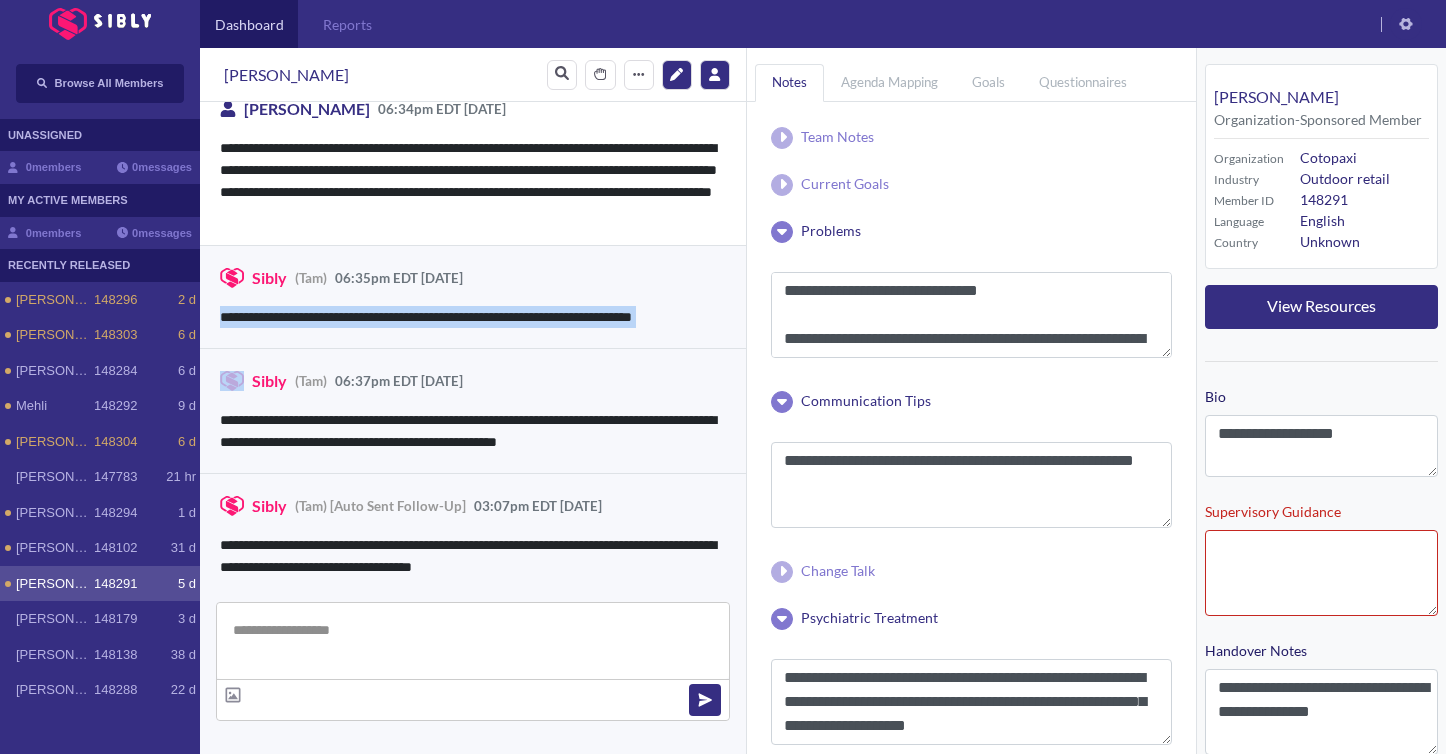 click on "**********" at bounding box center (473, 296) 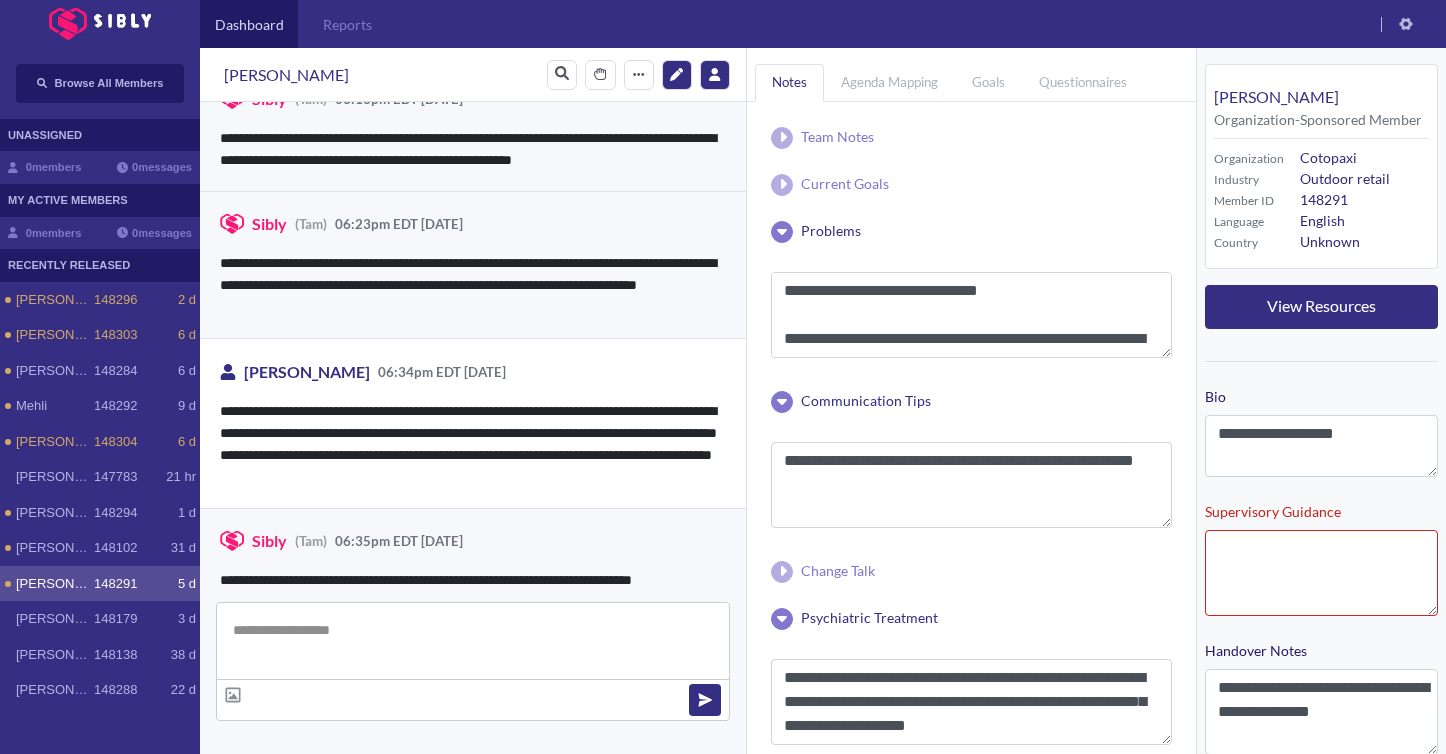 click on "**********" at bounding box center (473, 423) 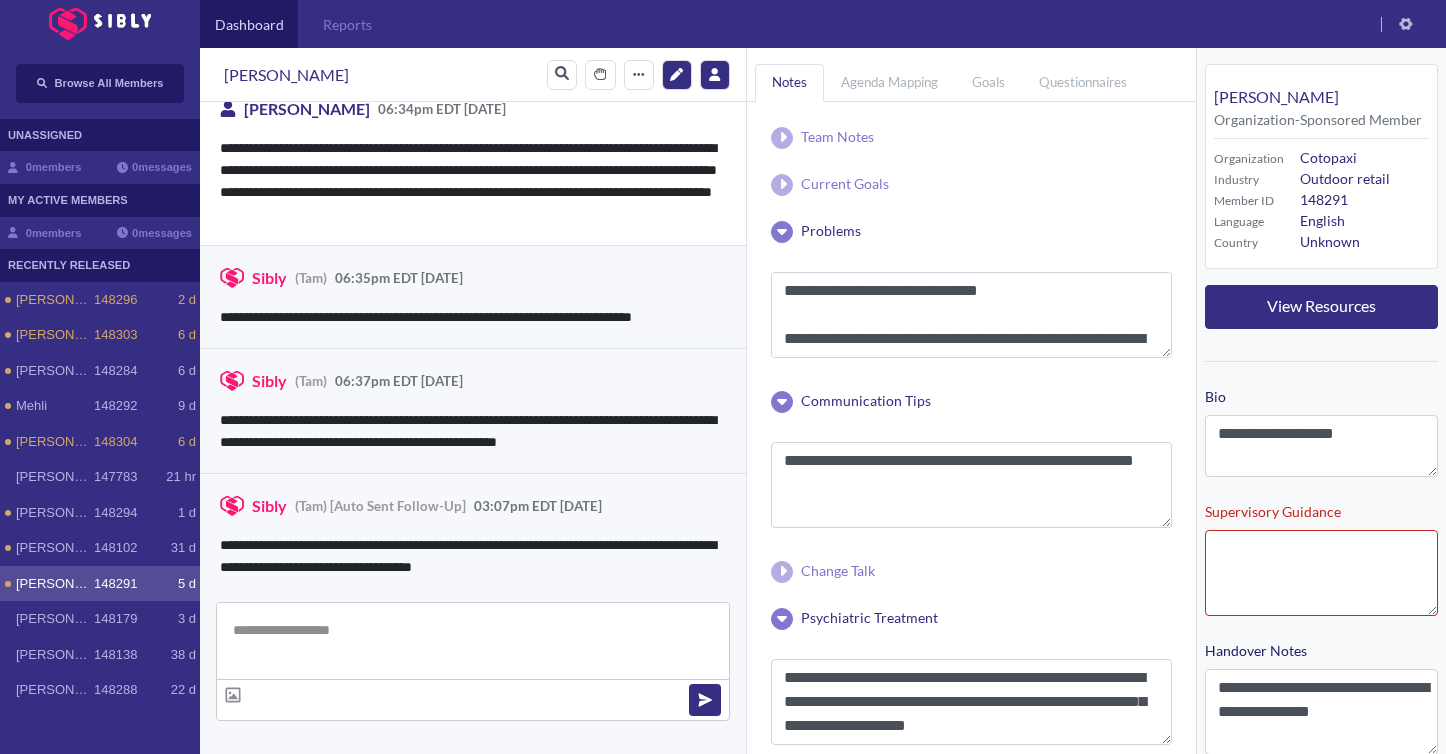 click on "**********" at bounding box center [473, 296] 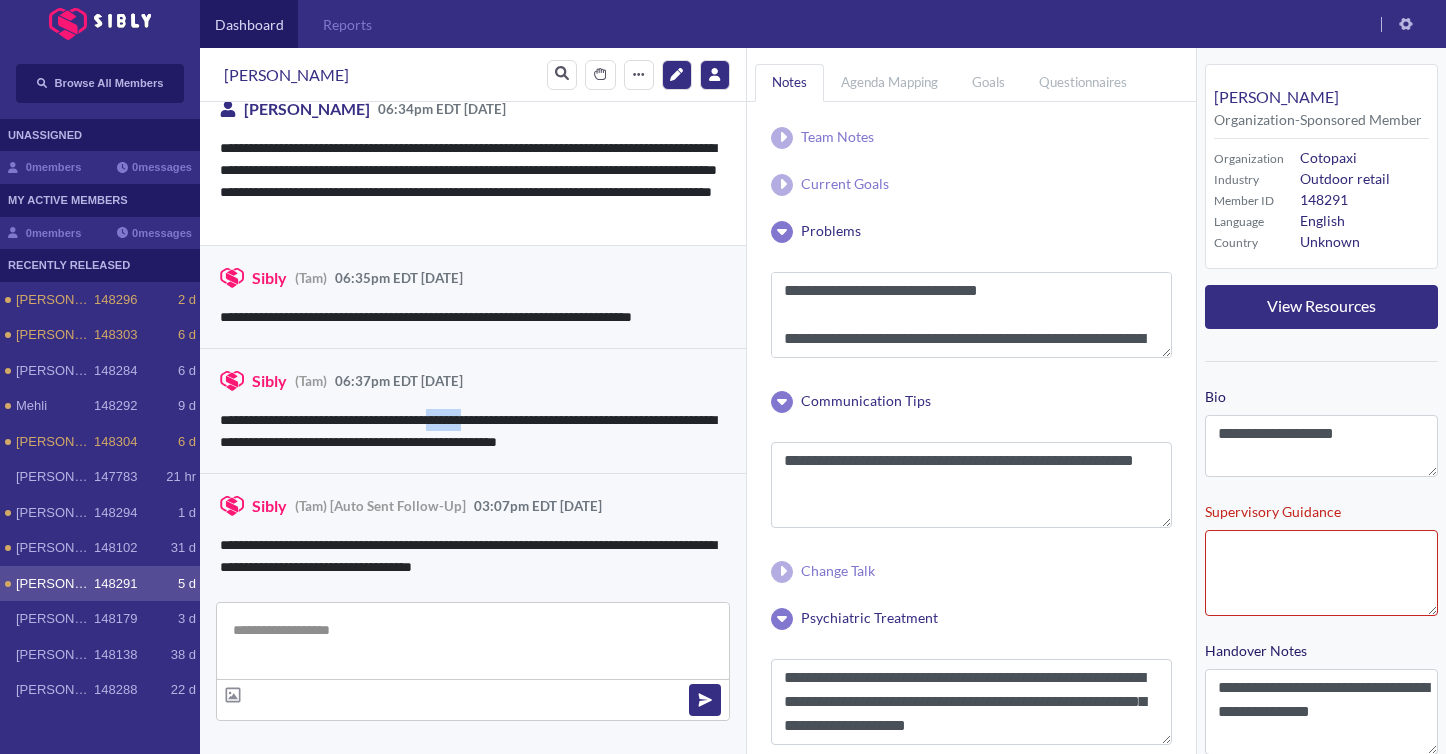 click on "**********" at bounding box center [473, 431] 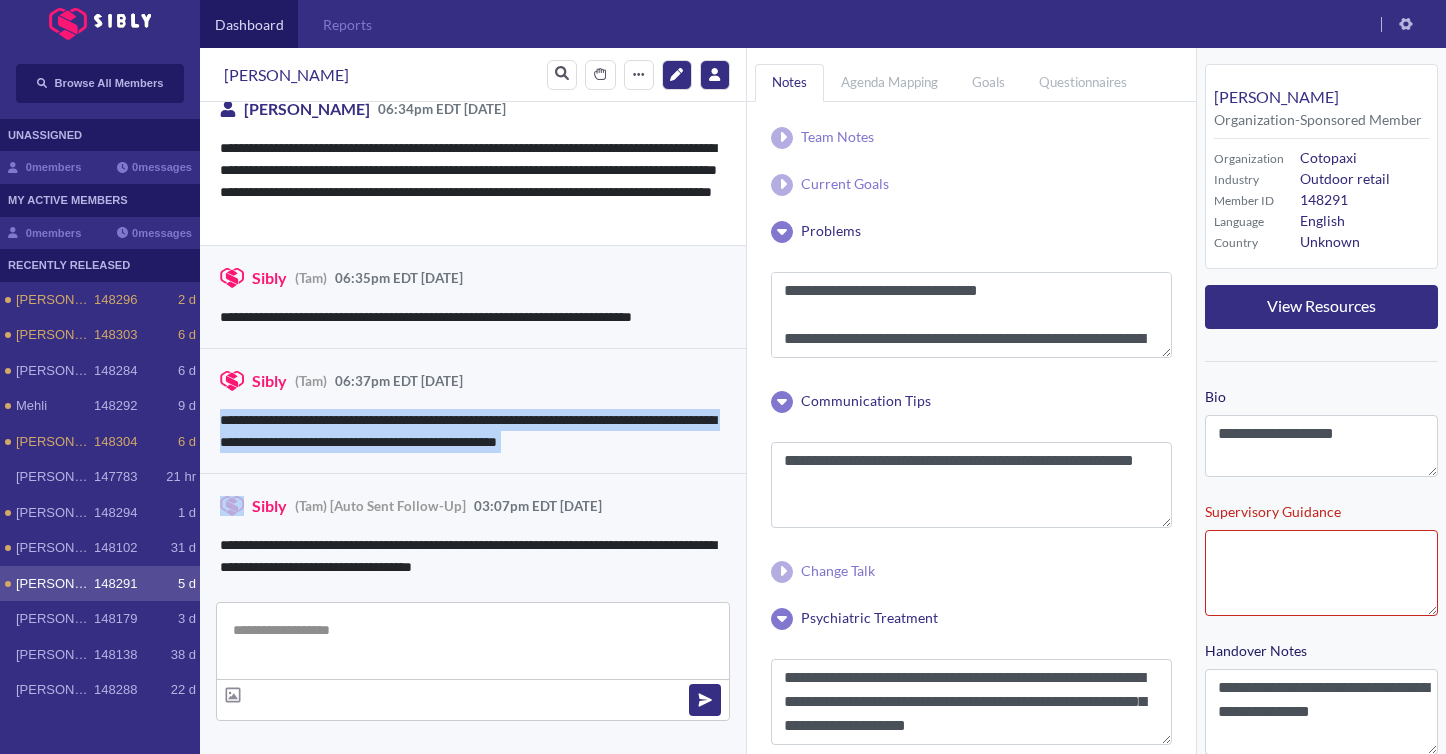 click on "**********" at bounding box center (473, 431) 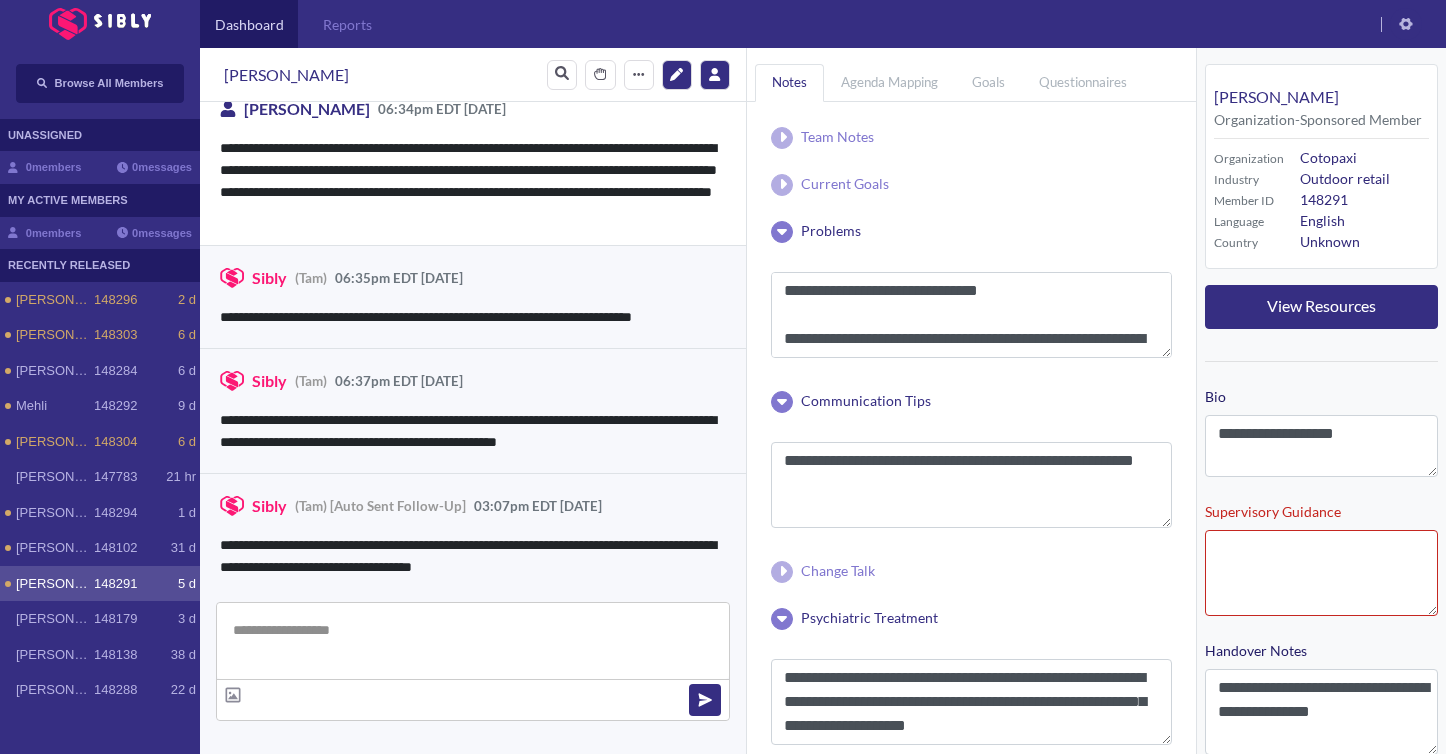 click on "**********" at bounding box center (473, 297) 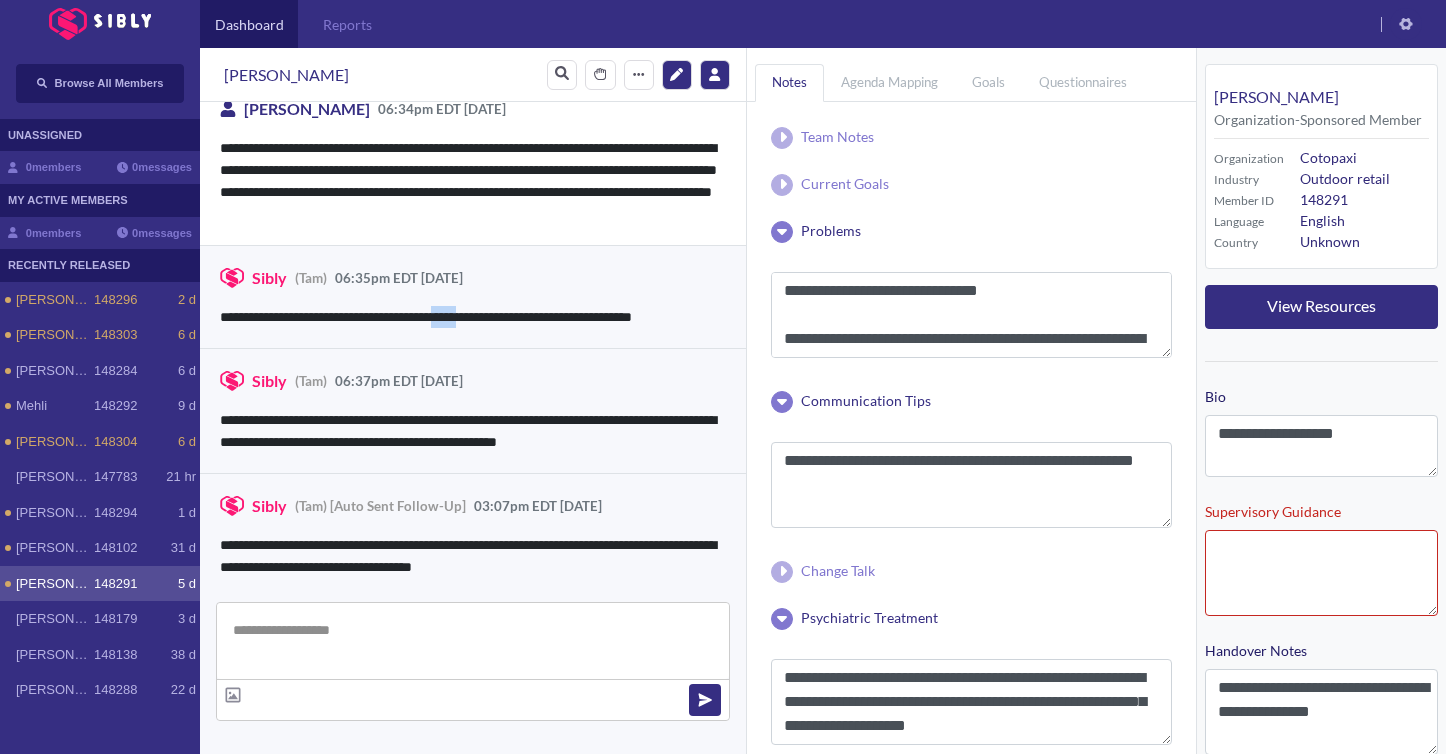 click on "**********" at bounding box center [473, 317] 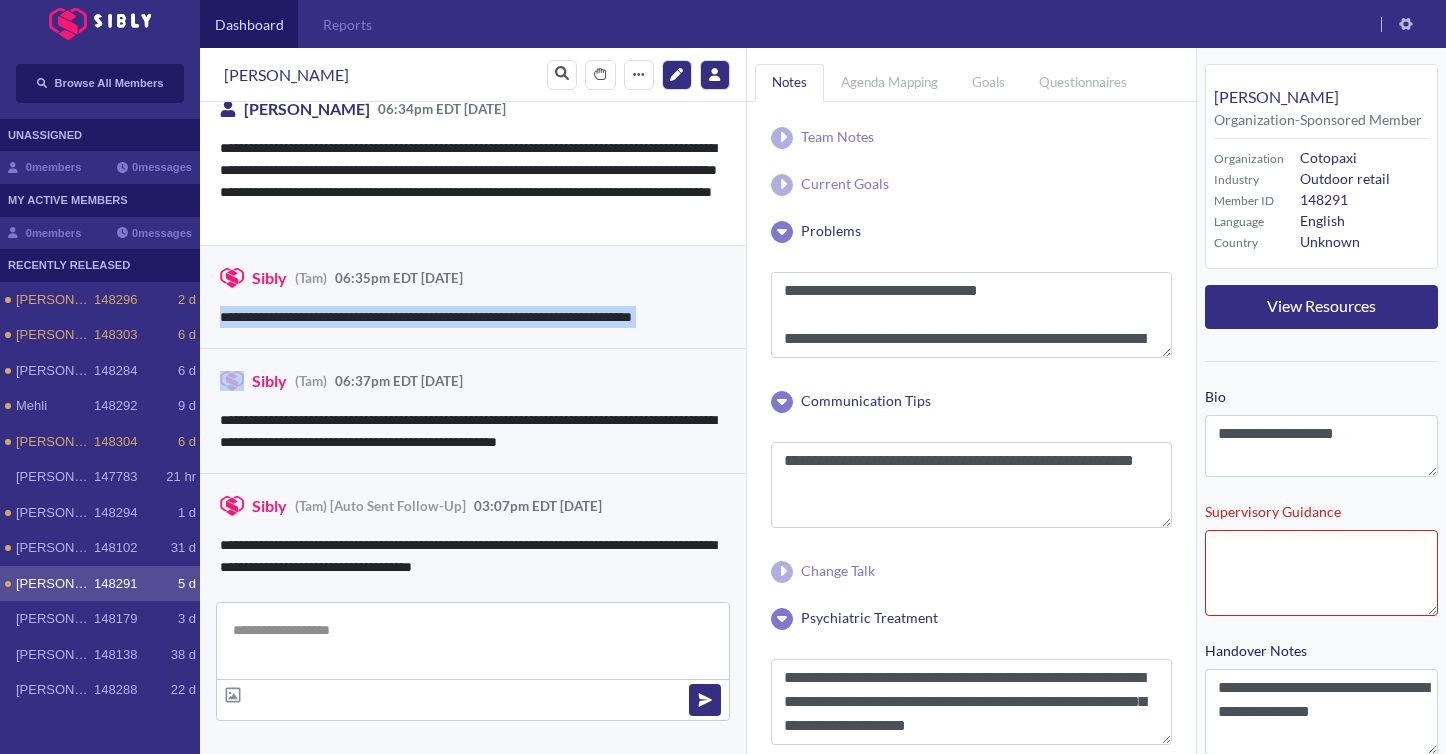 click on "**********" at bounding box center (473, 317) 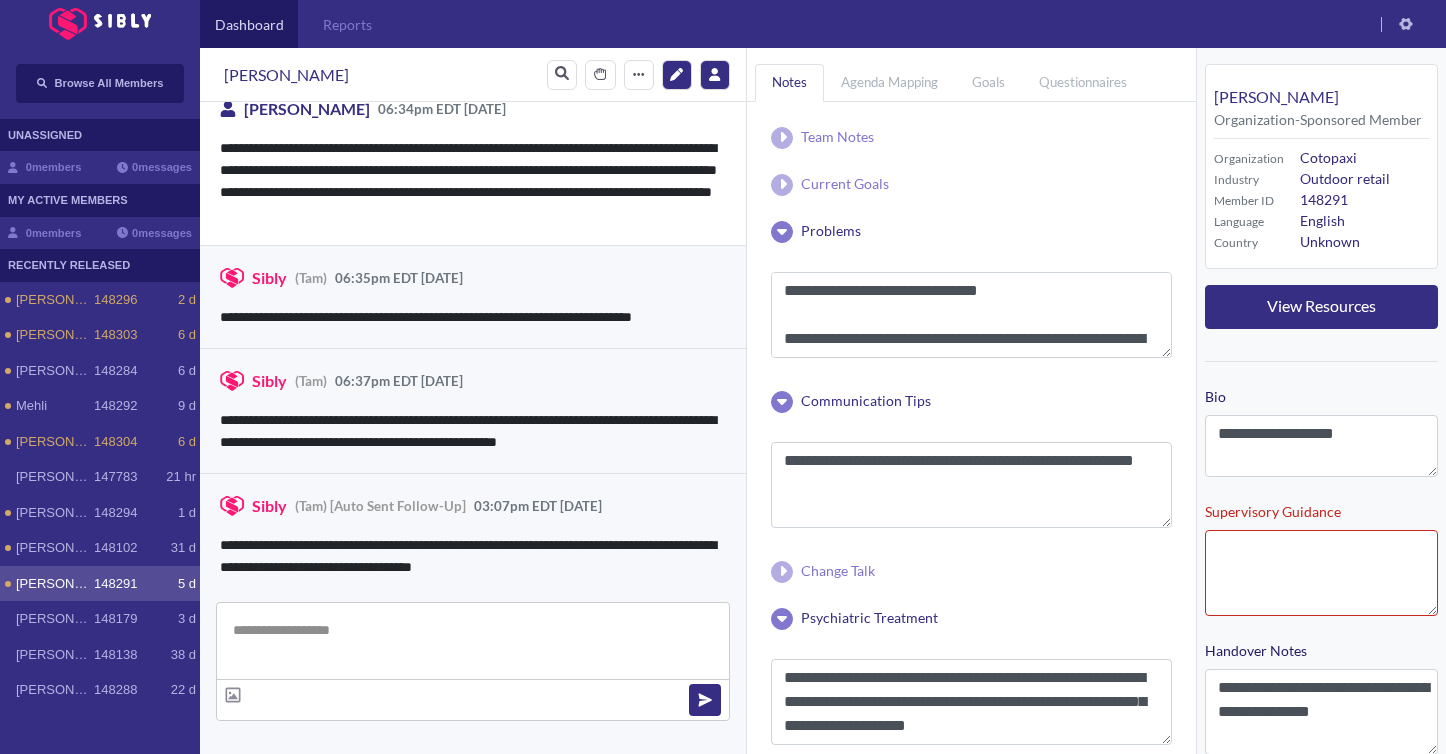 click on "**********" at bounding box center [473, 317] 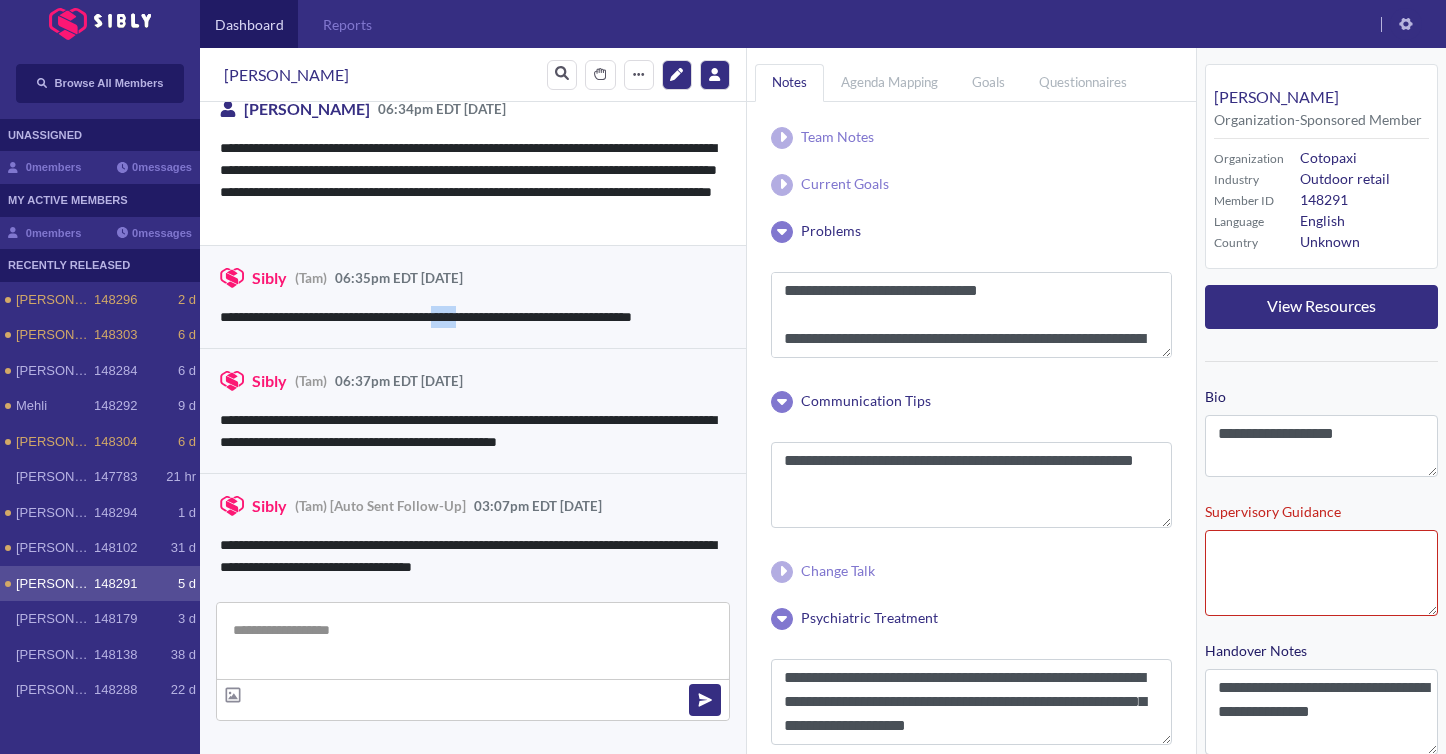click on "**********" at bounding box center (473, 317) 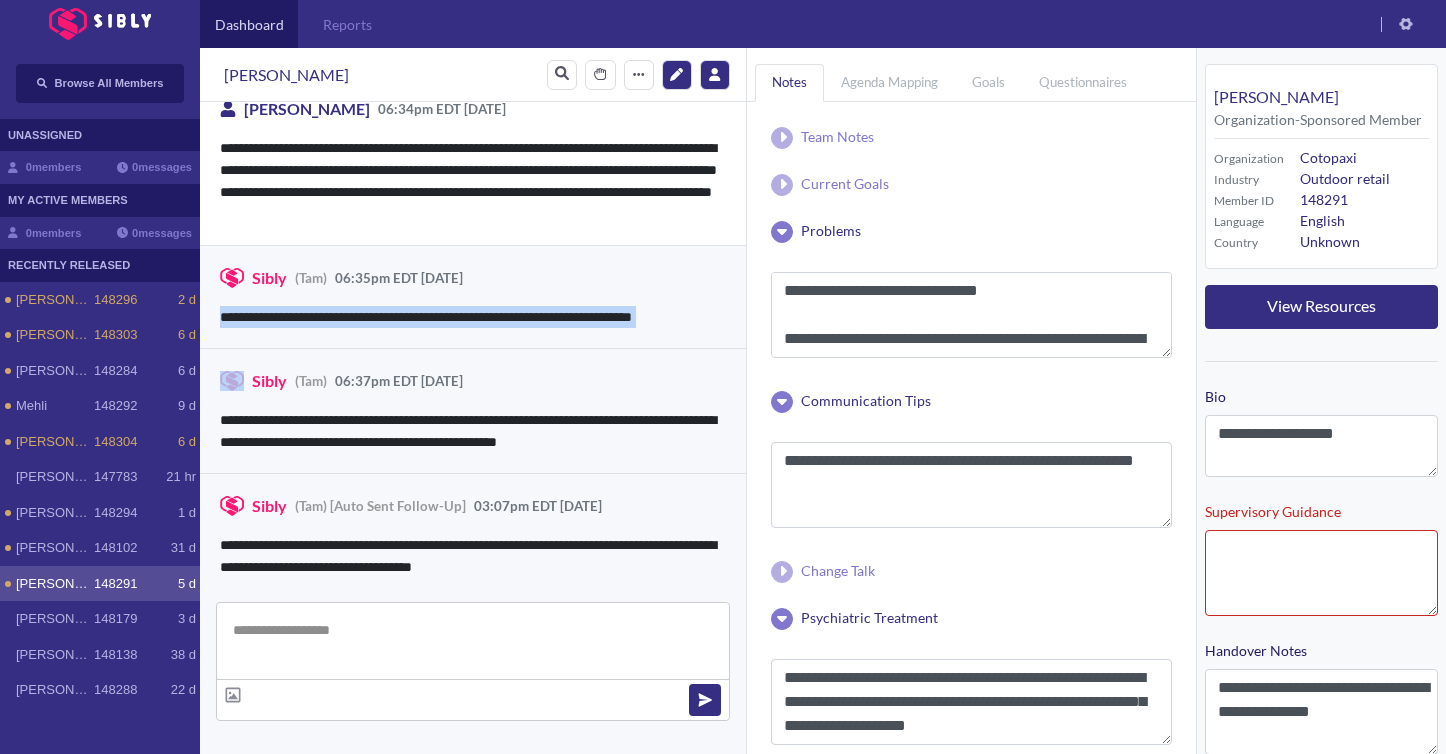 click on "**********" at bounding box center [473, 317] 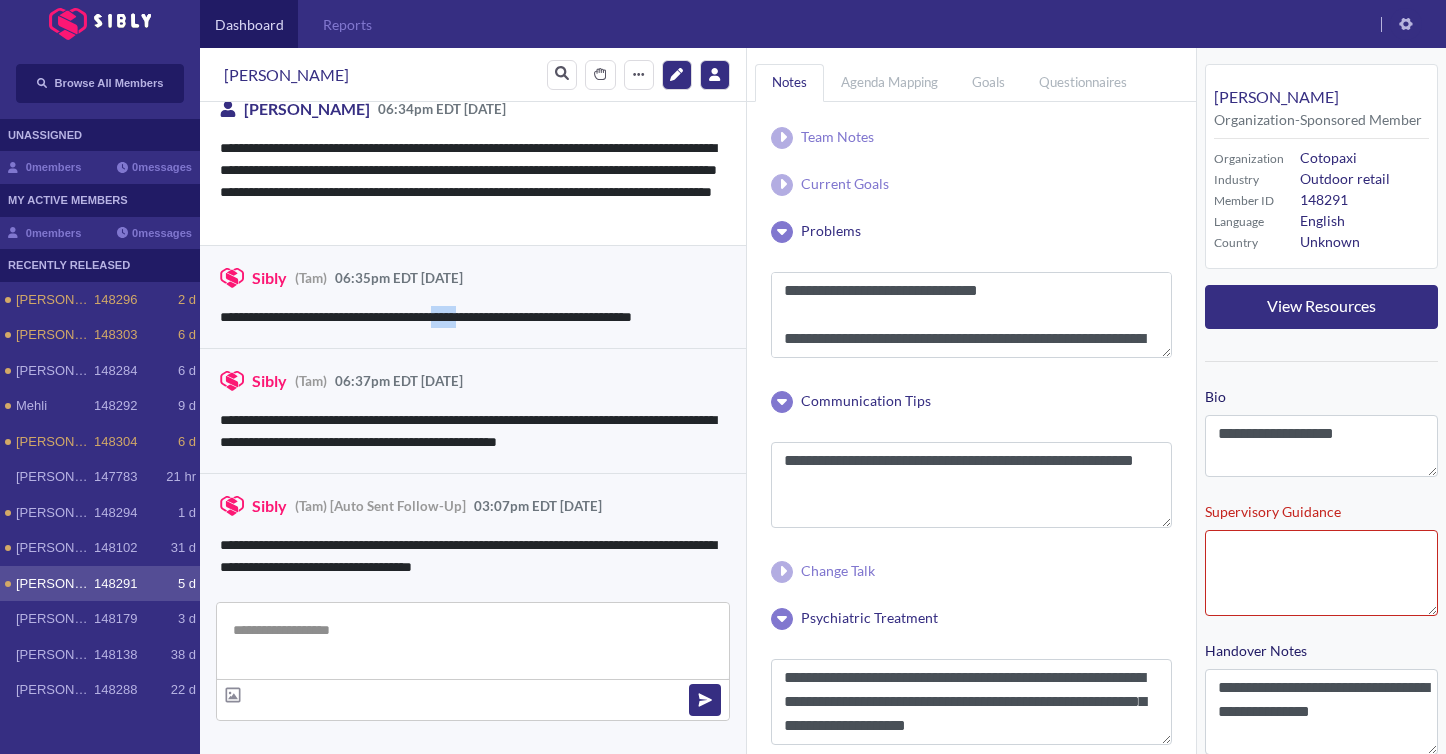 click on "**********" at bounding box center [473, 317] 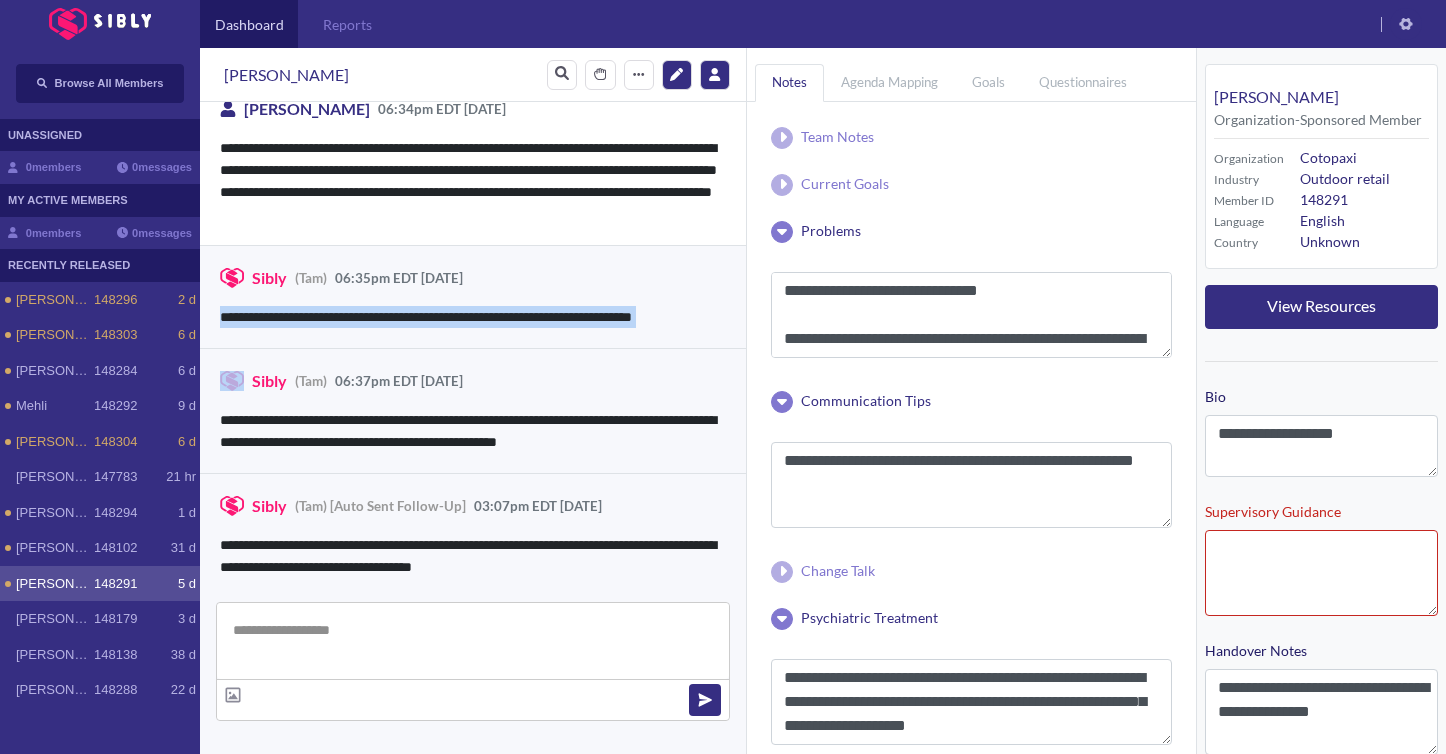 click on "**********" at bounding box center (473, 317) 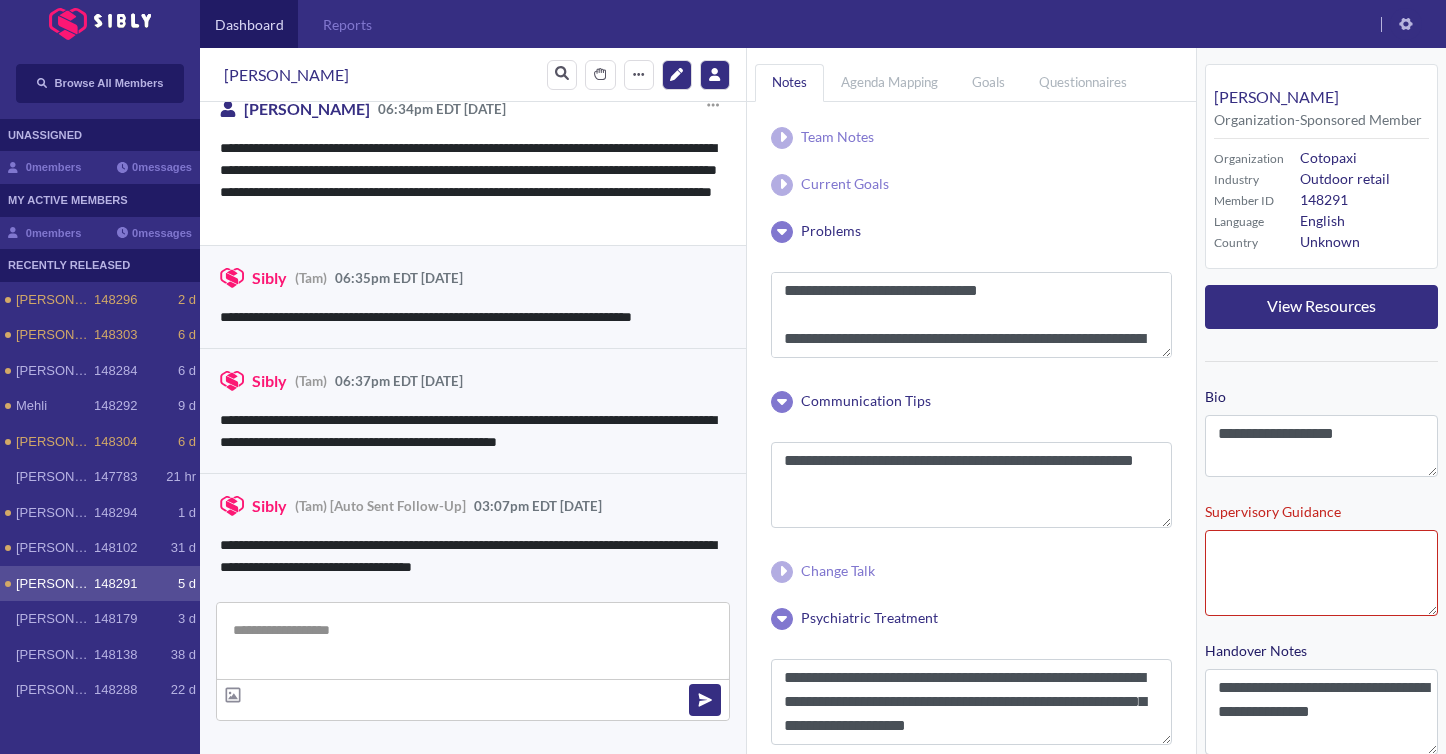 click on "**********" at bounding box center (473, 181) 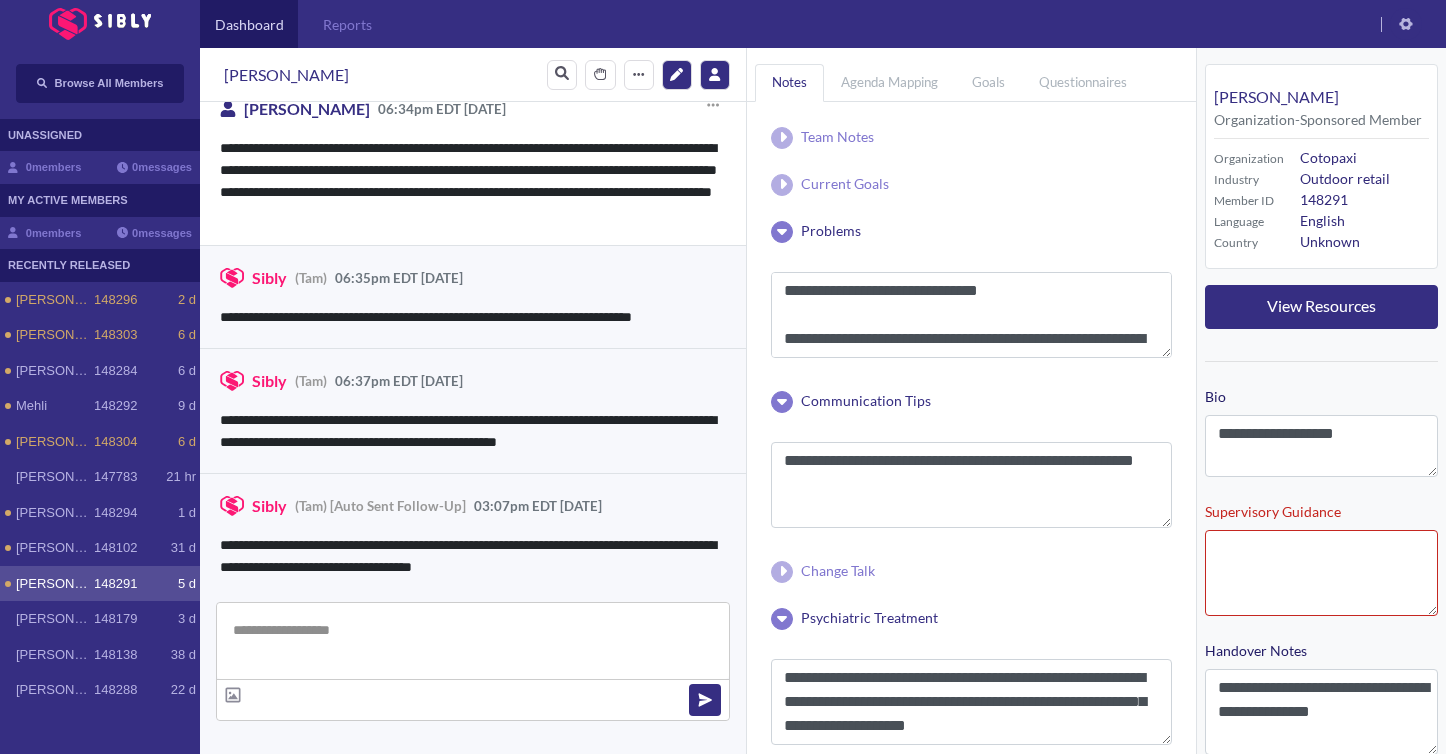 click on "**********" at bounding box center [473, 181] 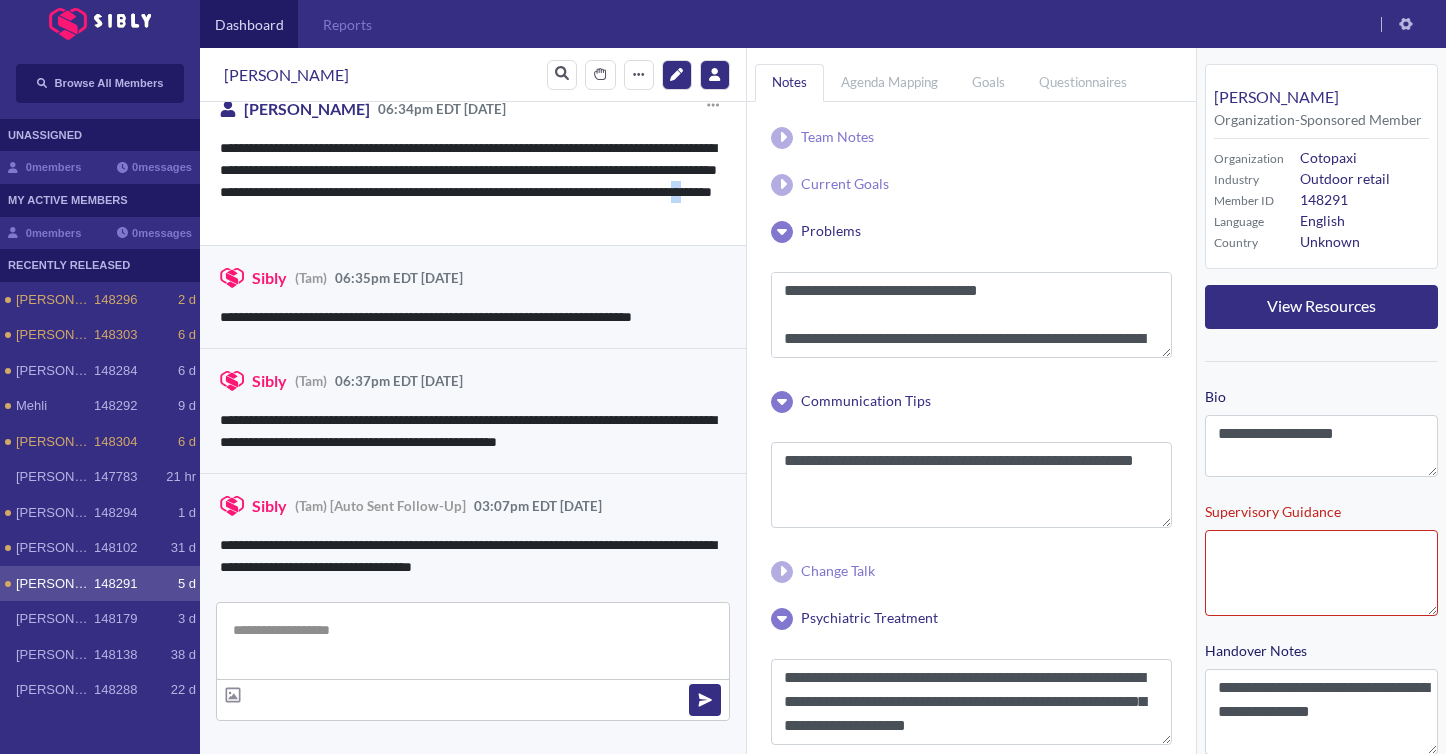 click on "**********" at bounding box center [473, 181] 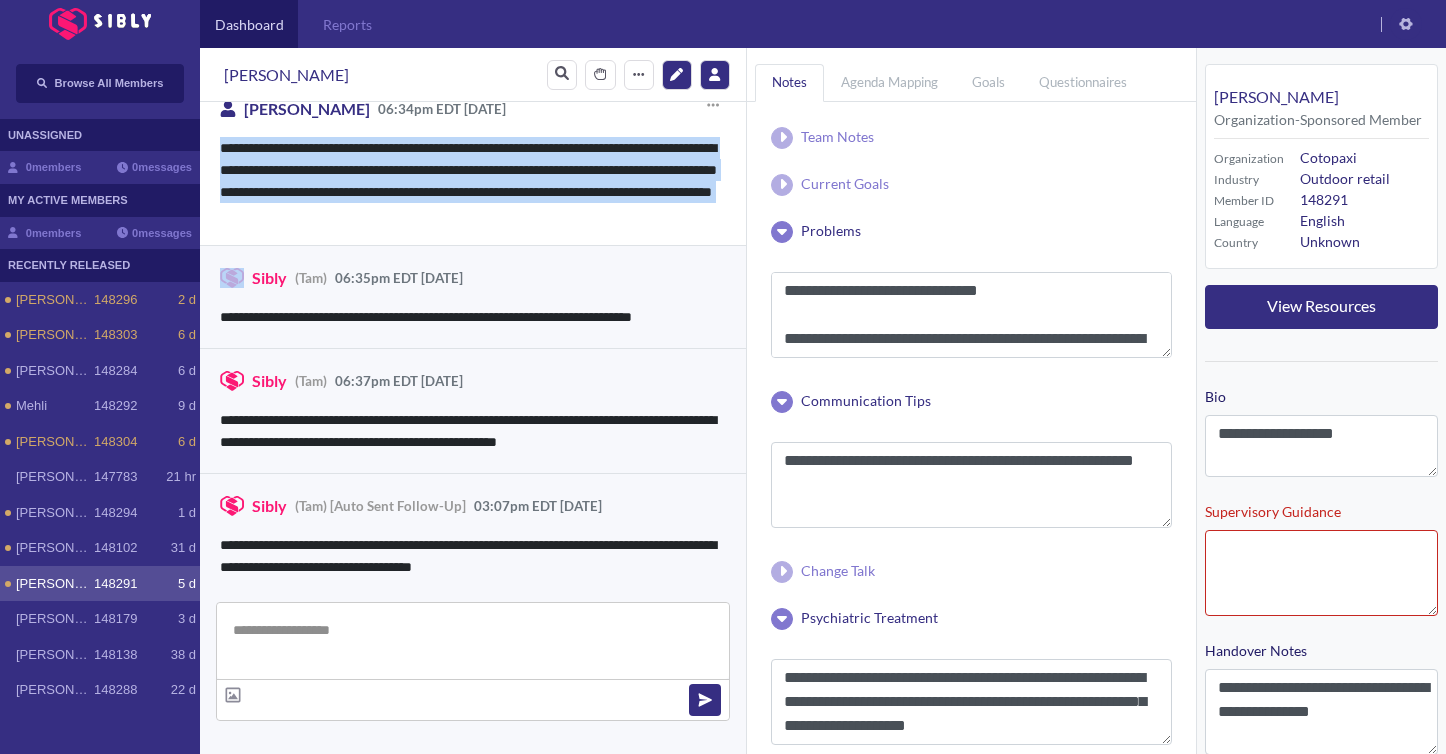 click on "**********" at bounding box center [473, 181] 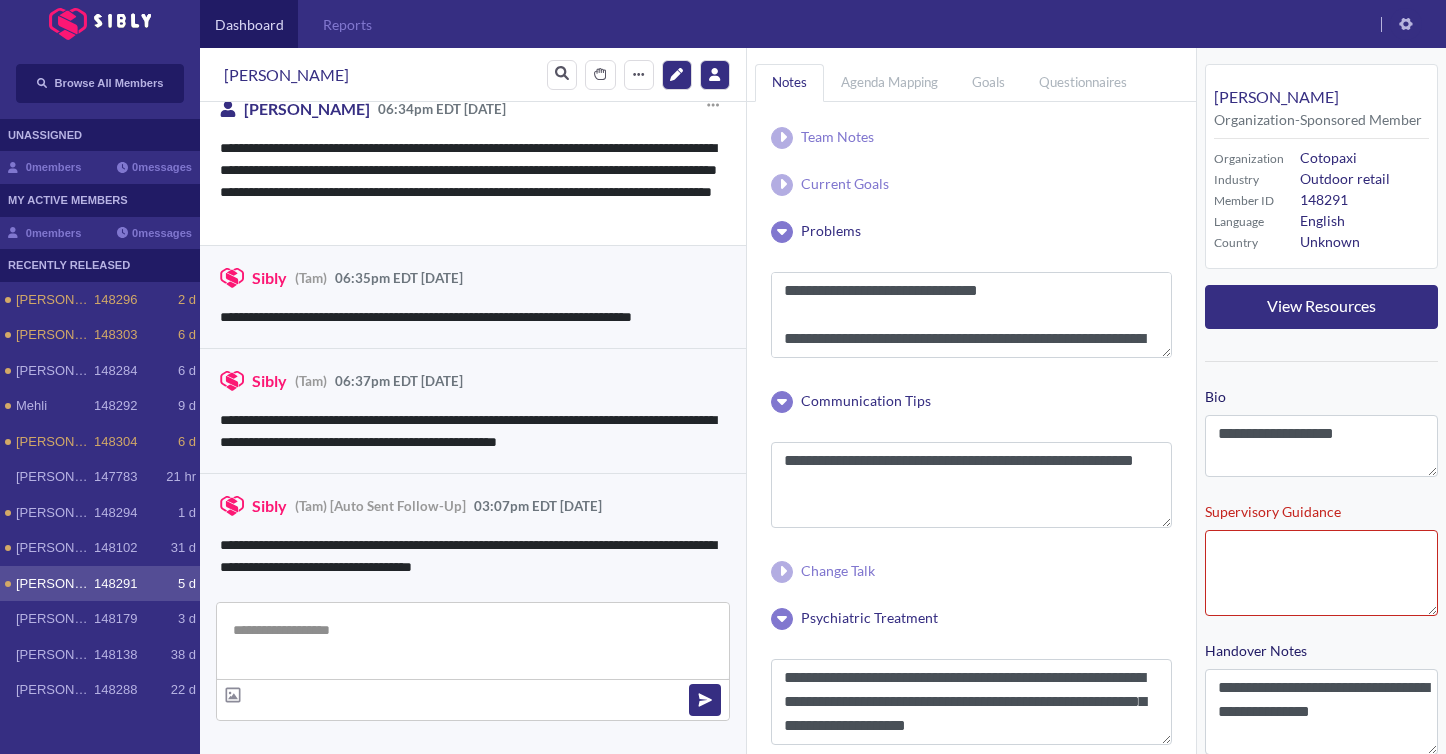 click on "**********" at bounding box center [473, 181] 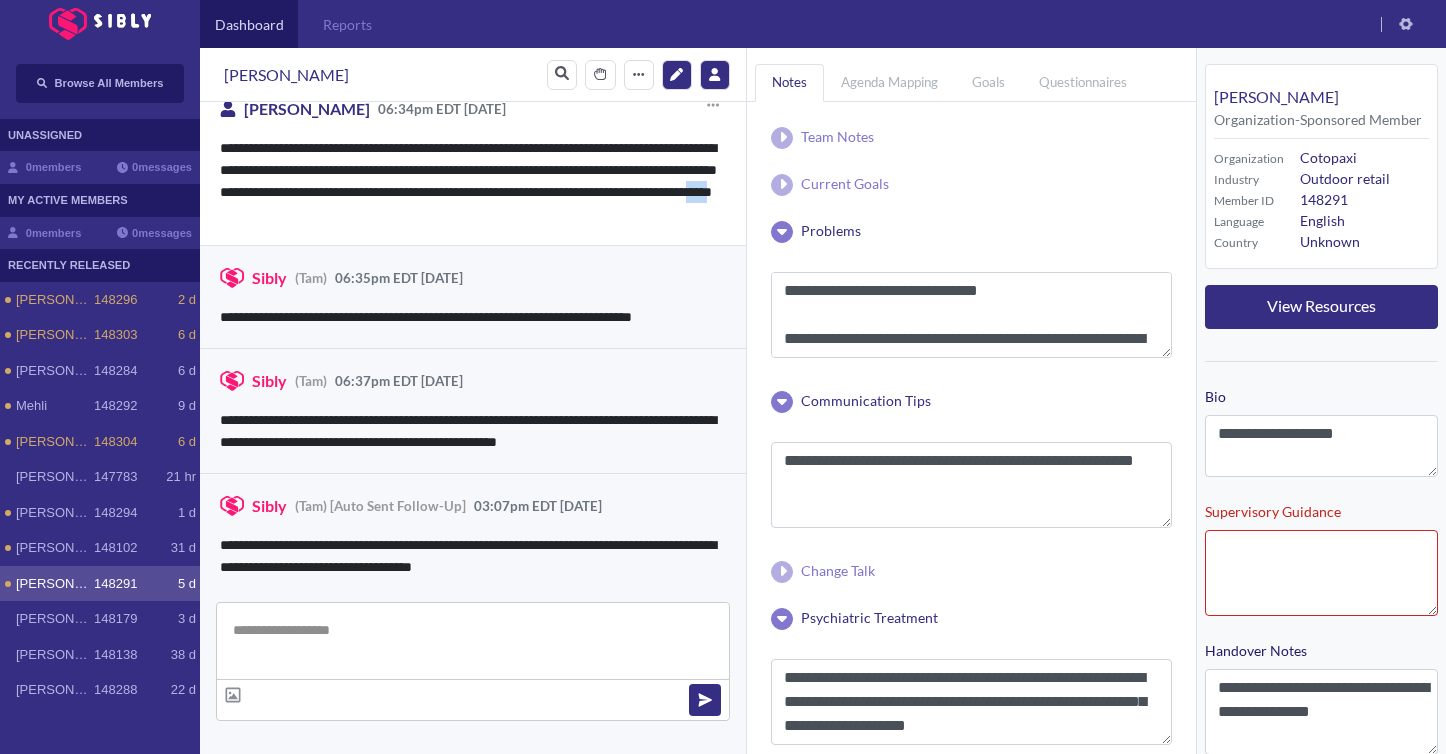 click on "**********" at bounding box center (473, 181) 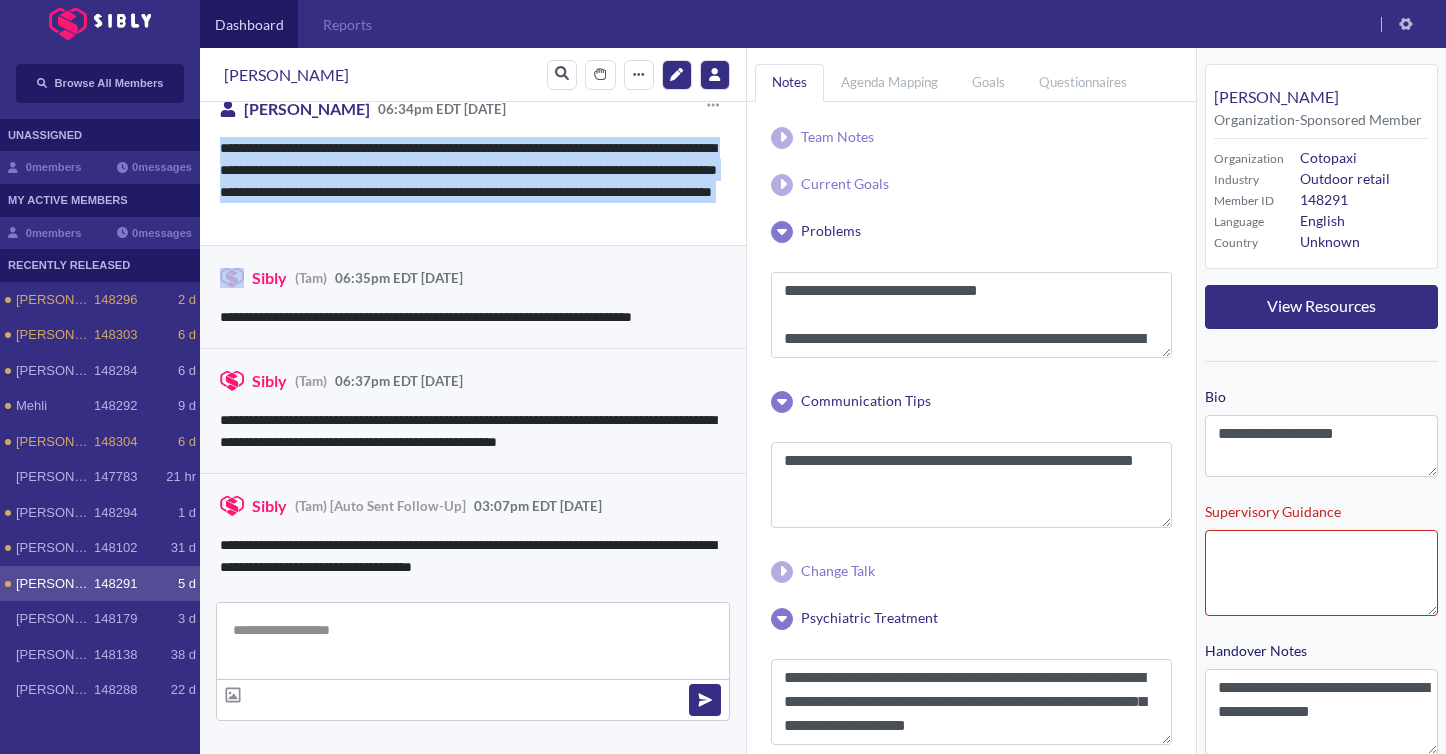 click on "**********" at bounding box center [473, 181] 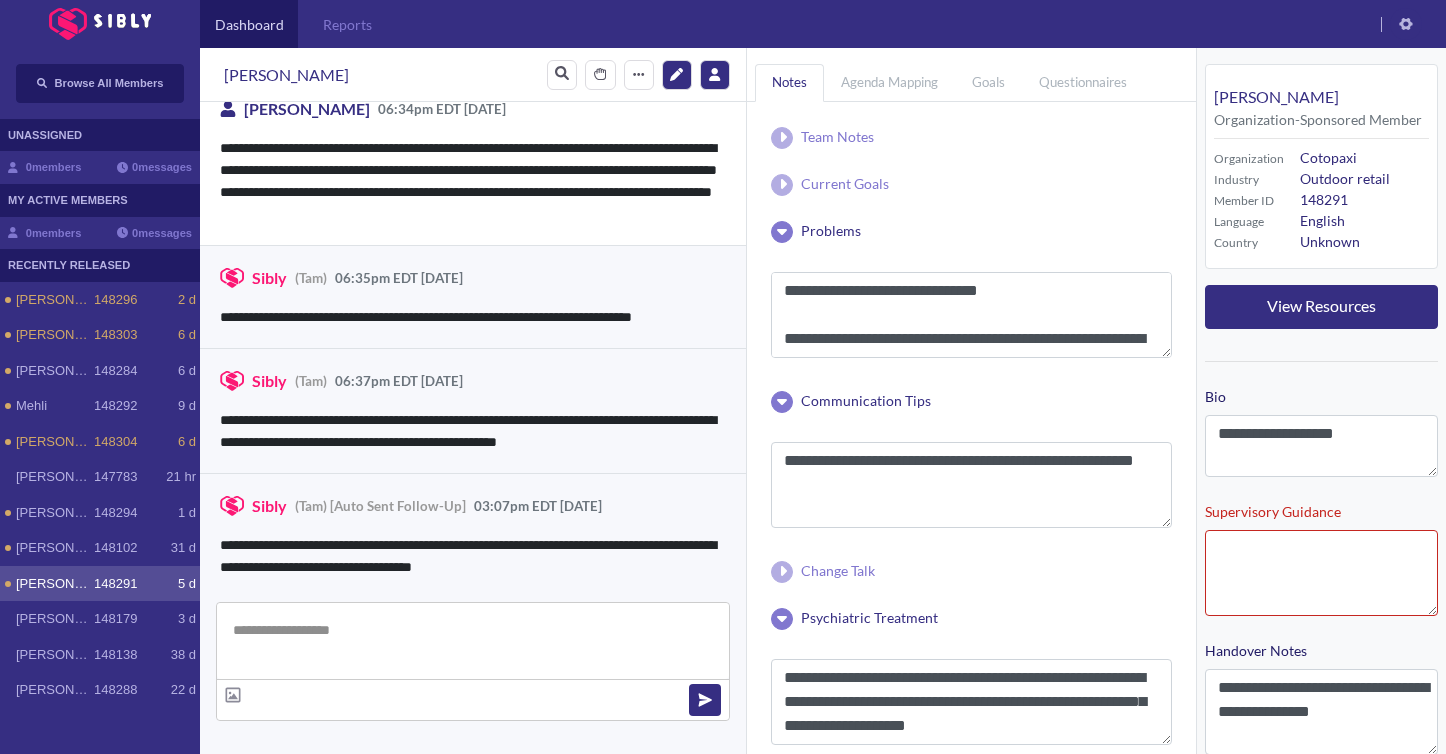 click on "06:37pm EDT [DATE]" at bounding box center [399, 381] 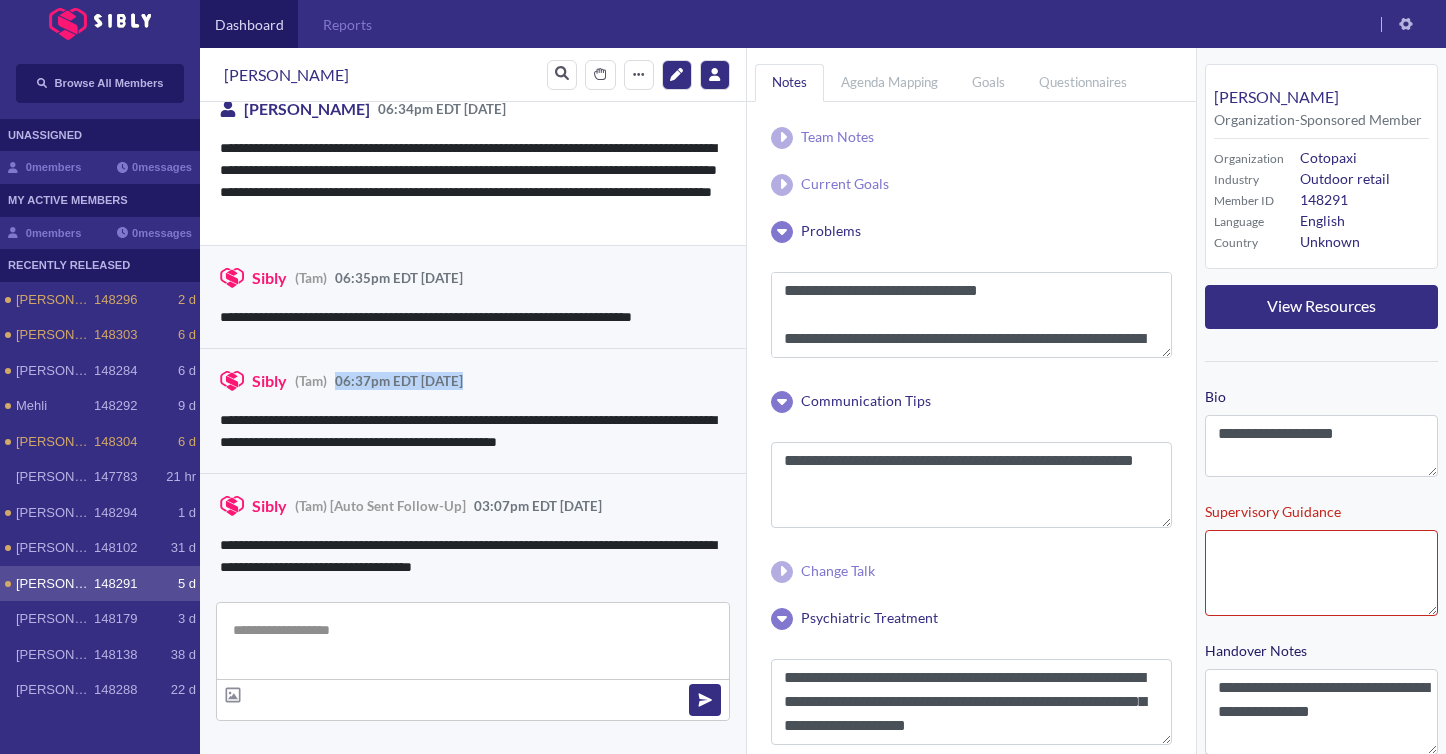 click on "06:37pm EDT [DATE]" at bounding box center [399, 381] 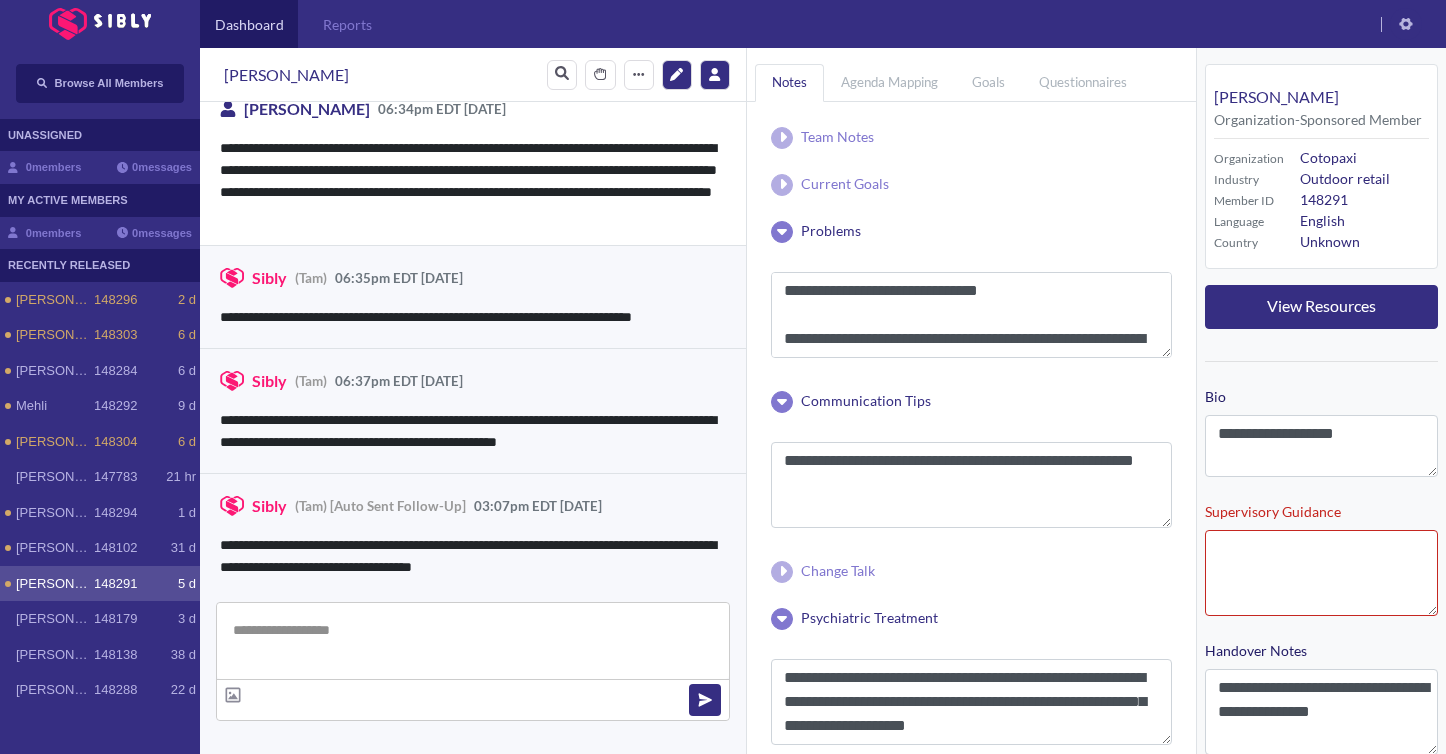 click on "**********" at bounding box center [473, 431] 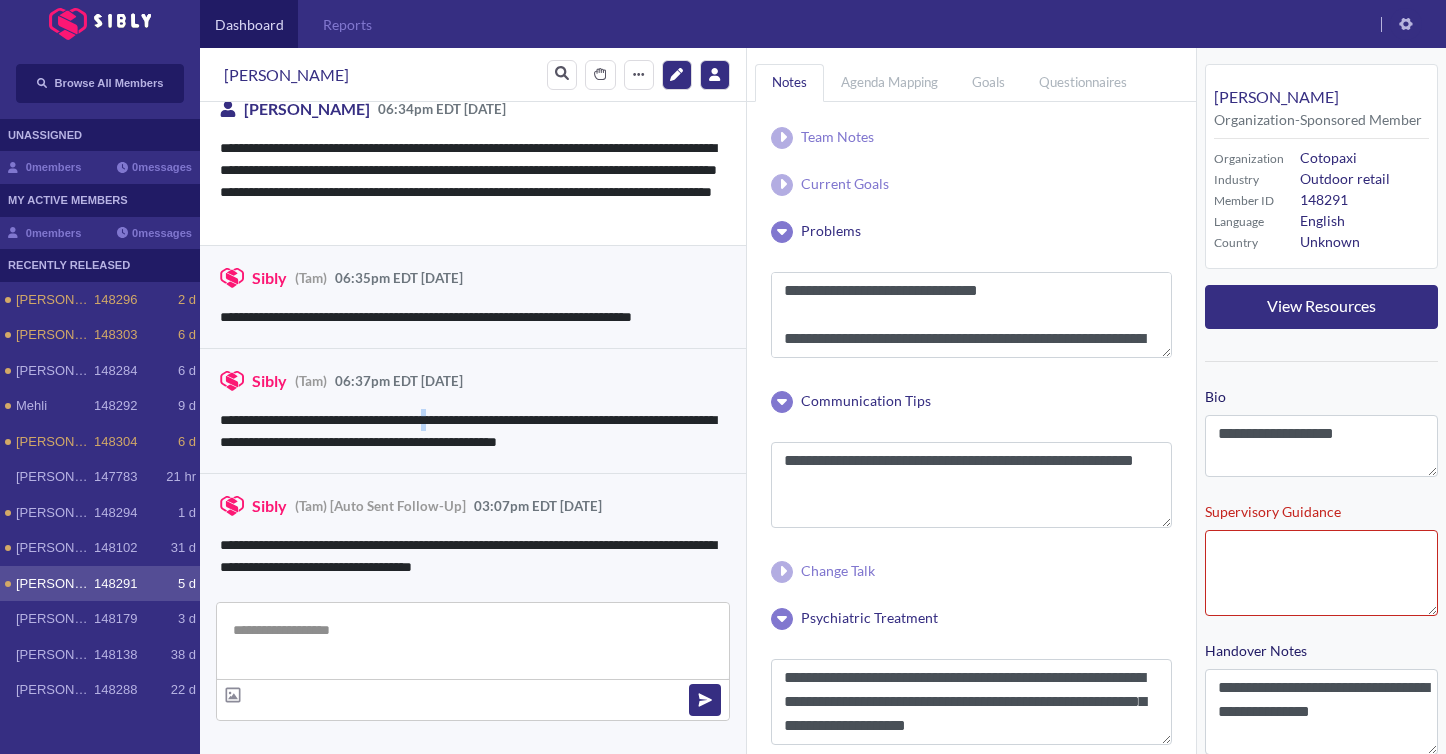 click on "**********" at bounding box center [473, 431] 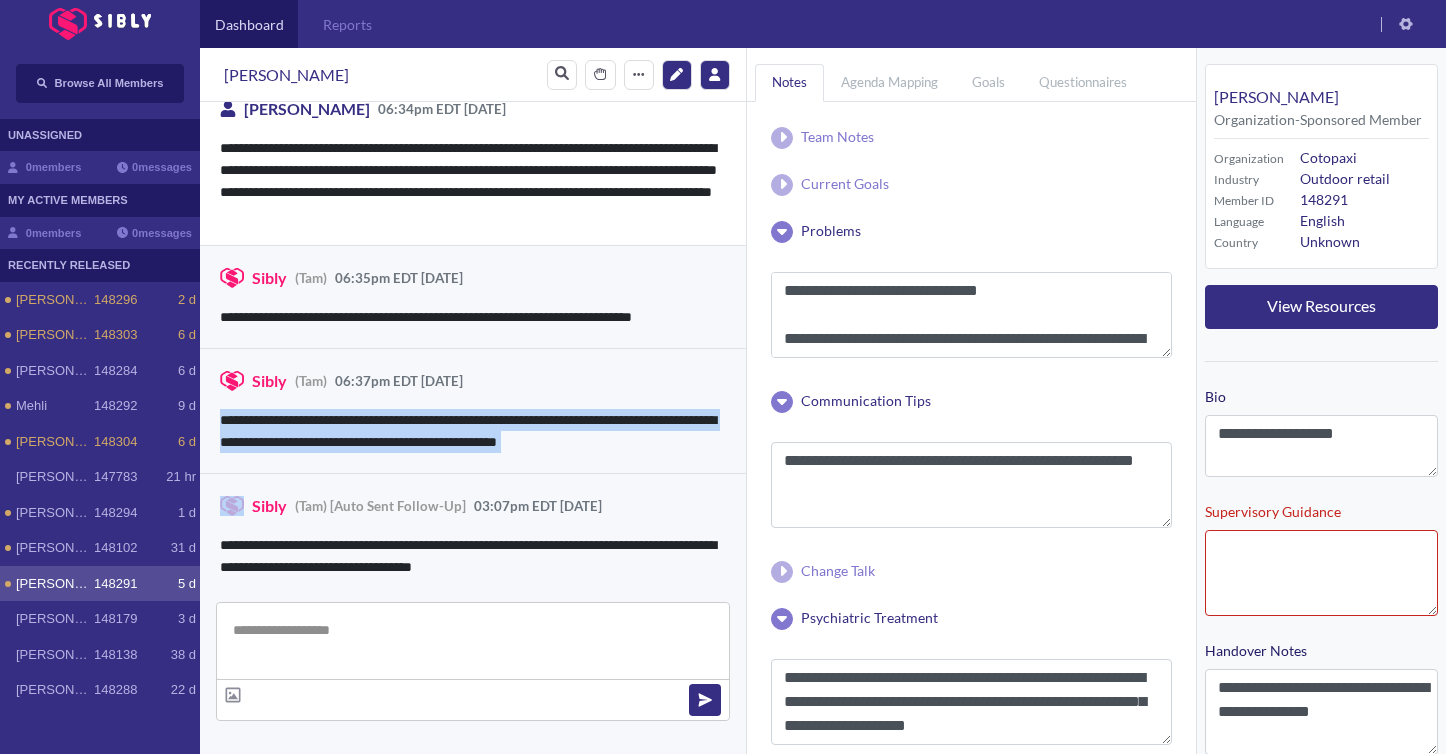 click on "**********" at bounding box center (473, 431) 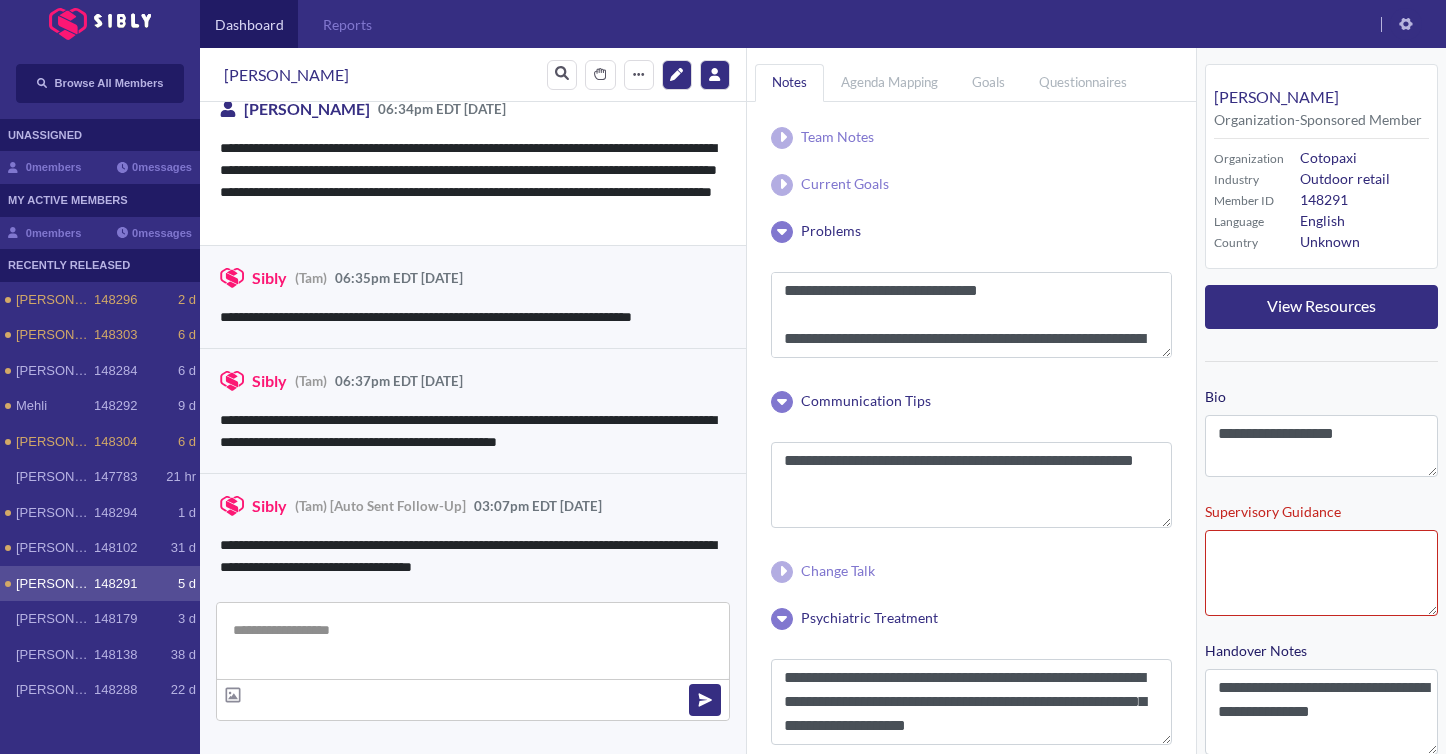 click on "**********" at bounding box center [473, 317] 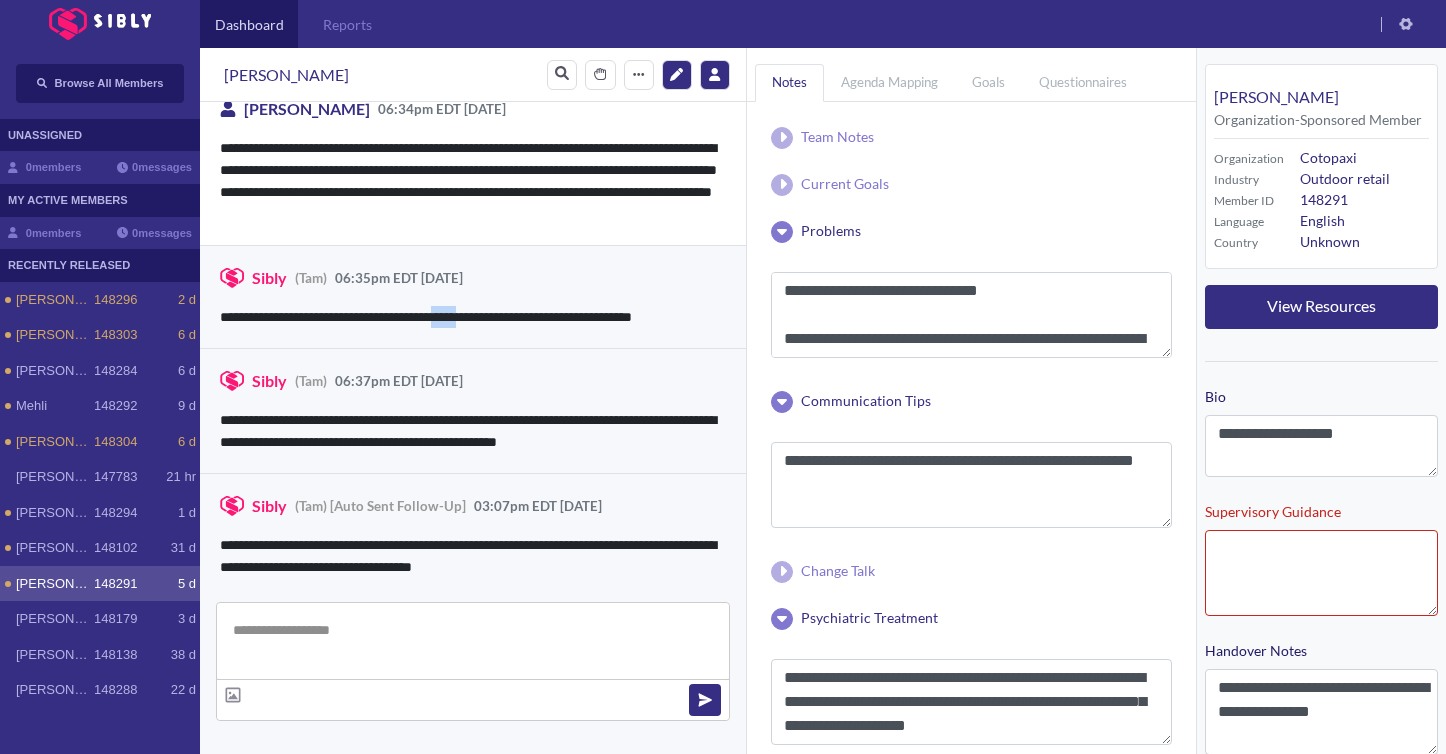 click on "**********" at bounding box center (473, 317) 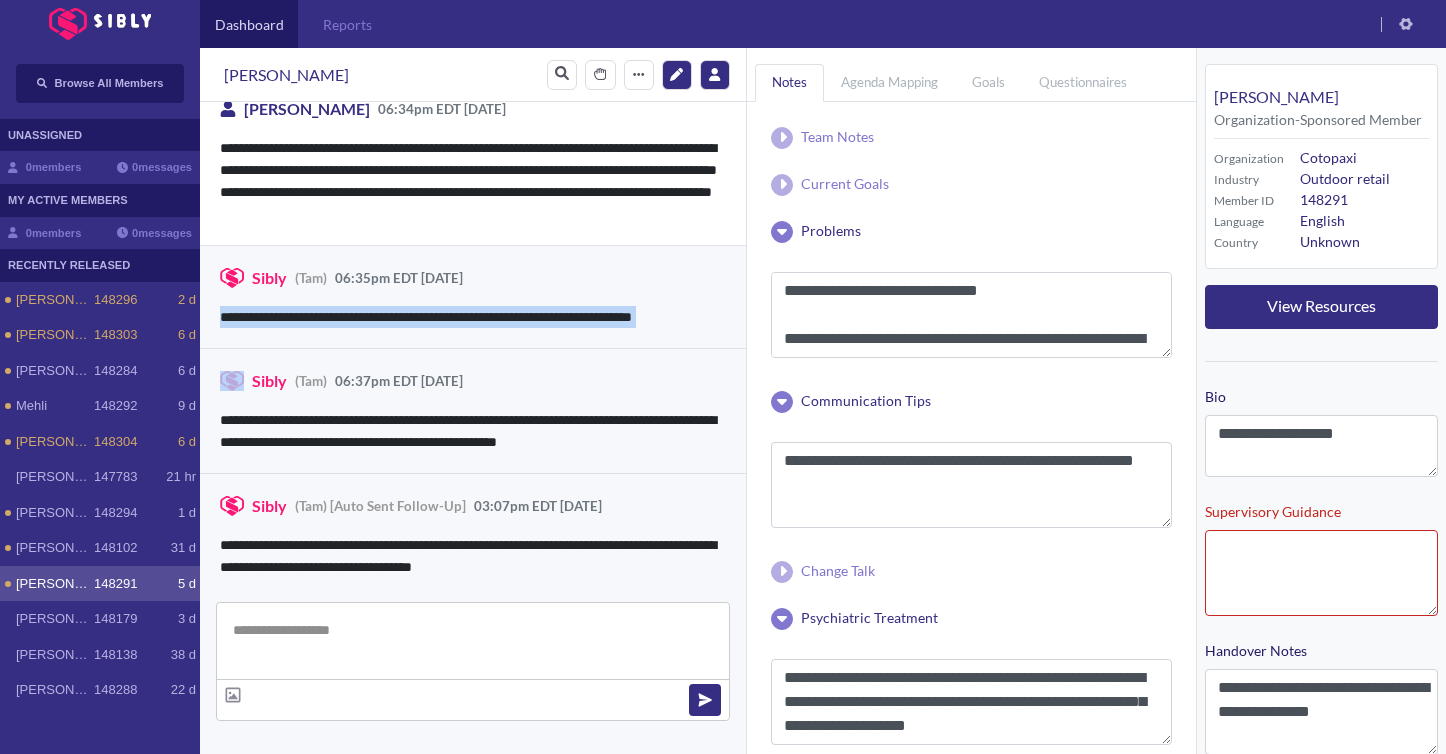 click on "**********" at bounding box center (473, 317) 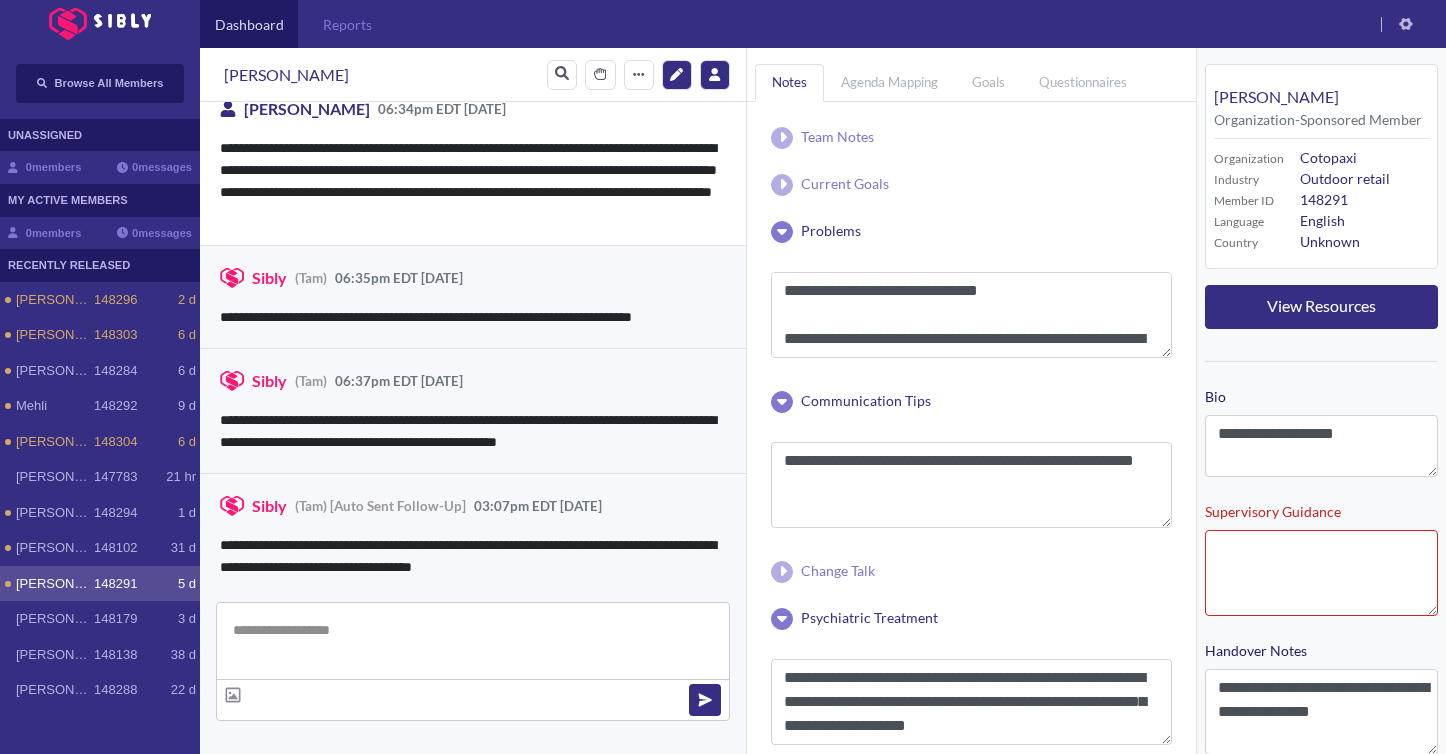 click on "**********" at bounding box center [473, 317] 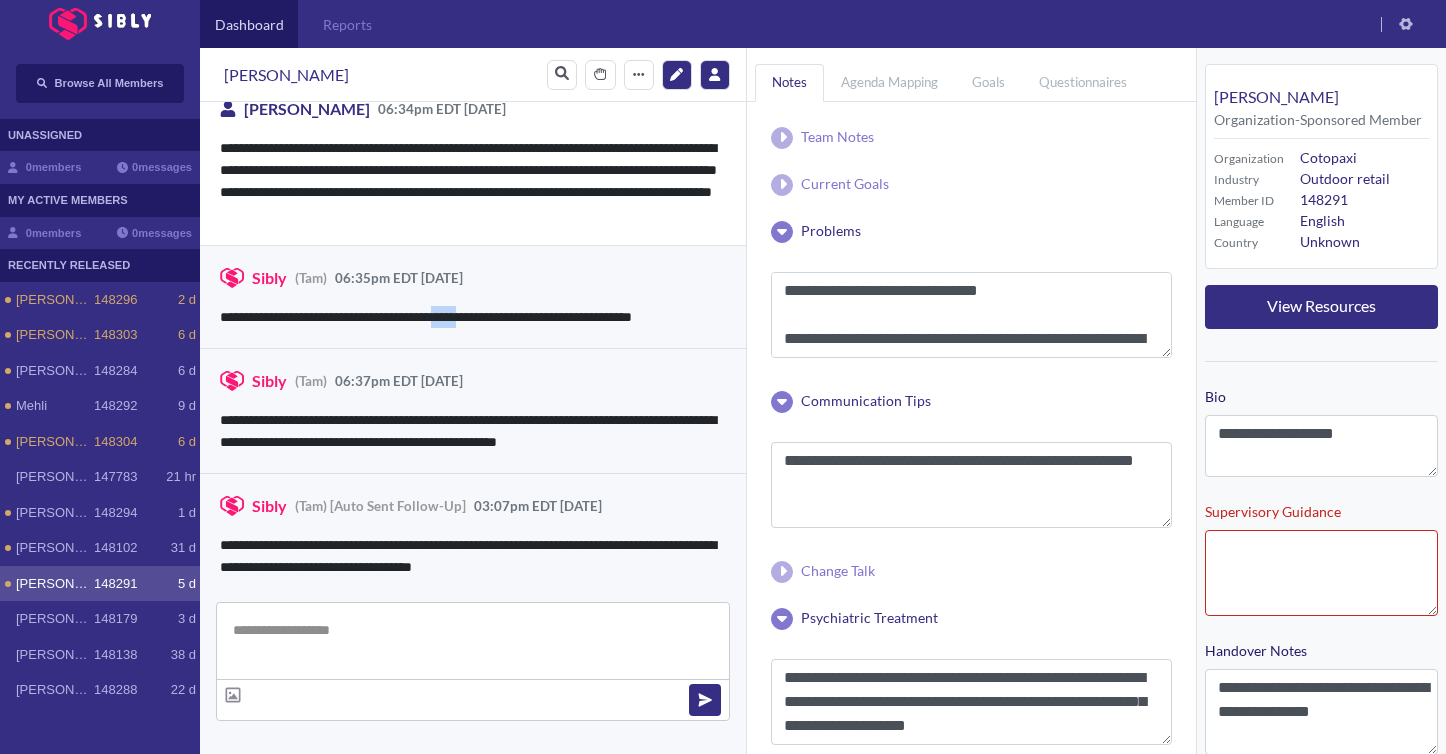 click on "**********" at bounding box center (473, 317) 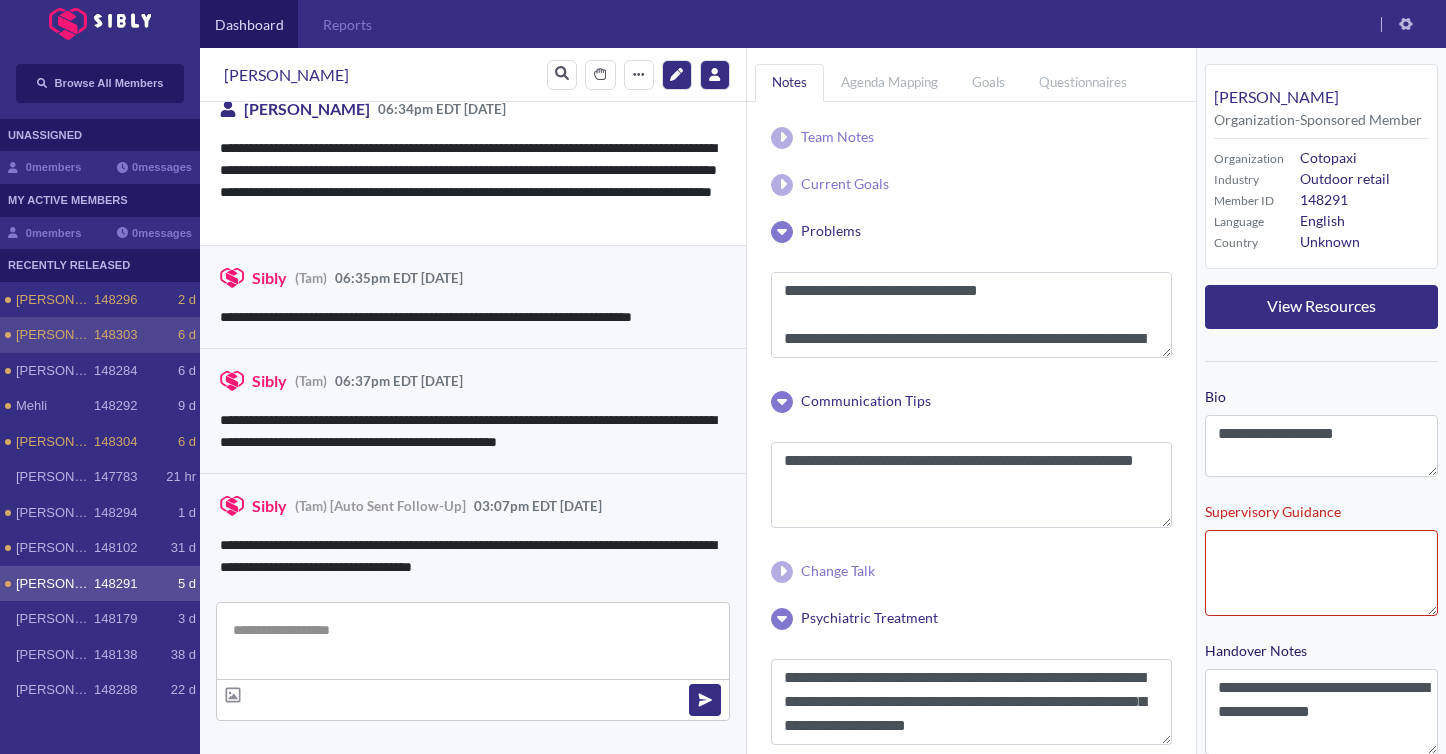 click on "[PERSON_NAME] 148303 6 d" at bounding box center (100, 335) 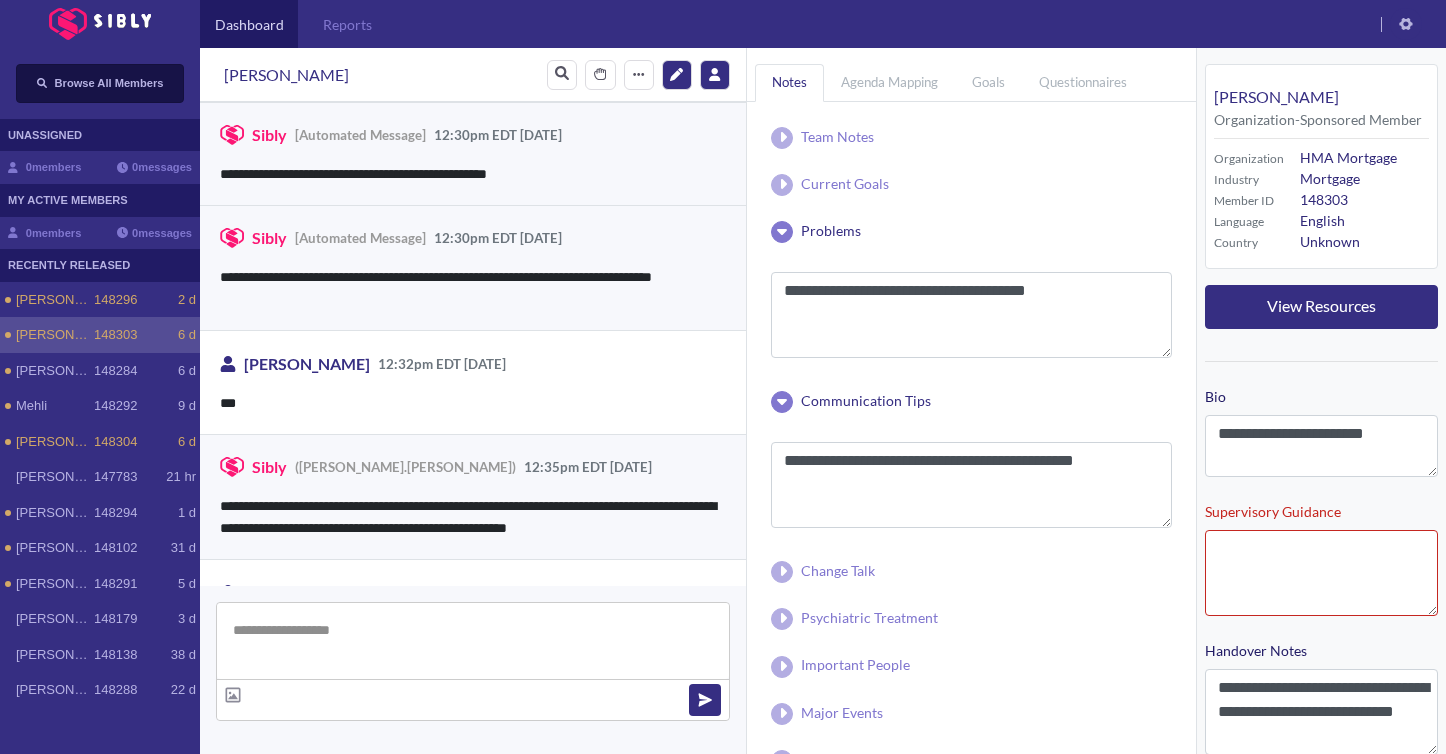 scroll, scrollTop: 1240, scrollLeft: 0, axis: vertical 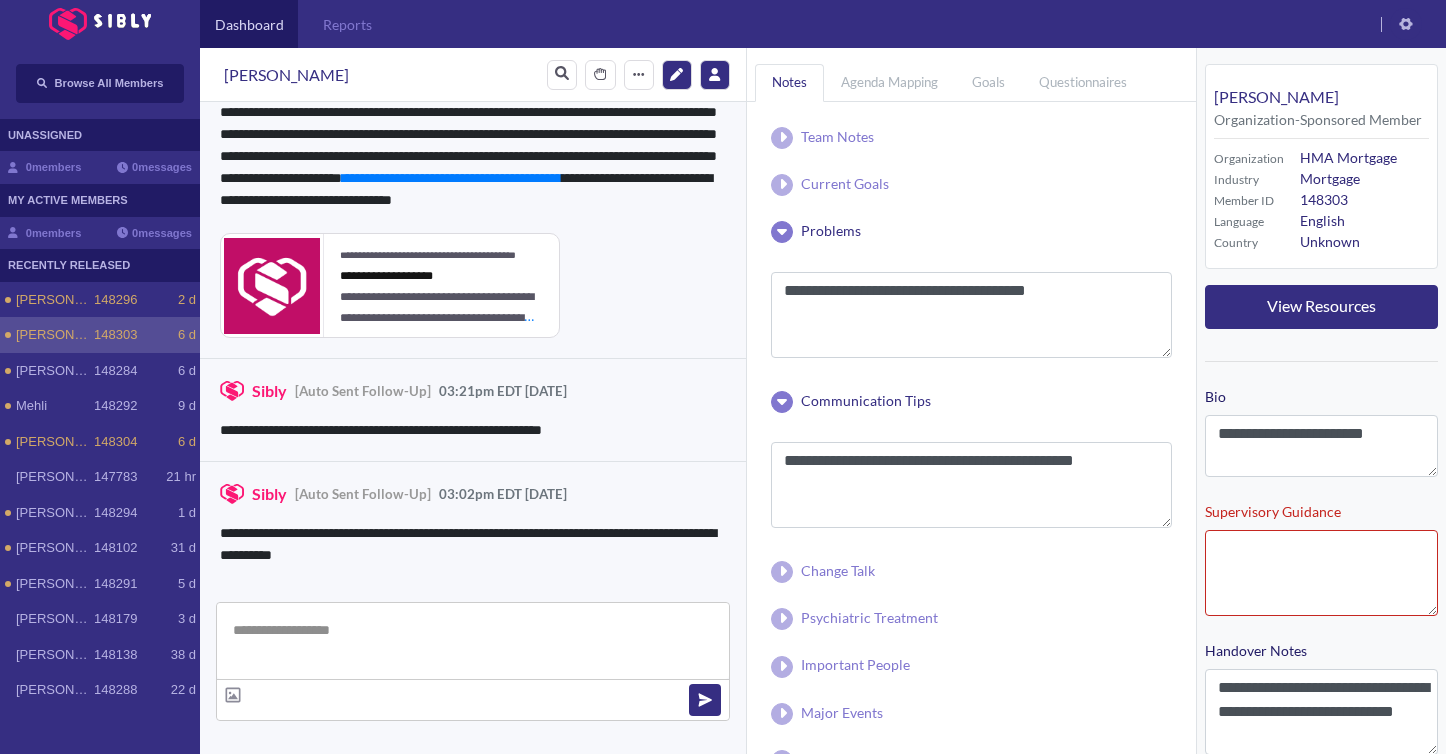click on "**********" at bounding box center [473, 523] 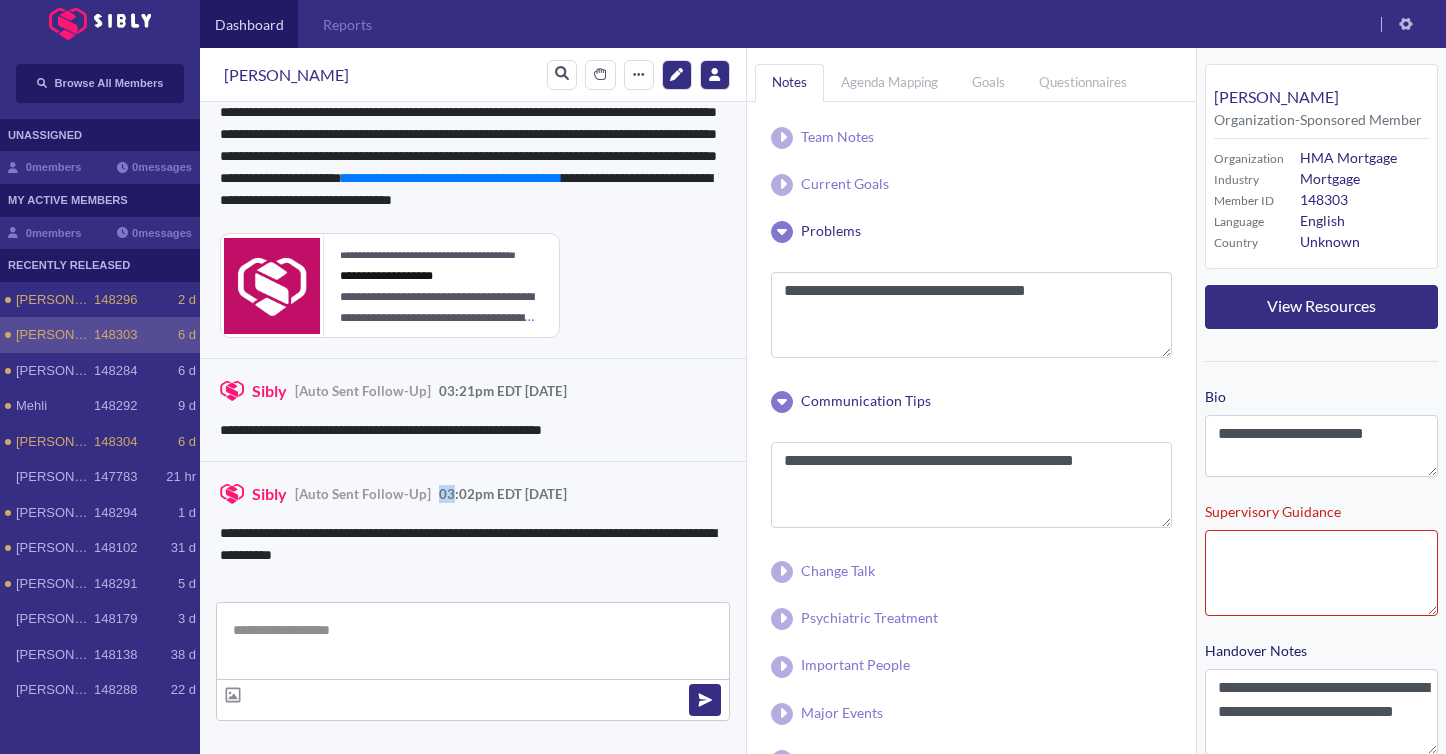 click on "**********" at bounding box center [473, 523] 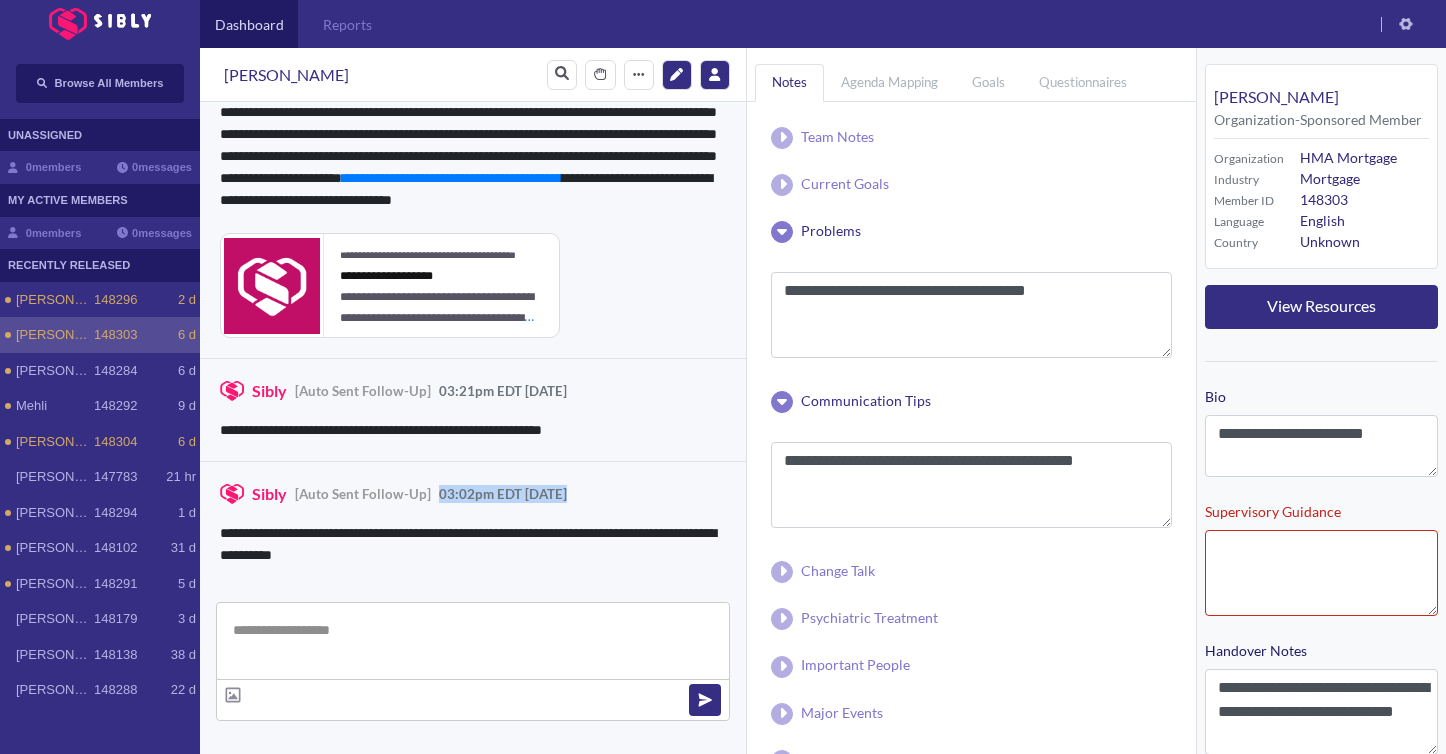 click on "**********" at bounding box center [473, 523] 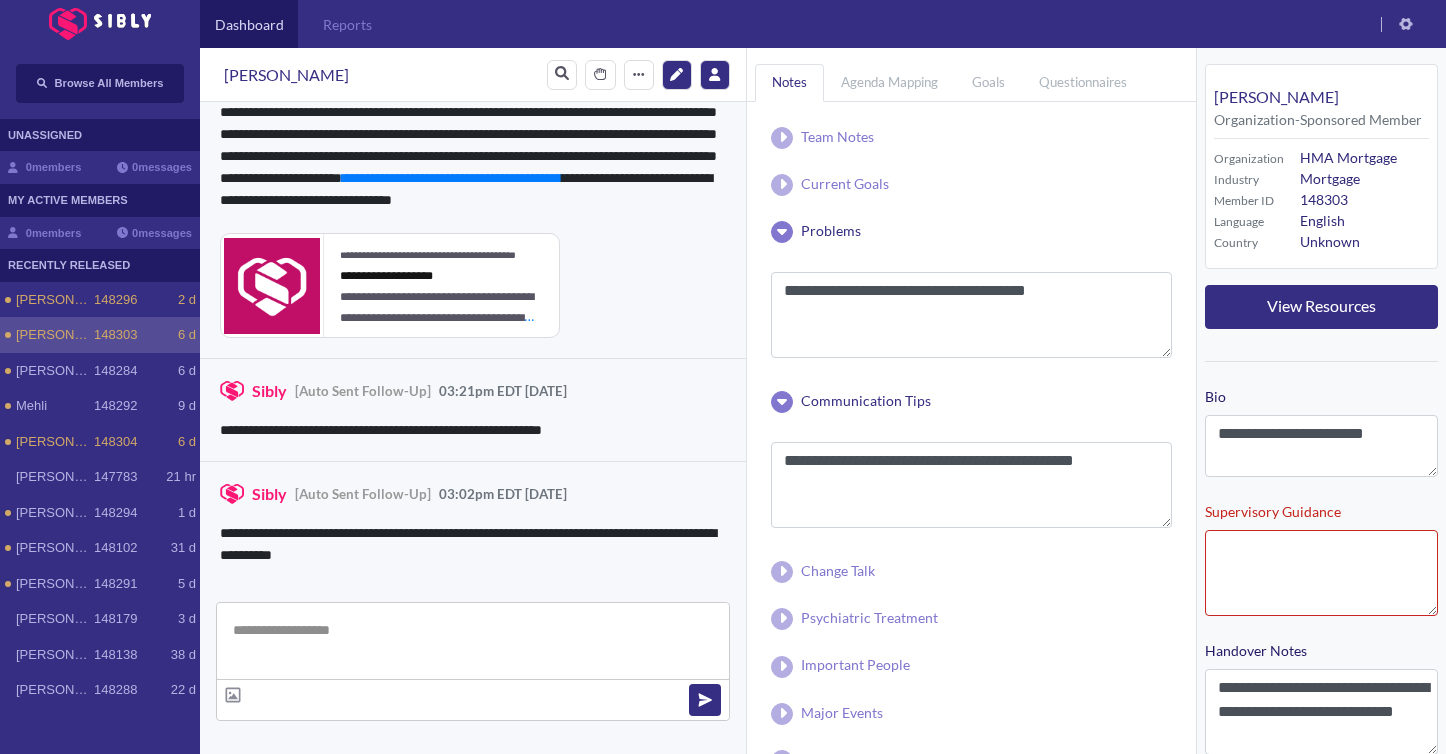 click on "**********" at bounding box center (473, 544) 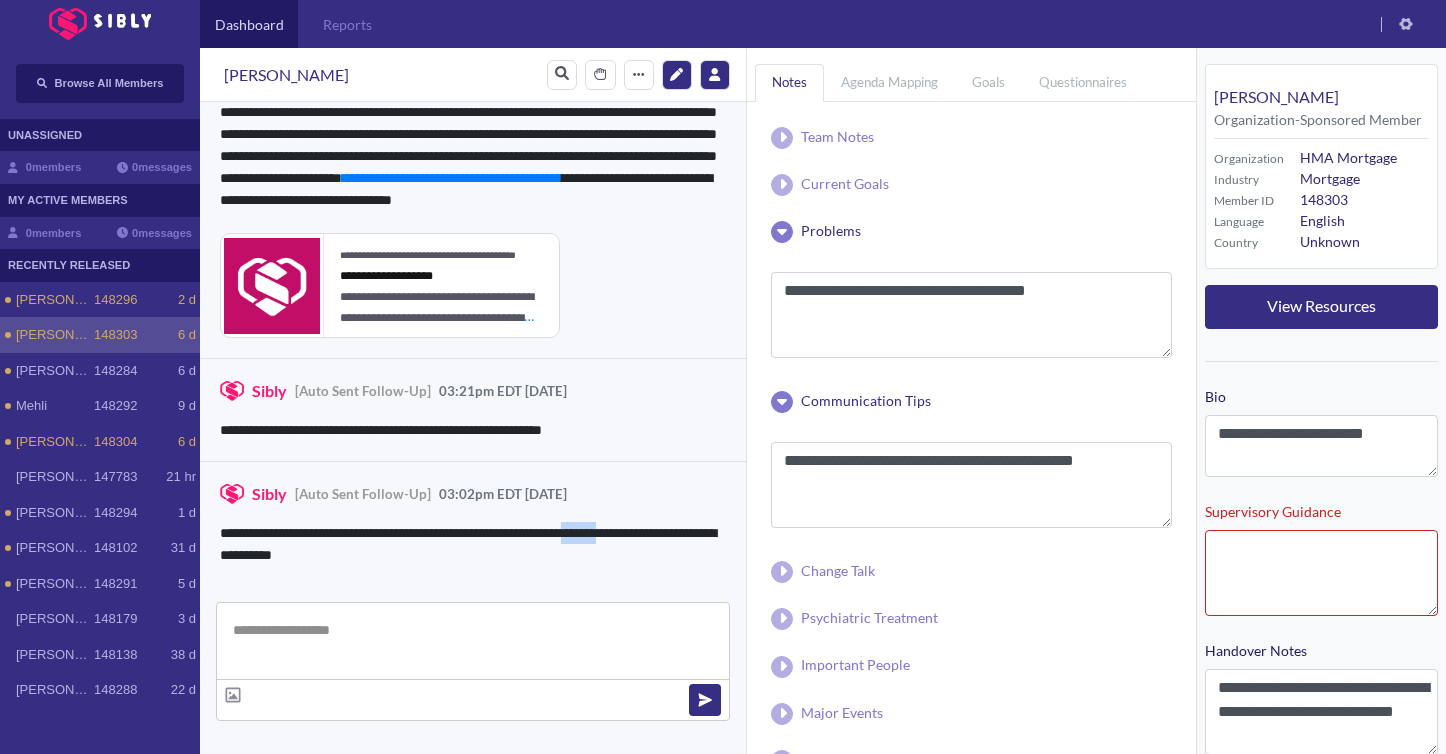 click on "**********" at bounding box center (473, 544) 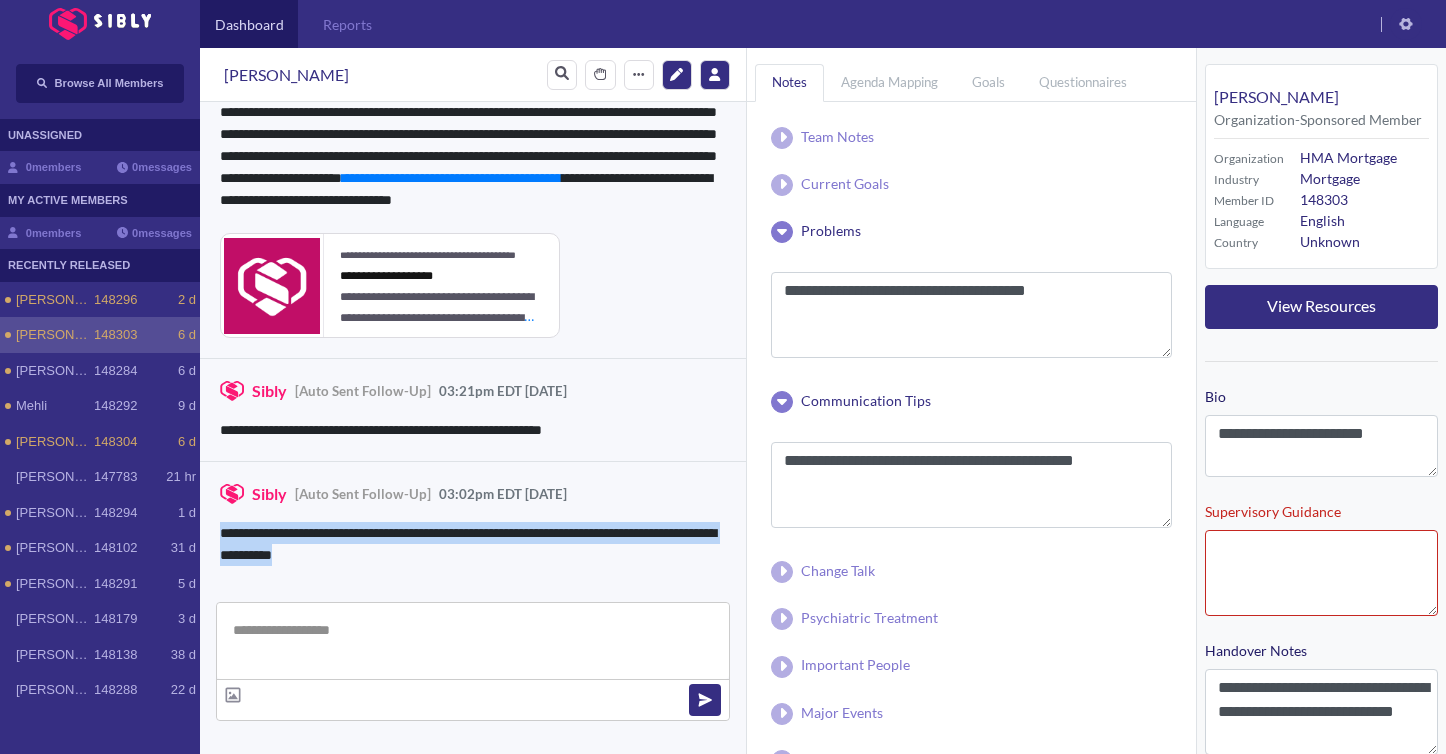 click on "**********" at bounding box center [473, 544] 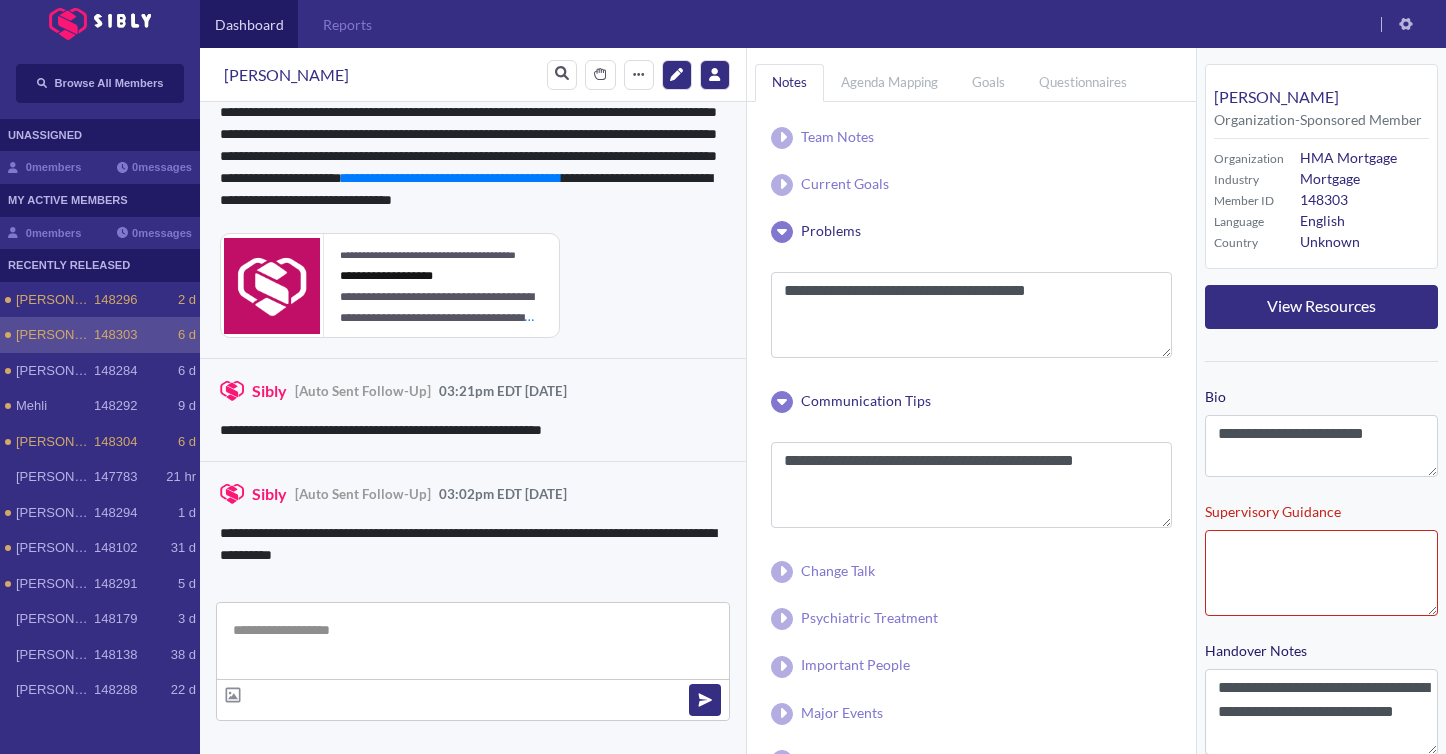 click on "**********" at bounding box center (473, 188) 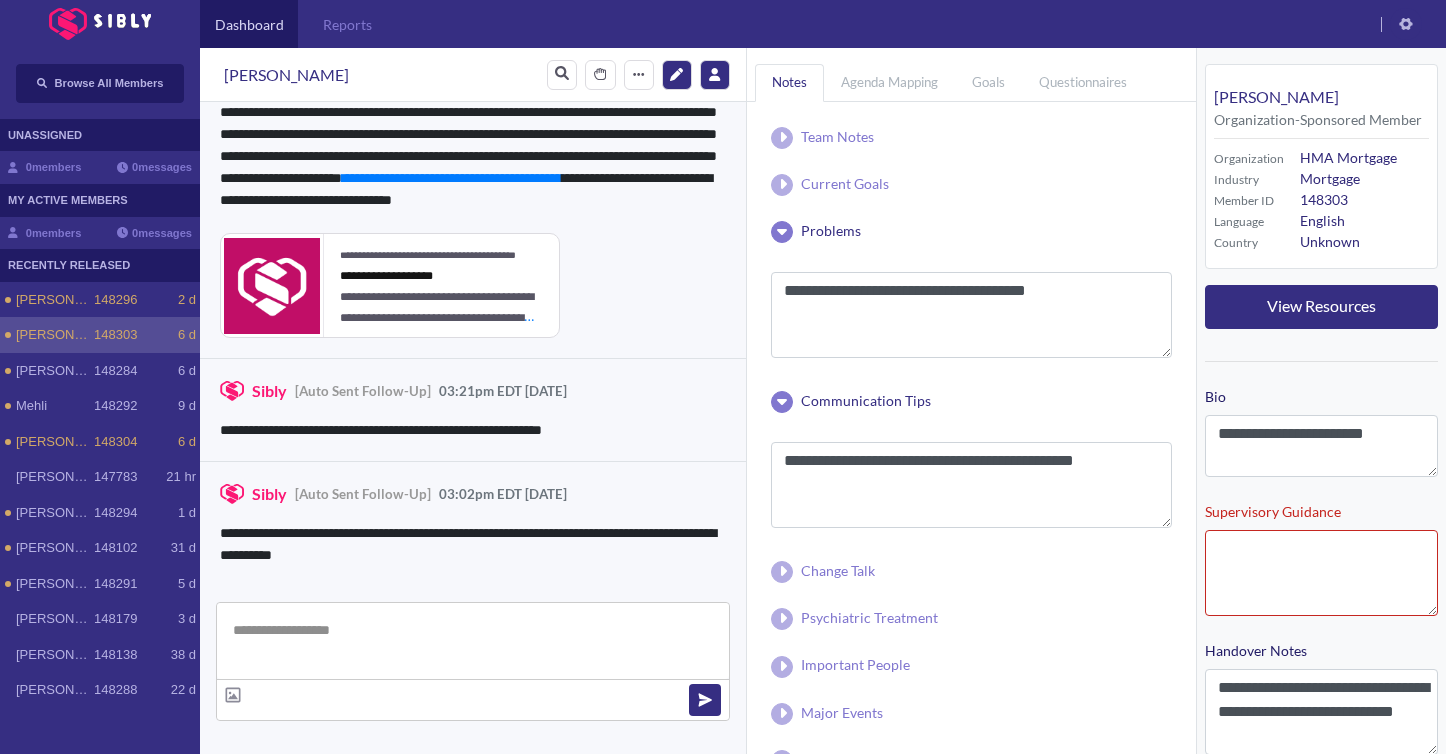 click on "**********" at bounding box center (473, 410) 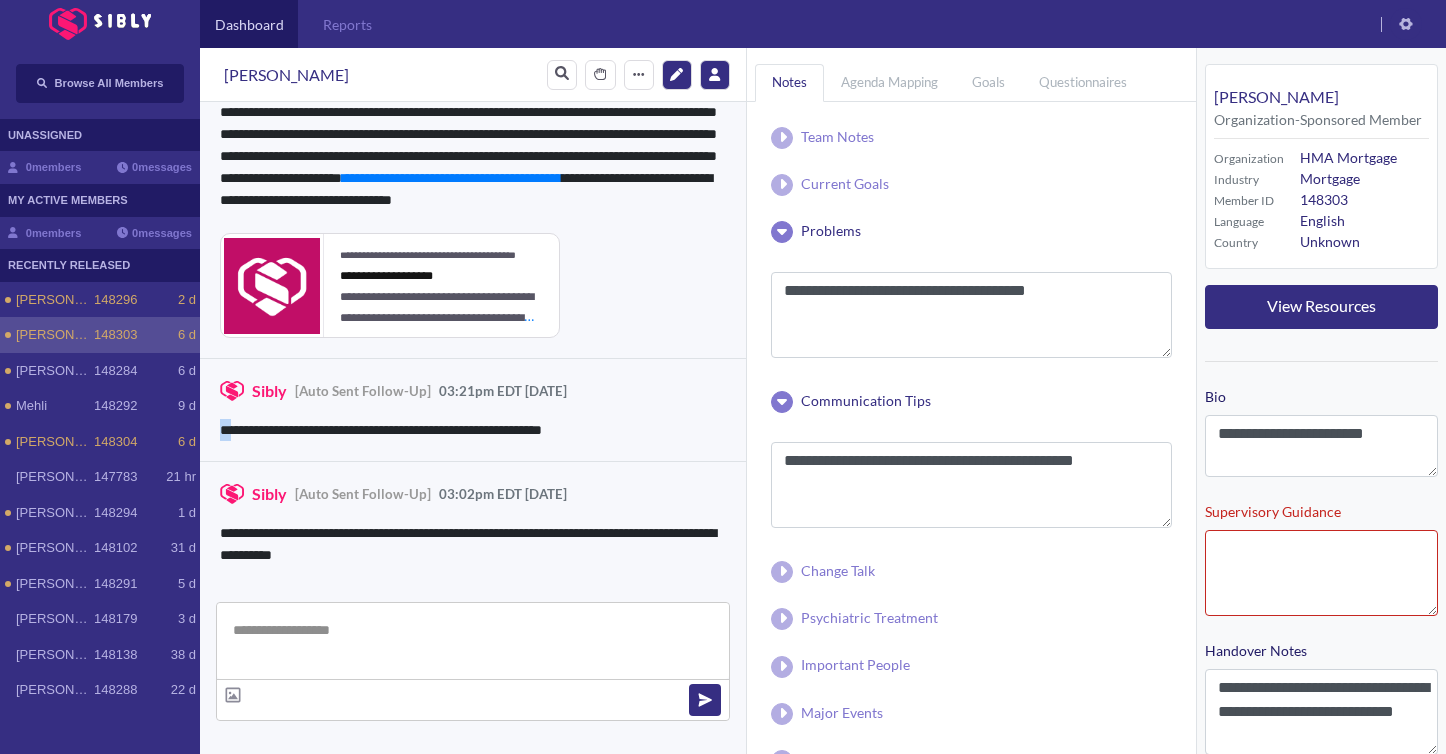 click on "**********" at bounding box center [473, 410] 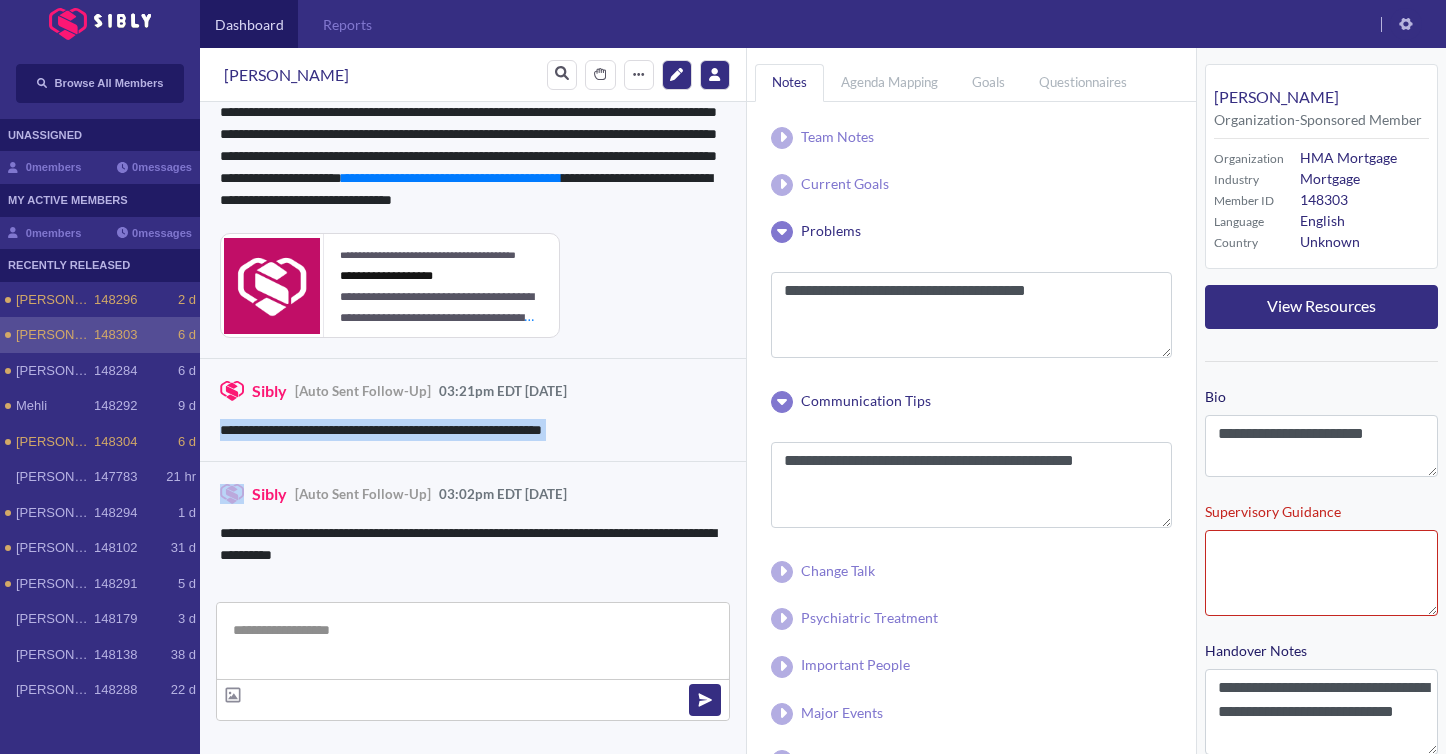 click on "**********" at bounding box center (473, 410) 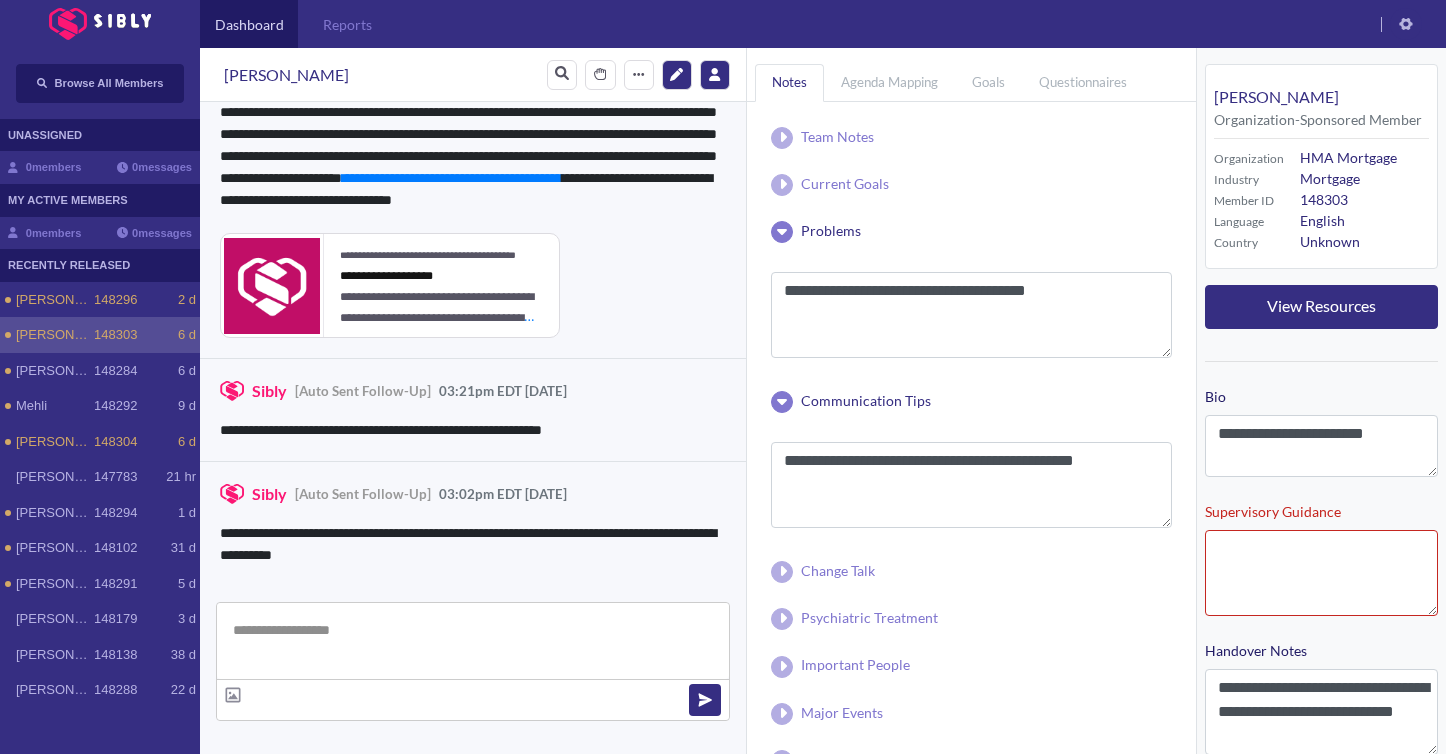 click on "**********" at bounding box center [473, 188] 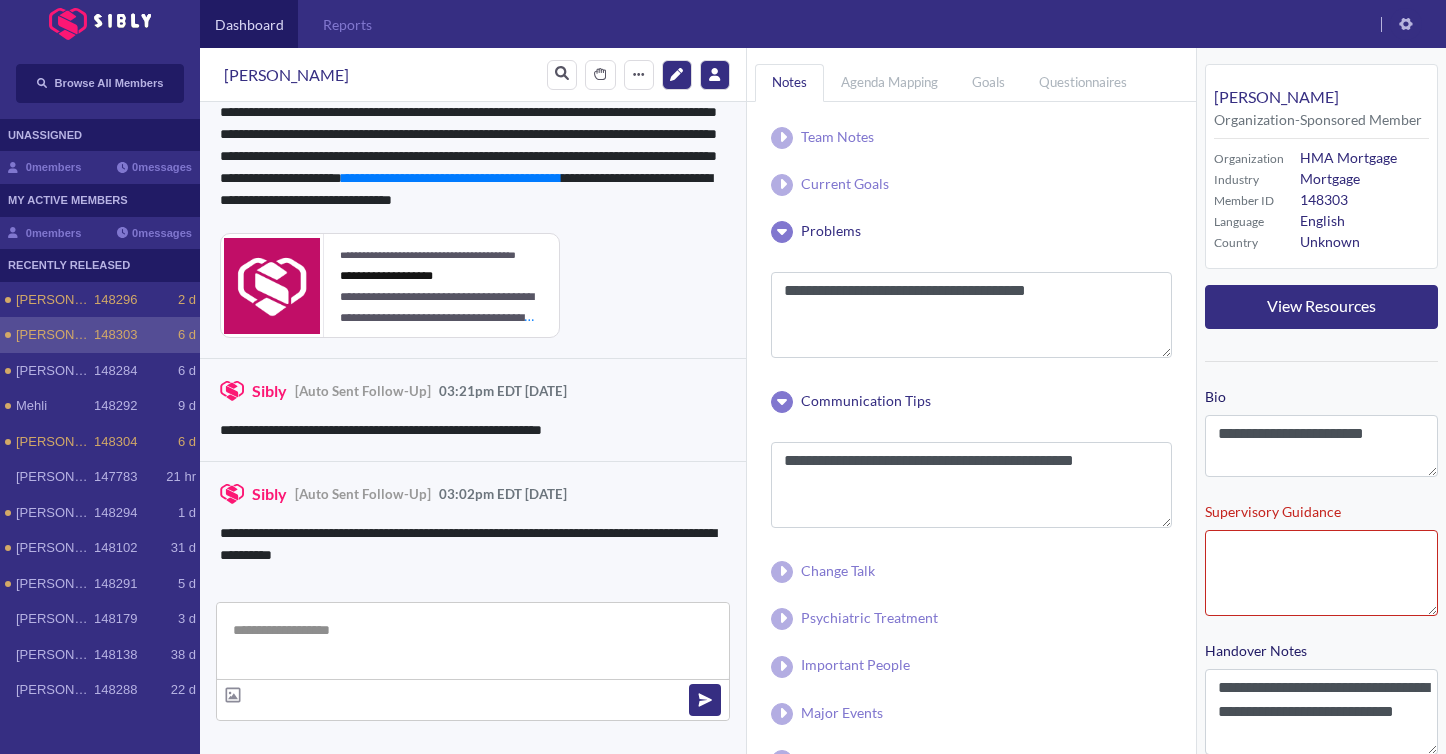 click on "**********" at bounding box center [473, 409] 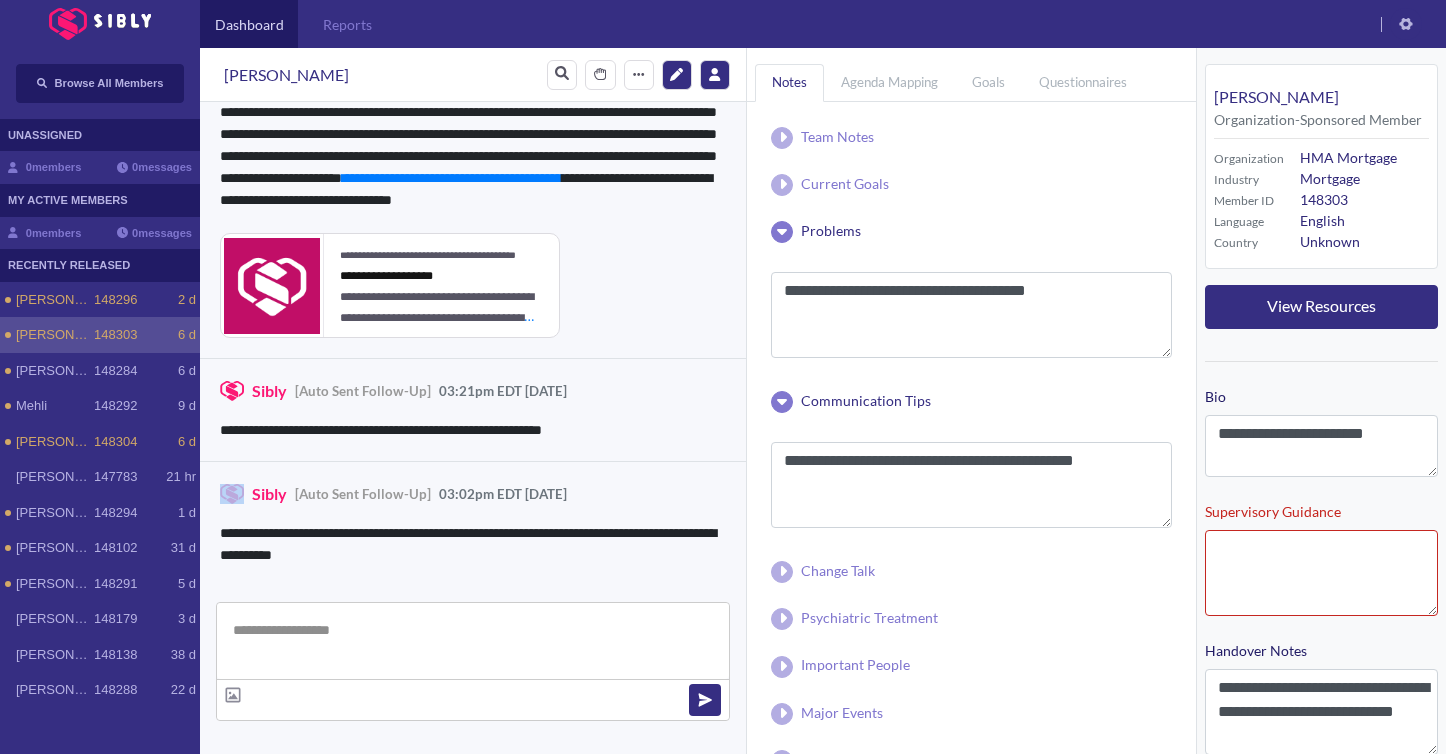 click on "**********" at bounding box center (473, 409) 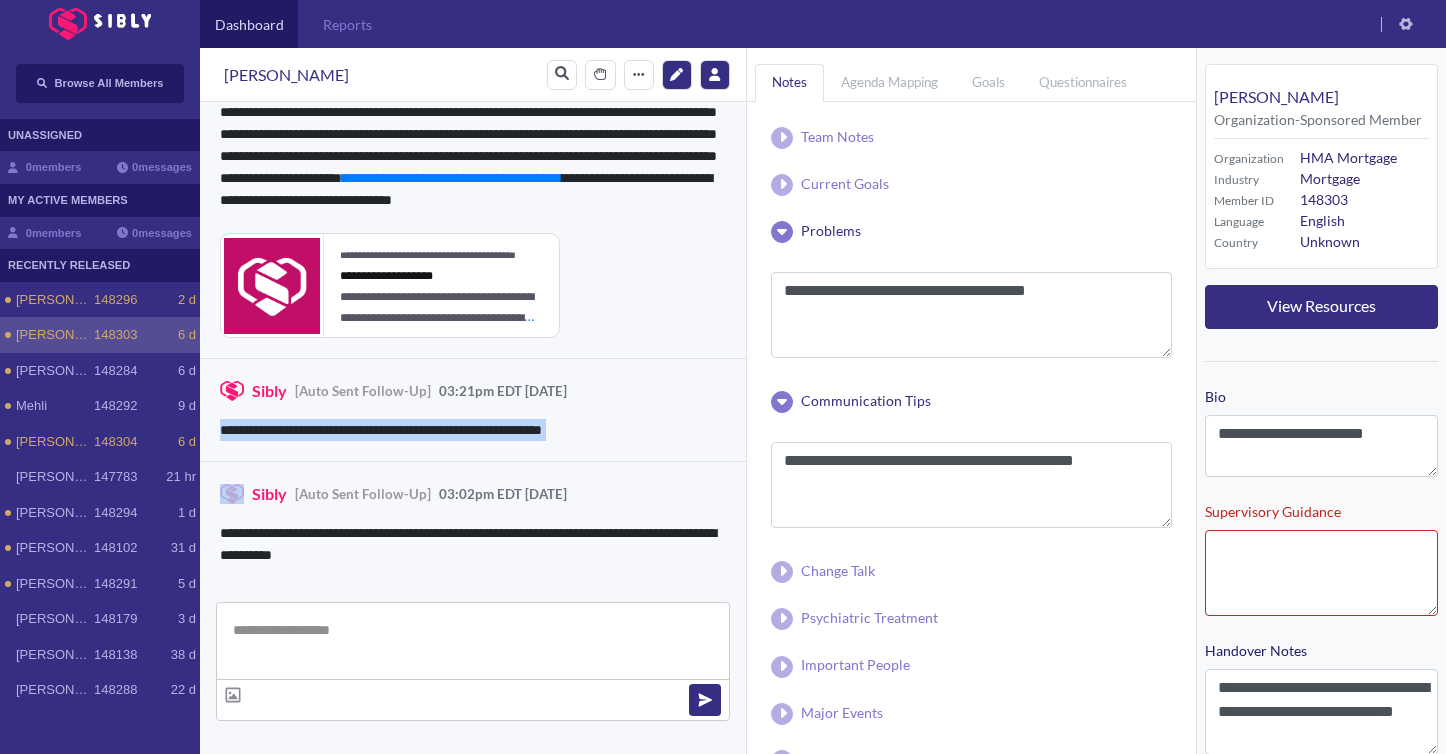 click on "**********" at bounding box center (473, 409) 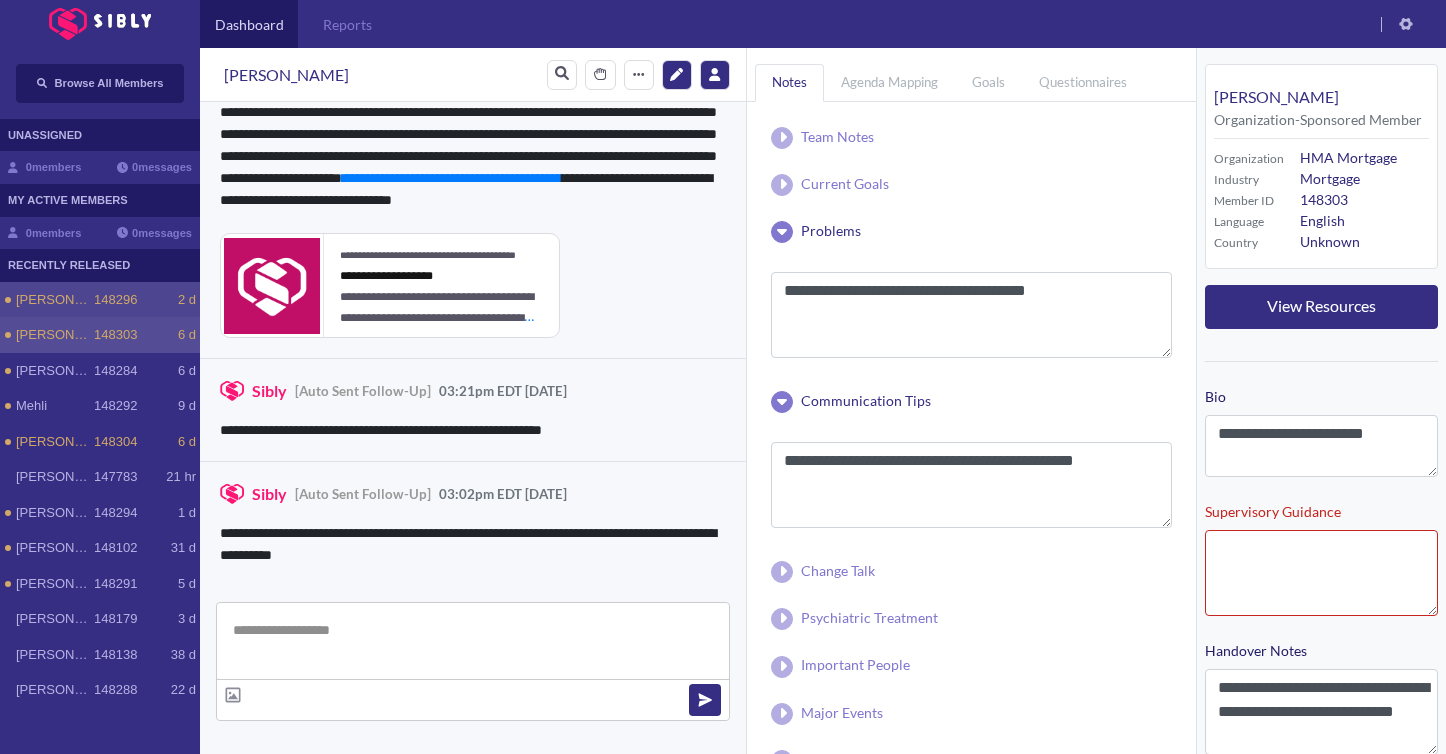 click on "2 d" 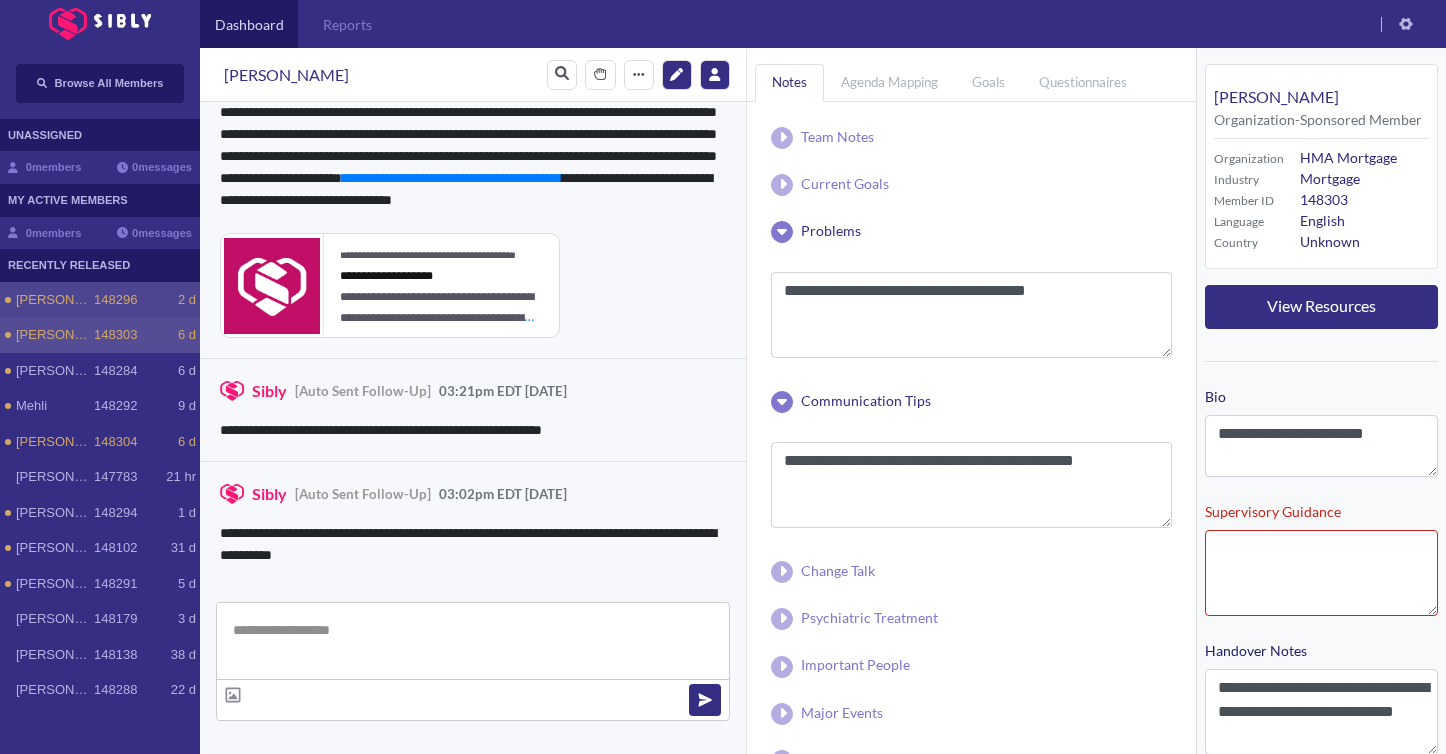 type on "**********" 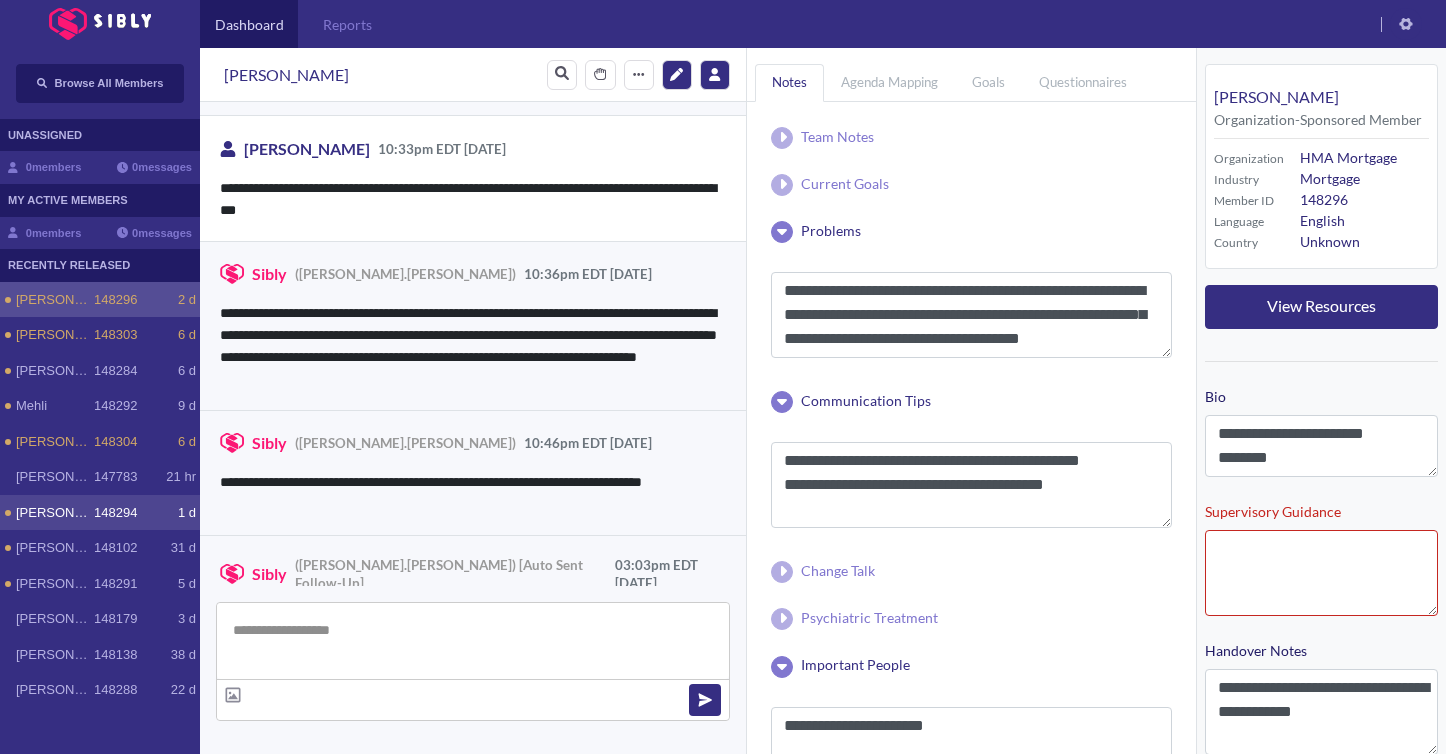 scroll, scrollTop: 4079, scrollLeft: 0, axis: vertical 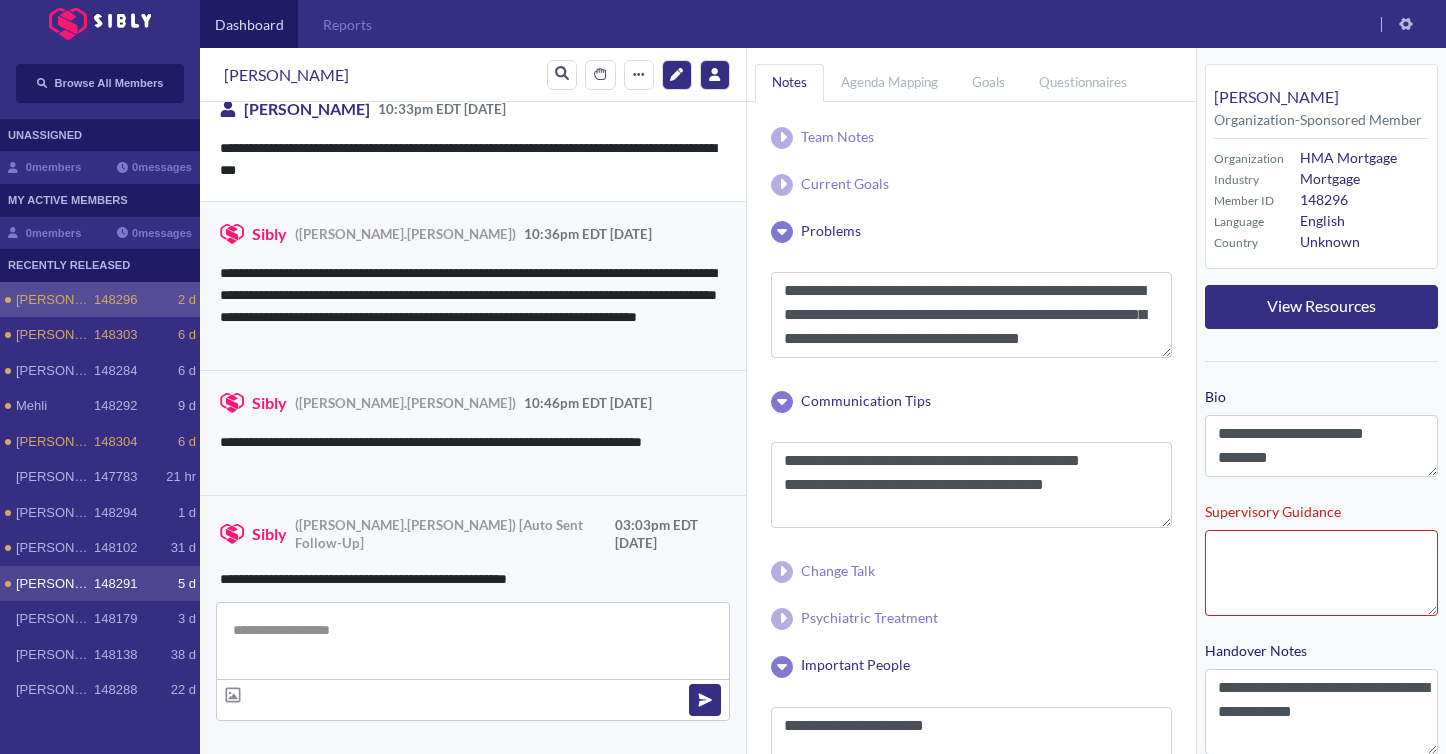 click on "[PERSON_NAME] 148291 5 d" at bounding box center [100, 584] 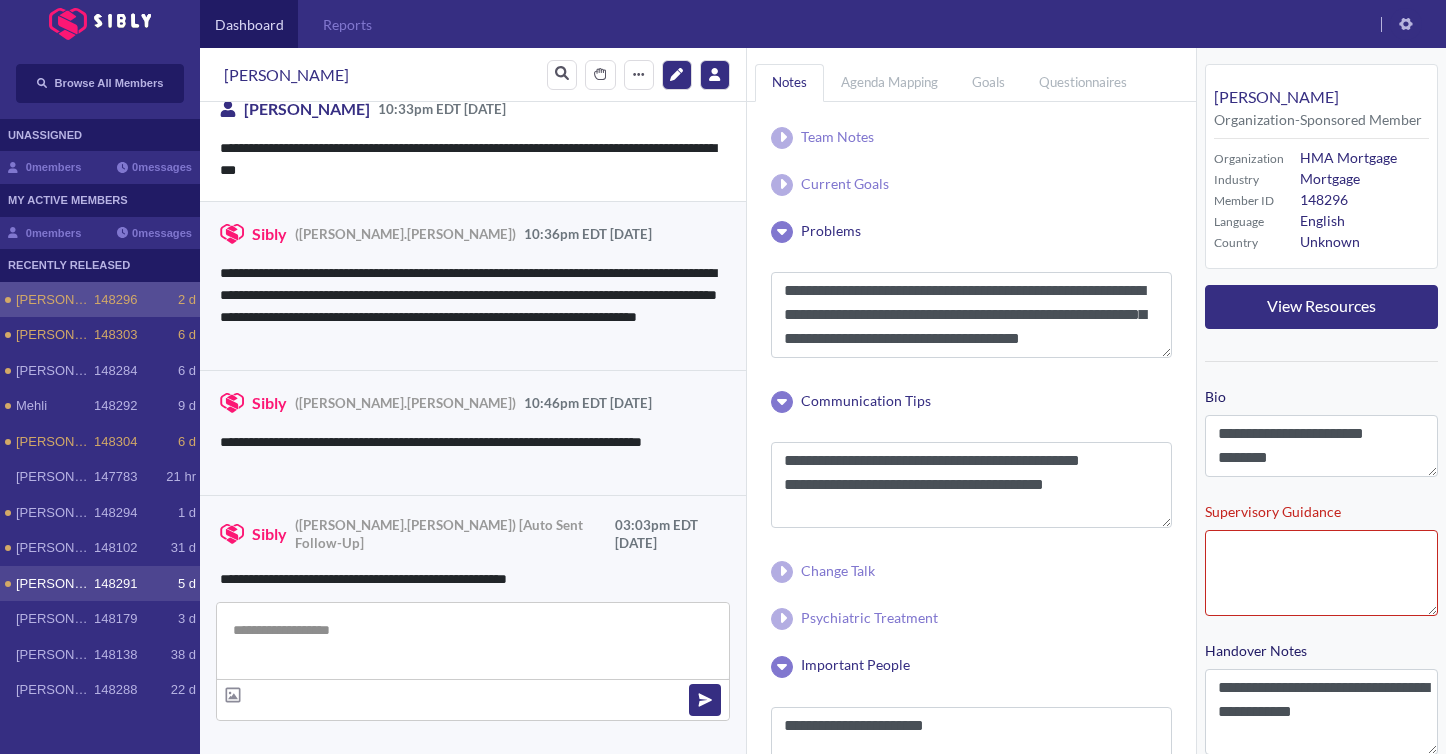 type on "**********" 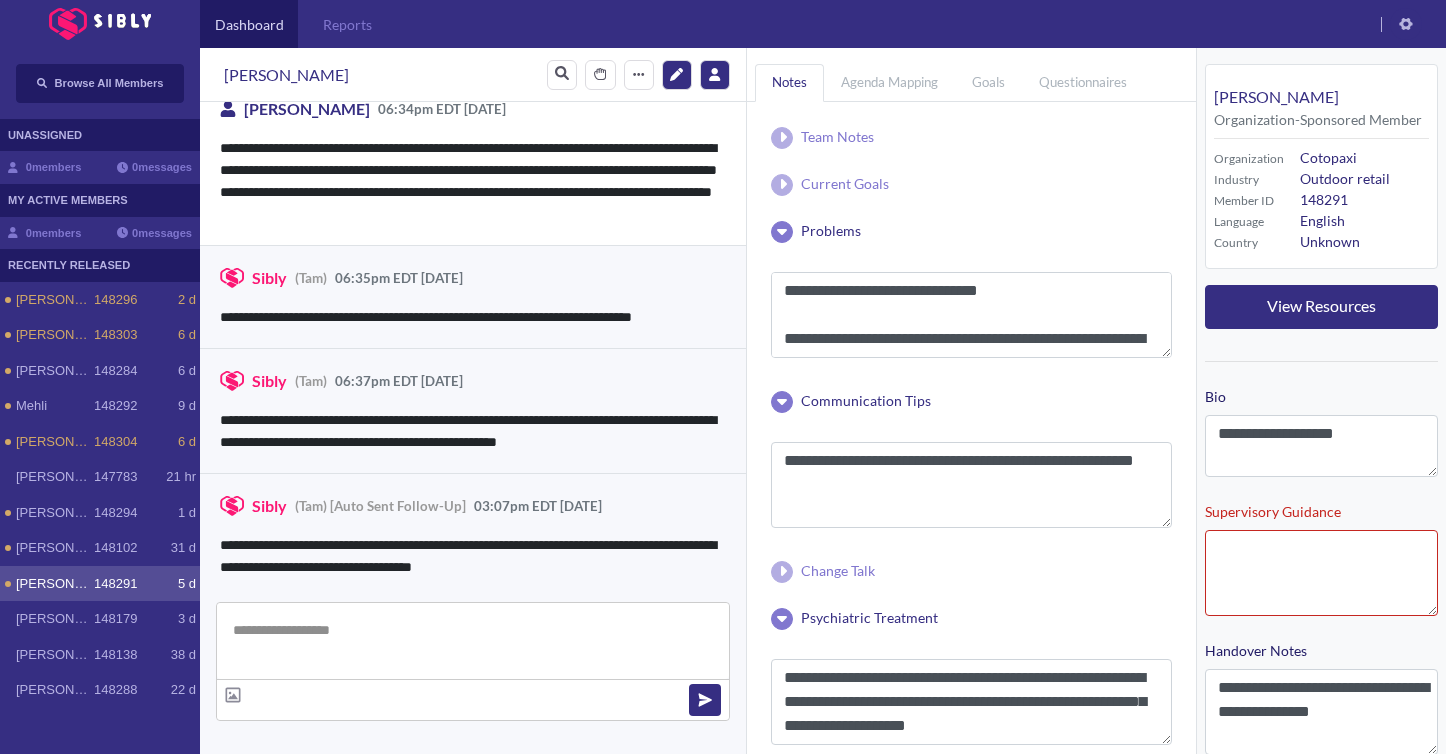 scroll, scrollTop: 4090, scrollLeft: 0, axis: vertical 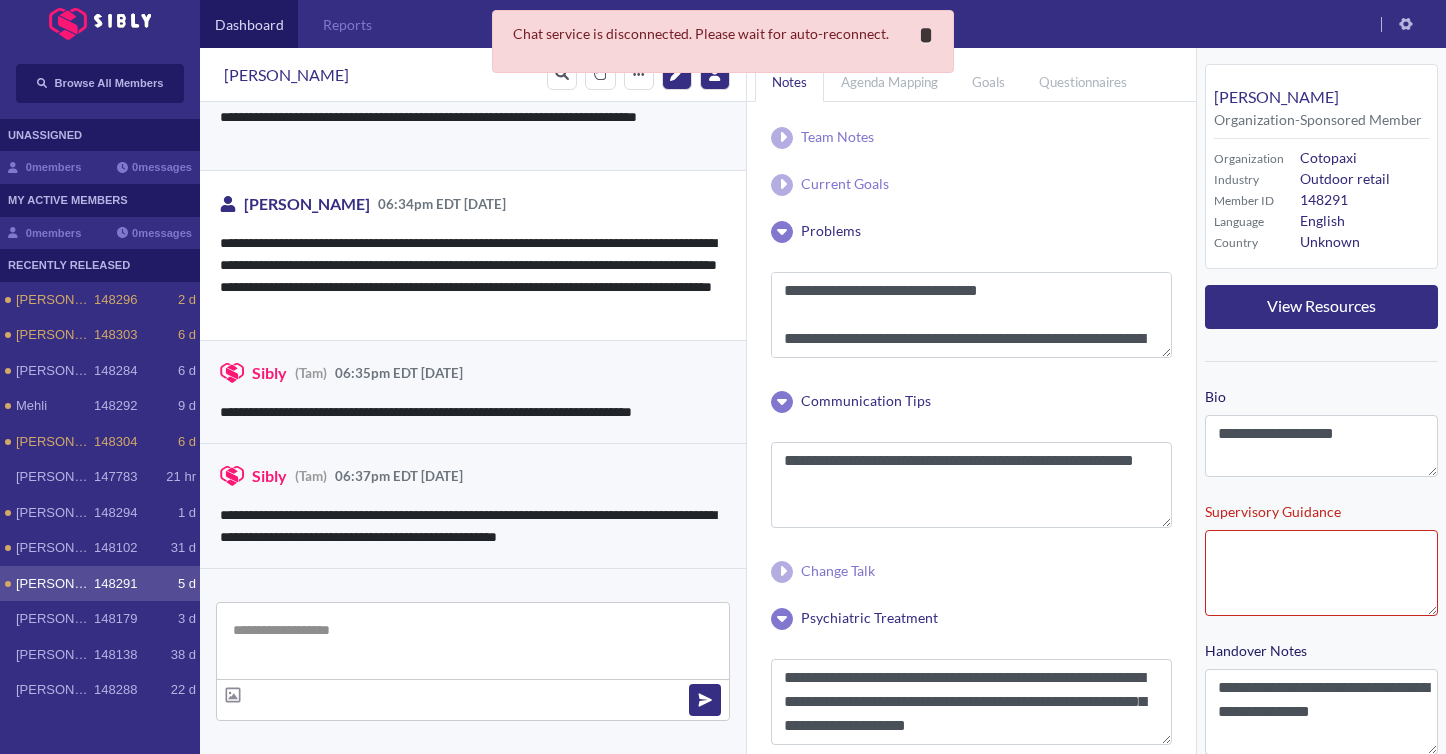 click on "*" at bounding box center (926, 35) 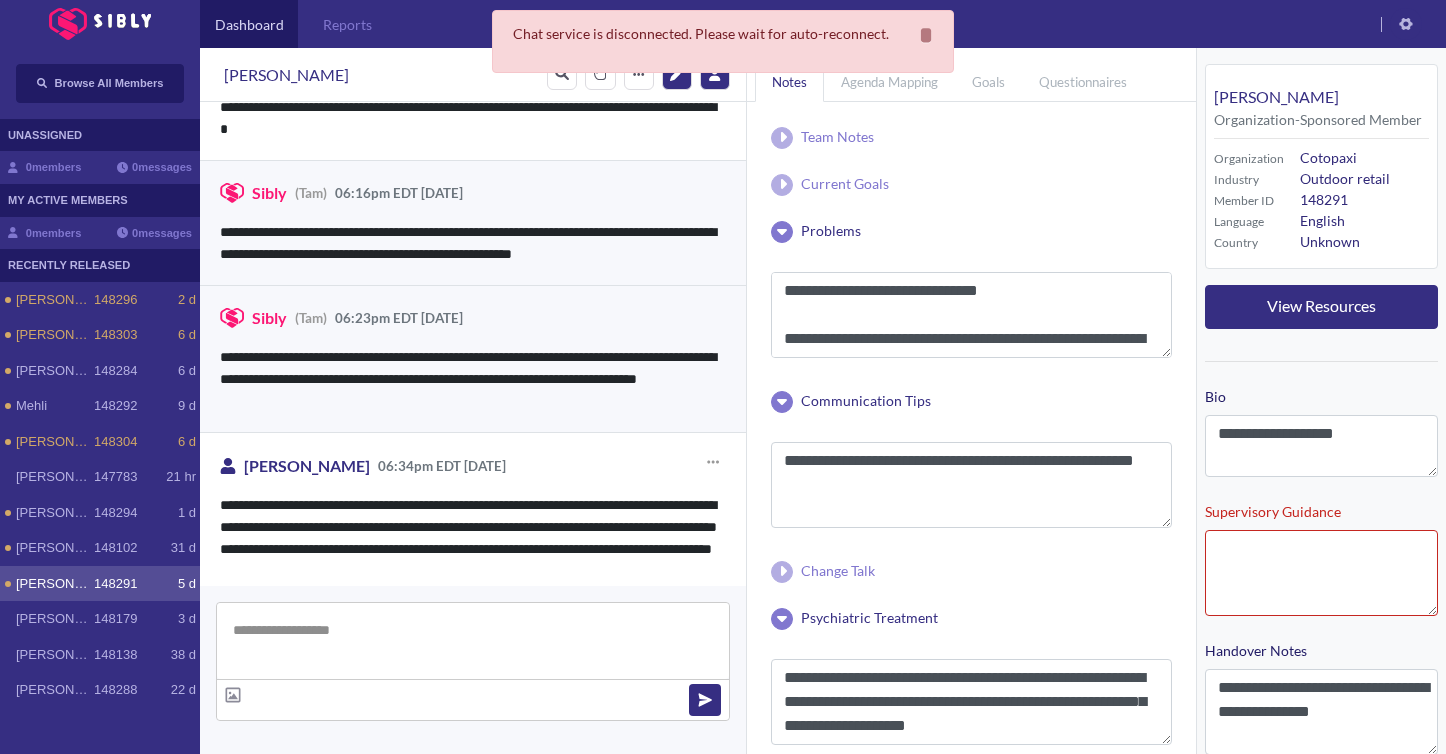 scroll, scrollTop: 8486, scrollLeft: 0, axis: vertical 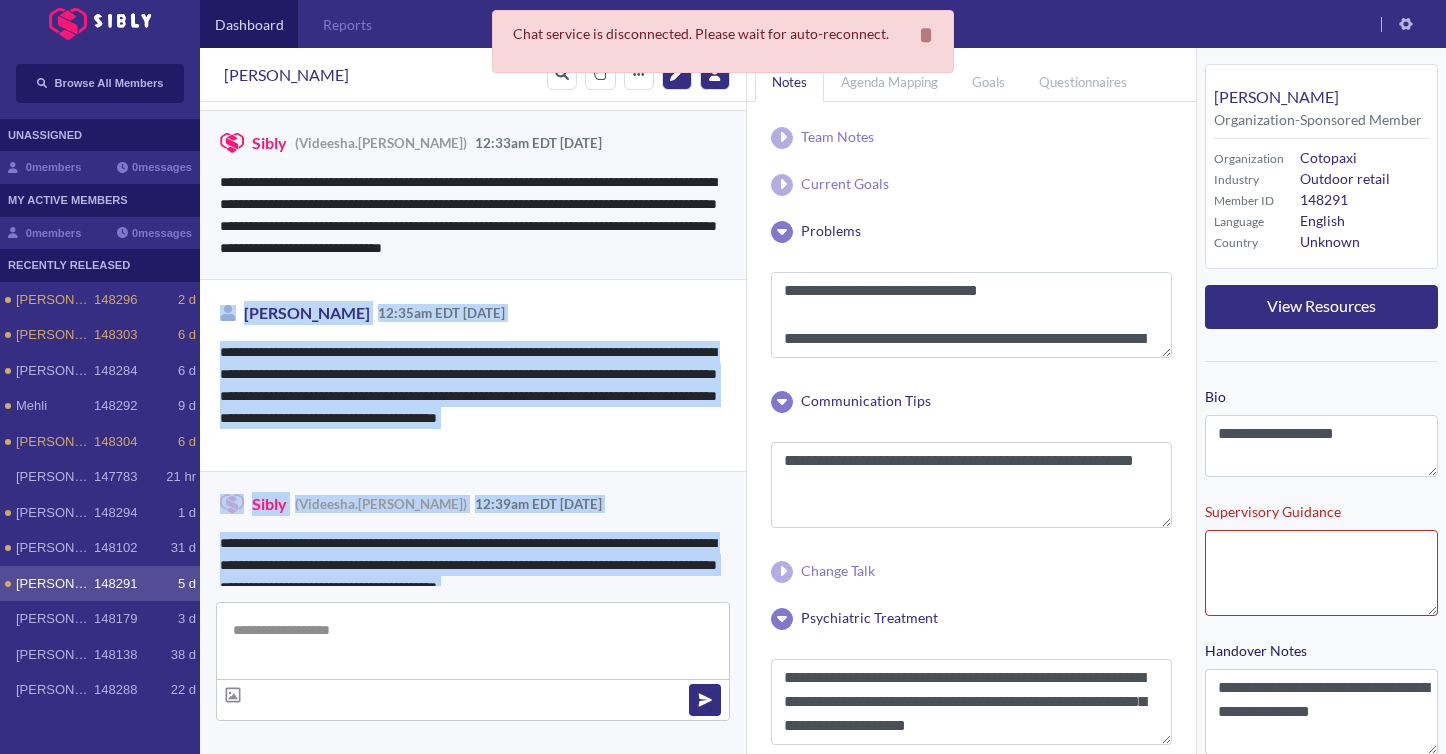 drag, startPoint x: 510, startPoint y: 564, endPoint x: 230, endPoint y: 275, distance: 402.39407 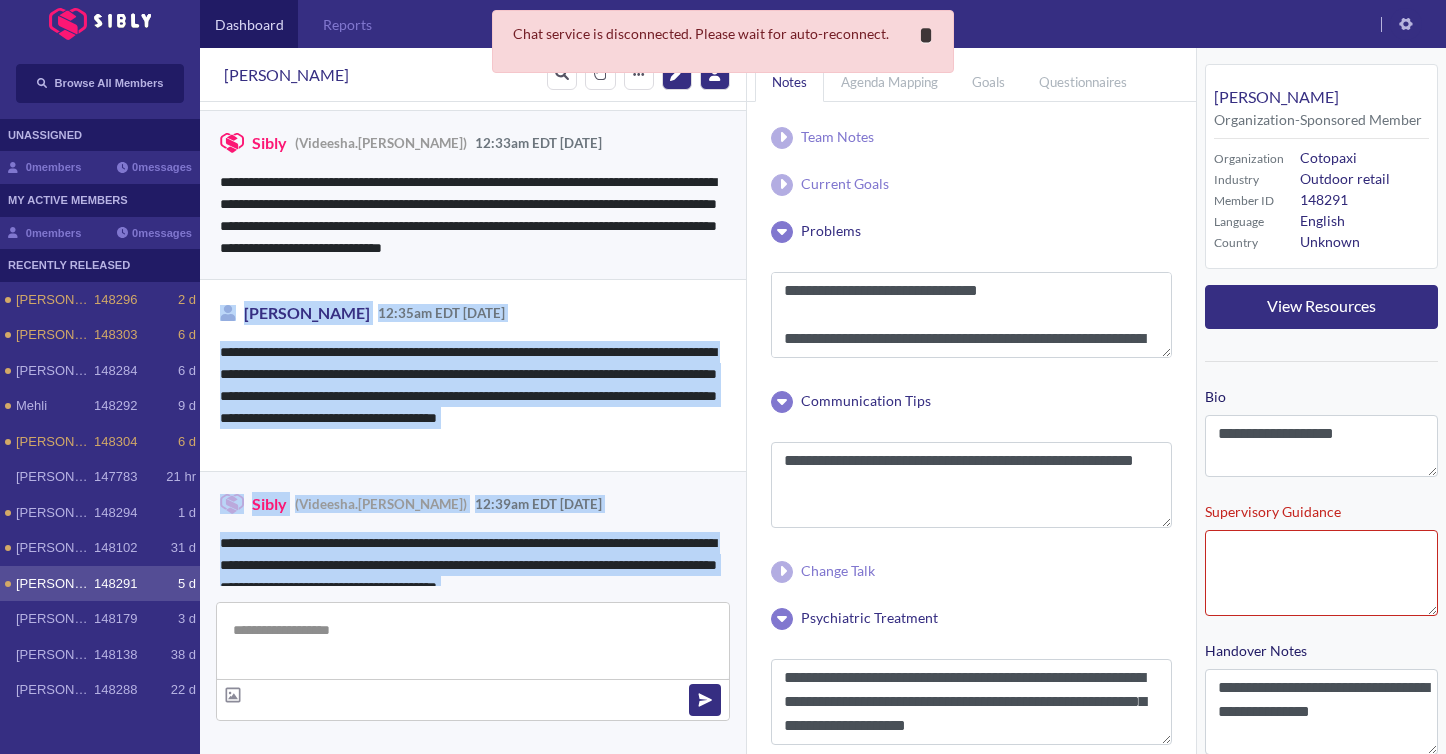 click on "**********" at bounding box center [926, 35] 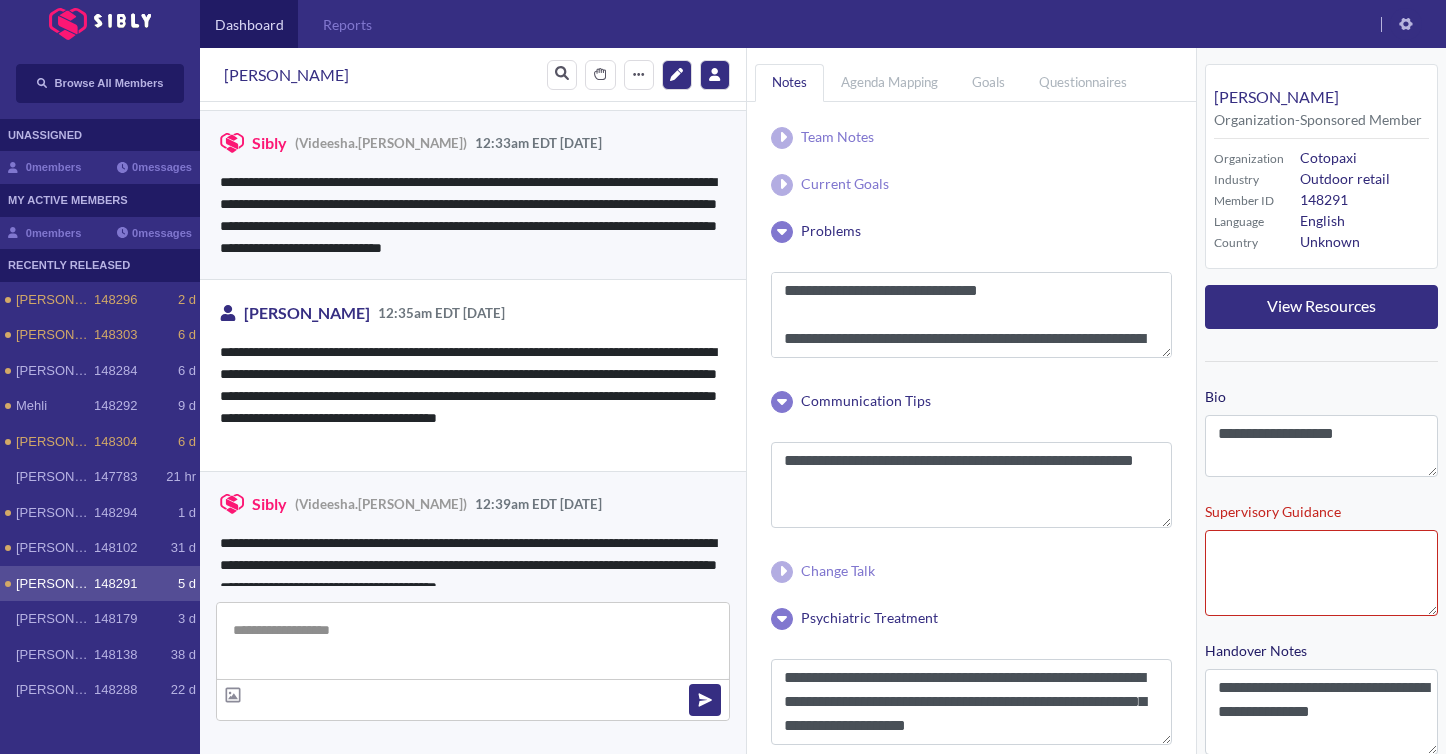 click on "**********" at bounding box center [473, 215] 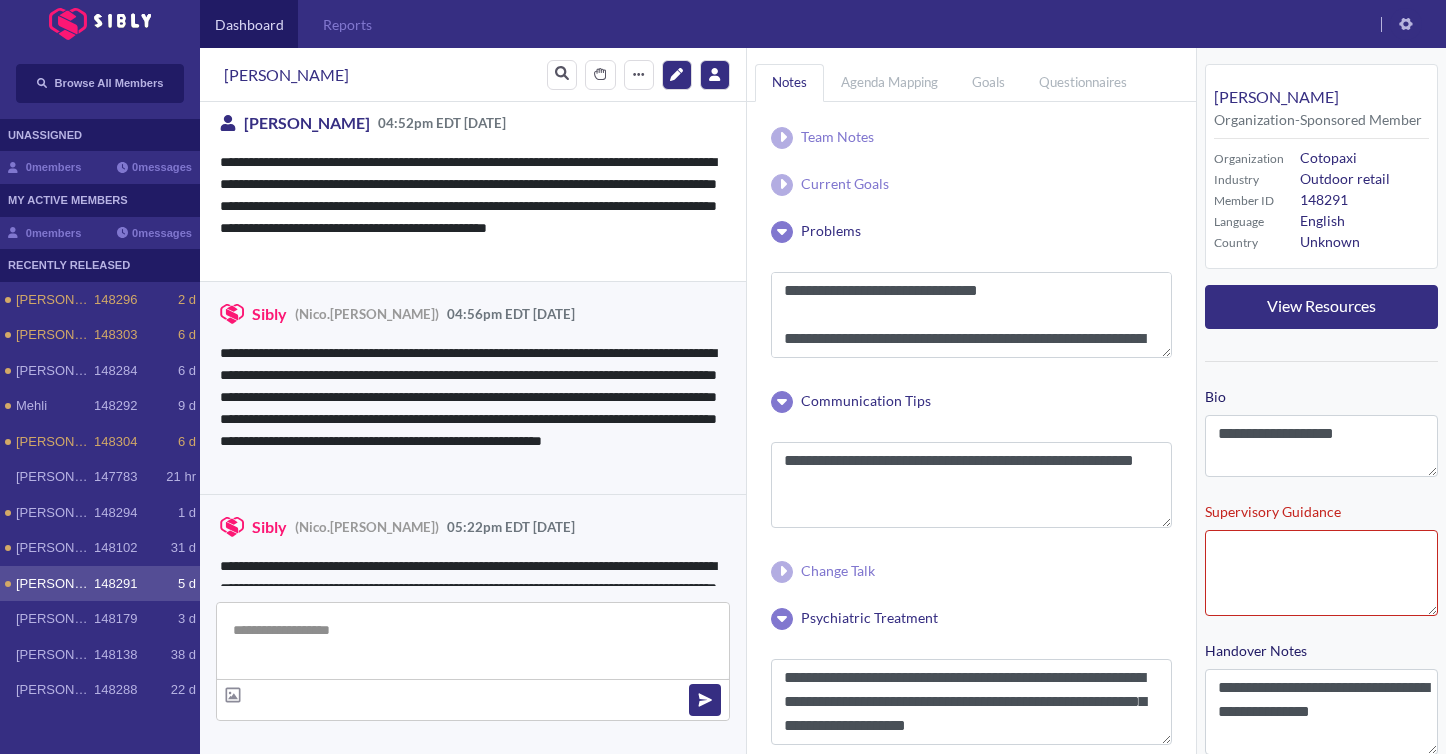 scroll, scrollTop: 2858, scrollLeft: 0, axis: vertical 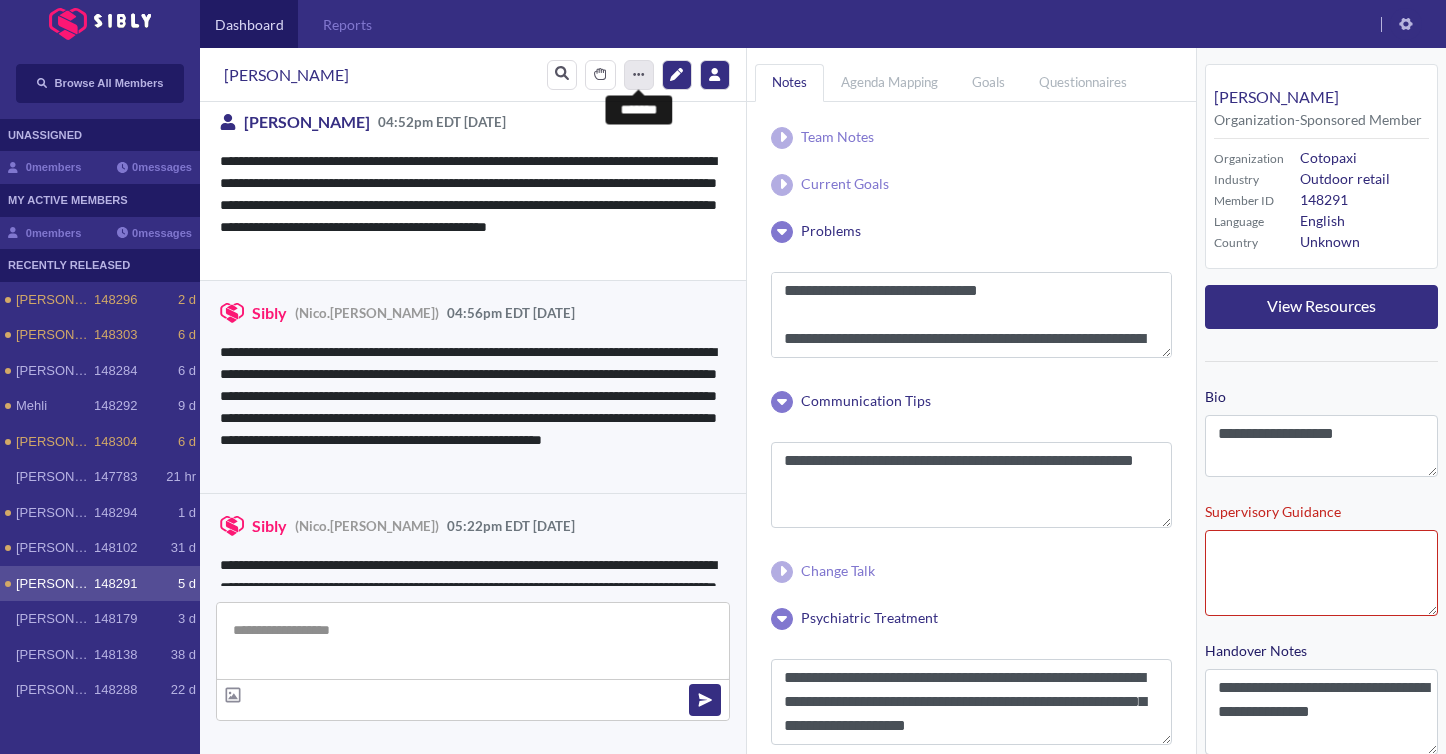click on "*******" at bounding box center [639, 75] 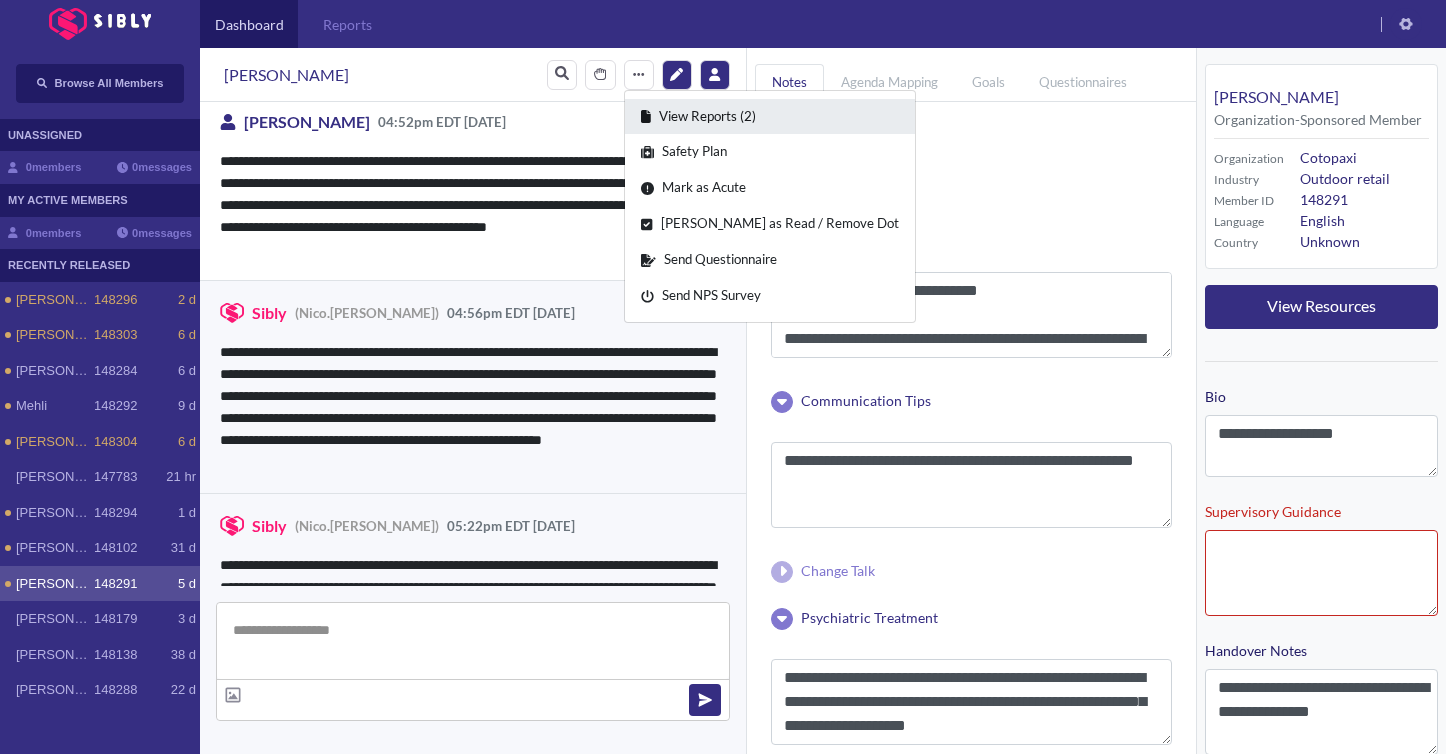 click on "View Reports (2)" at bounding box center (770, 117) 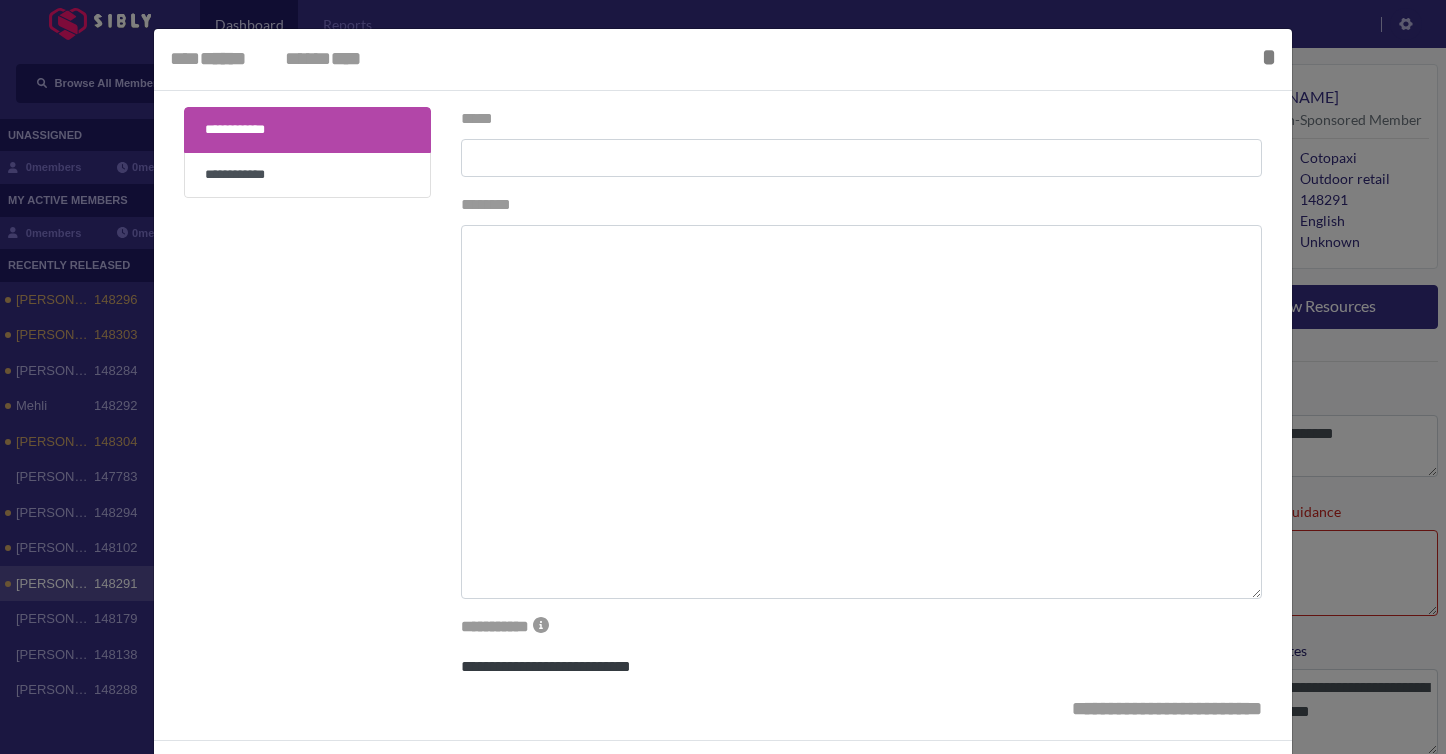 type on "**********" 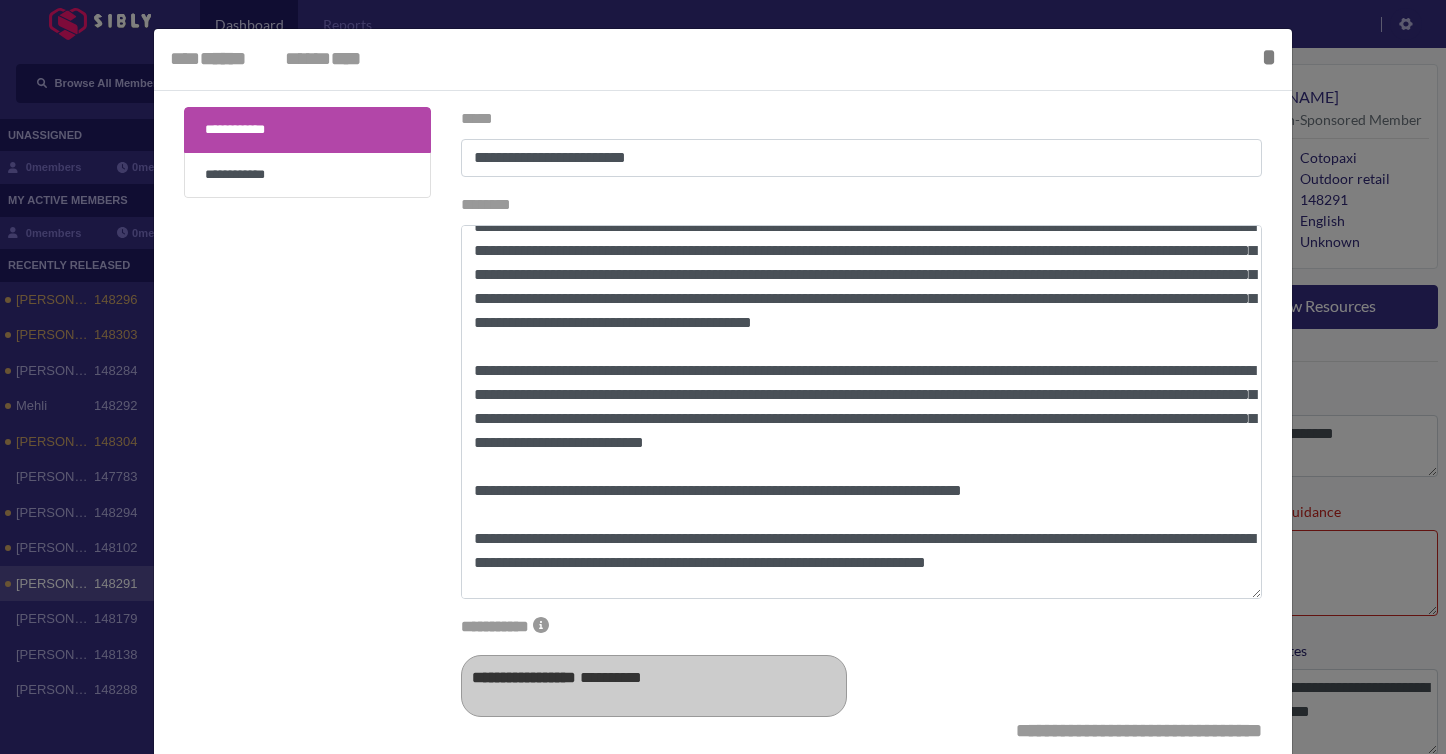 scroll, scrollTop: 114, scrollLeft: 0, axis: vertical 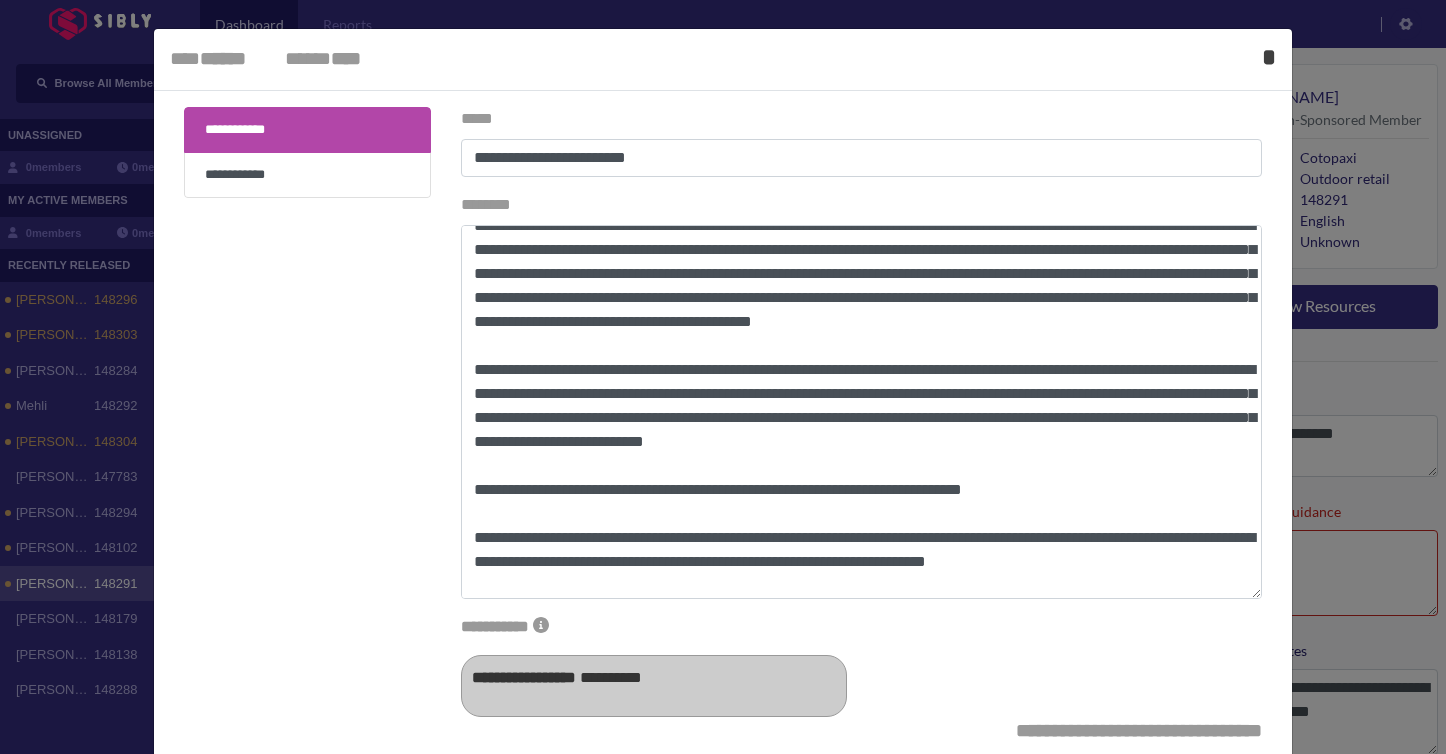 click on "*" at bounding box center (1269, 57) 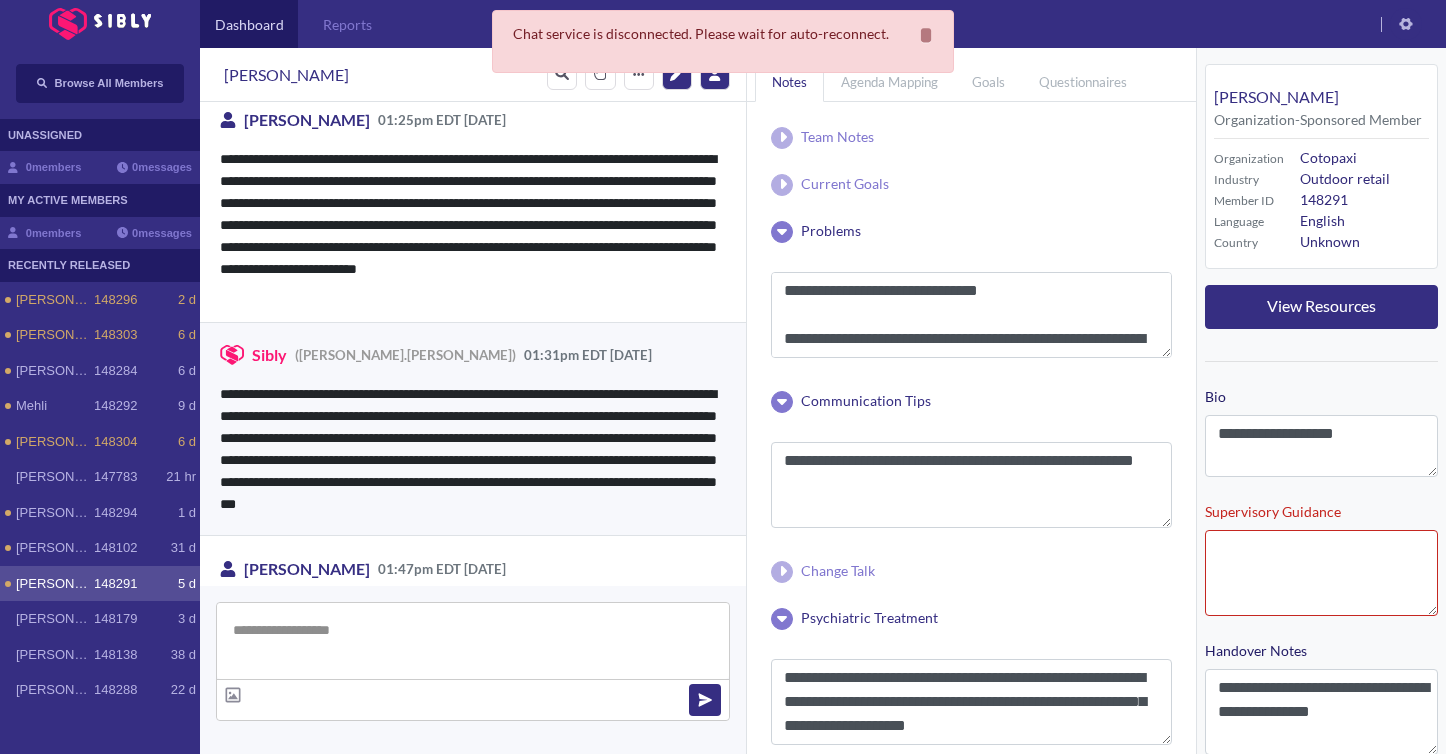 scroll, scrollTop: 4210, scrollLeft: 0, axis: vertical 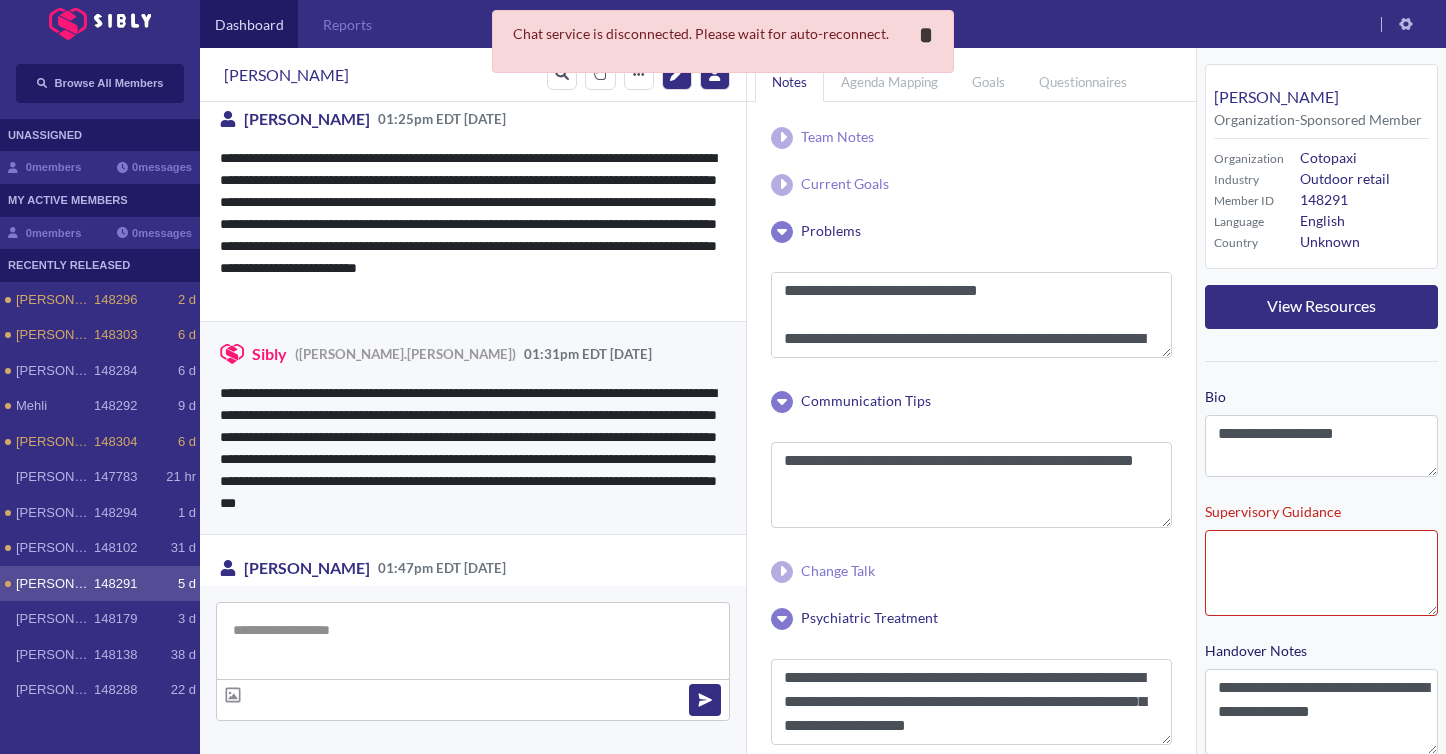 click on "*" at bounding box center (926, 35) 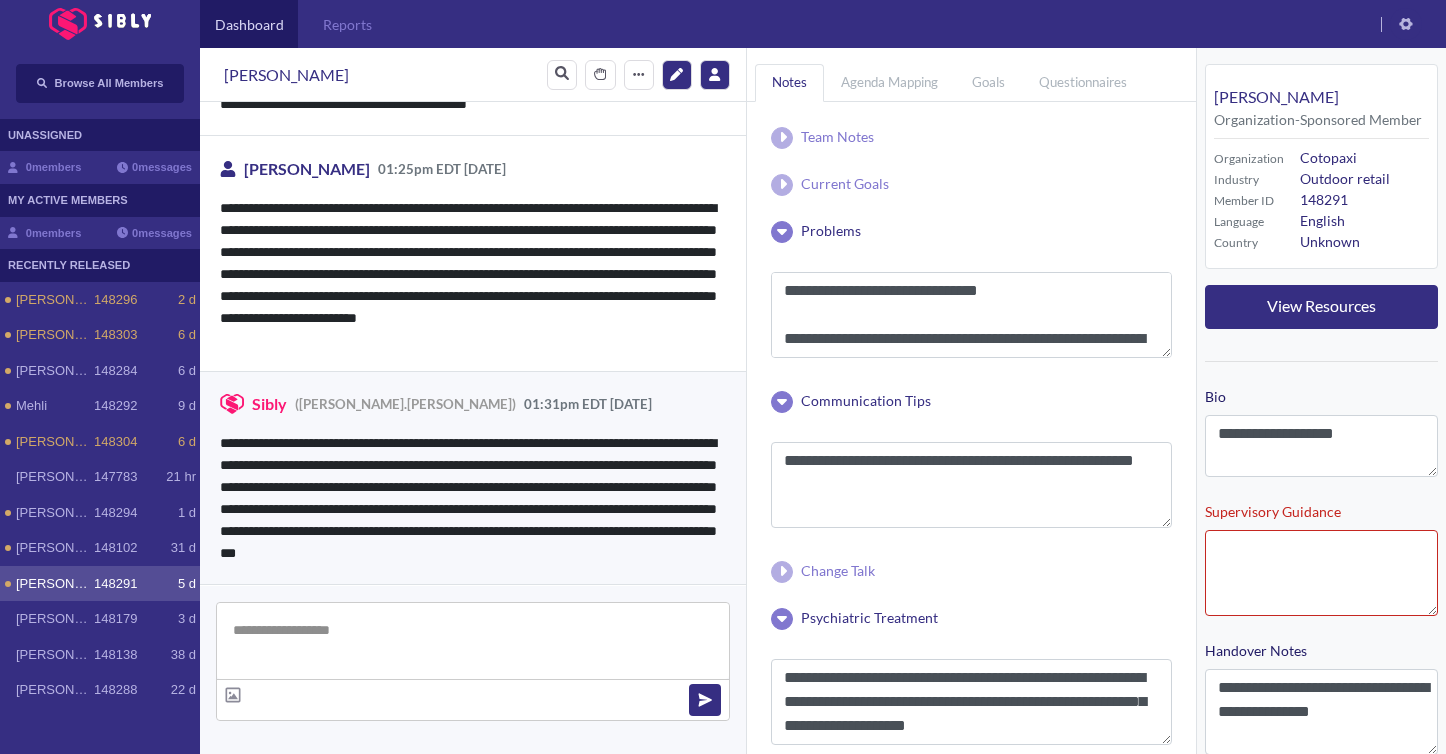 scroll, scrollTop: 4159, scrollLeft: 0, axis: vertical 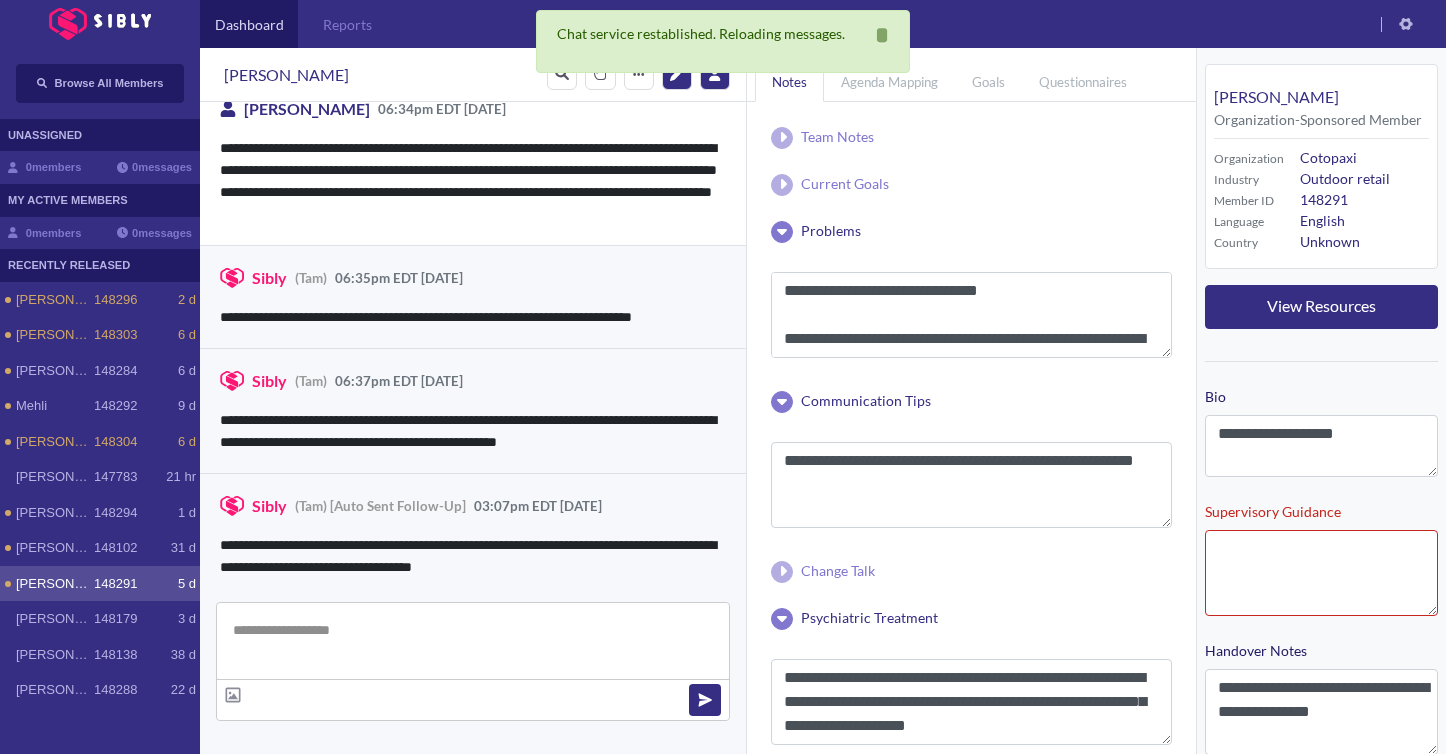 click on "Dashboard Reports" at bounding box center (723, 24) 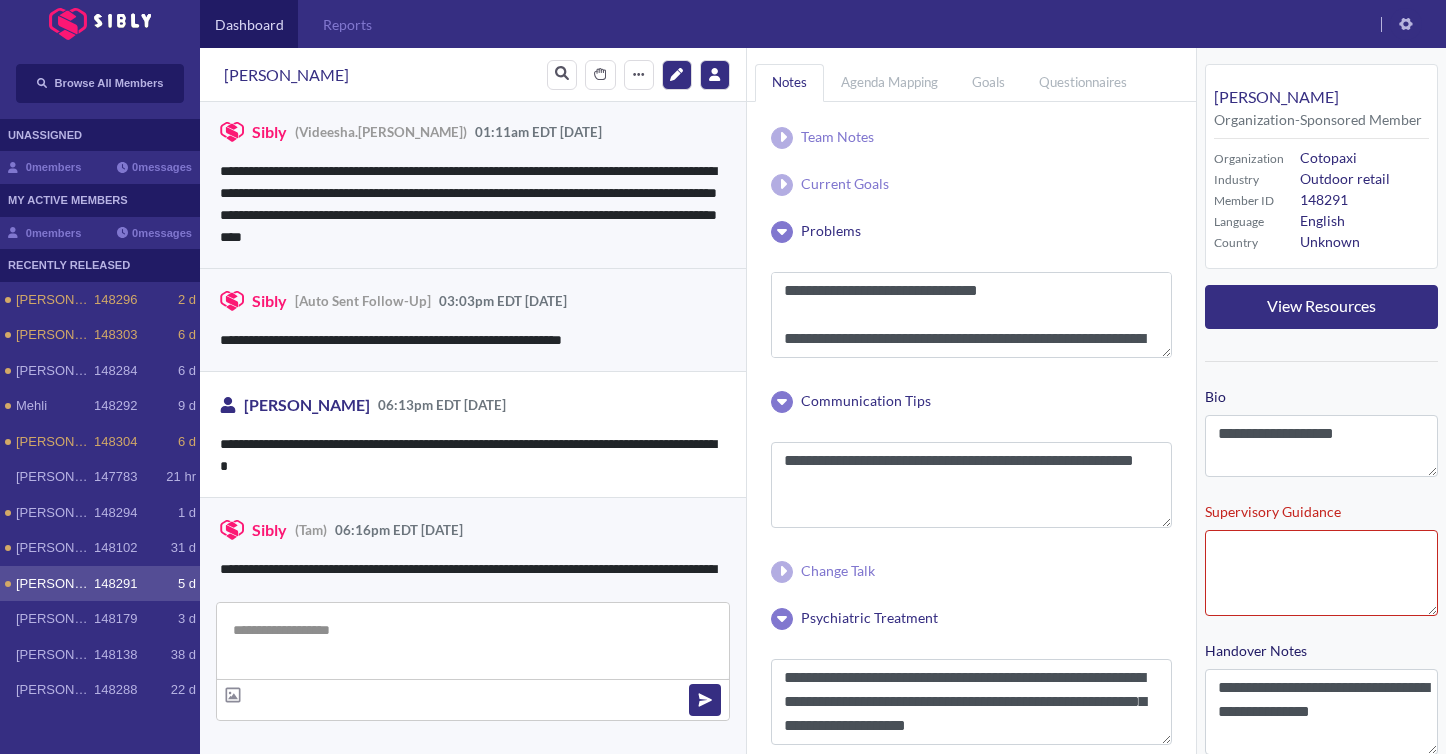 scroll, scrollTop: 3412, scrollLeft: 0, axis: vertical 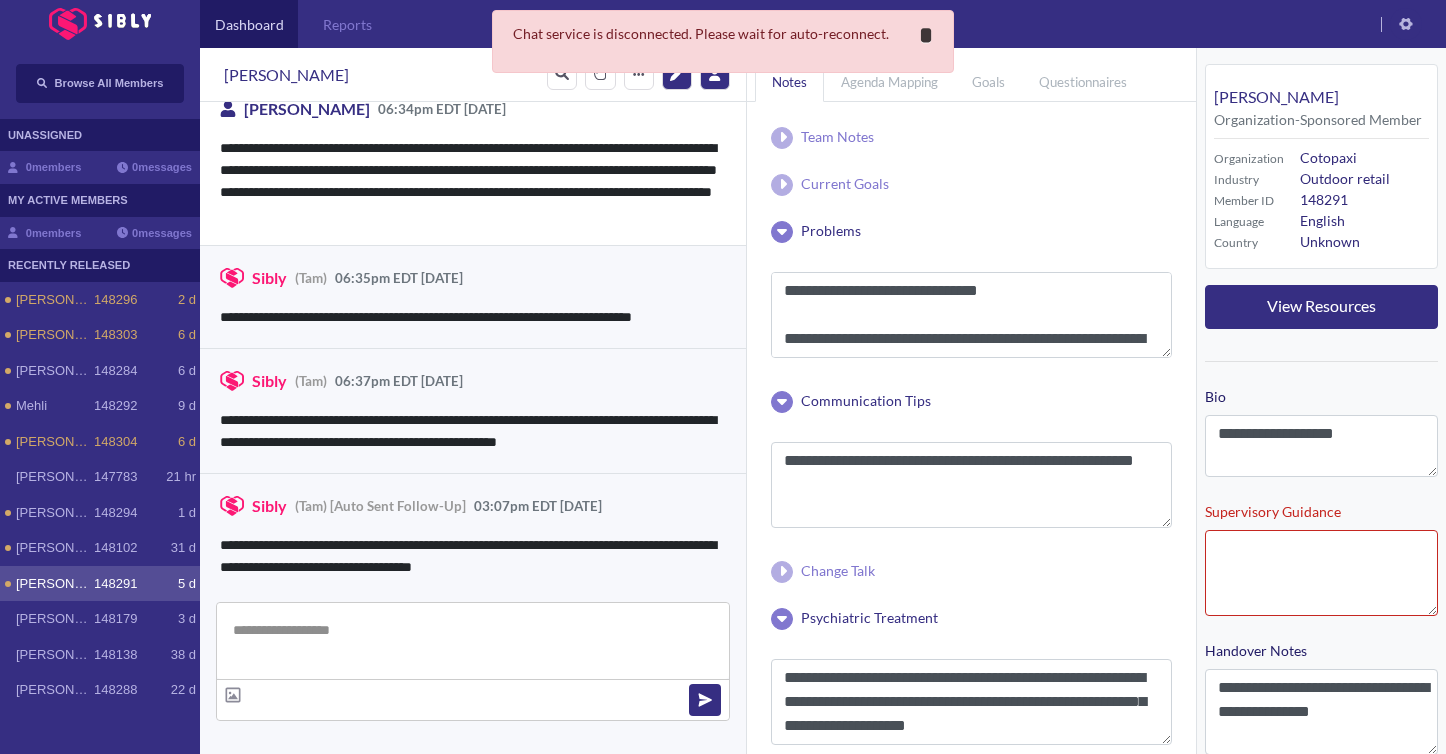 click on "*" at bounding box center (926, 35) 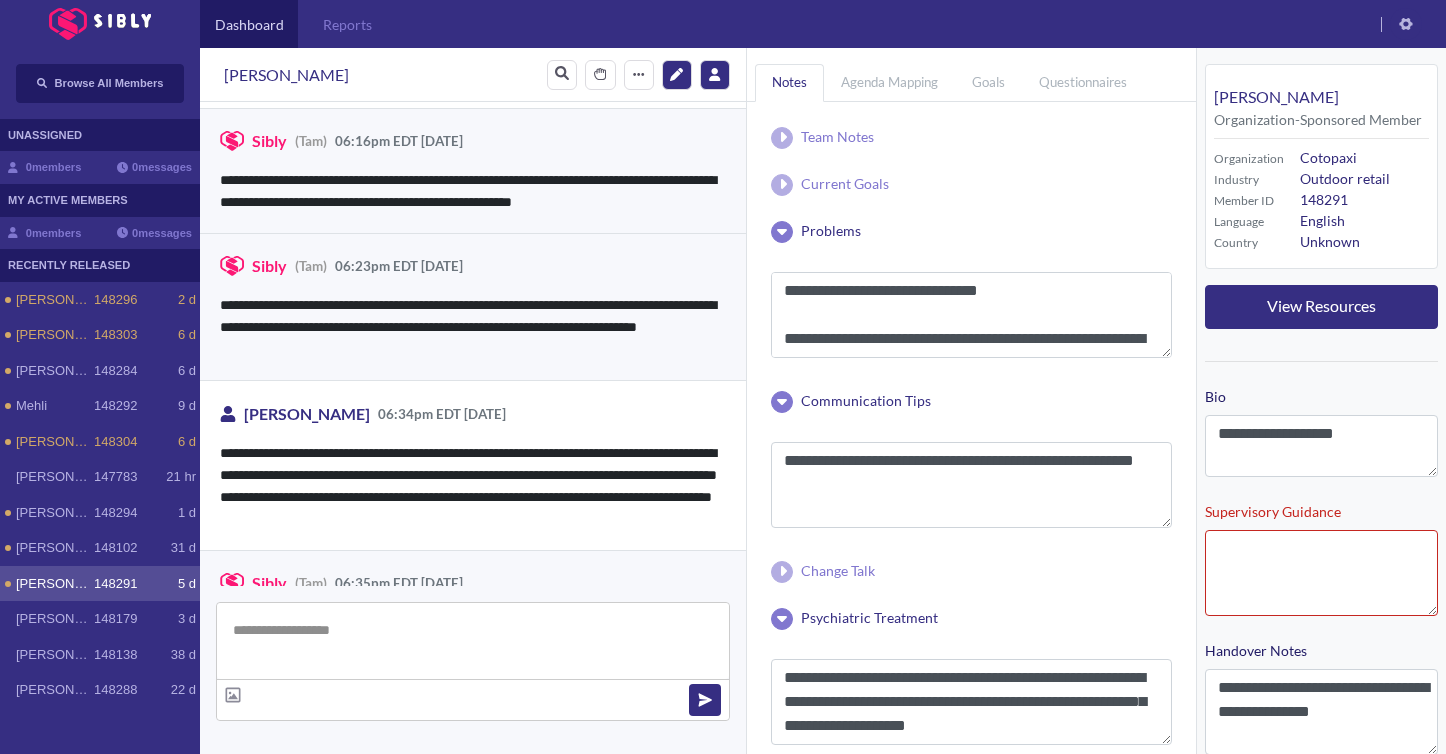 scroll, scrollTop: 4090, scrollLeft: 0, axis: vertical 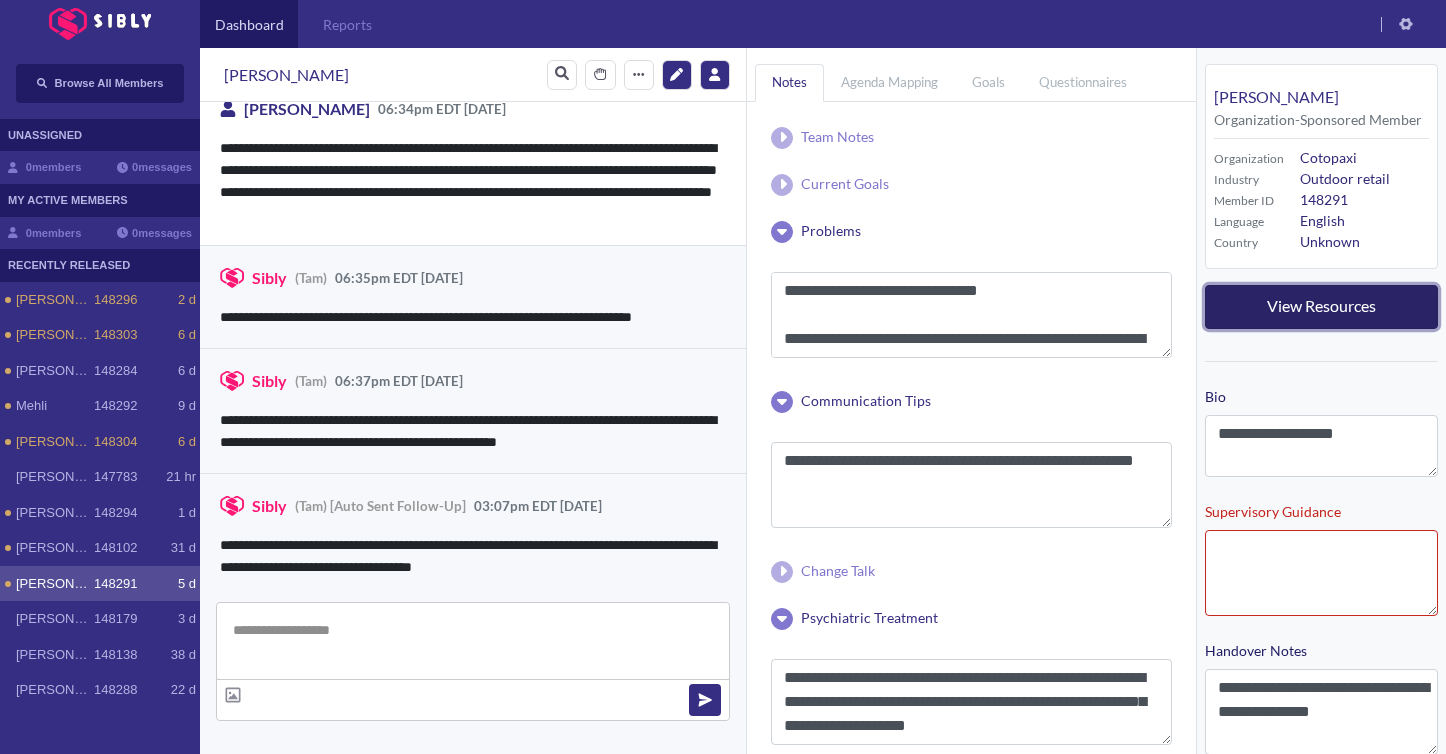 click on "View Resources" at bounding box center (1321, 305) 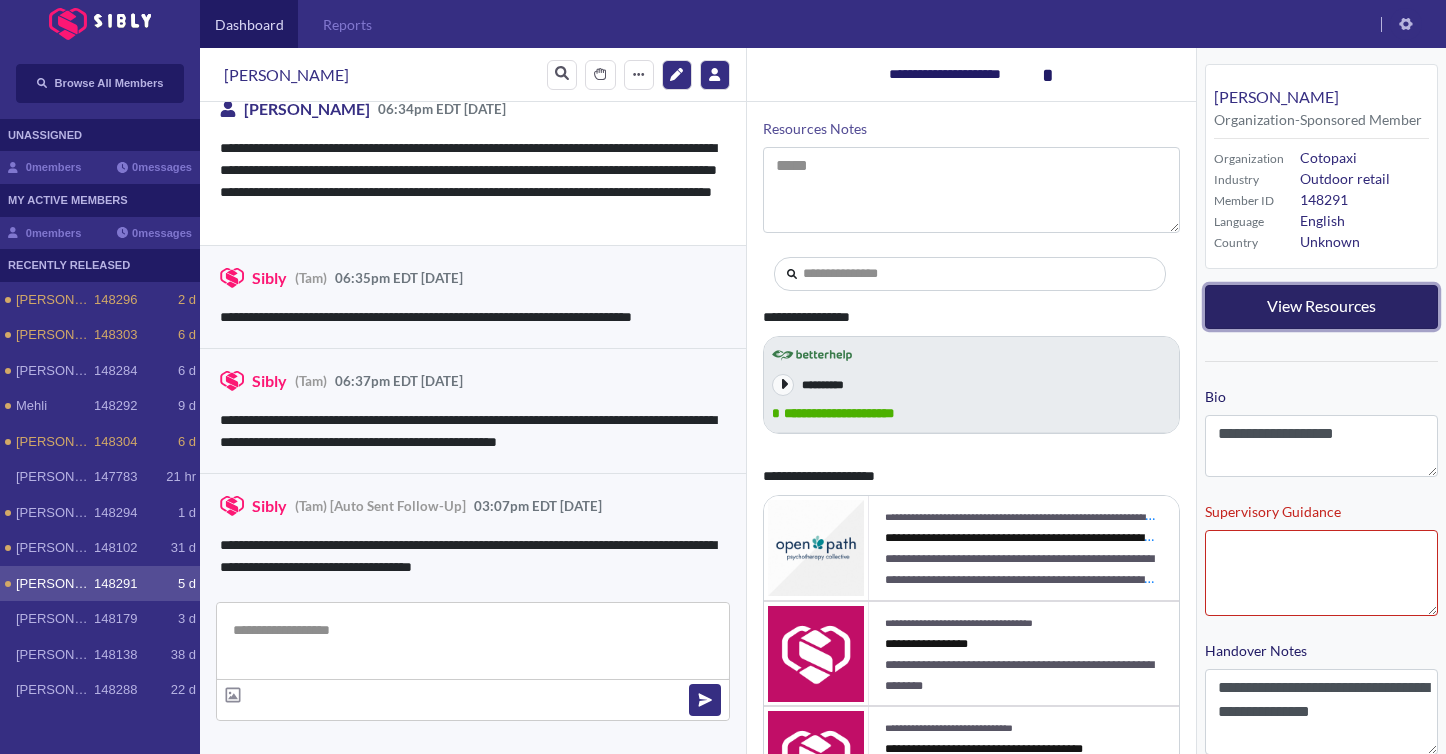 scroll, scrollTop: 173, scrollLeft: 0, axis: vertical 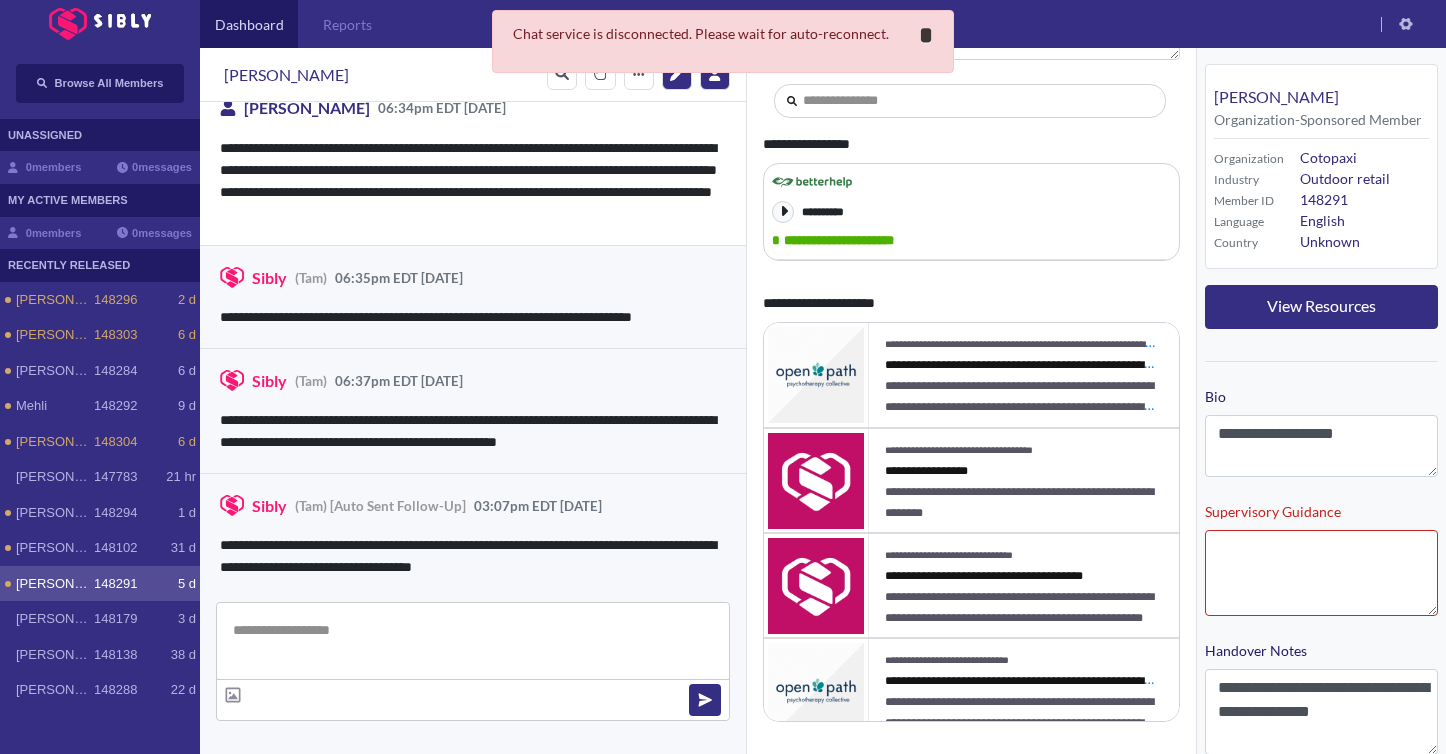 click on "**********" at bounding box center (926, 35) 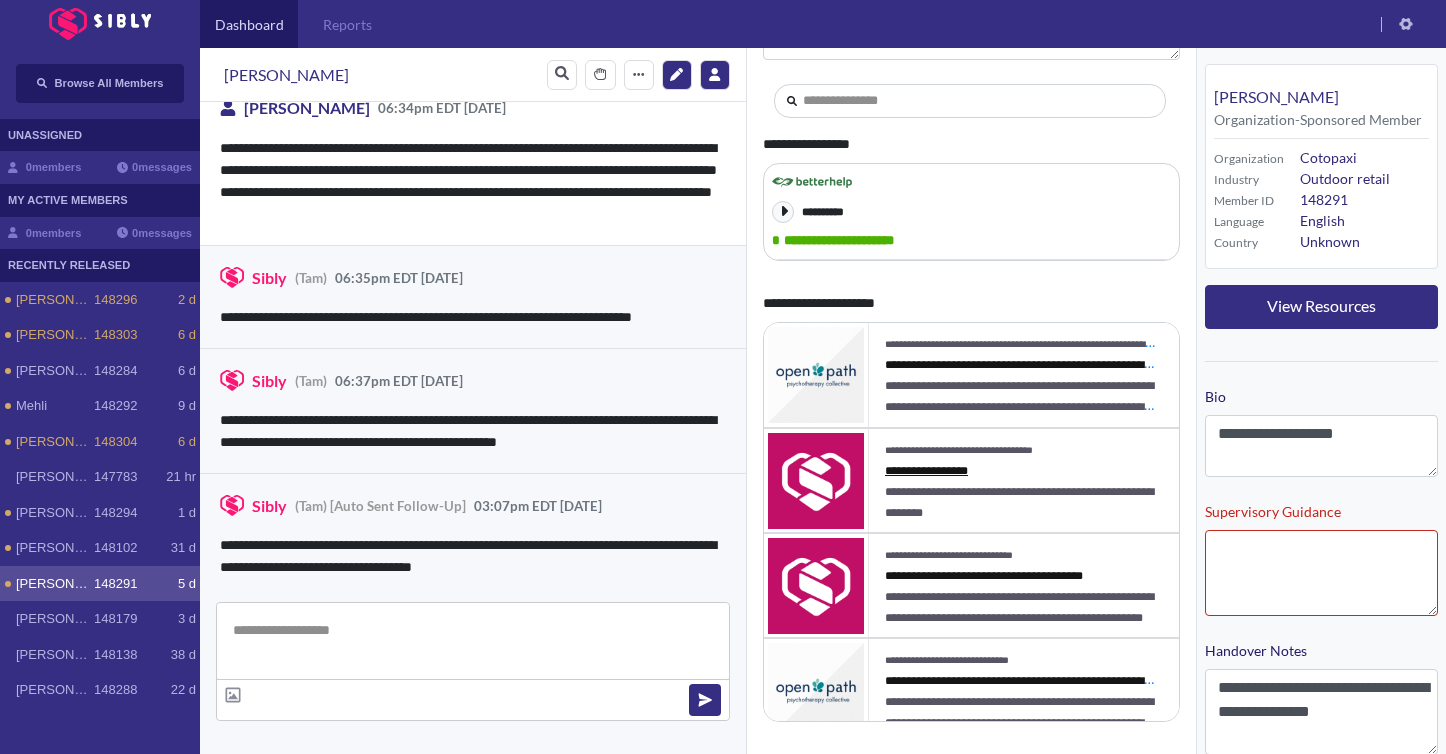 scroll, scrollTop: 22, scrollLeft: 0, axis: vertical 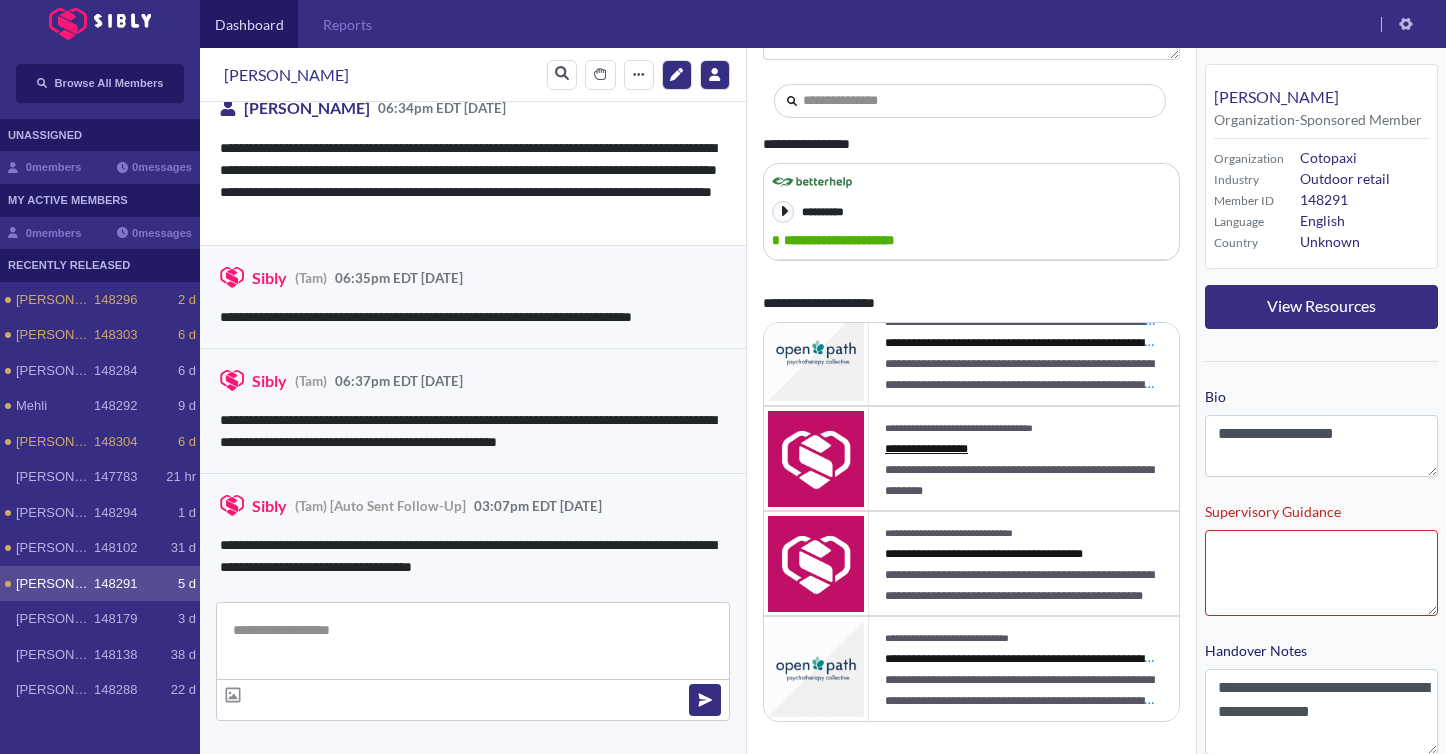 click on "**********" at bounding box center [926, 449] 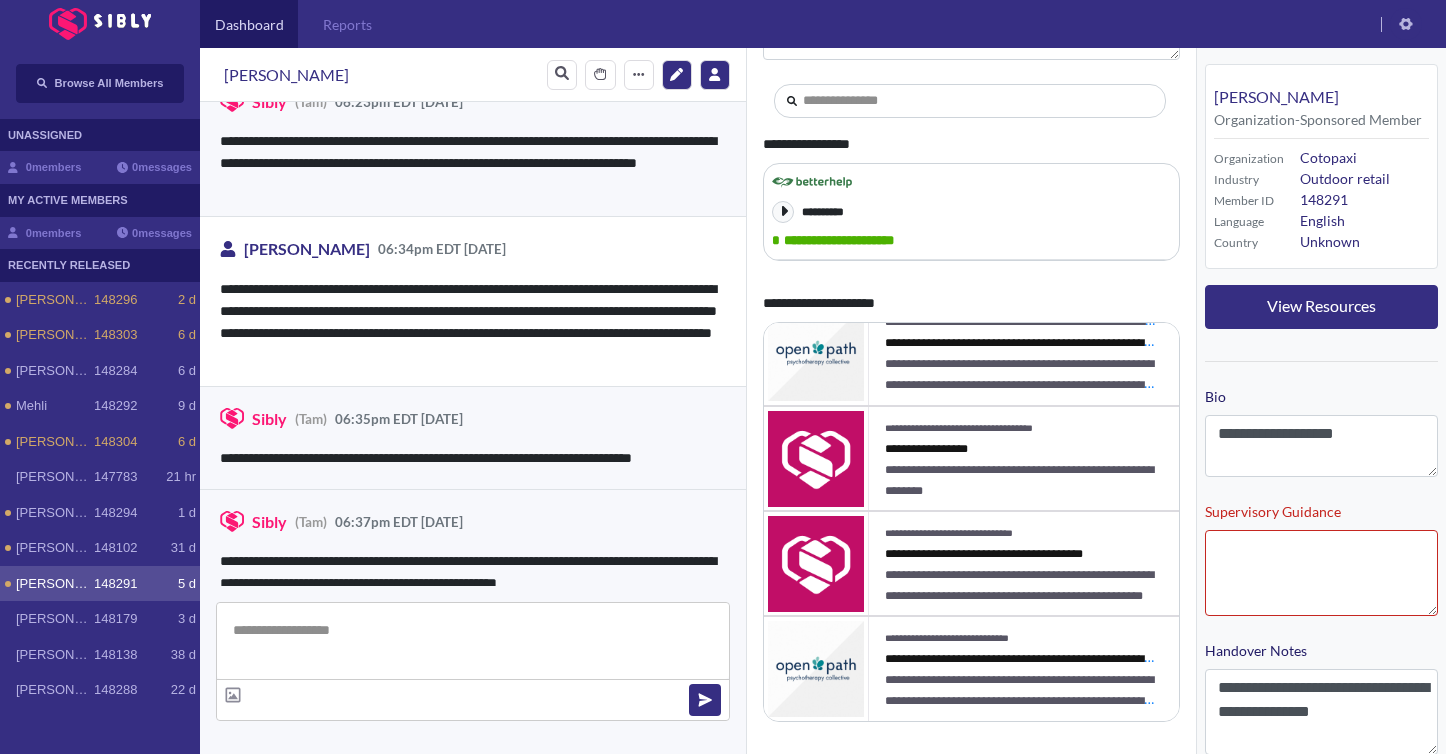 scroll, scrollTop: 10095, scrollLeft: 0, axis: vertical 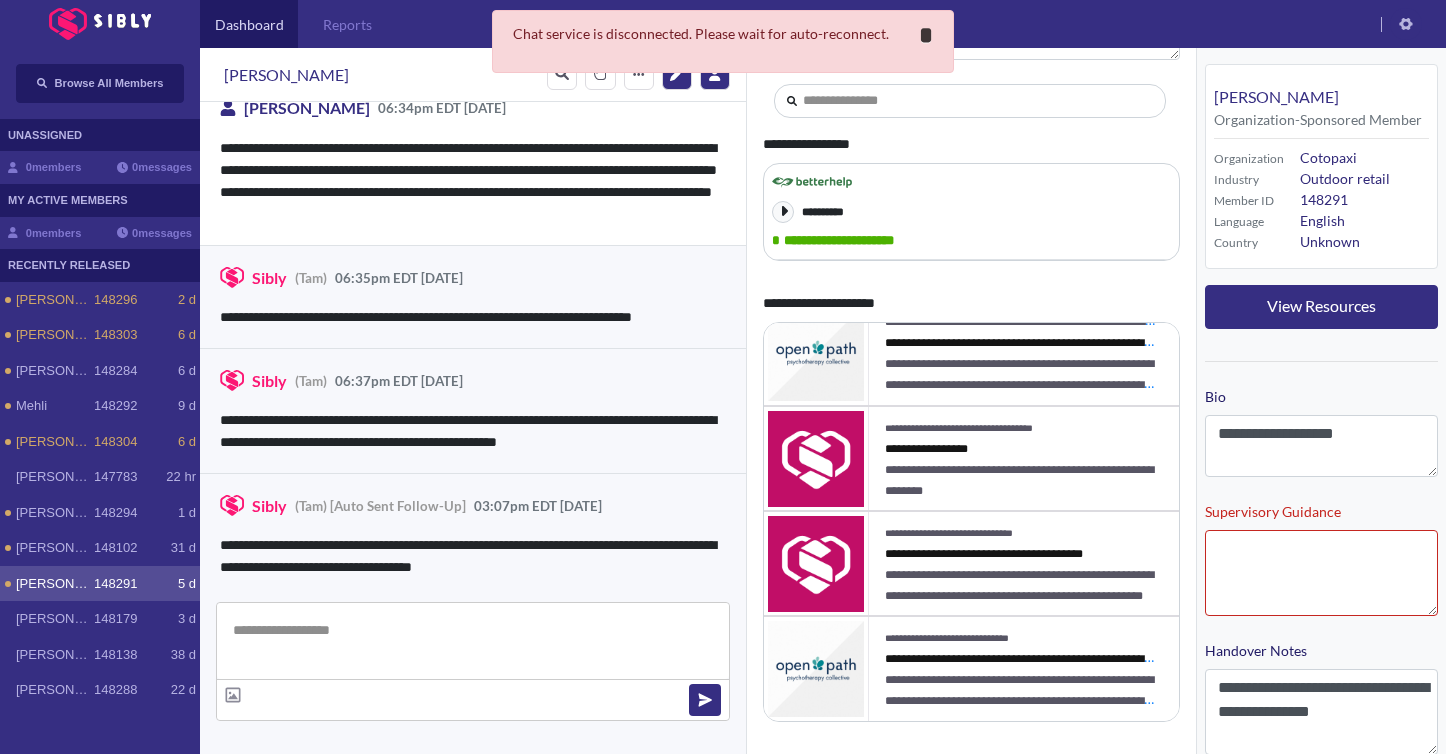 click on "*" at bounding box center (926, 35) 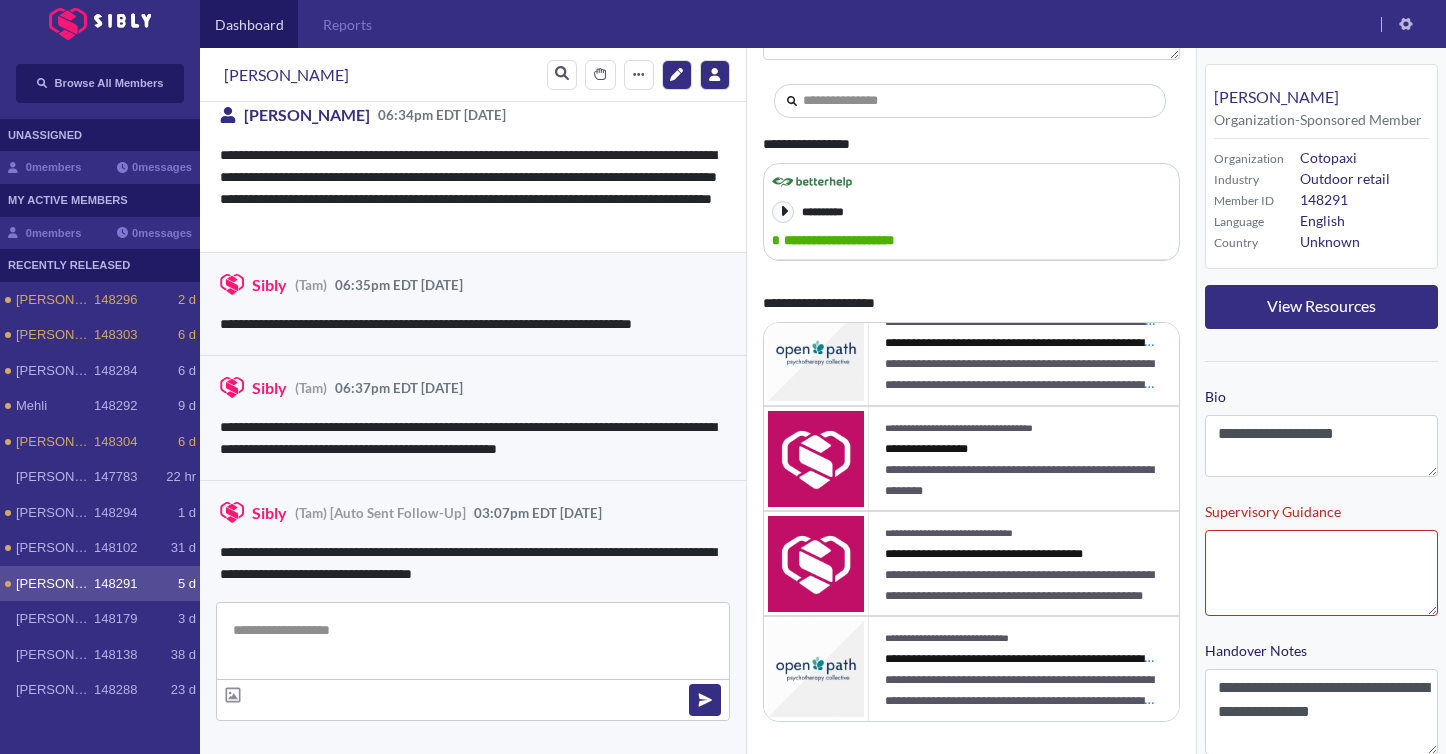 scroll, scrollTop: 10095, scrollLeft: 0, axis: vertical 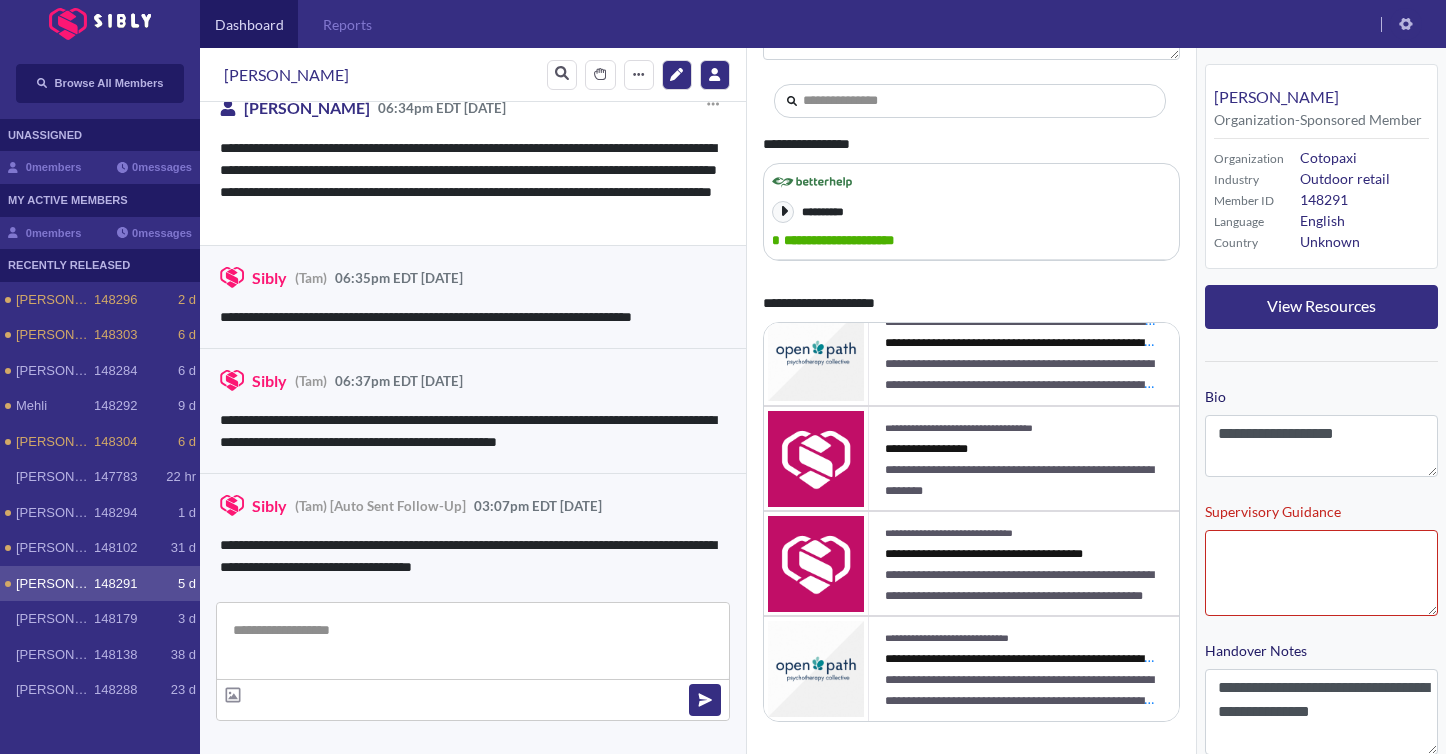 click on "**********" at bounding box center [473, 181] 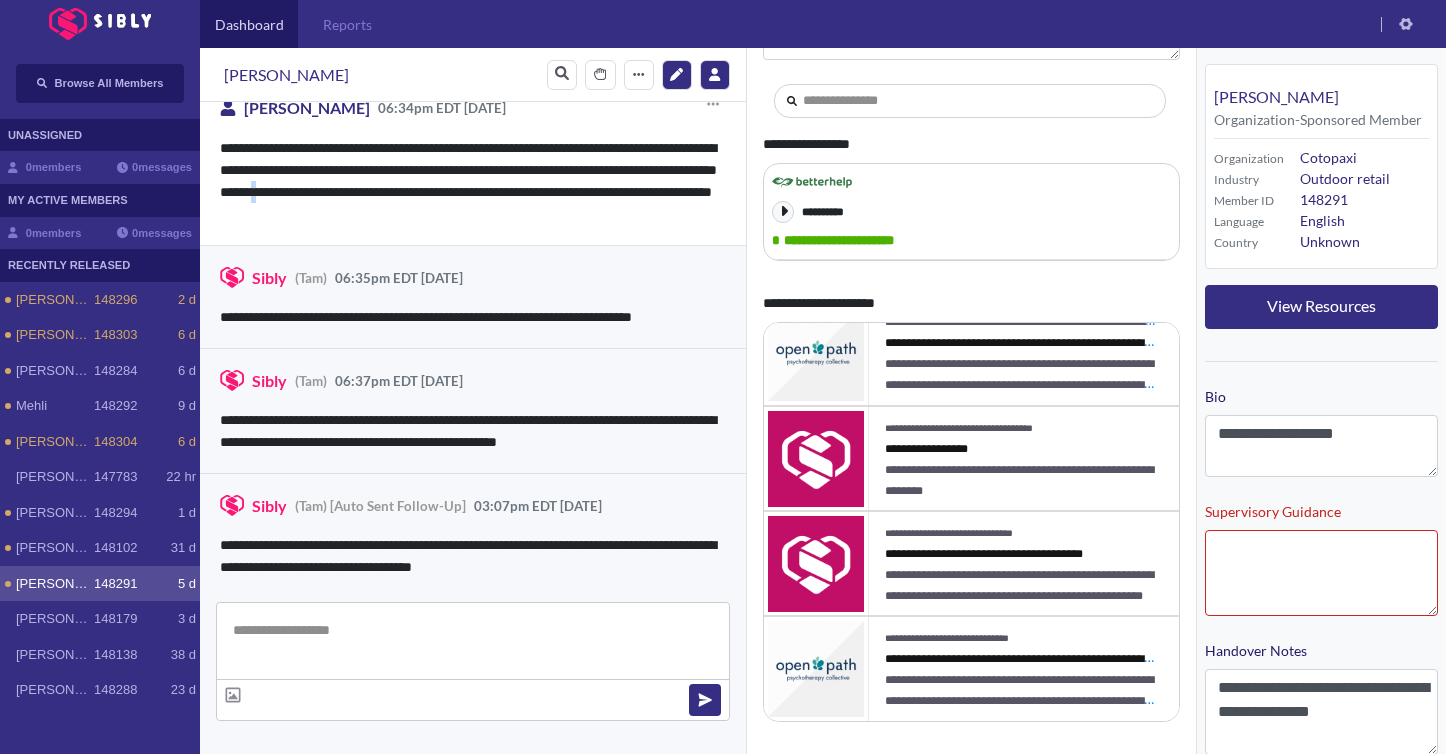 click on "**********" at bounding box center [473, 181] 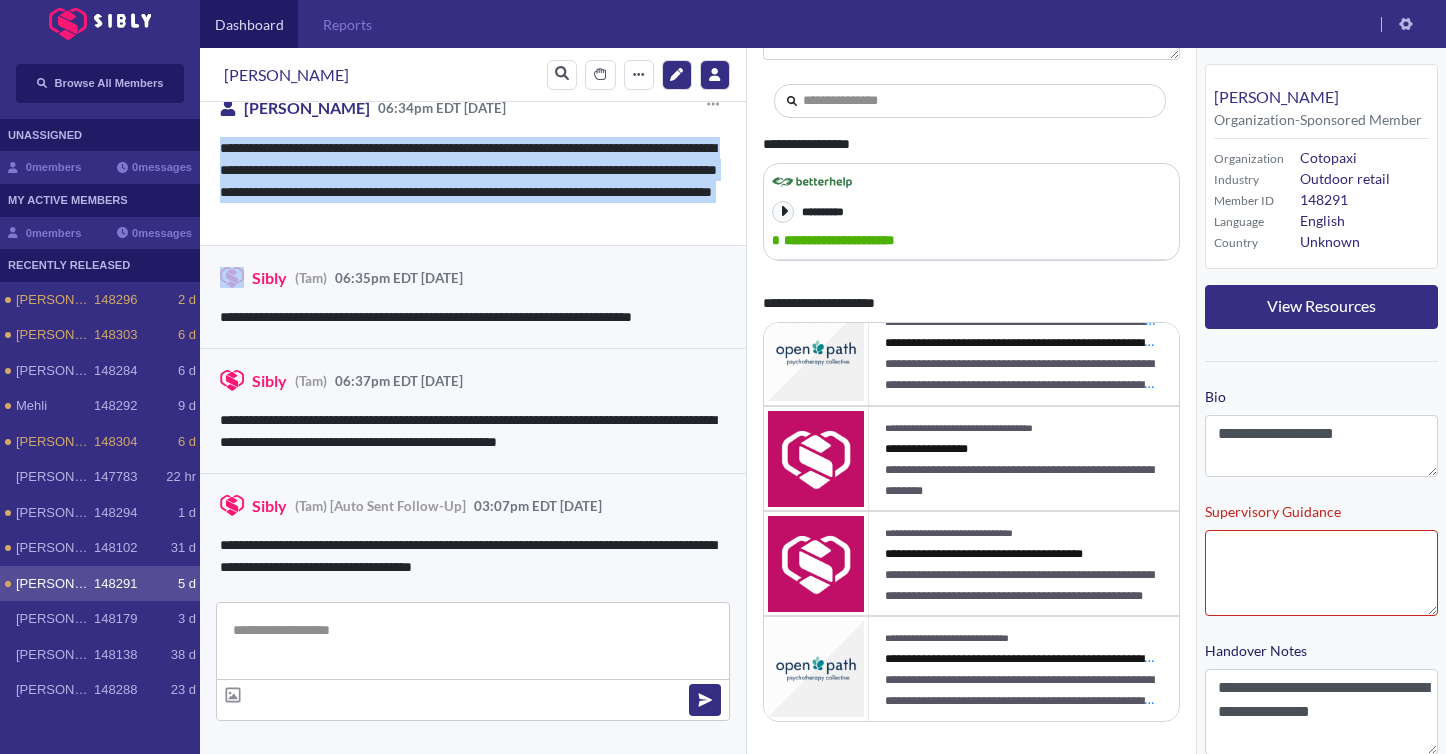 click on "**********" at bounding box center (473, 181) 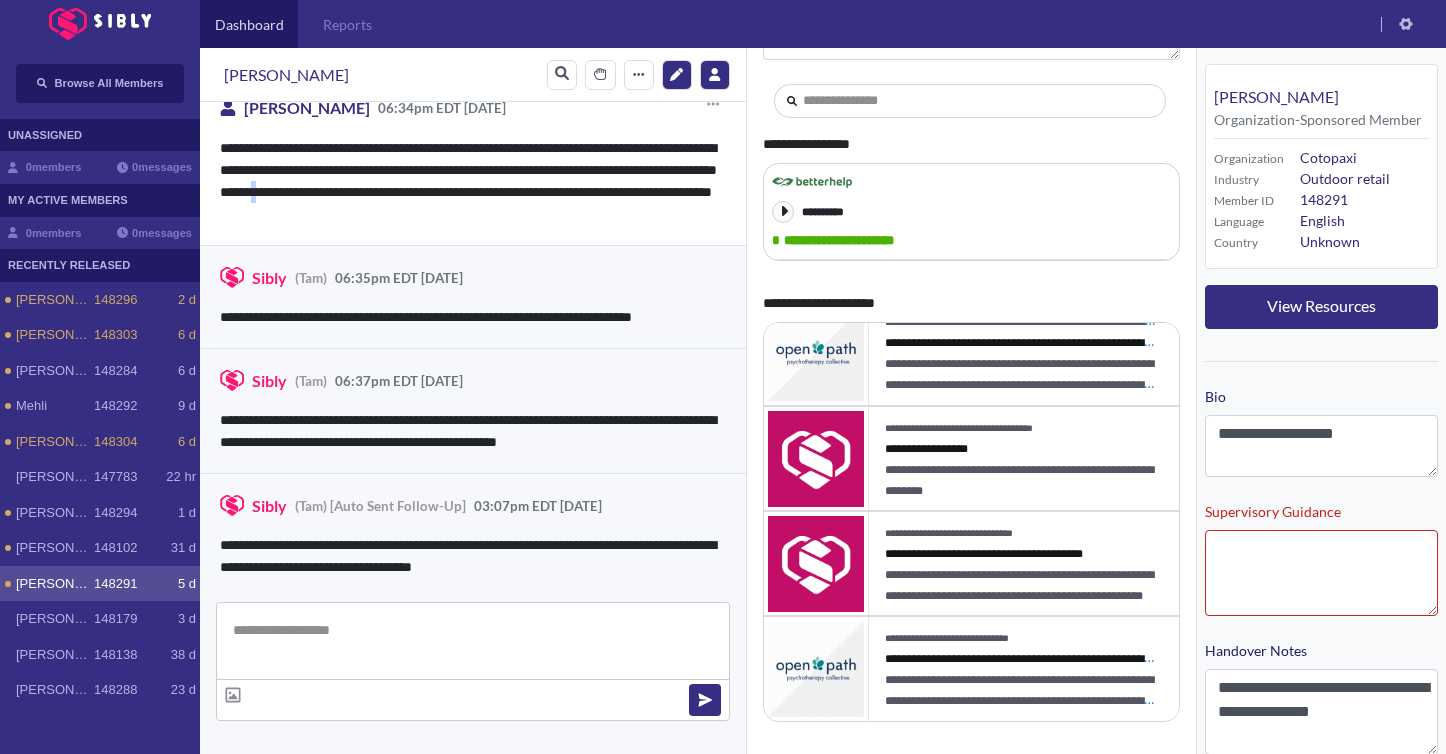 click on "**********" at bounding box center [473, 181] 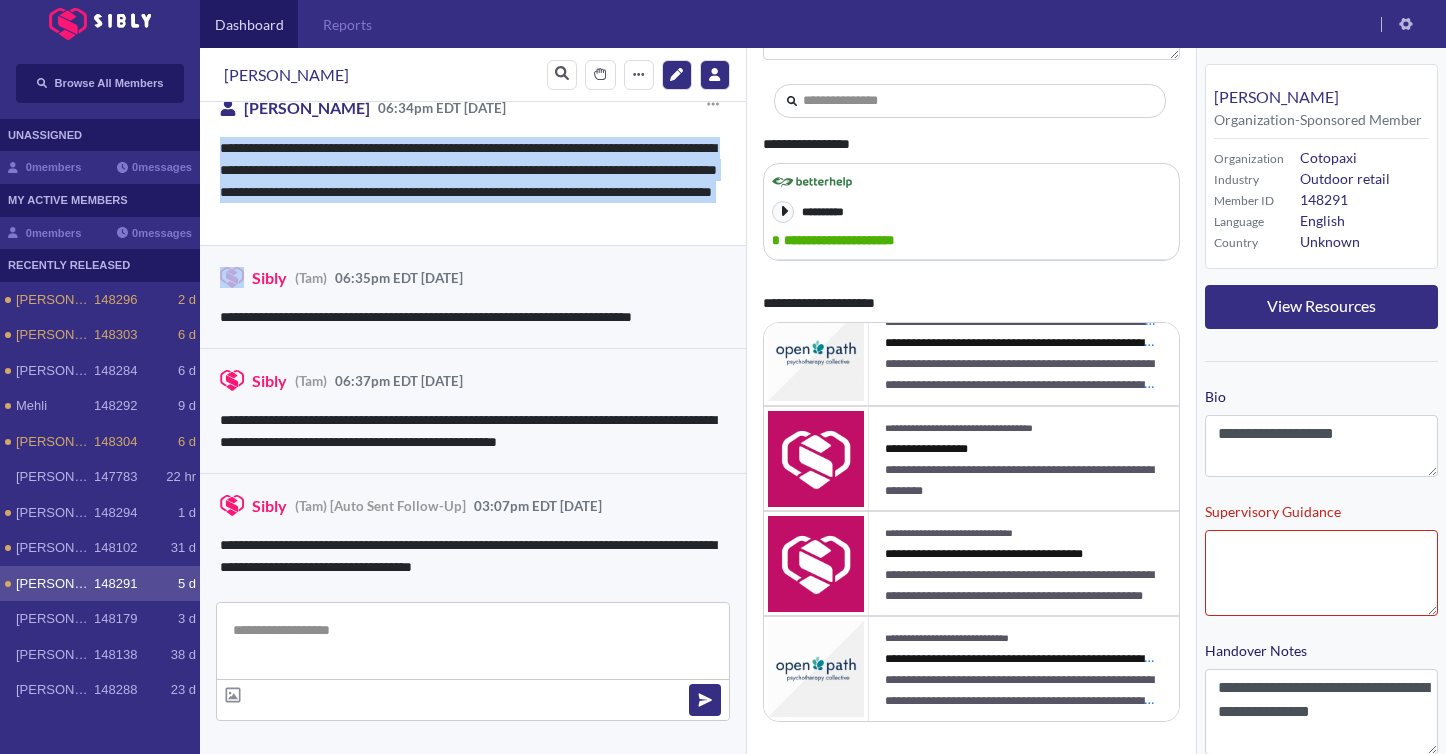 click on "**********" at bounding box center (473, 181) 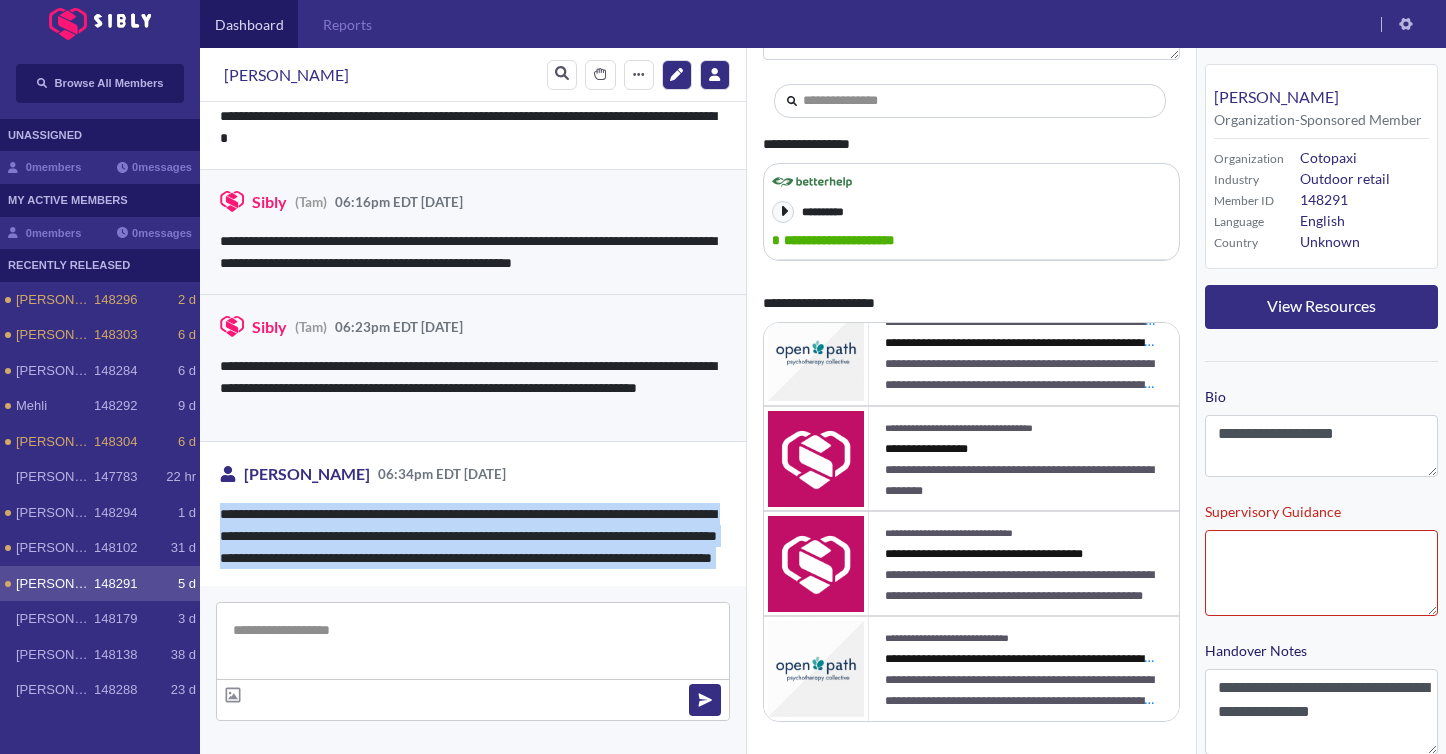 scroll, scrollTop: 9707, scrollLeft: 0, axis: vertical 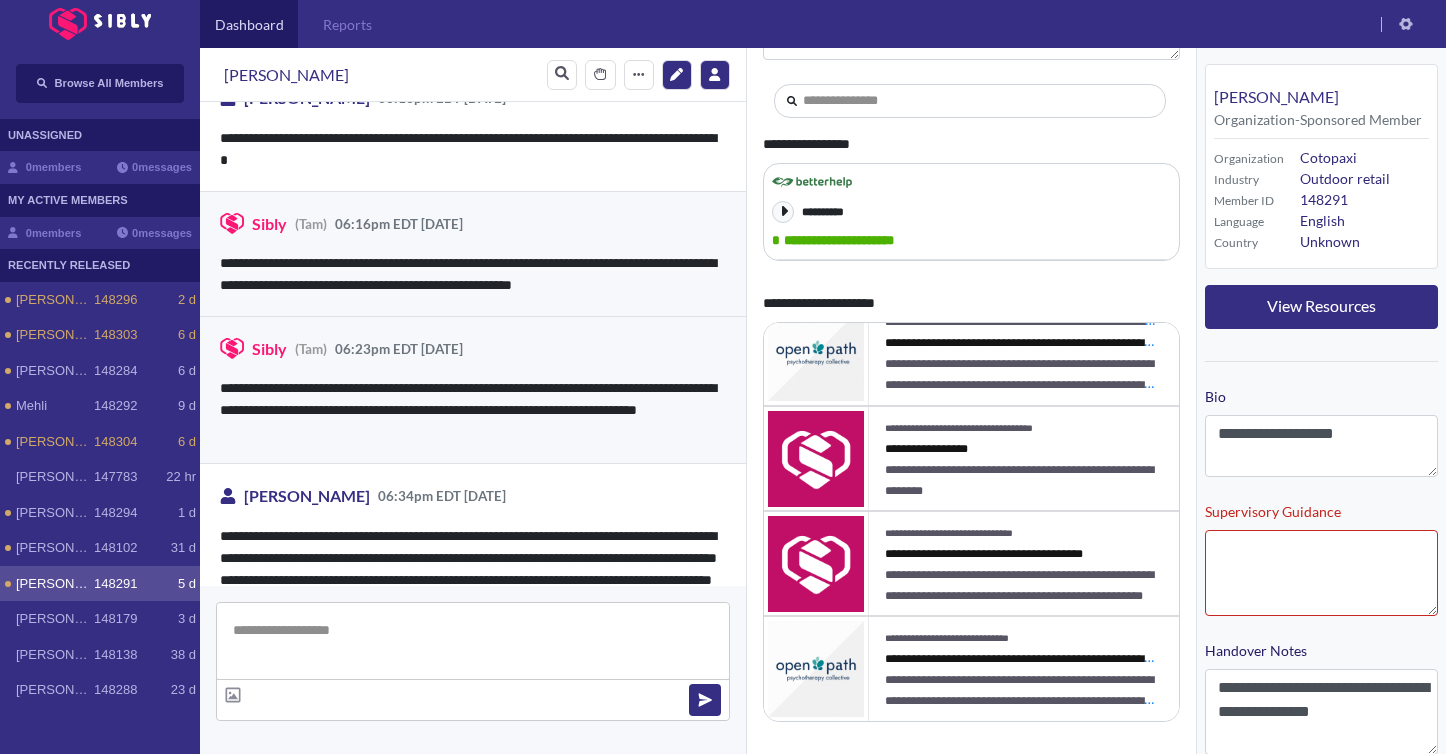 click on "**********" at bounding box center [473, 253] 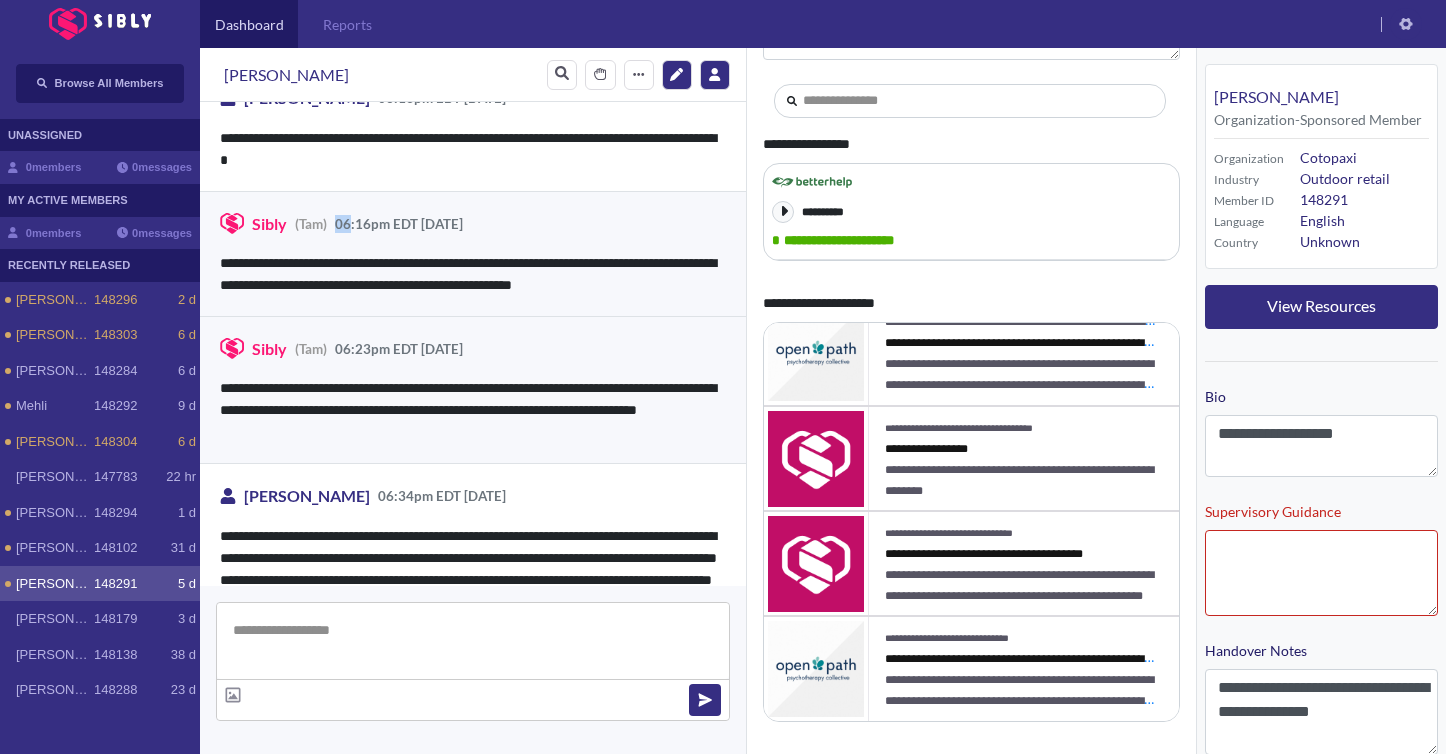 click on "**********" at bounding box center [473, 253] 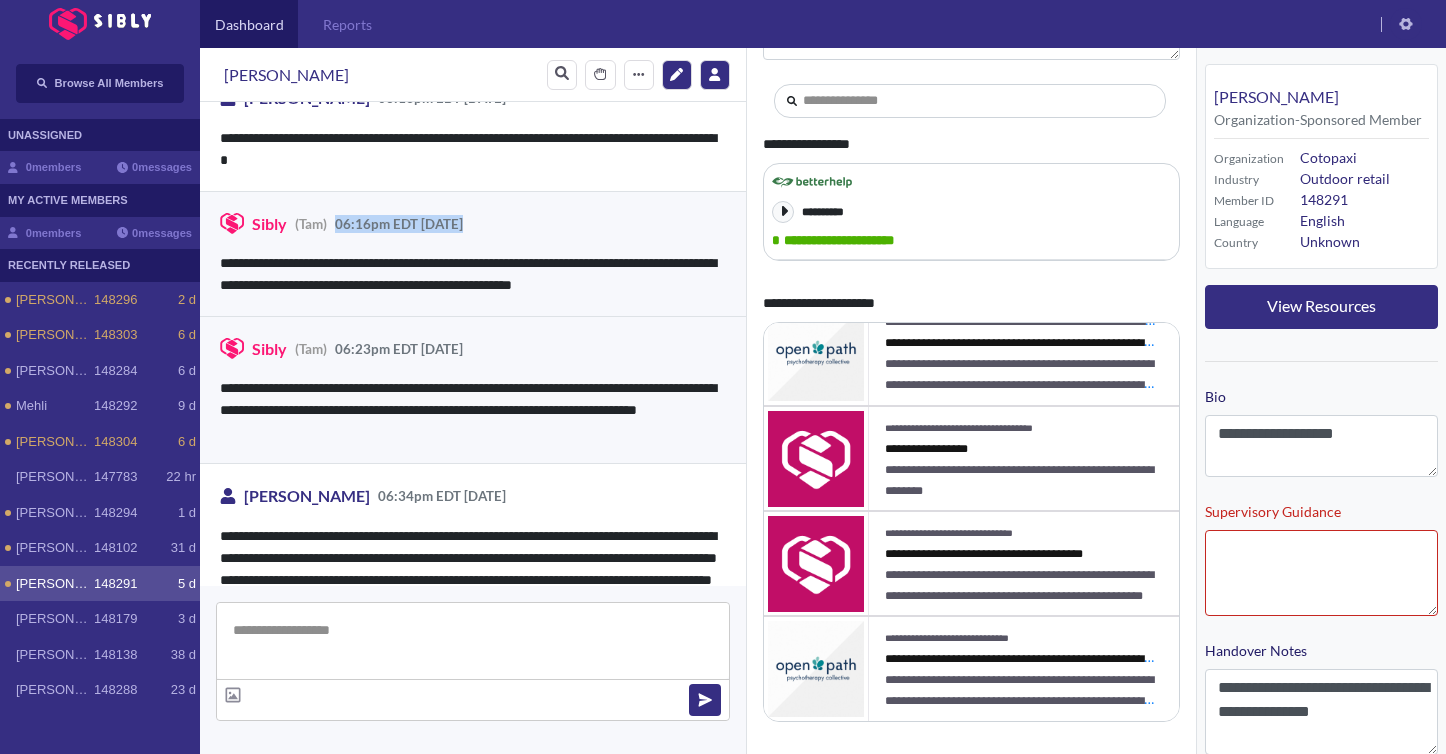 click on "**********" at bounding box center (473, 253) 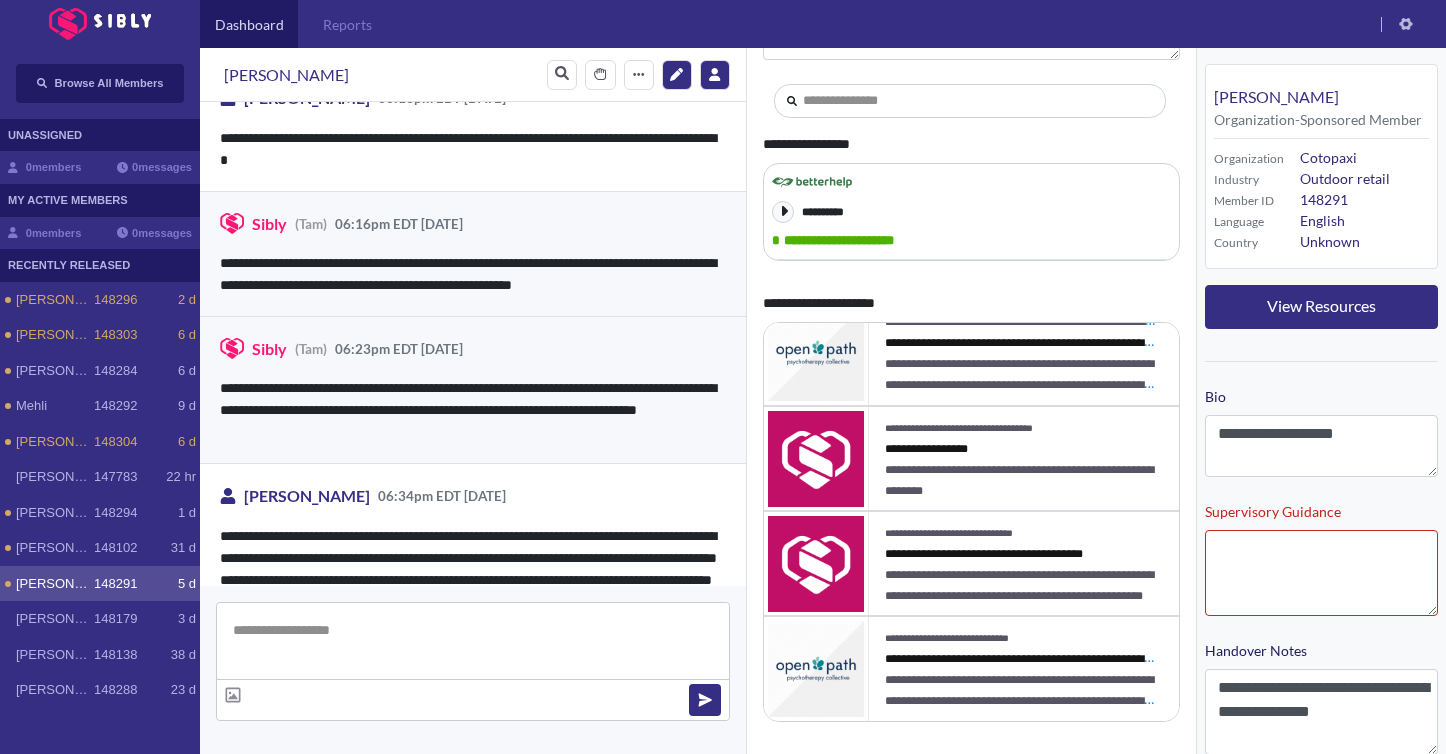 click on "**********" at bounding box center (473, 128) 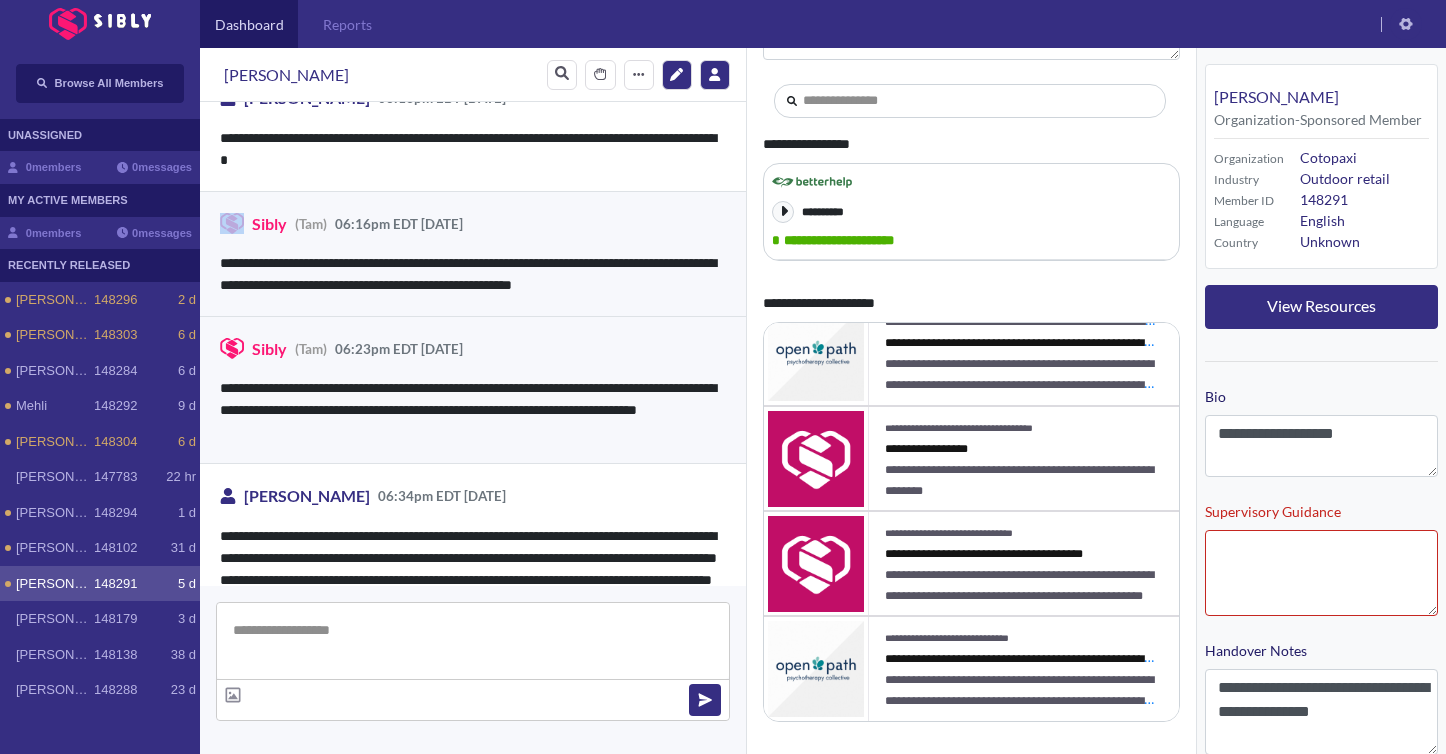 click on "**********" at bounding box center (473, 128) 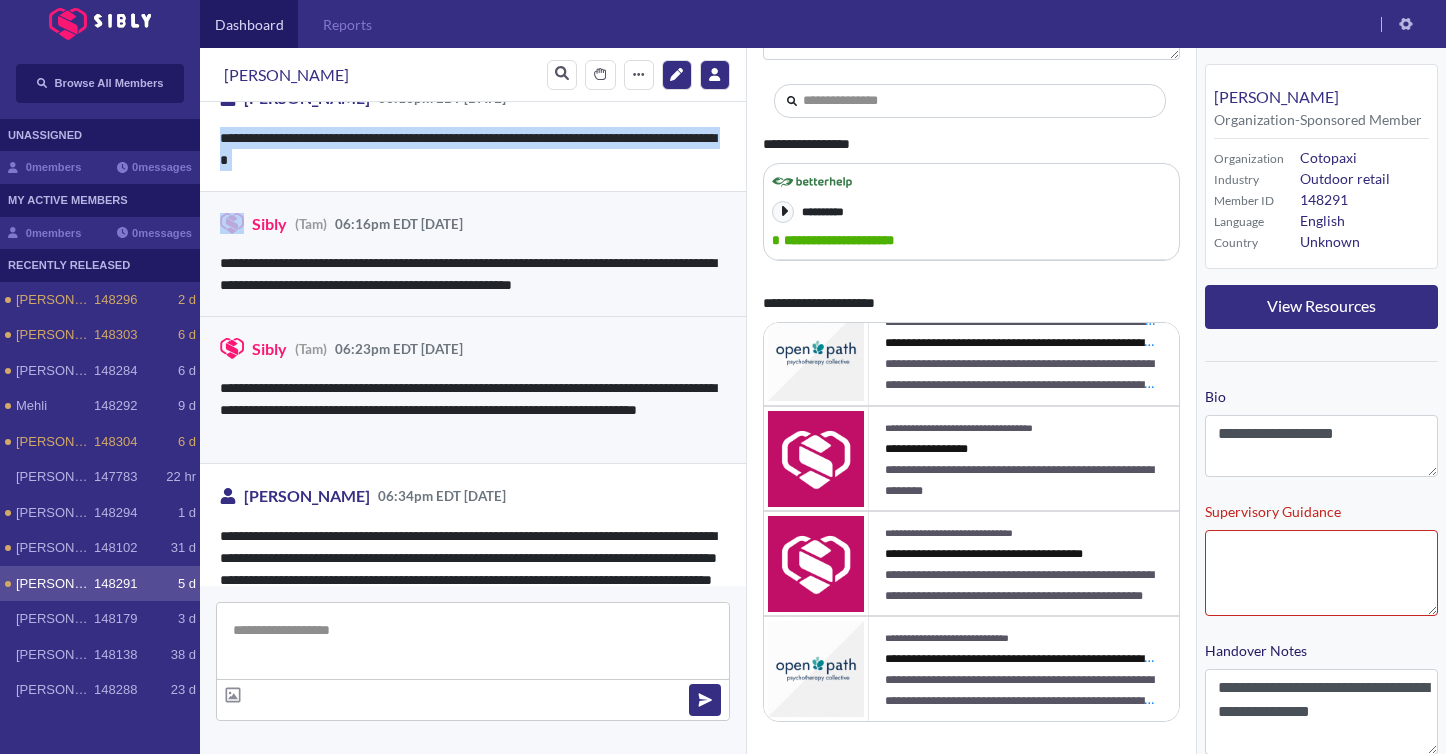 click on "**********" at bounding box center (473, 128) 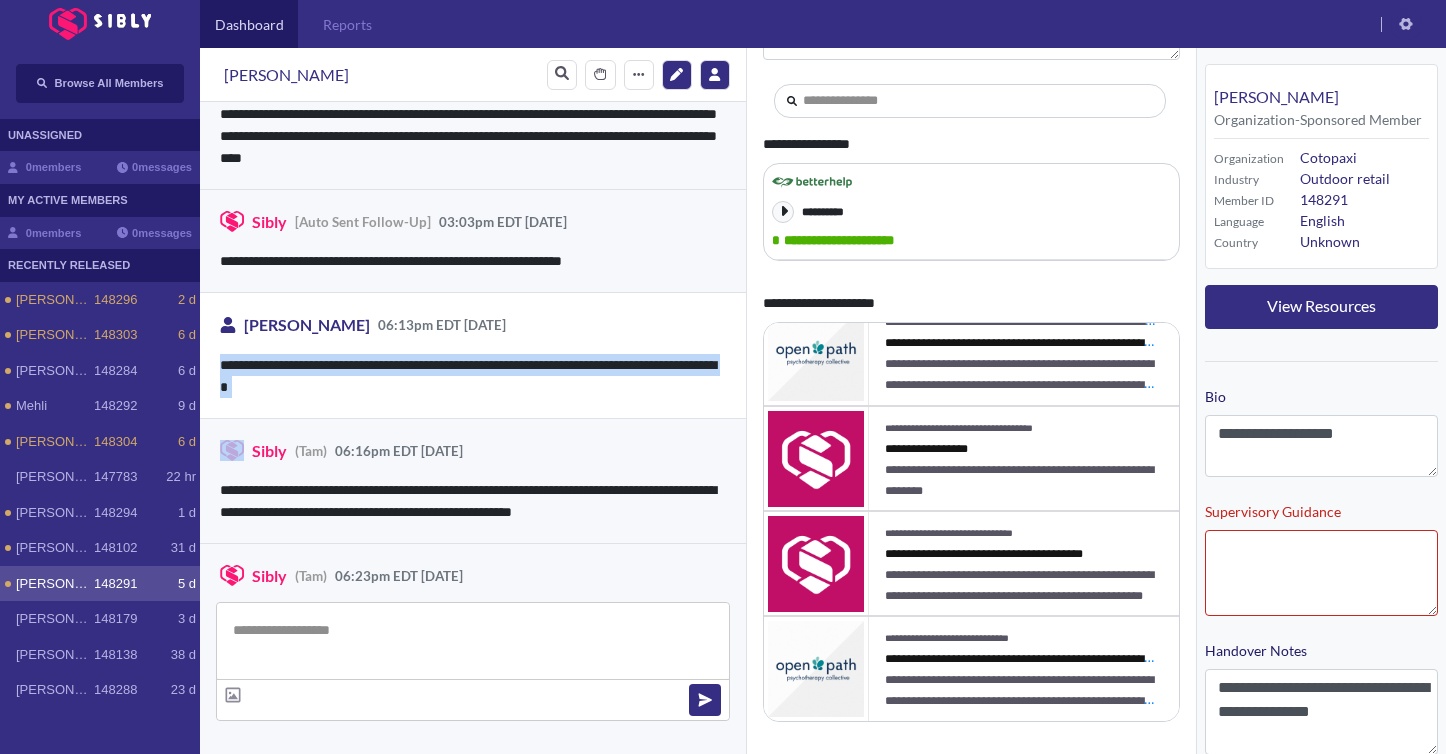 scroll, scrollTop: 9477, scrollLeft: 0, axis: vertical 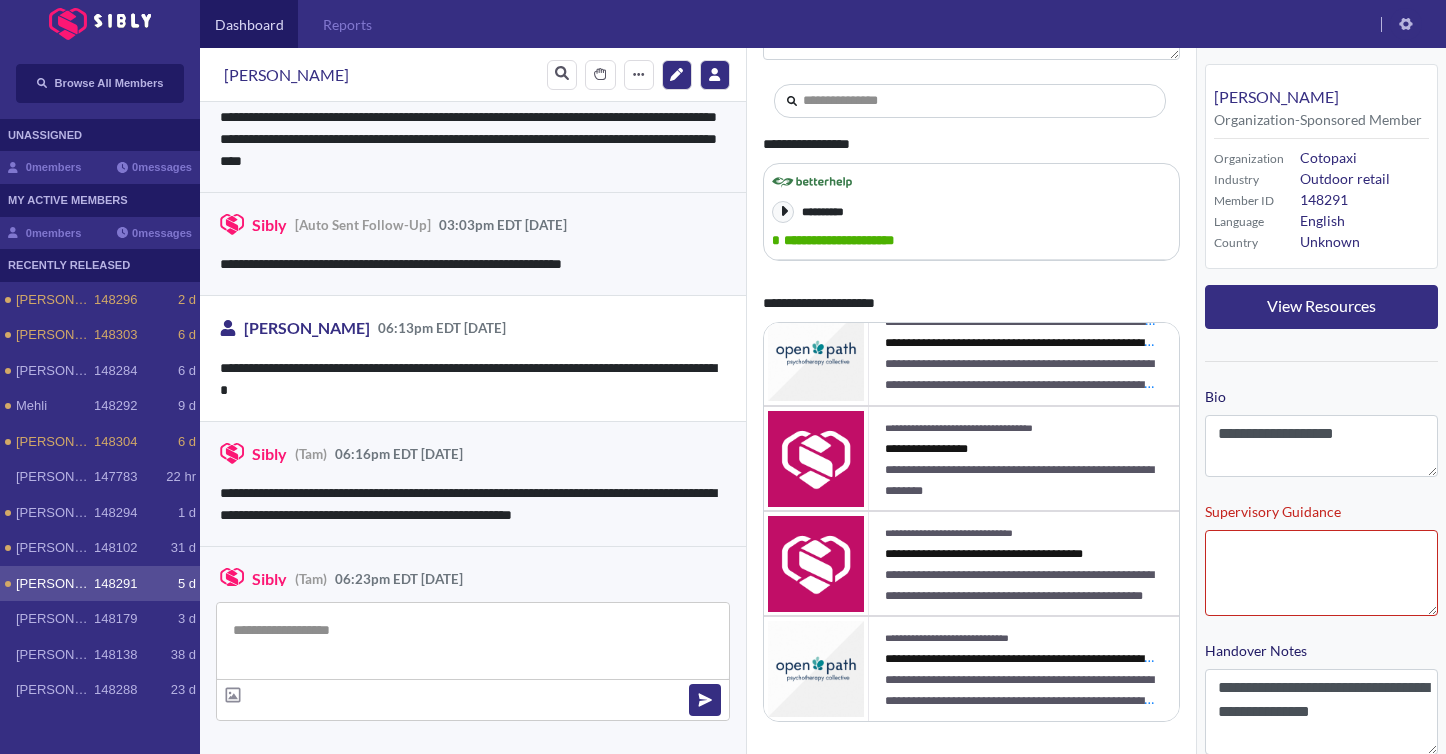 click on "**********" at bounding box center [473, 128] 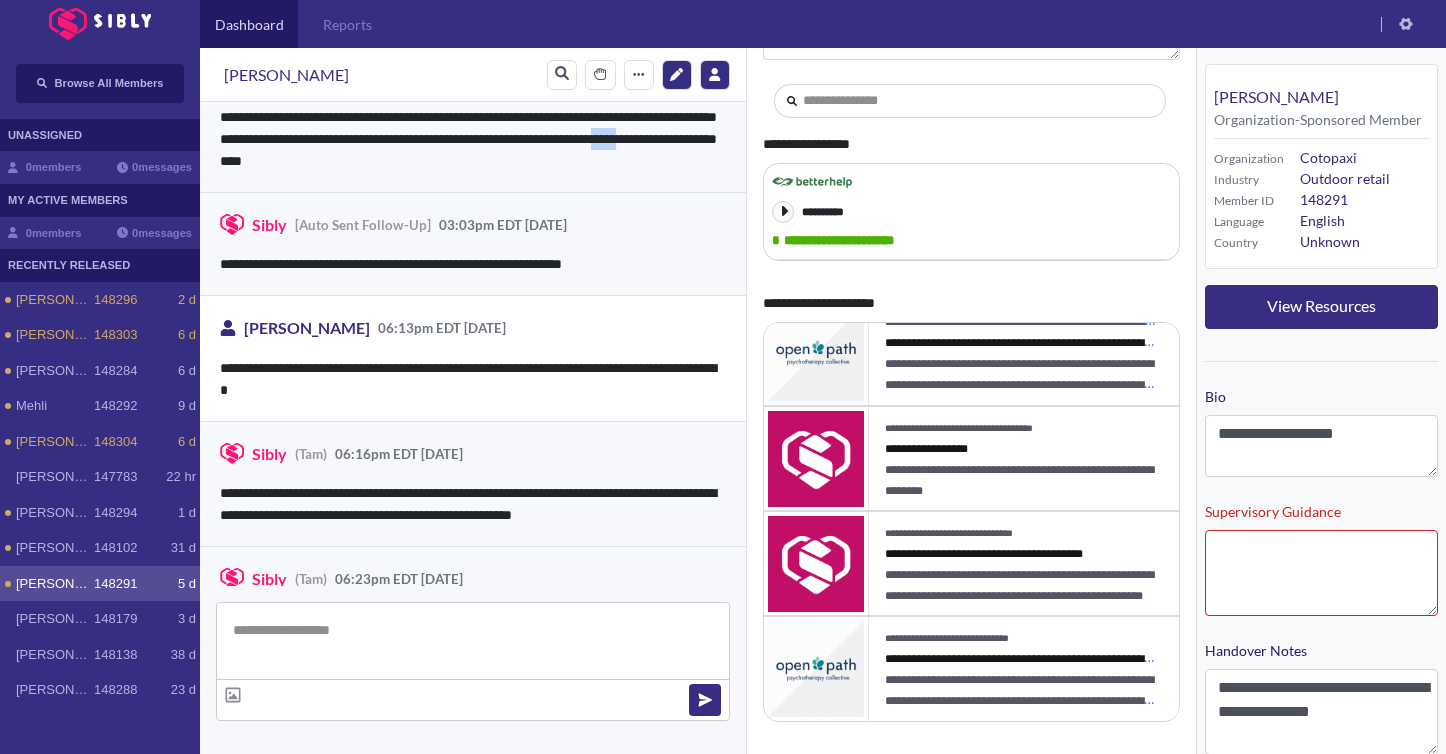 click on "**********" at bounding box center (473, 128) 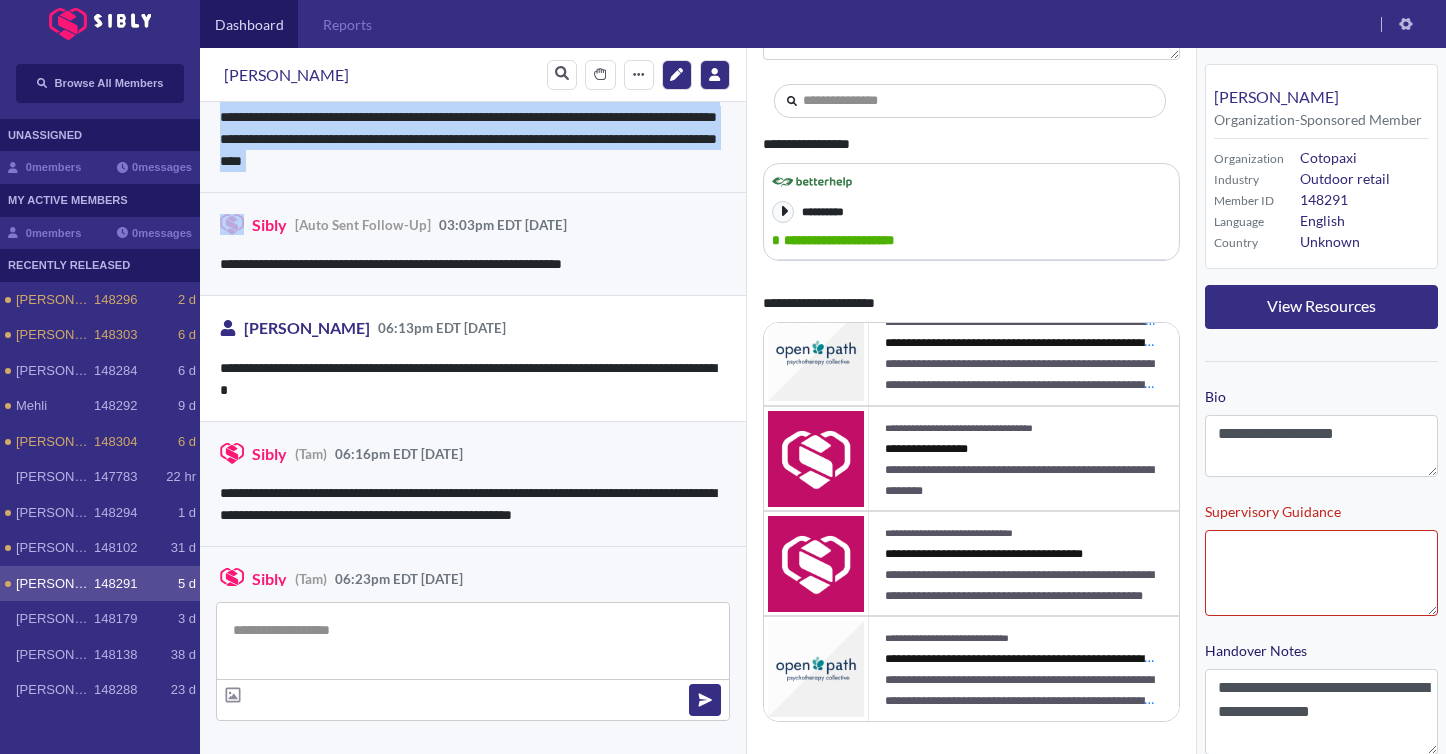 click on "**********" at bounding box center (473, 128) 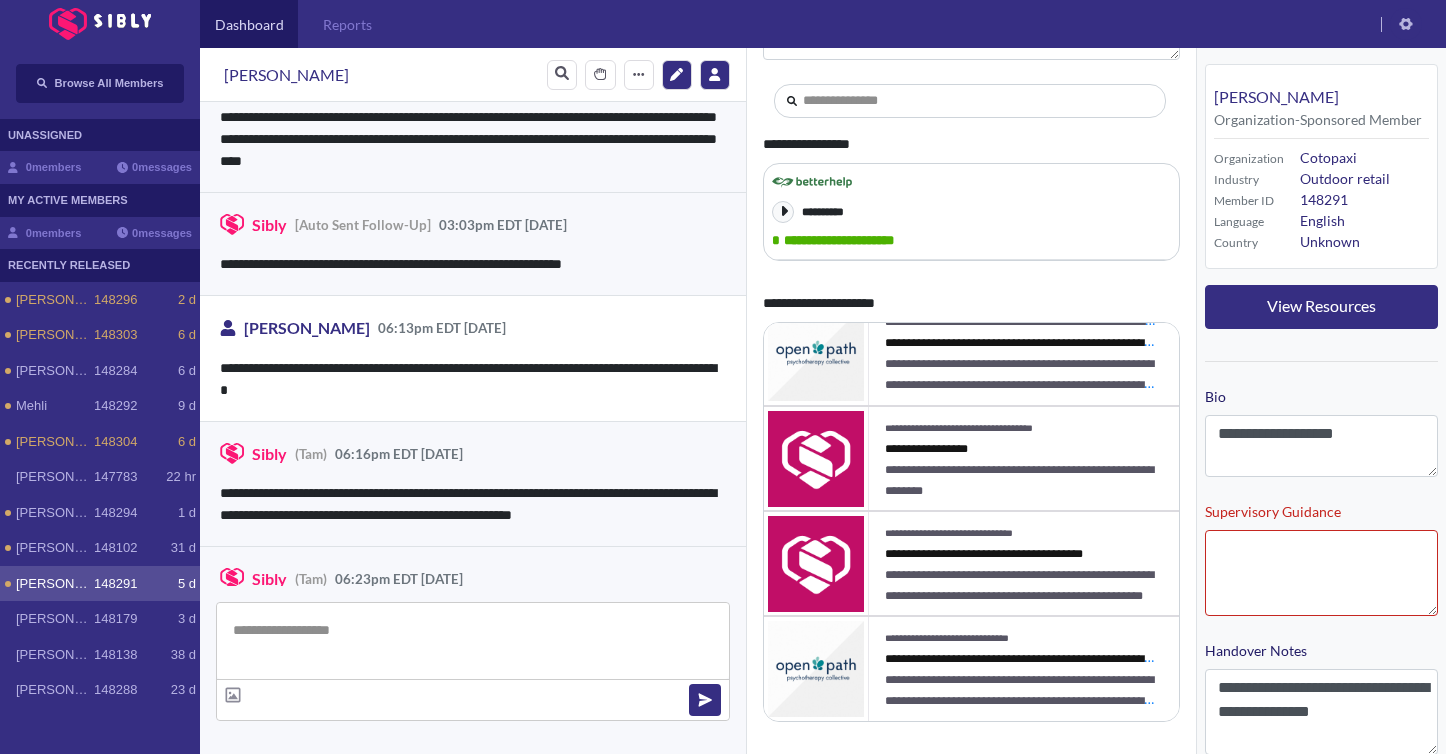 click on "**********" at bounding box center [473, 243] 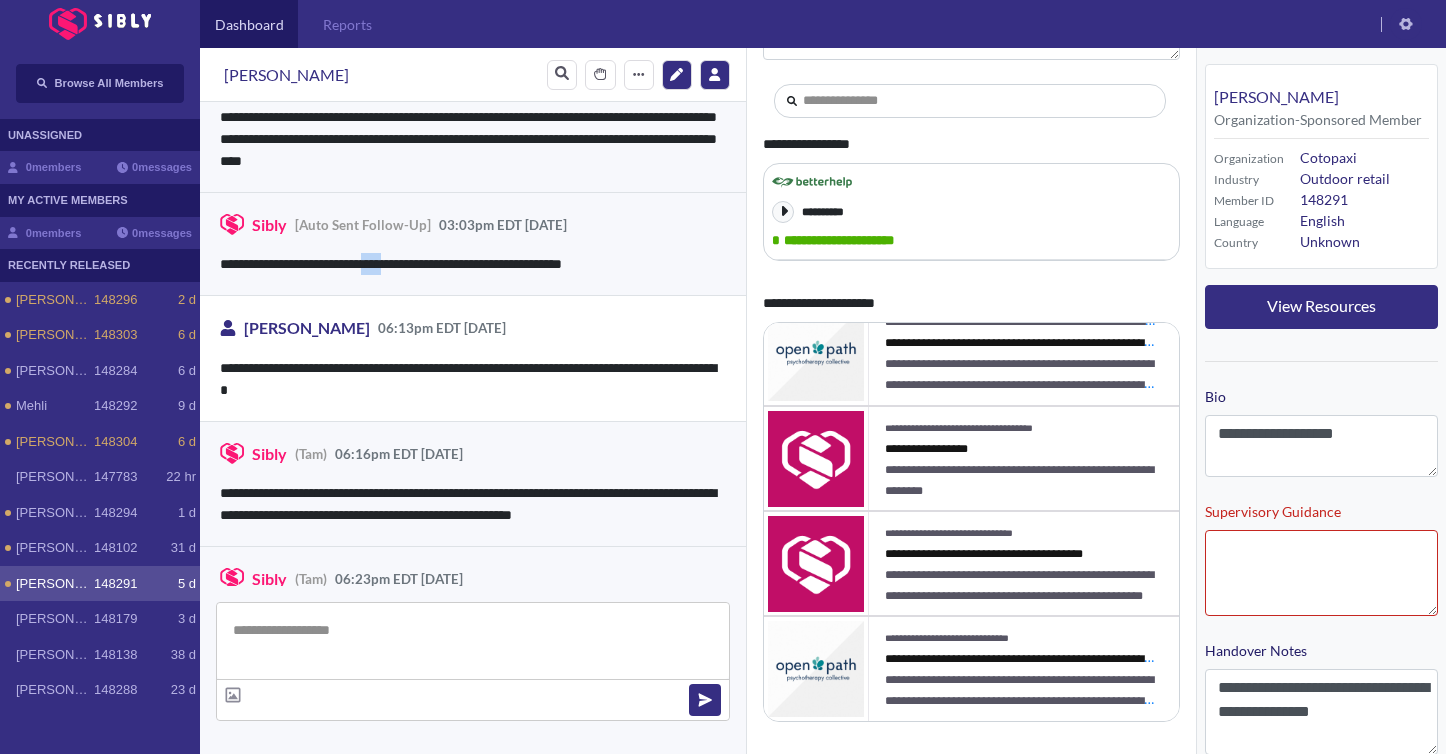 click on "**********" at bounding box center [473, 264] 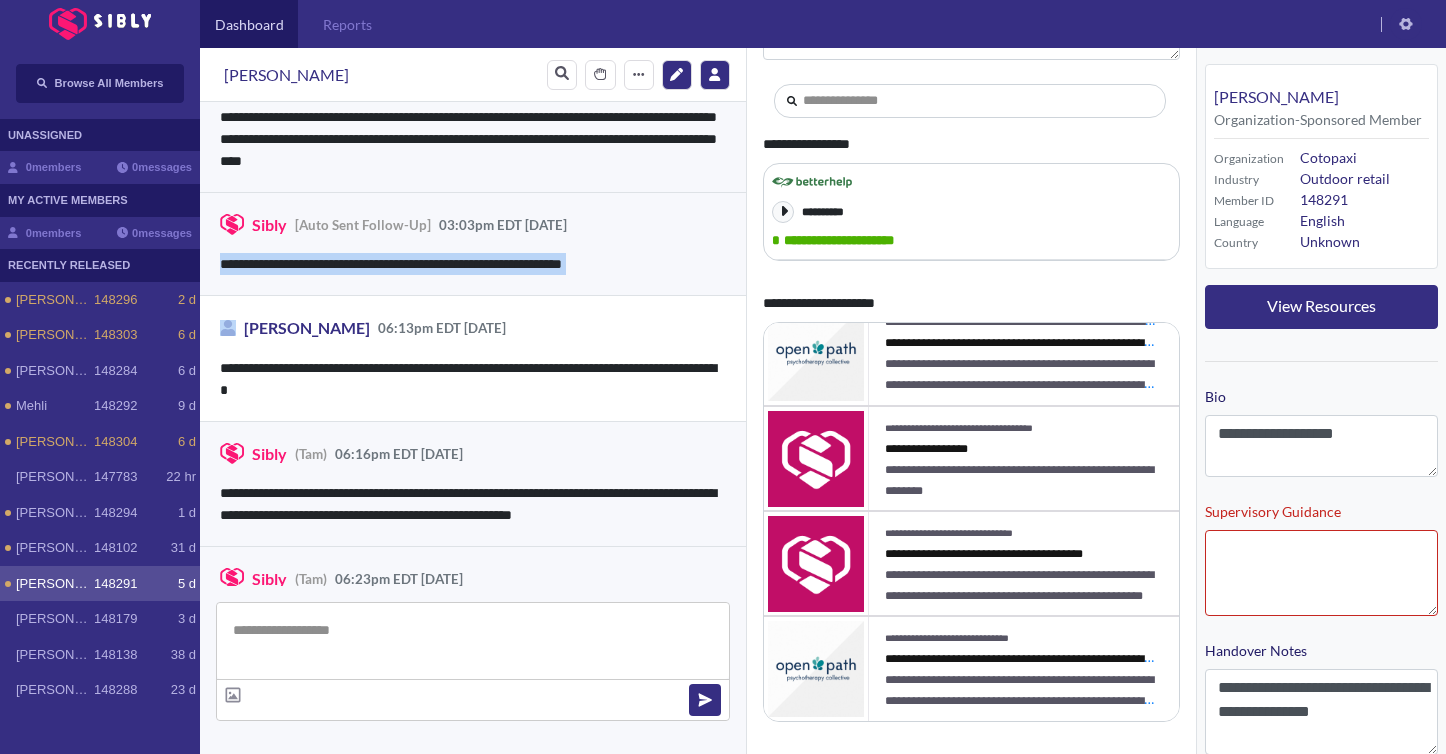 click on "**********" at bounding box center (473, 264) 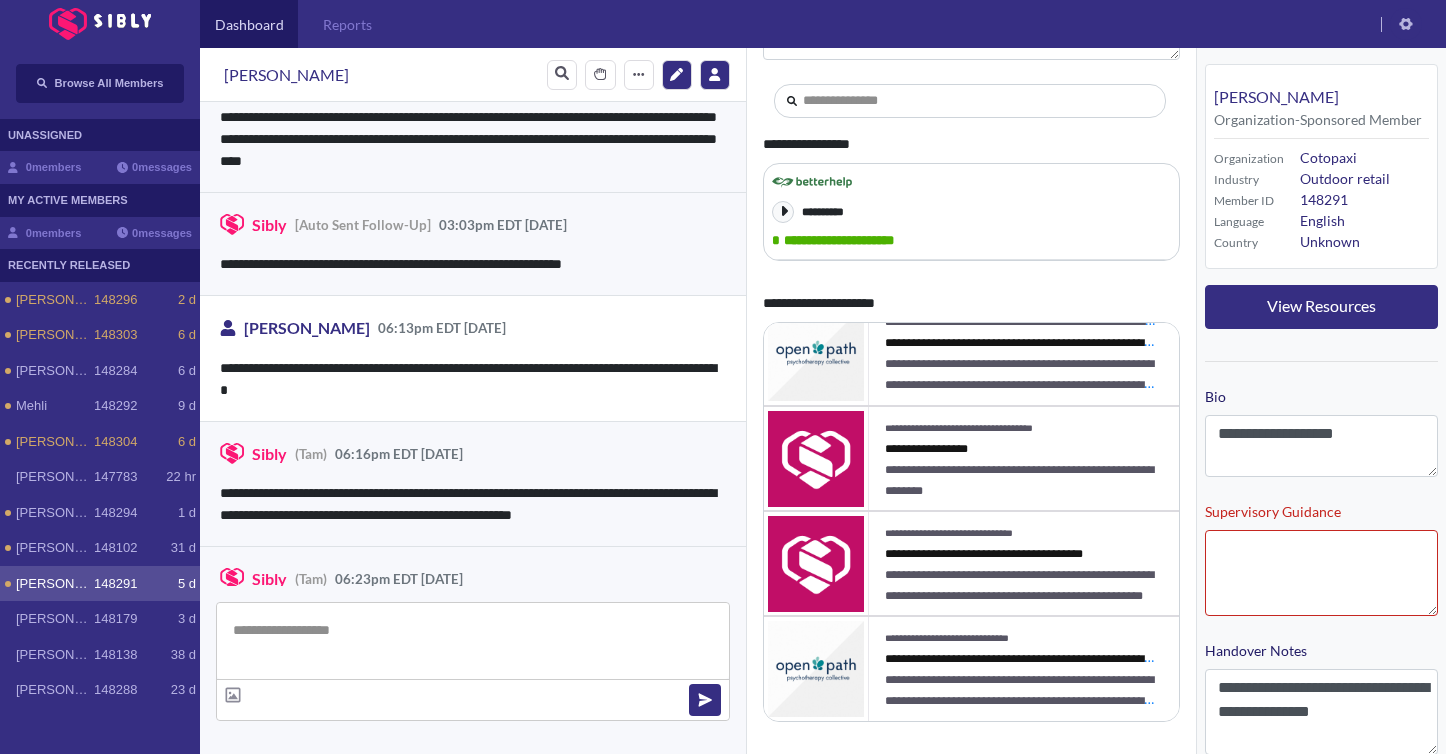 click on "**********" at bounding box center [473, 243] 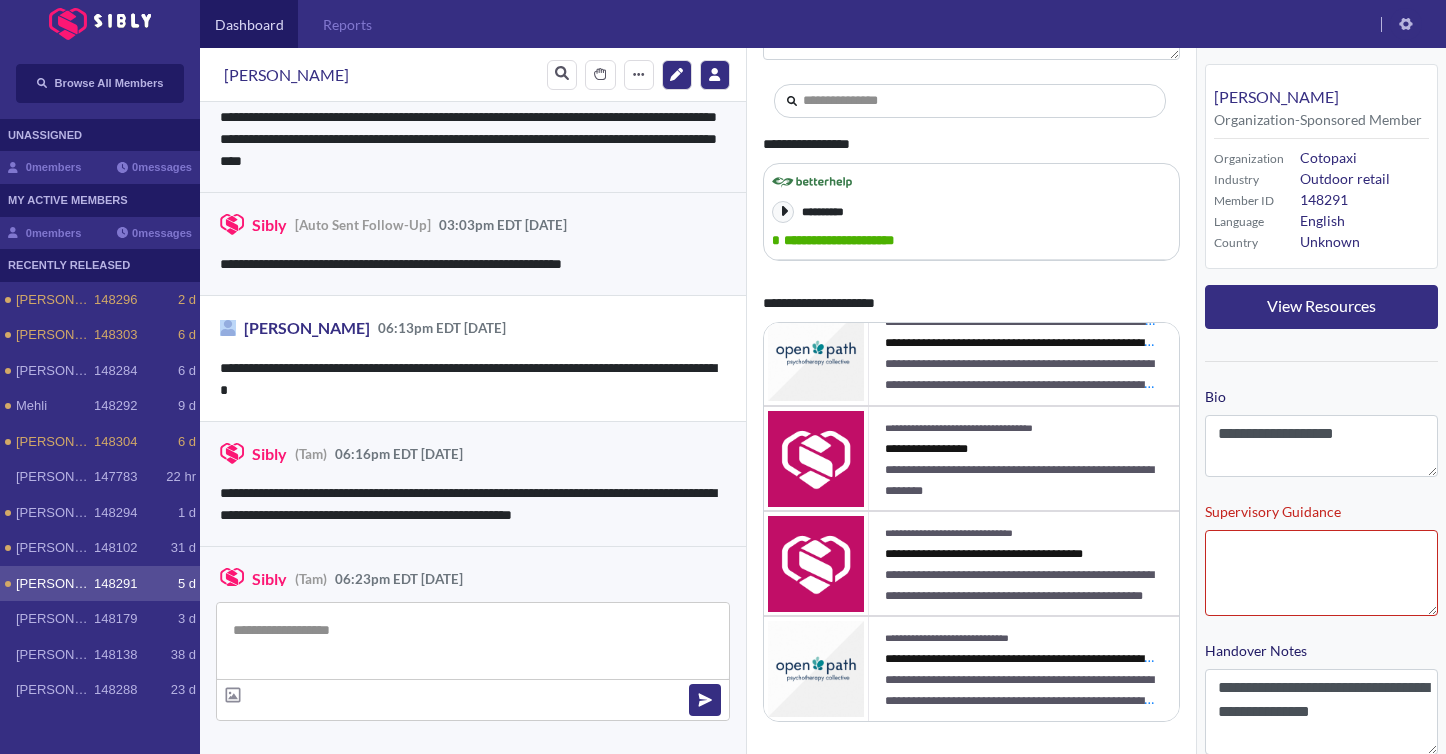 click on "**********" at bounding box center (473, 243) 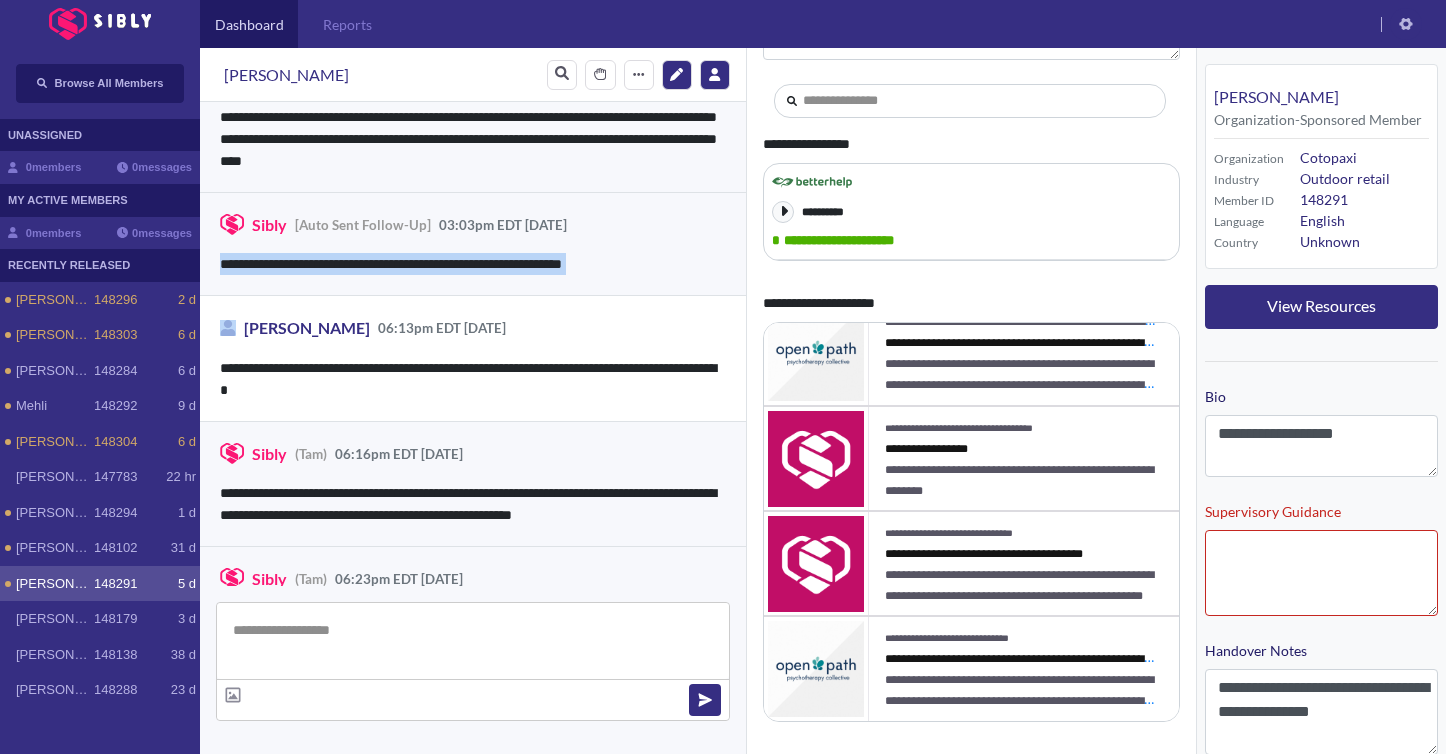 click on "**********" at bounding box center [473, 243] 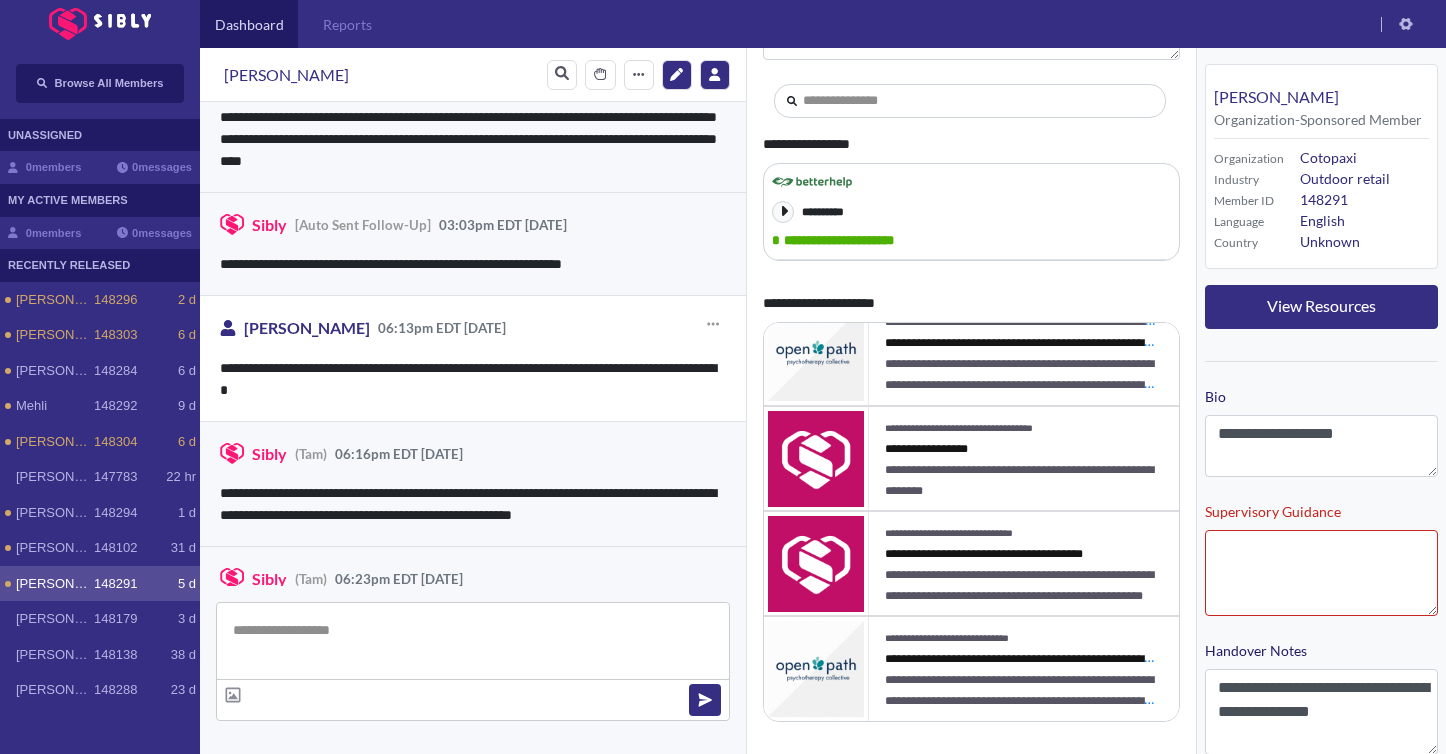 click on "**********" at bounding box center (473, 379) 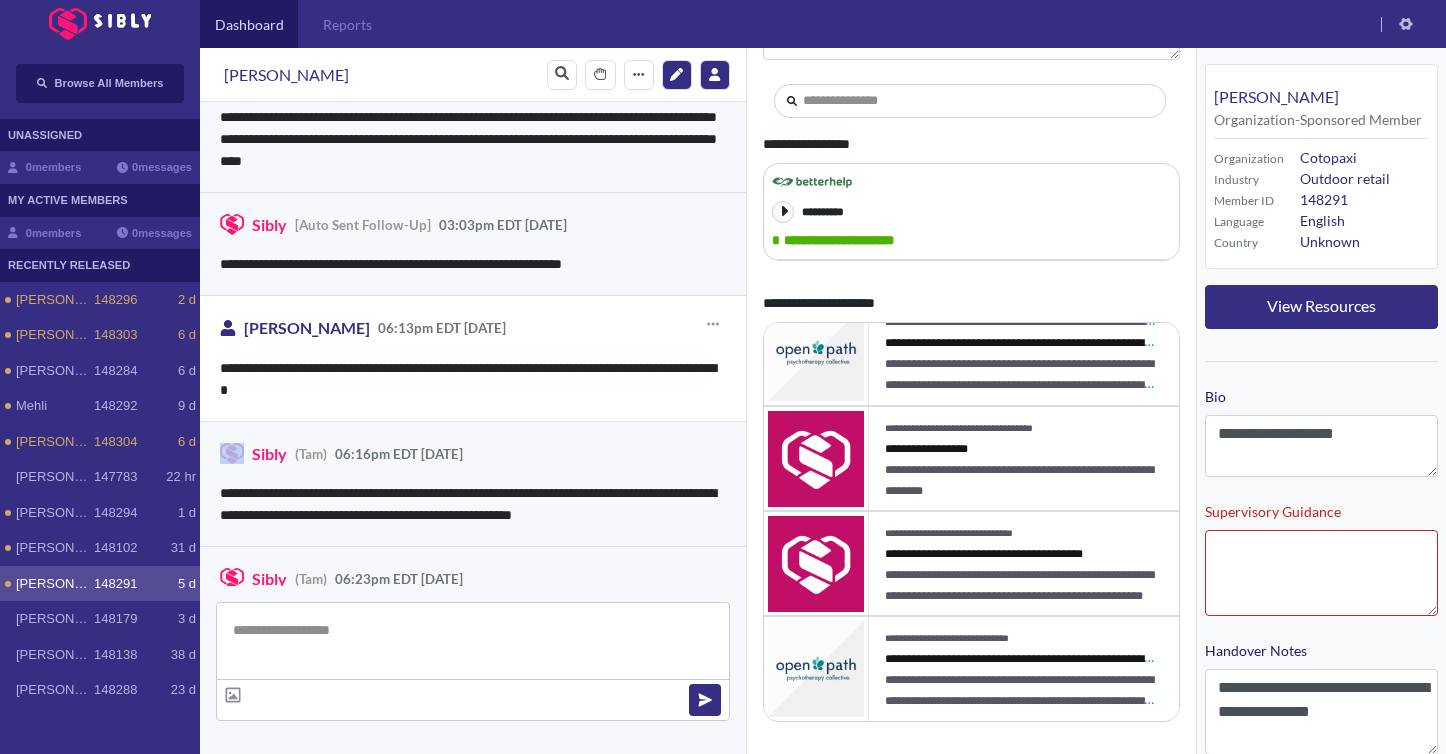 click on "**********" at bounding box center [473, 379] 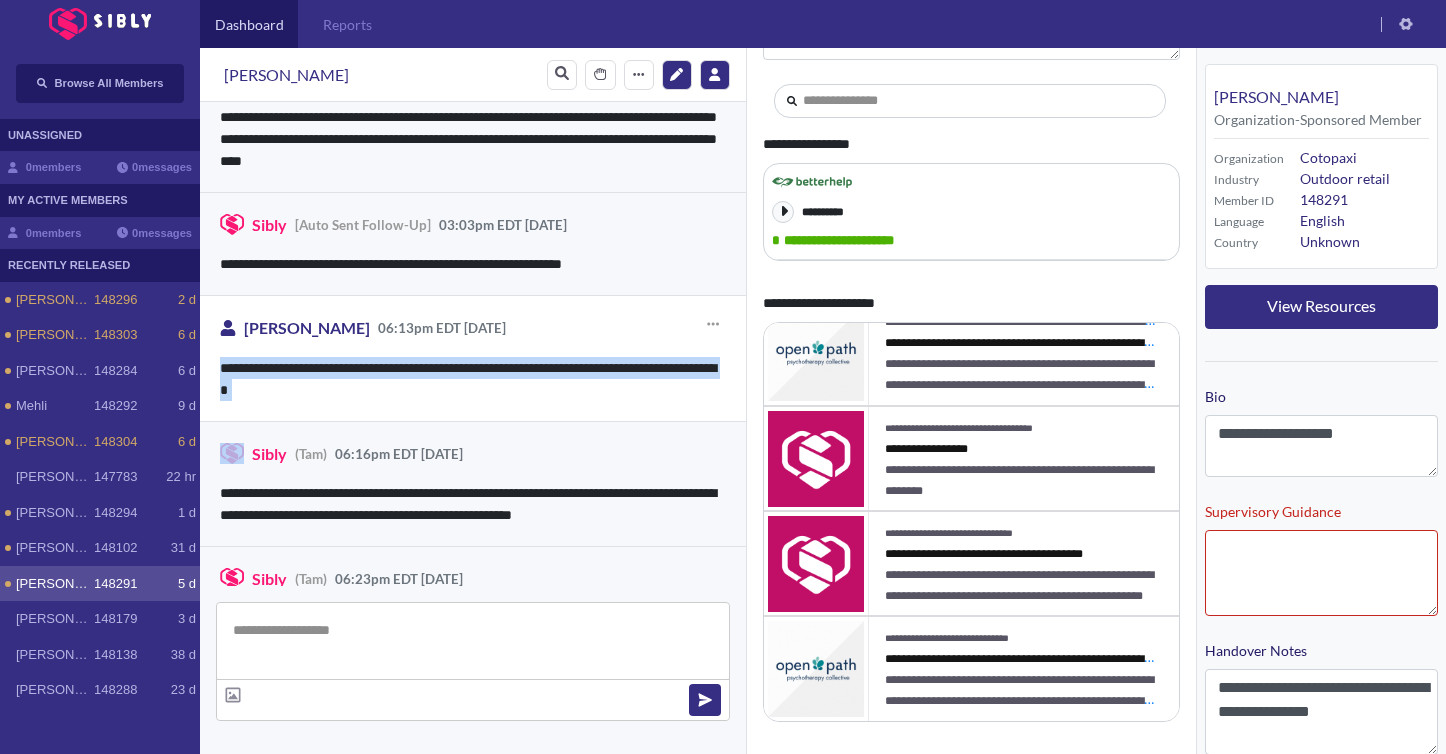 click on "**********" at bounding box center [473, 379] 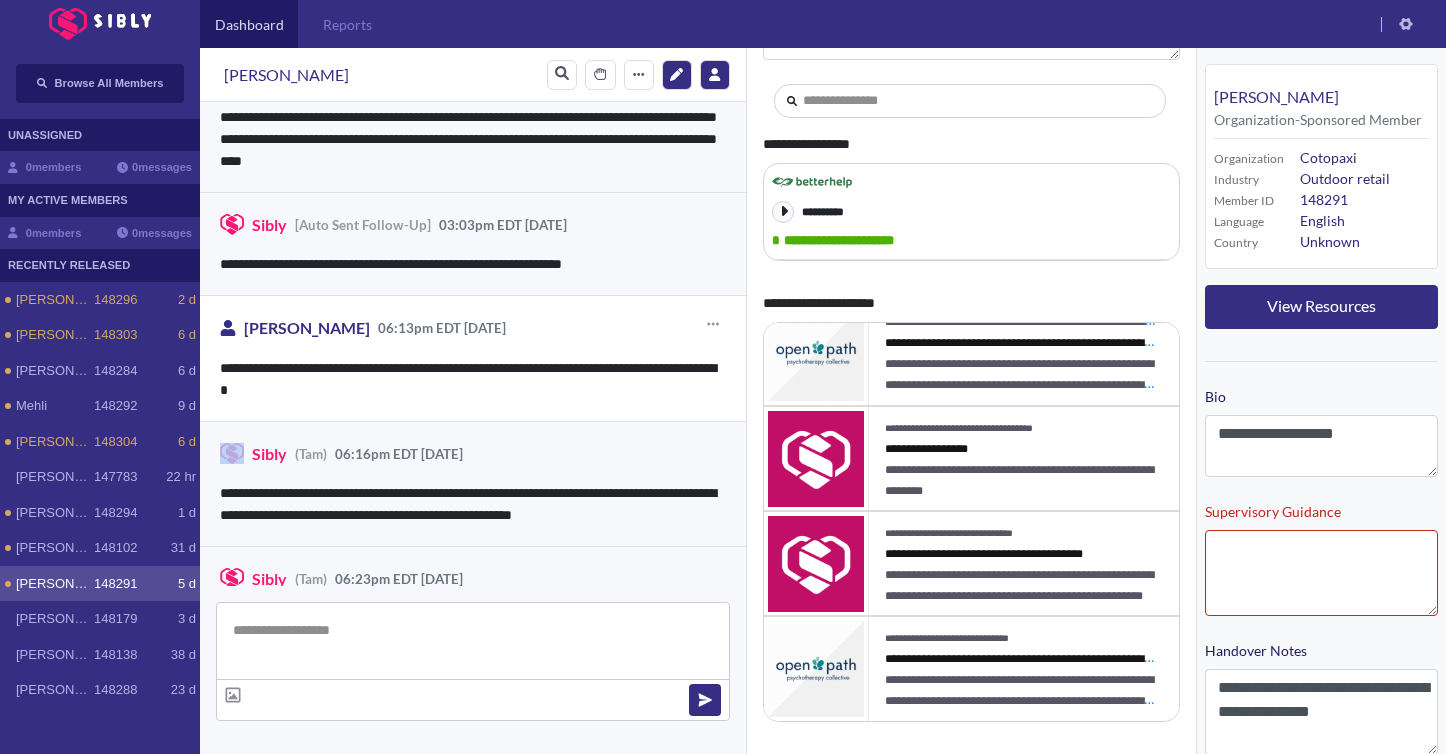 click on "**********" at bounding box center [473, 379] 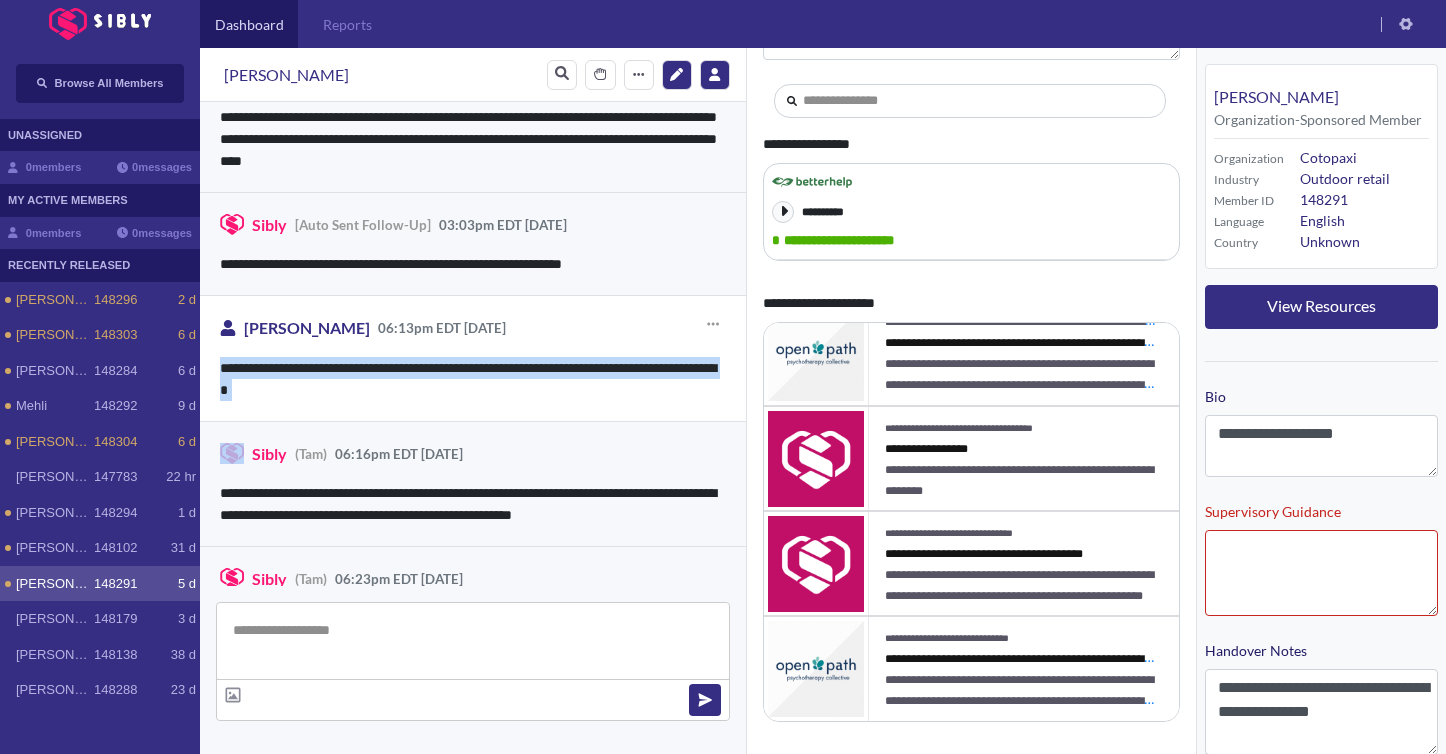 click on "**********" at bounding box center [473, 379] 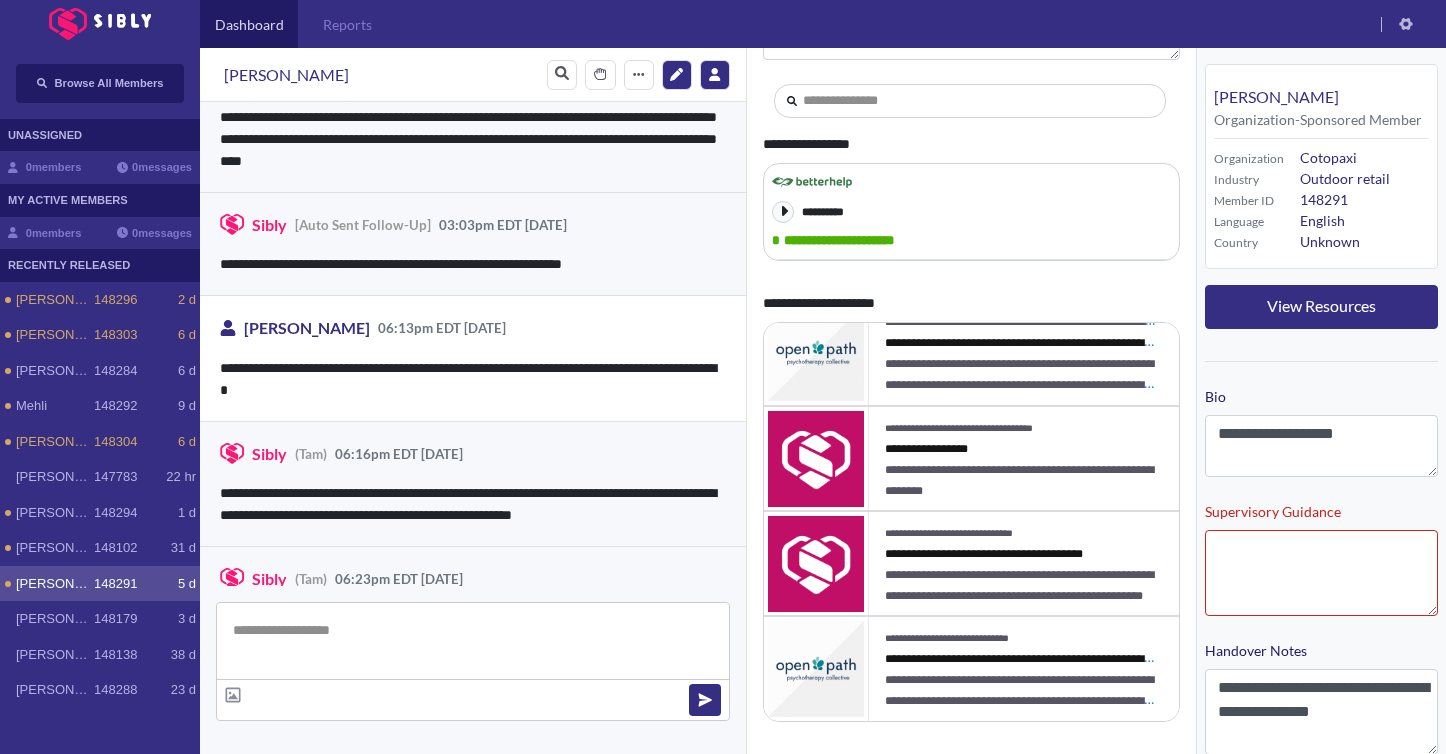 click on "**********" at bounding box center (473, 358) 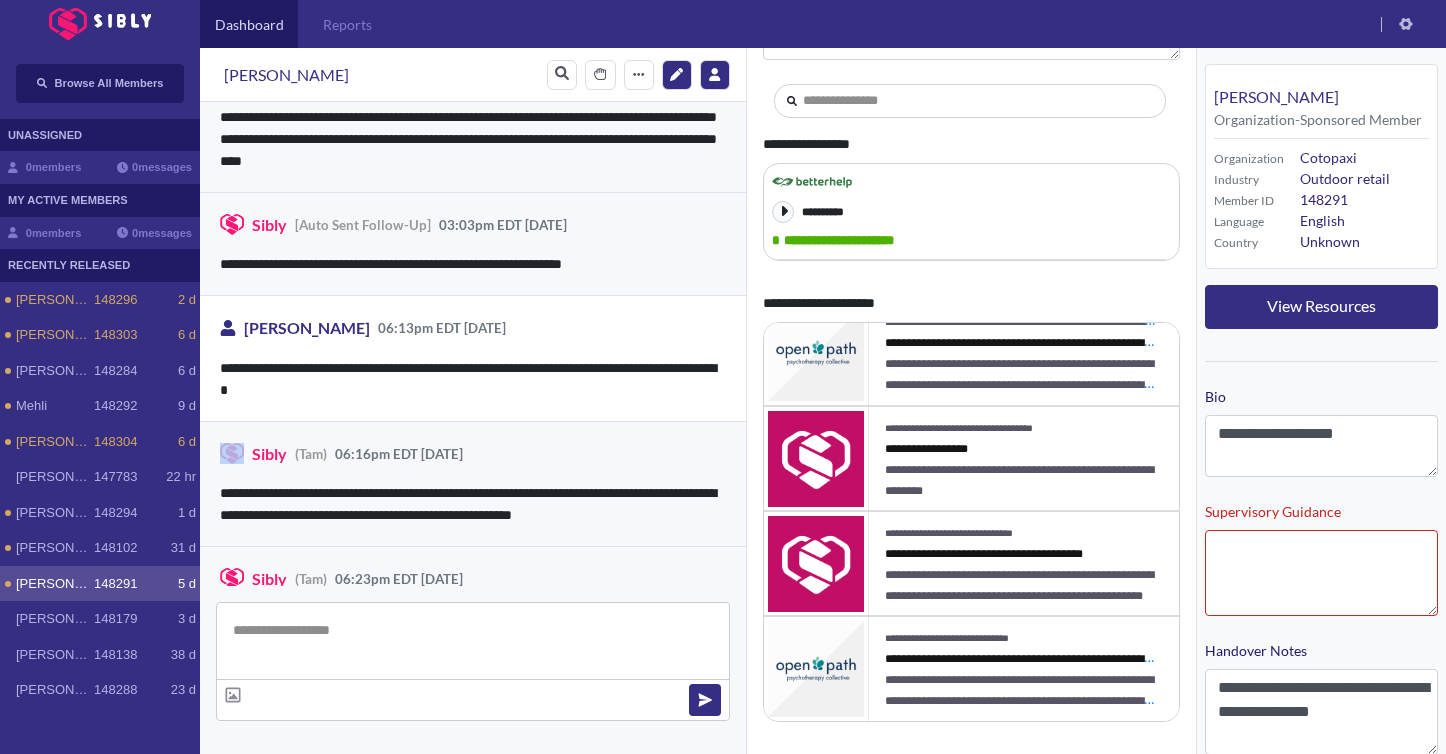 click on "**********" at bounding box center [473, 358] 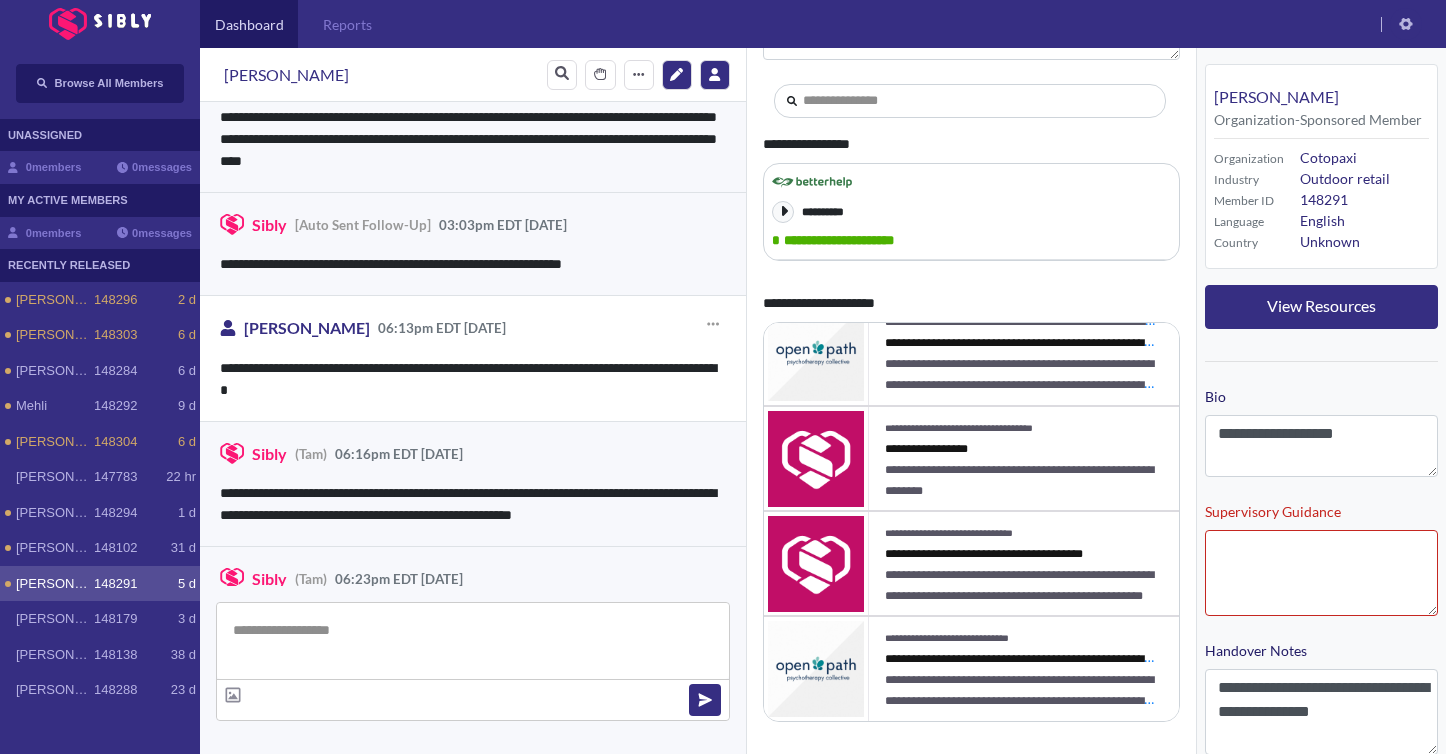 click on "**********" at bounding box center (473, 379) 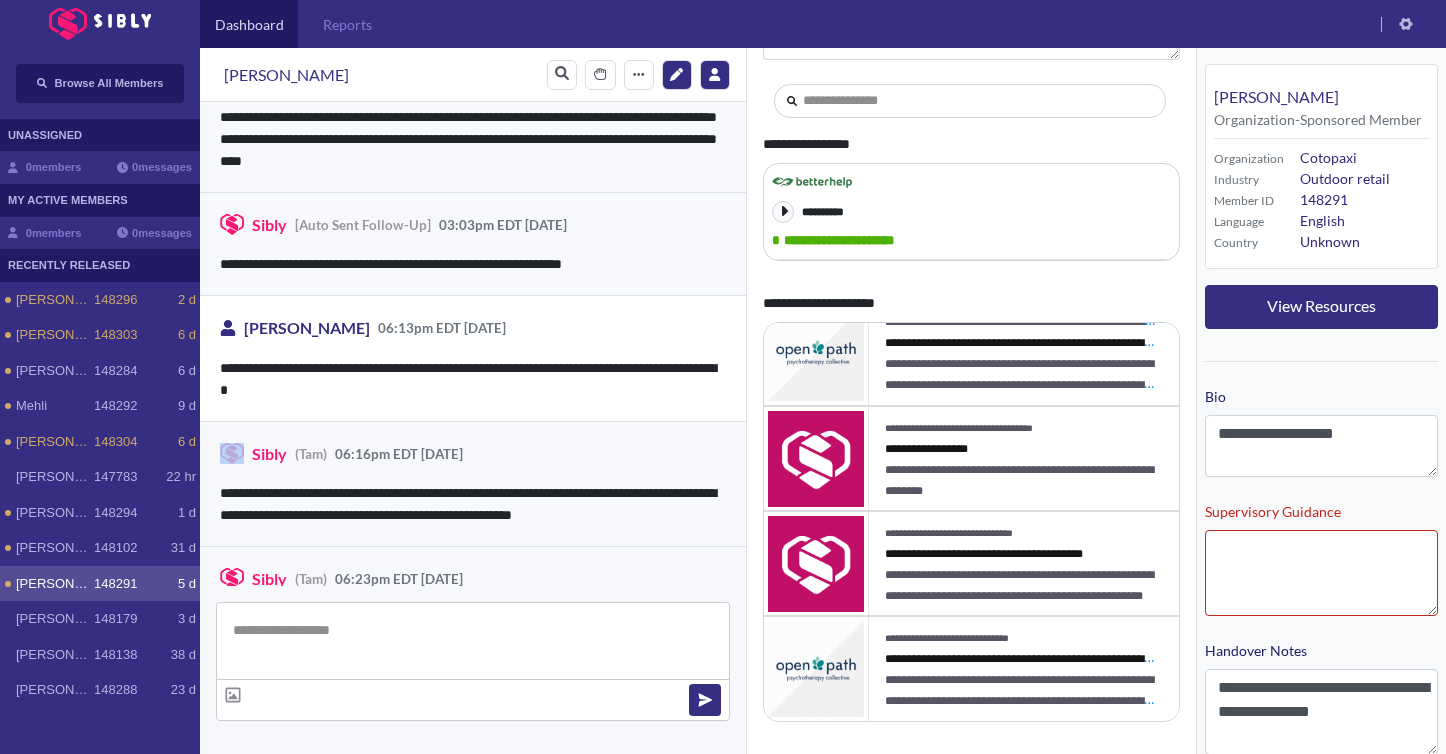 click on "**********" at bounding box center (473, 358) 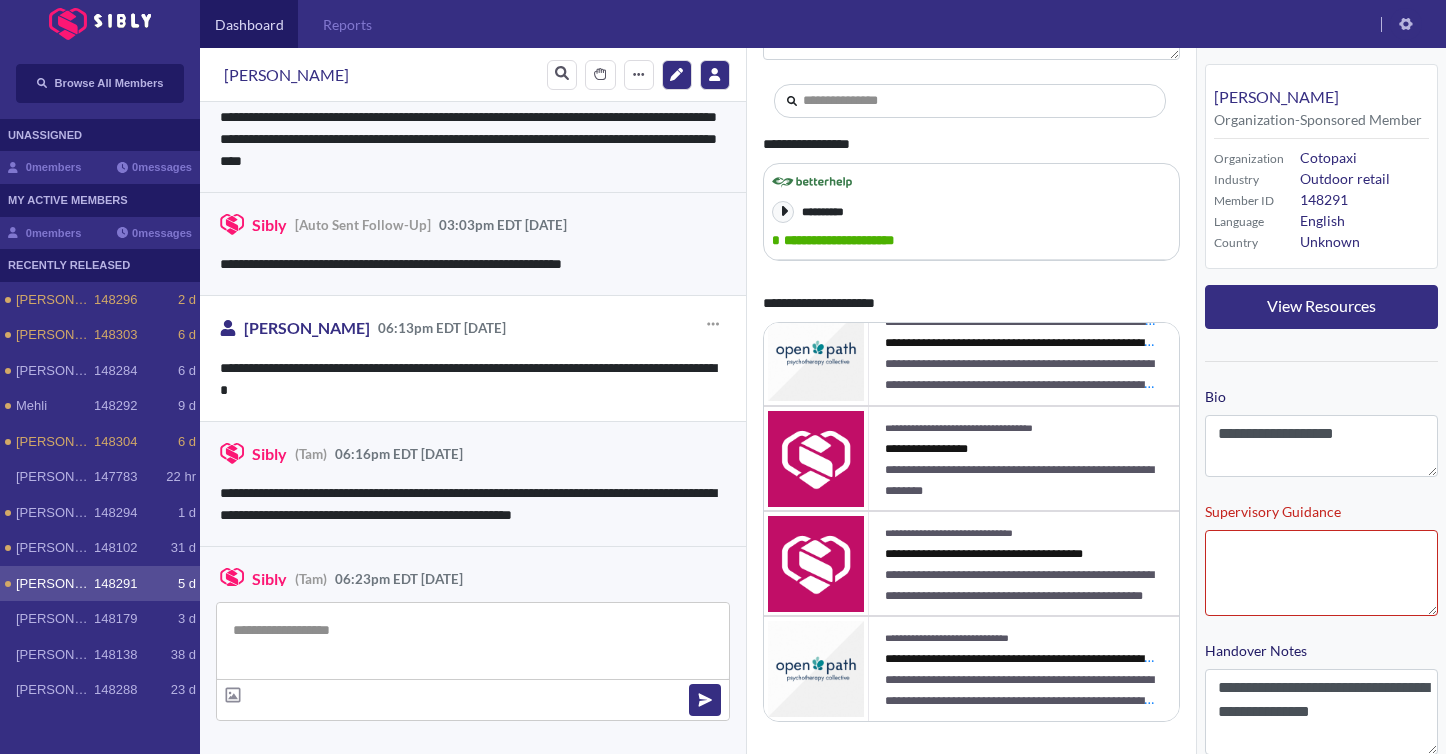 click on "**********" at bounding box center [473, 358] 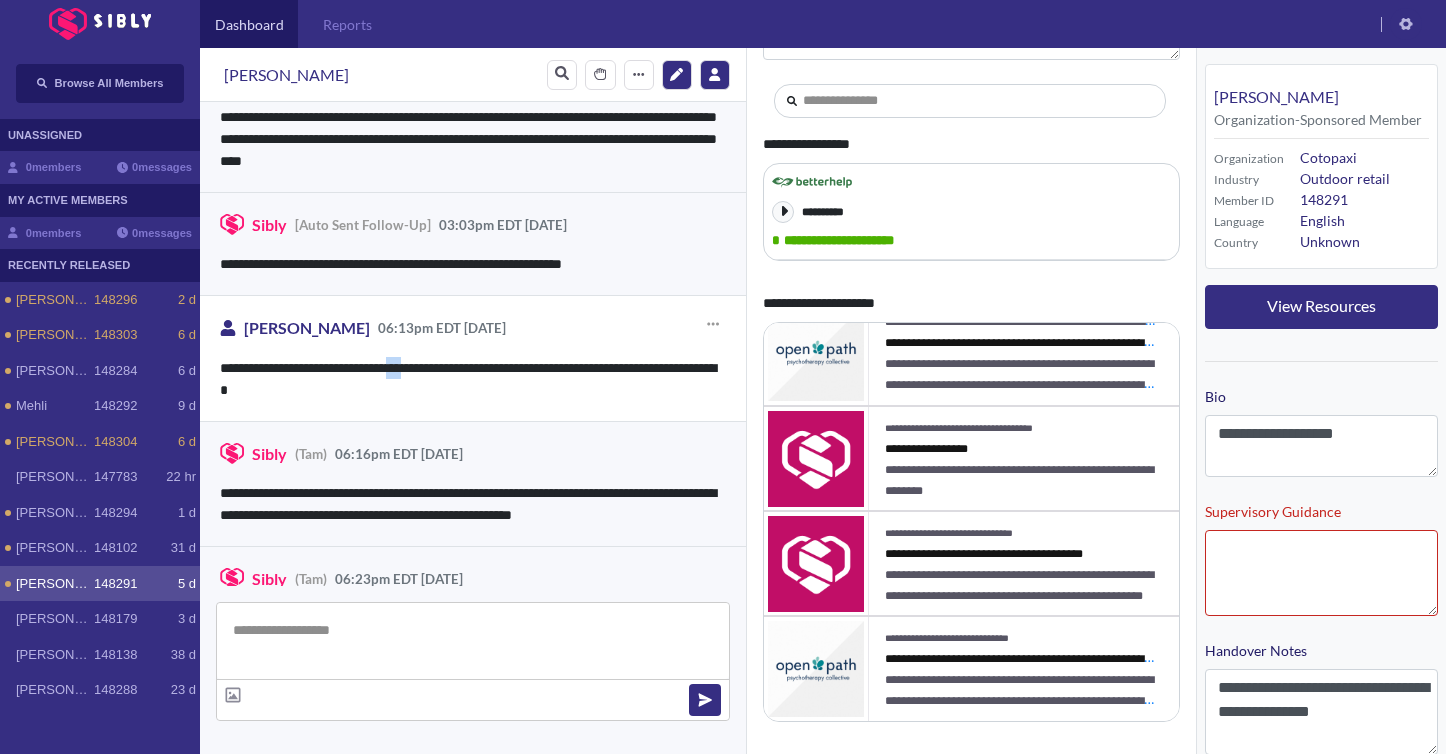 click on "**********" at bounding box center (473, 379) 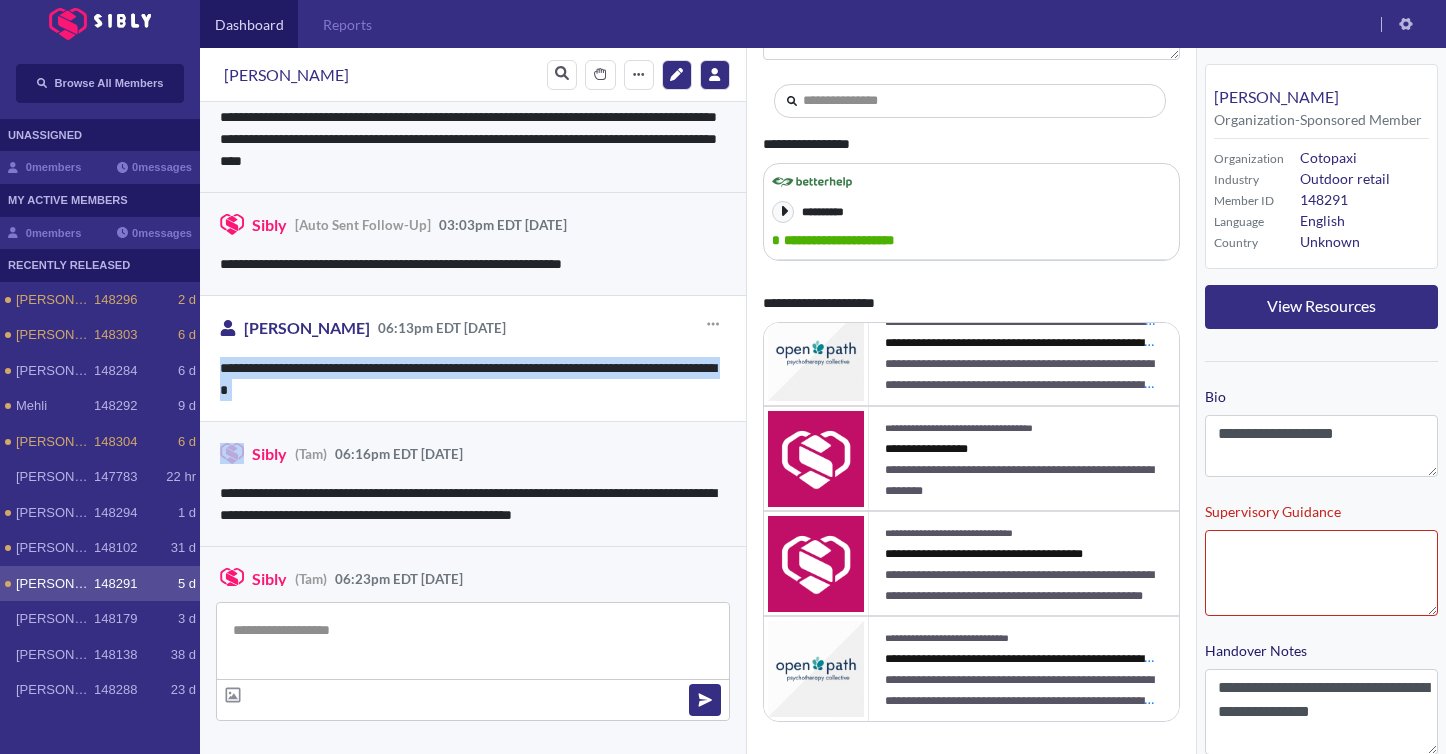 click on "**********" at bounding box center [473, 379] 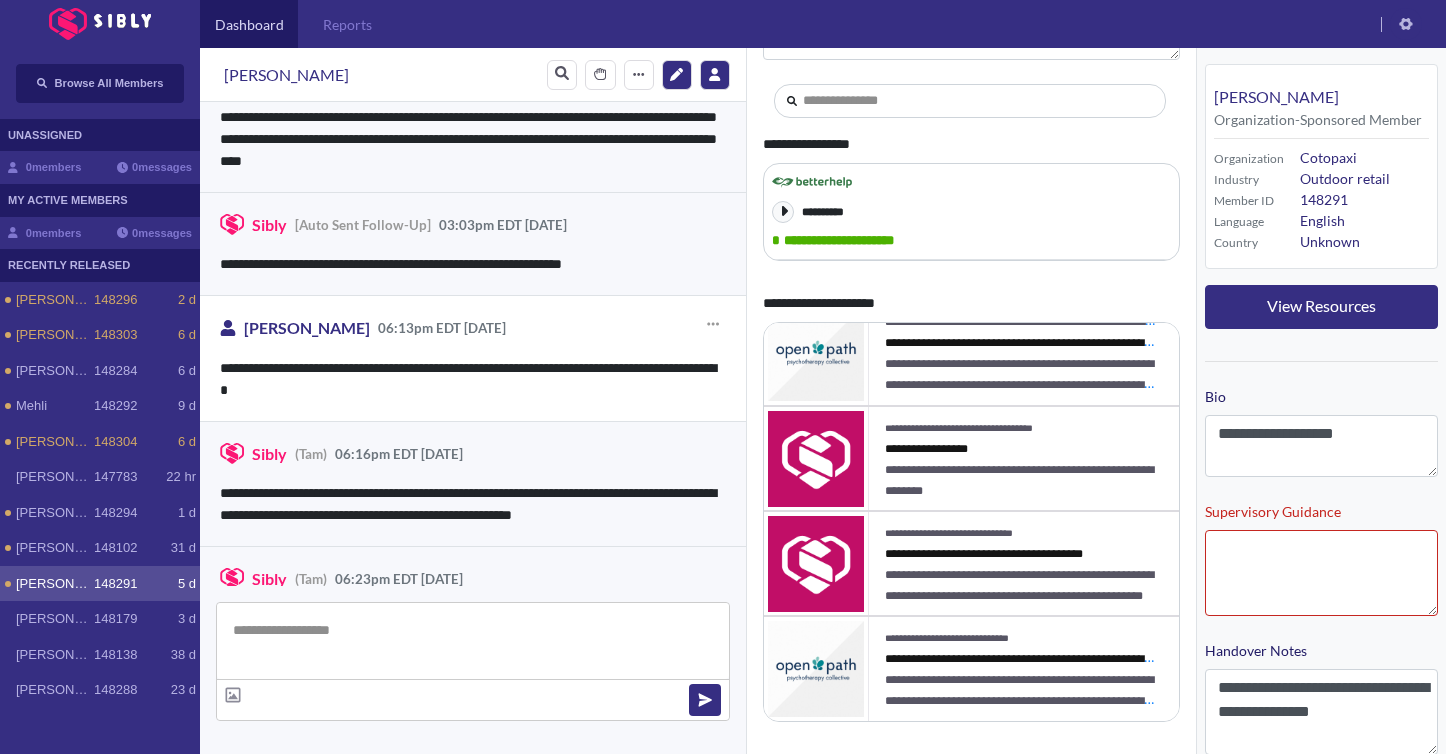 click on "**********" at bounding box center [473, 379] 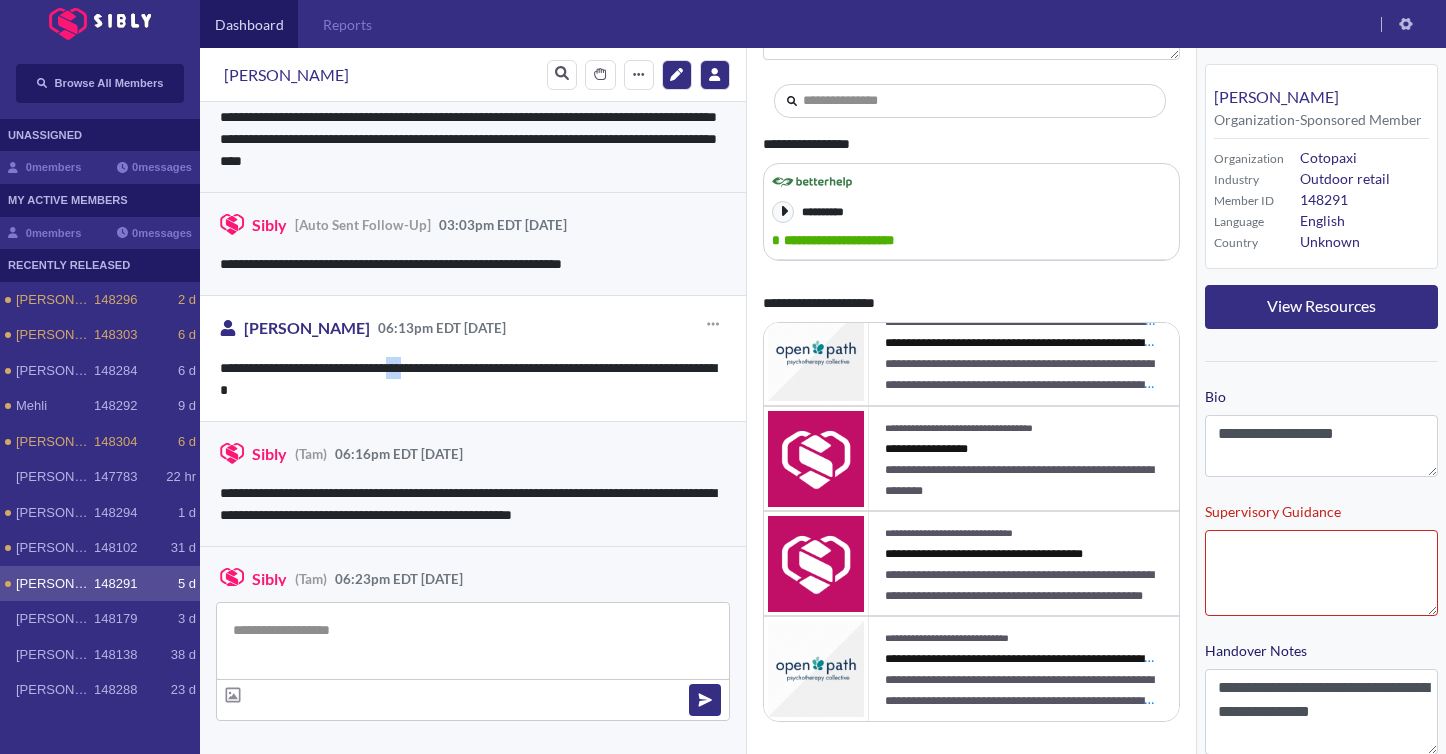 click on "**********" at bounding box center (473, 379) 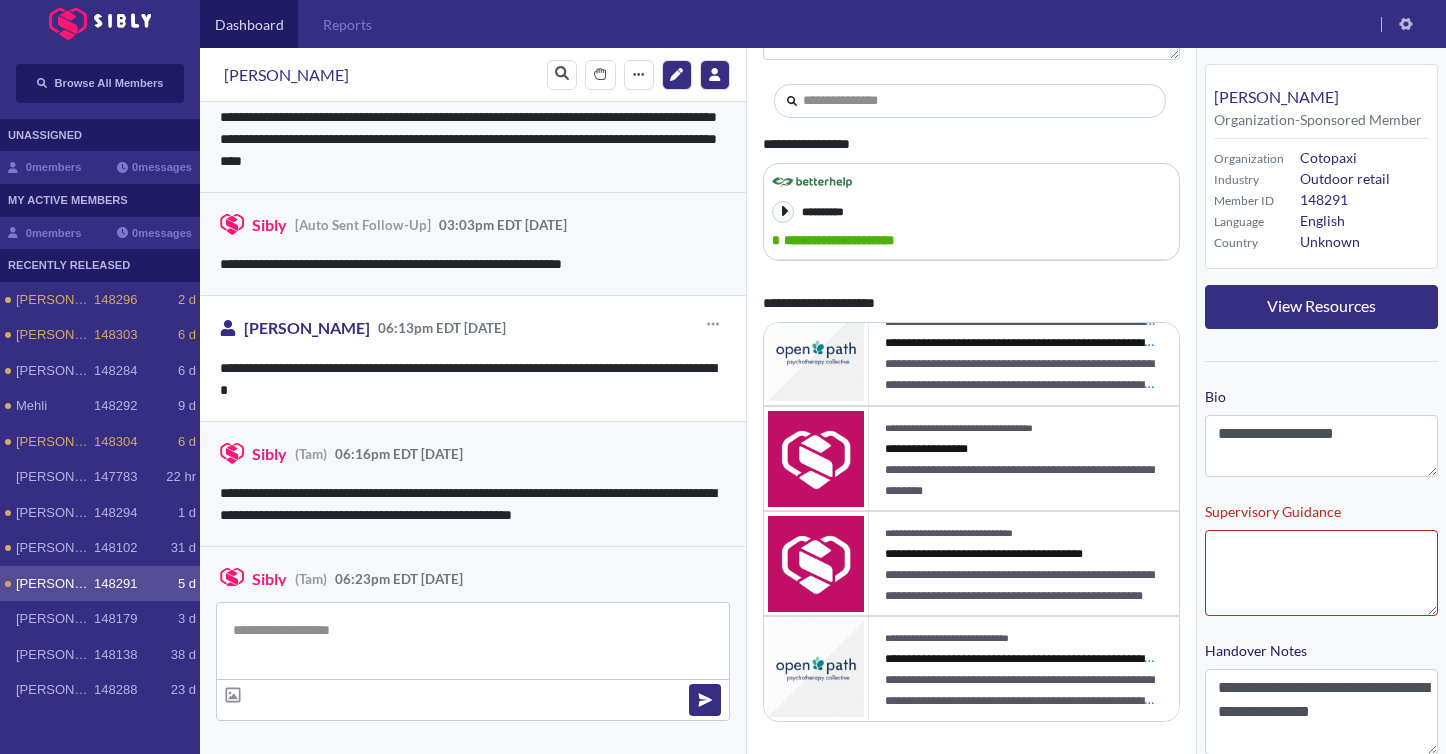 click on "**********" at bounding box center [473, 379] 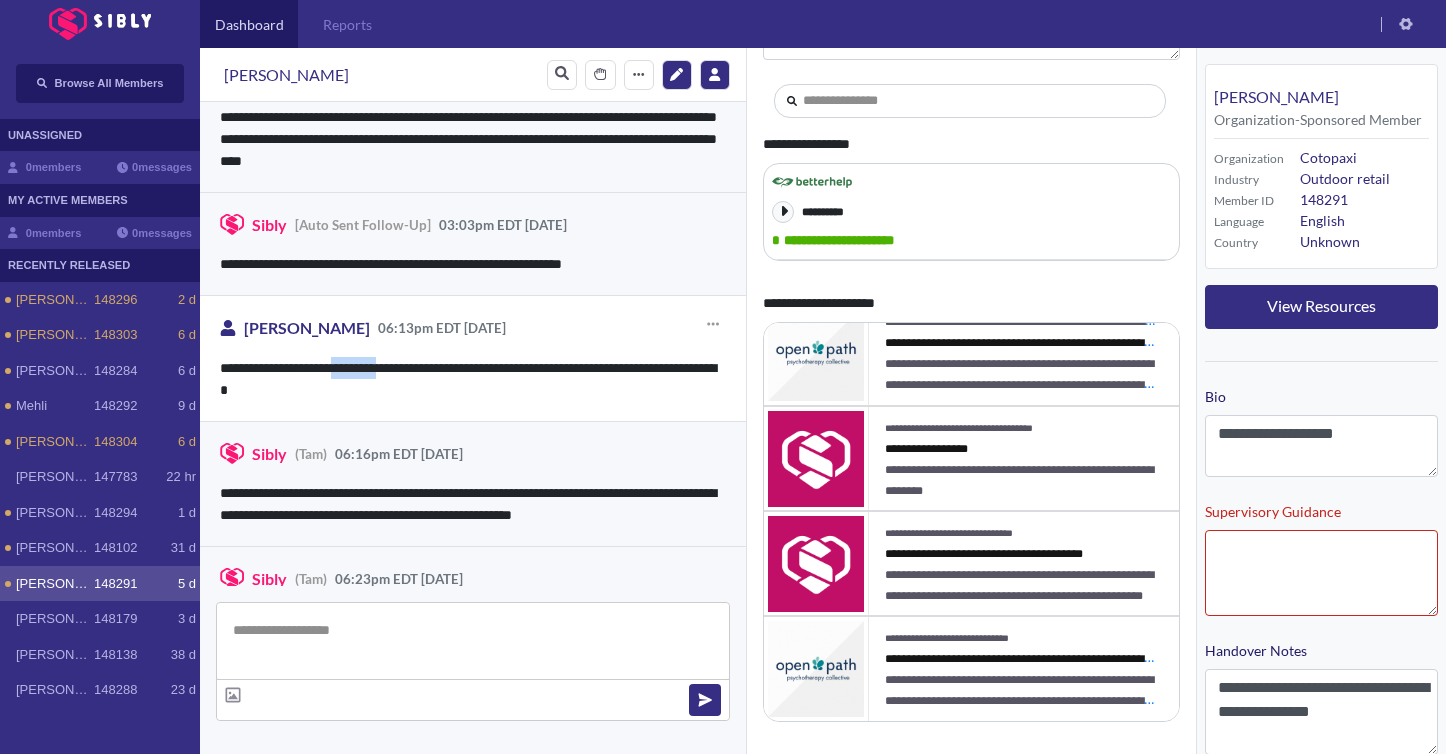 click on "**********" at bounding box center (473, 379) 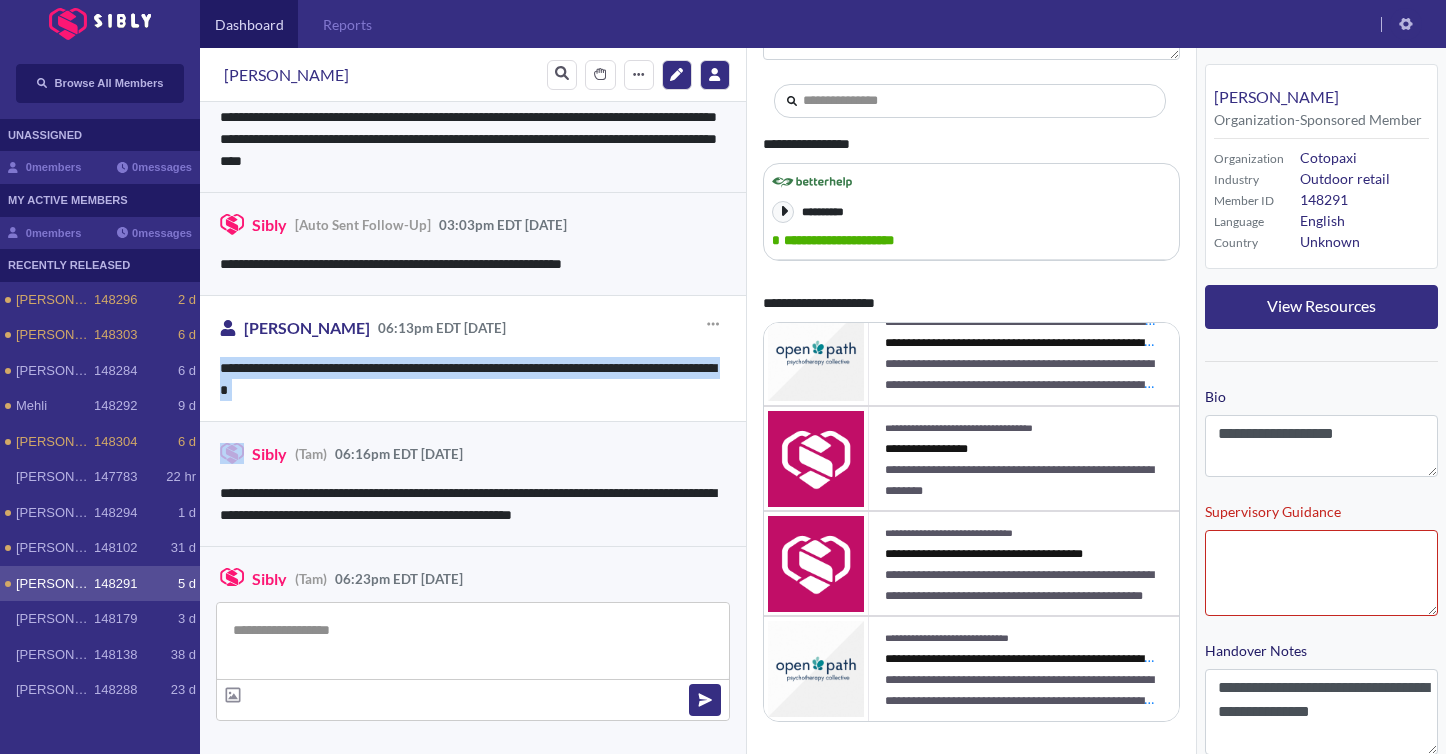 click on "**********" at bounding box center [473, 379] 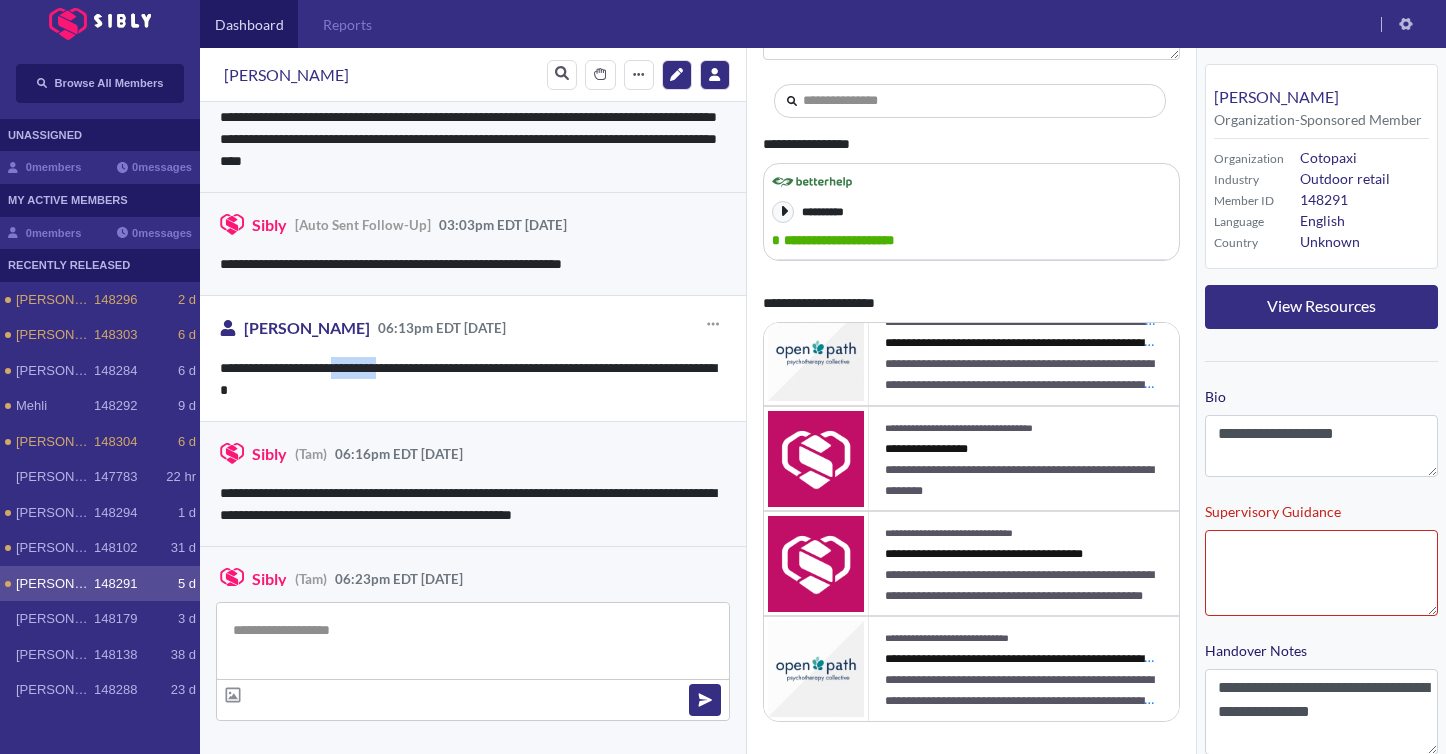 click on "**********" at bounding box center (473, 379) 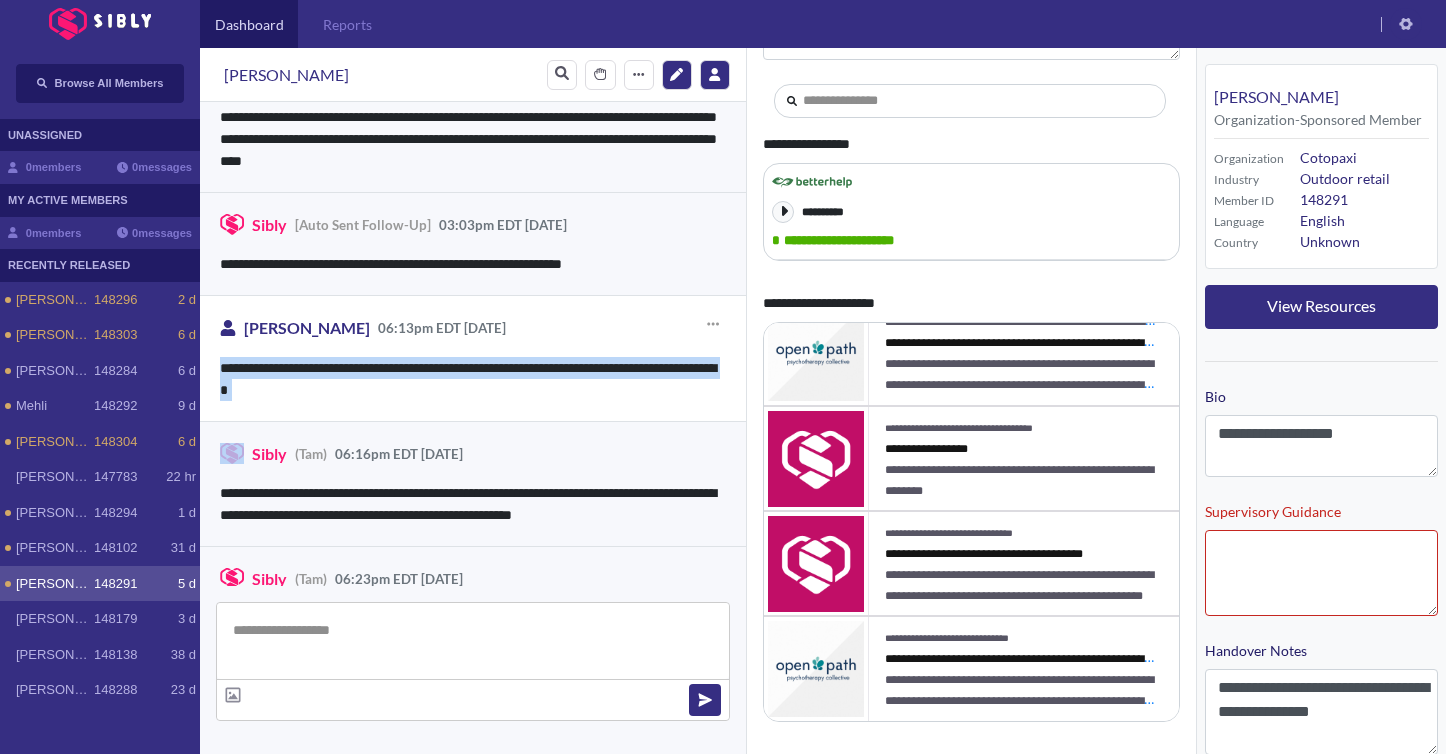 click on "**********" at bounding box center [473, 379] 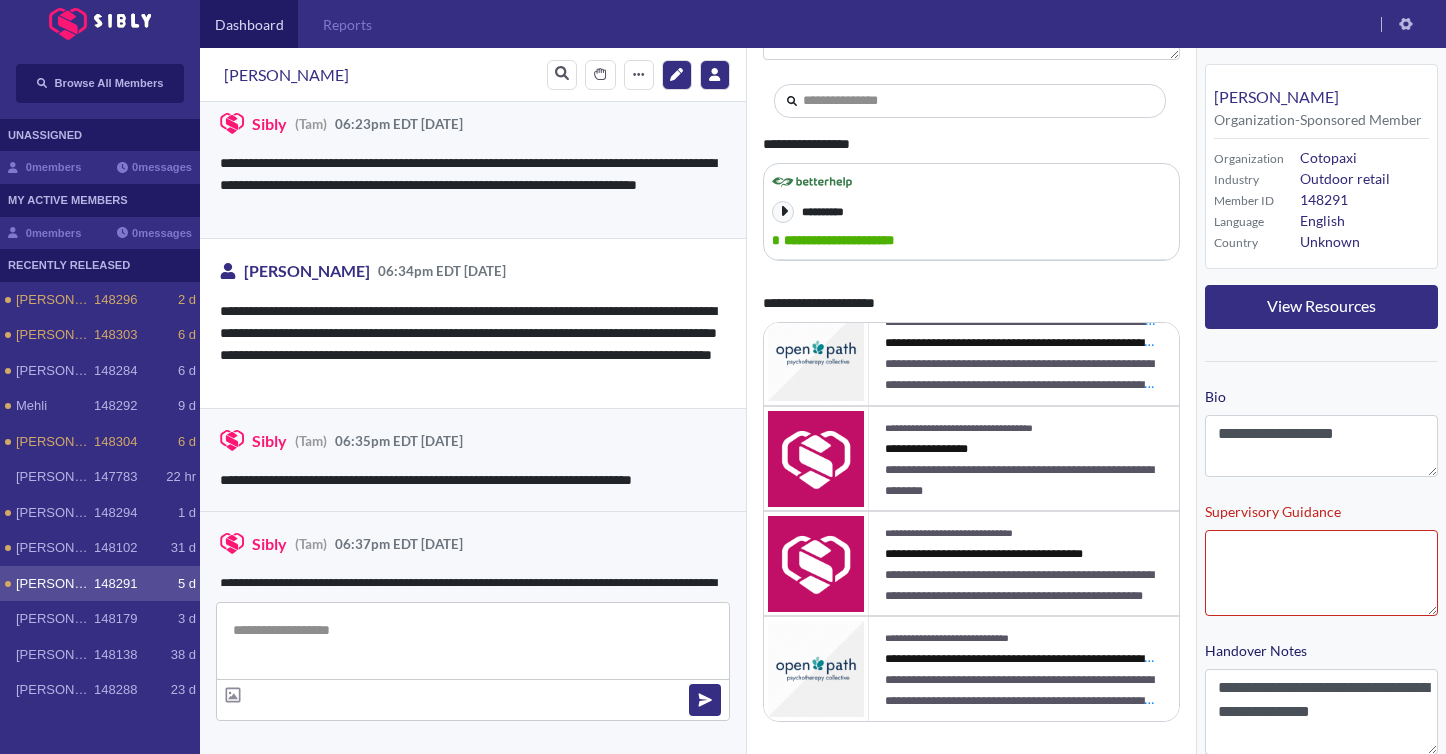 scroll, scrollTop: 10095, scrollLeft: 0, axis: vertical 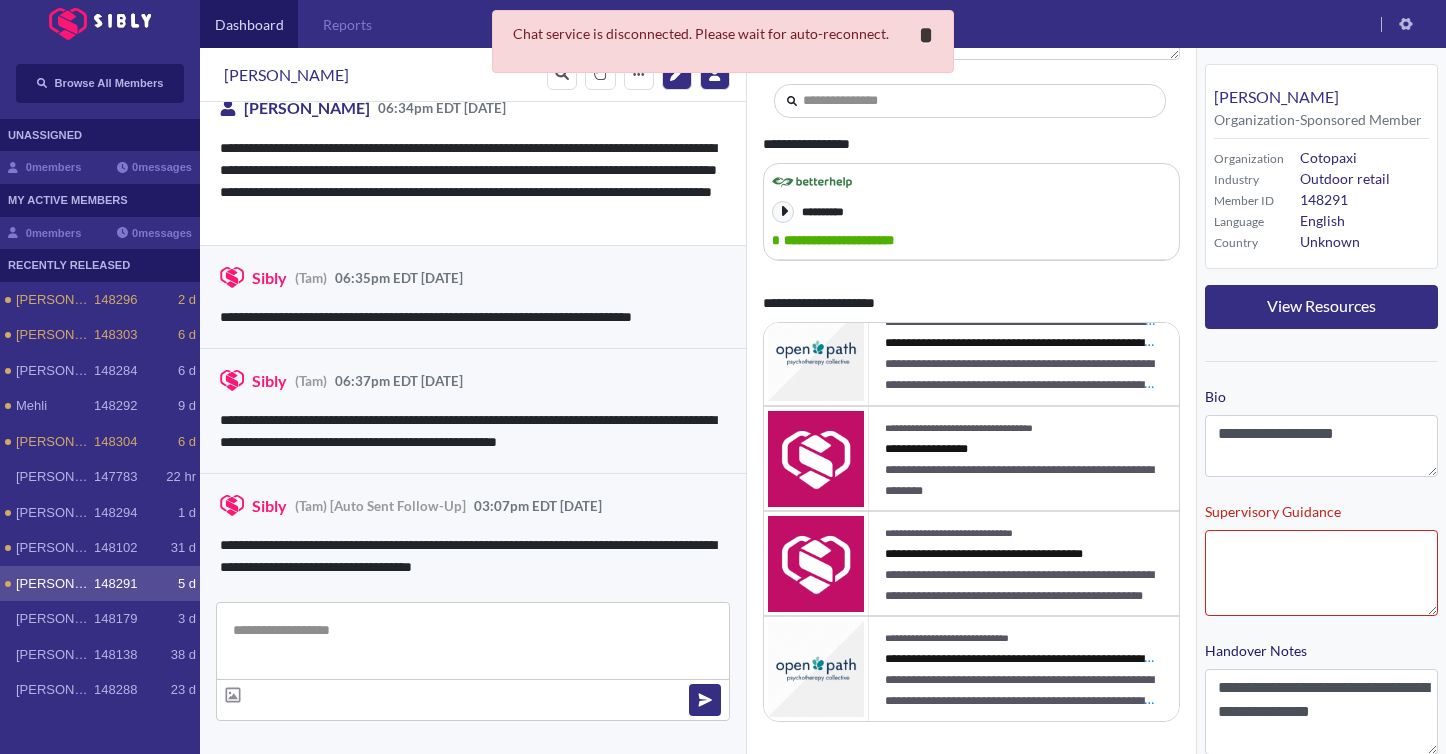 click on "*" at bounding box center [926, 35] 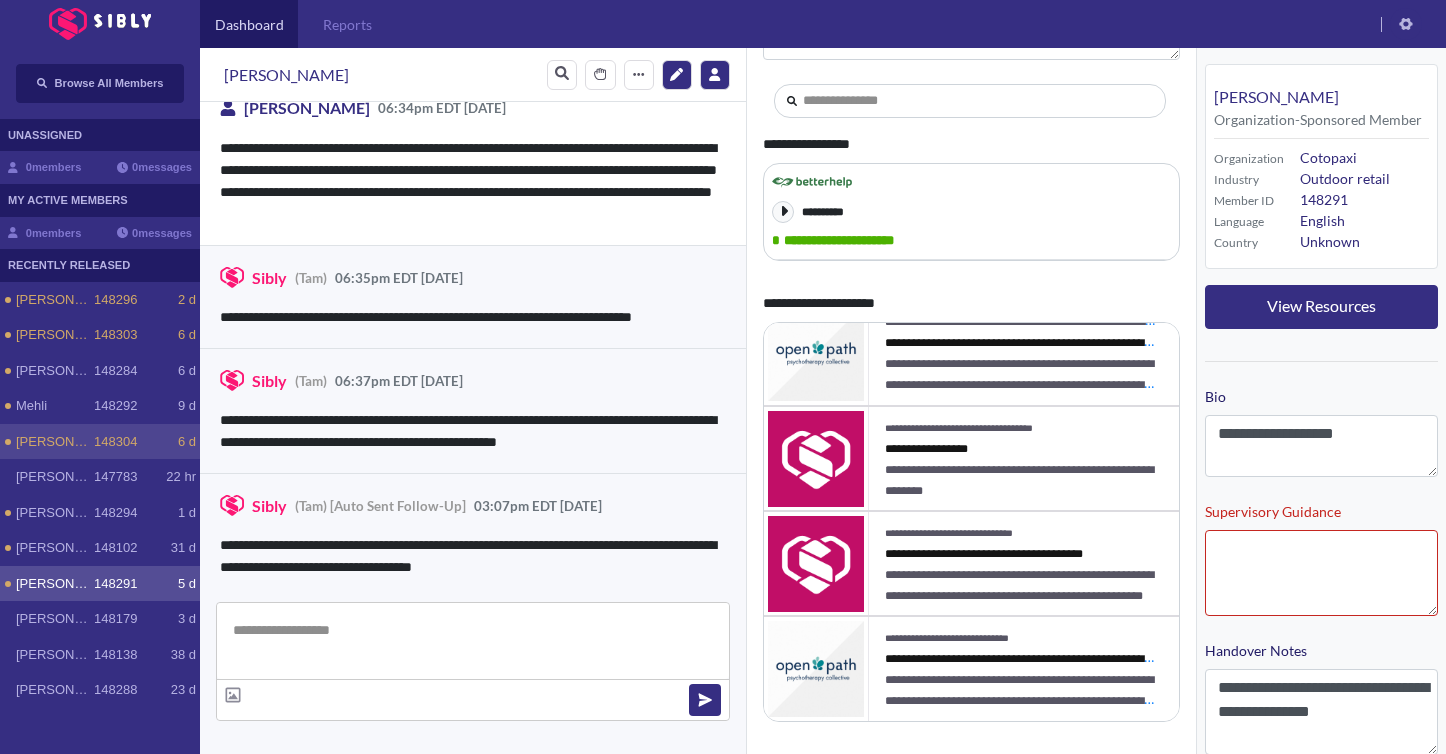 click on "[PERSON_NAME] 148304 6 d" at bounding box center (100, 442) 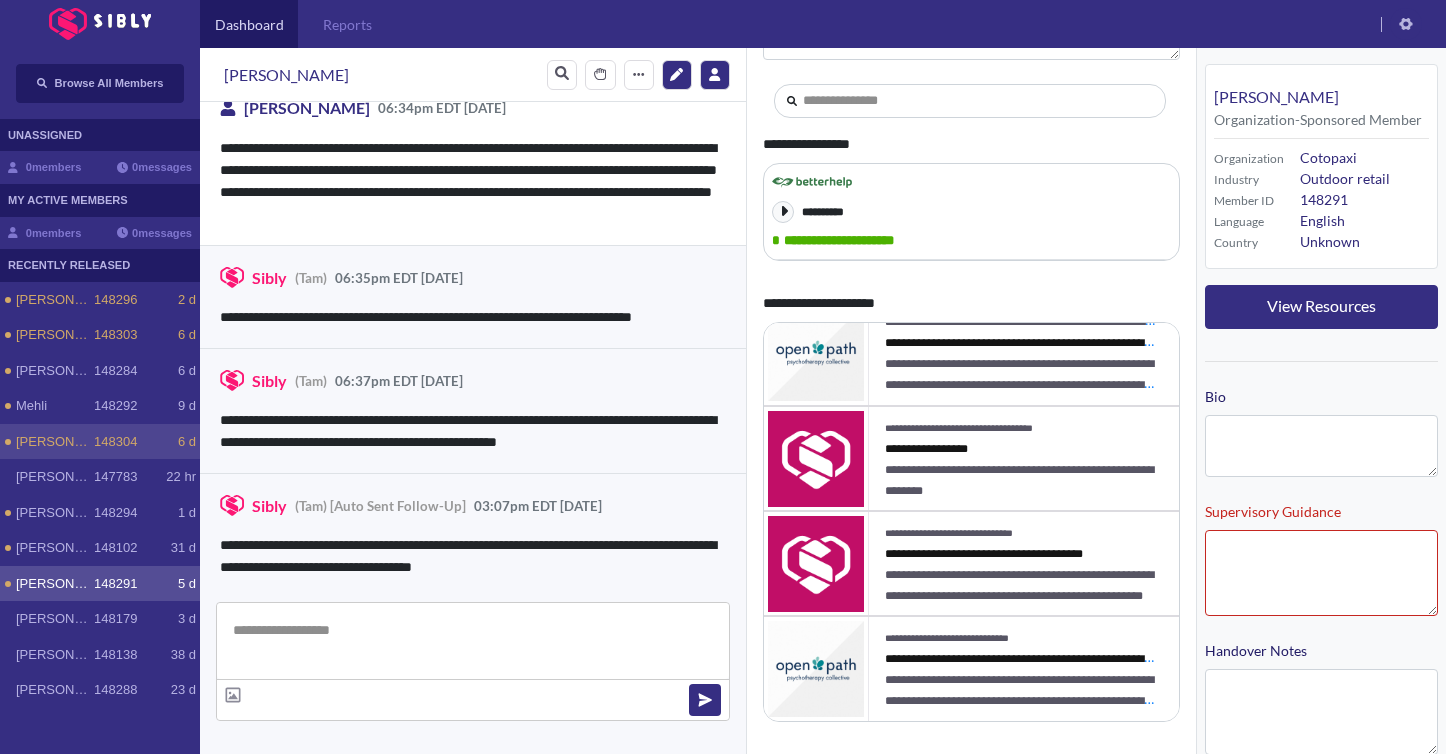 scroll, scrollTop: 0, scrollLeft: 0, axis: both 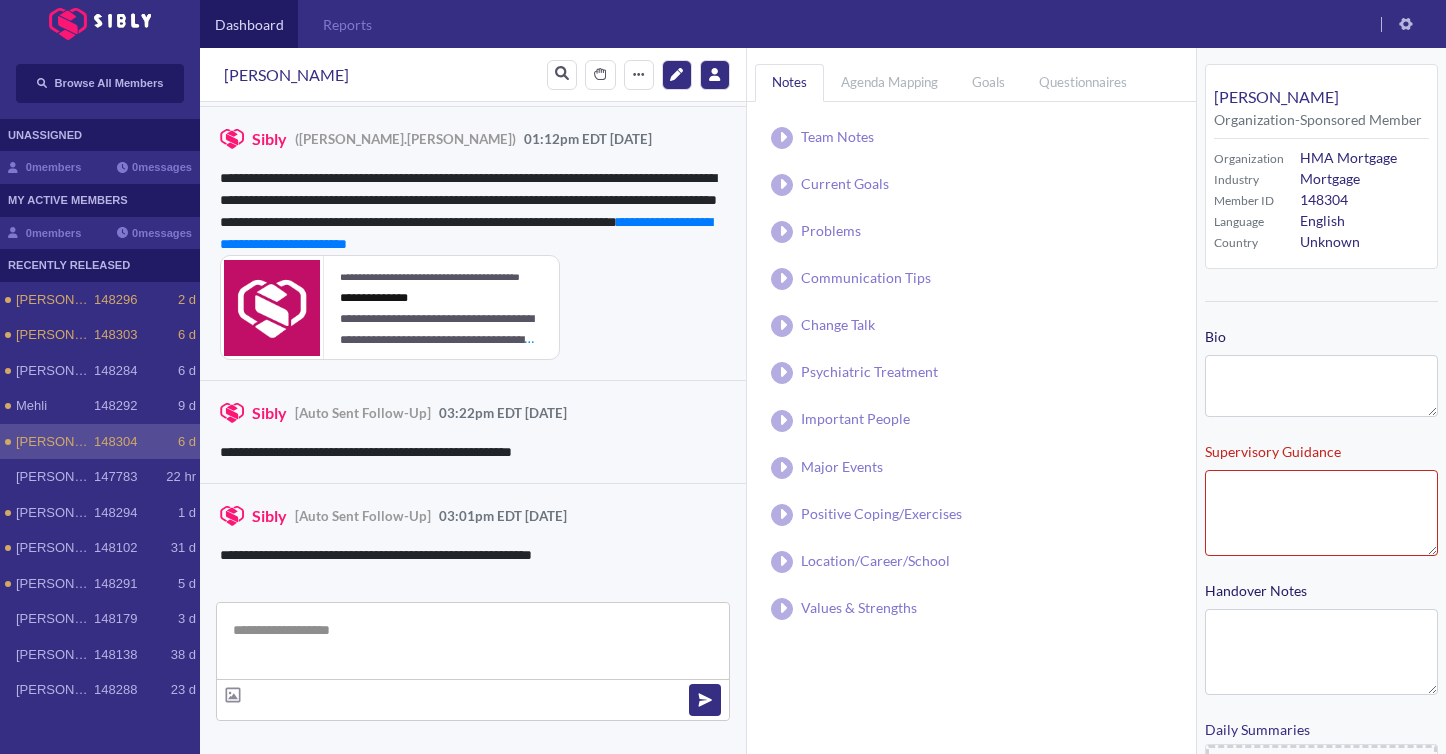 type on "**********" 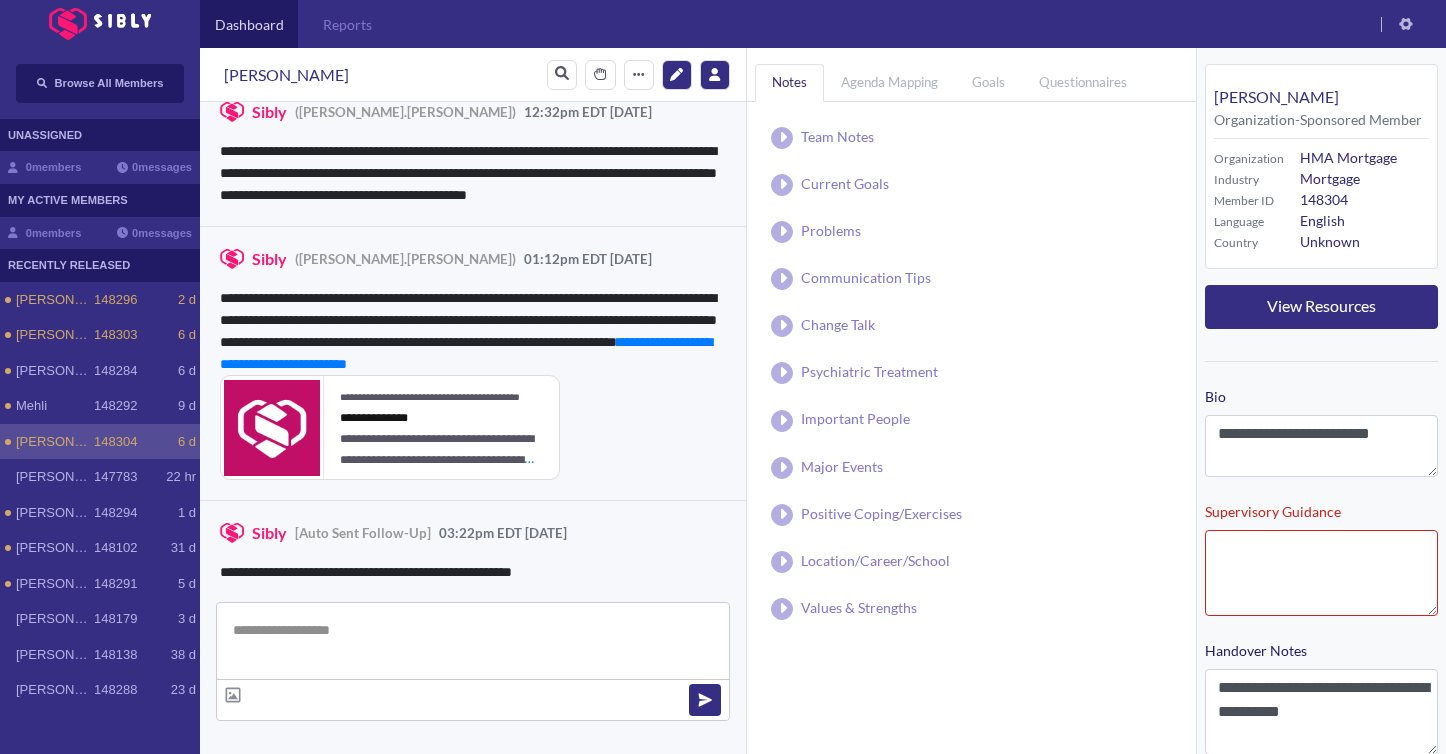 scroll, scrollTop: 579, scrollLeft: 0, axis: vertical 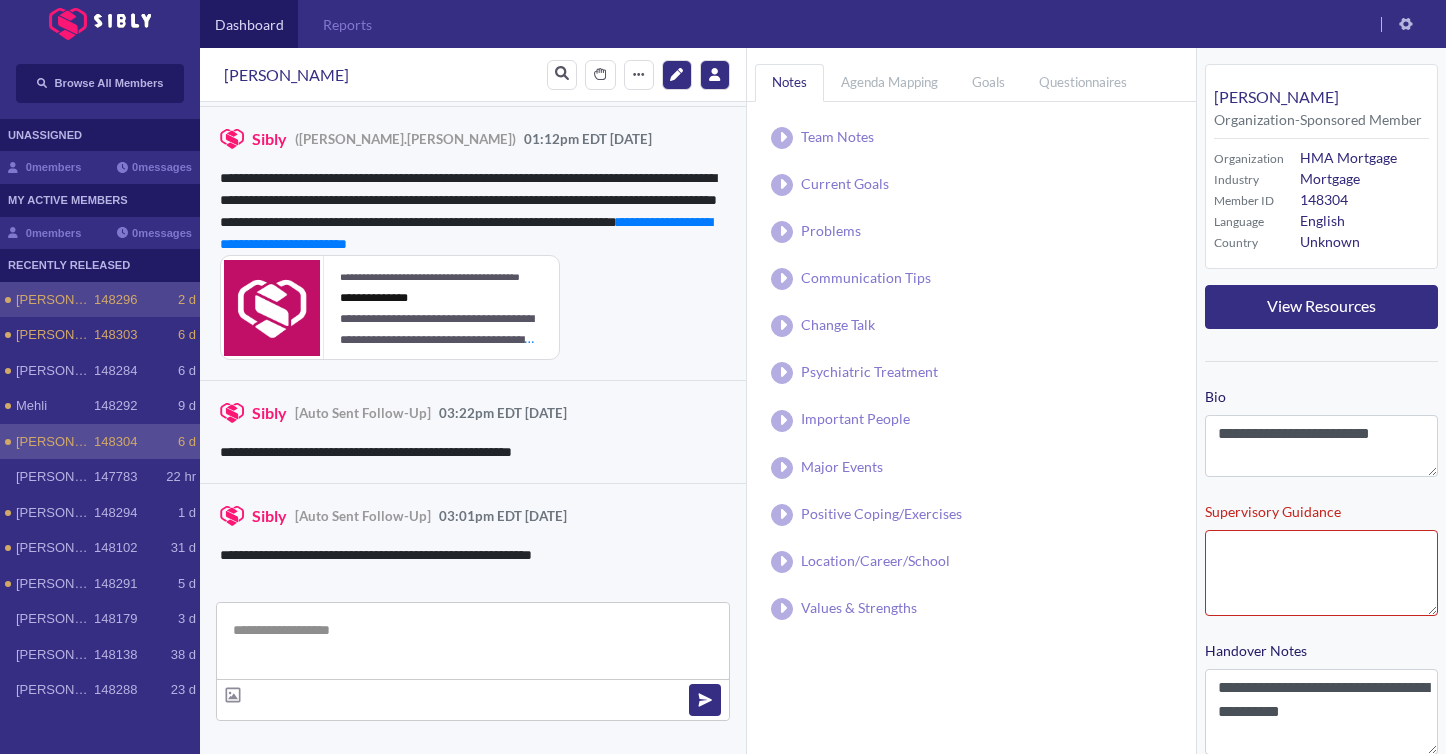 click on "148296" at bounding box center [115, 300] 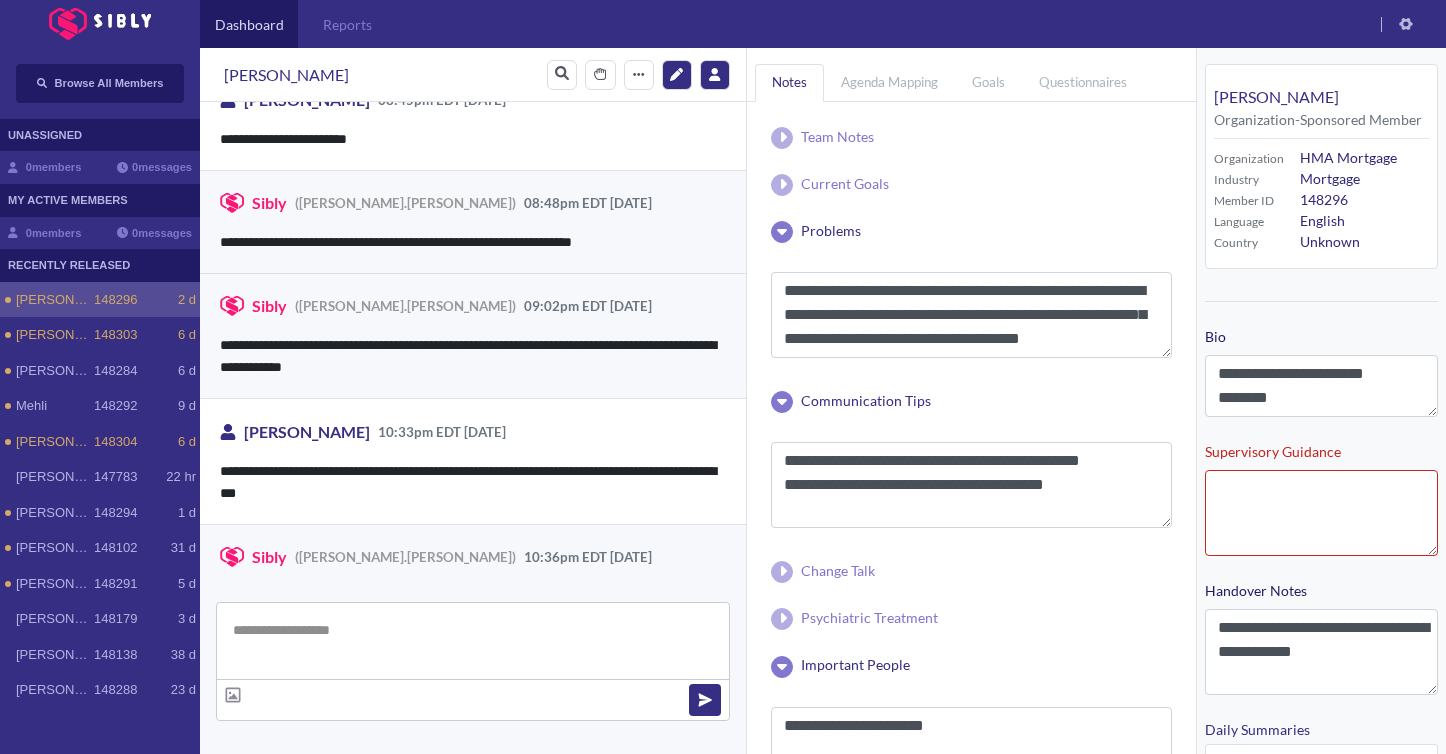 scroll, scrollTop: 4079, scrollLeft: 0, axis: vertical 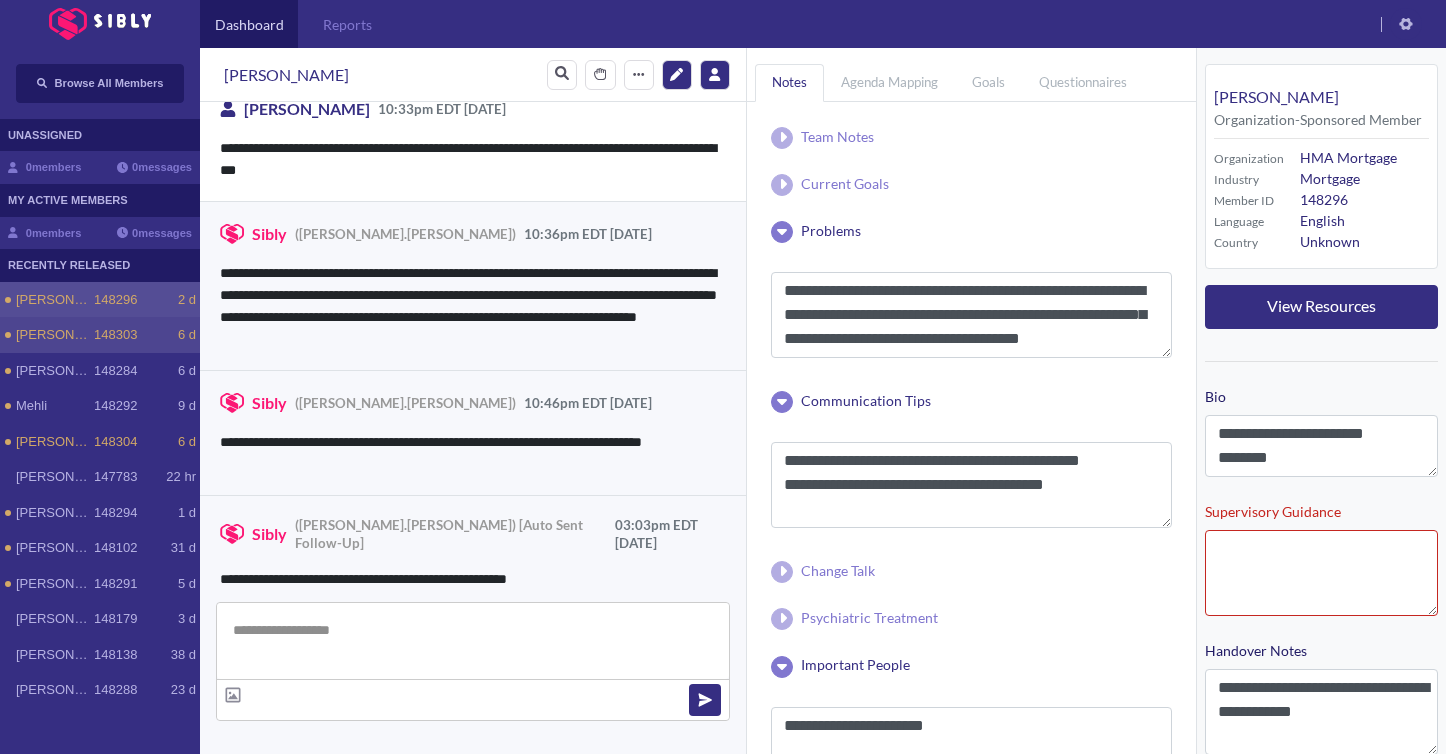 click on "148303" at bounding box center (115, 335) 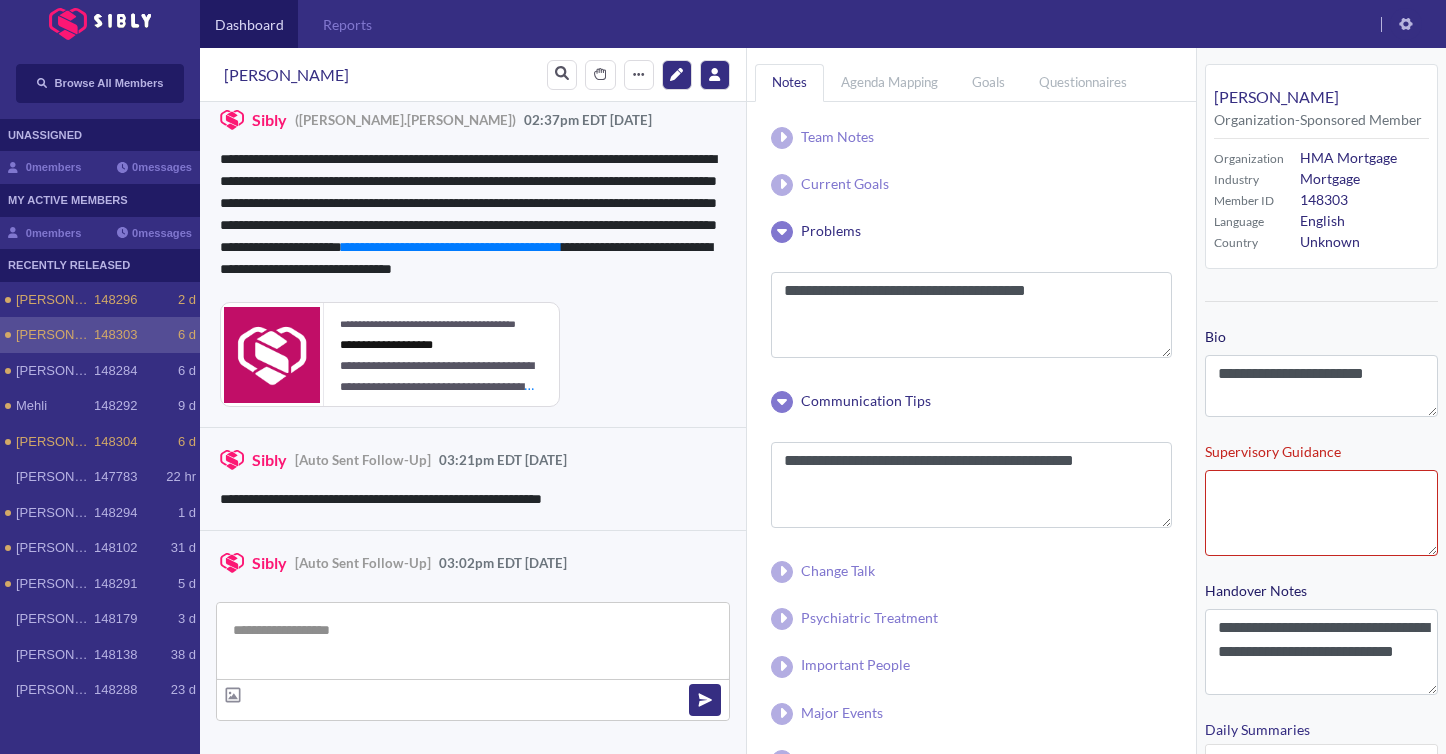scroll, scrollTop: 2481, scrollLeft: 0, axis: vertical 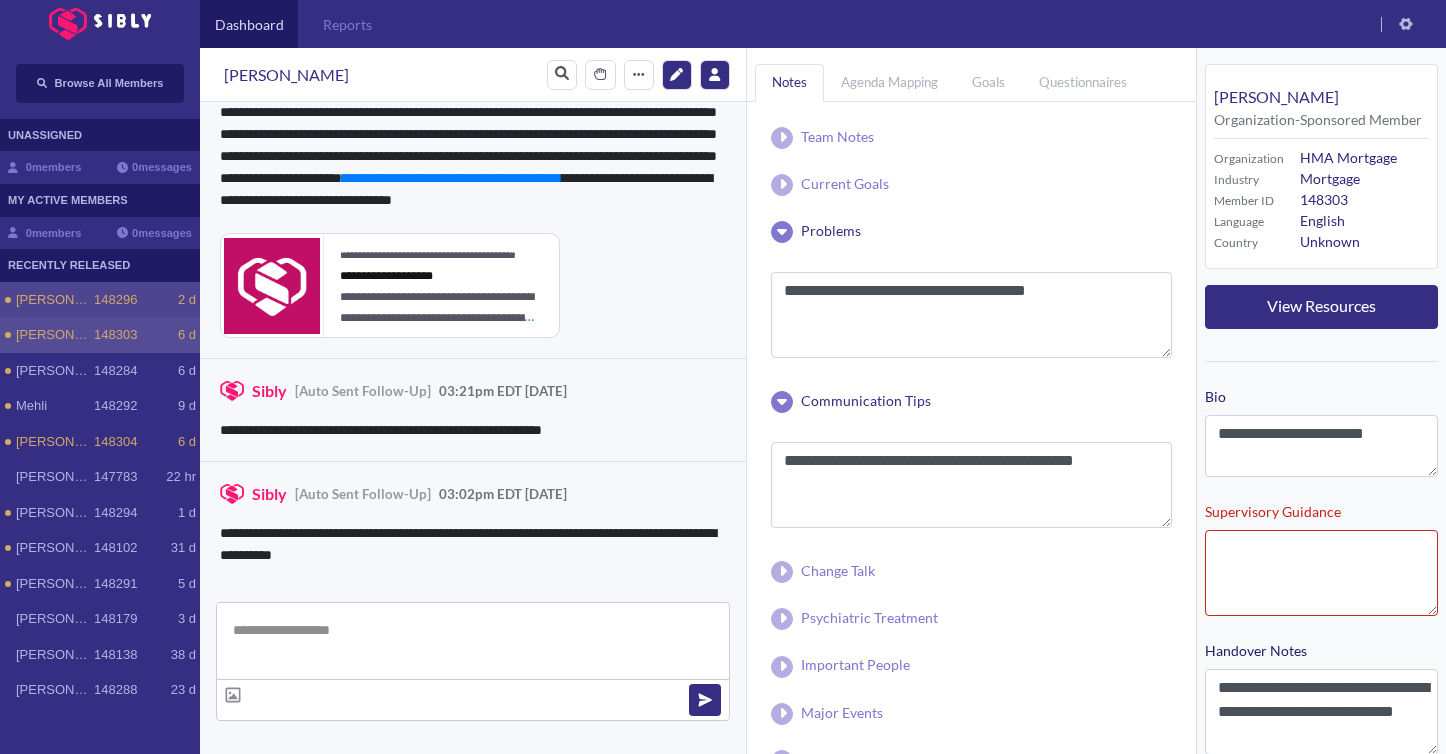 click on "[PERSON_NAME]" at bounding box center (55, 300) 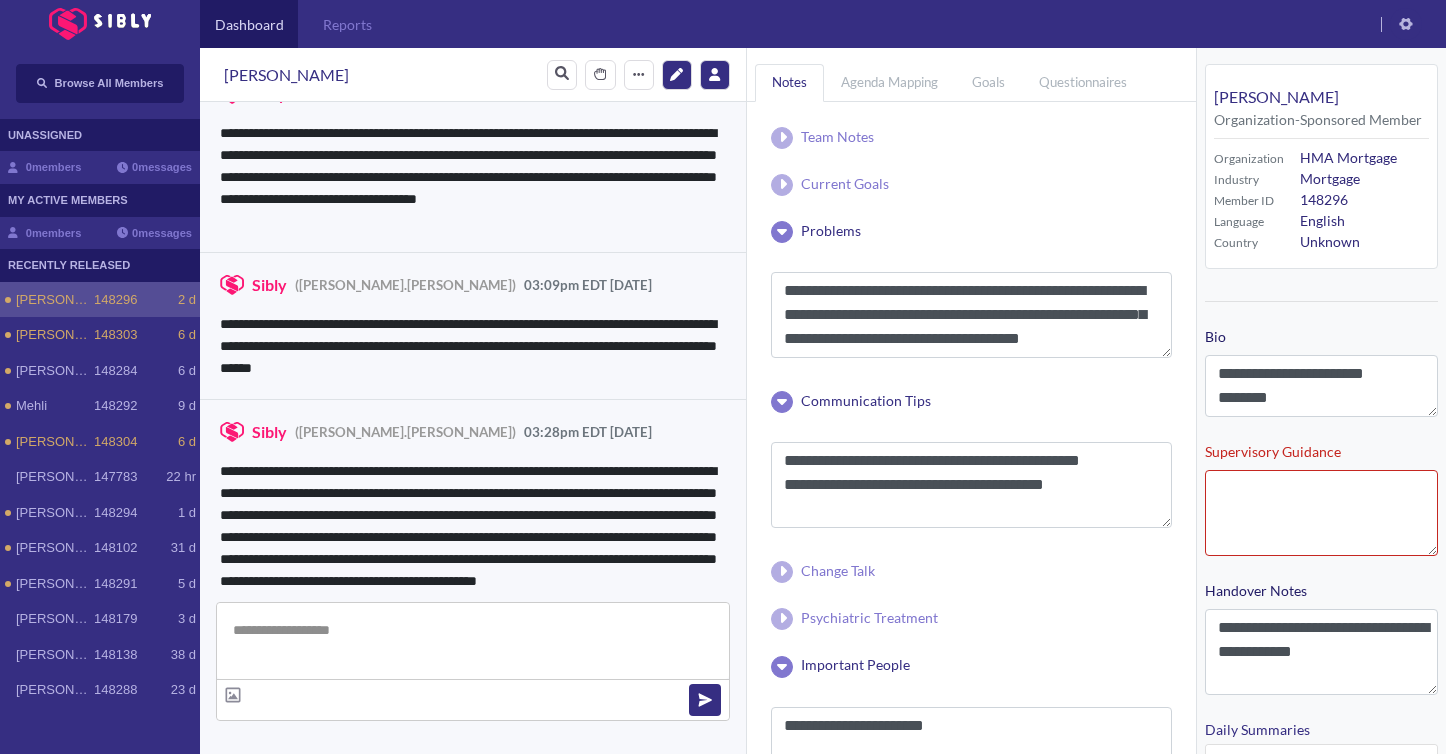 scroll, scrollTop: 4079, scrollLeft: 0, axis: vertical 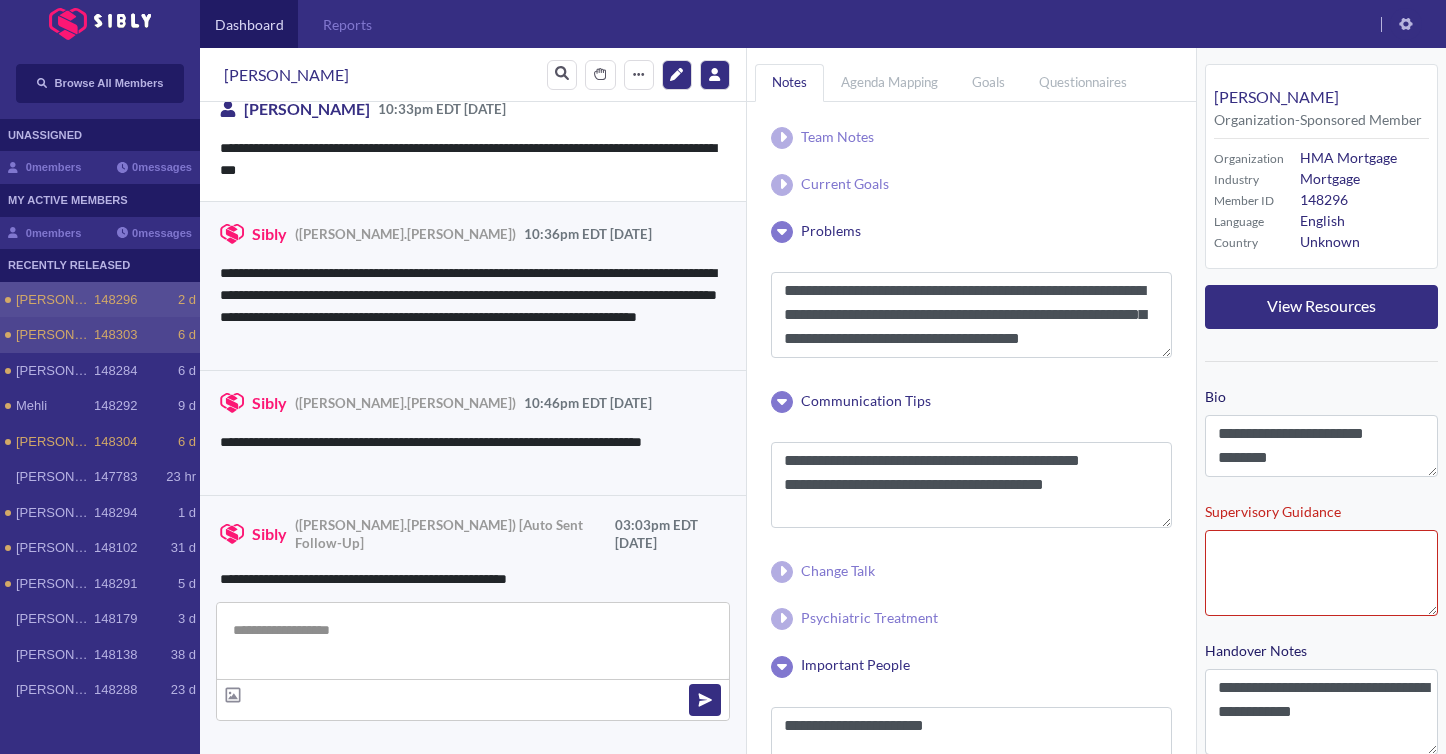 click on "[PERSON_NAME] 148303 6 d" at bounding box center [100, 335] 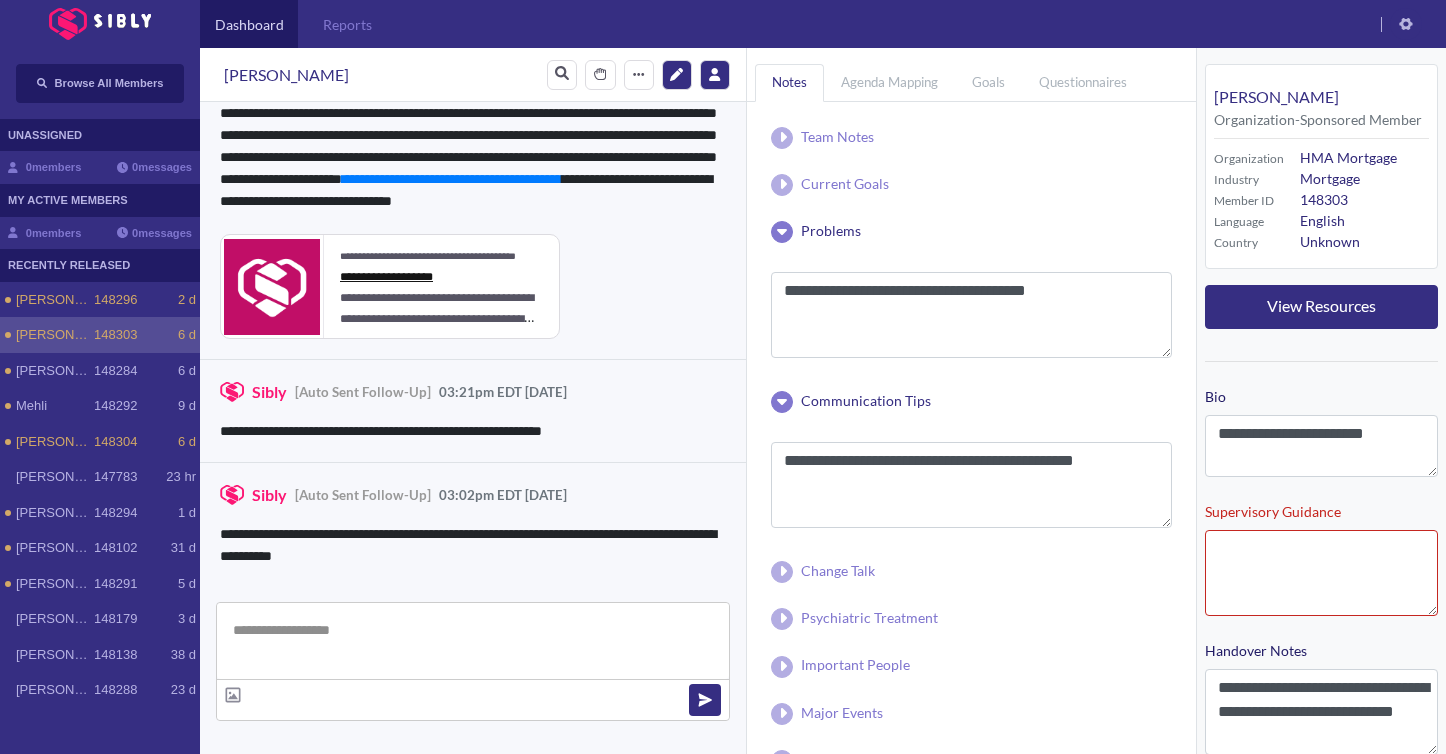 scroll, scrollTop: 2481, scrollLeft: 0, axis: vertical 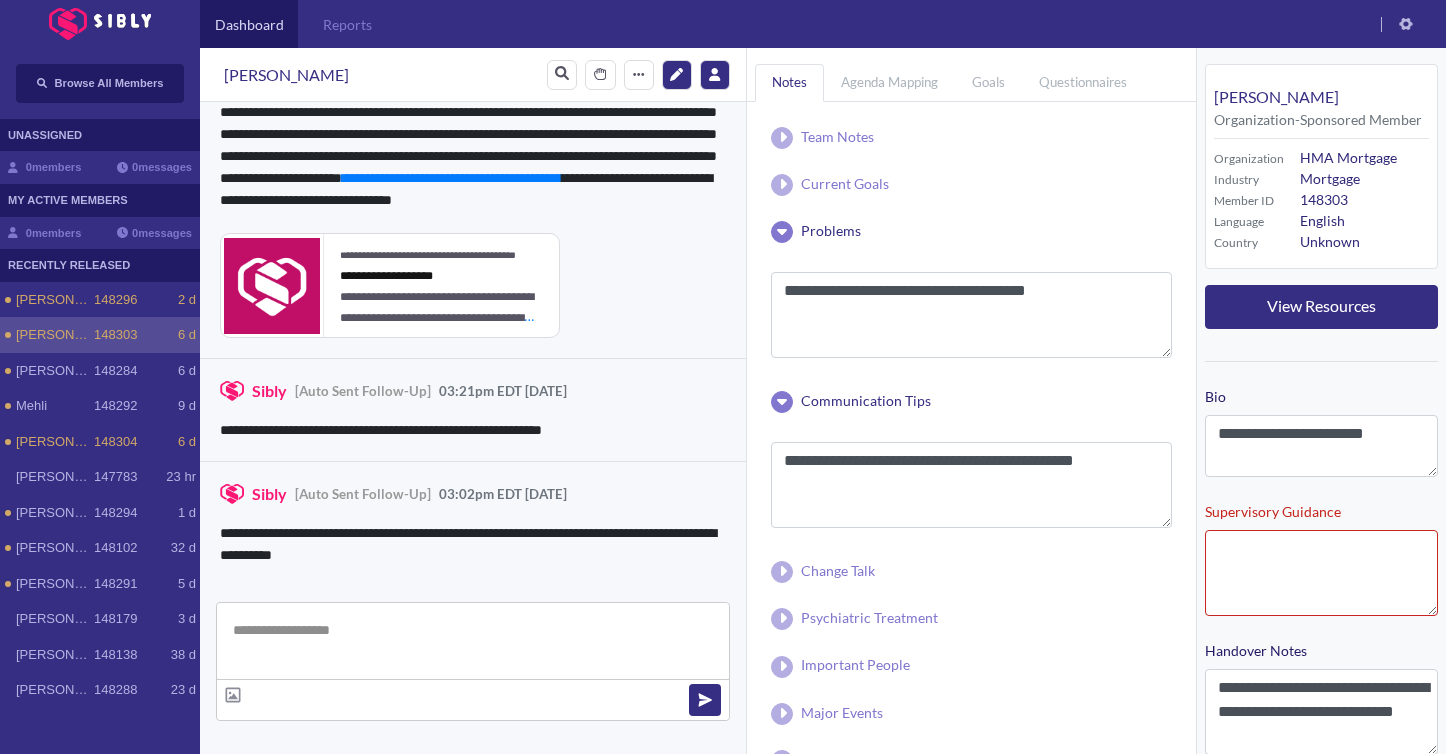 click on "**********" at bounding box center [473, 156] 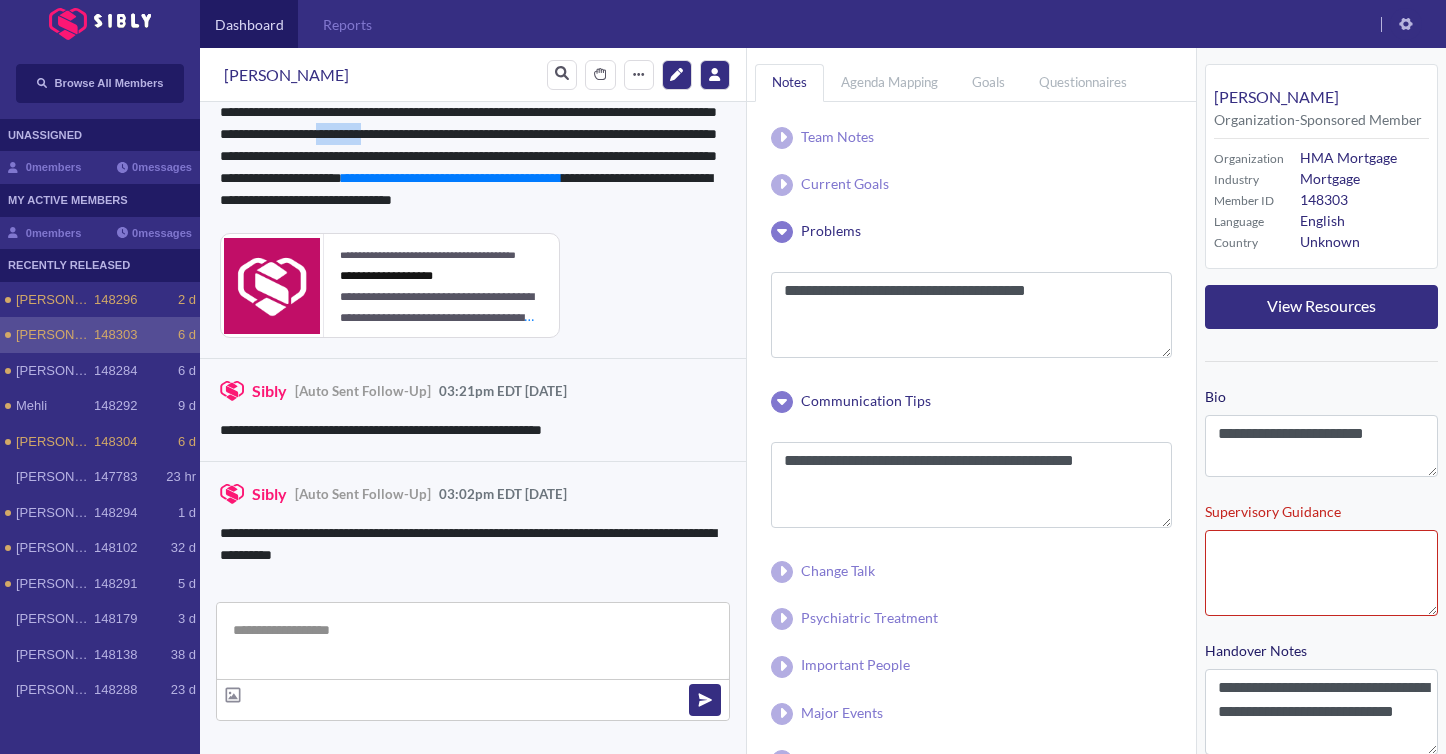 click on "**********" at bounding box center [473, 156] 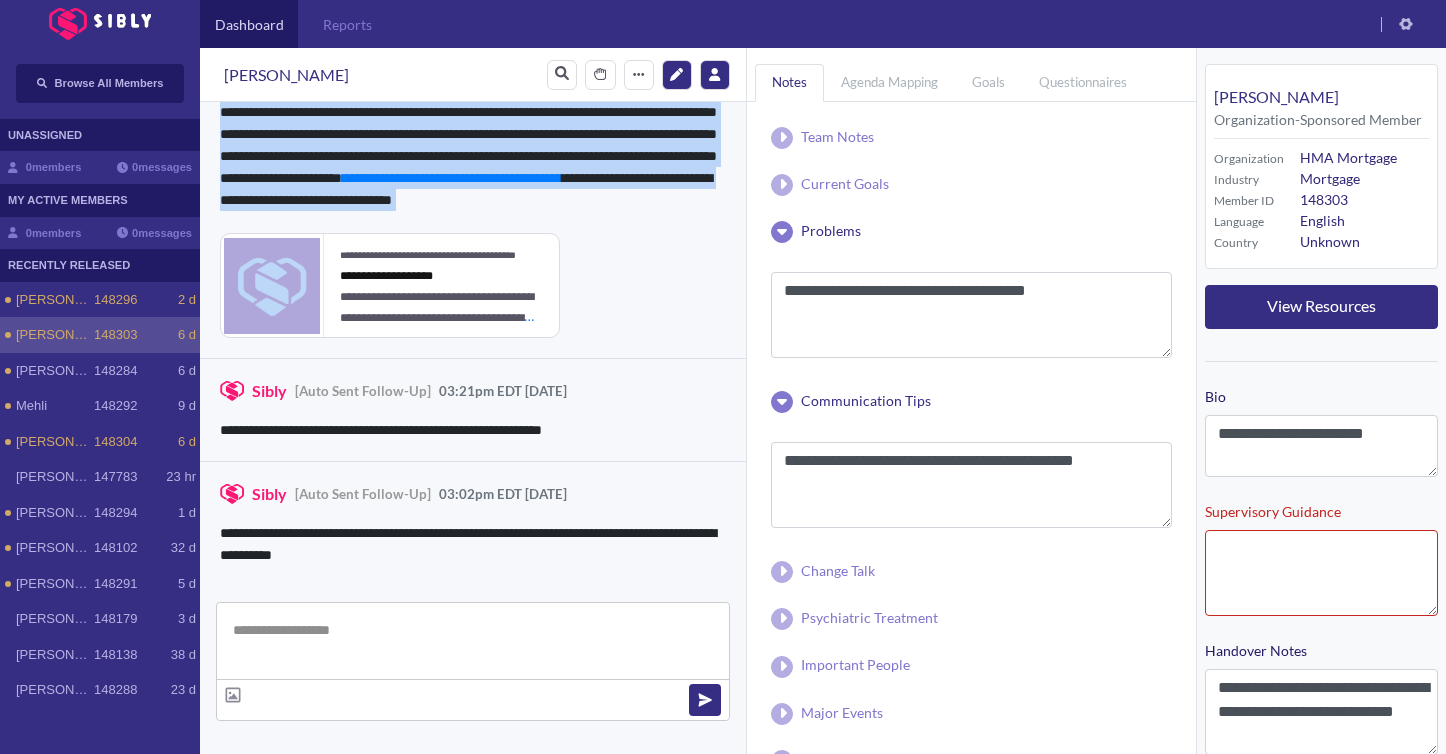 click on "**********" at bounding box center [473, 156] 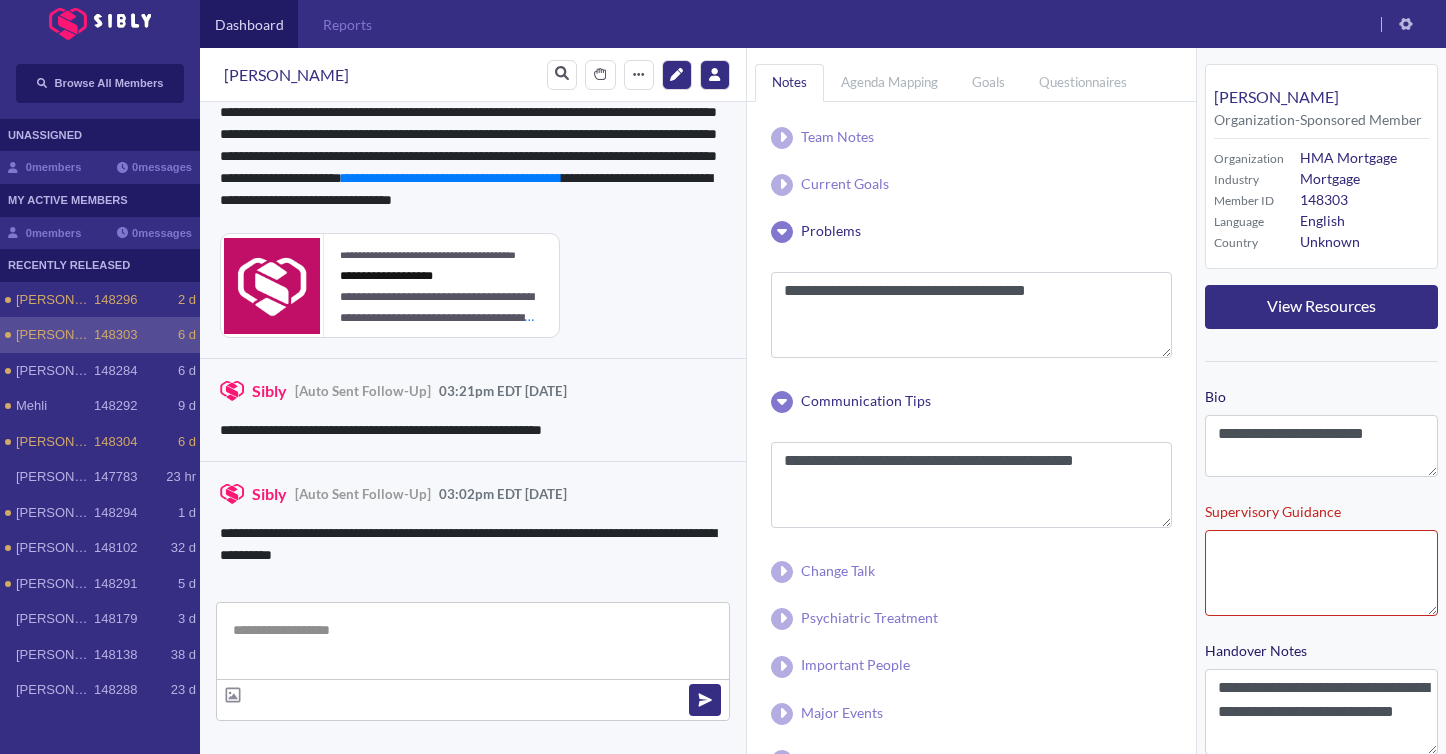 click on "**********" at bounding box center [473, 409] 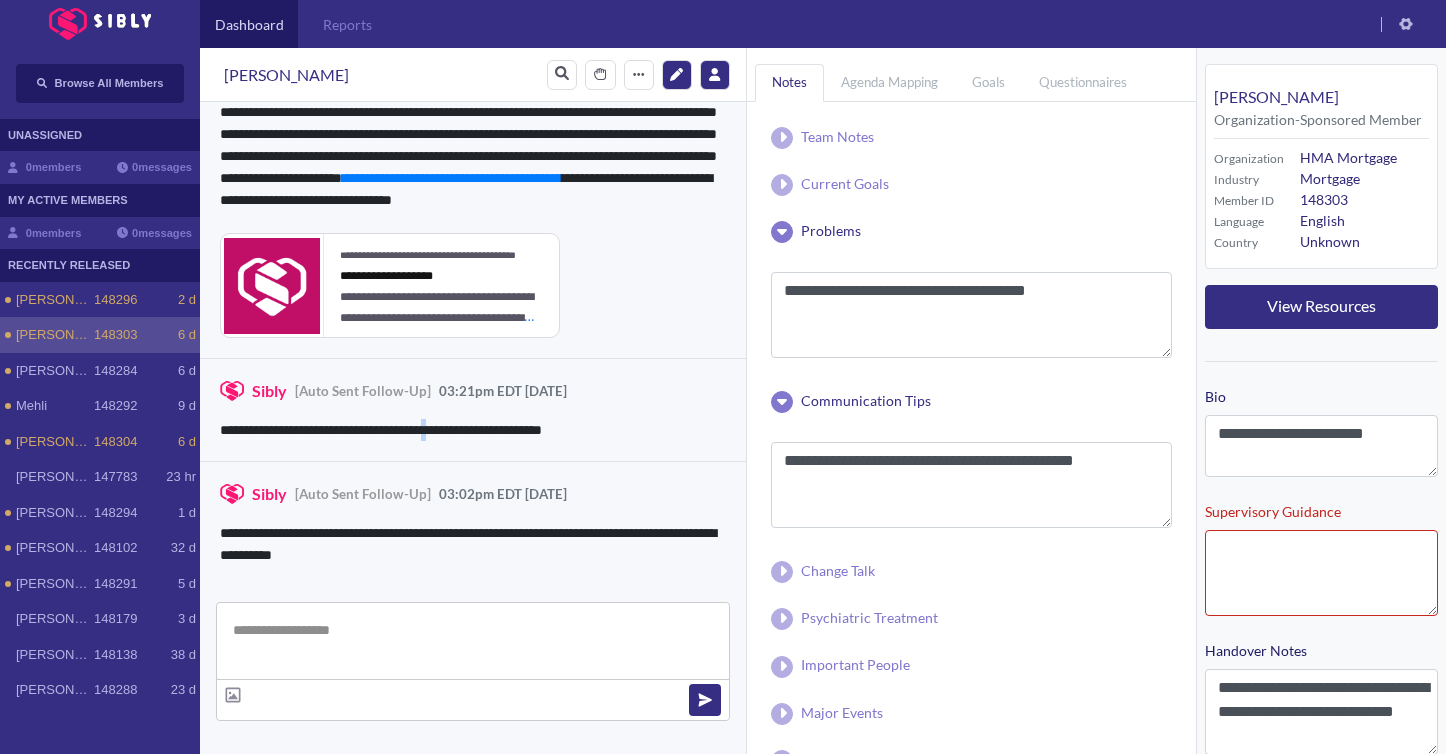 click on "**********" at bounding box center (473, 430) 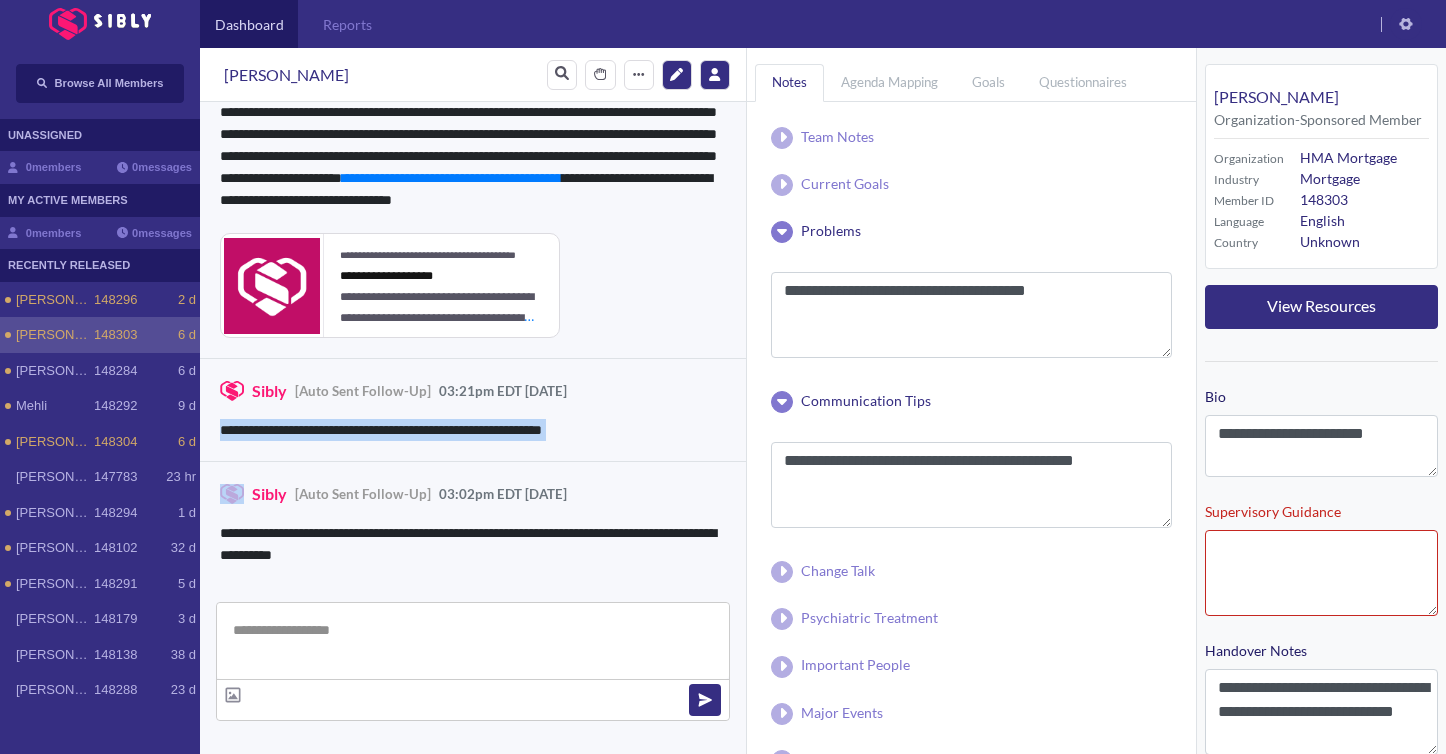 click on "**********" at bounding box center [473, 430] 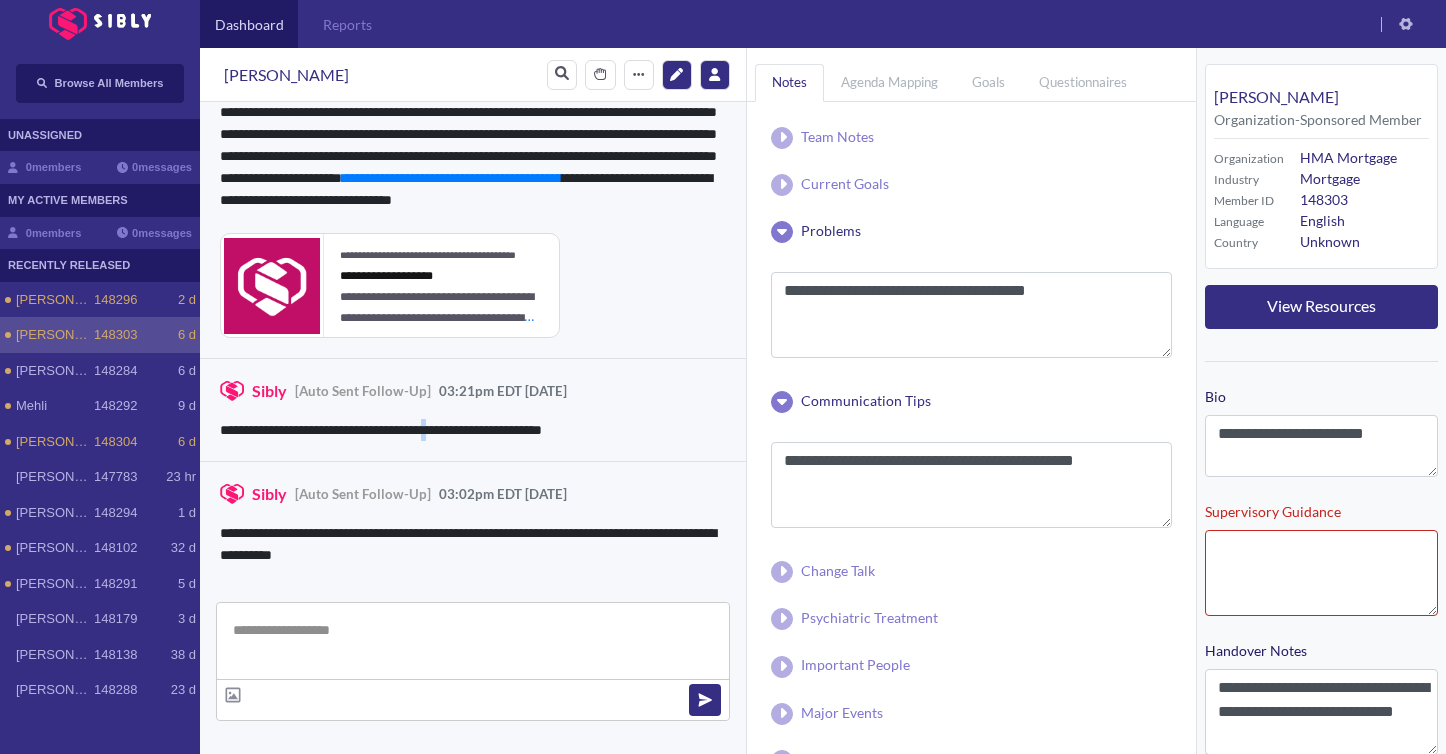 click on "**********" at bounding box center (473, 430) 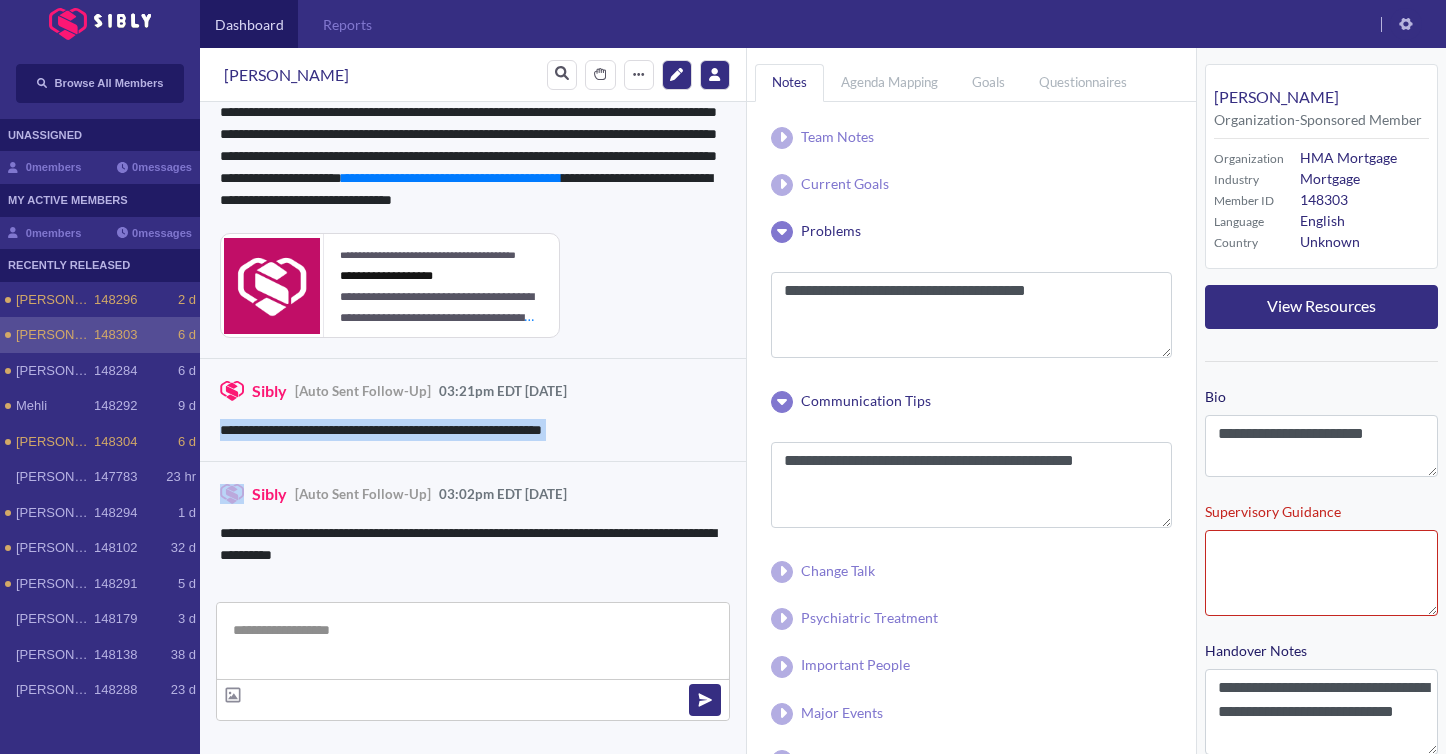 click on "**********" at bounding box center (473, 430) 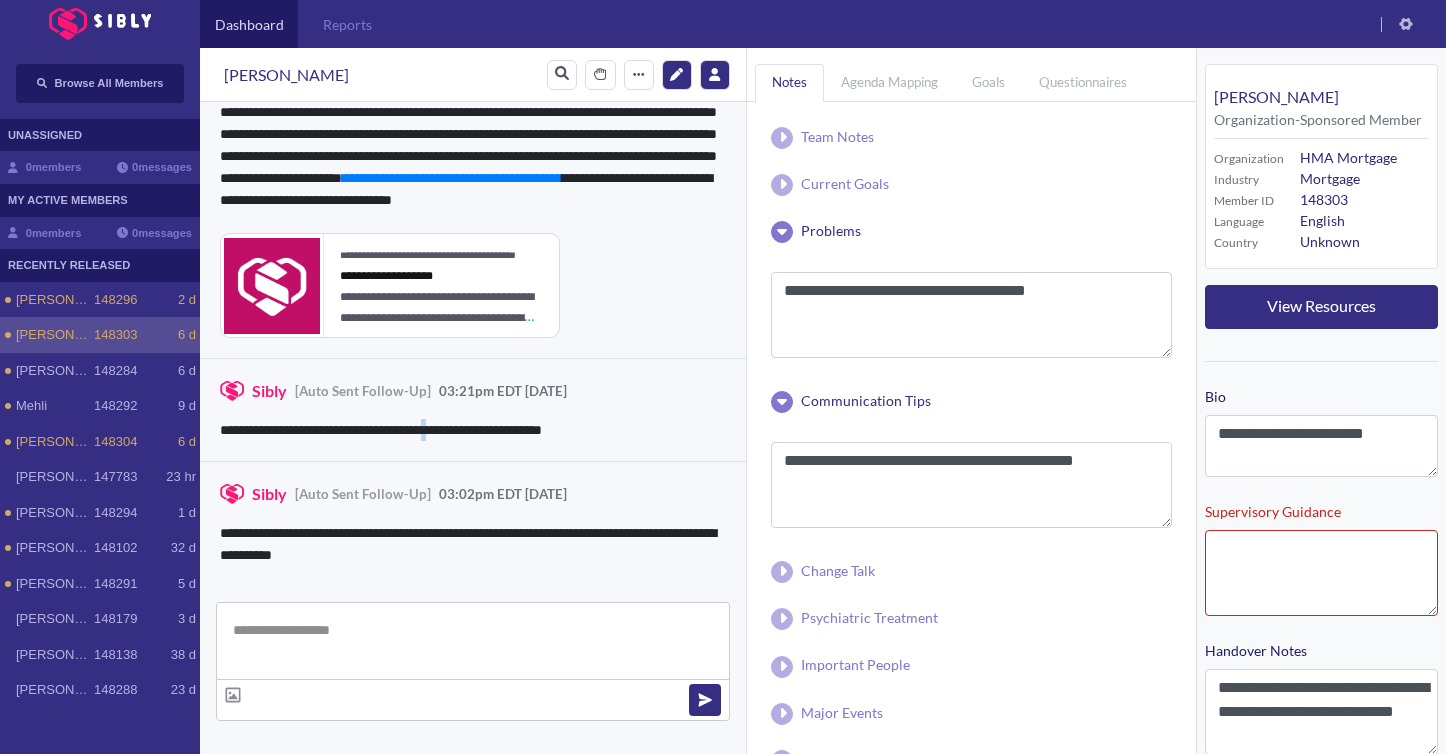 click on "**********" at bounding box center (473, 430) 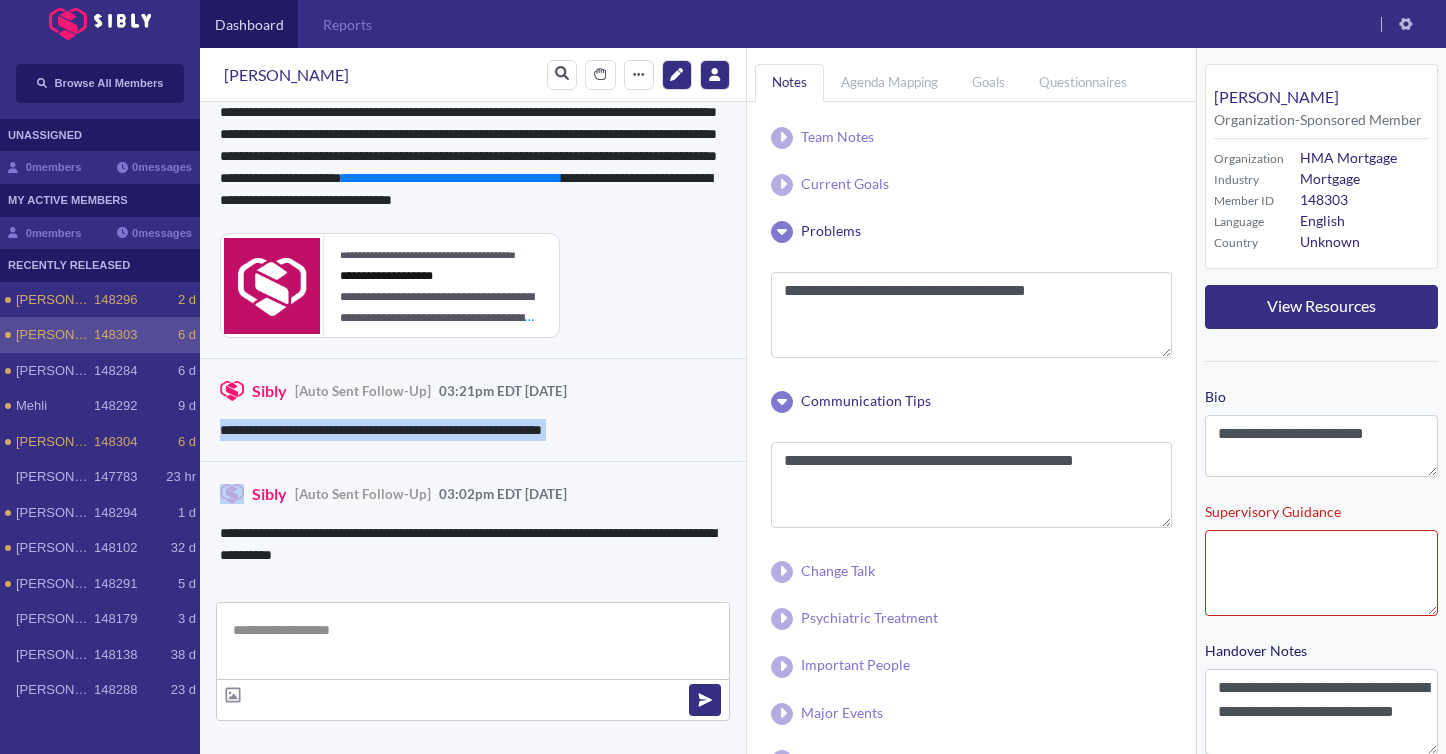 click on "**********" at bounding box center (473, 430) 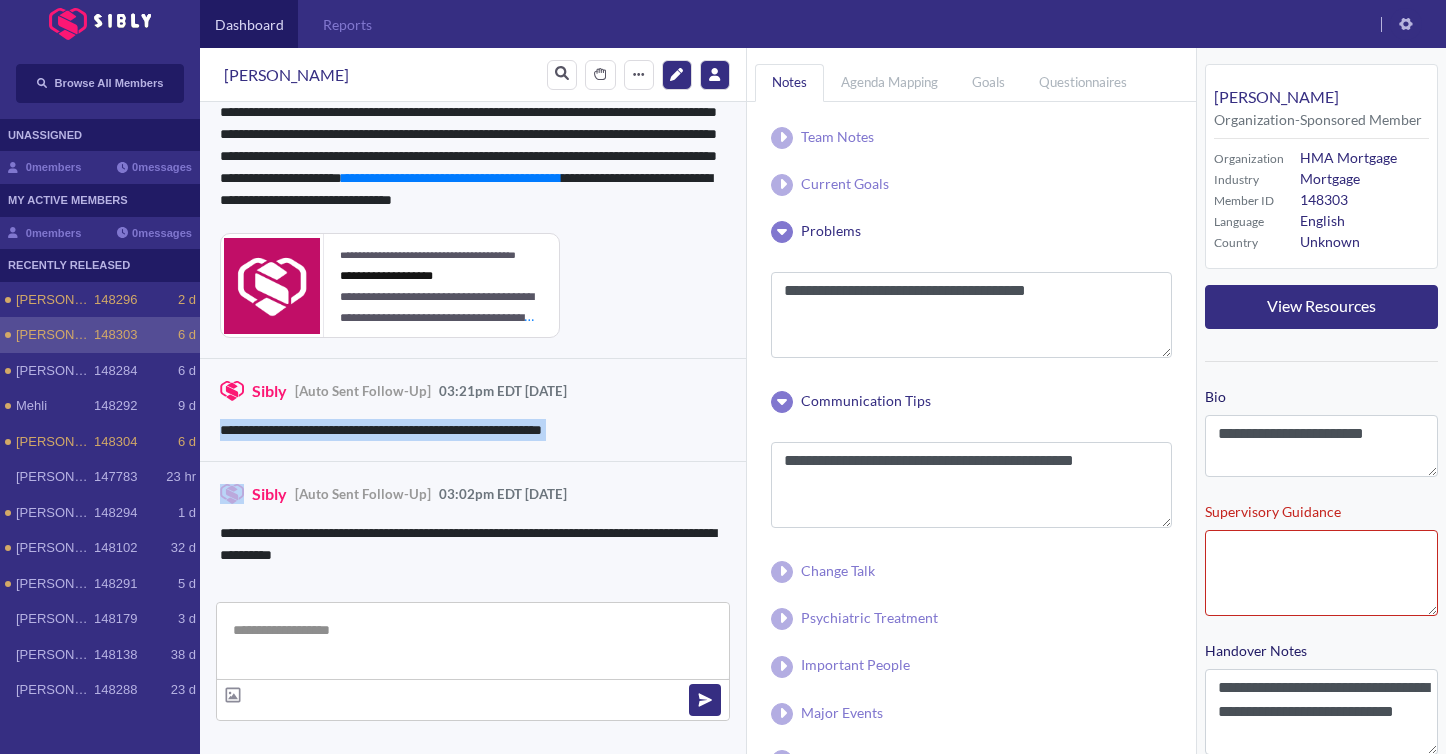 click on "**********" at bounding box center [473, 430] 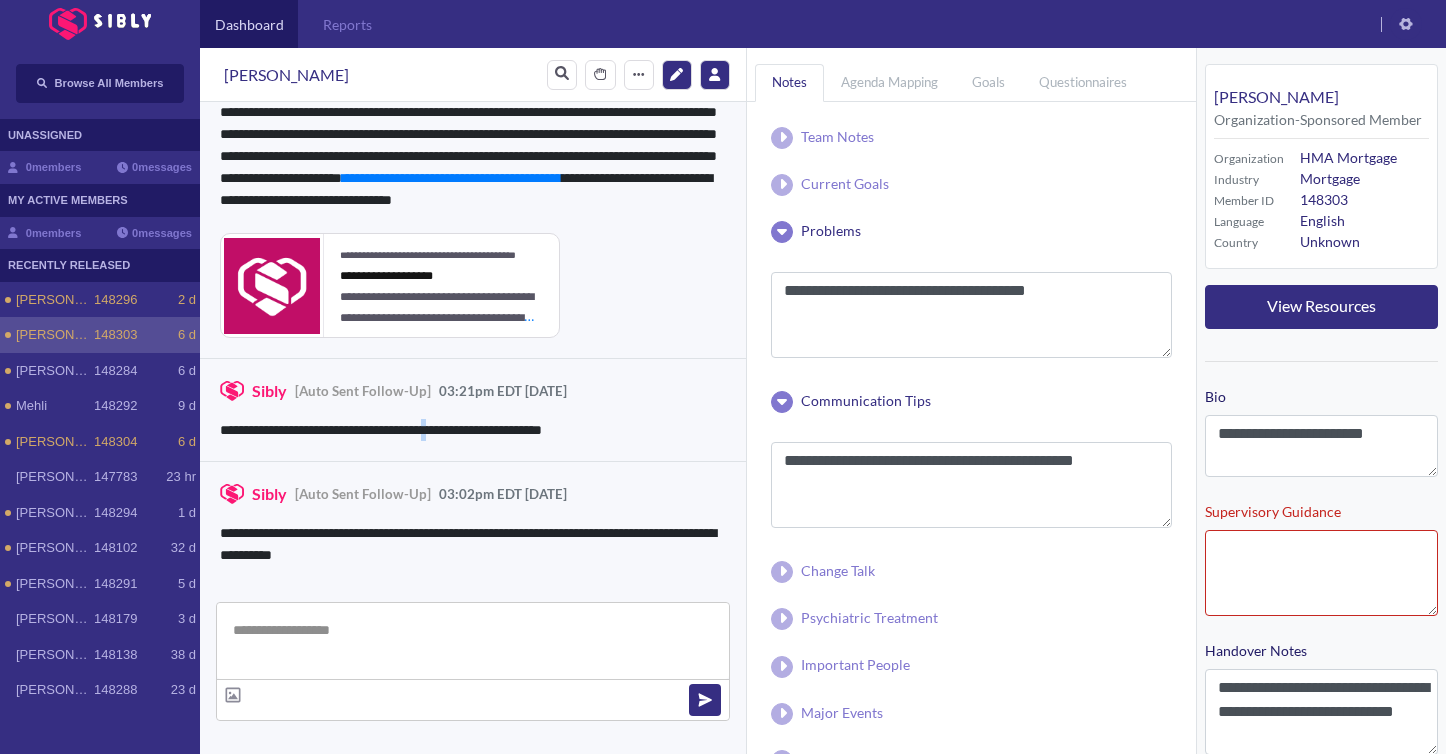 click on "**********" at bounding box center (473, 430) 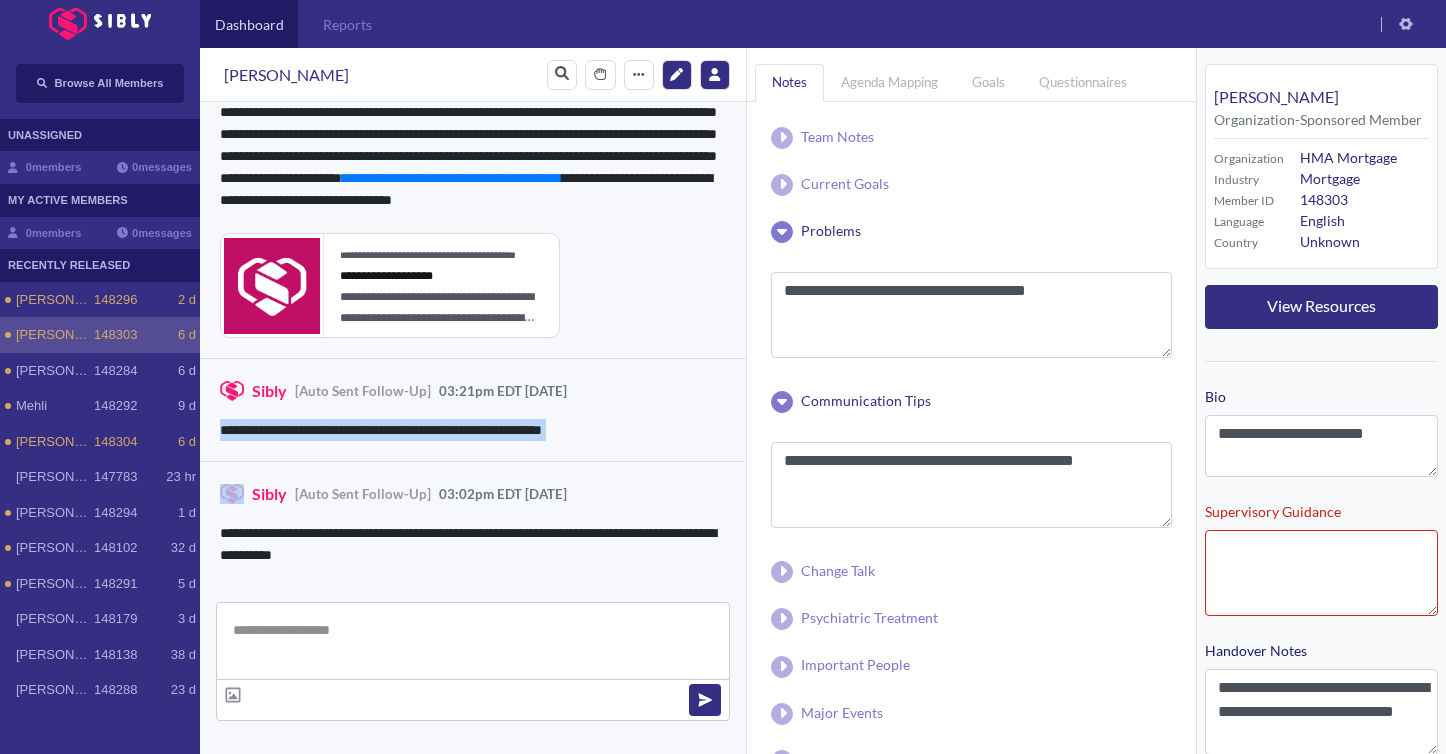 click on "**********" at bounding box center (473, 430) 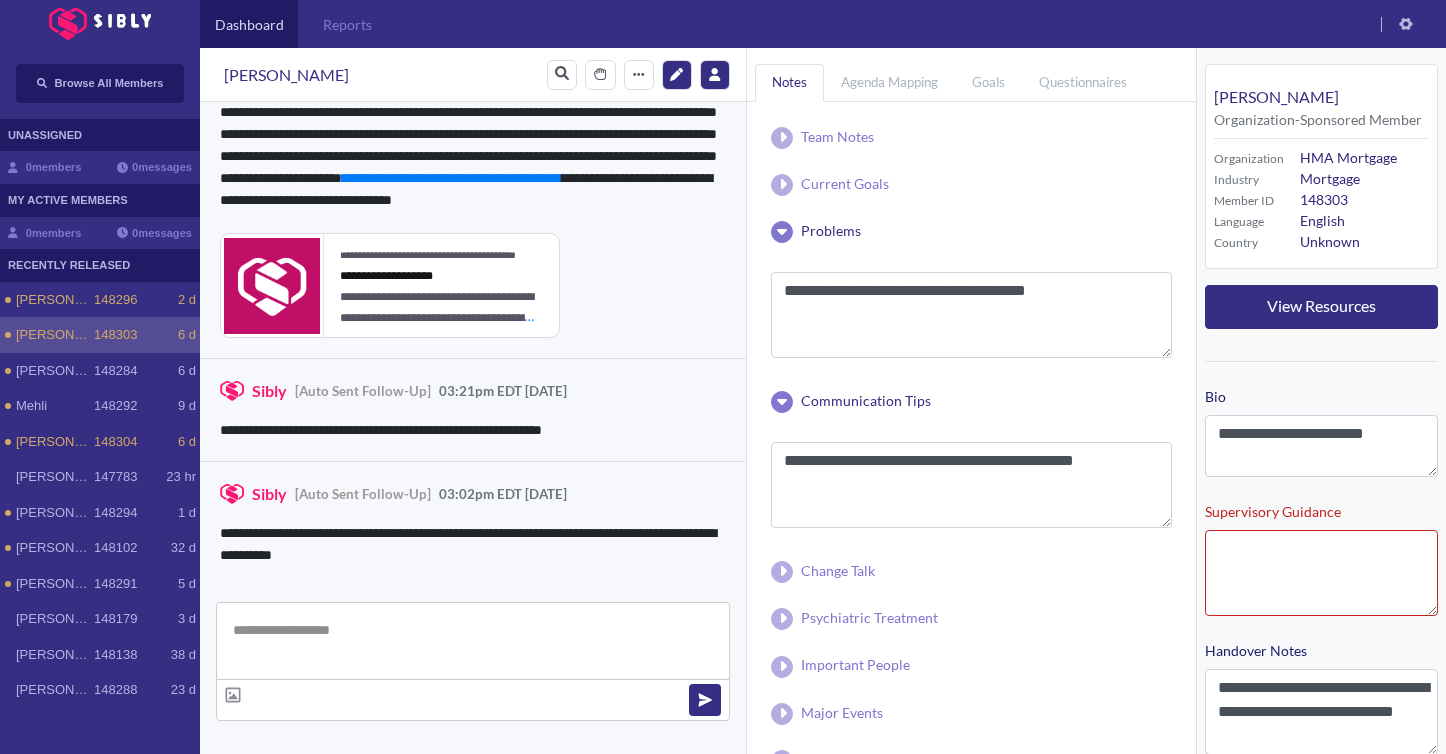 click on "**********" at bounding box center [473, 156] 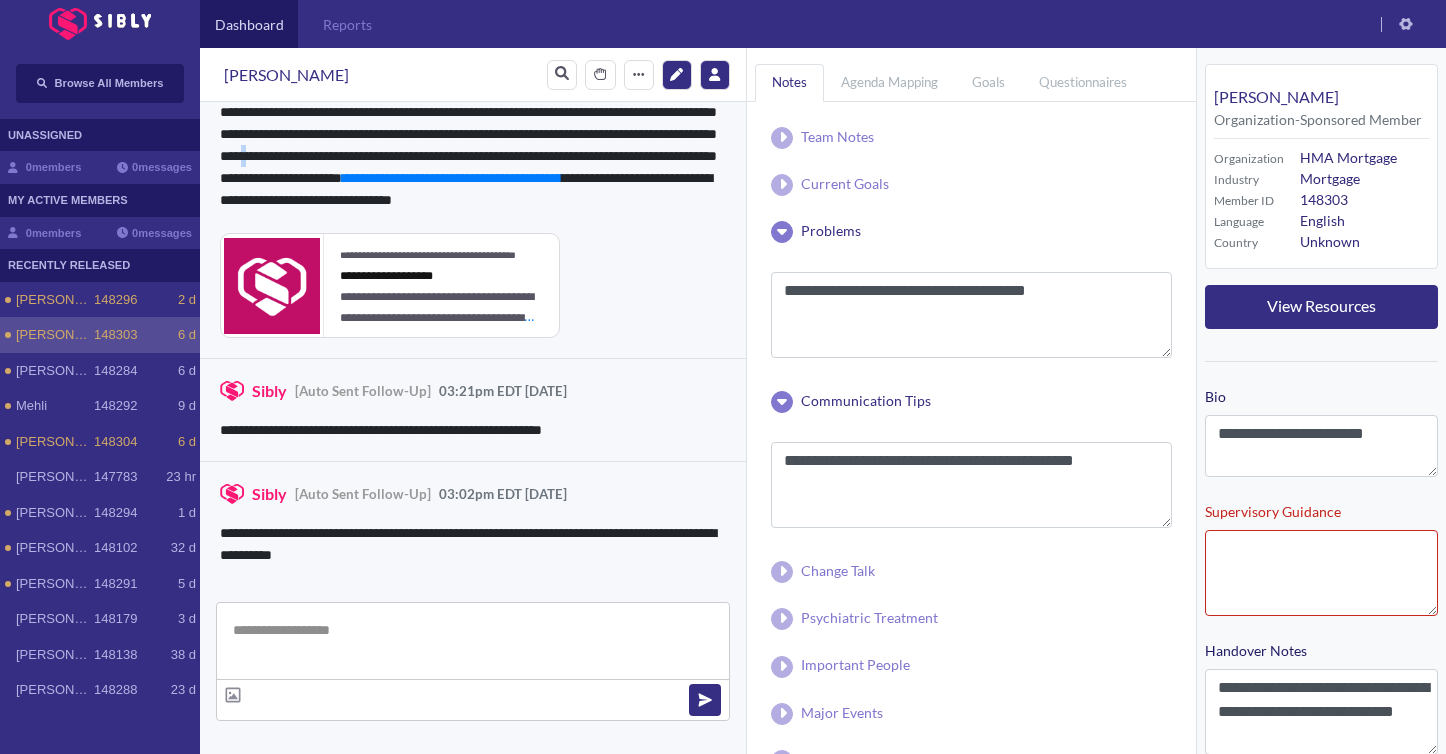 click on "**********" at bounding box center [473, 156] 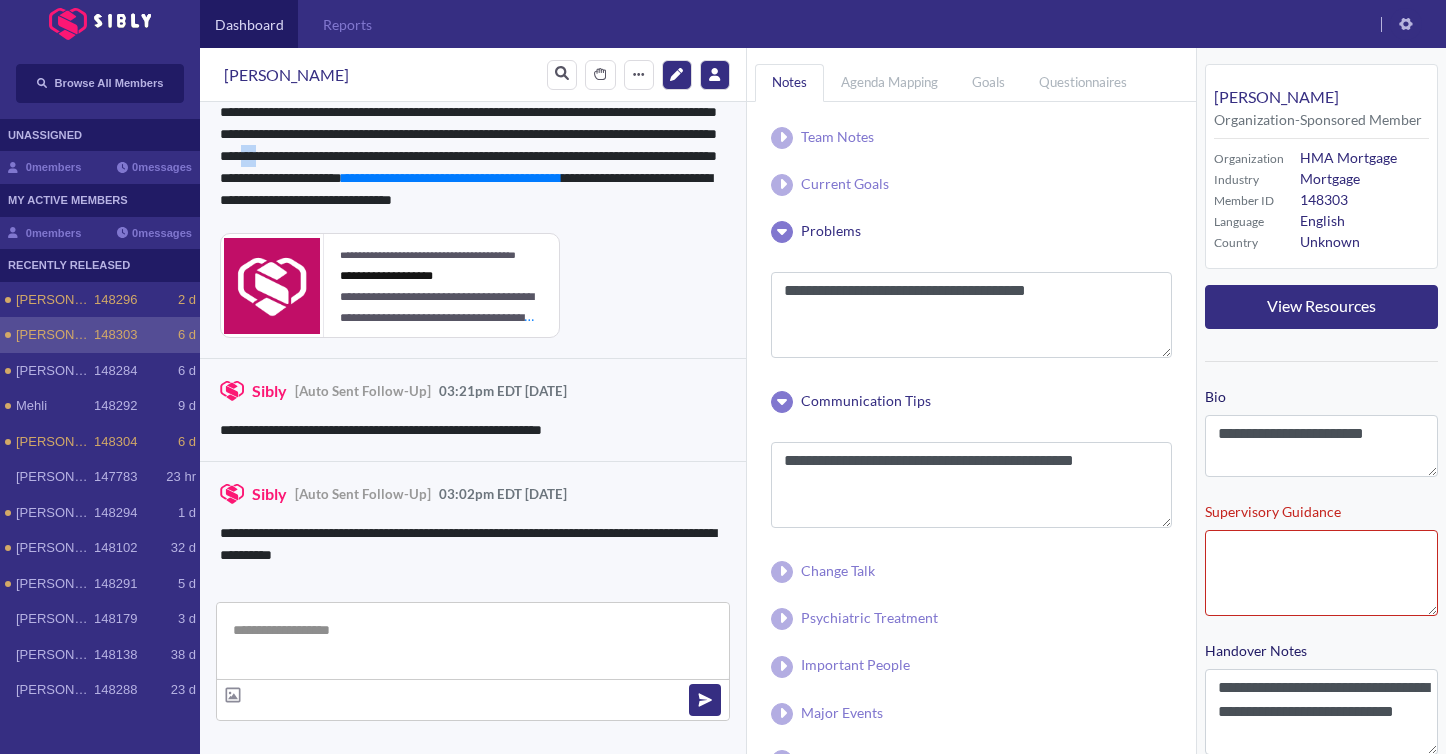 click on "**********" at bounding box center (473, 156) 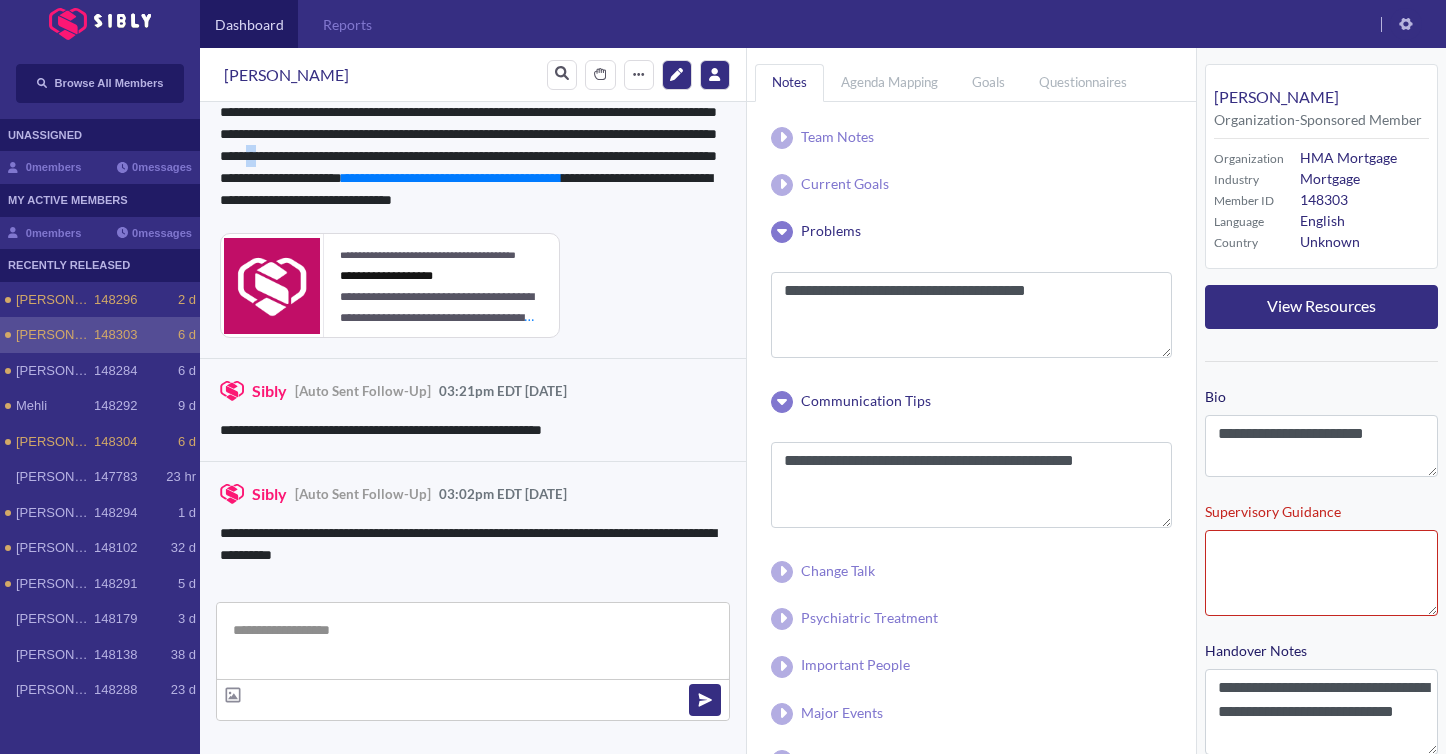 click on "**********" at bounding box center (473, 156) 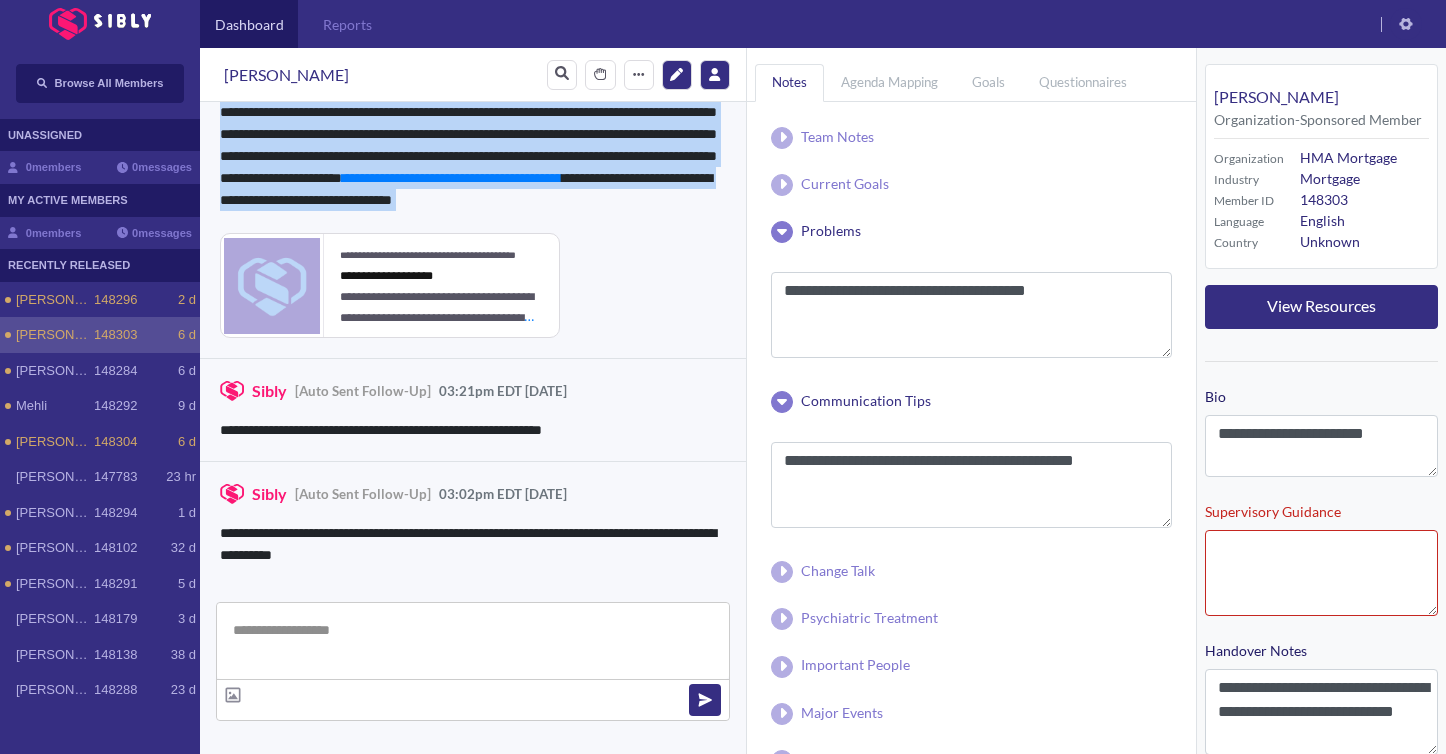 click on "**********" at bounding box center (473, 156) 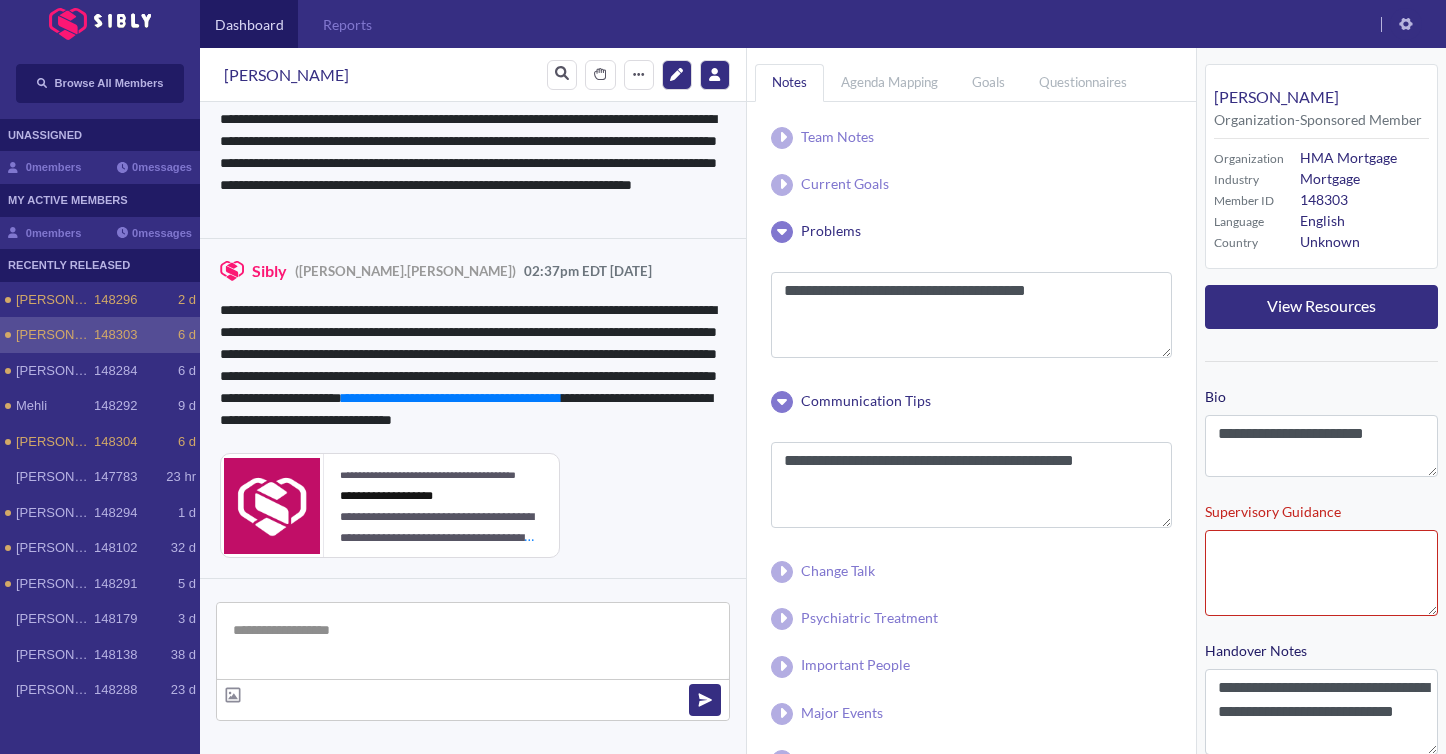 scroll, scrollTop: 2481, scrollLeft: 0, axis: vertical 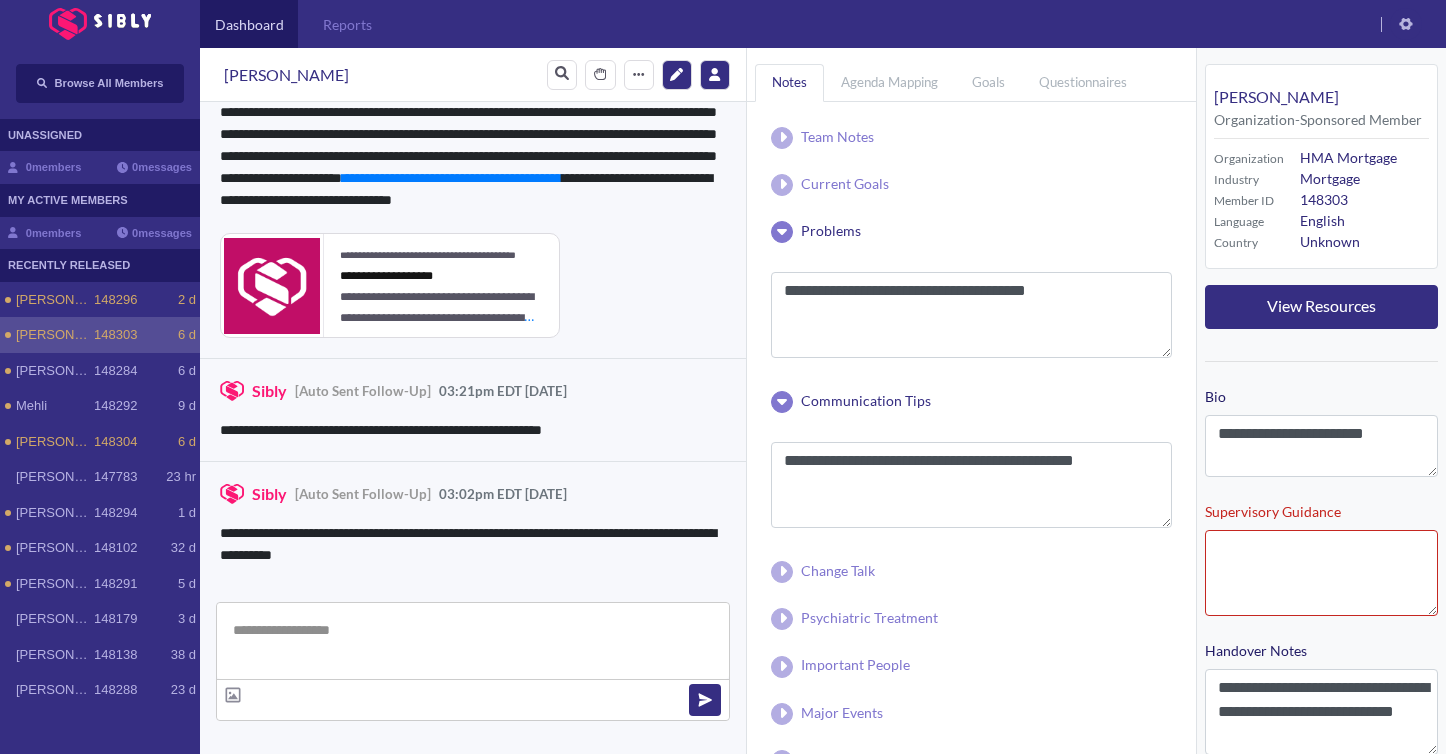 click on "**********" at bounding box center [473, 410] 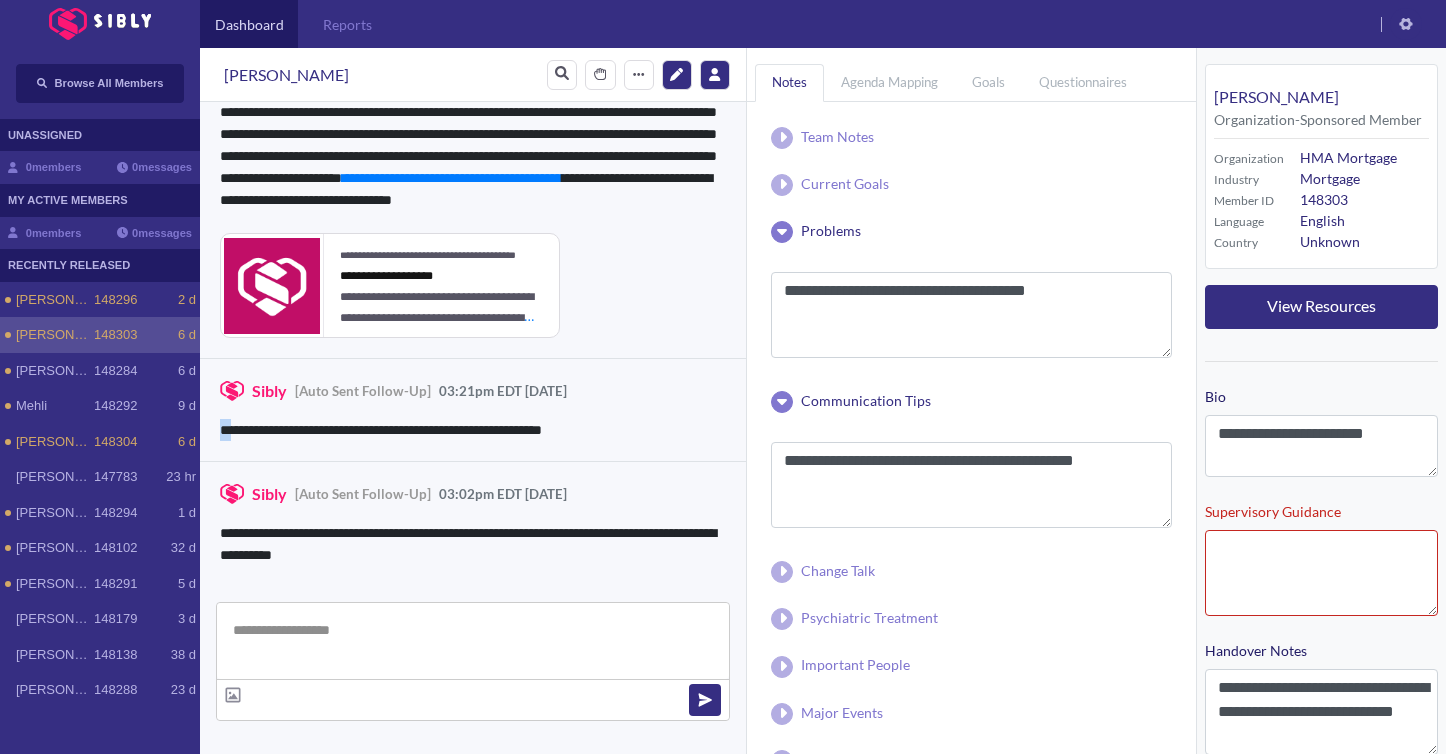 click on "**********" at bounding box center [473, 410] 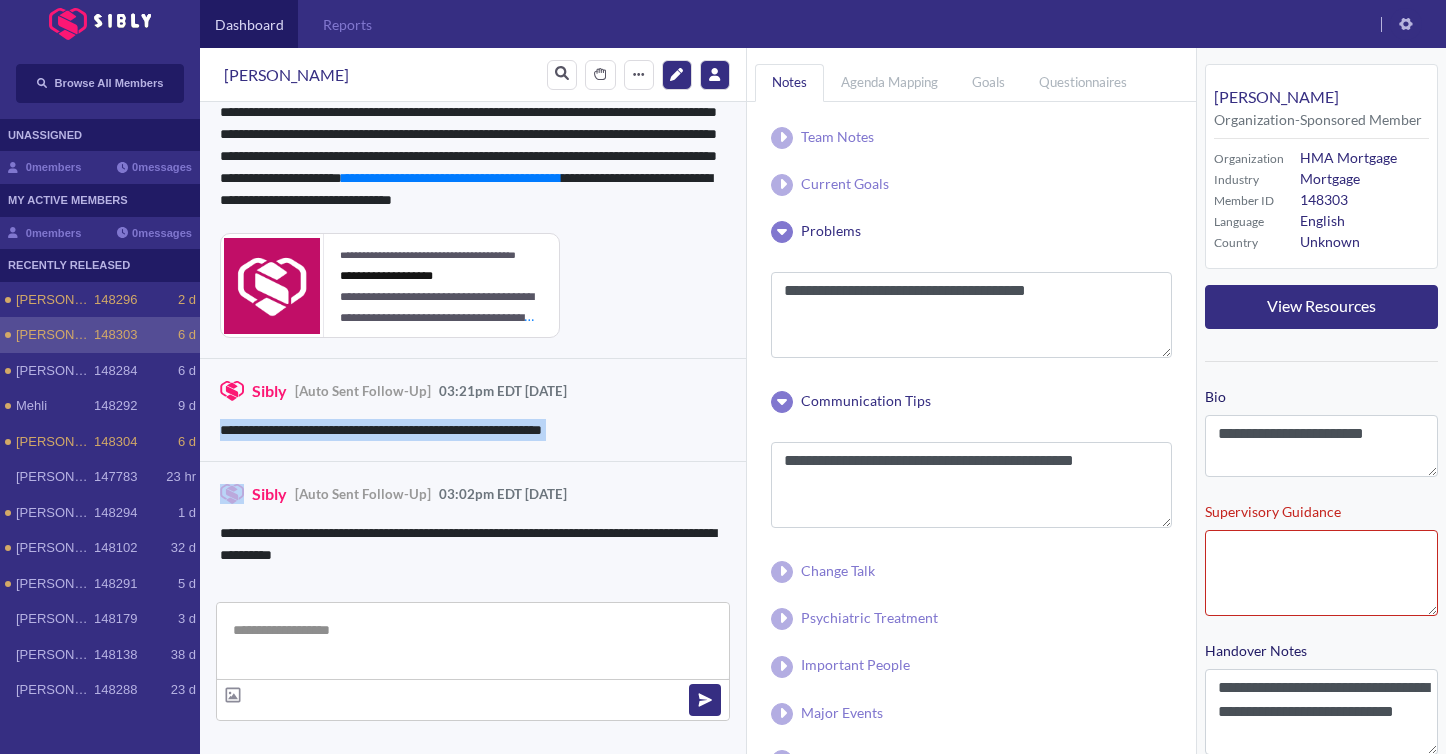 click on "**********" at bounding box center [473, 410] 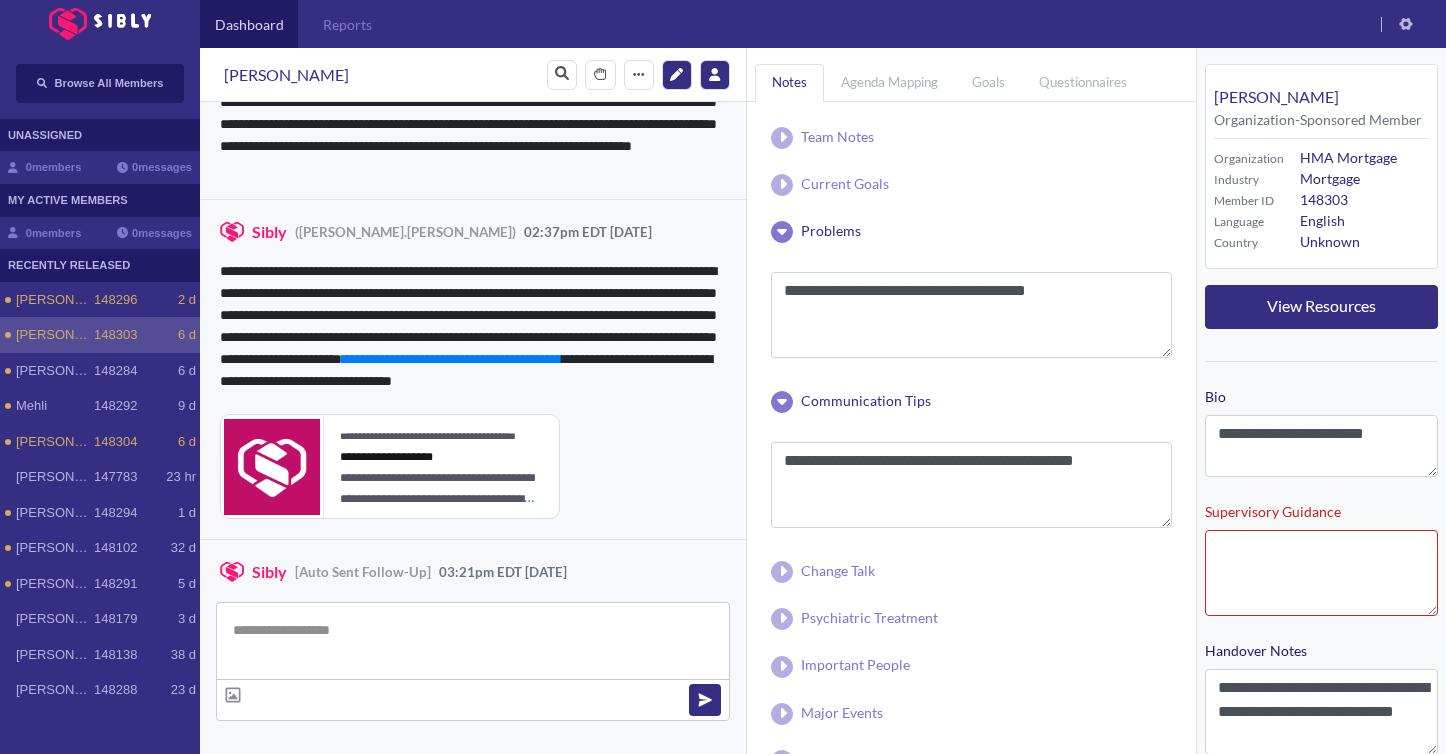 scroll, scrollTop: 2481, scrollLeft: 0, axis: vertical 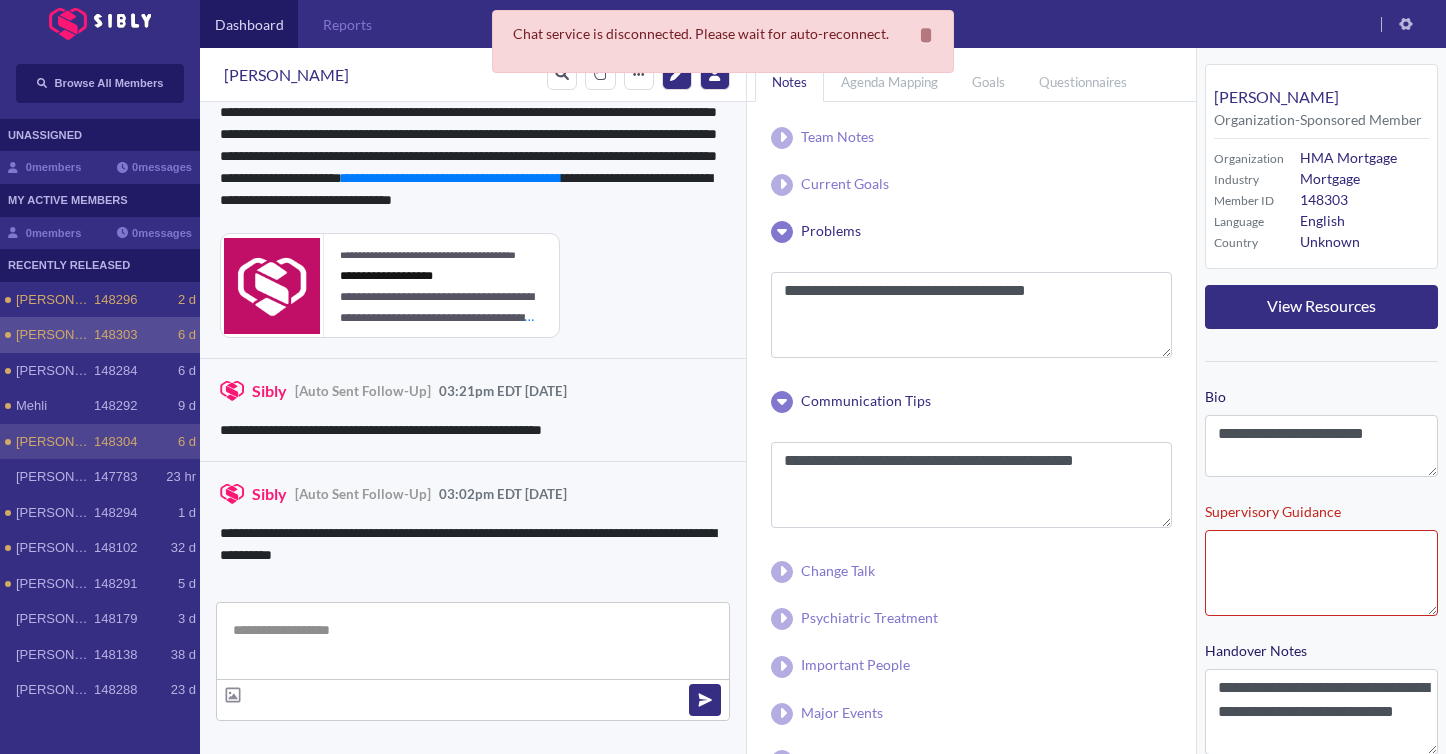 click on "[PERSON_NAME] 148304 6 d" at bounding box center (100, 442) 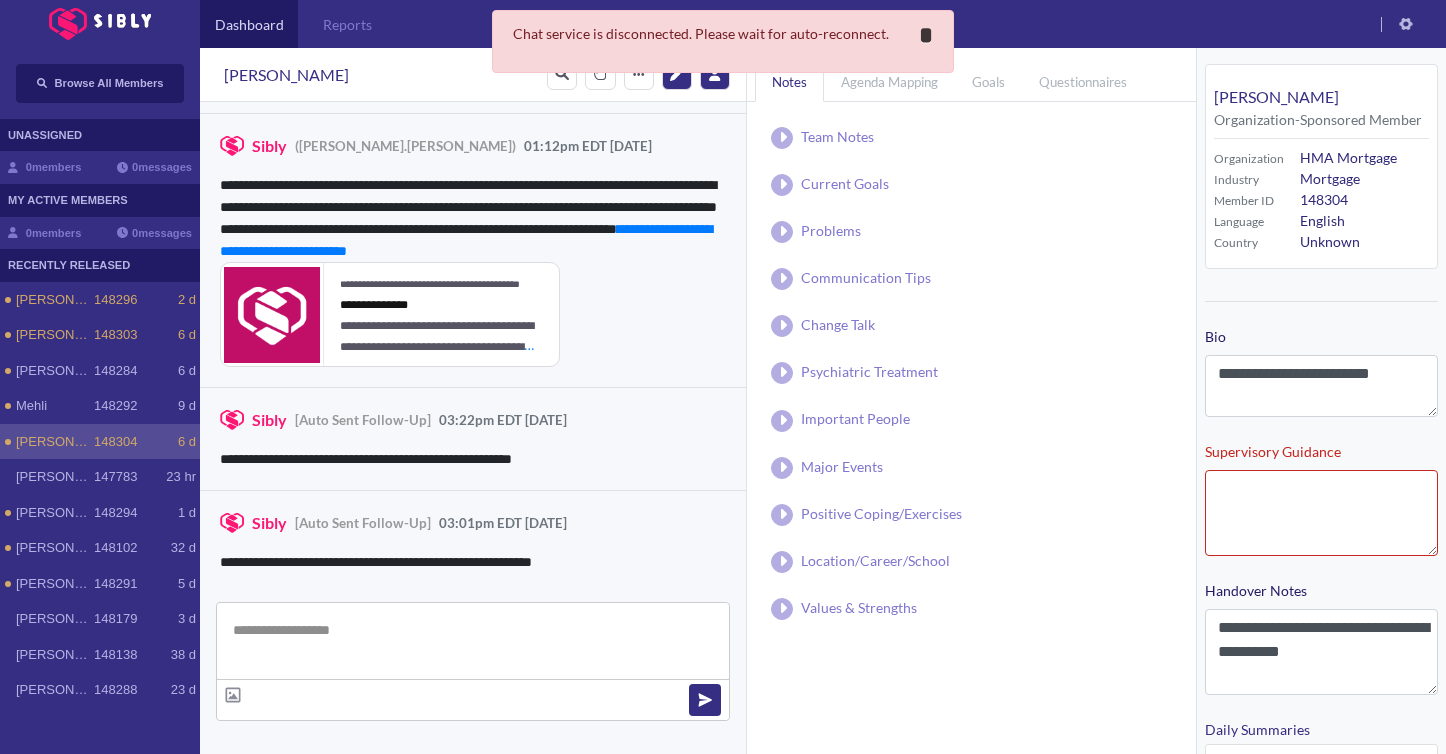 scroll, scrollTop: 579, scrollLeft: 0, axis: vertical 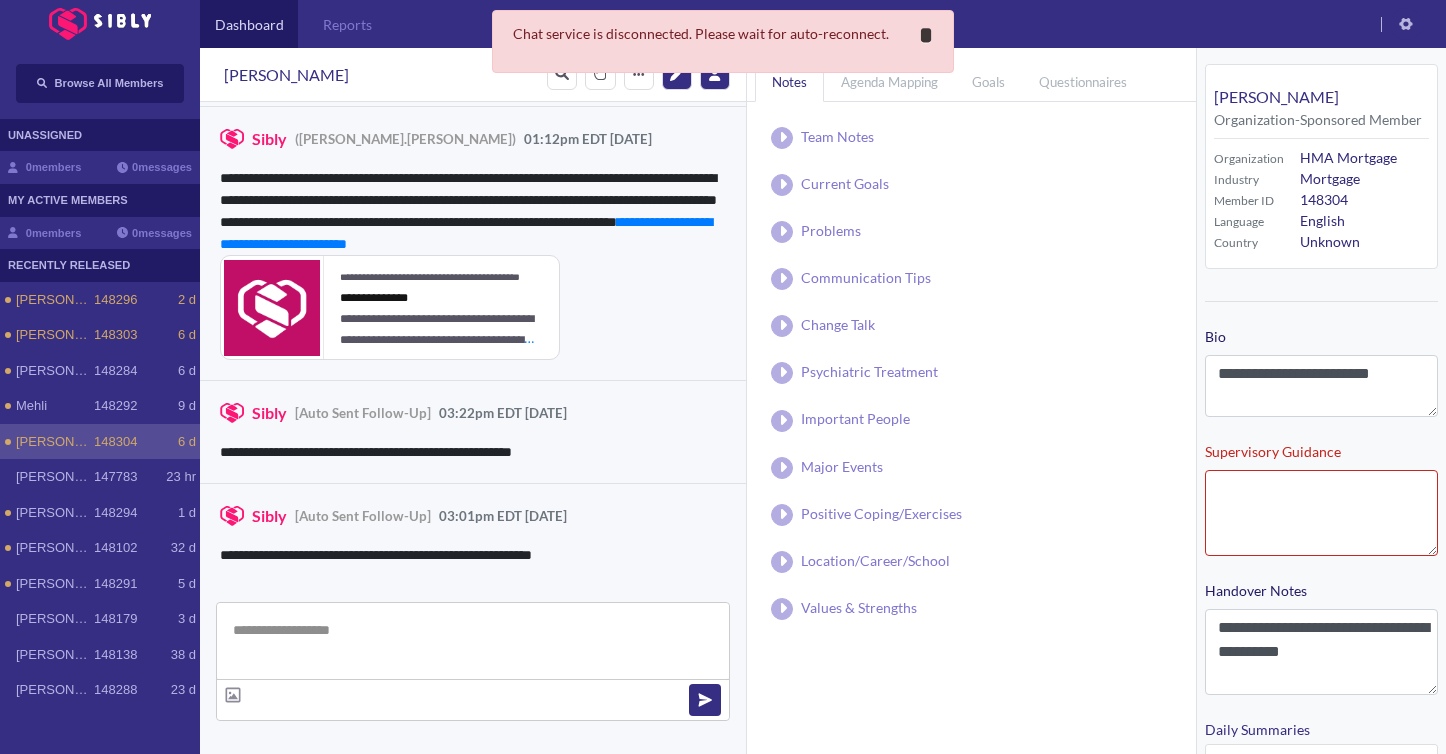 click on "**********" at bounding box center [926, 35] 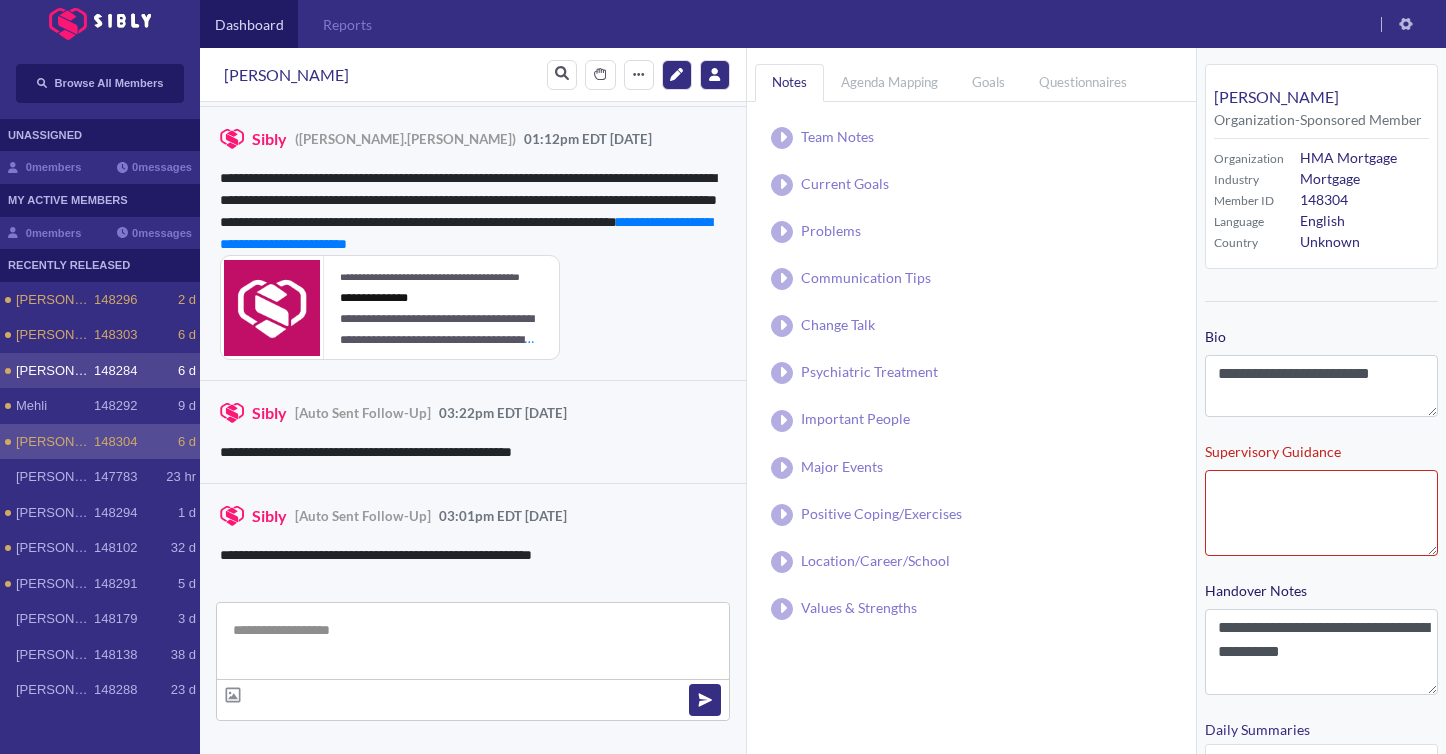 click on "[PERSON_NAME]" at bounding box center (55, 371) 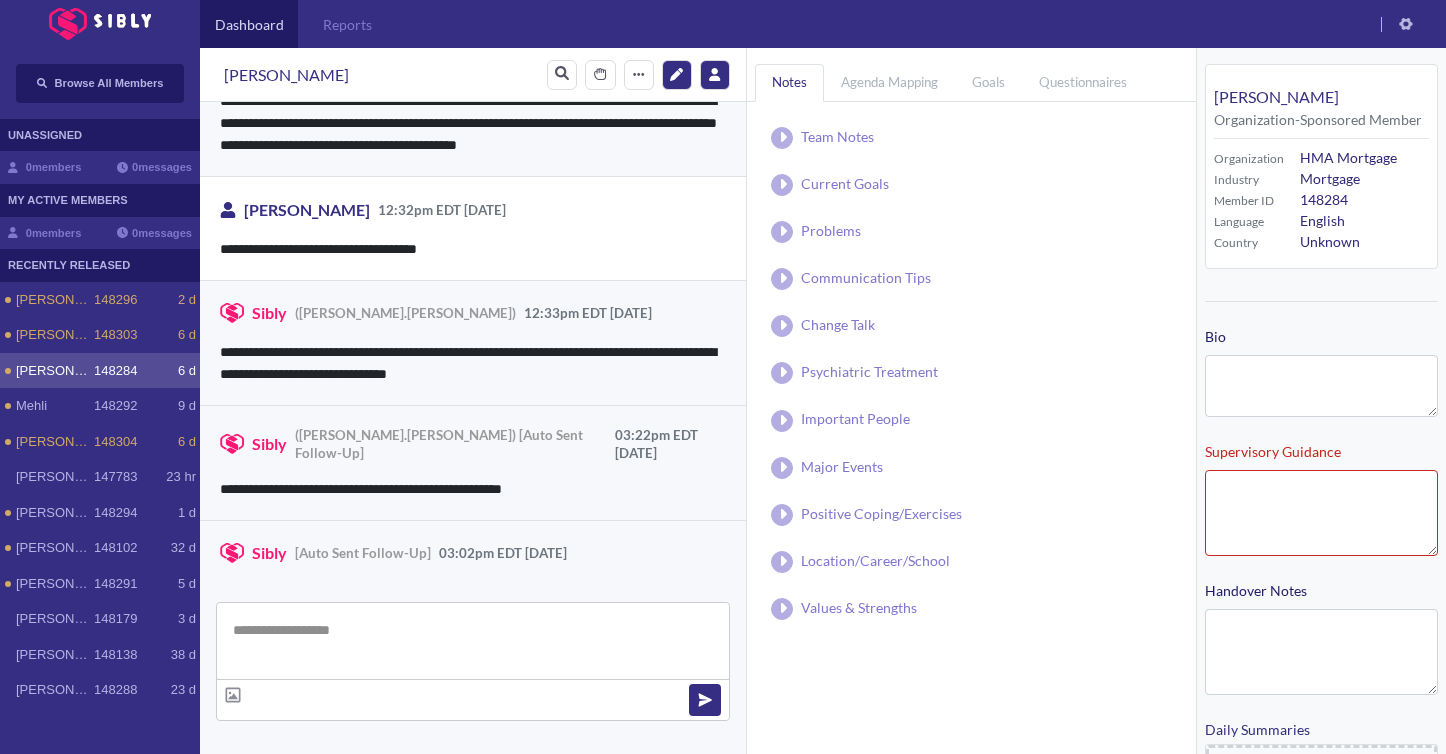 scroll, scrollTop: 762, scrollLeft: 0, axis: vertical 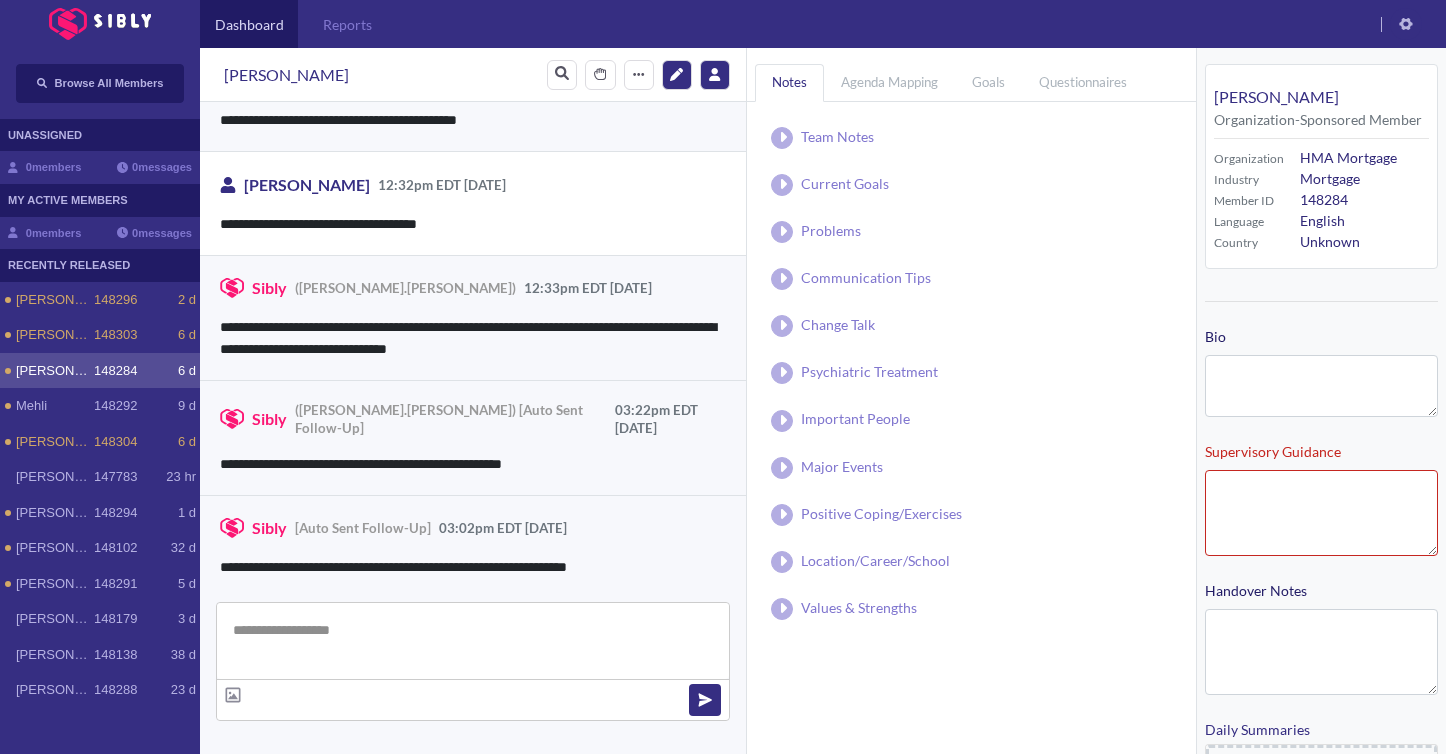 type on "**********" 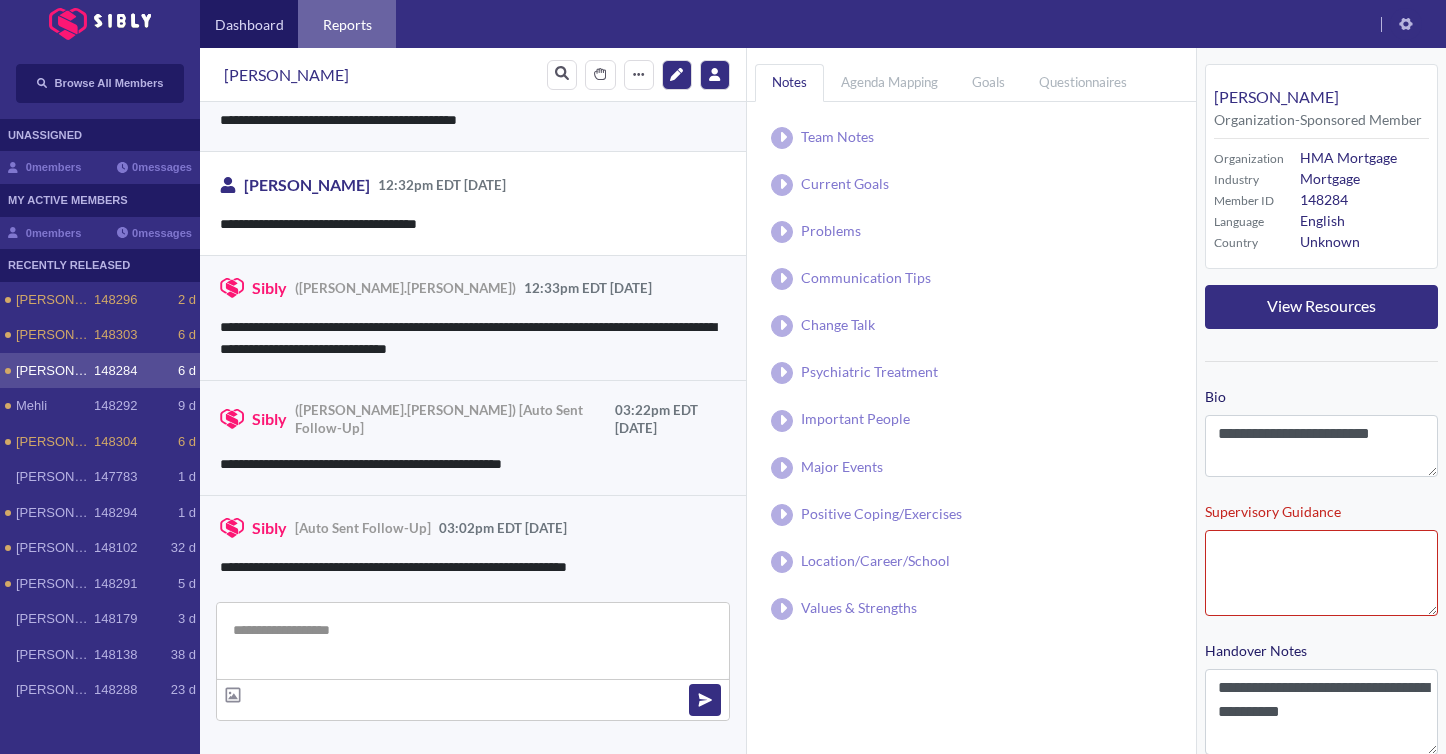 click on "Reports" at bounding box center (347, 24) 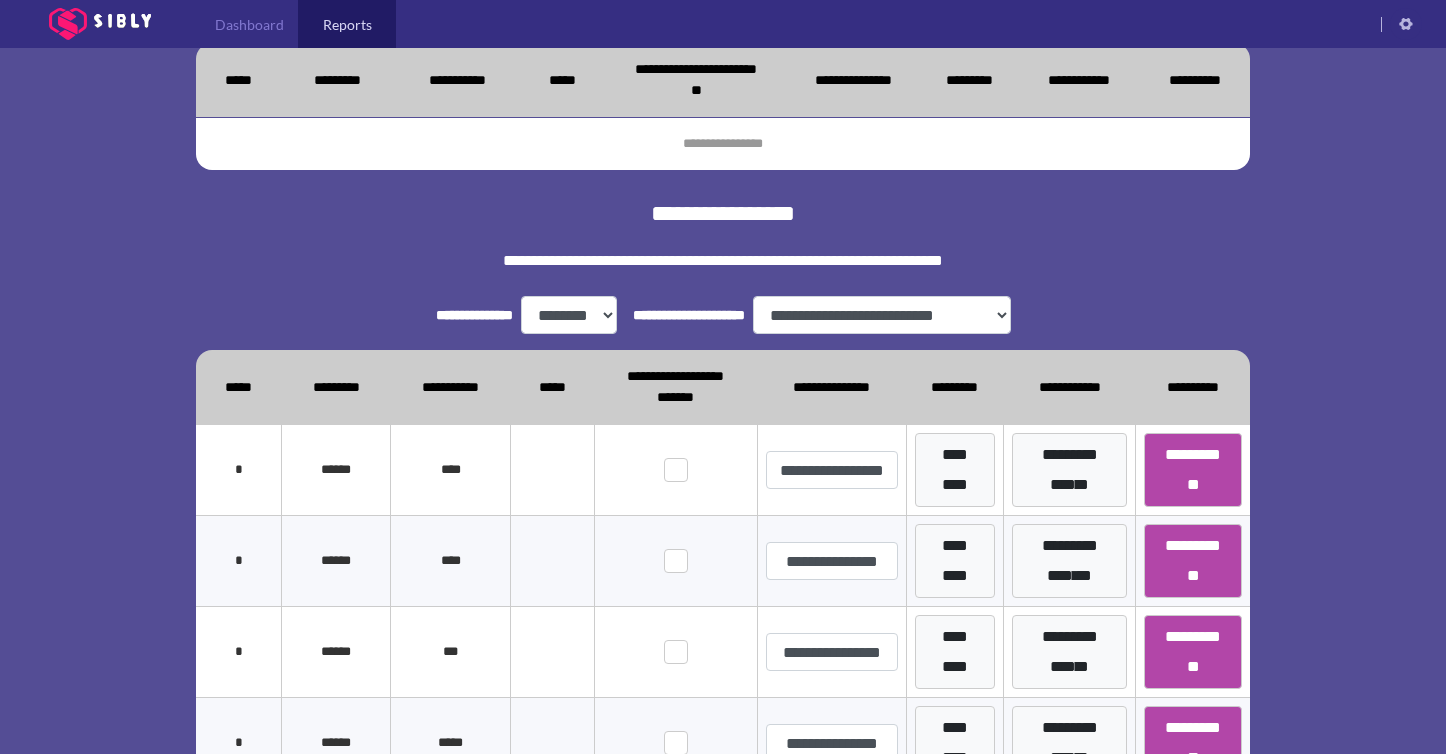 scroll, scrollTop: 224, scrollLeft: 0, axis: vertical 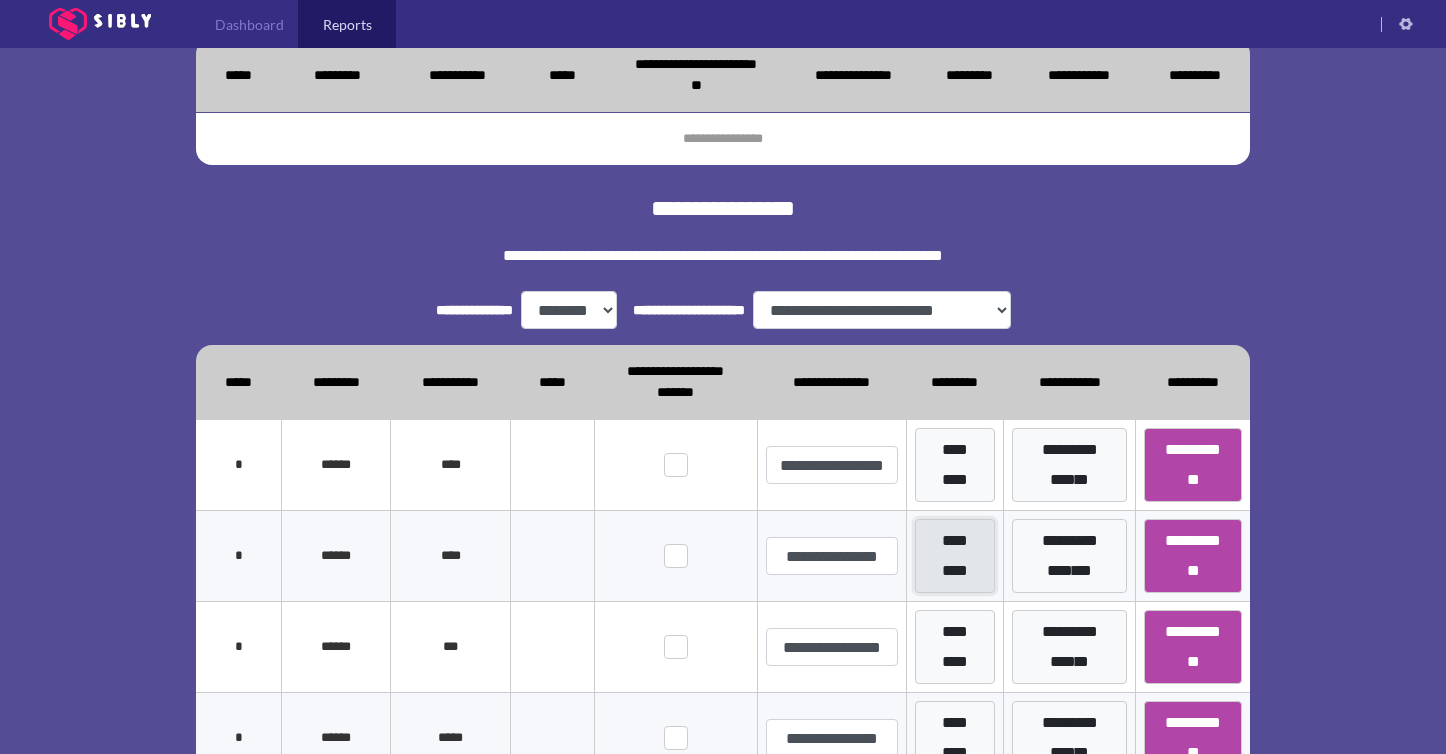 click on "*********" at bounding box center (955, 556) 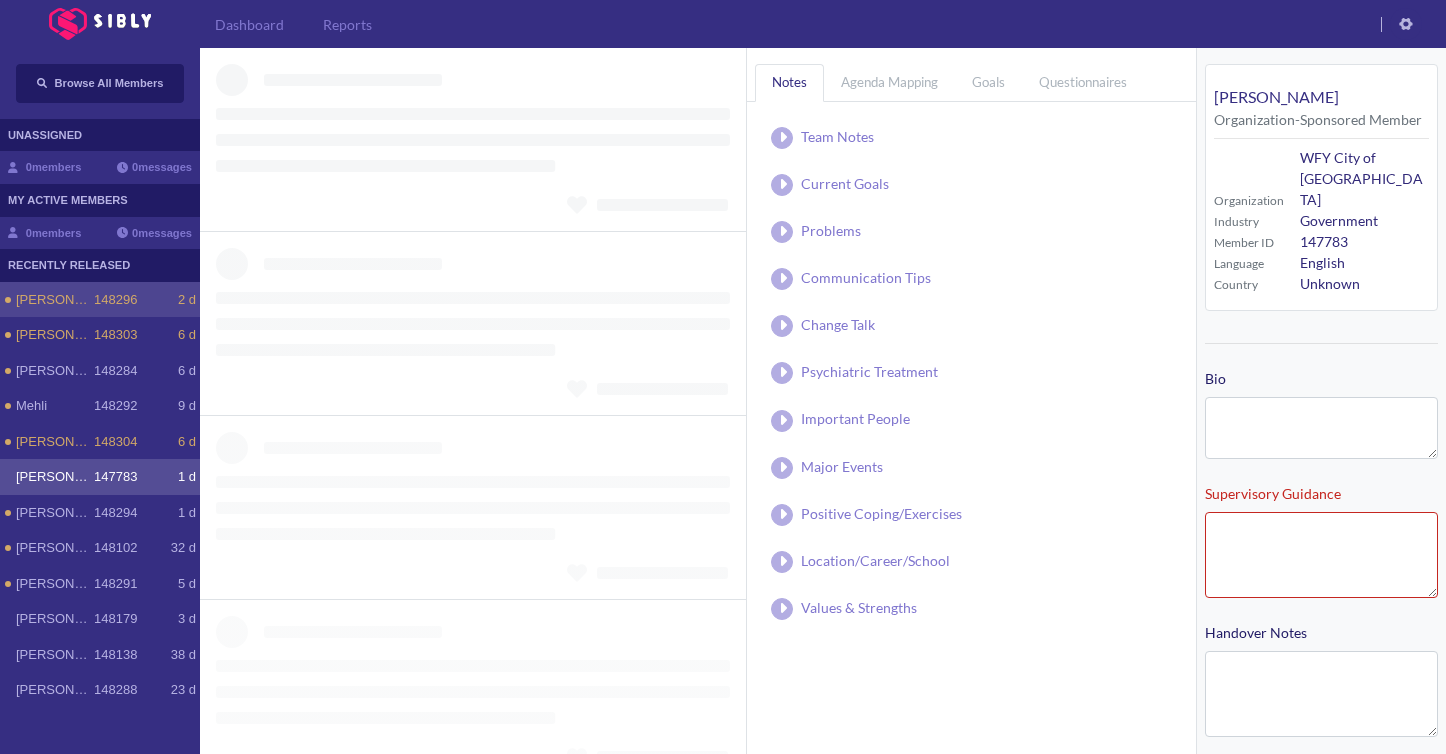 type on "**********" 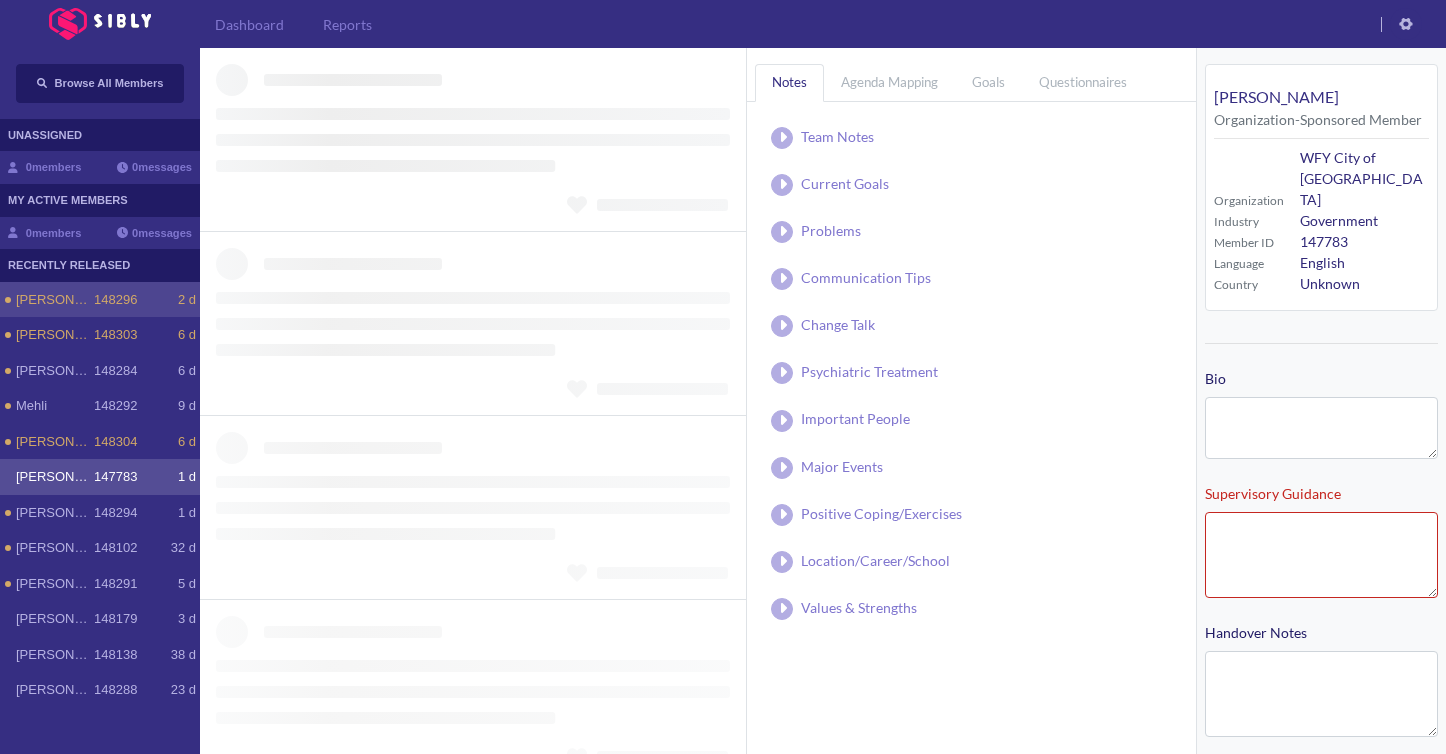 type on "**********" 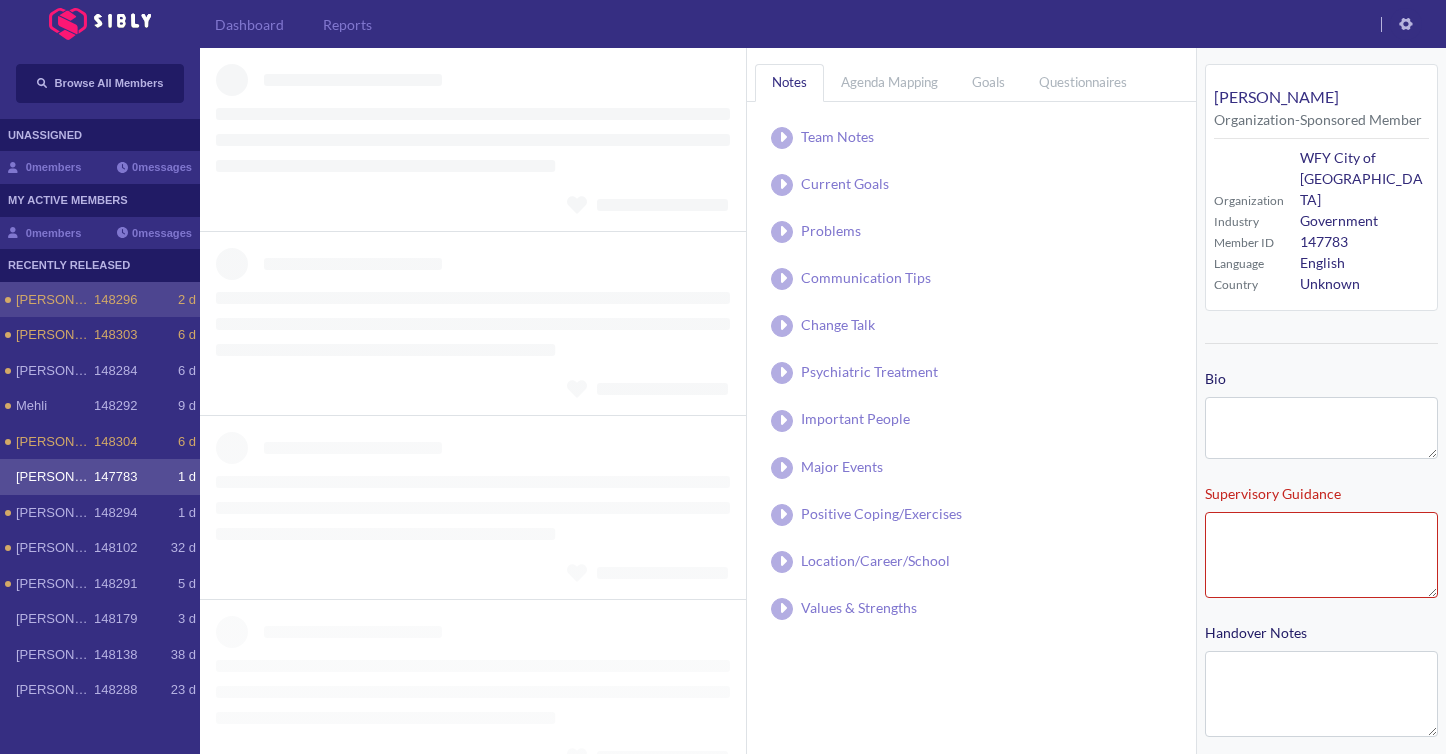type on "**********" 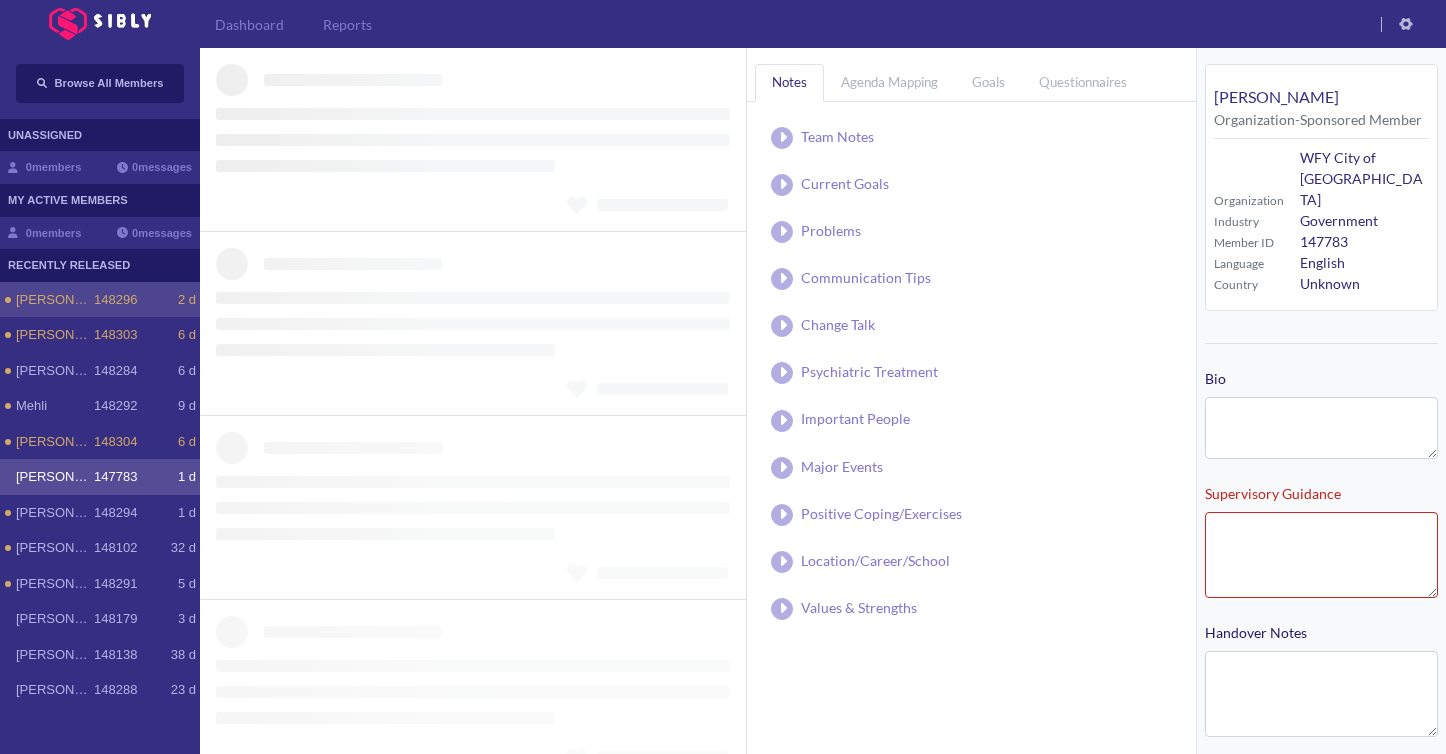 type on "**********" 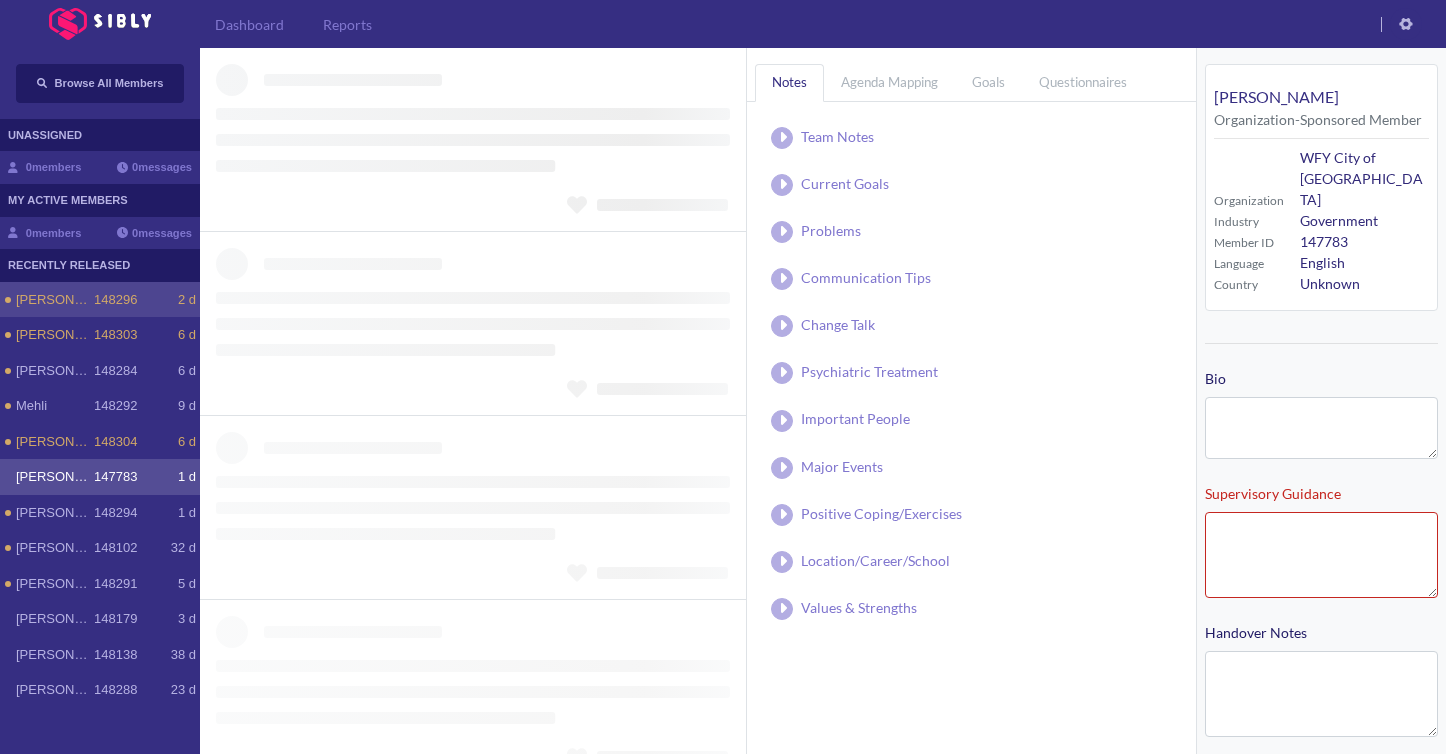 type on "**********" 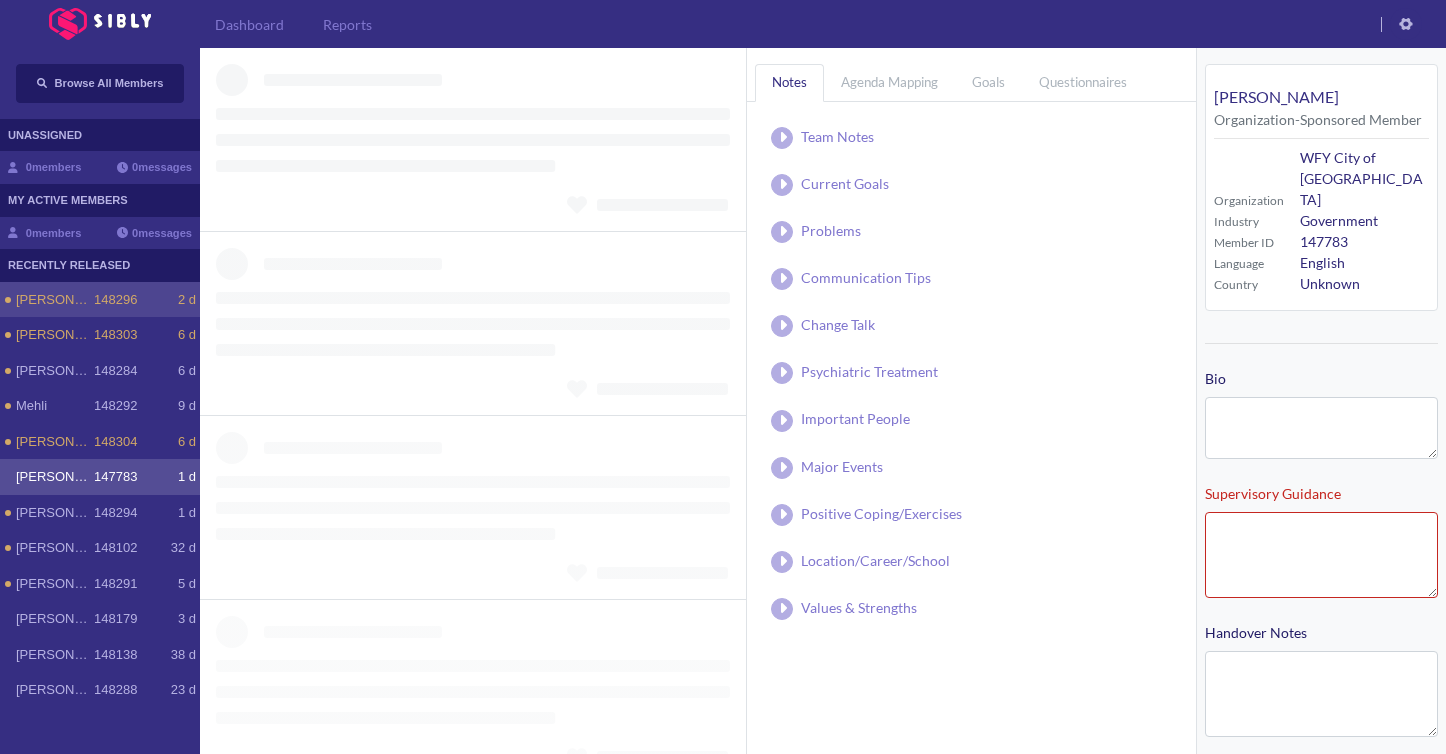 type on "**********" 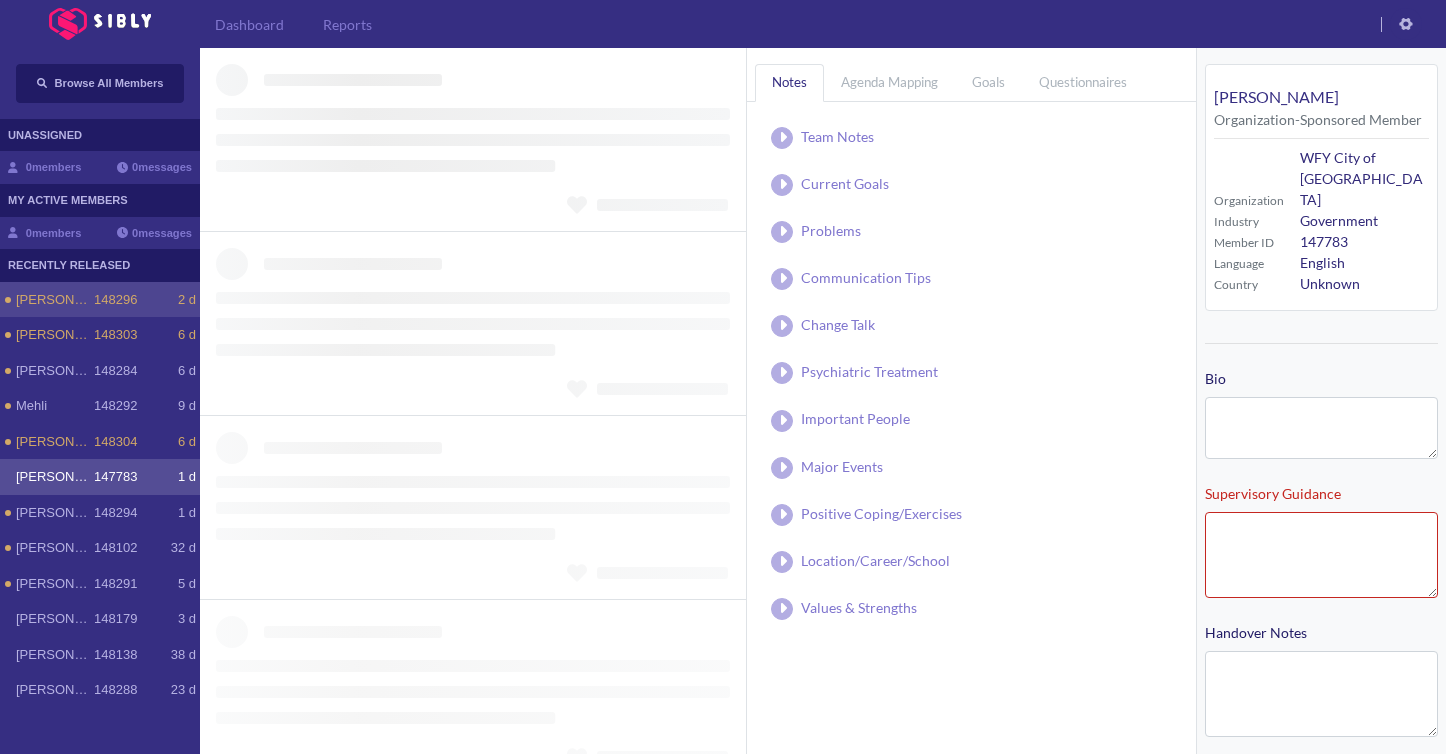 type on "**********" 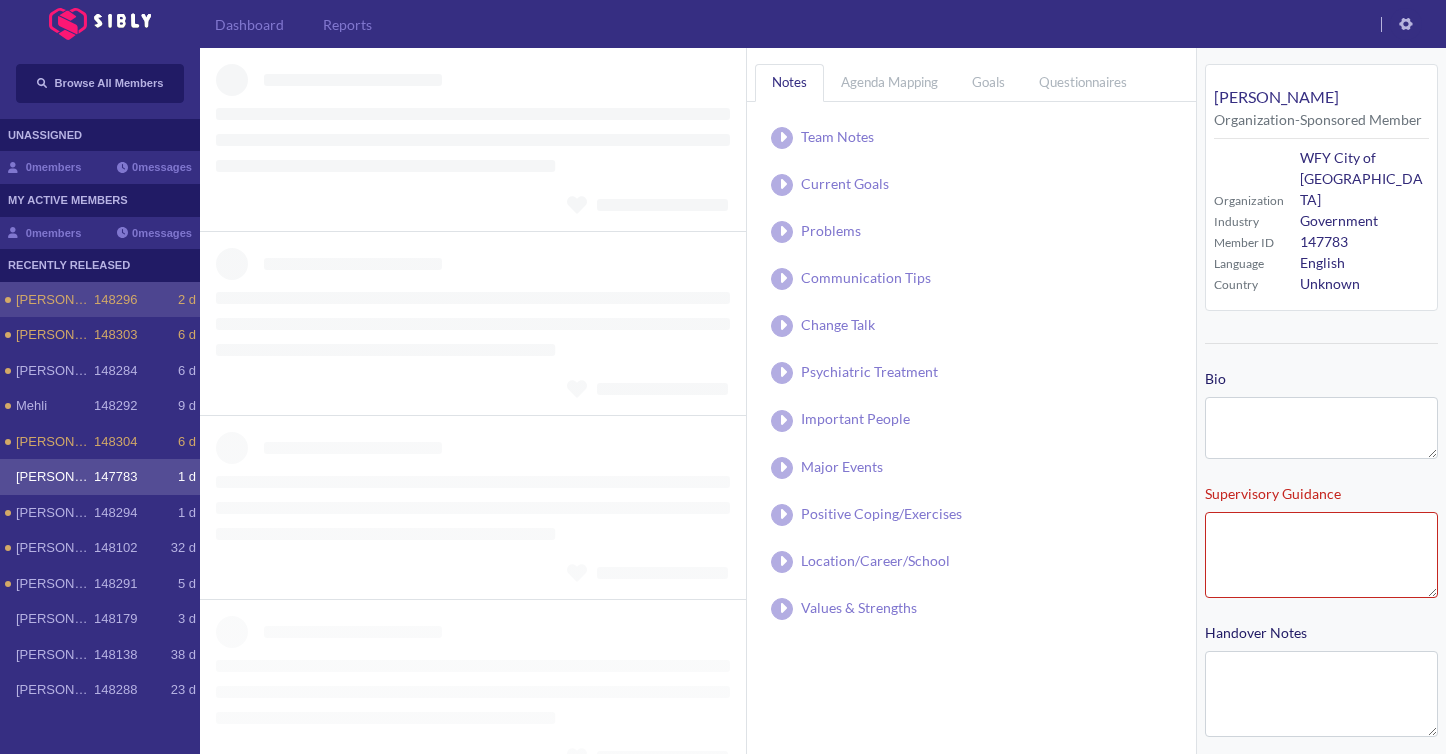 type on "**********" 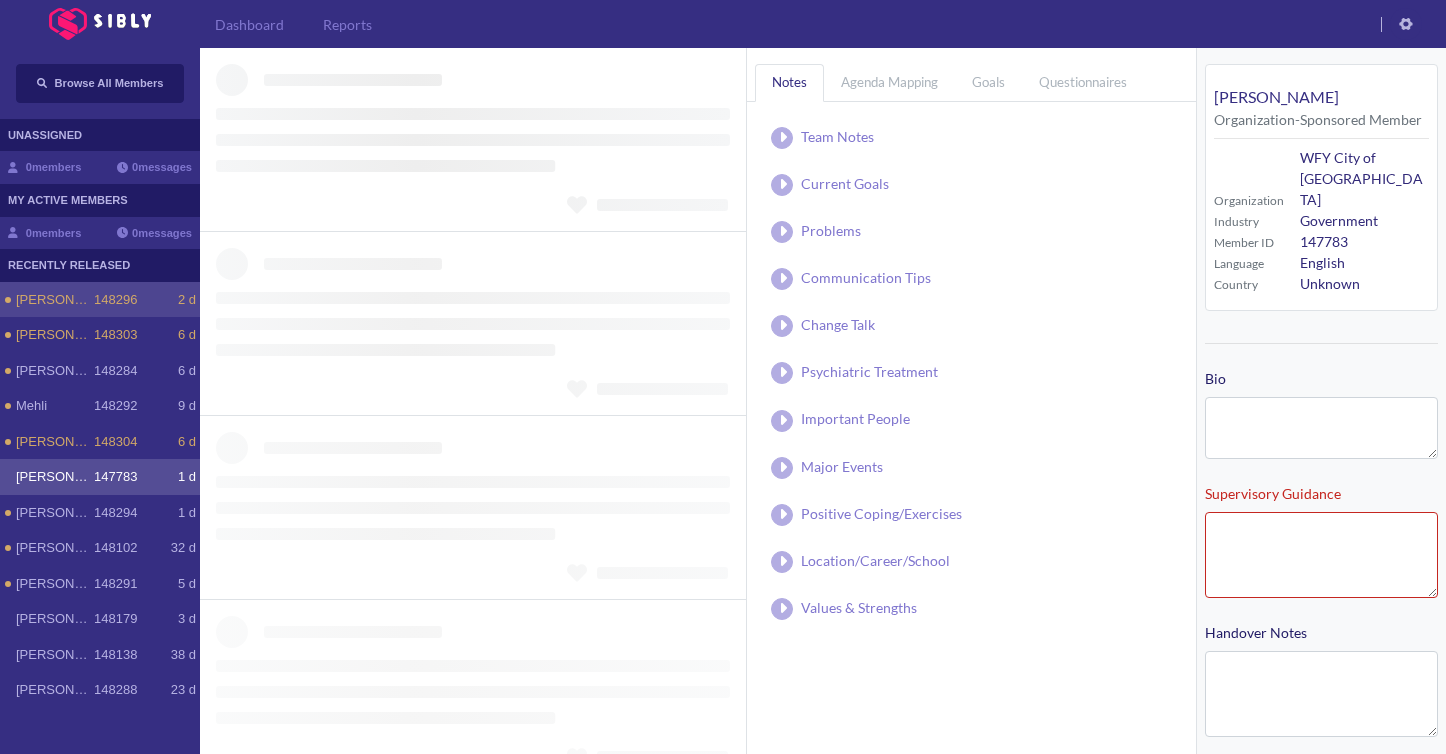 type on "**********" 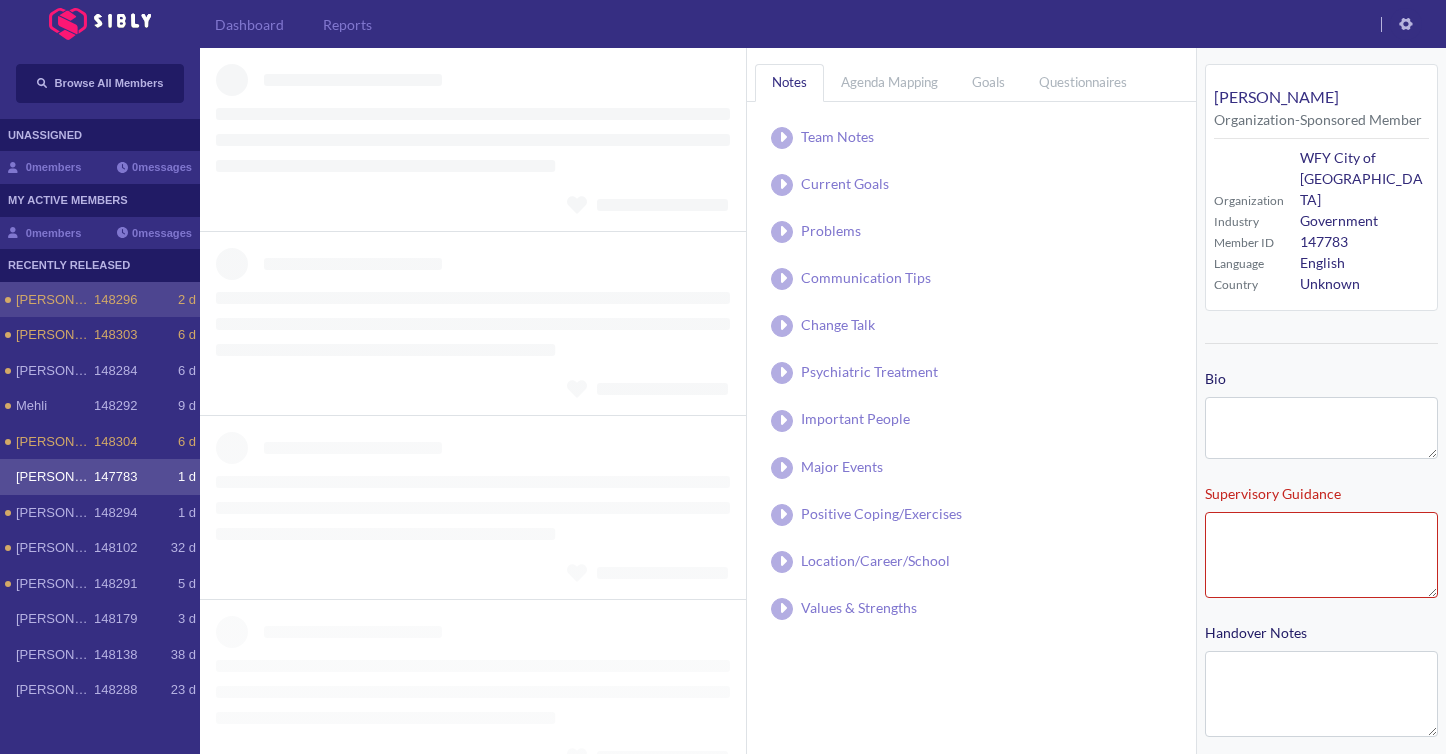 type on "**********" 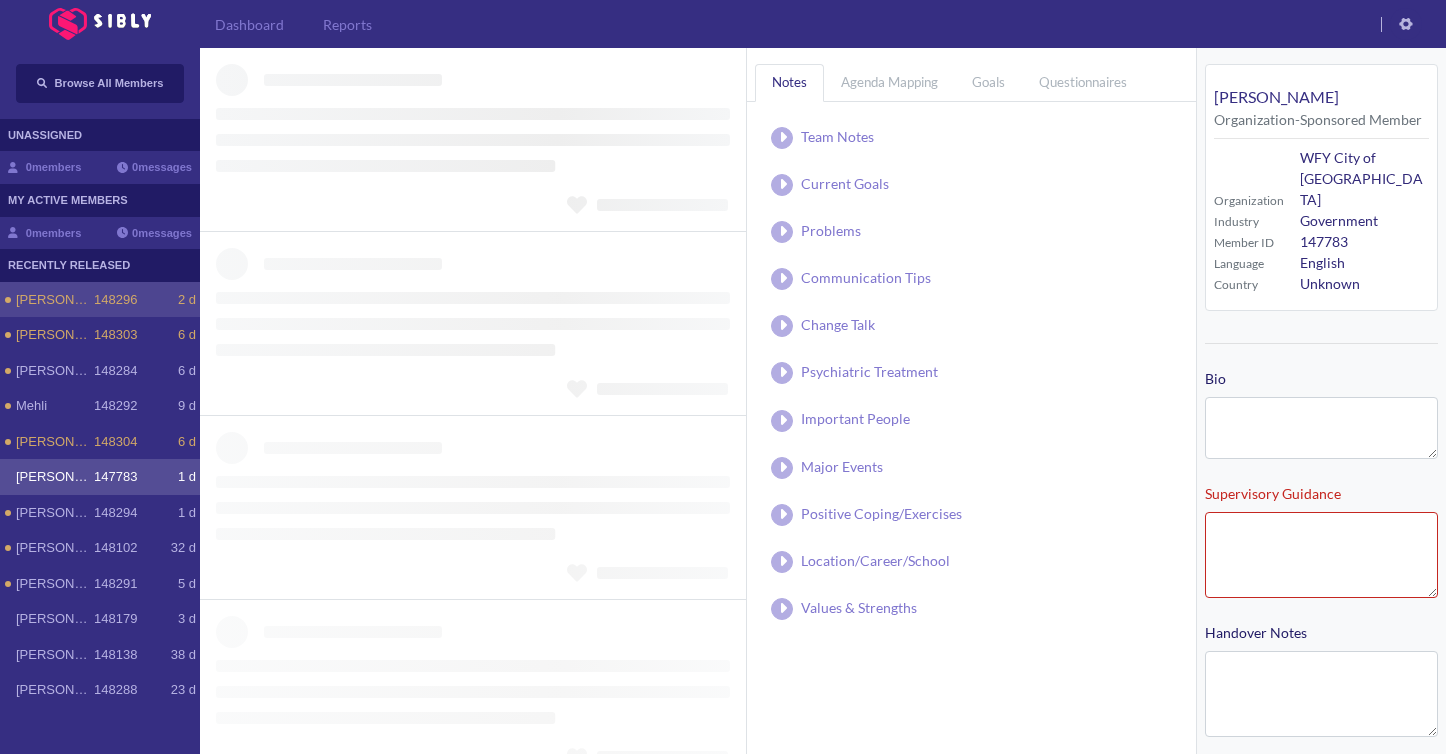type on "**********" 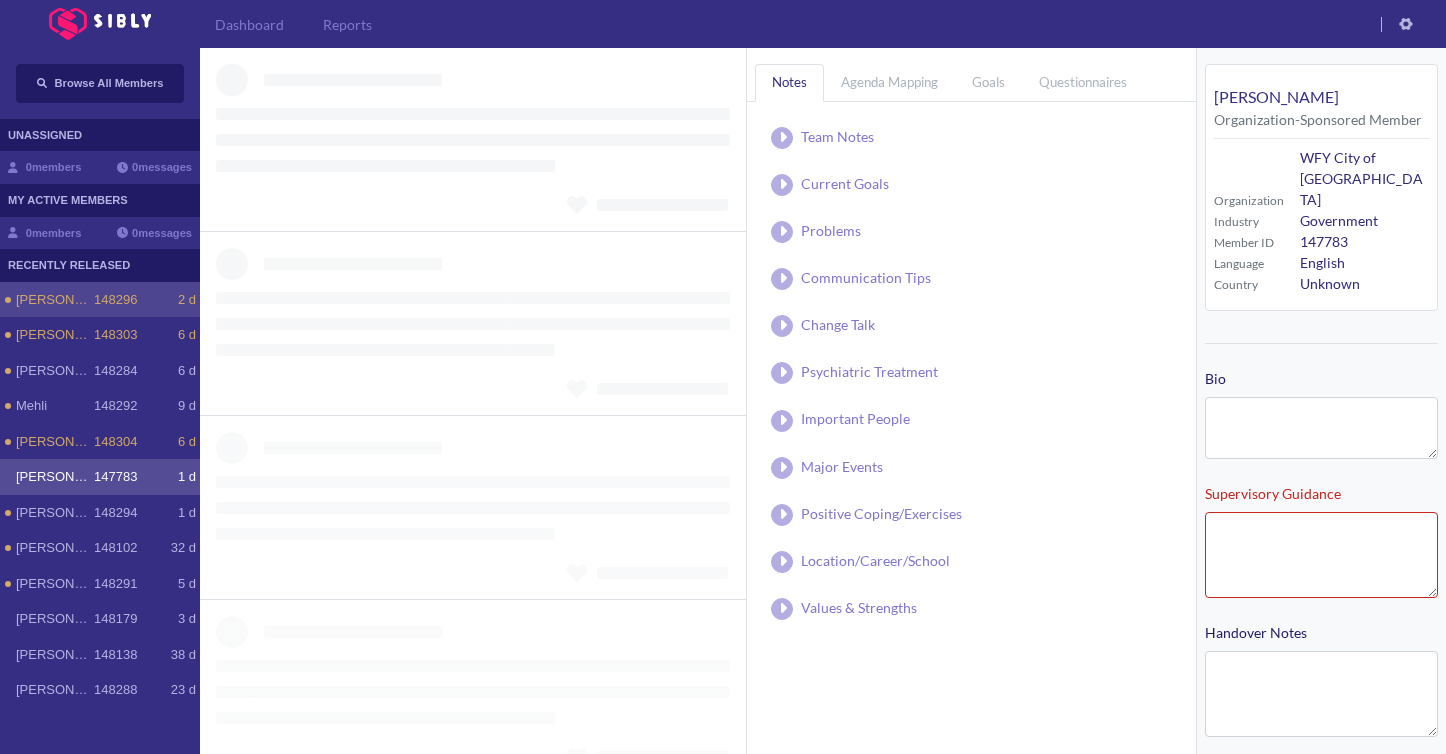 type on "**********" 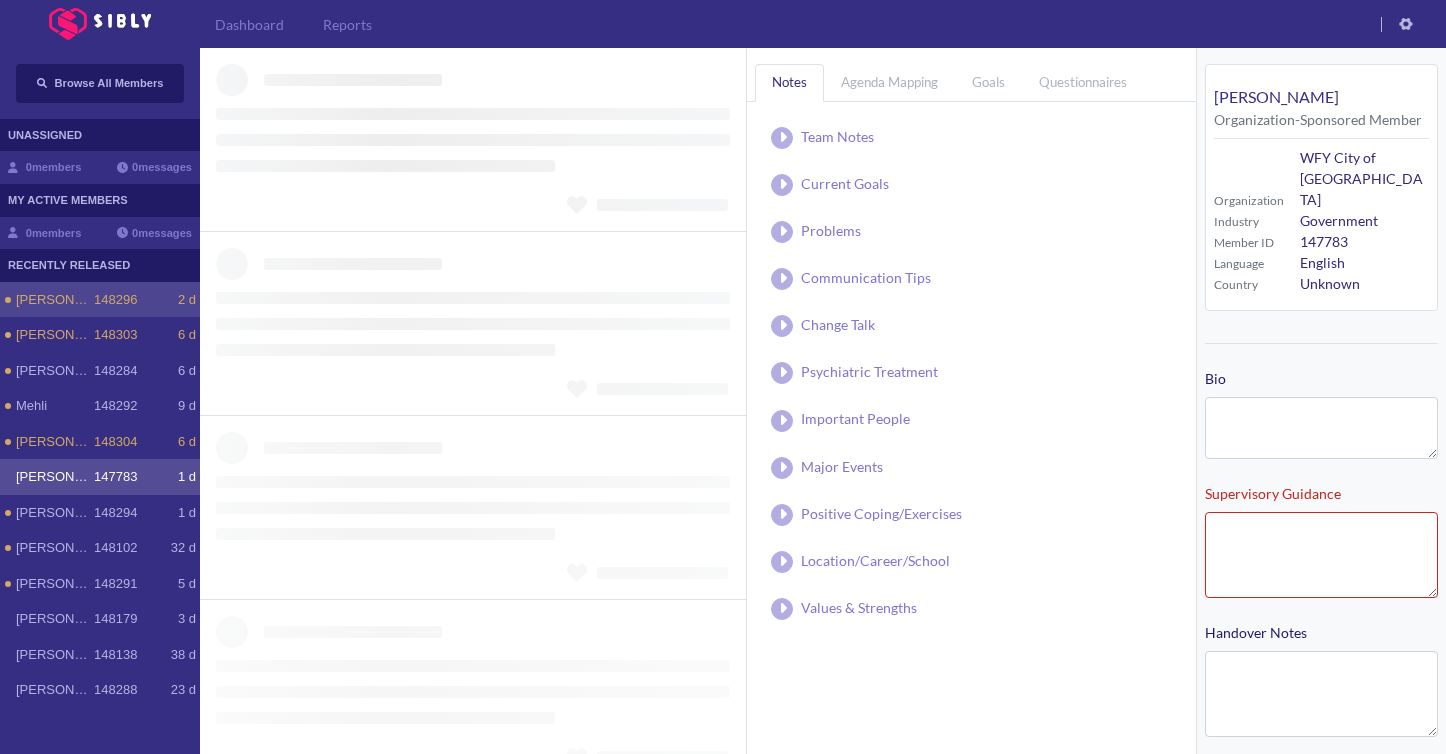 type on "**********" 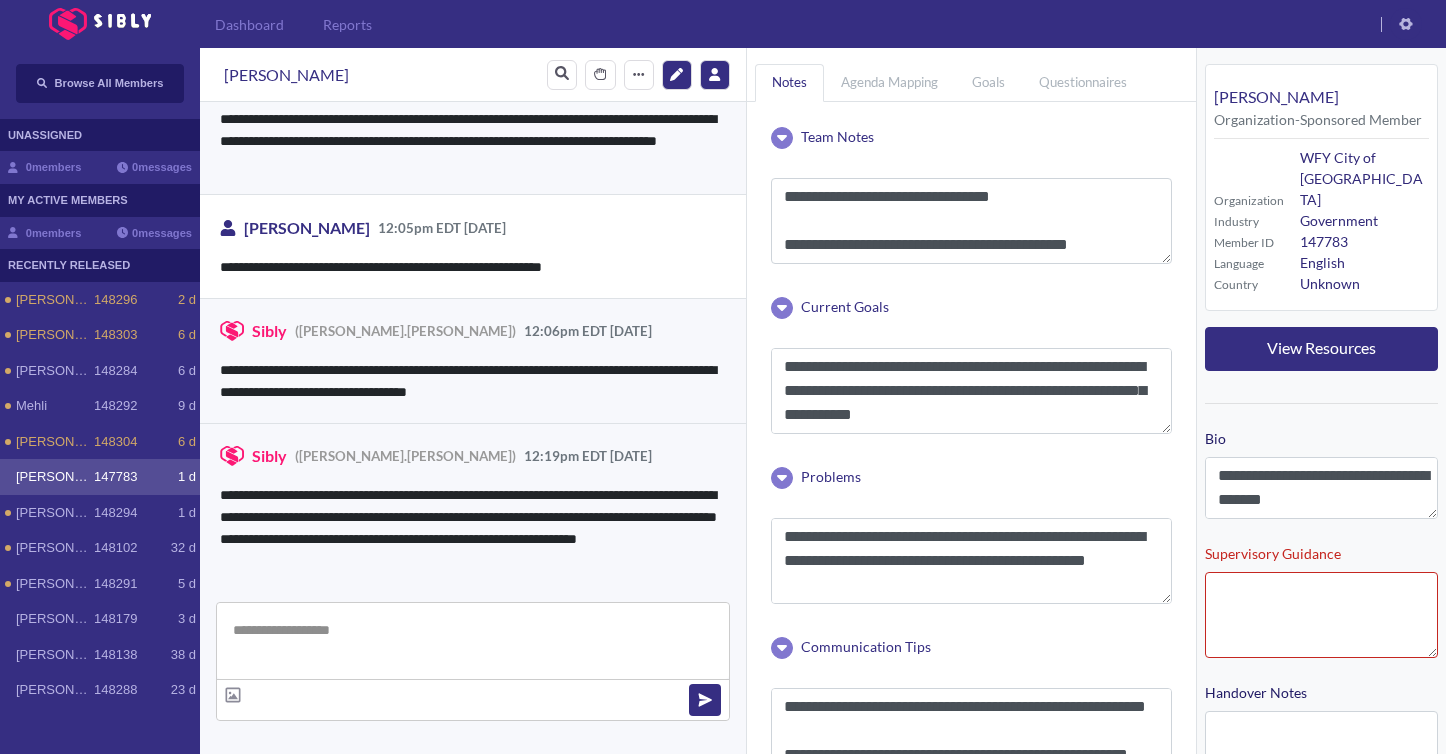 scroll, scrollTop: 3150, scrollLeft: 0, axis: vertical 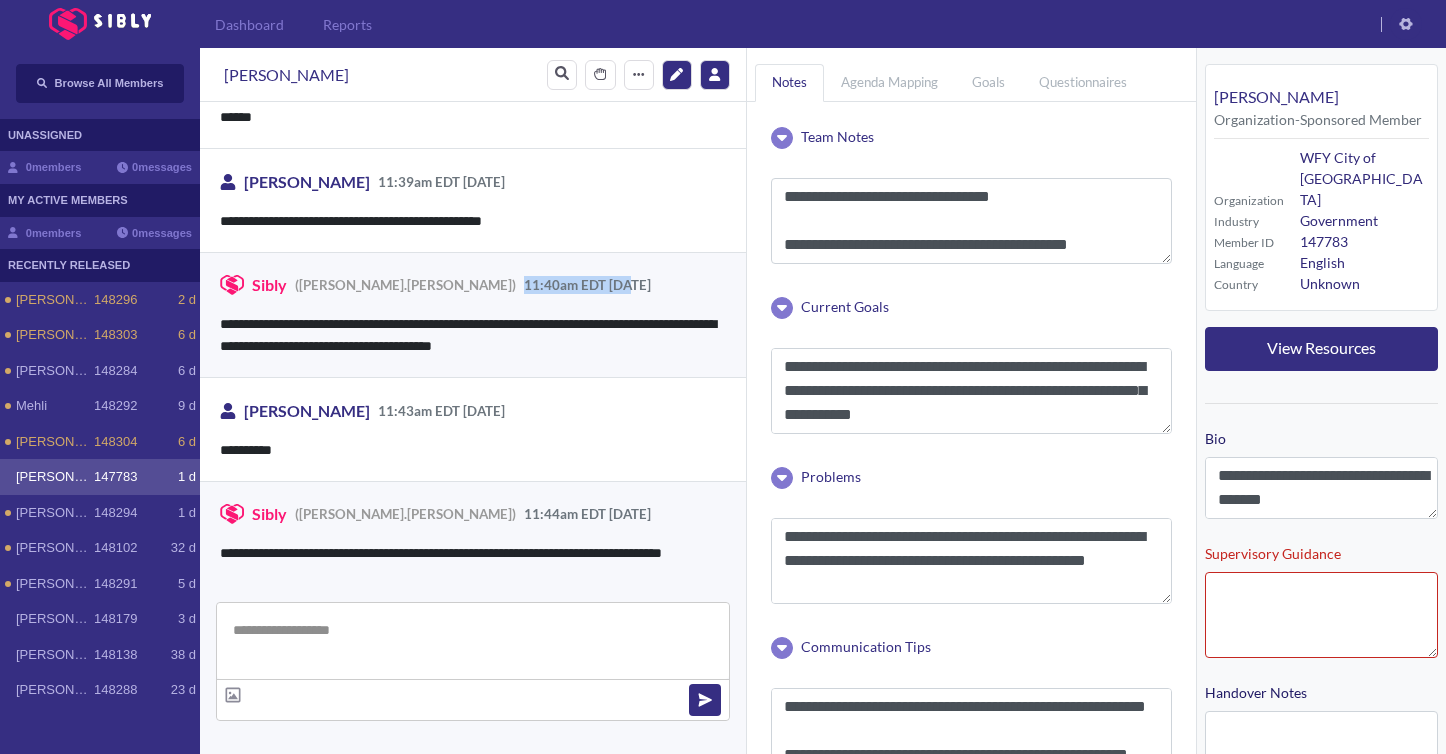 drag, startPoint x: 499, startPoint y: 278, endPoint x: 512, endPoint y: 232, distance: 47.801674 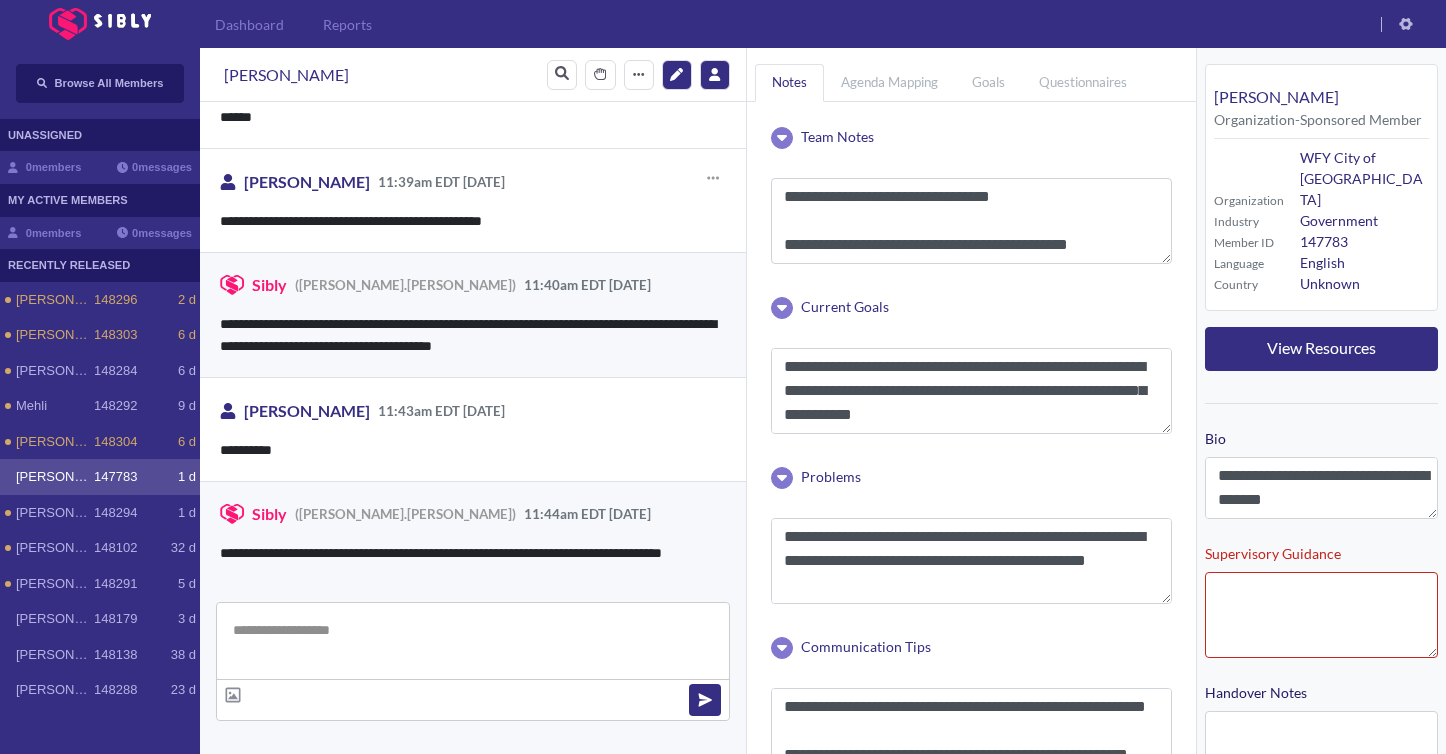 click on "**********" at bounding box center (473, 221) 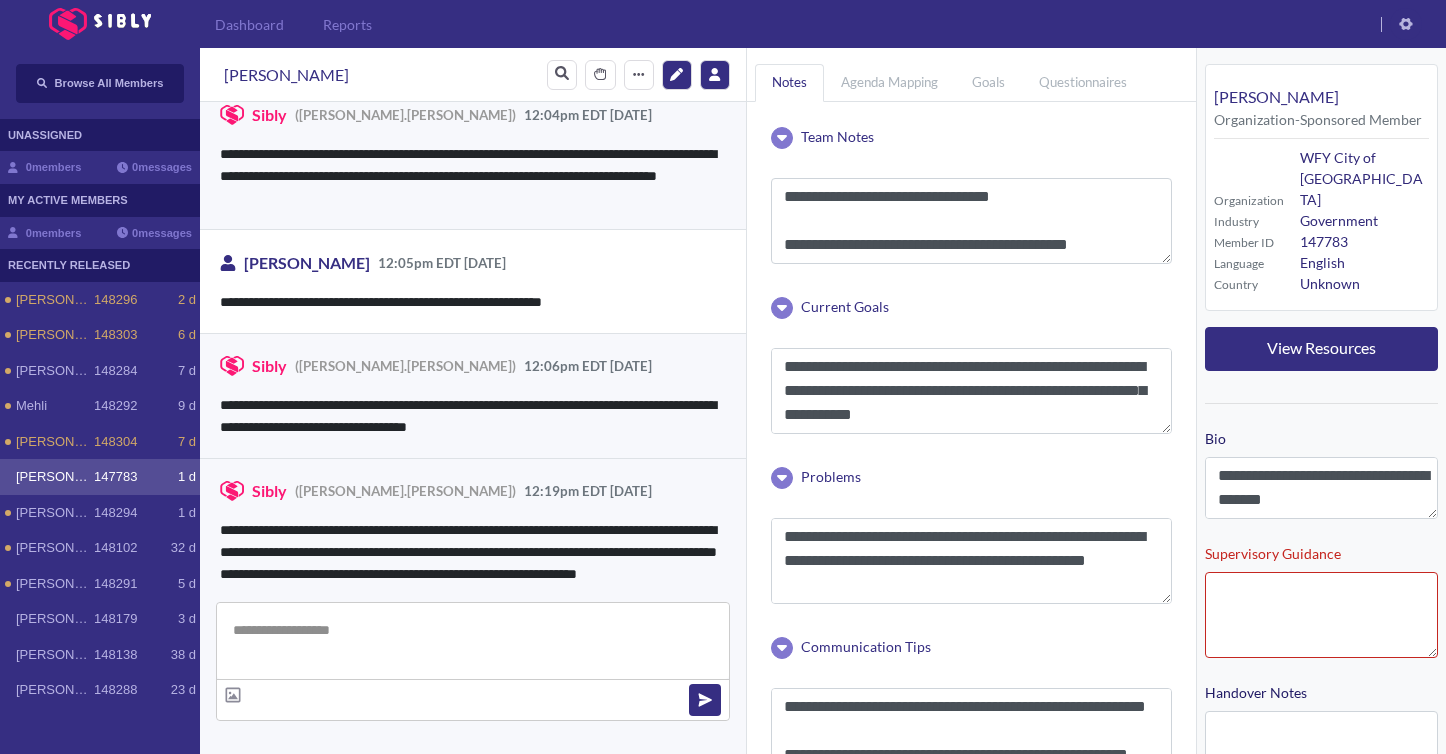 scroll, scrollTop: 3150, scrollLeft: 0, axis: vertical 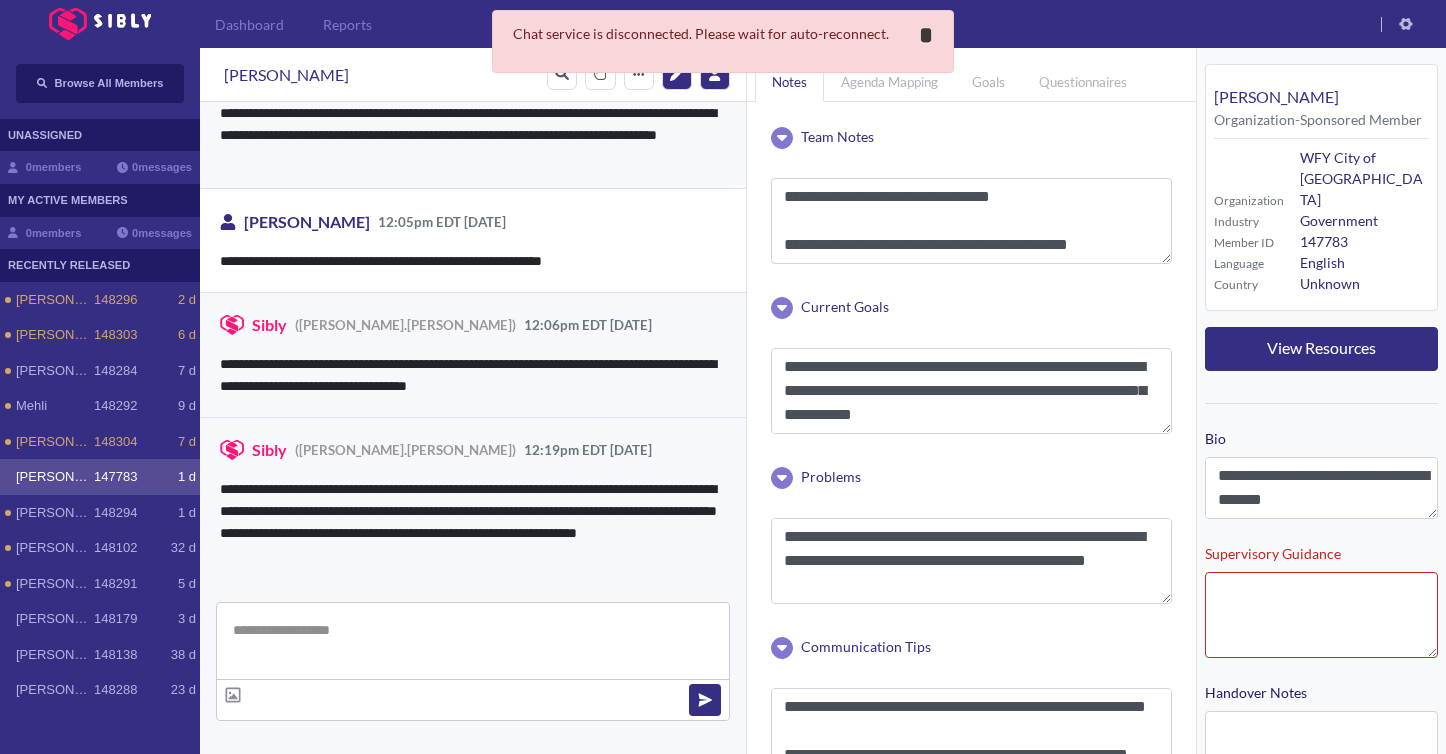 click on "**********" at bounding box center (926, 35) 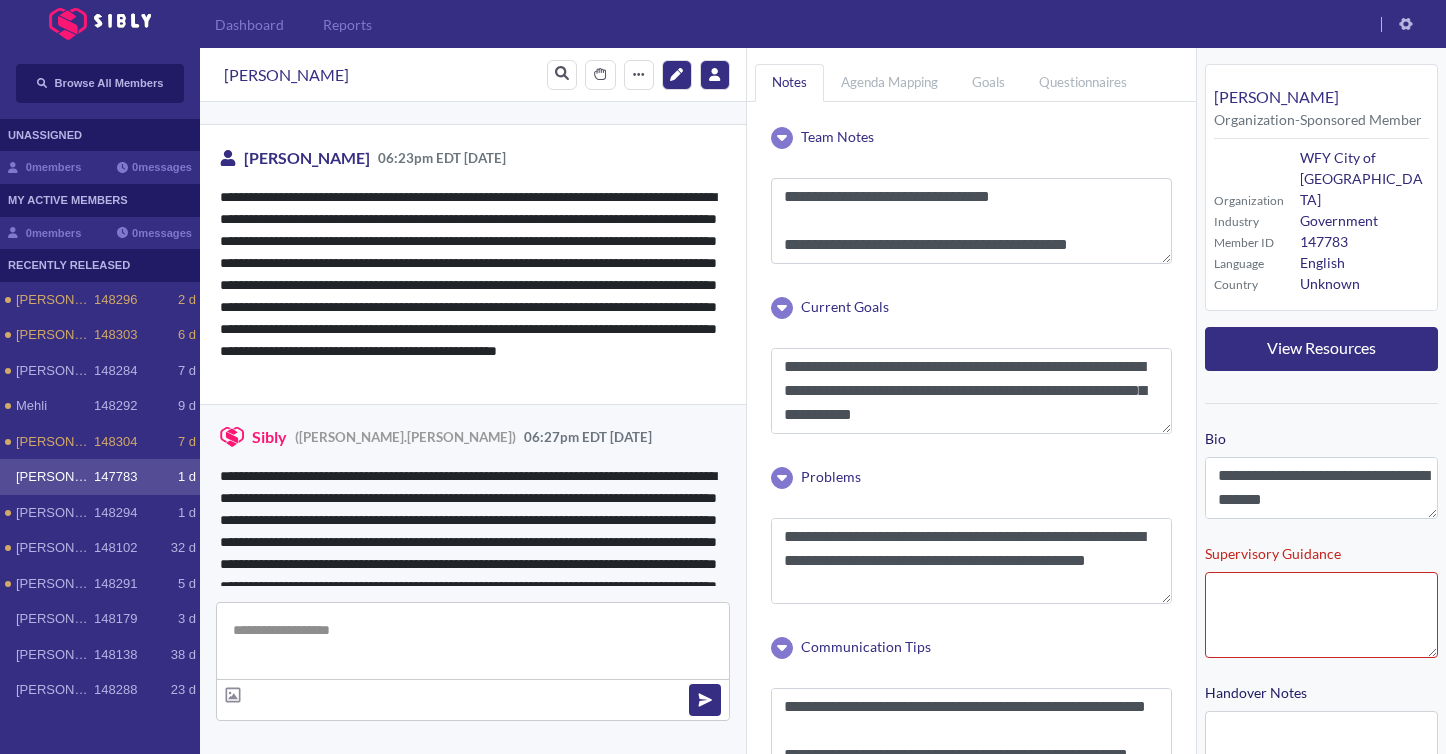 scroll, scrollTop: 5418, scrollLeft: 0, axis: vertical 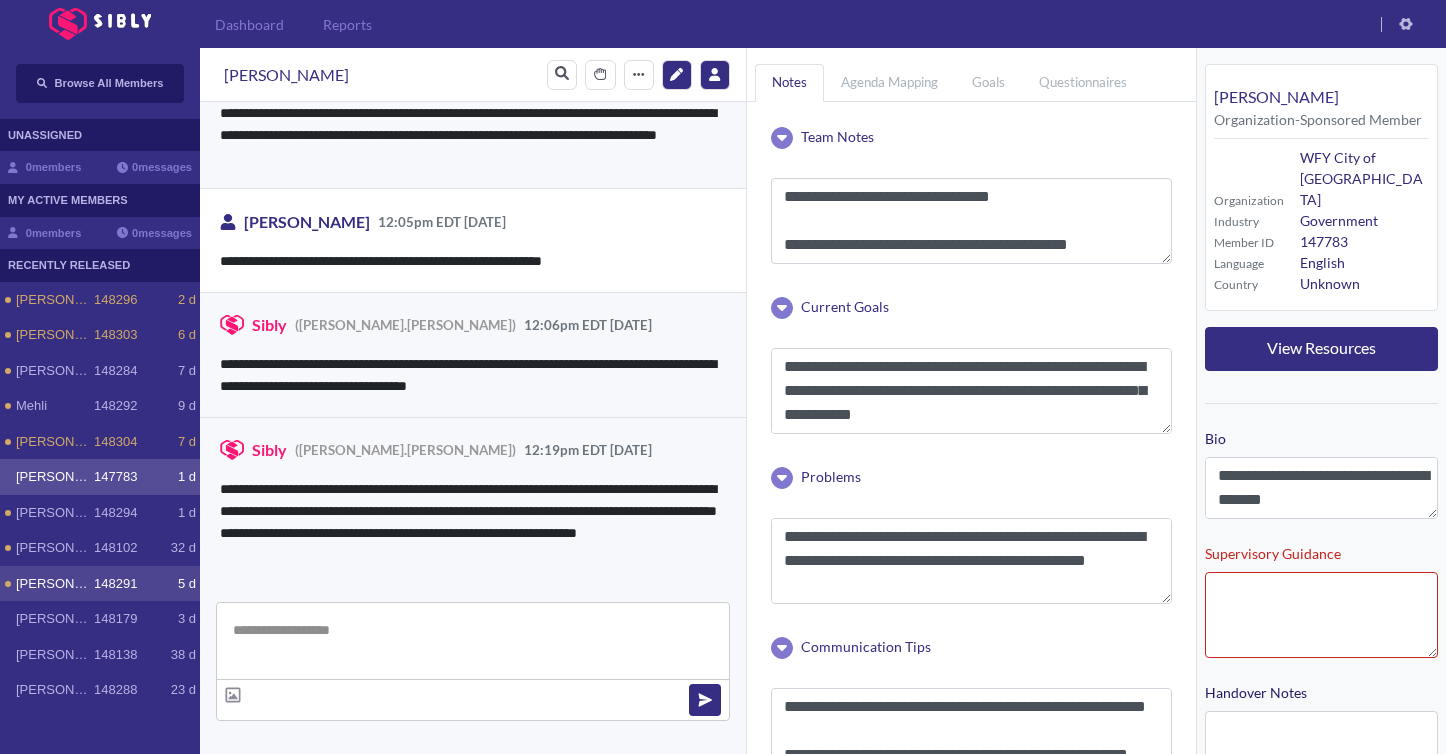 click on "[PERSON_NAME]" at bounding box center [55, 584] 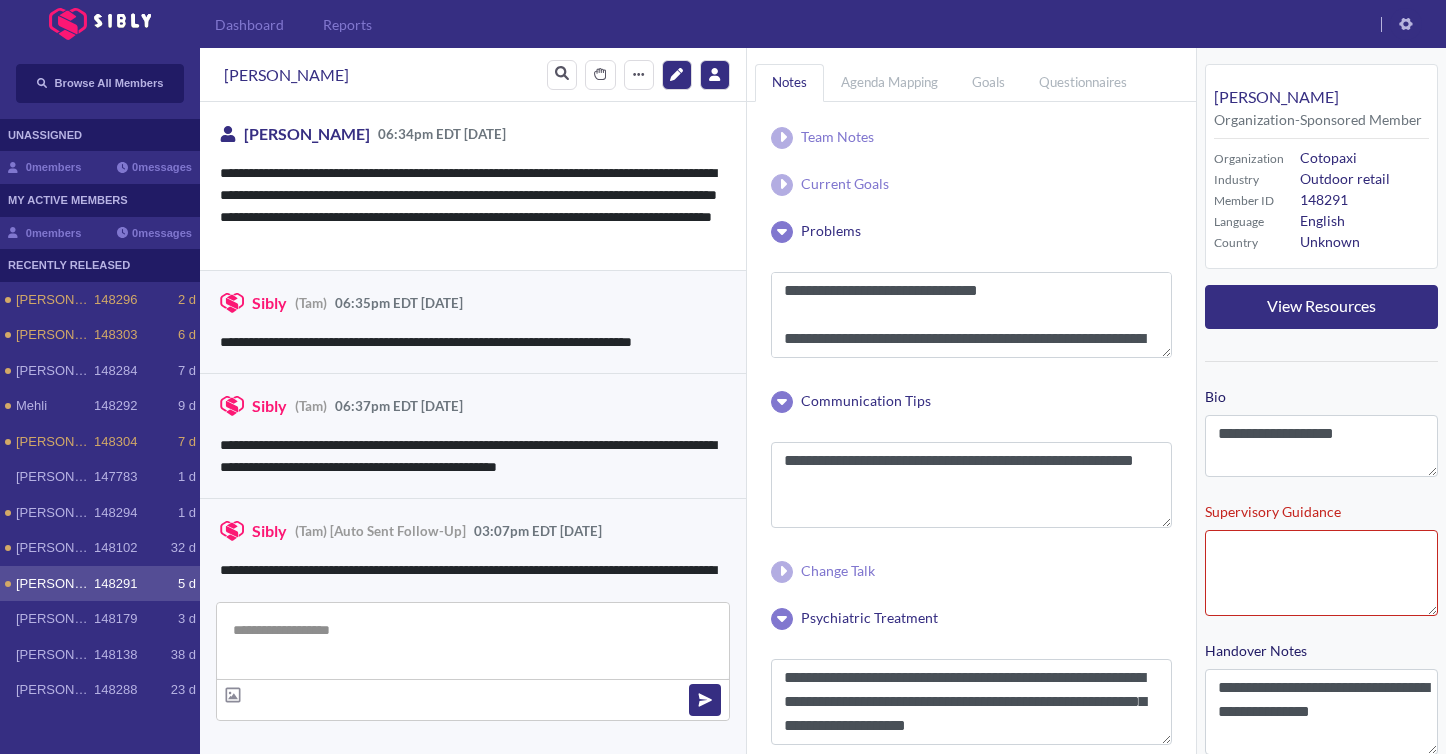 scroll, scrollTop: 4090, scrollLeft: 0, axis: vertical 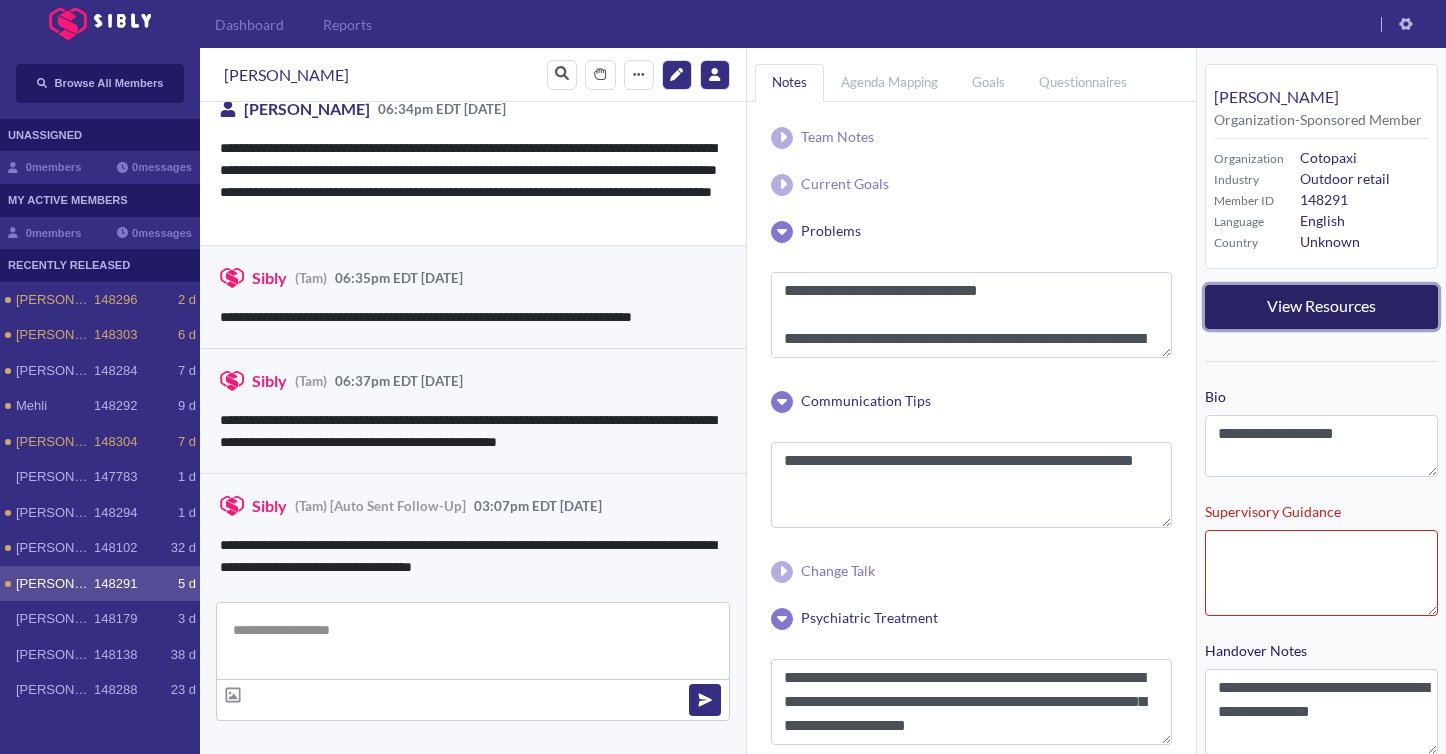 click on "View Resources" at bounding box center (1321, 307) 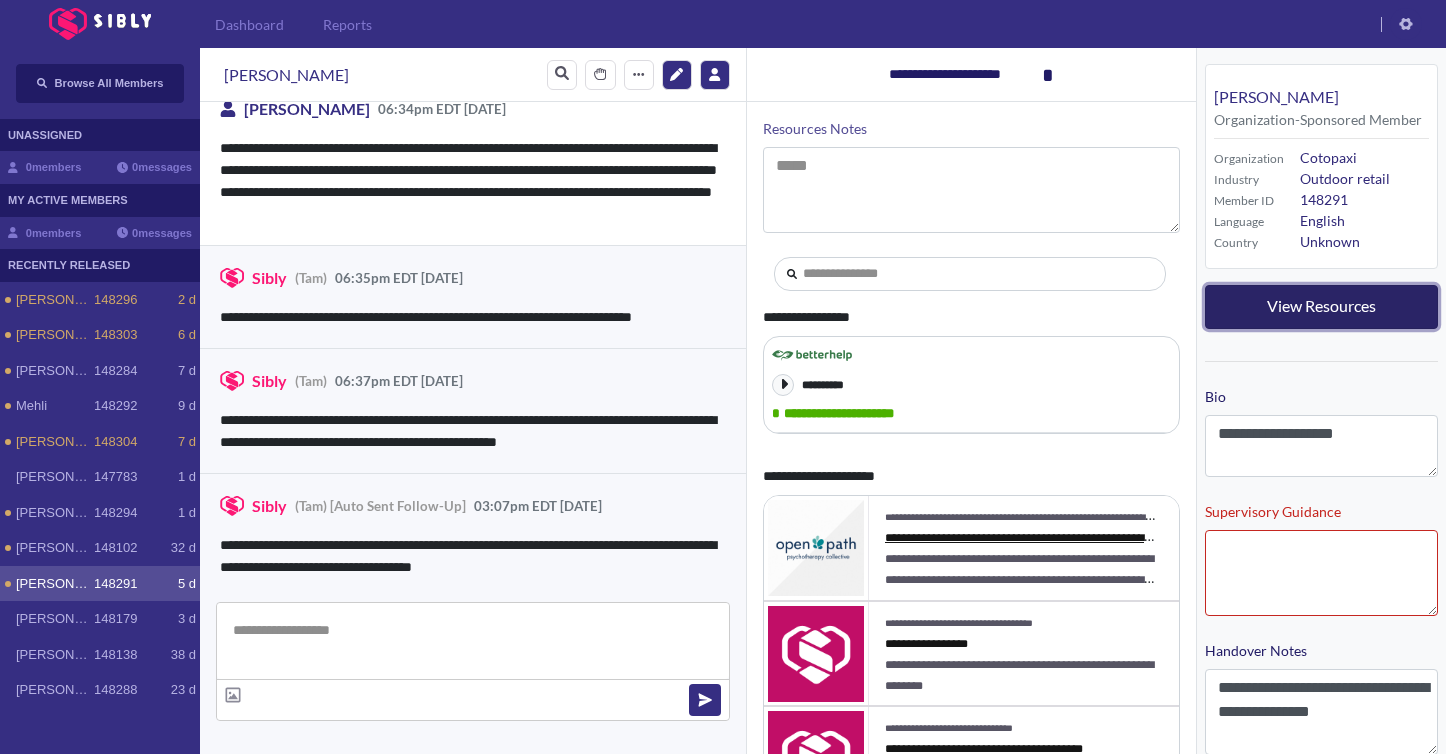scroll, scrollTop: 22, scrollLeft: 0, axis: vertical 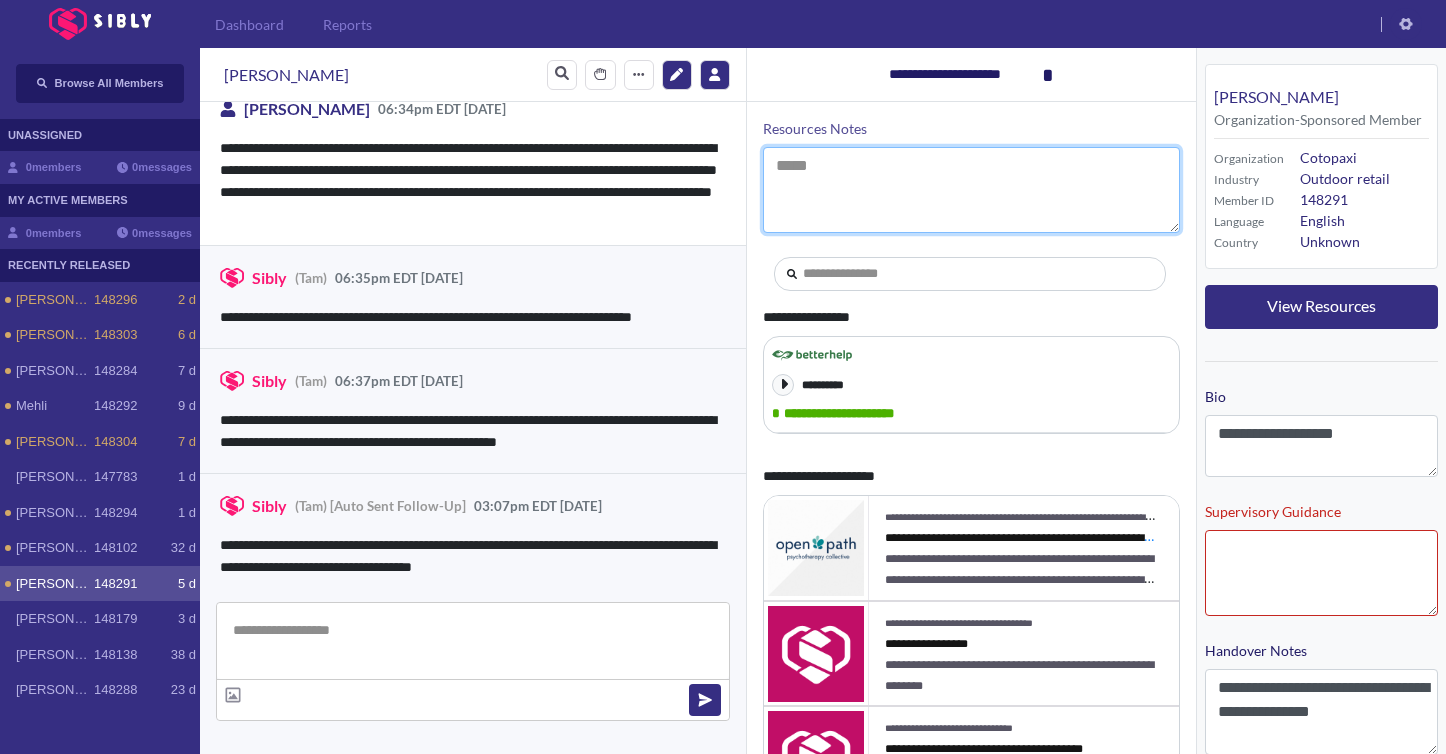 click on "Resources Notes" at bounding box center (971, 190) 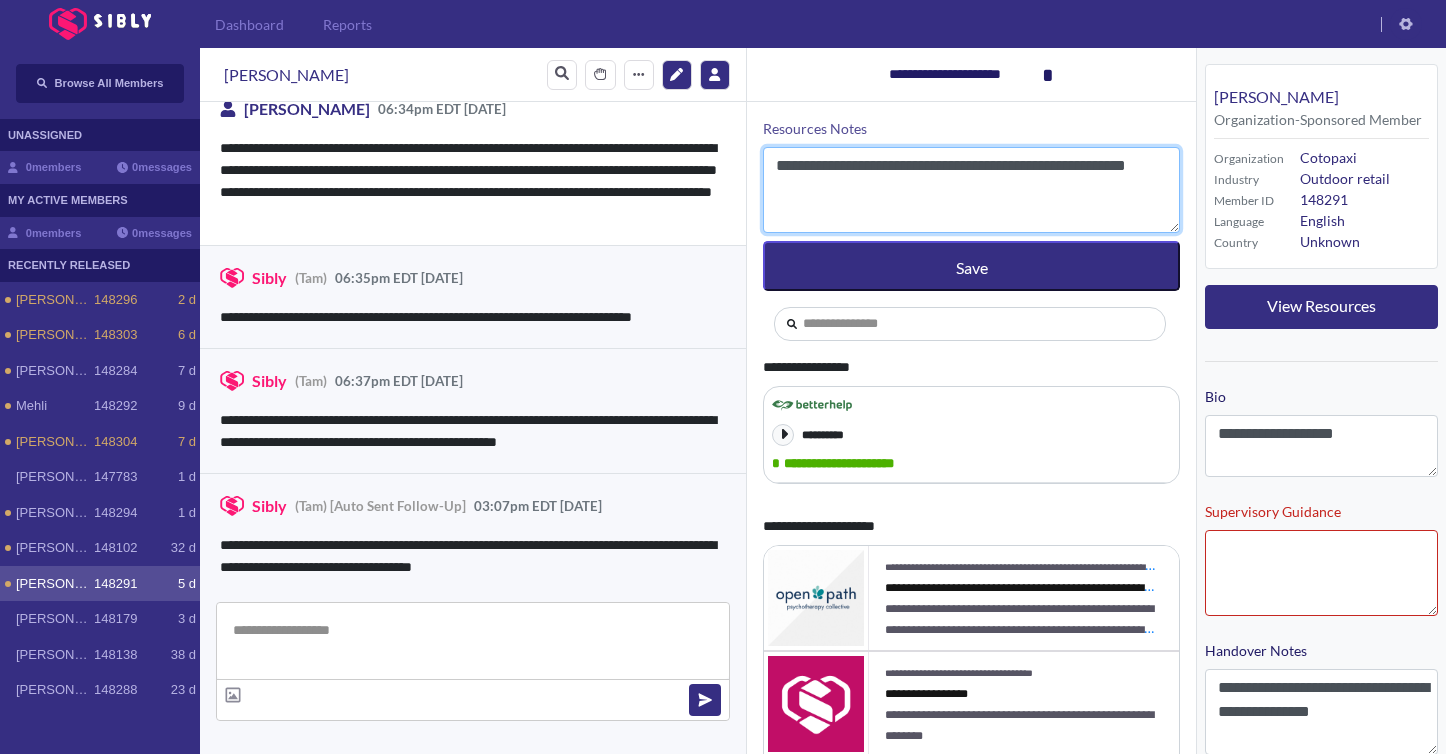 click on "**********" at bounding box center (971, 190) 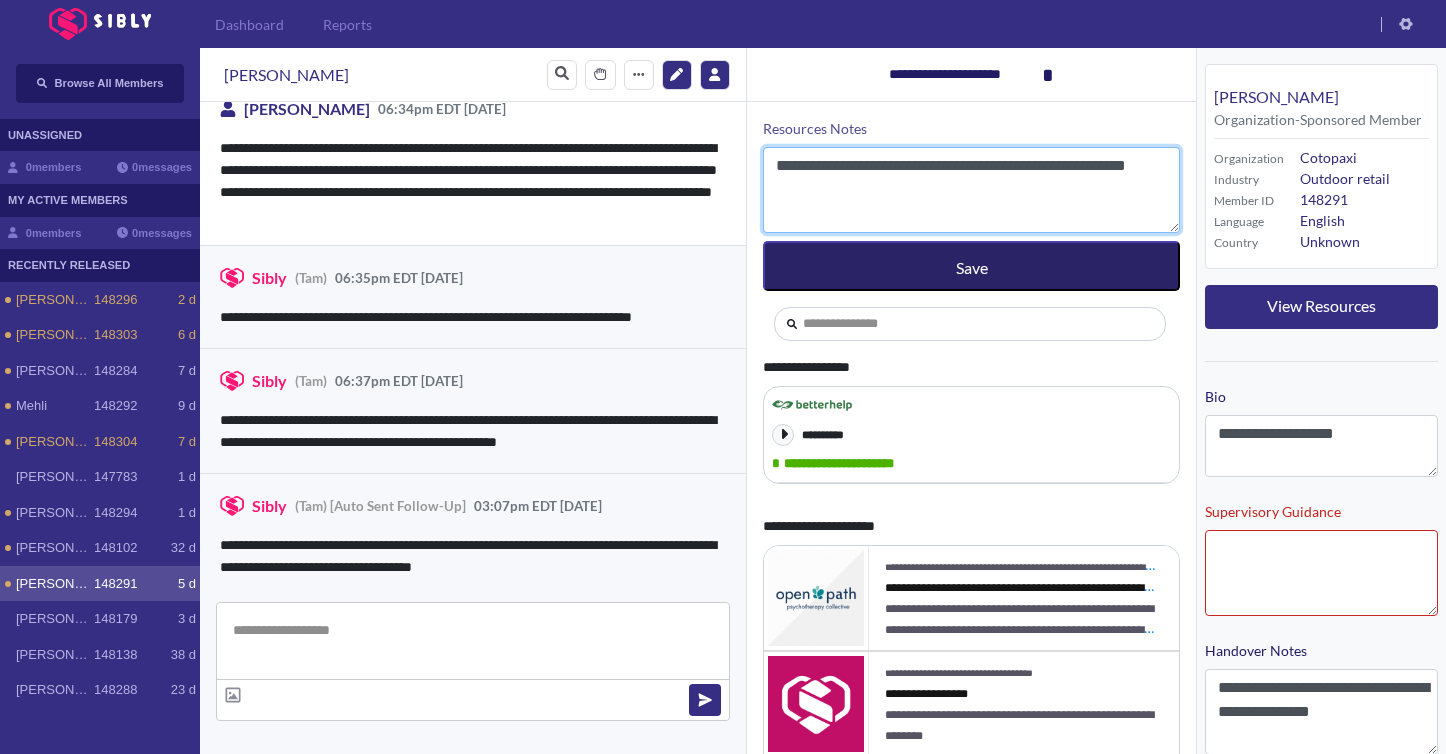 type on "**********" 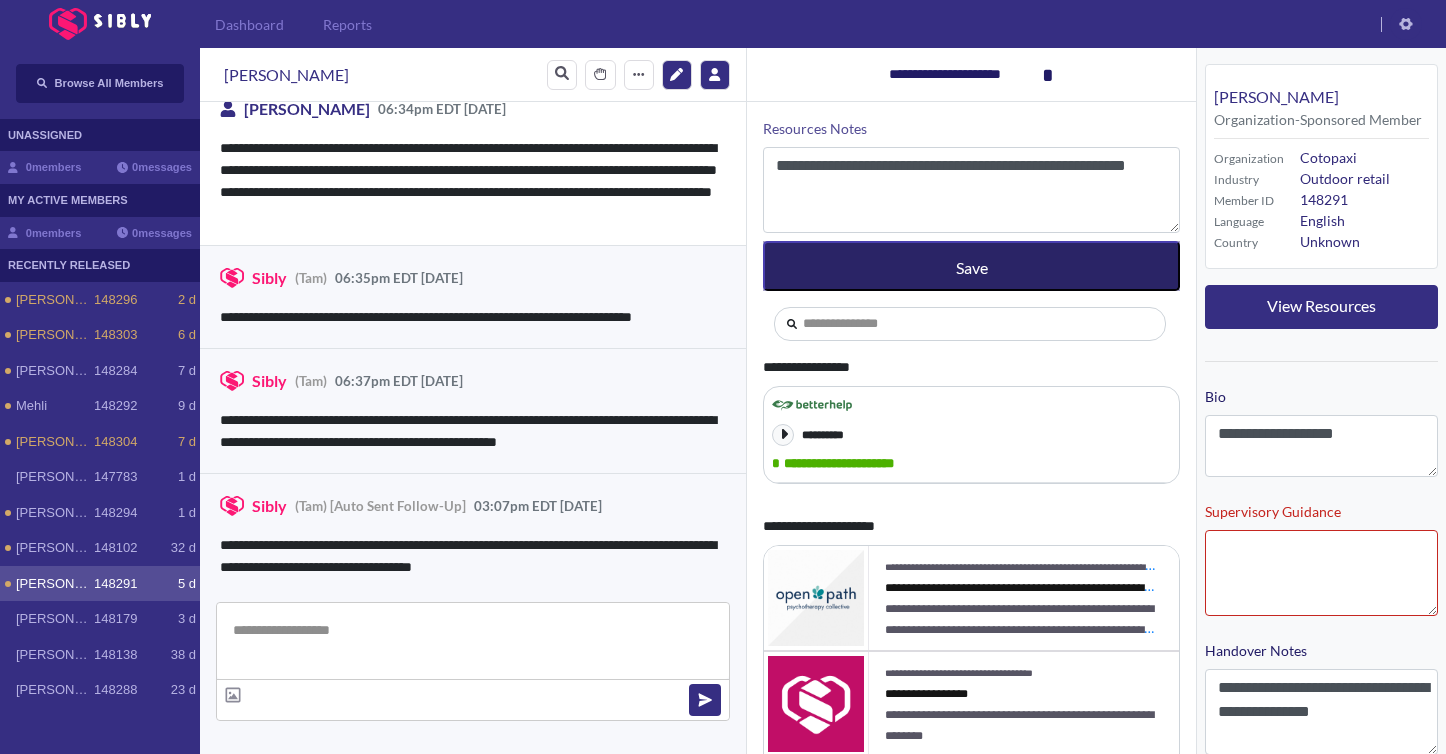 click on "Save" at bounding box center (971, 266) 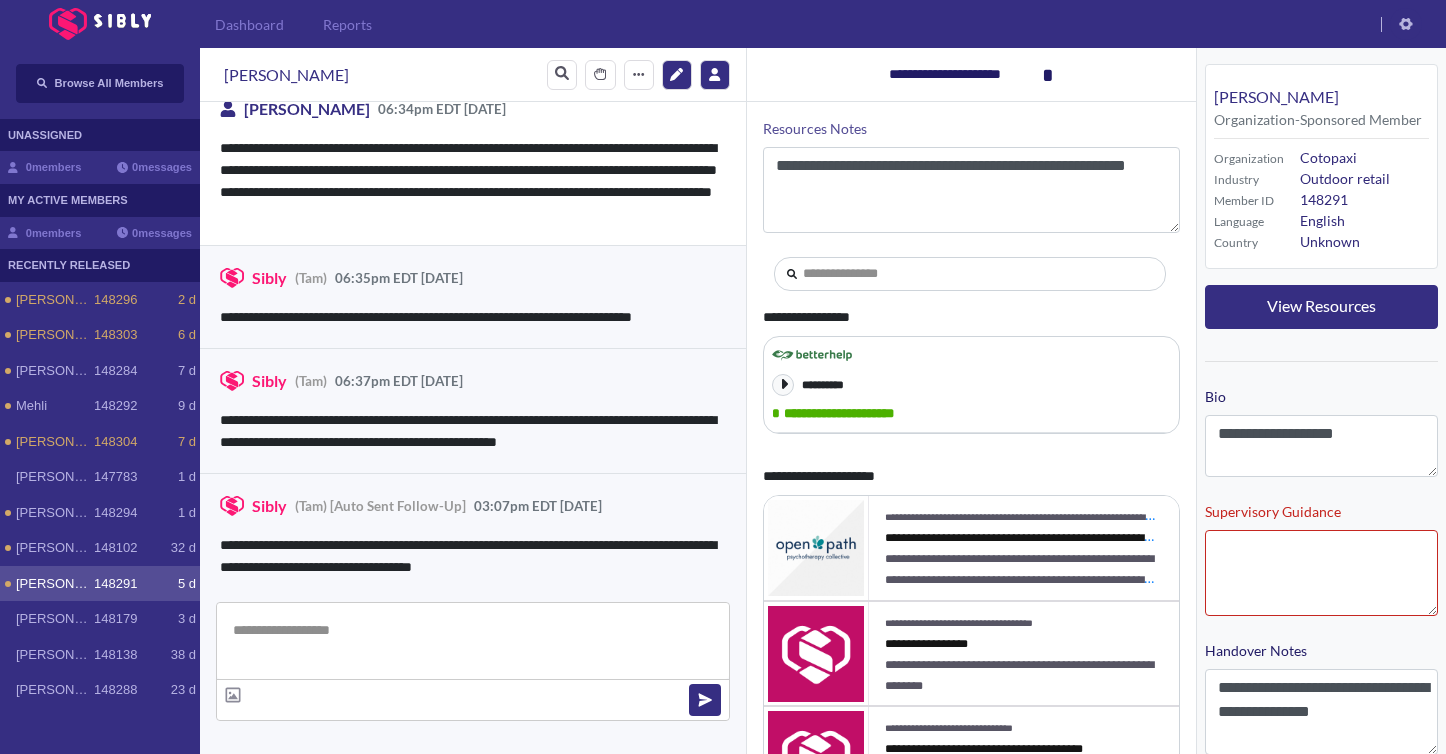 click on "*" at bounding box center [1048, 75] 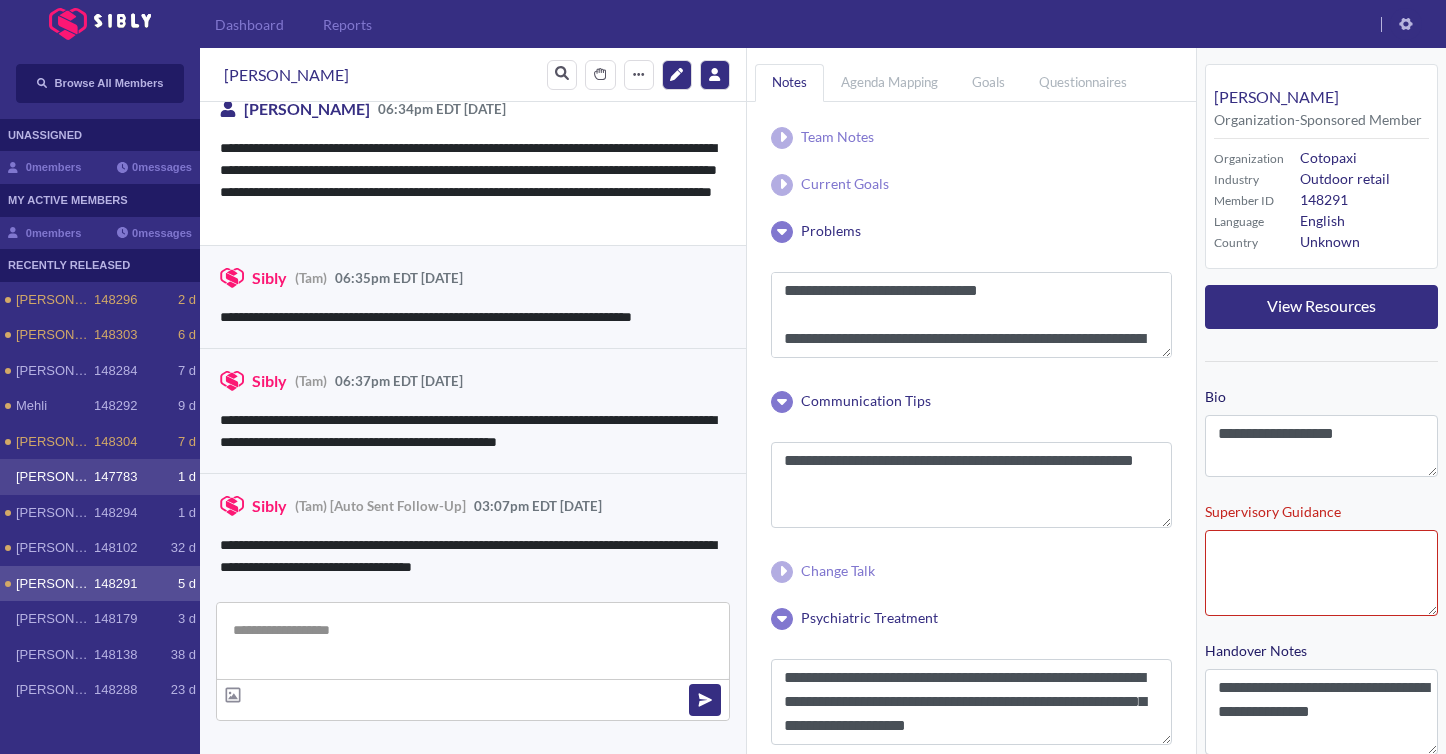 click on "[PERSON_NAME]" at bounding box center [55, 477] 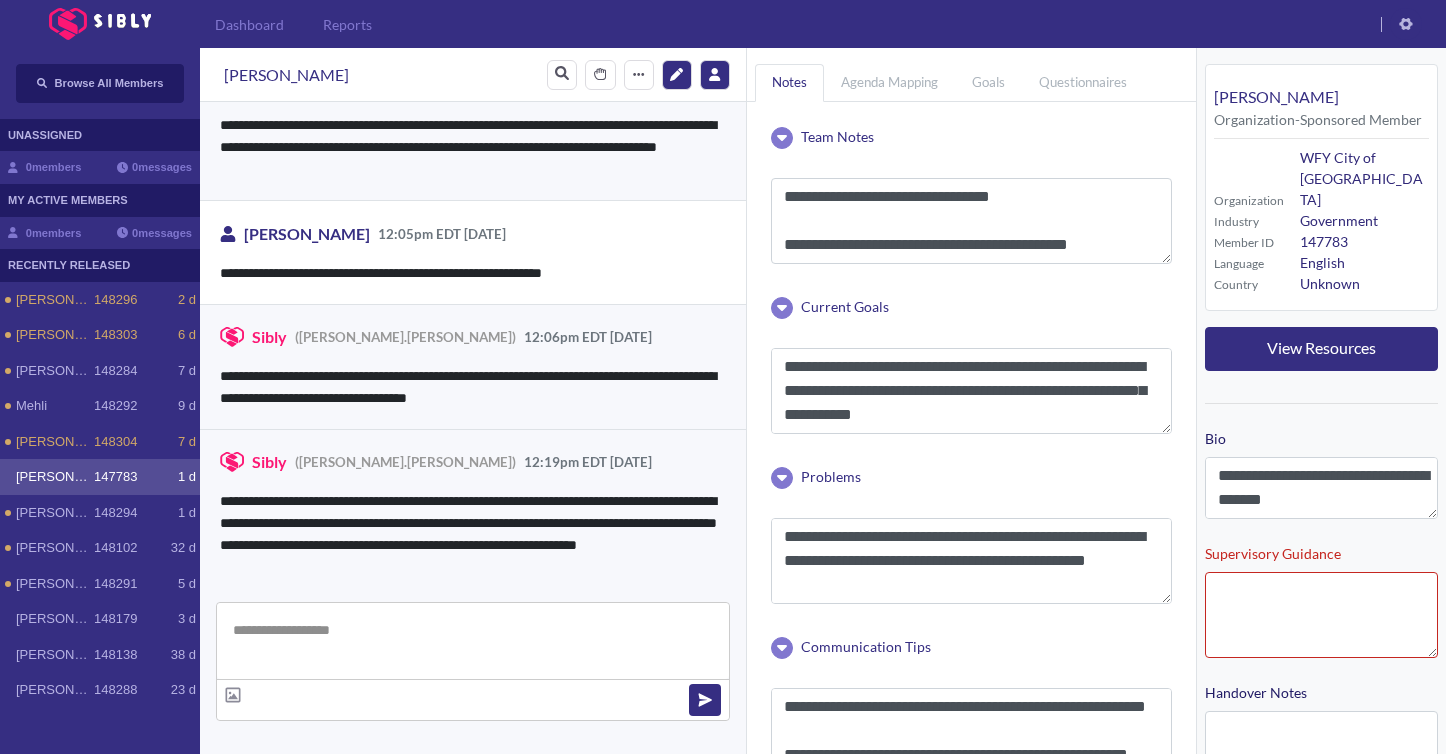 scroll, scrollTop: 3150, scrollLeft: 0, axis: vertical 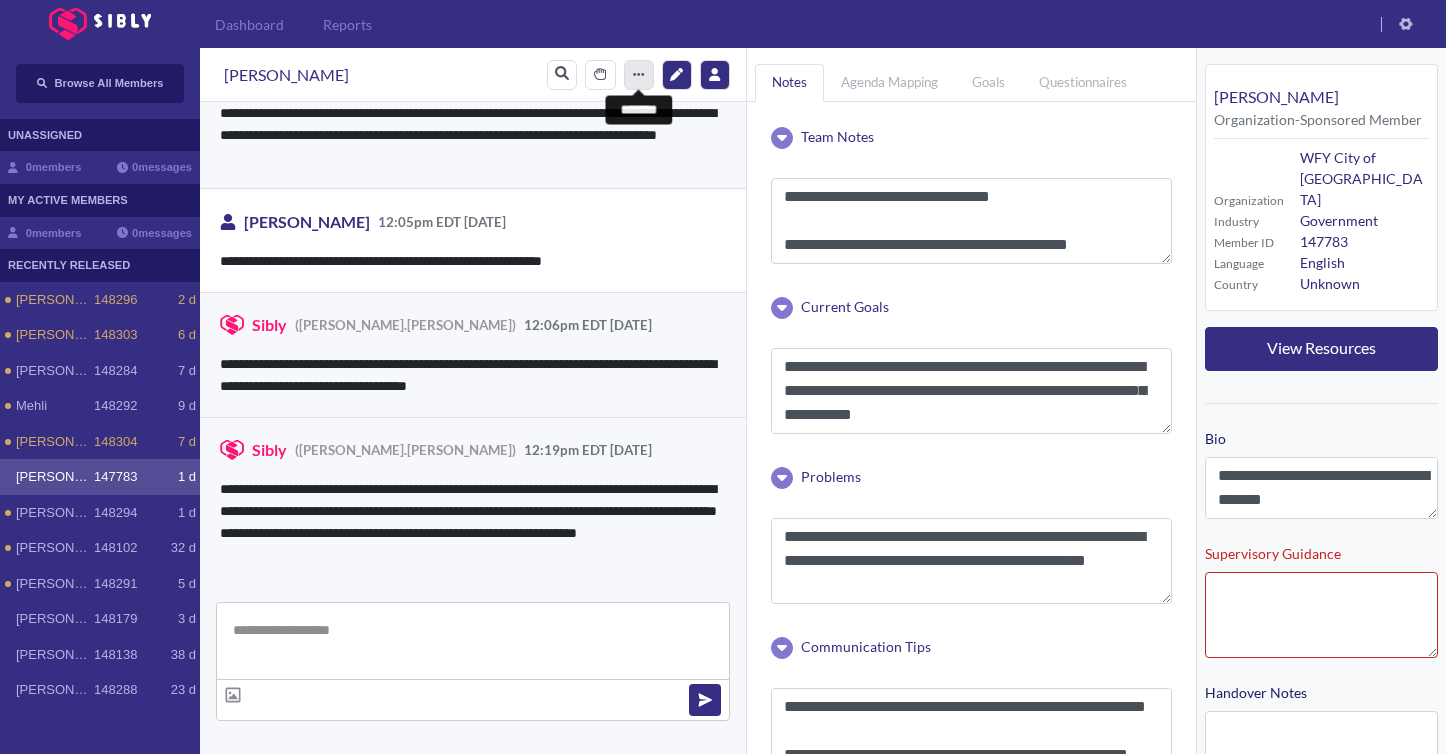 click 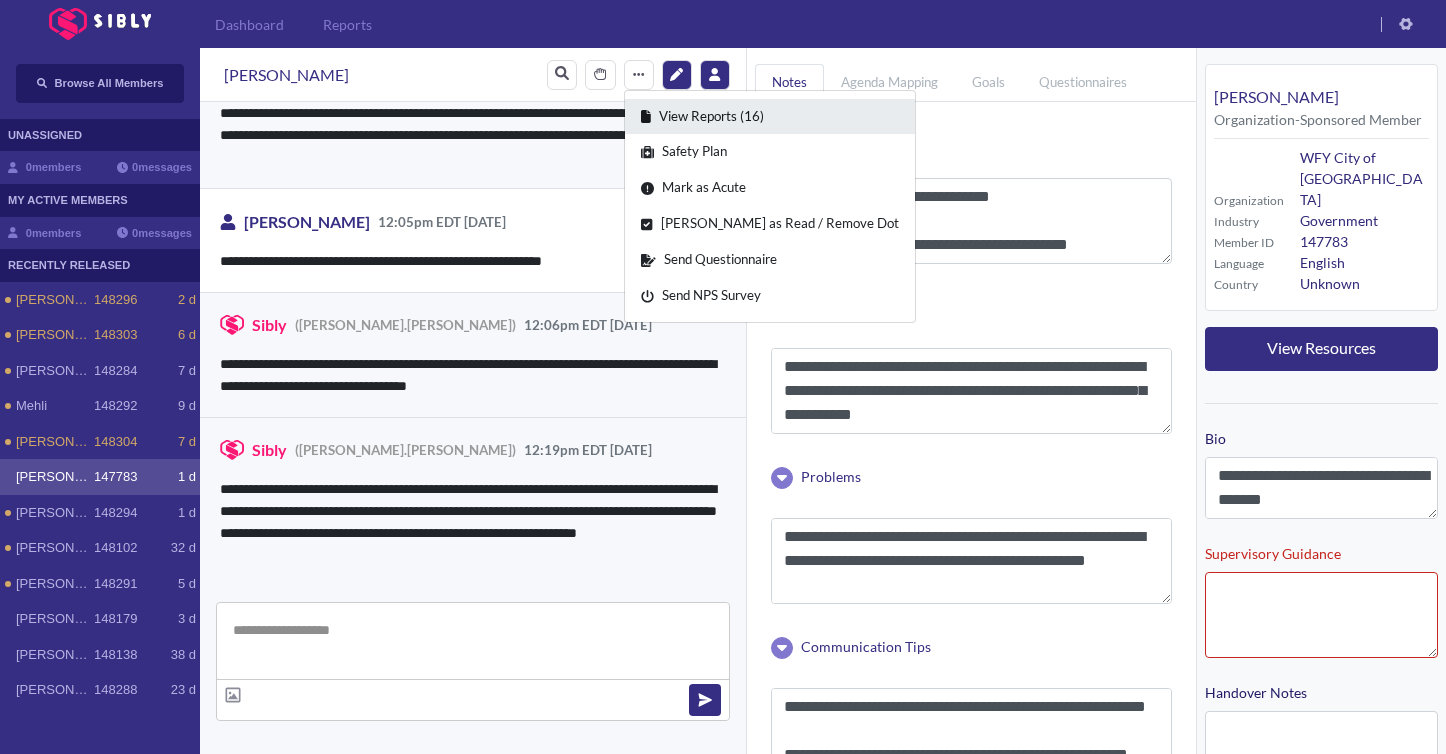 click on "View Reports (16)" at bounding box center [770, 117] 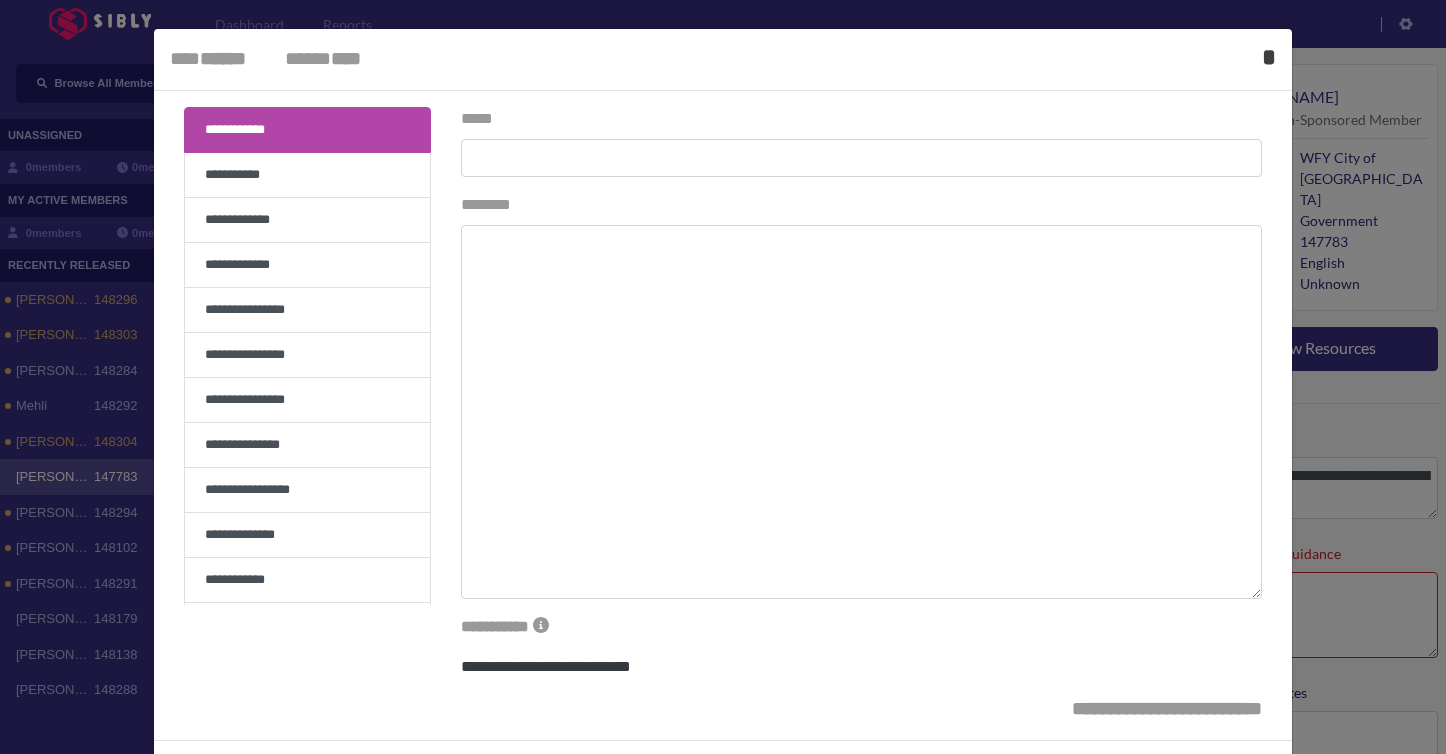 click on "* *****" at bounding box center [1269, 57] 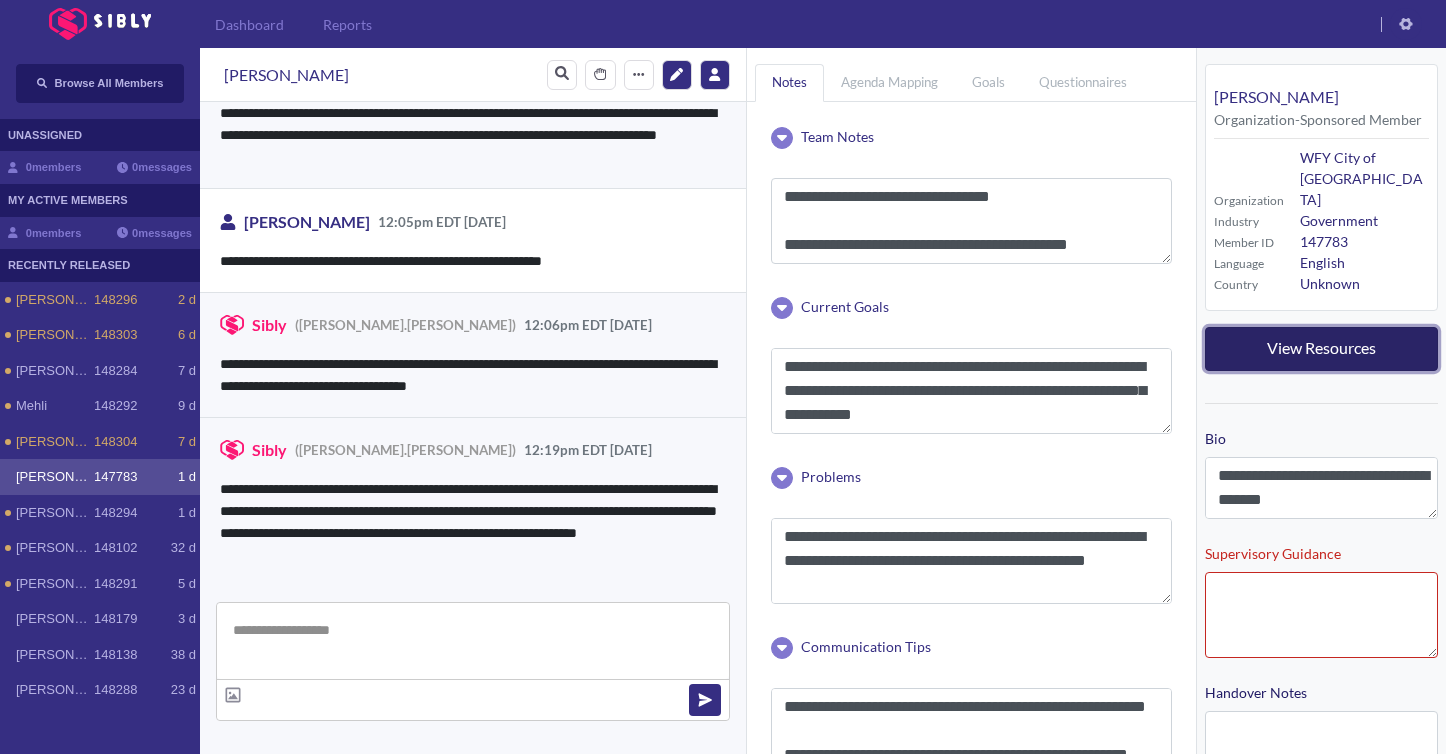 click on "View Resources" at bounding box center [1321, 347] 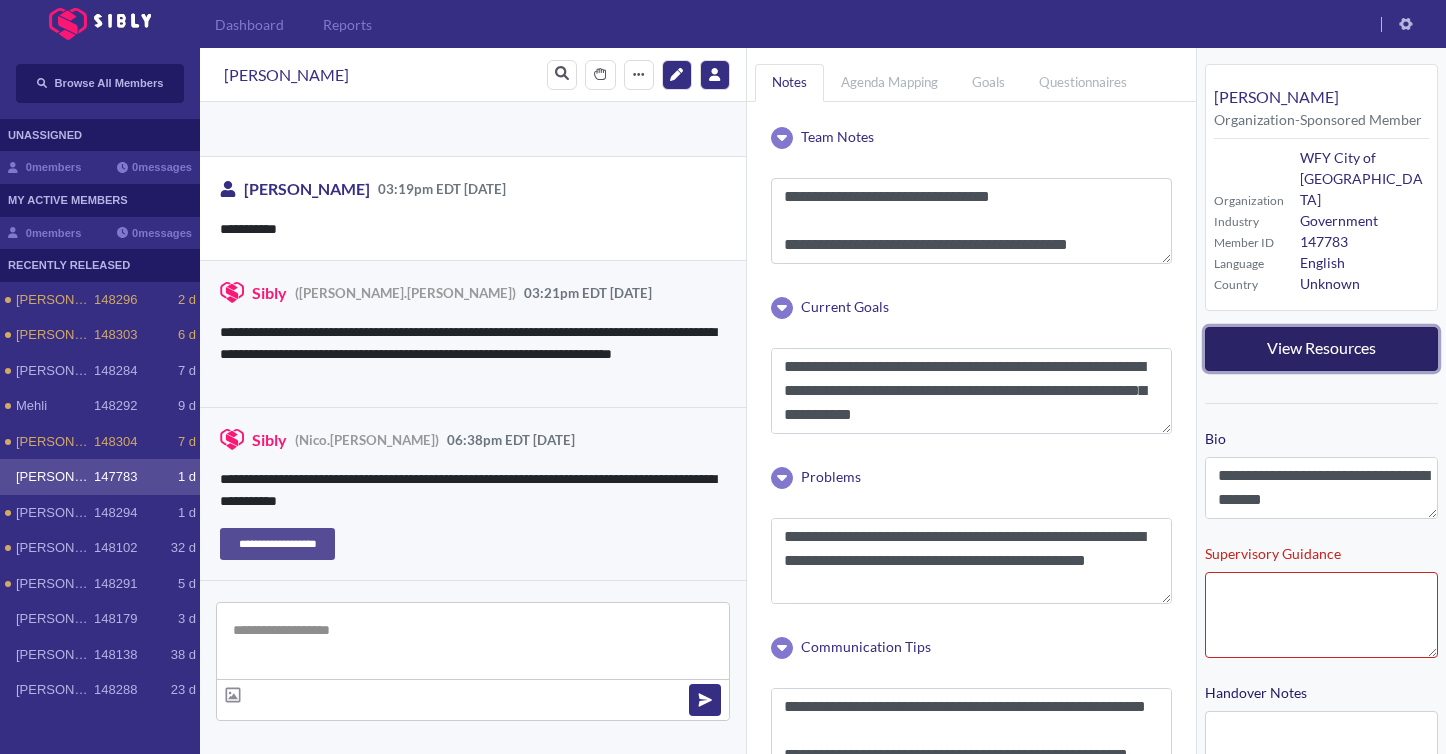 scroll, scrollTop: 12663, scrollLeft: 0, axis: vertical 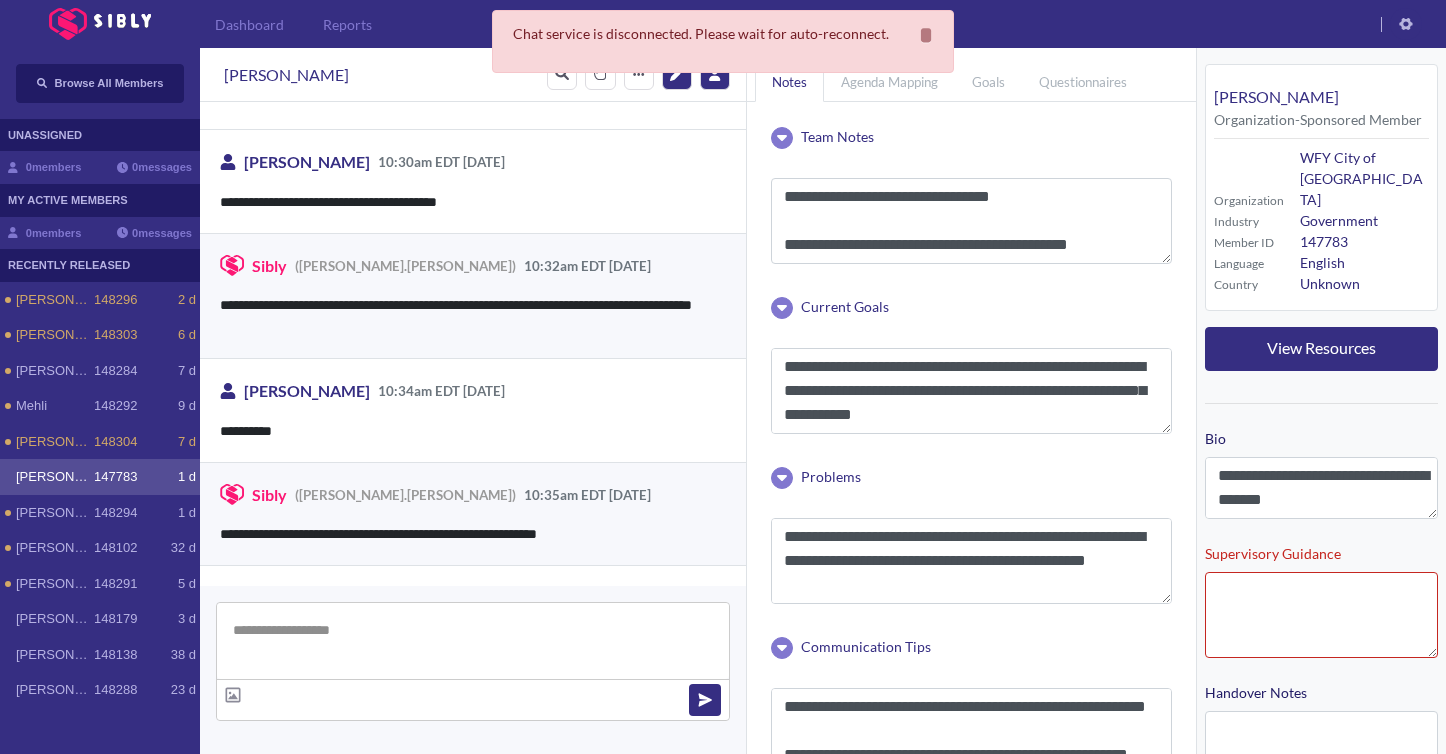 click on "**********" at bounding box center [473, 316] 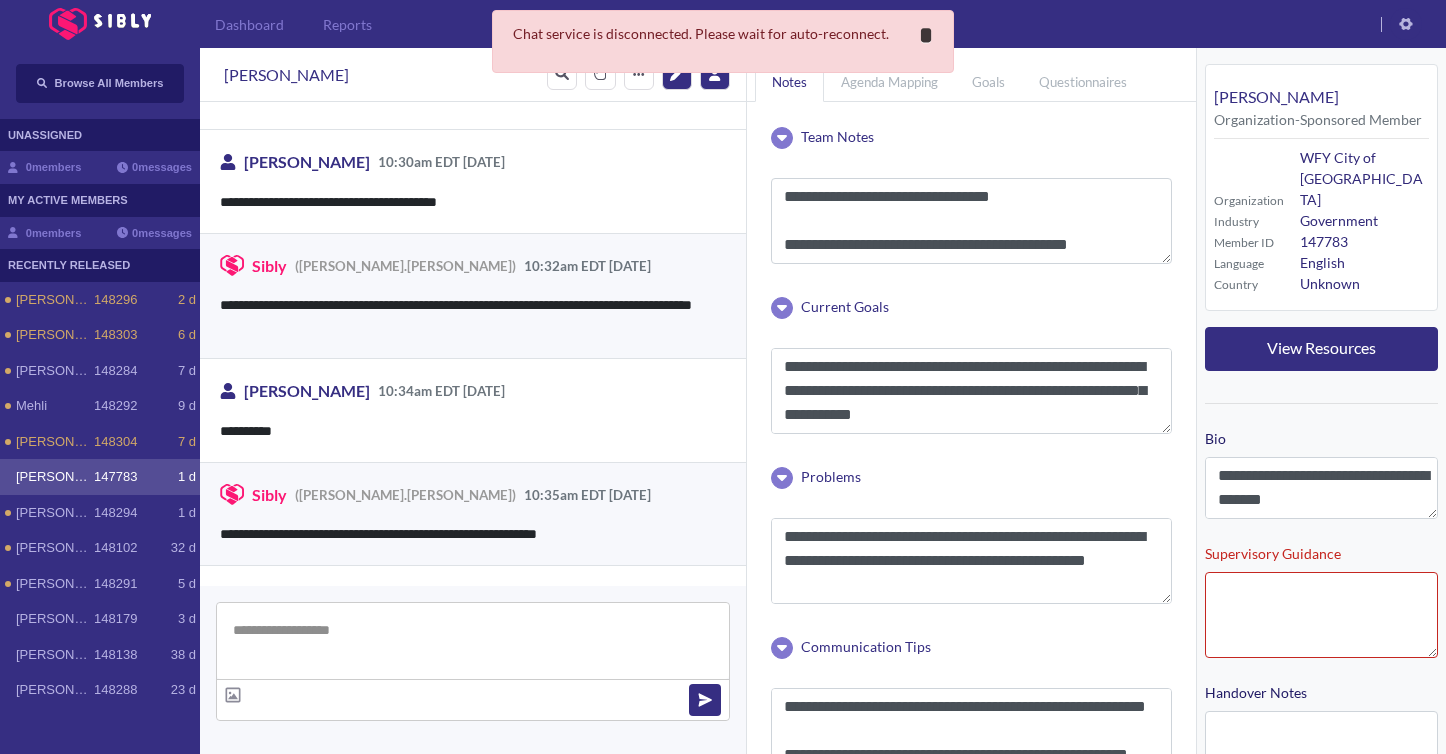 click on "*" at bounding box center [926, 35] 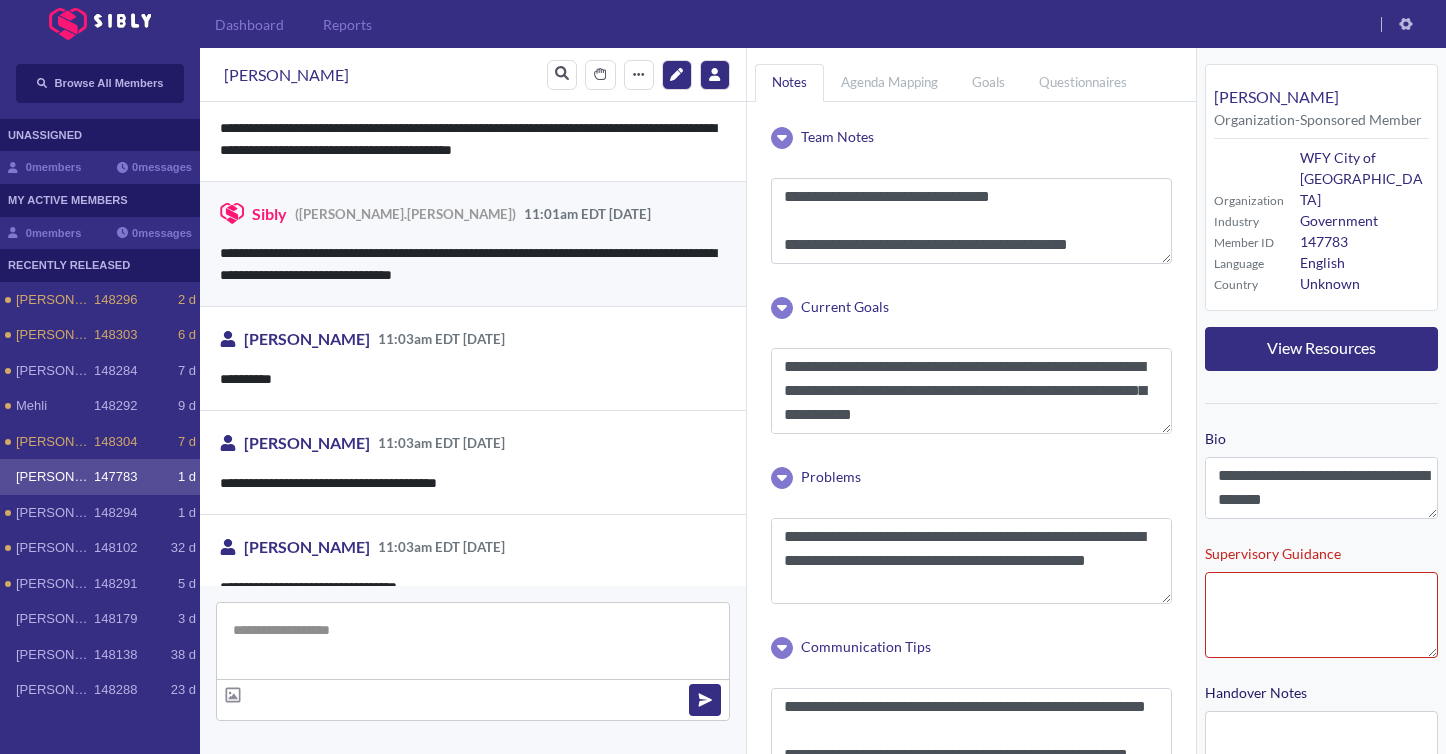scroll, scrollTop: 30015, scrollLeft: 0, axis: vertical 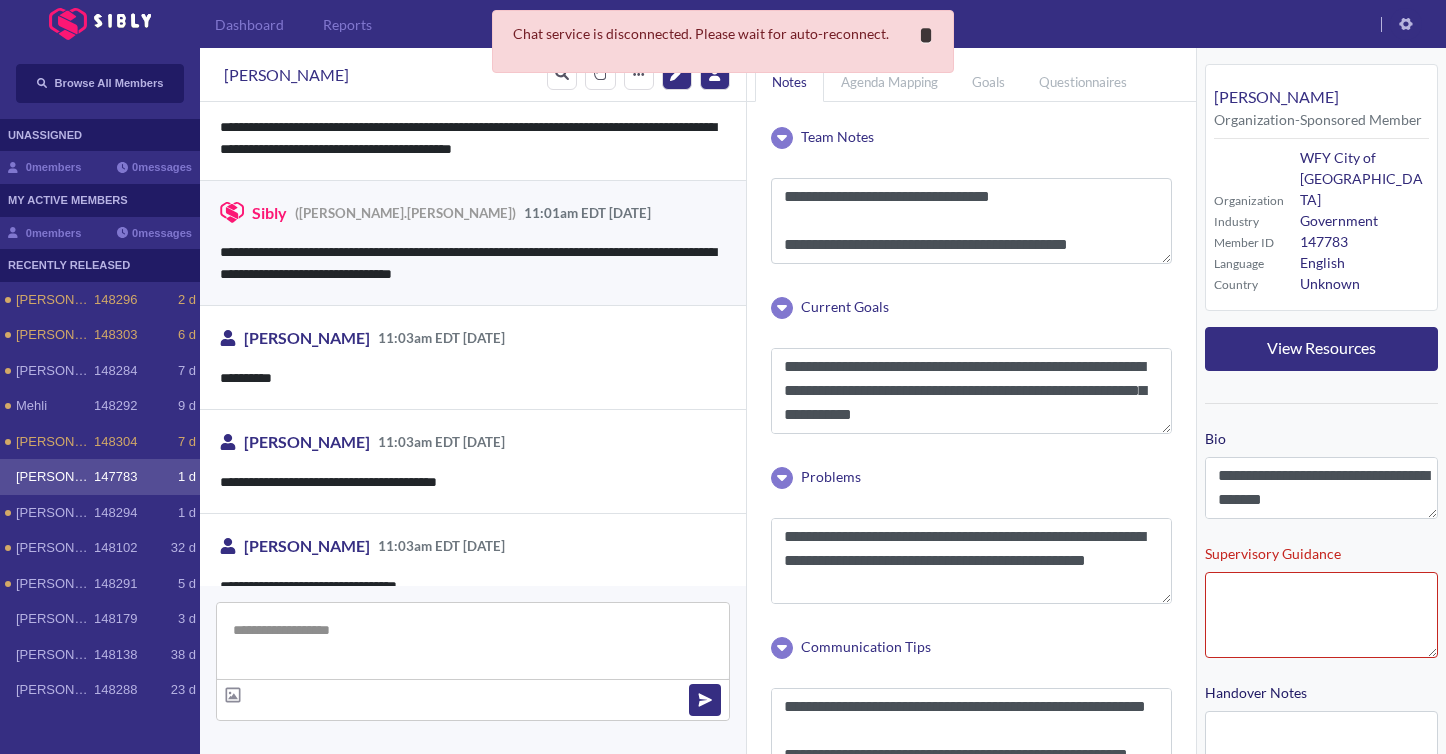 click on "*" at bounding box center [926, 35] 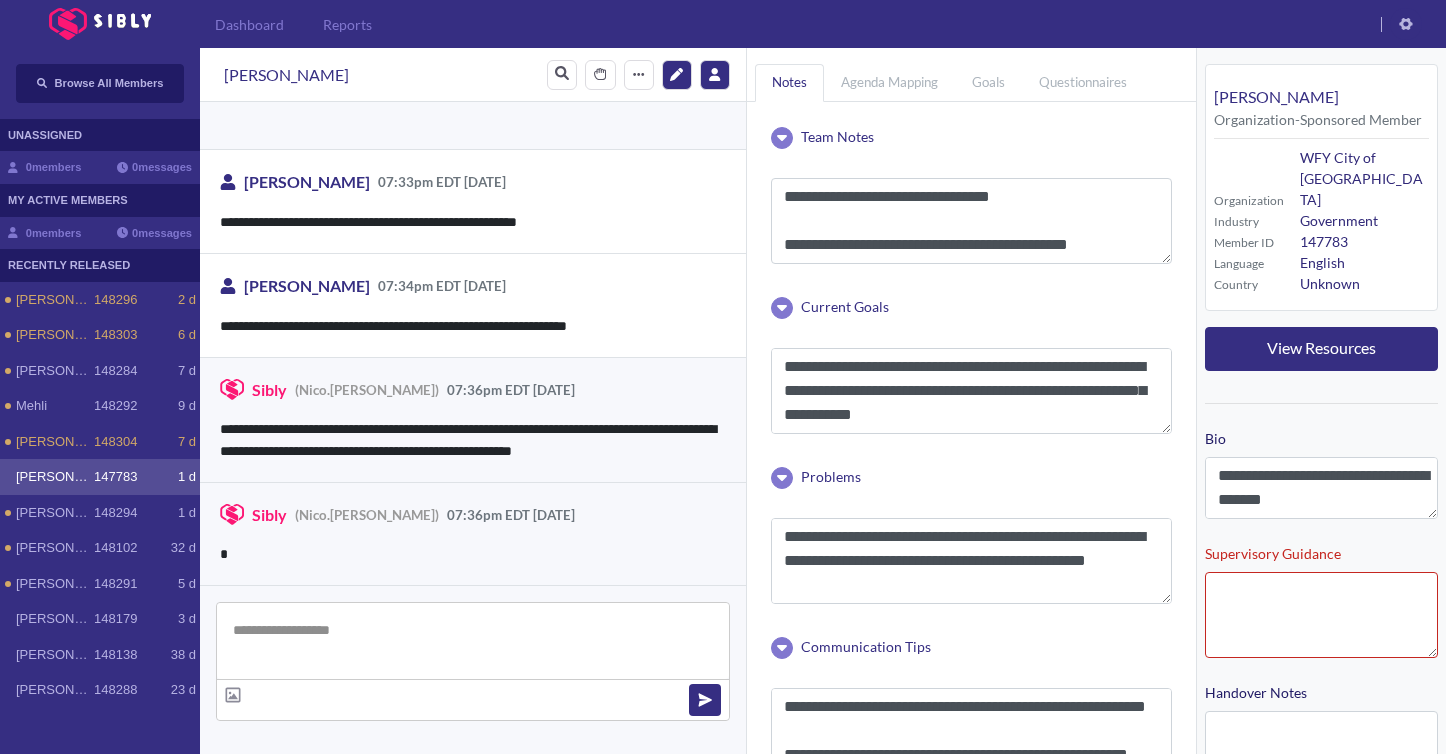 scroll, scrollTop: 29322, scrollLeft: 0, axis: vertical 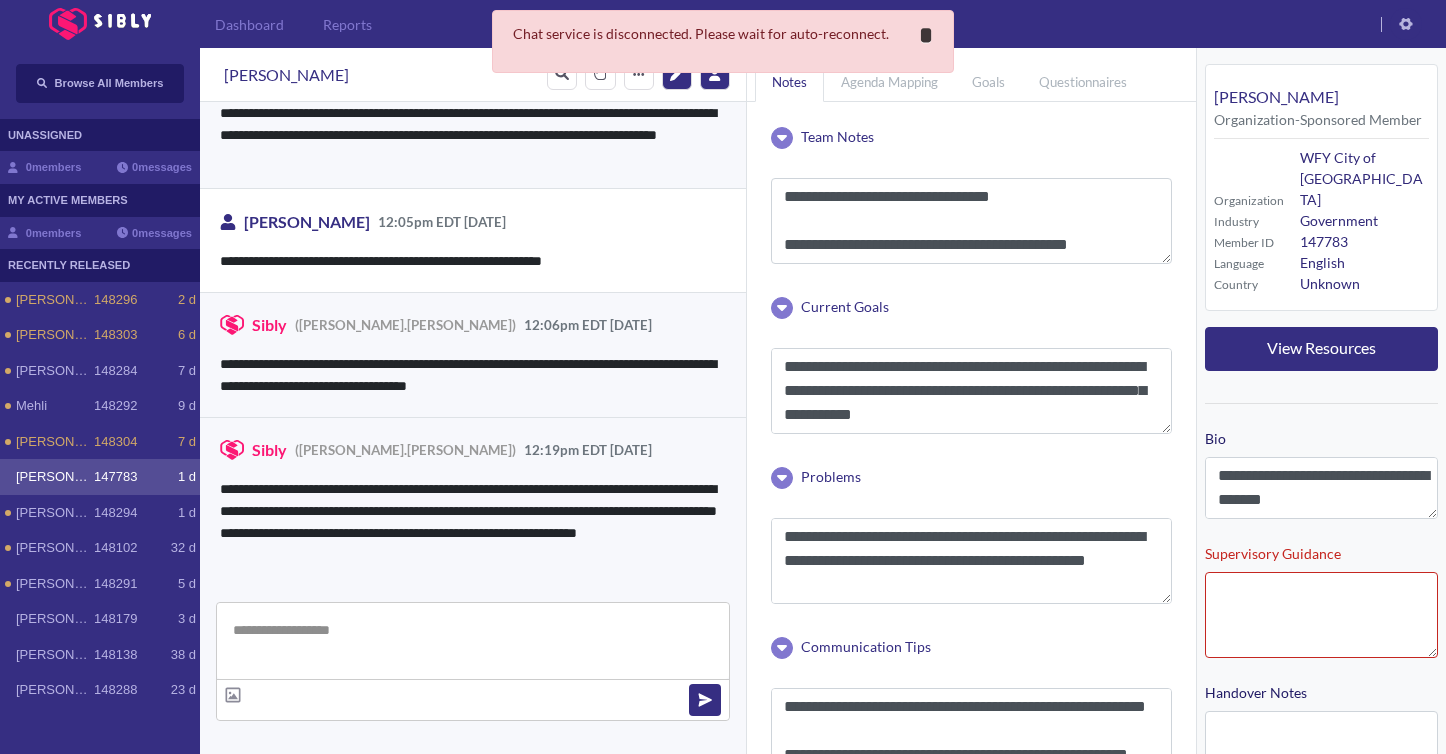 click on "*" at bounding box center [926, 35] 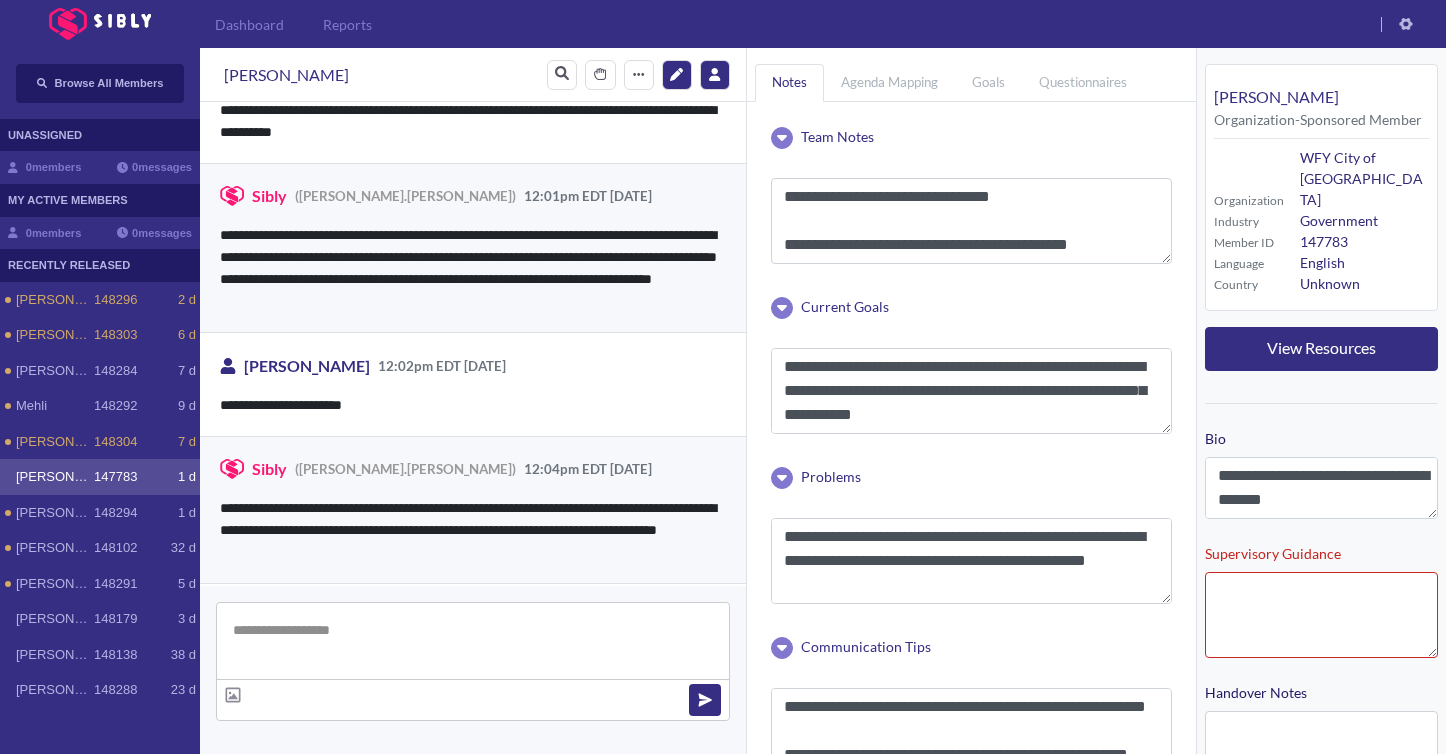 scroll, scrollTop: 2756, scrollLeft: 0, axis: vertical 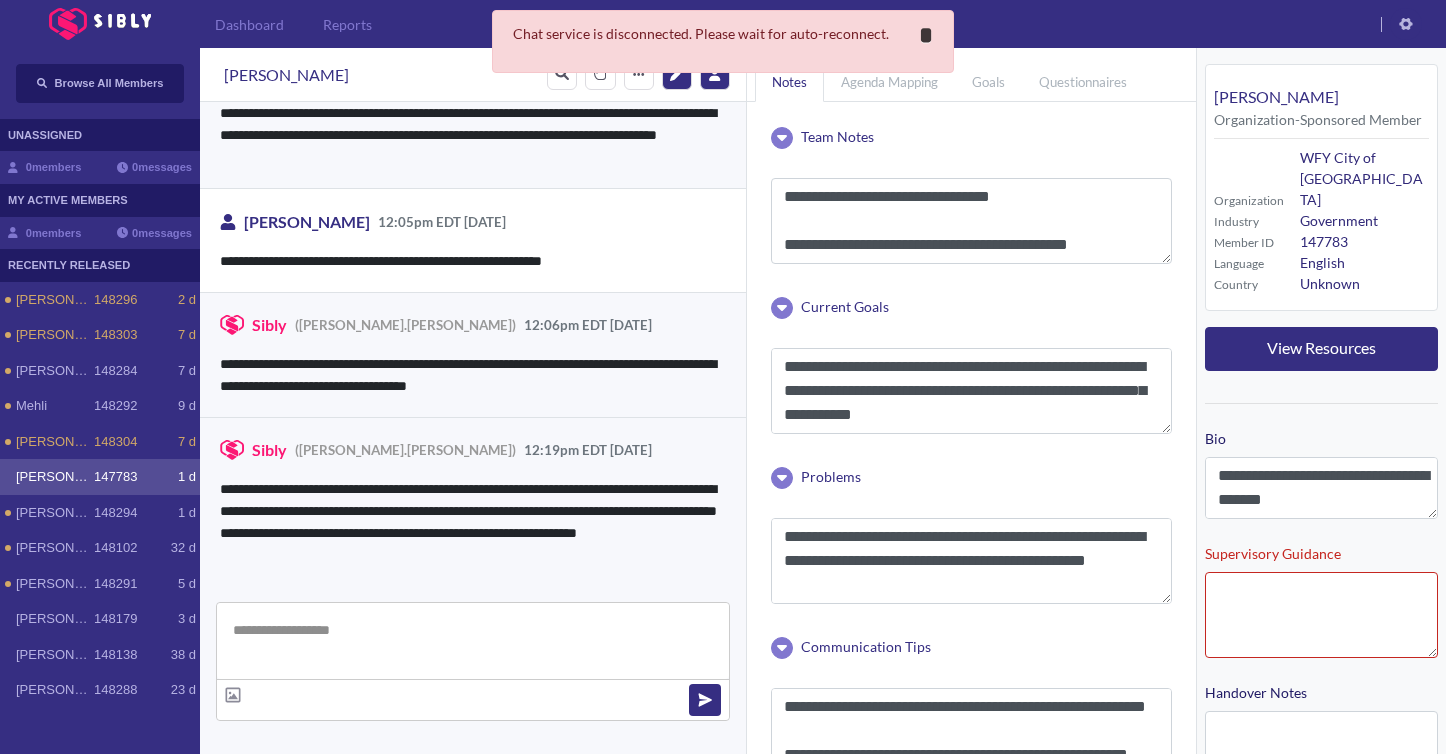 click on "*" at bounding box center (926, 35) 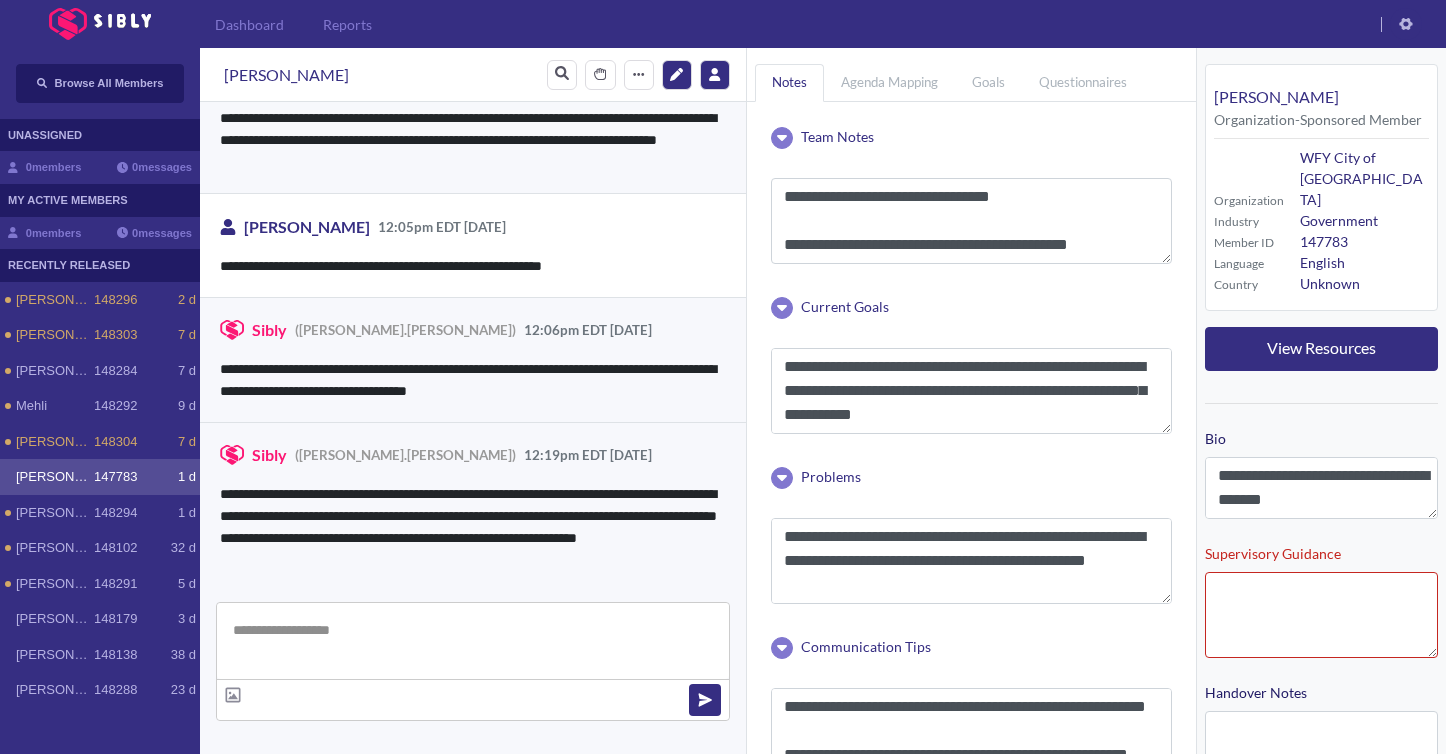 scroll, scrollTop: 3150, scrollLeft: 0, axis: vertical 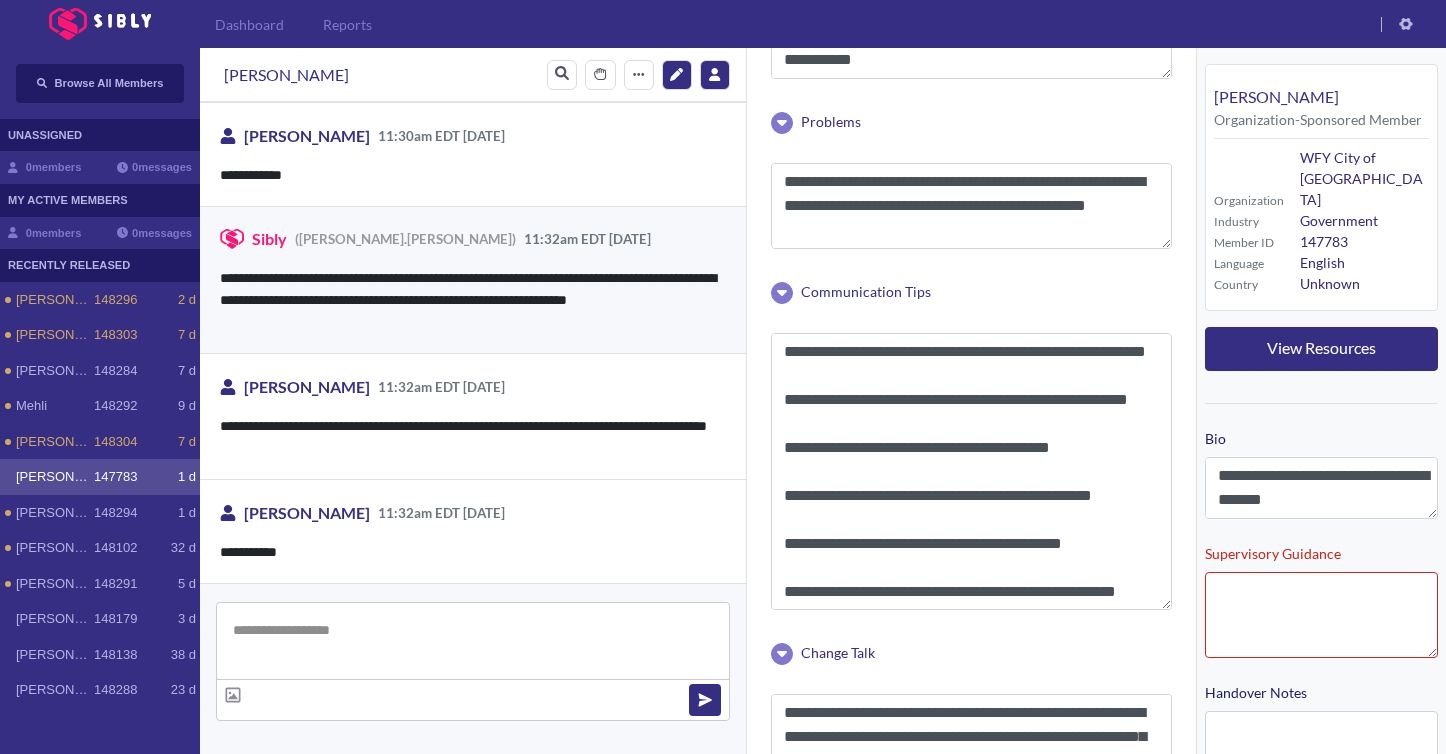 drag, startPoint x: 1164, startPoint y: 413, endPoint x: 1173, endPoint y: 613, distance: 200.2024 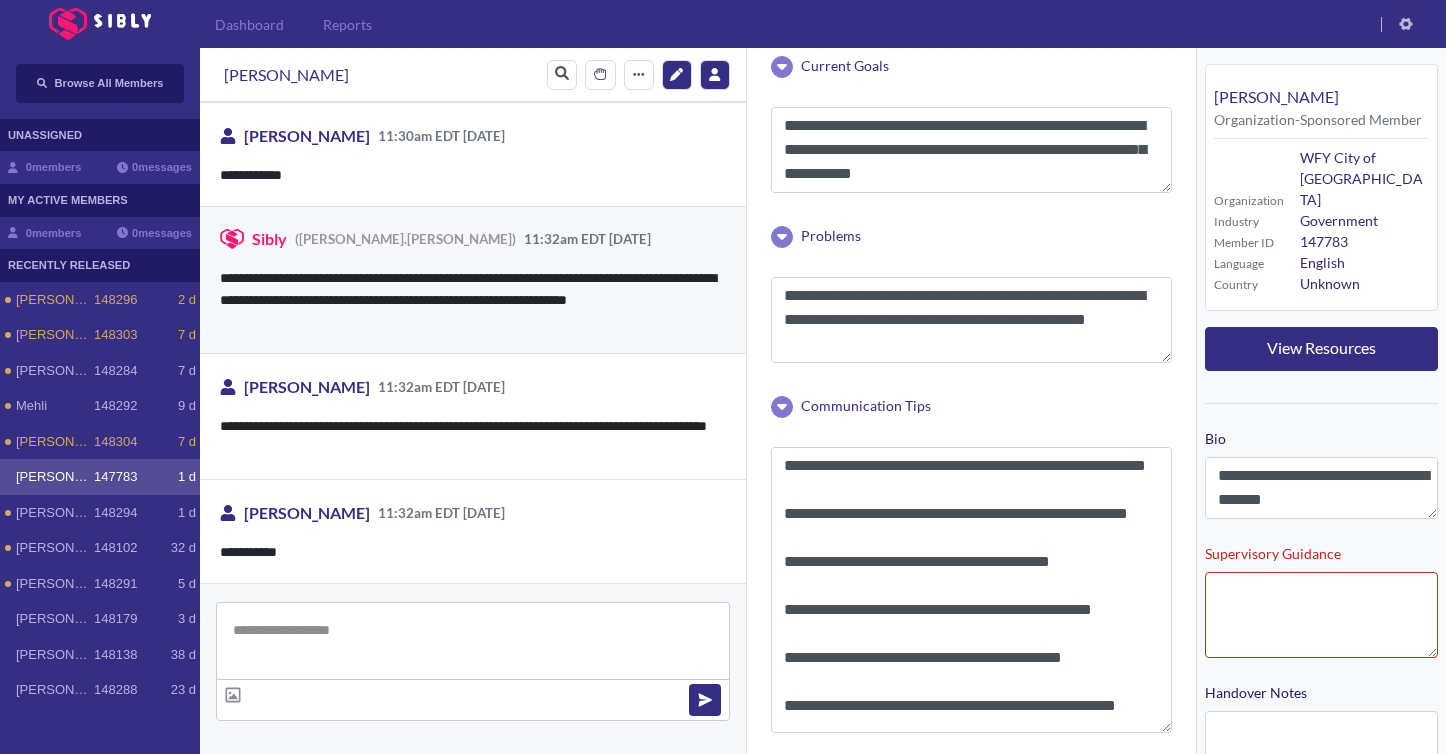 scroll, scrollTop: 242, scrollLeft: 0, axis: vertical 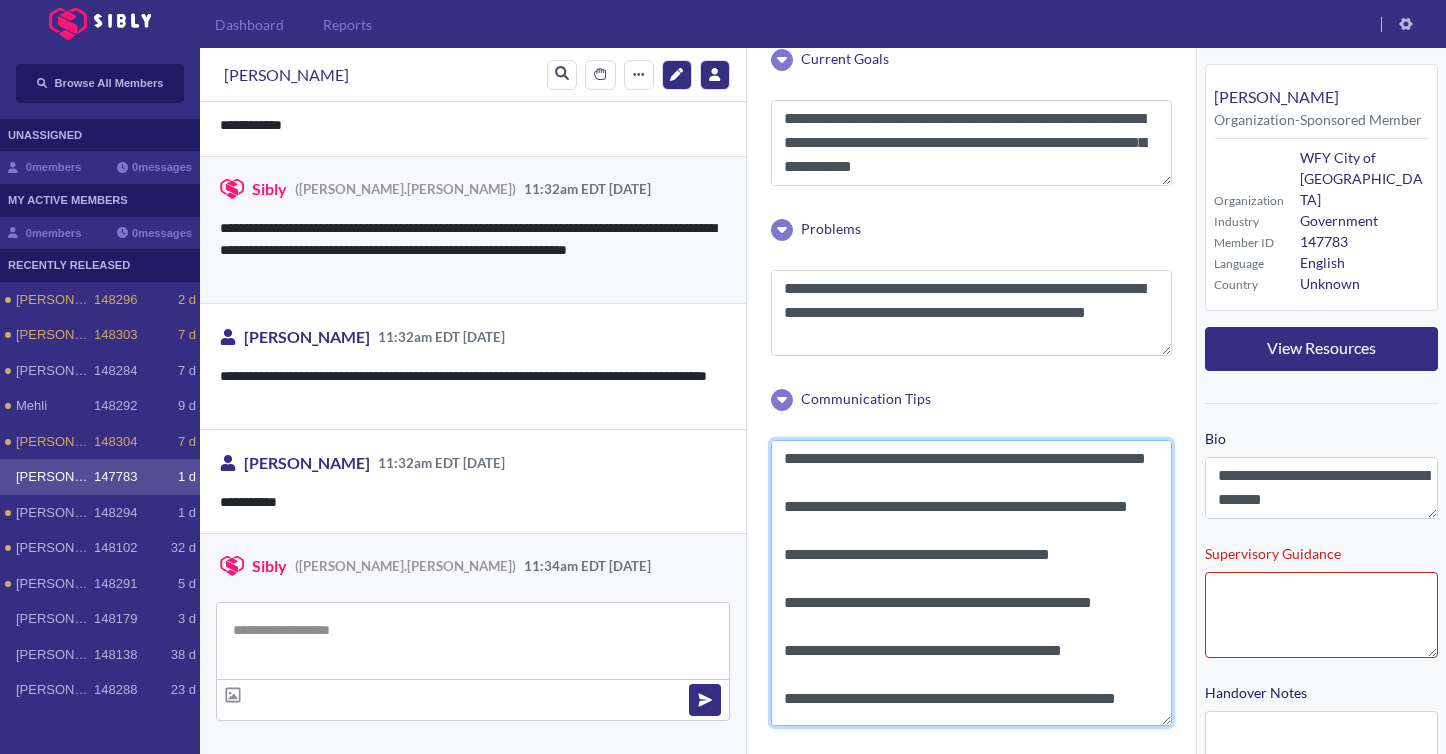 click on "**********" at bounding box center [971, 583] 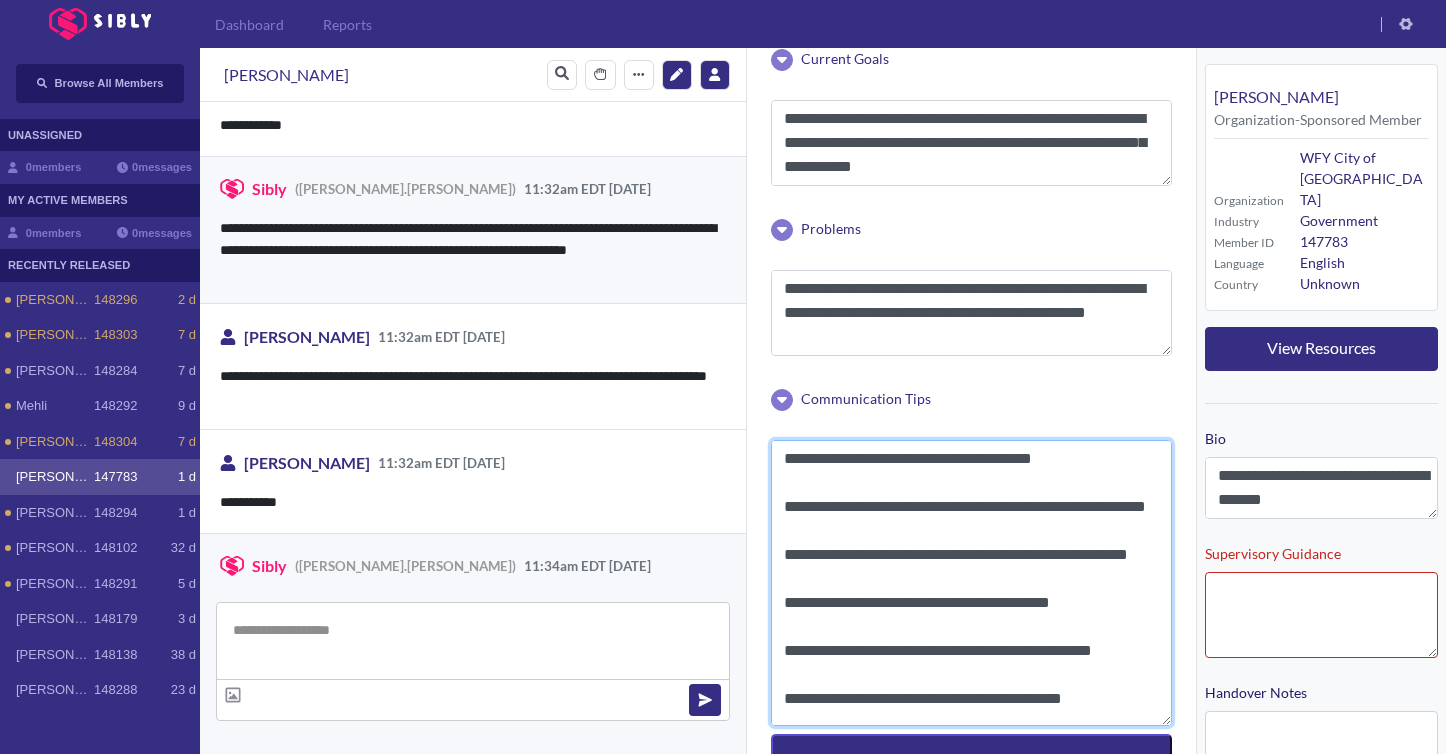 click on "**********" at bounding box center (971, 583) 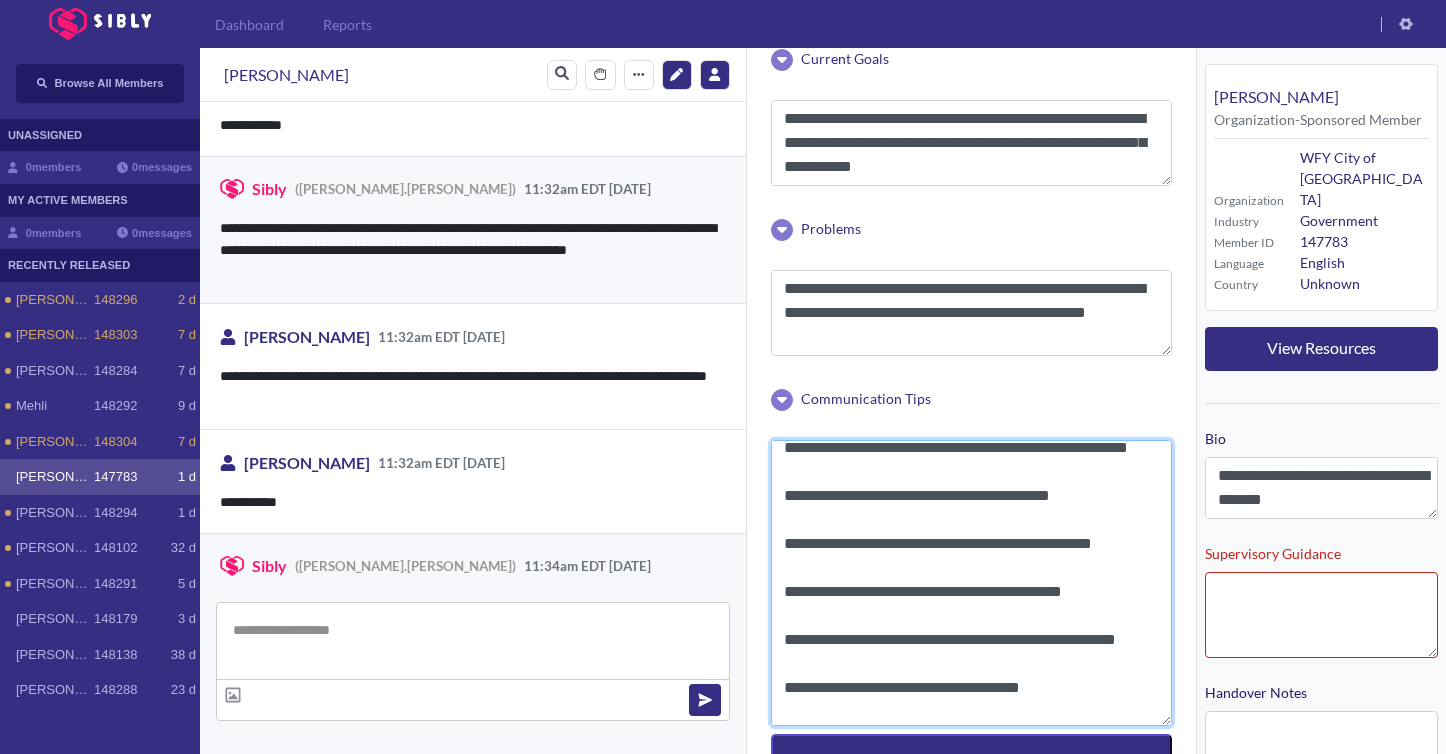 scroll, scrollTop: 0, scrollLeft: 0, axis: both 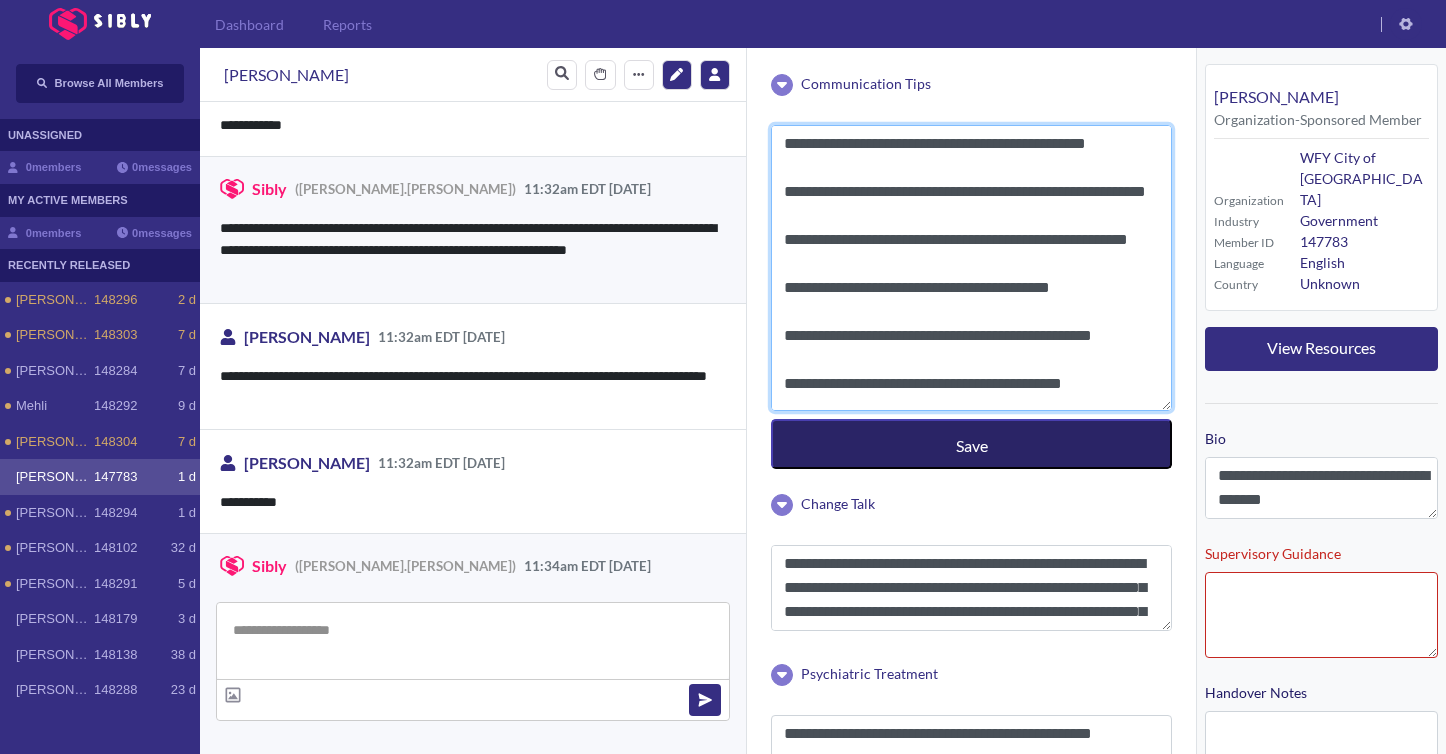 type on "**********" 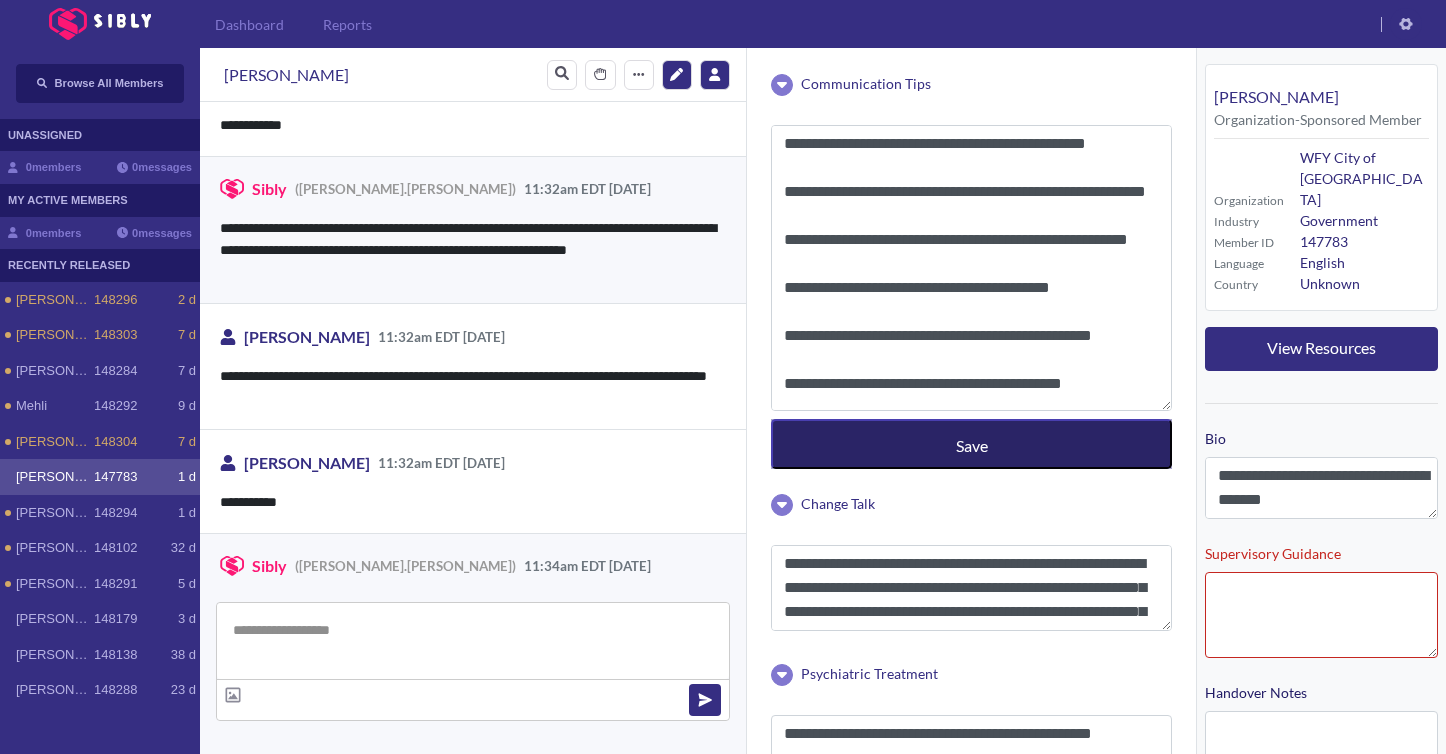 click on "Save" at bounding box center (971, 444) 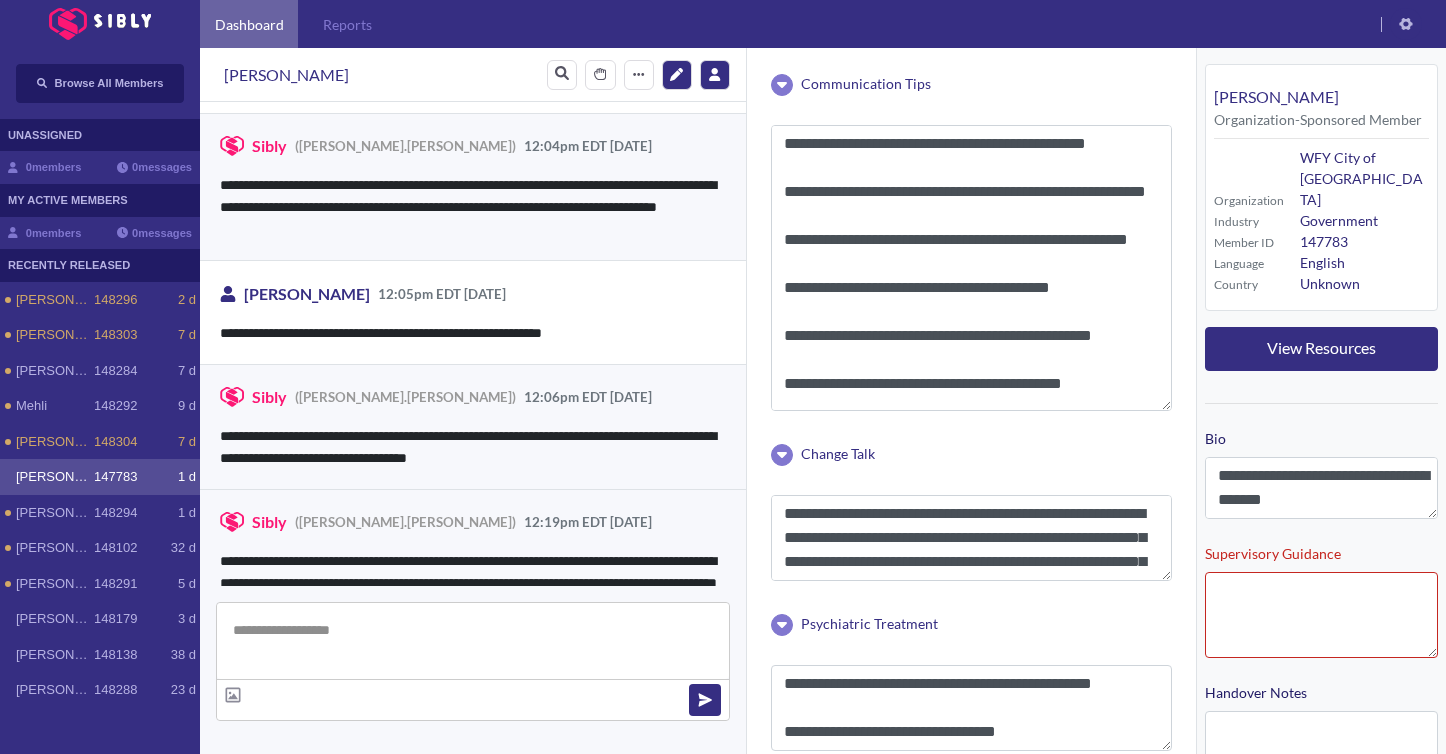 scroll, scrollTop: 3150, scrollLeft: 0, axis: vertical 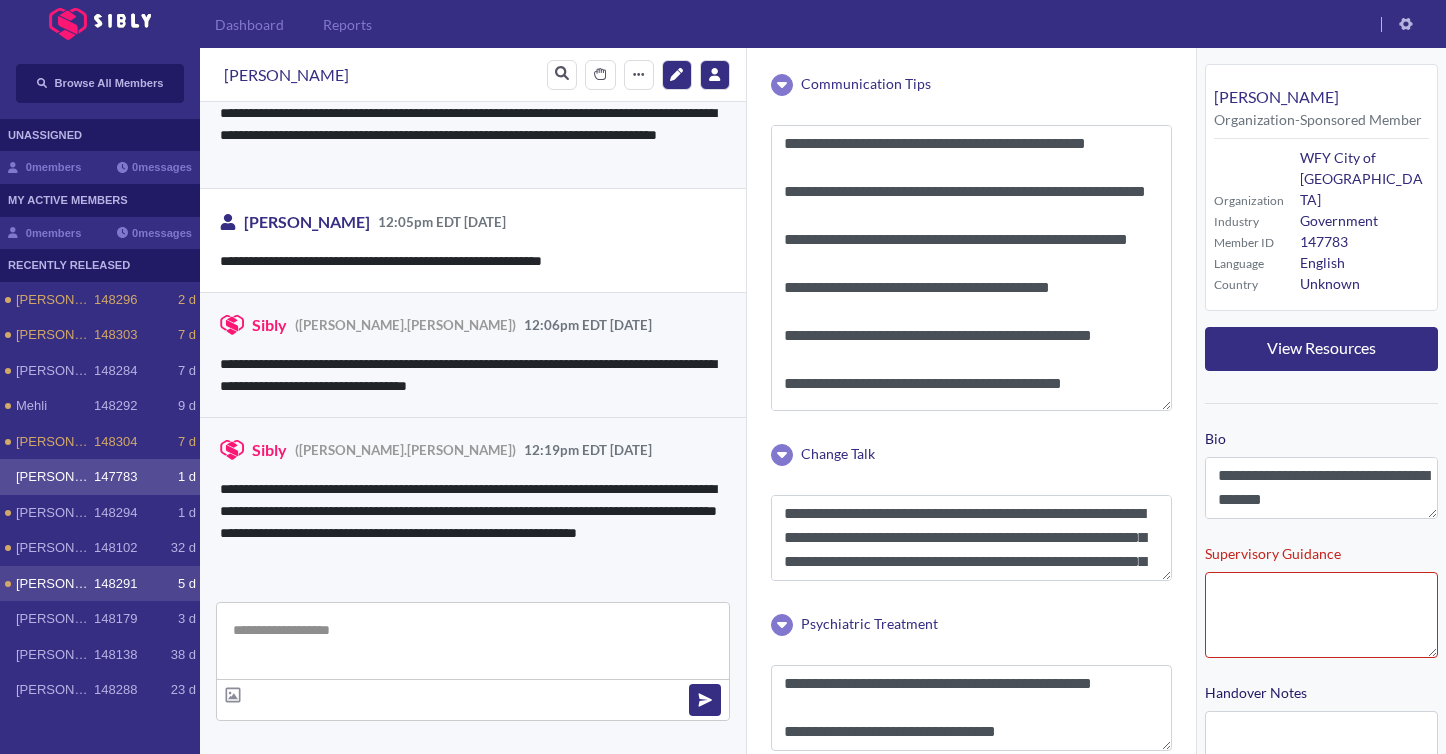 click on "[PERSON_NAME] 148291 5 d" at bounding box center (106, 584) 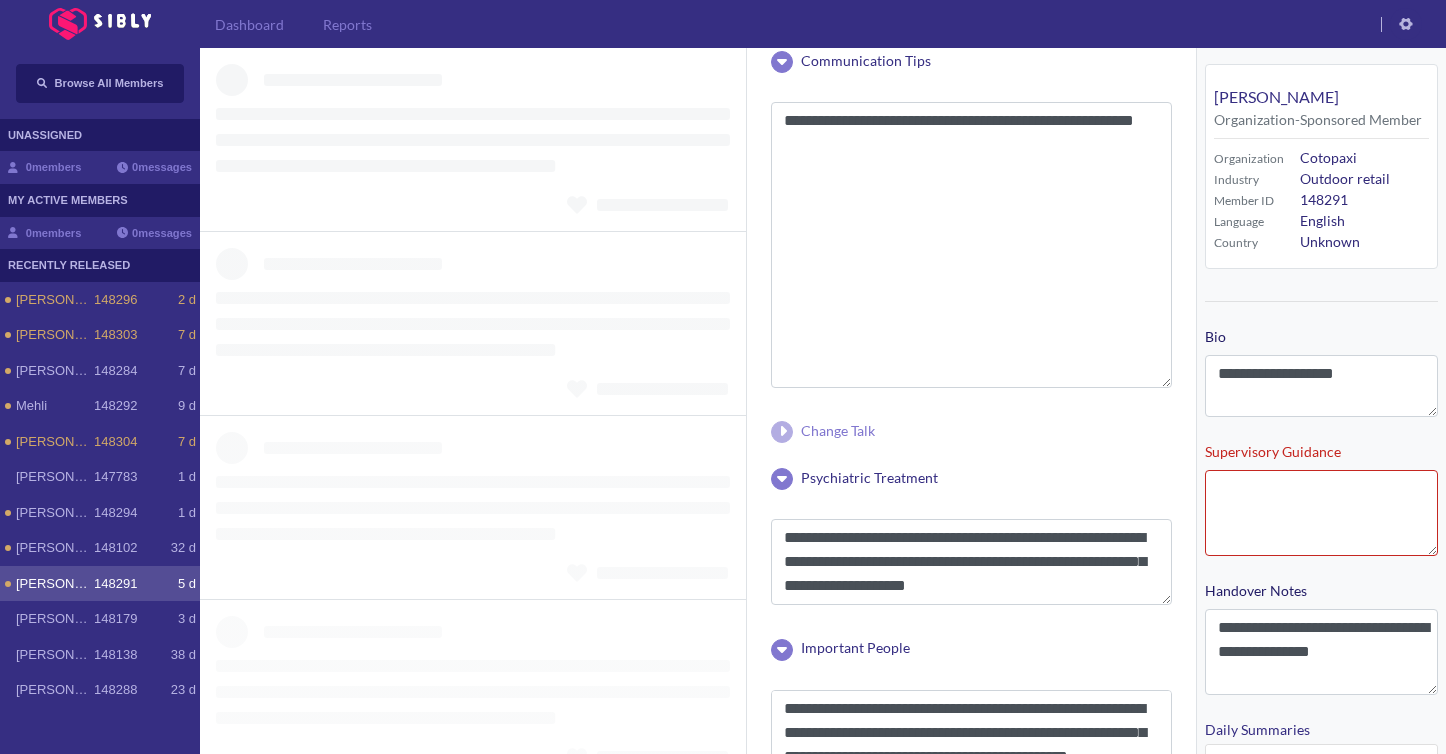 scroll, scrollTop: 317, scrollLeft: 0, axis: vertical 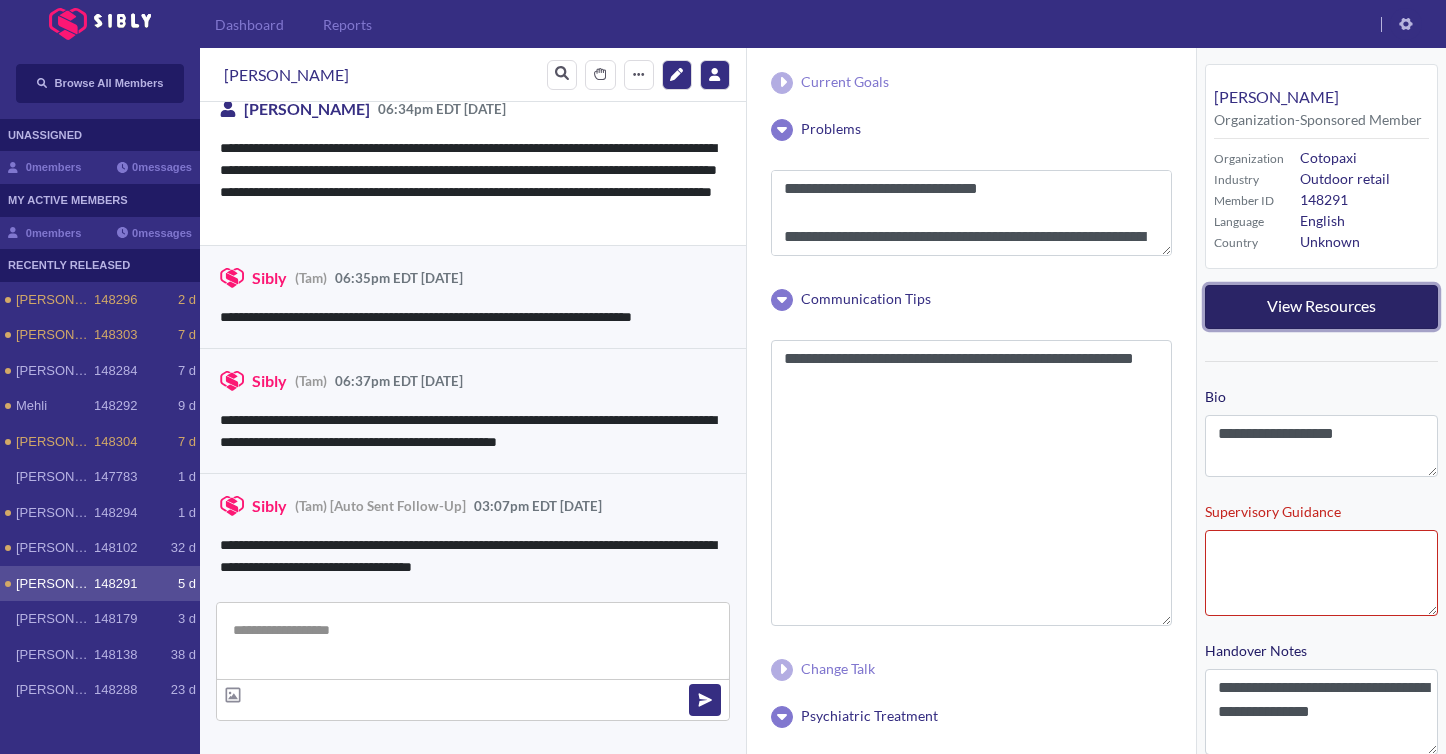 click on "View Resources" at bounding box center [1321, 307] 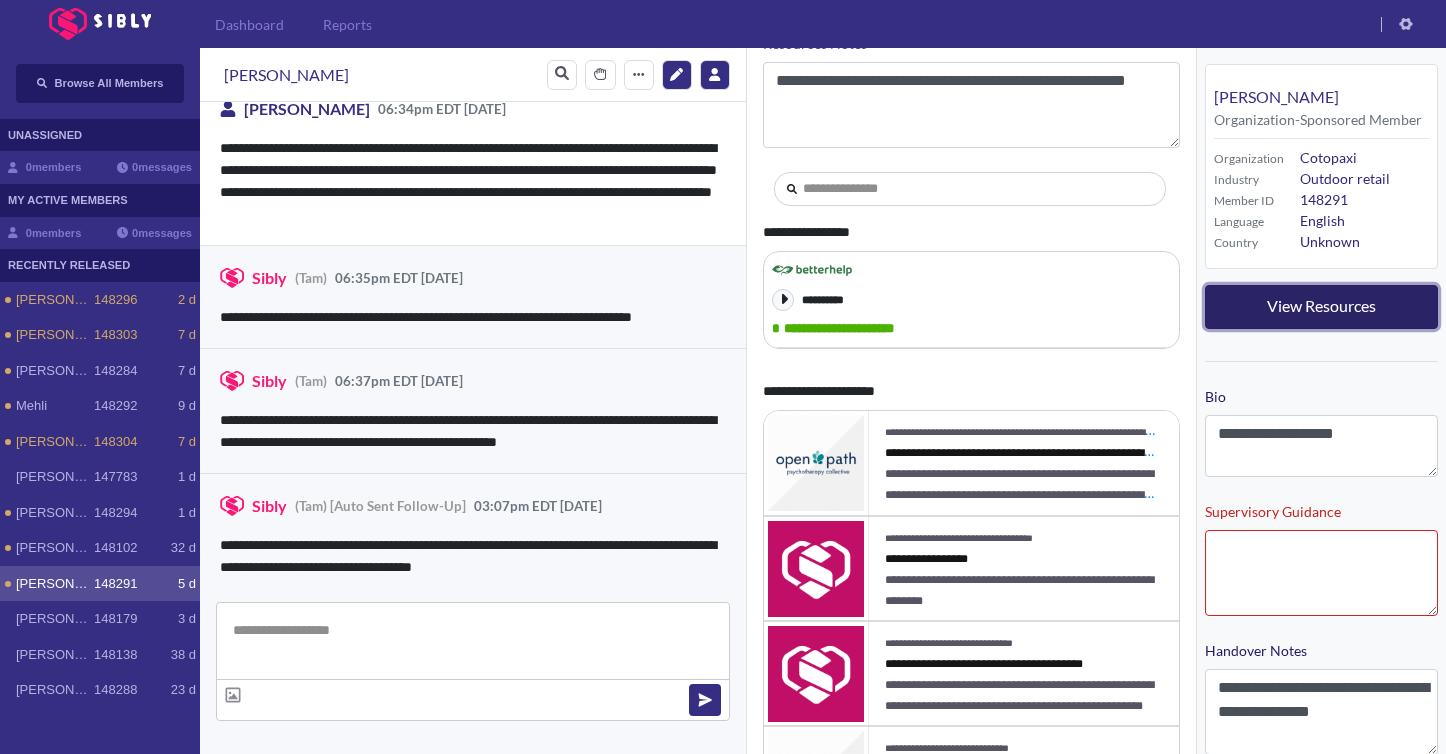scroll, scrollTop: 173, scrollLeft: 0, axis: vertical 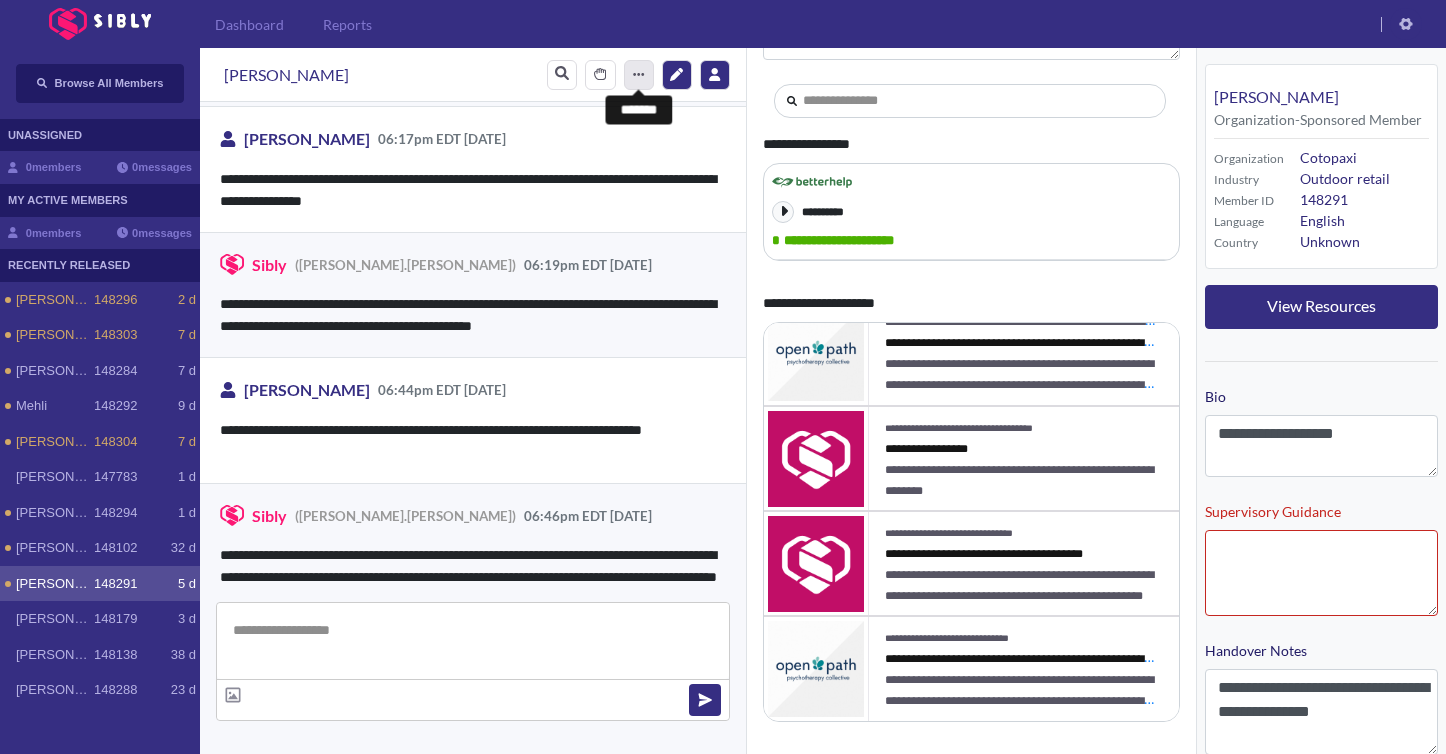 click 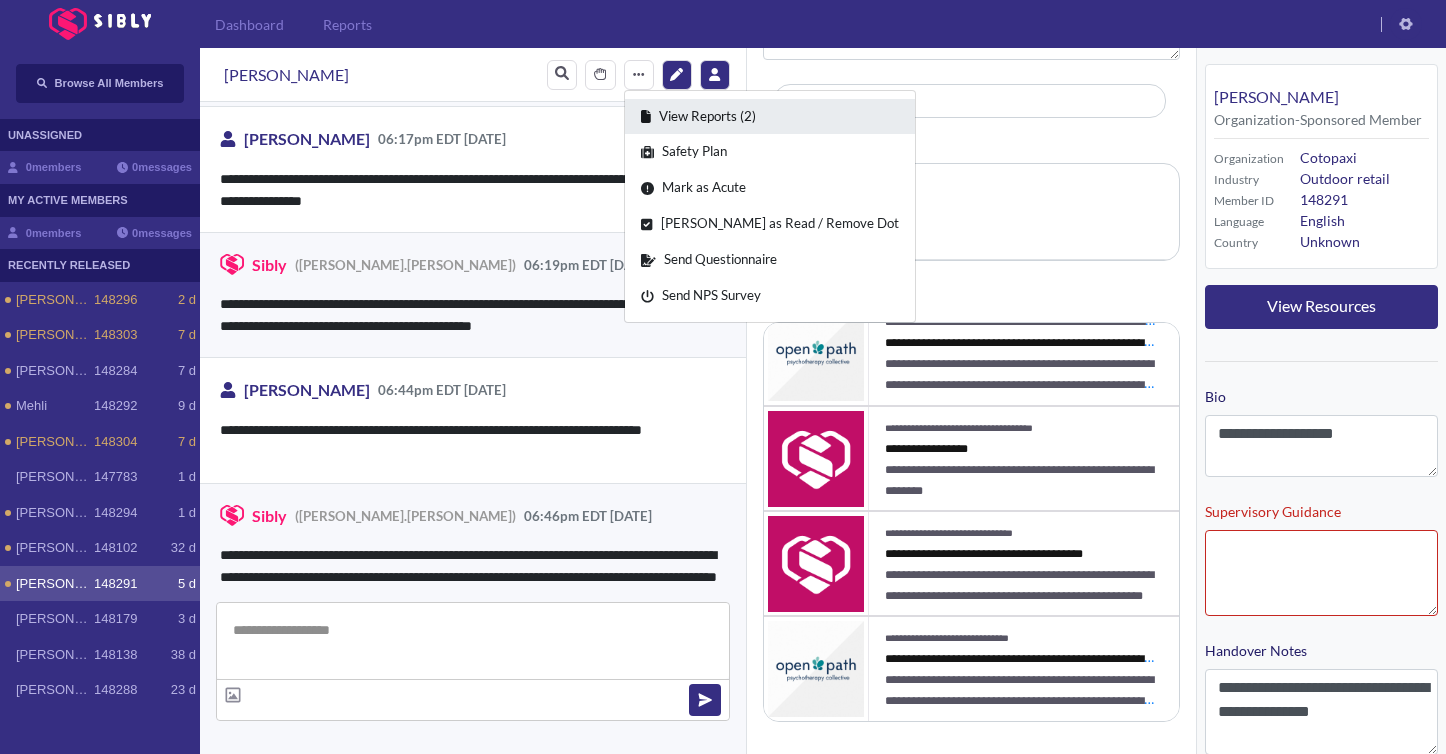 click on "View Reports (2)" at bounding box center [770, 117] 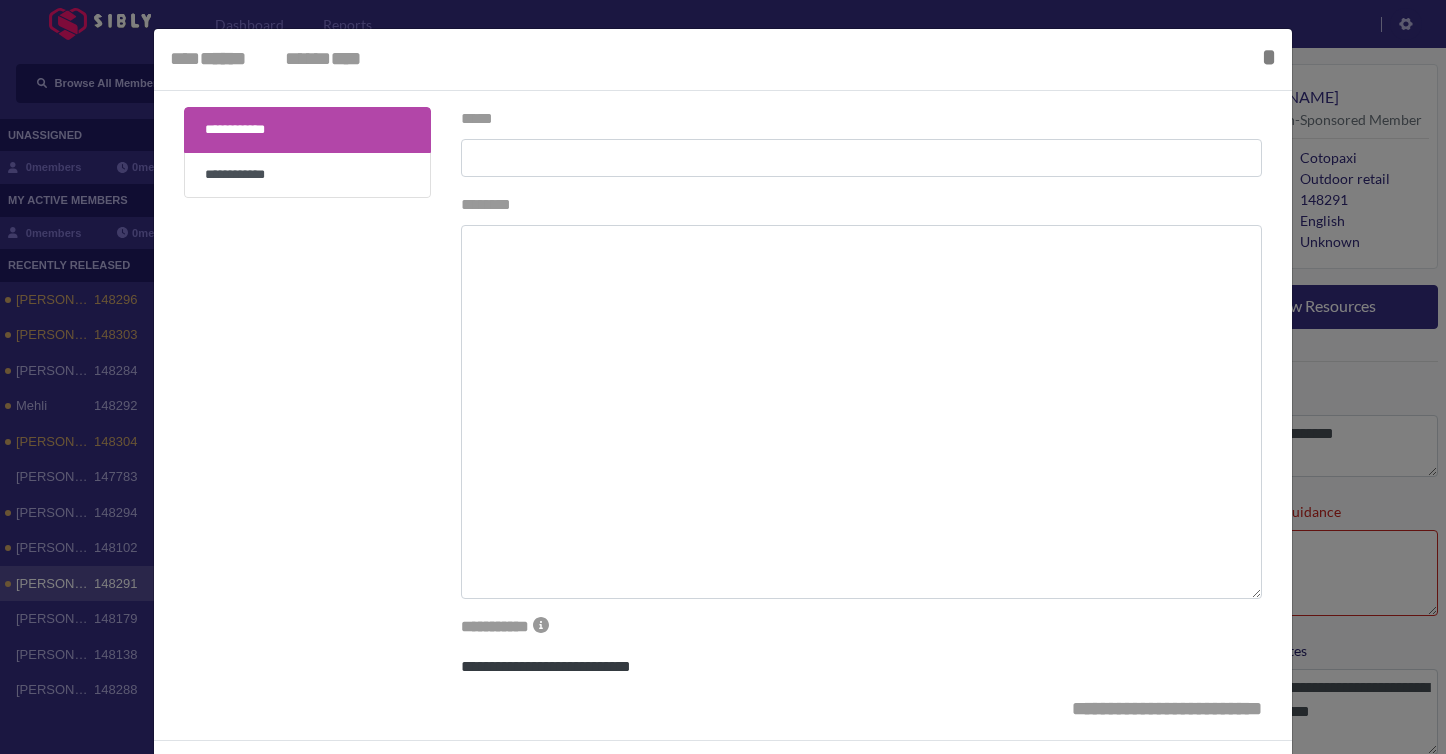 type on "**********" 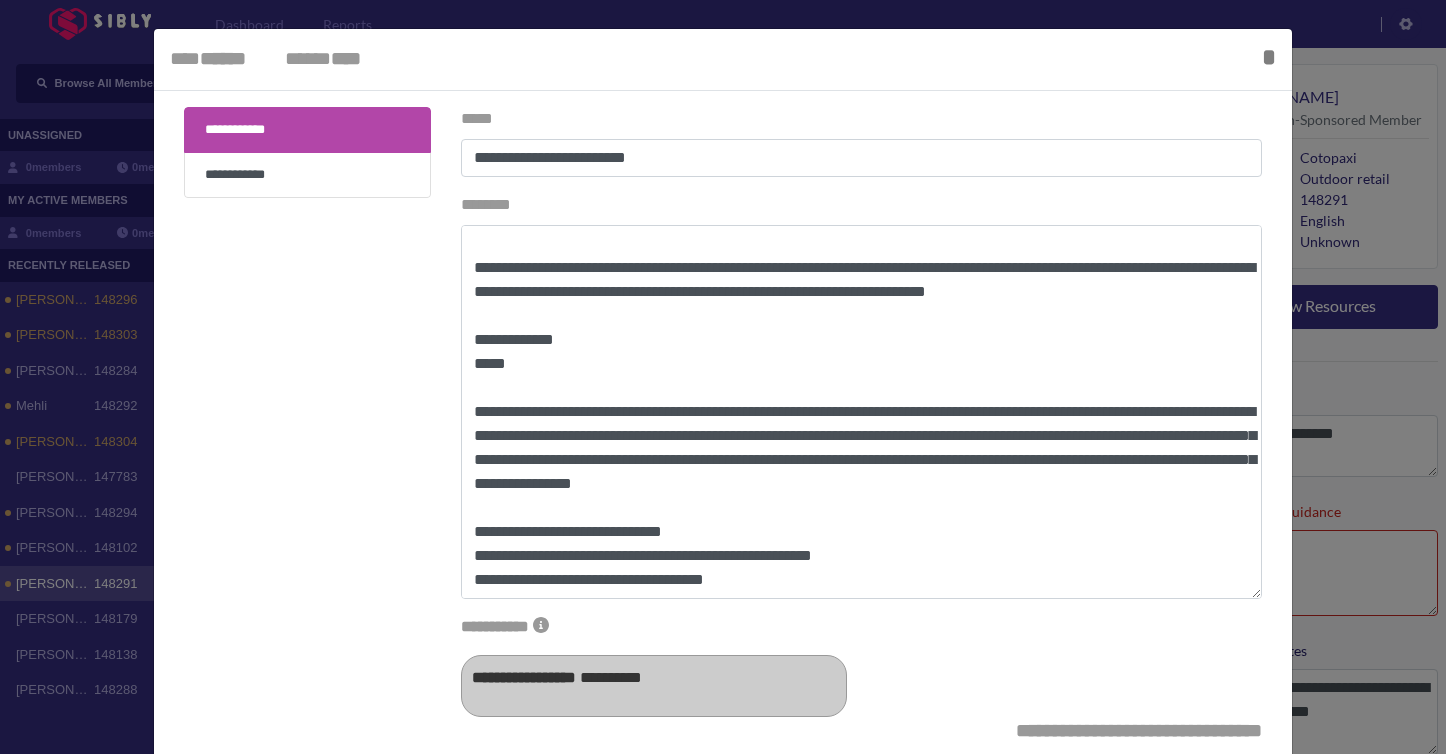 scroll, scrollTop: 408, scrollLeft: 0, axis: vertical 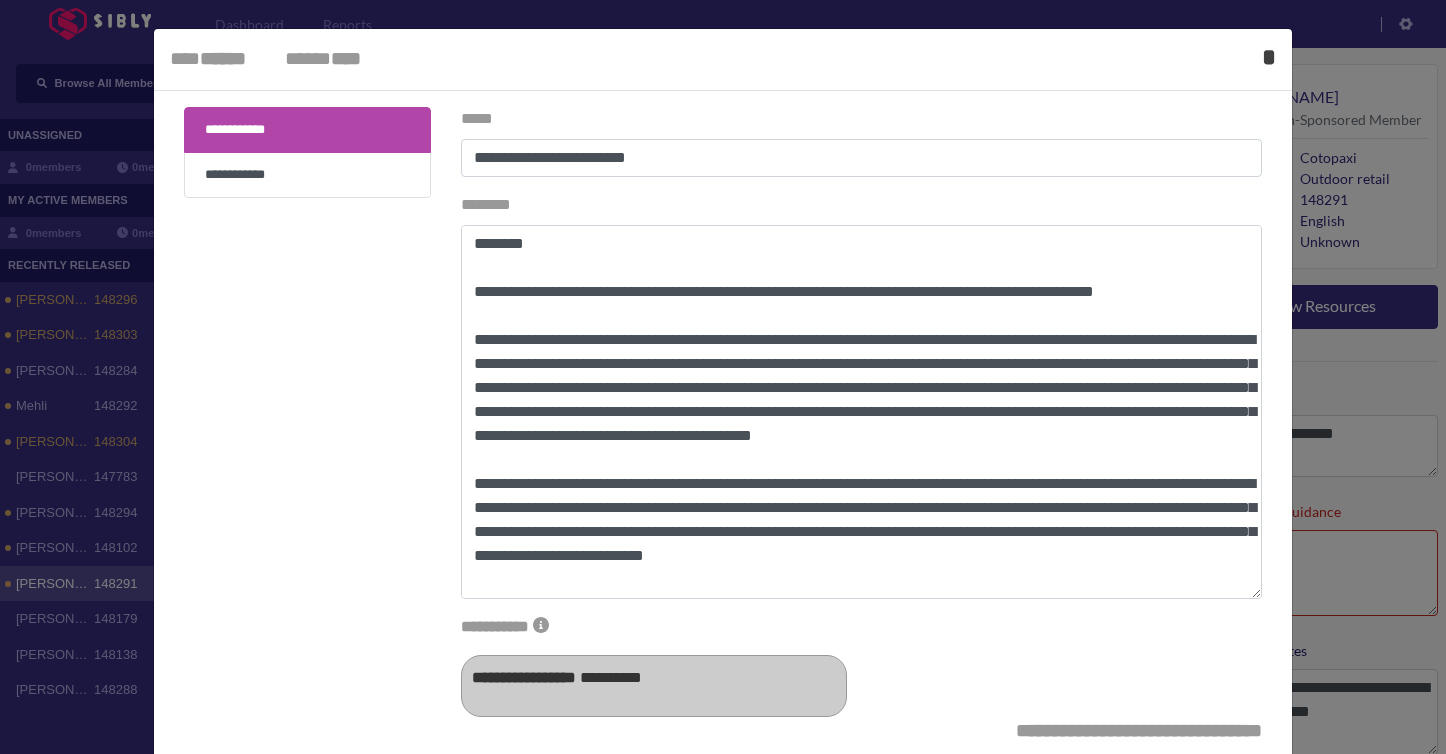 click on "*" at bounding box center (1269, 57) 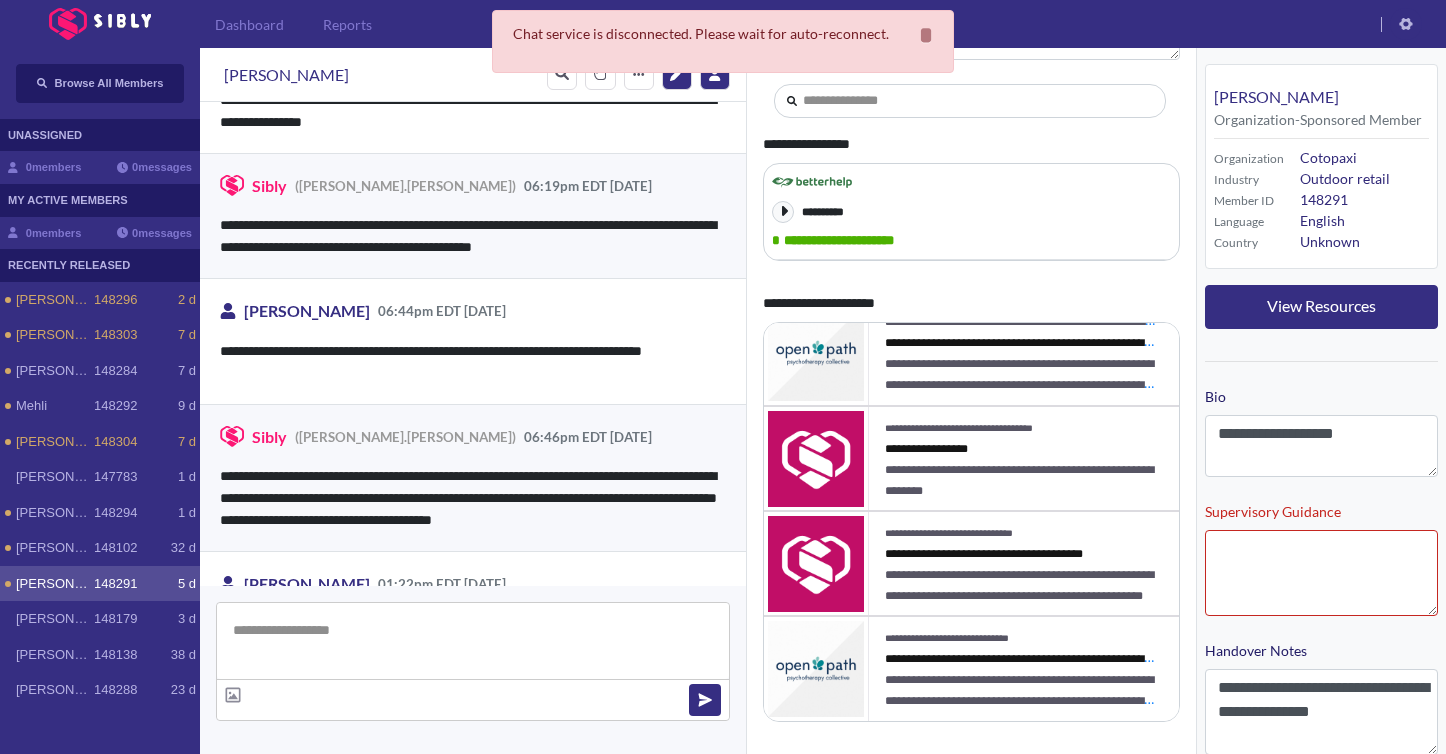 scroll, scrollTop: 4853, scrollLeft: 0, axis: vertical 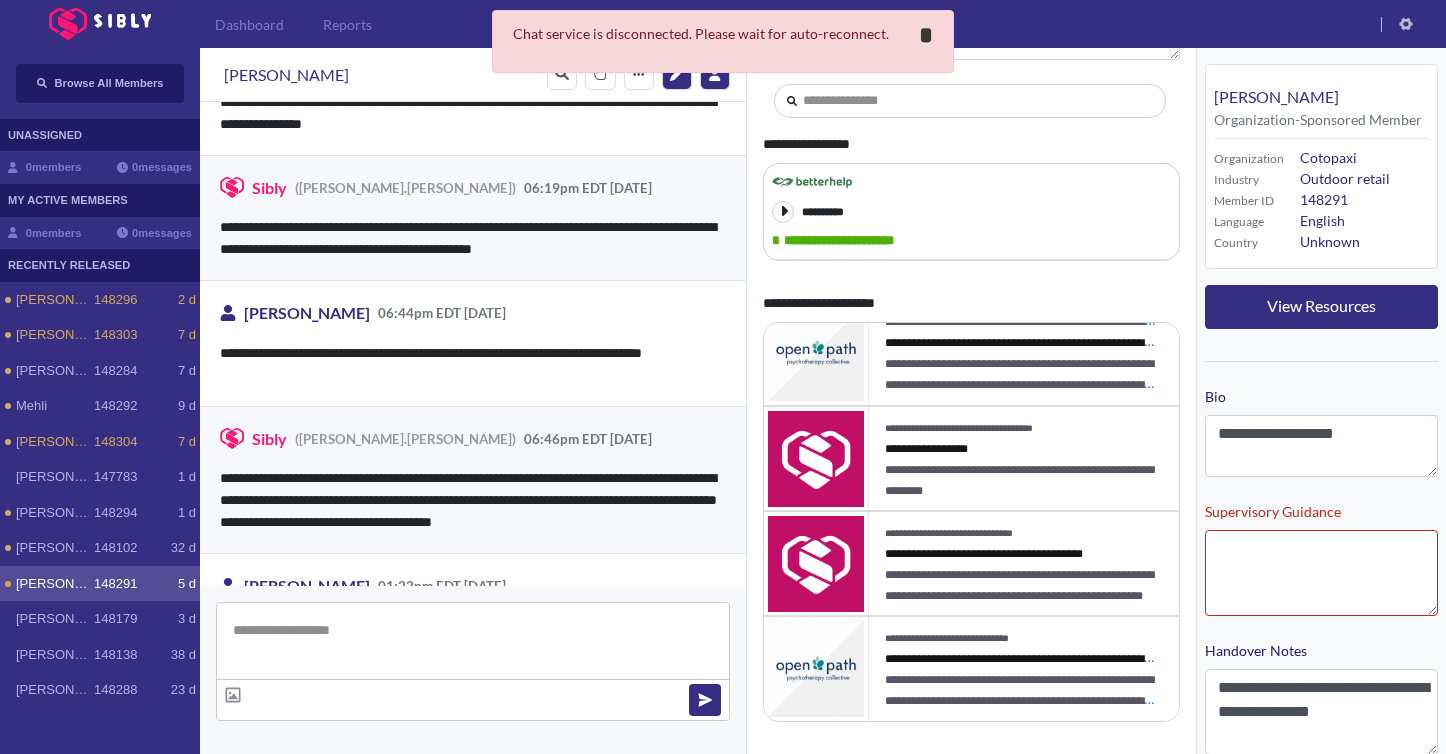 click on "*" at bounding box center [926, 35] 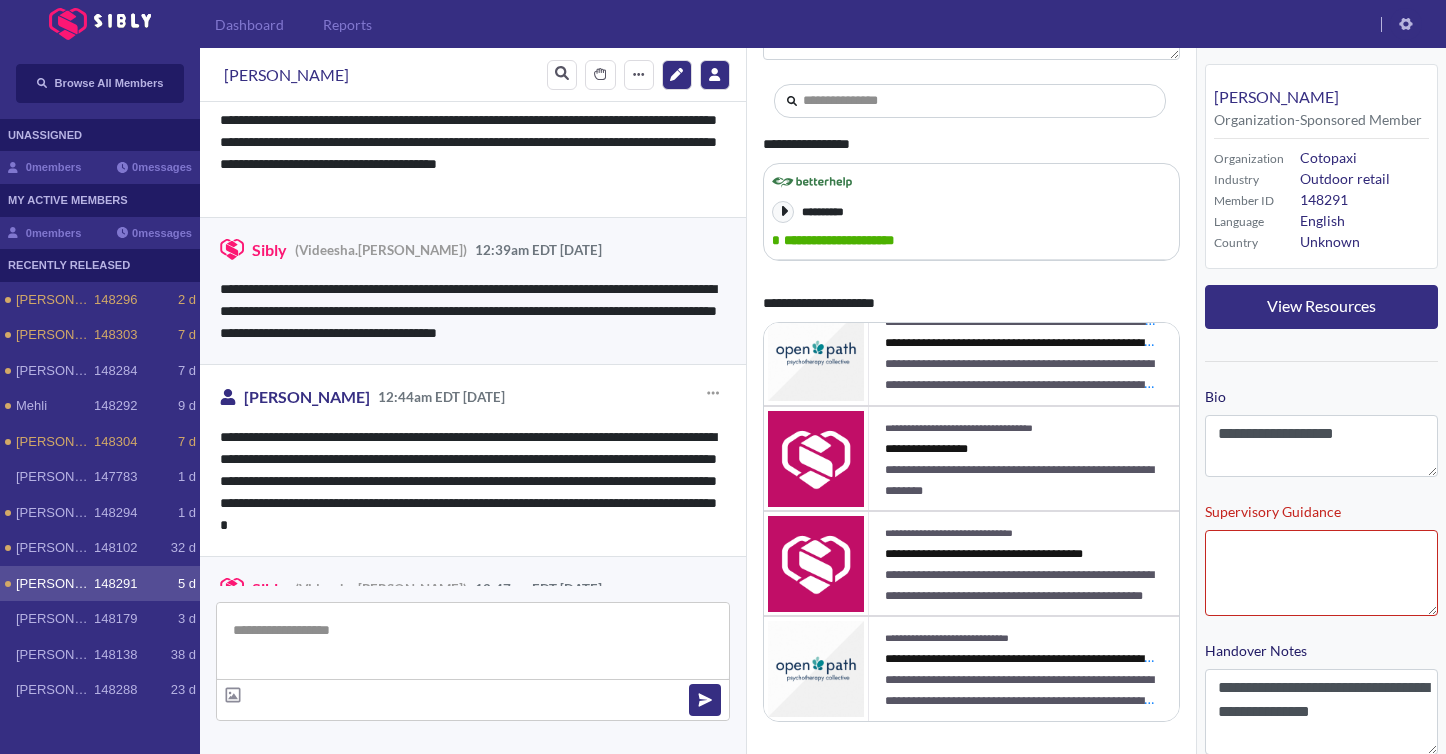 scroll, scrollTop: 10095, scrollLeft: 0, axis: vertical 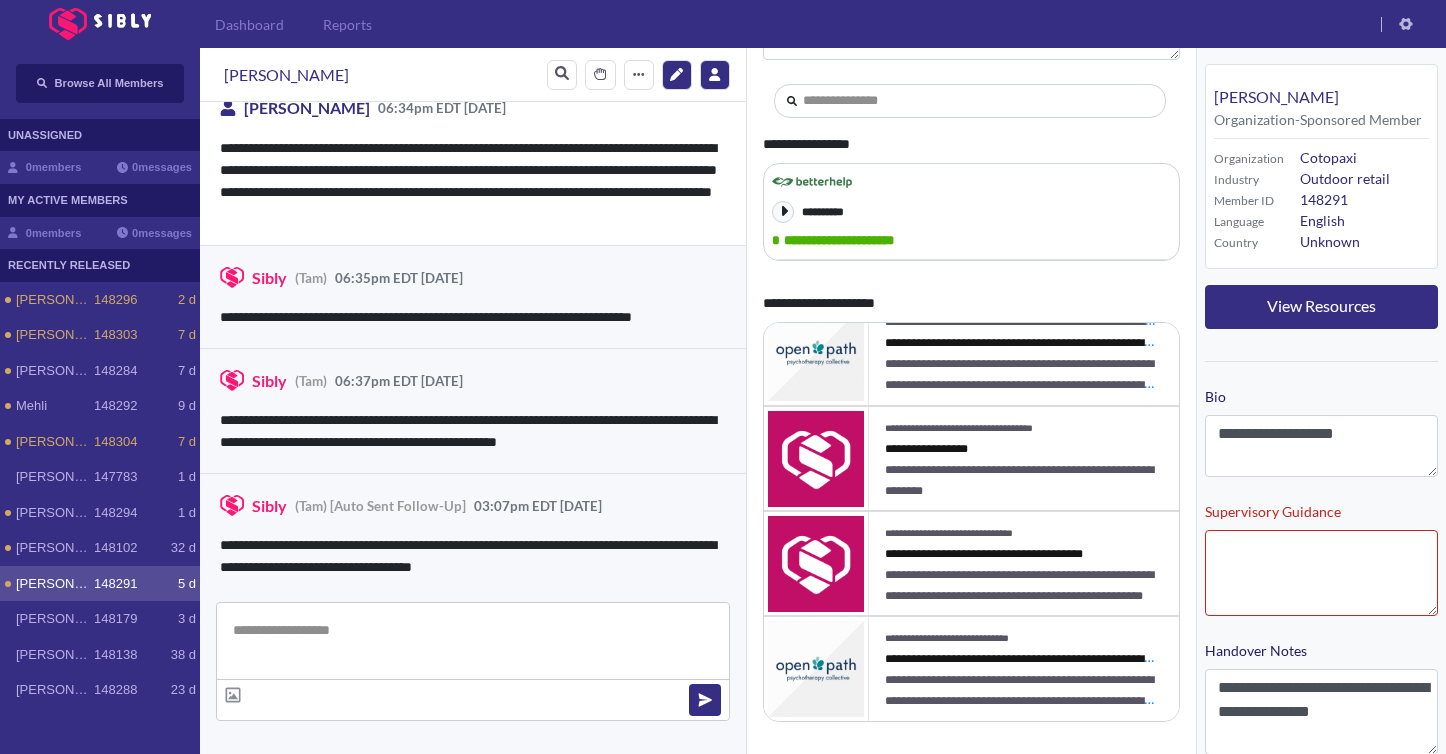 click on "**********" at bounding box center [473, 431] 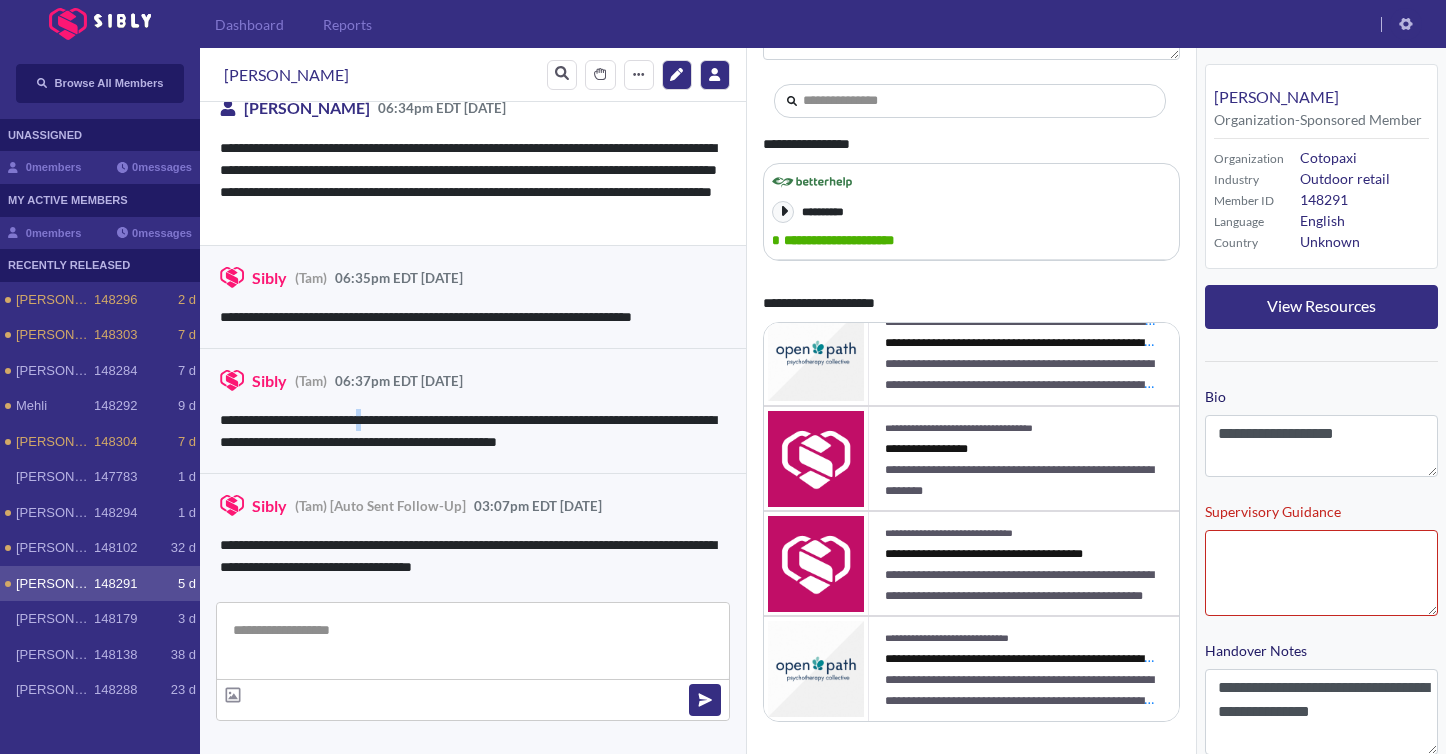 click on "**********" at bounding box center (473, 431) 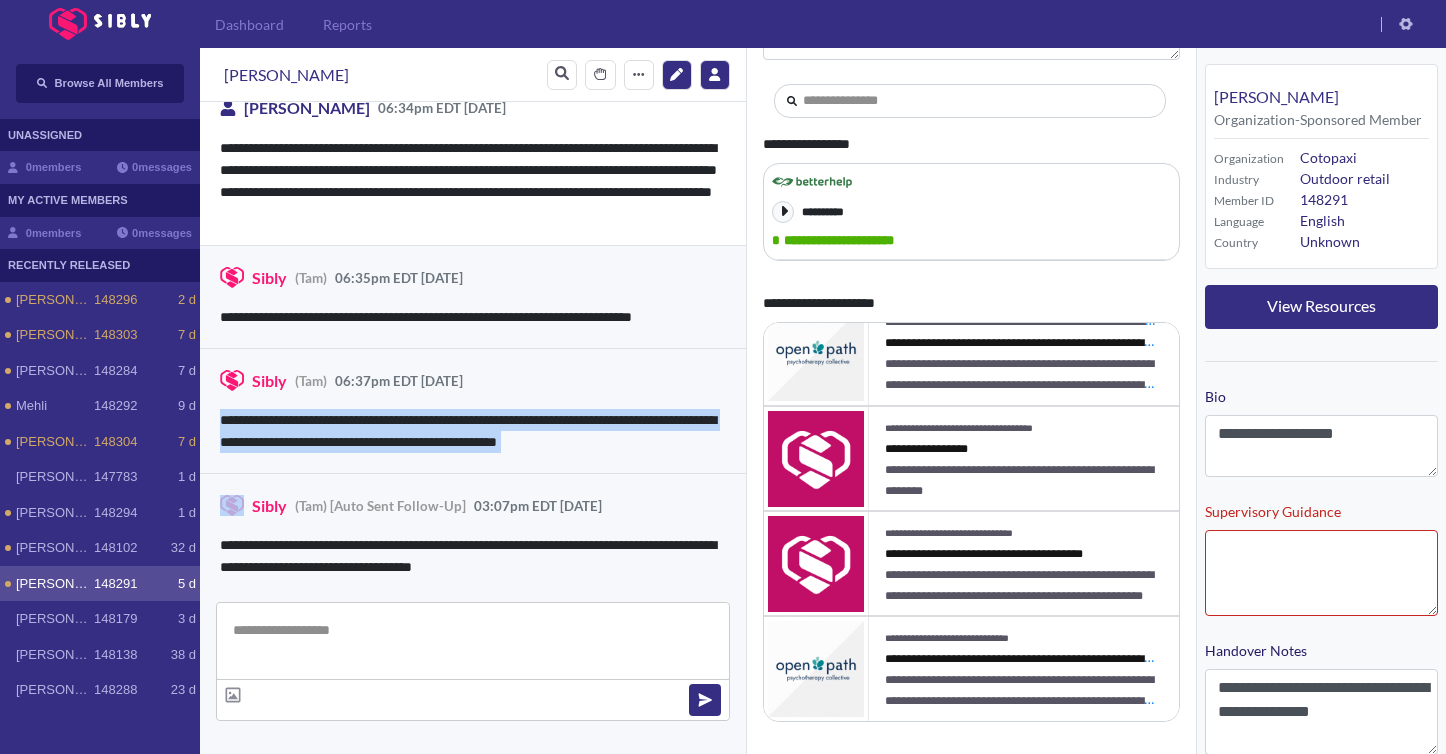 click on "**********" at bounding box center [473, 431] 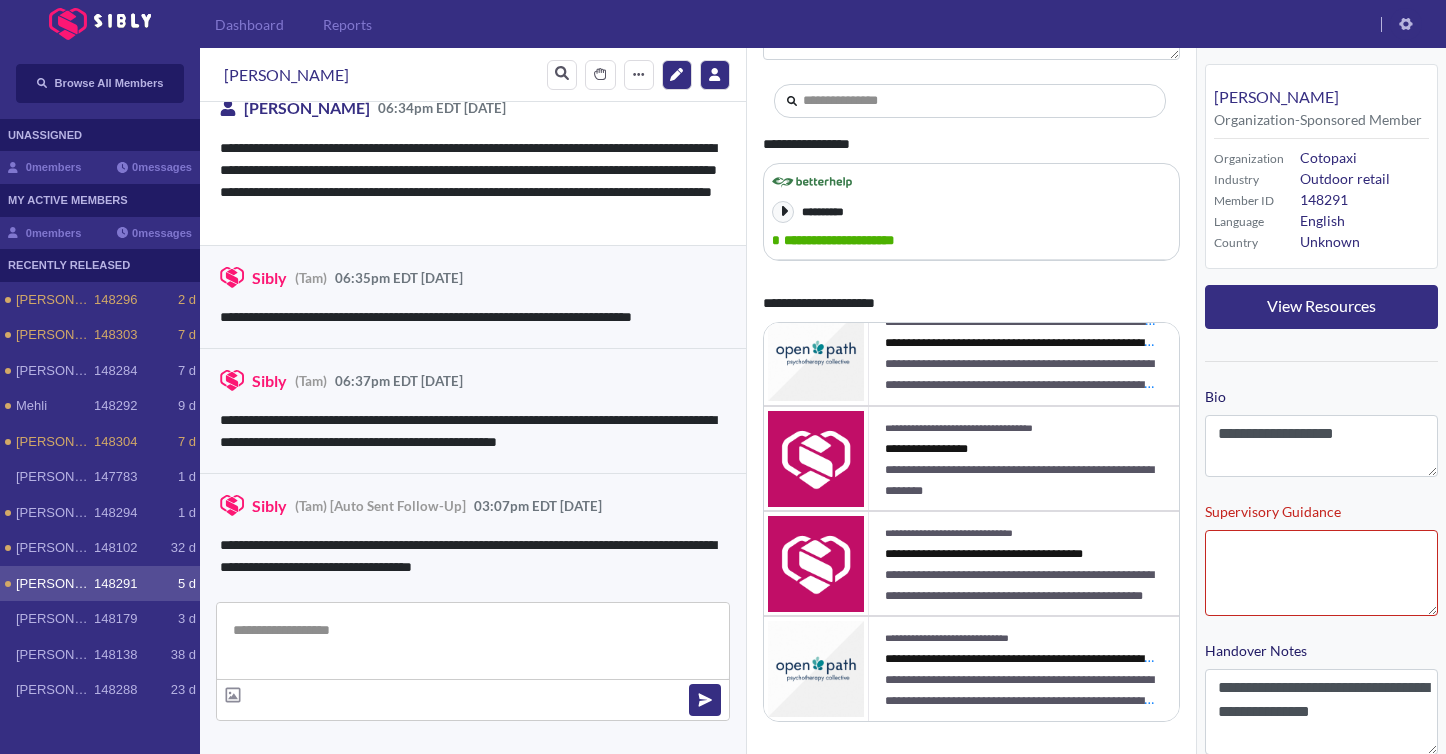 click on "**********" at bounding box center (473, 411) 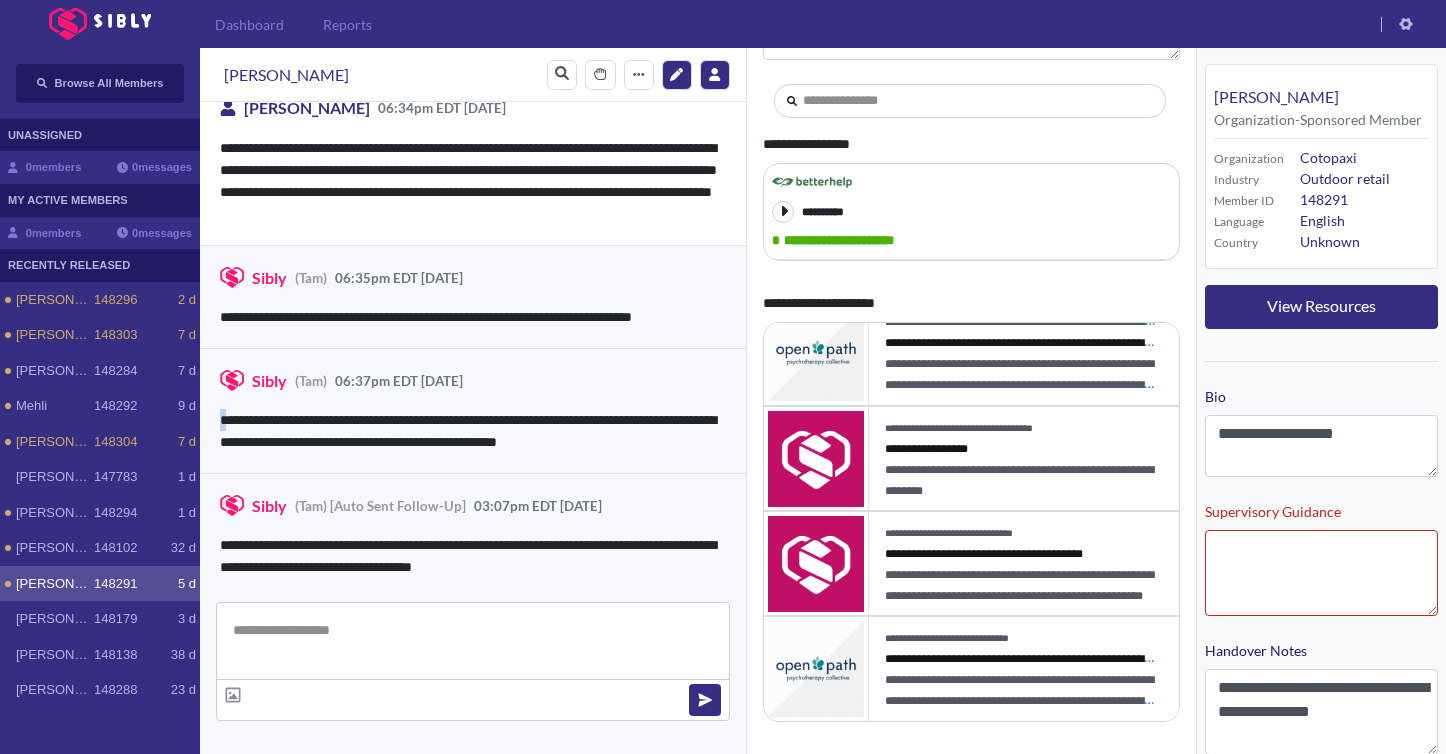 click on "**********" at bounding box center [473, 411] 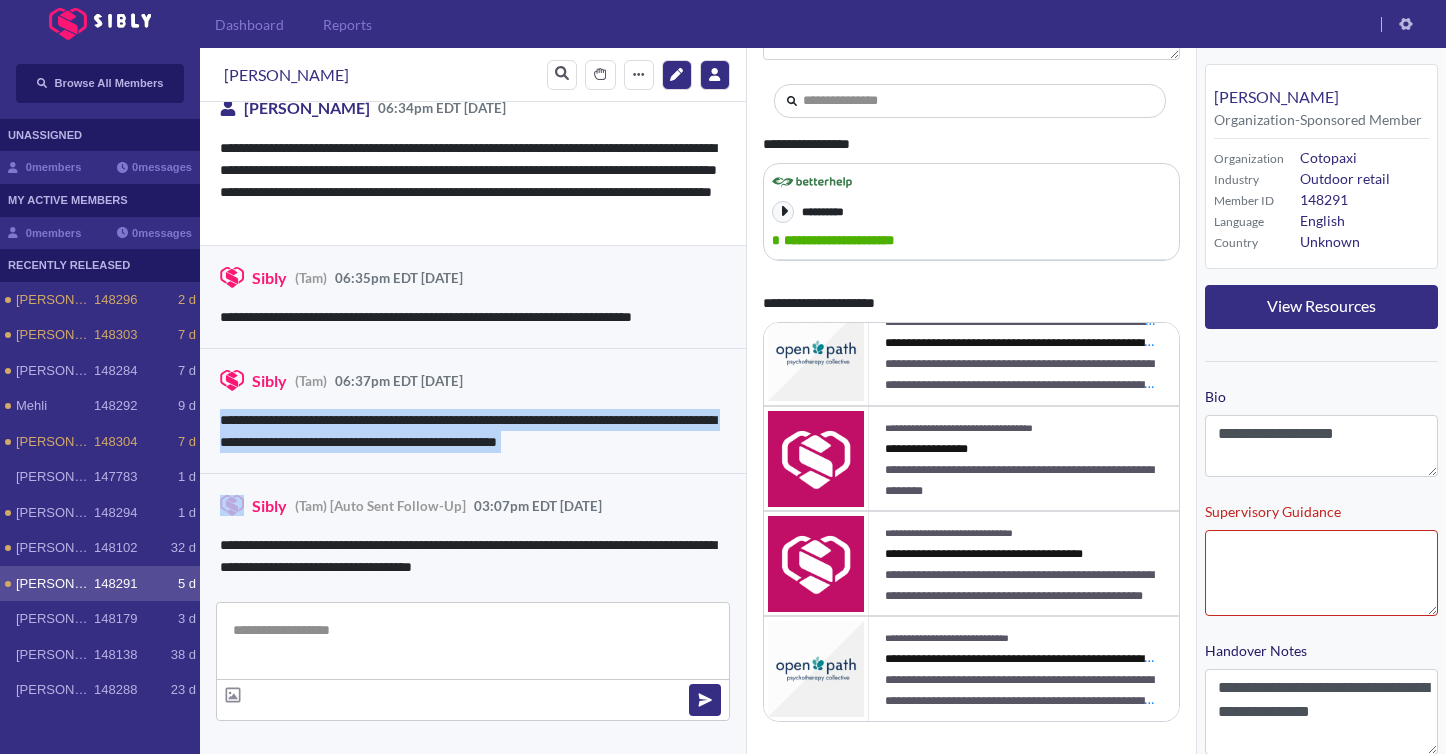 click on "**********" at bounding box center (473, 411) 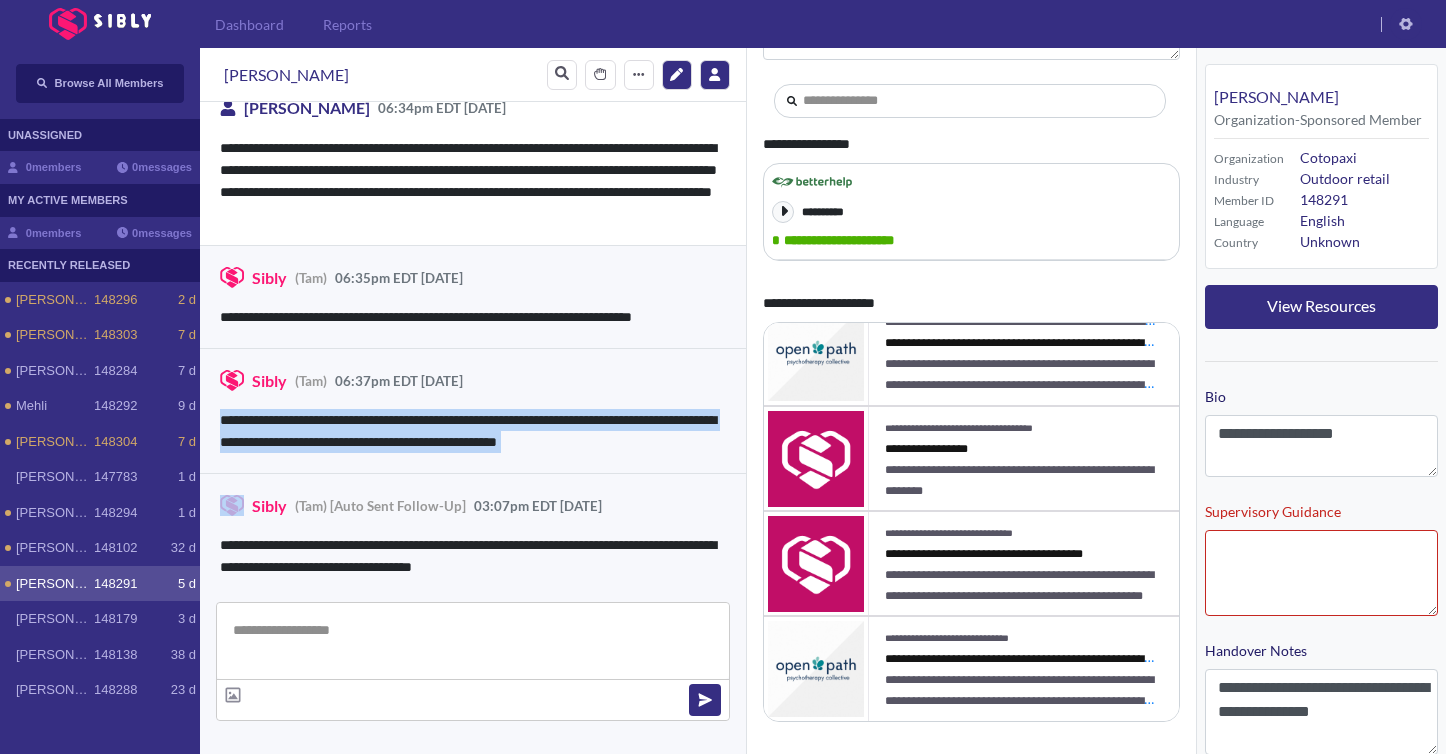 click on "**********" at bounding box center (473, 431) 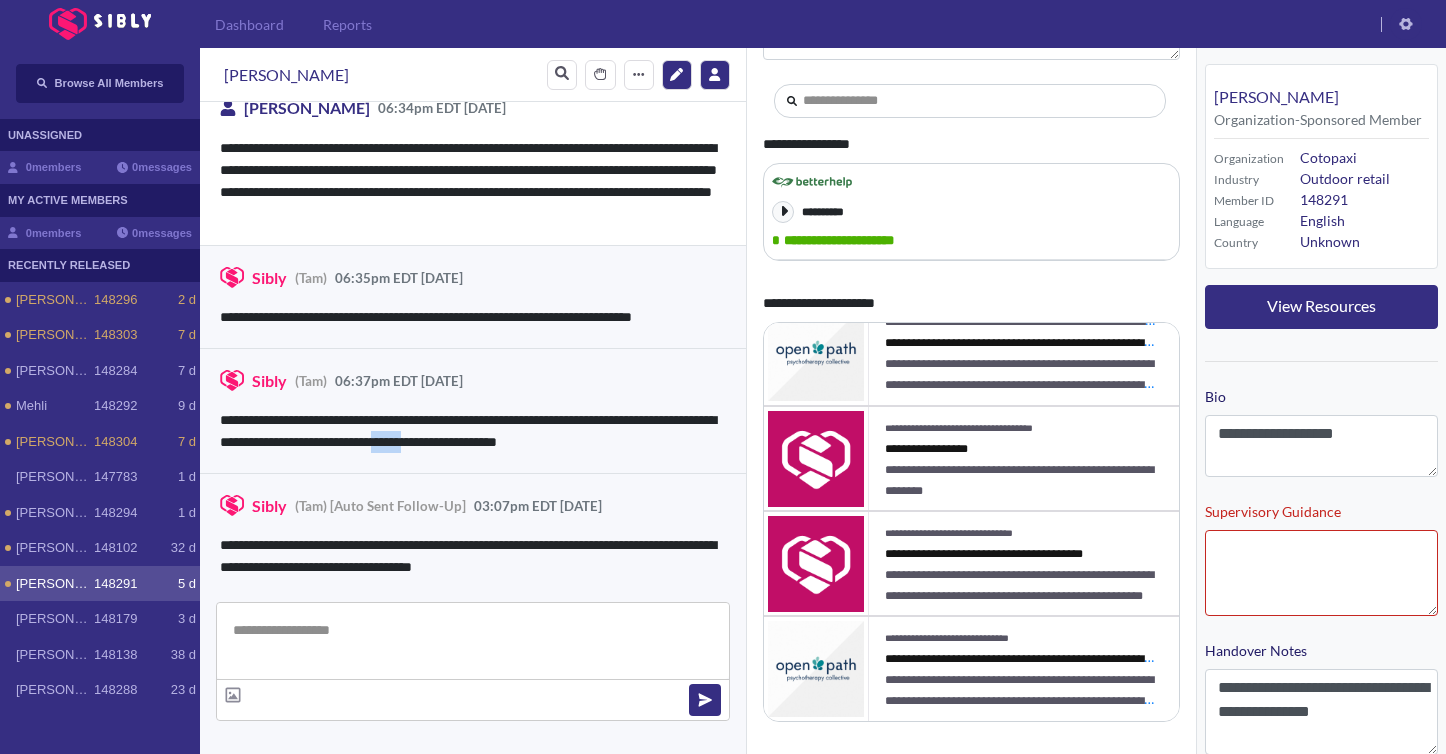 click on "**********" at bounding box center [473, 431] 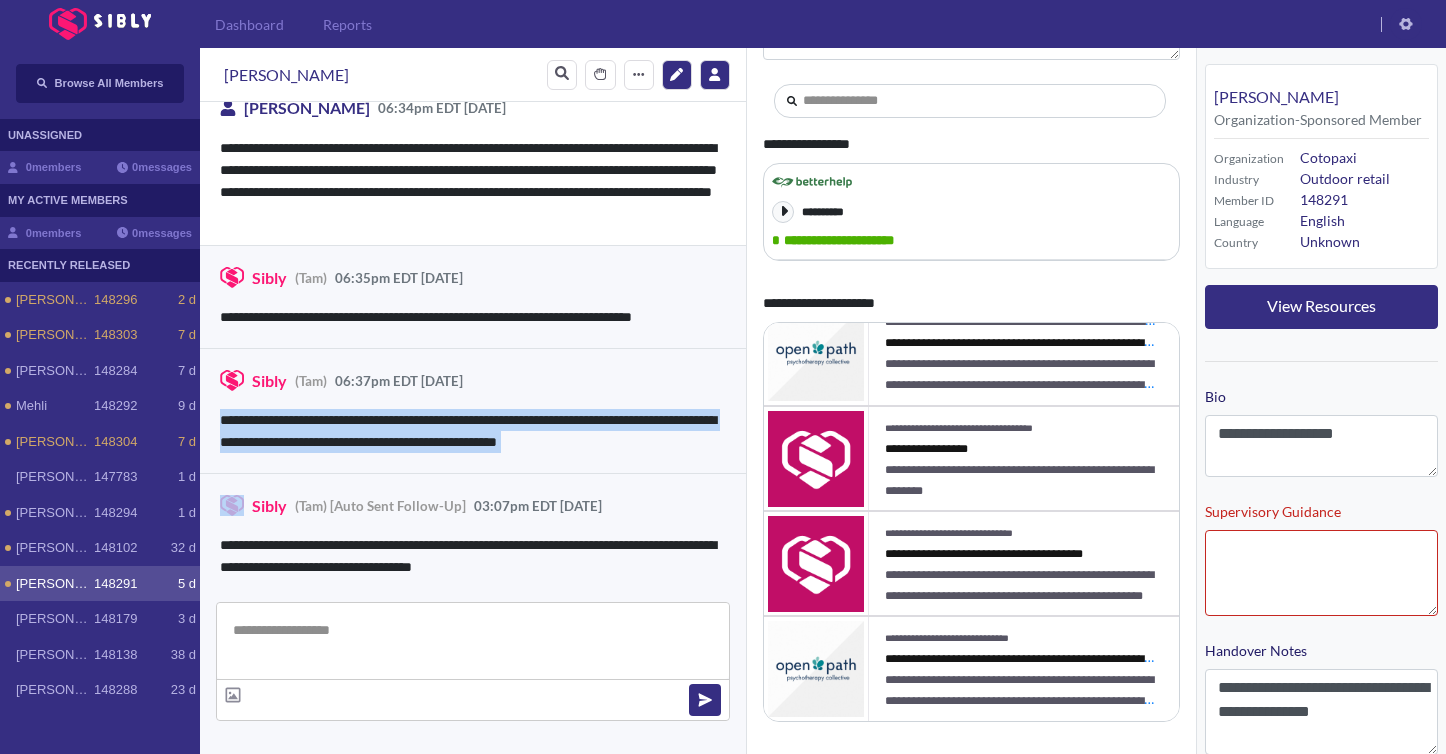 click on "**********" at bounding box center (473, 431) 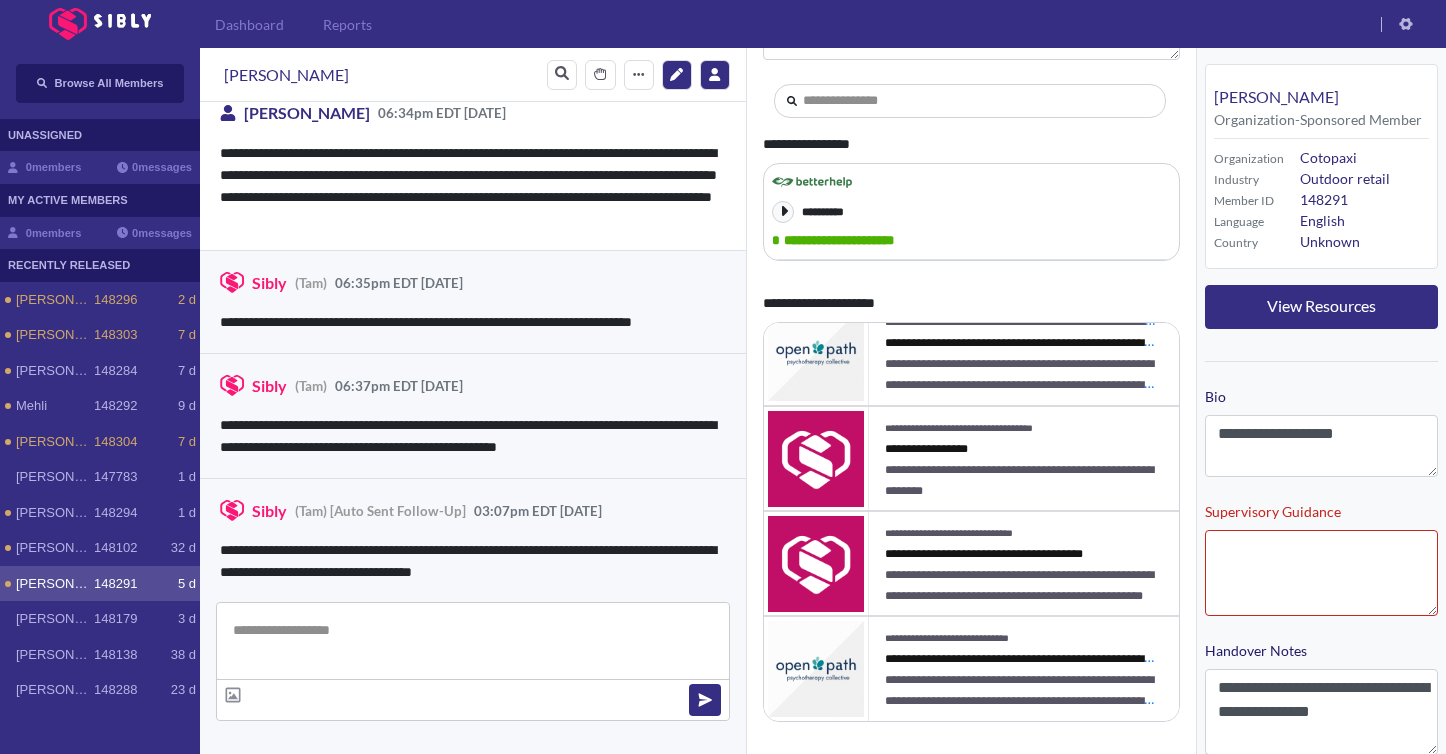 scroll, scrollTop: 10095, scrollLeft: 0, axis: vertical 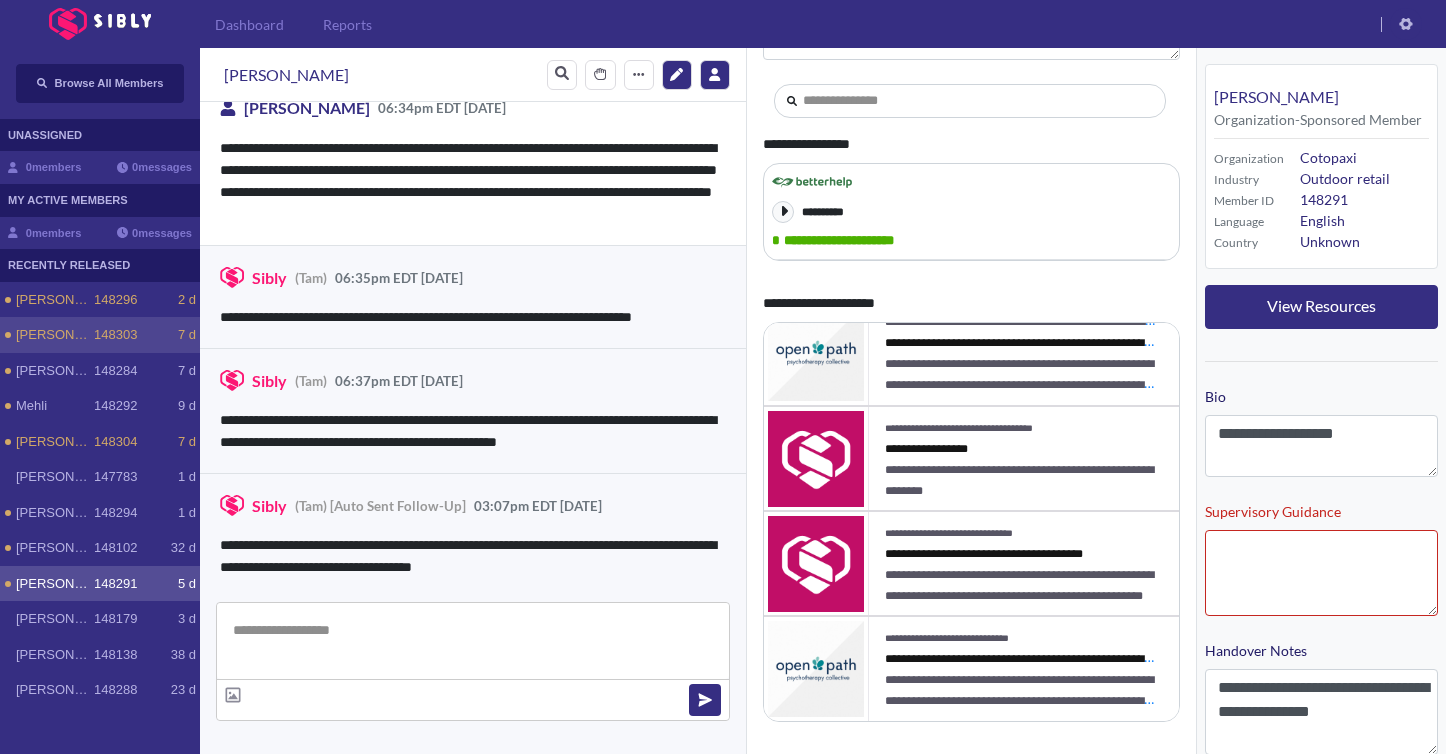 click on "148303" at bounding box center [115, 335] 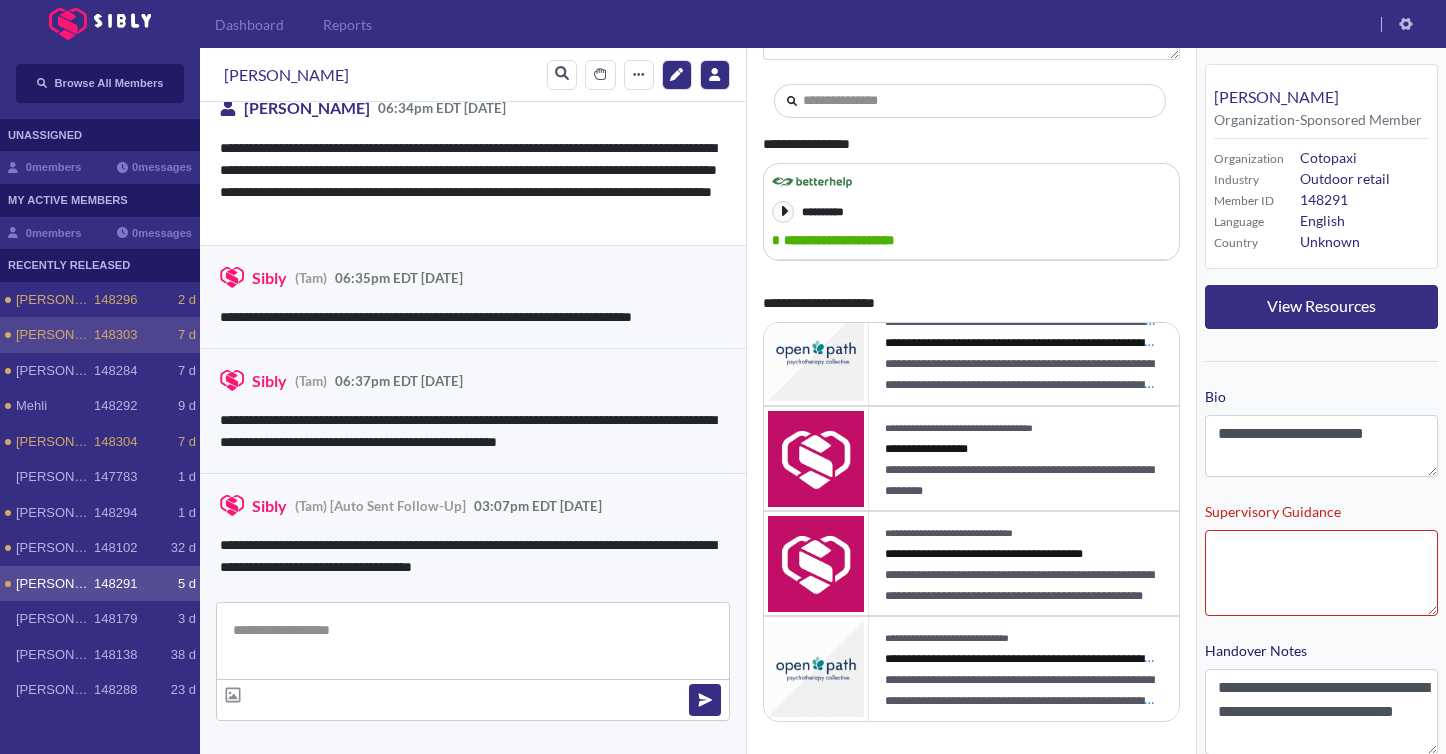 scroll, scrollTop: 124, scrollLeft: 0, axis: vertical 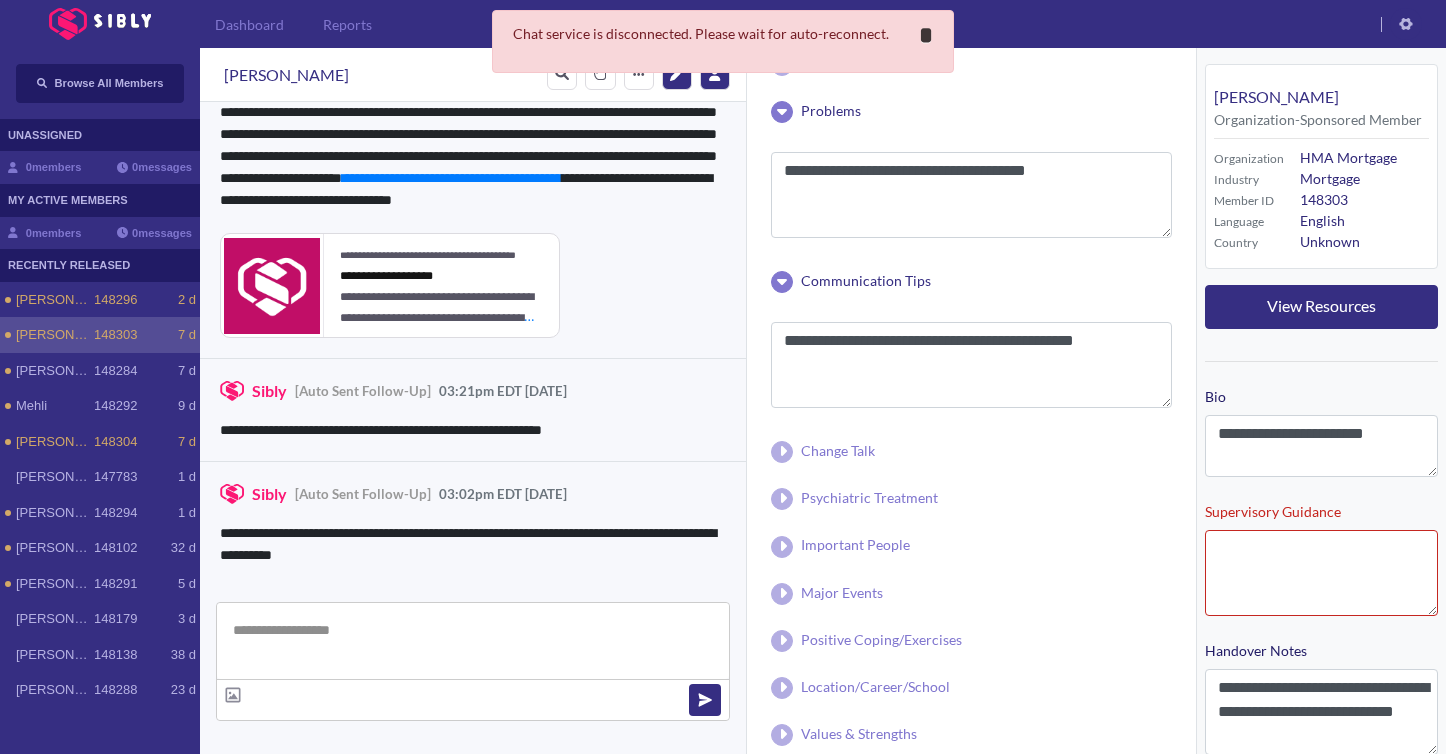 click on "*" at bounding box center [926, 35] 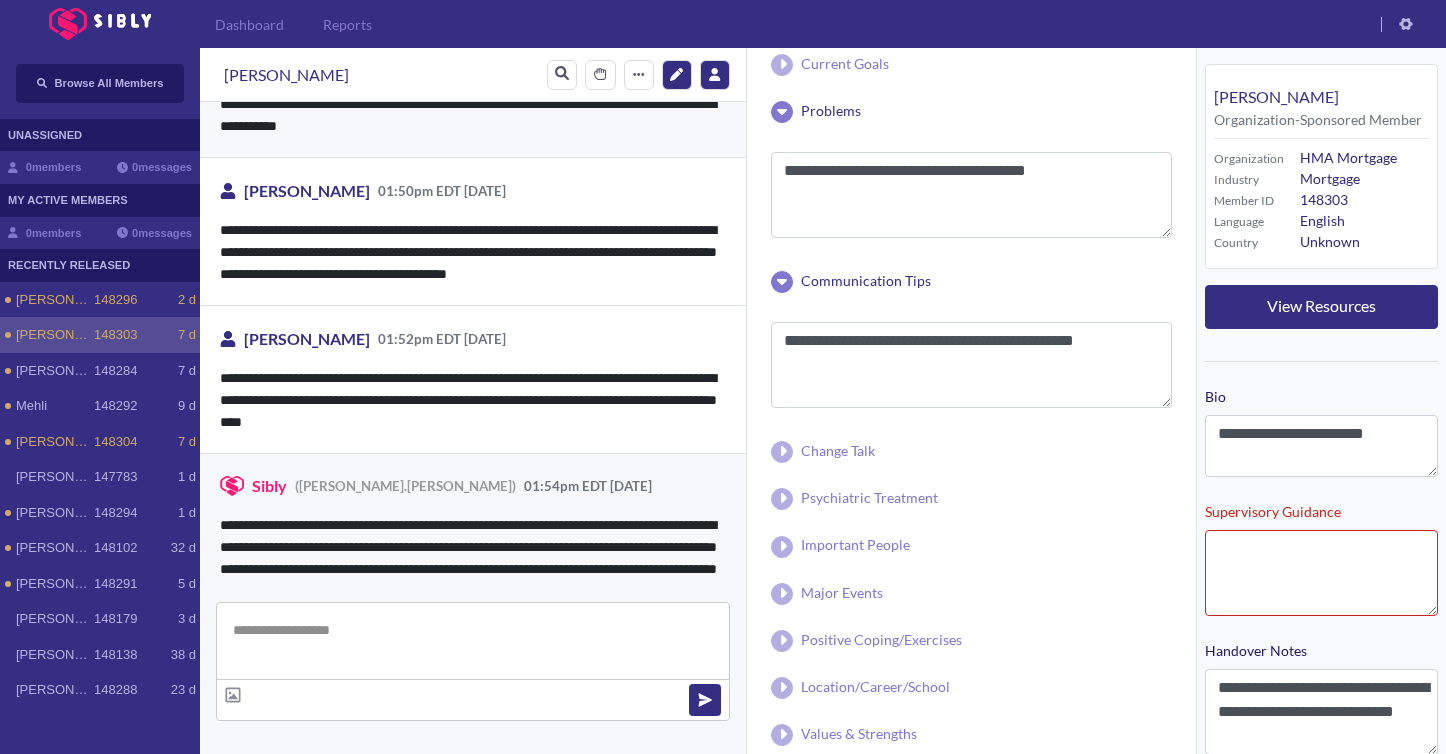 scroll, scrollTop: 2481, scrollLeft: 0, axis: vertical 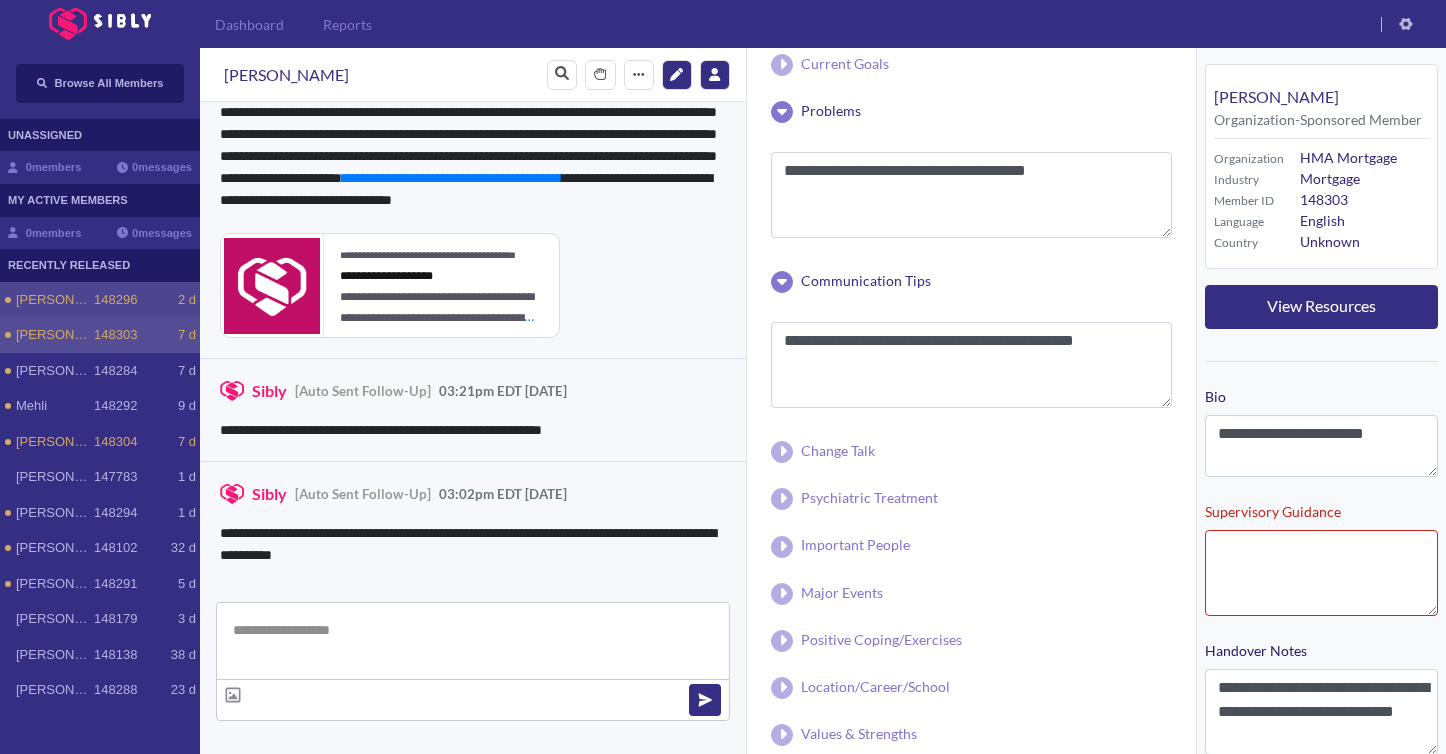 click on "[PERSON_NAME] 148296 2 d" at bounding box center [106, 300] 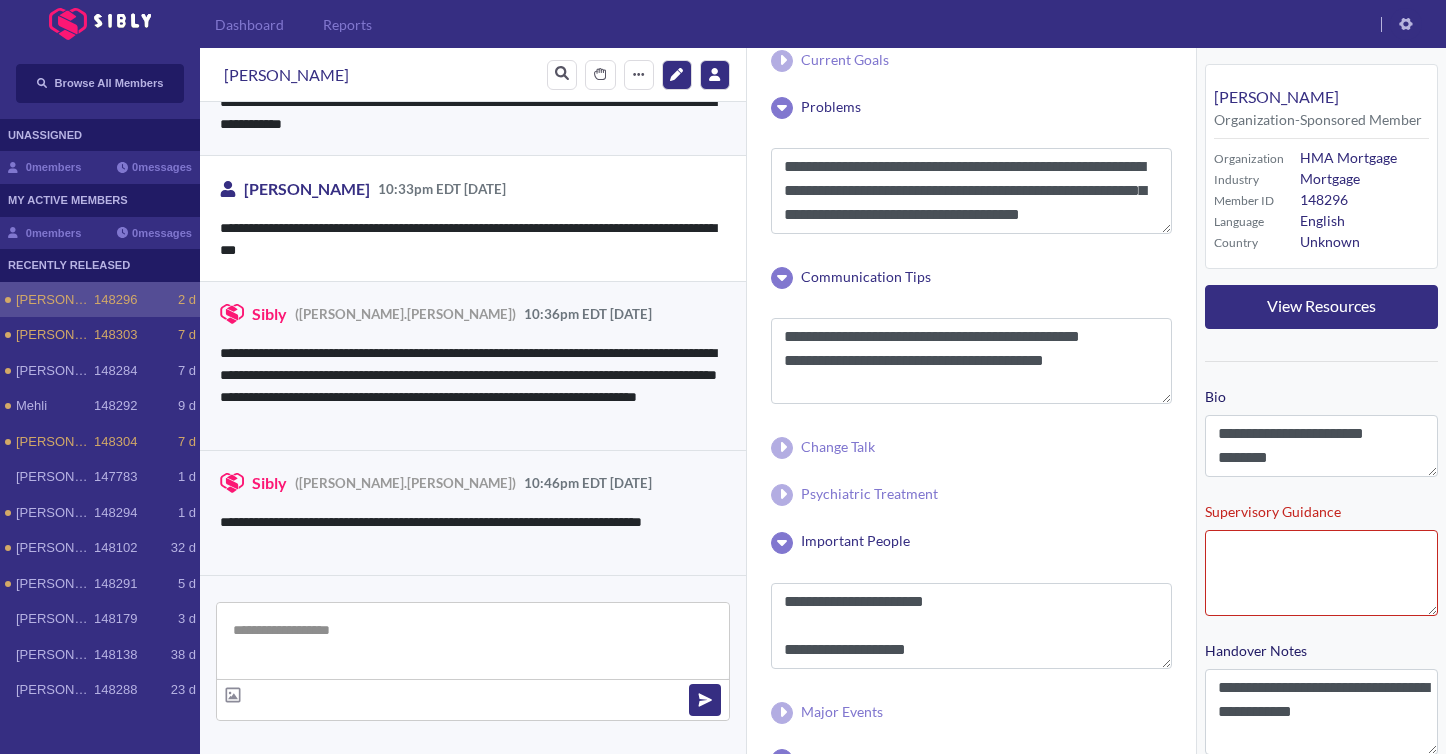 scroll, scrollTop: 4079, scrollLeft: 0, axis: vertical 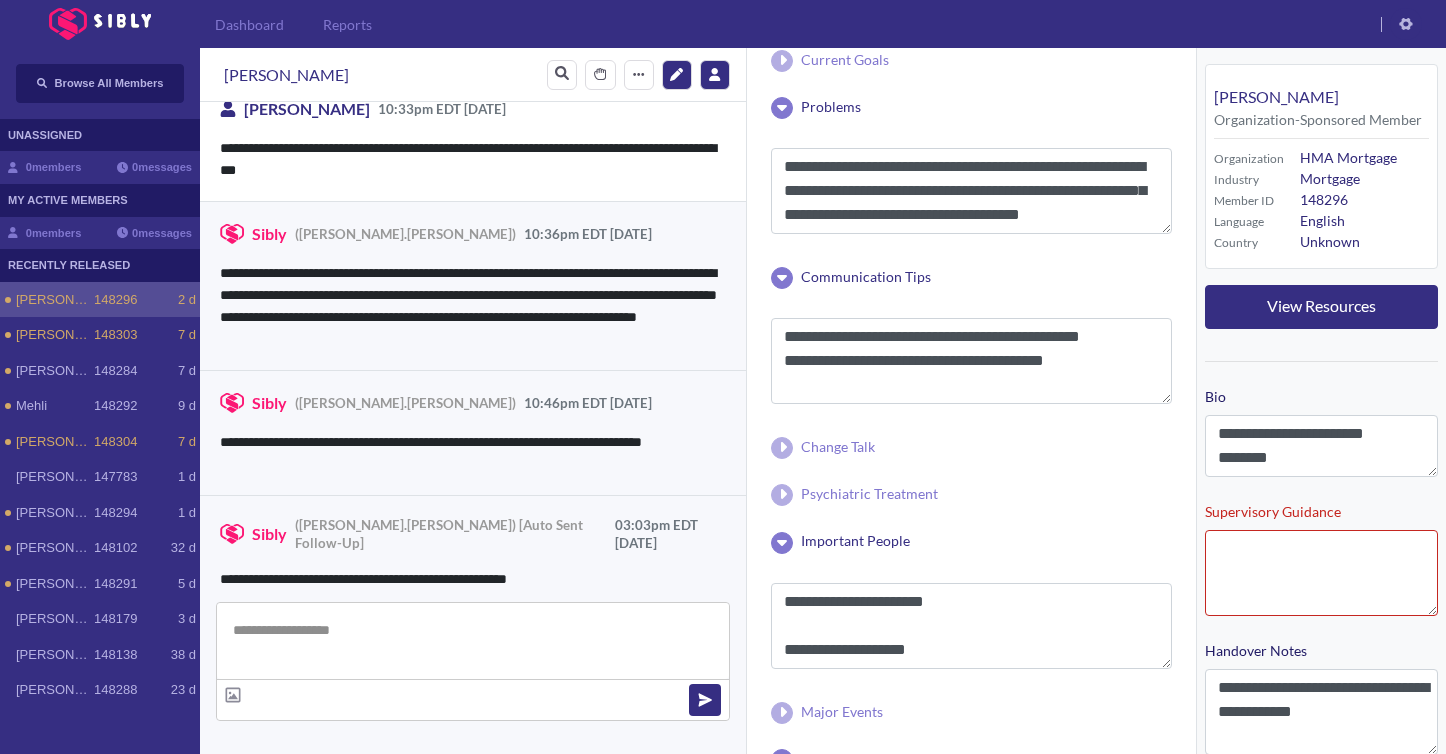 click on "**********" at bounding box center [473, 306] 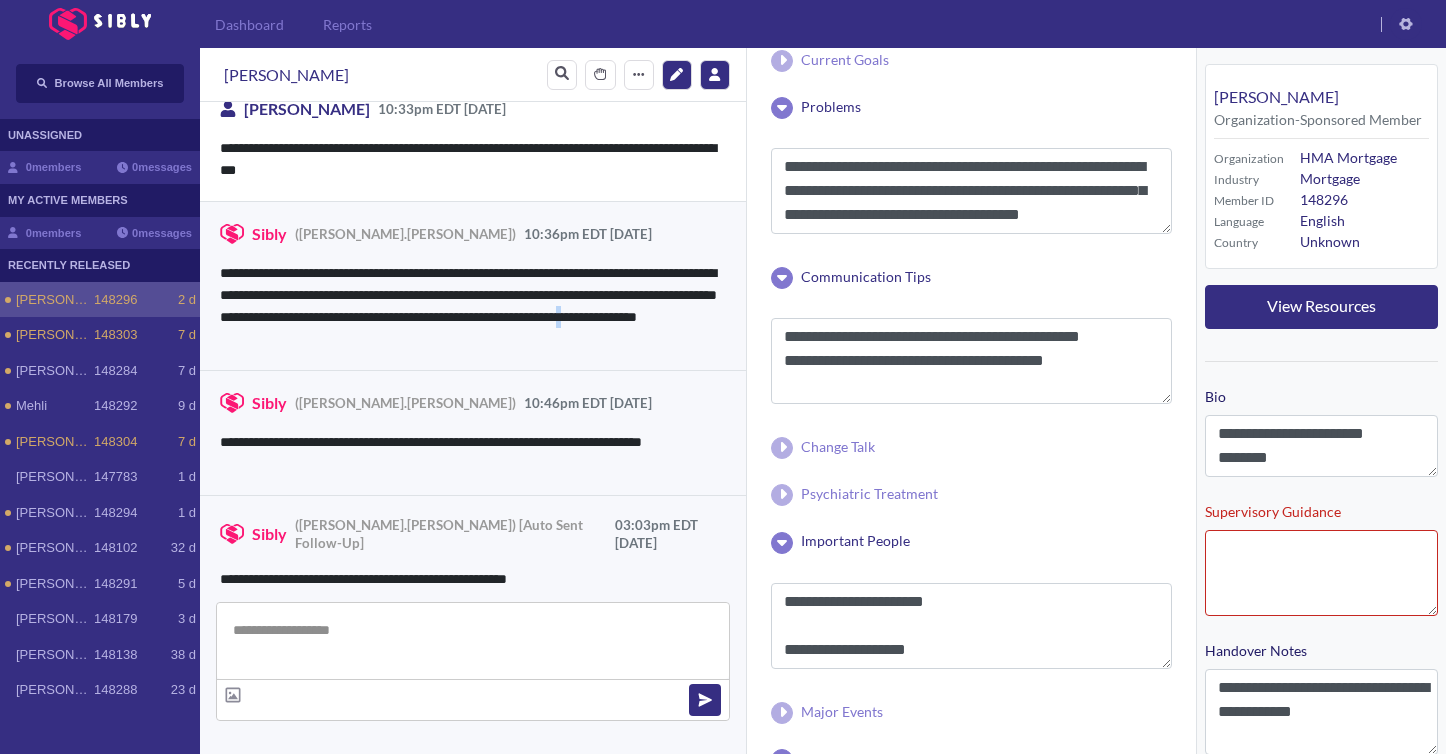 click on "**********" at bounding box center (473, 306) 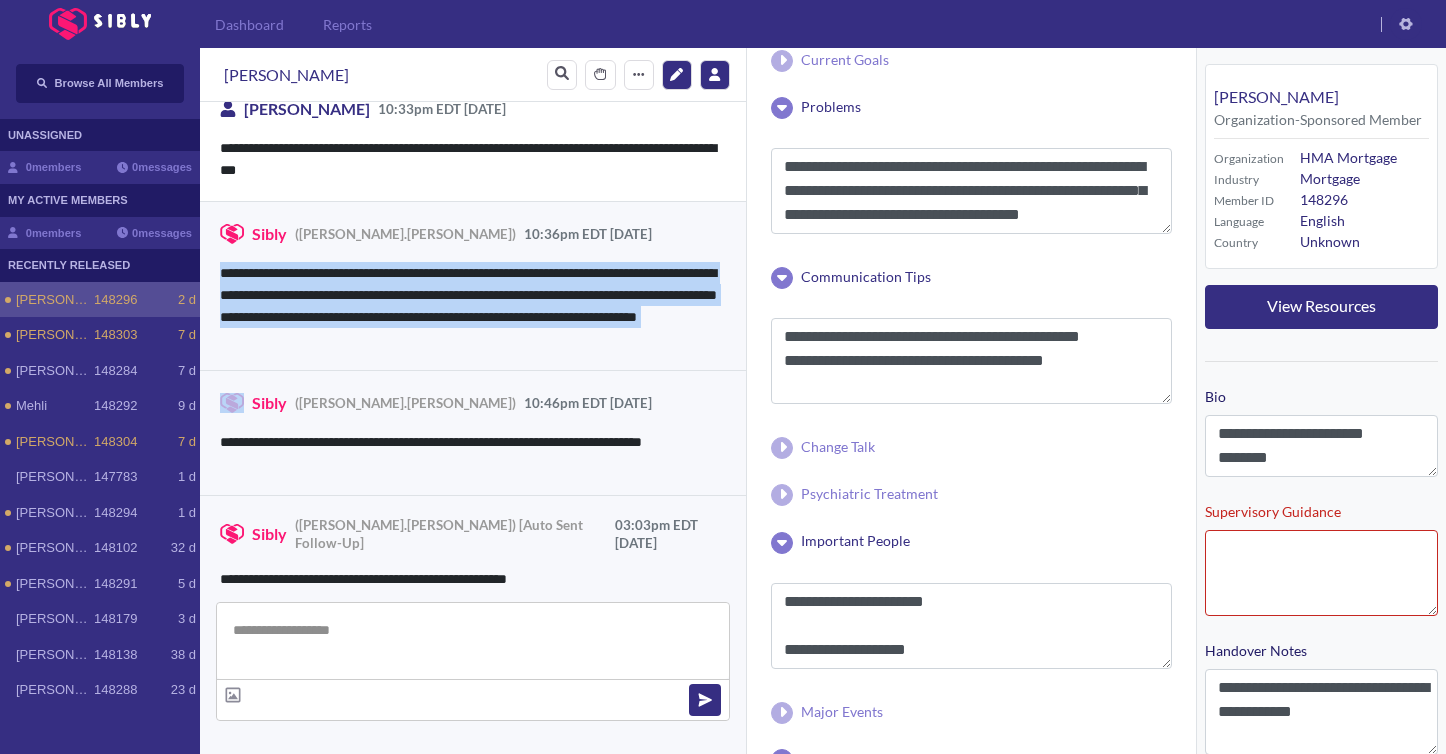 click on "**********" at bounding box center (473, 306) 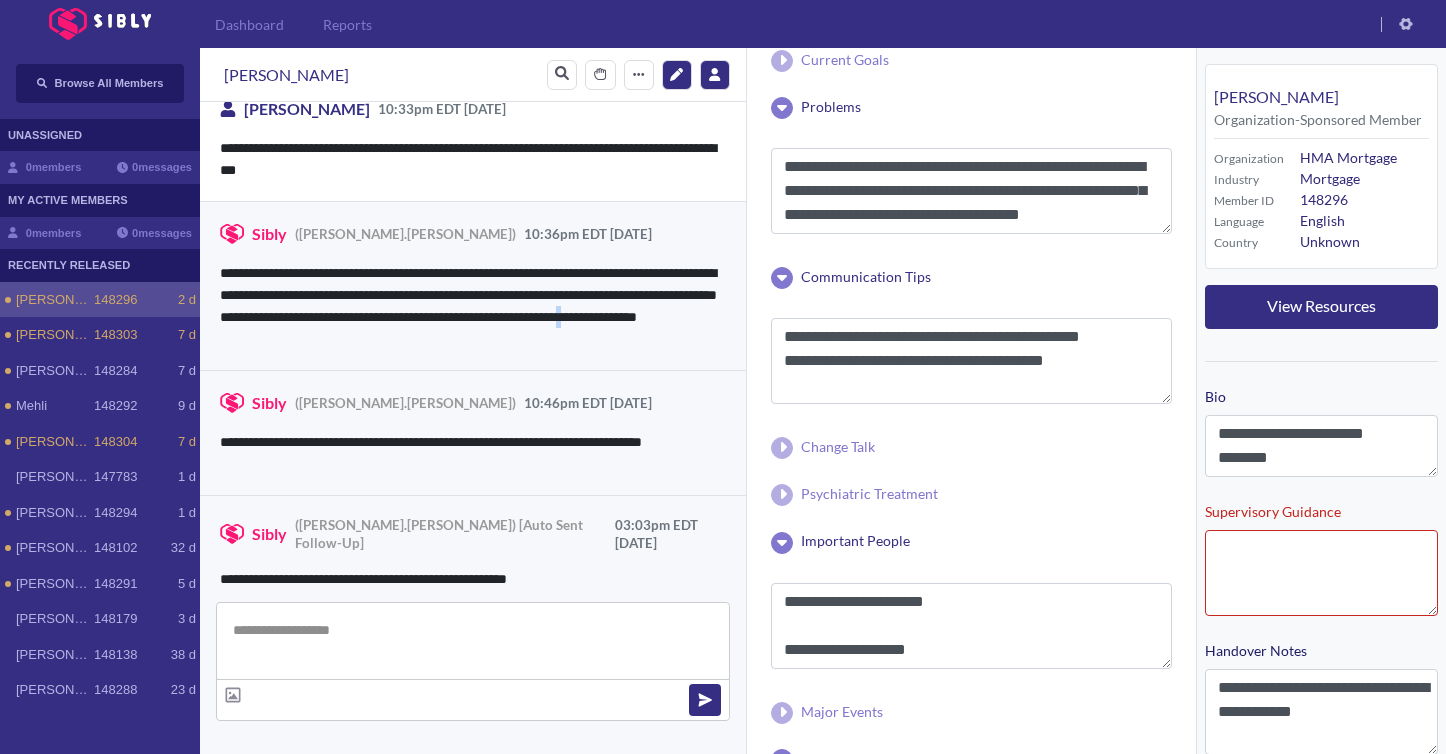 click on "**********" at bounding box center [473, 306] 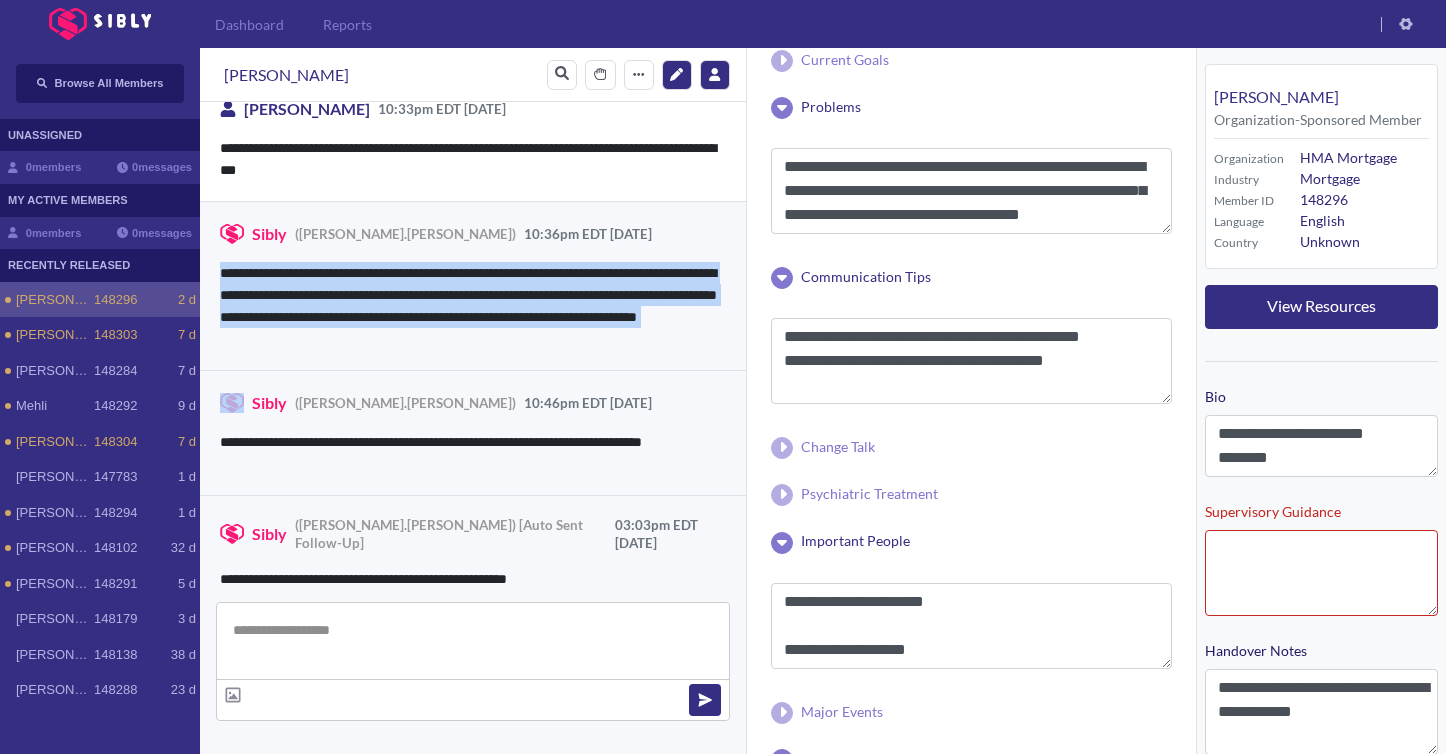 click on "**********" at bounding box center [473, 306] 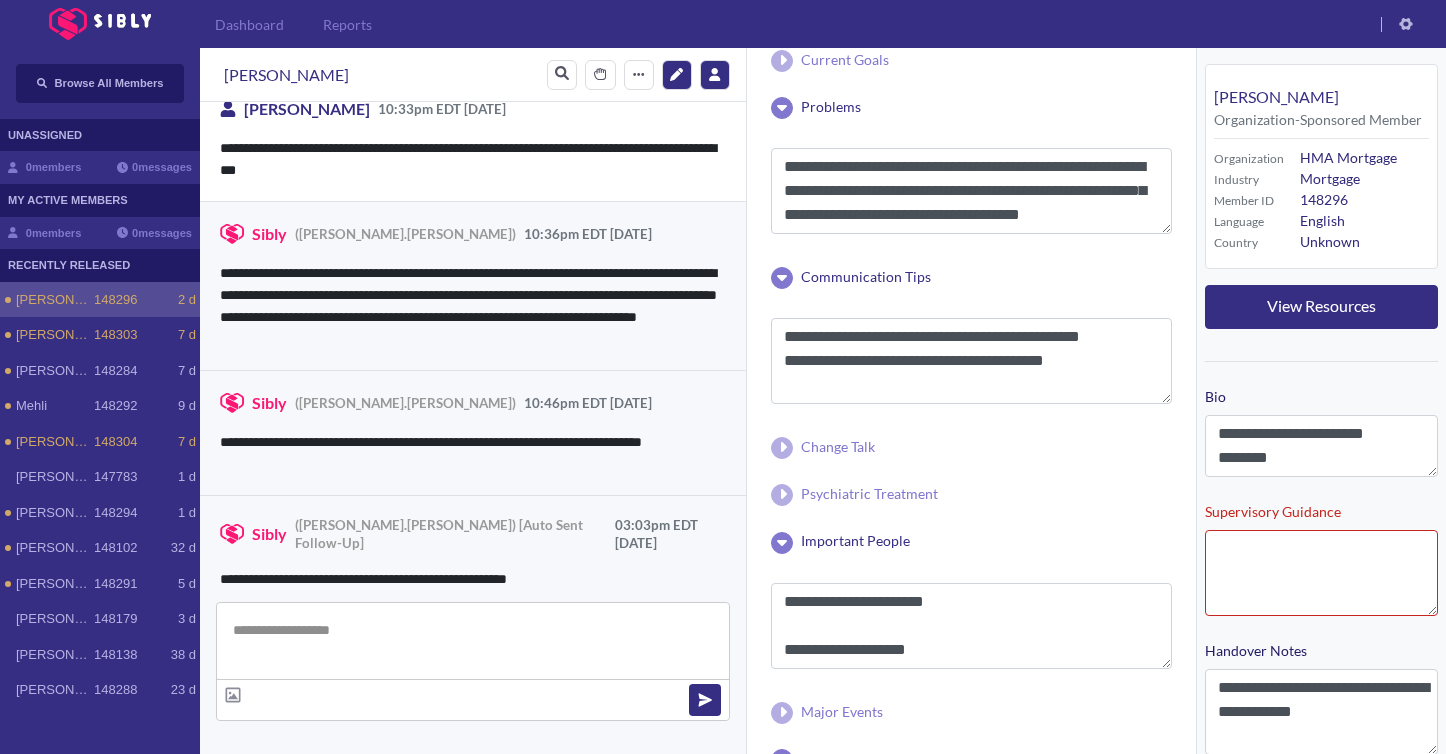click on "Sibly ([PERSON_NAME].[PERSON_NAME]) 10:46pm EDT [DATE]" at bounding box center [473, 403] 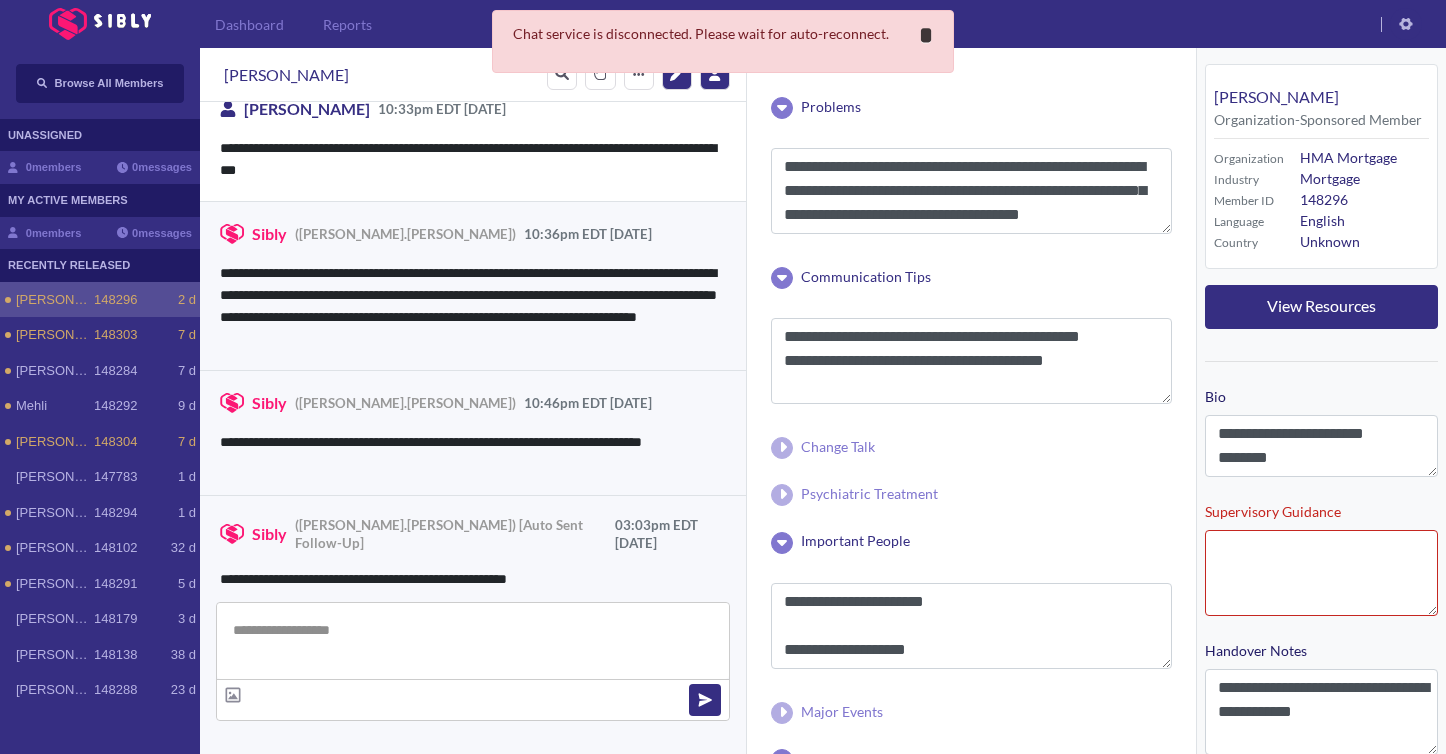 click on "**********" at bounding box center (926, 35) 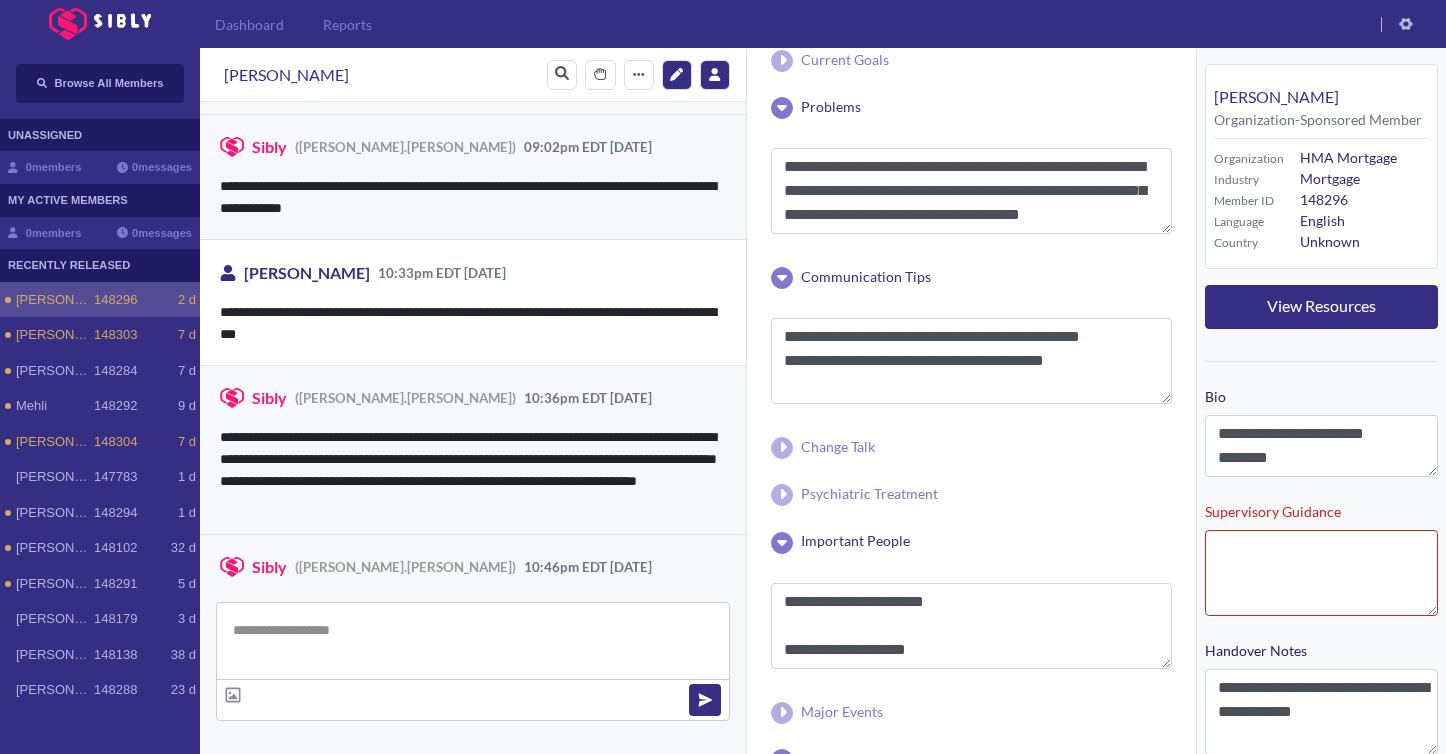 scroll, scrollTop: 4079, scrollLeft: 0, axis: vertical 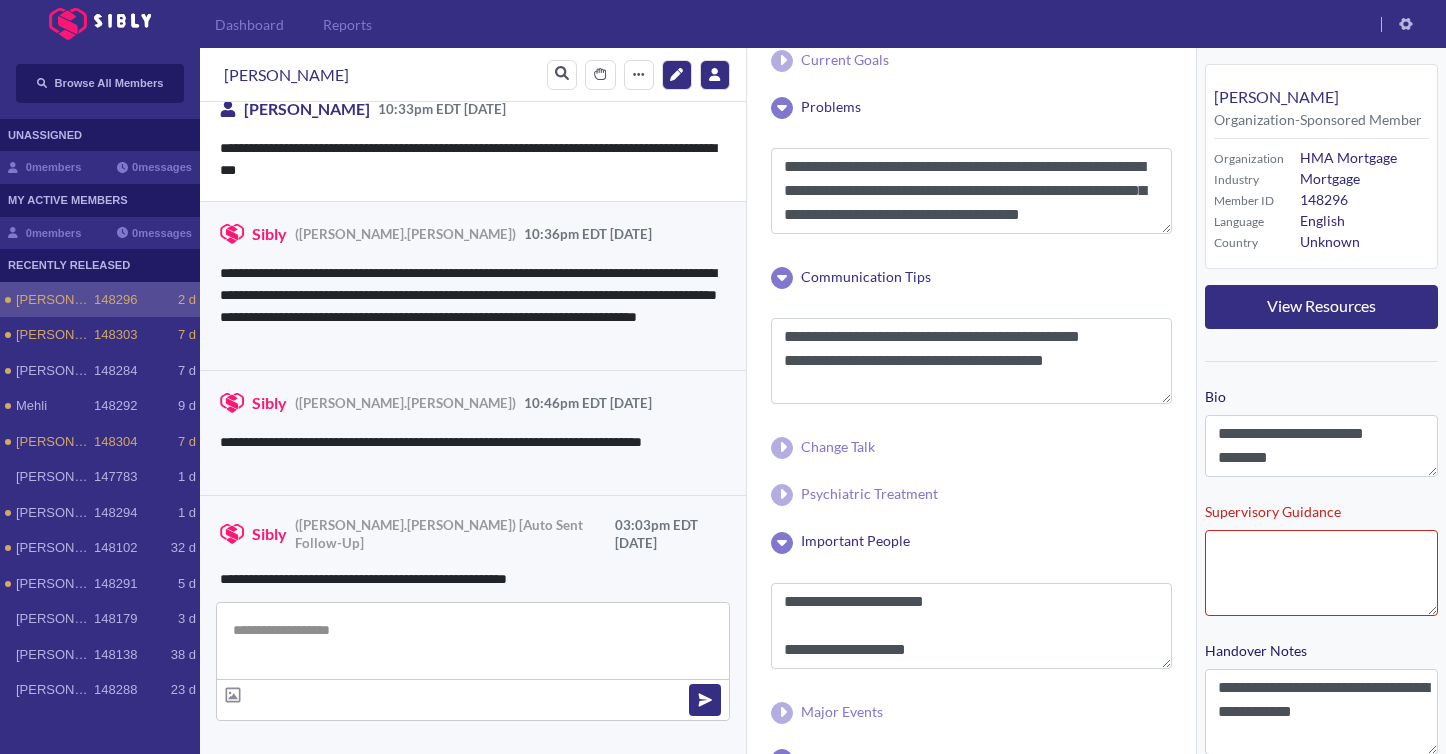 click on "**********" at bounding box center [473, 306] 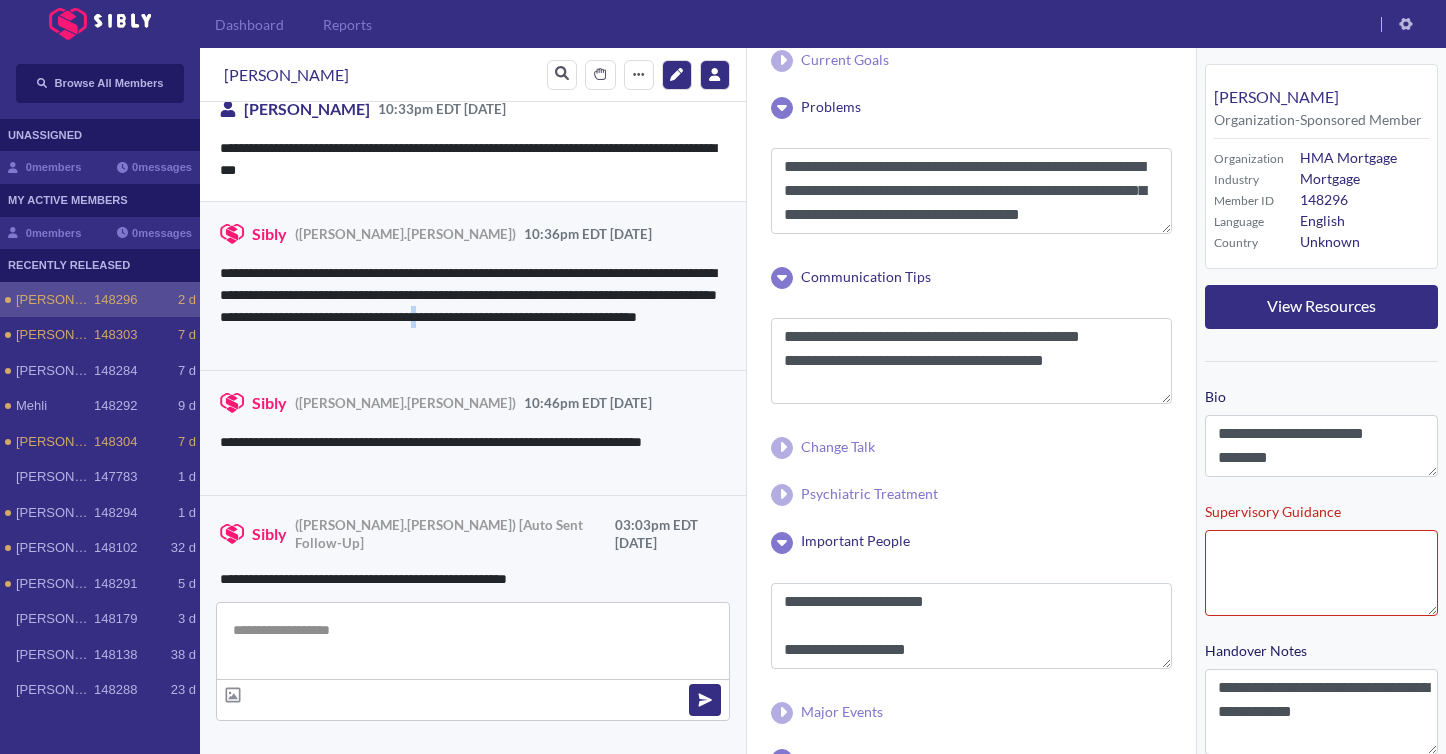 click on "**********" at bounding box center (473, 306) 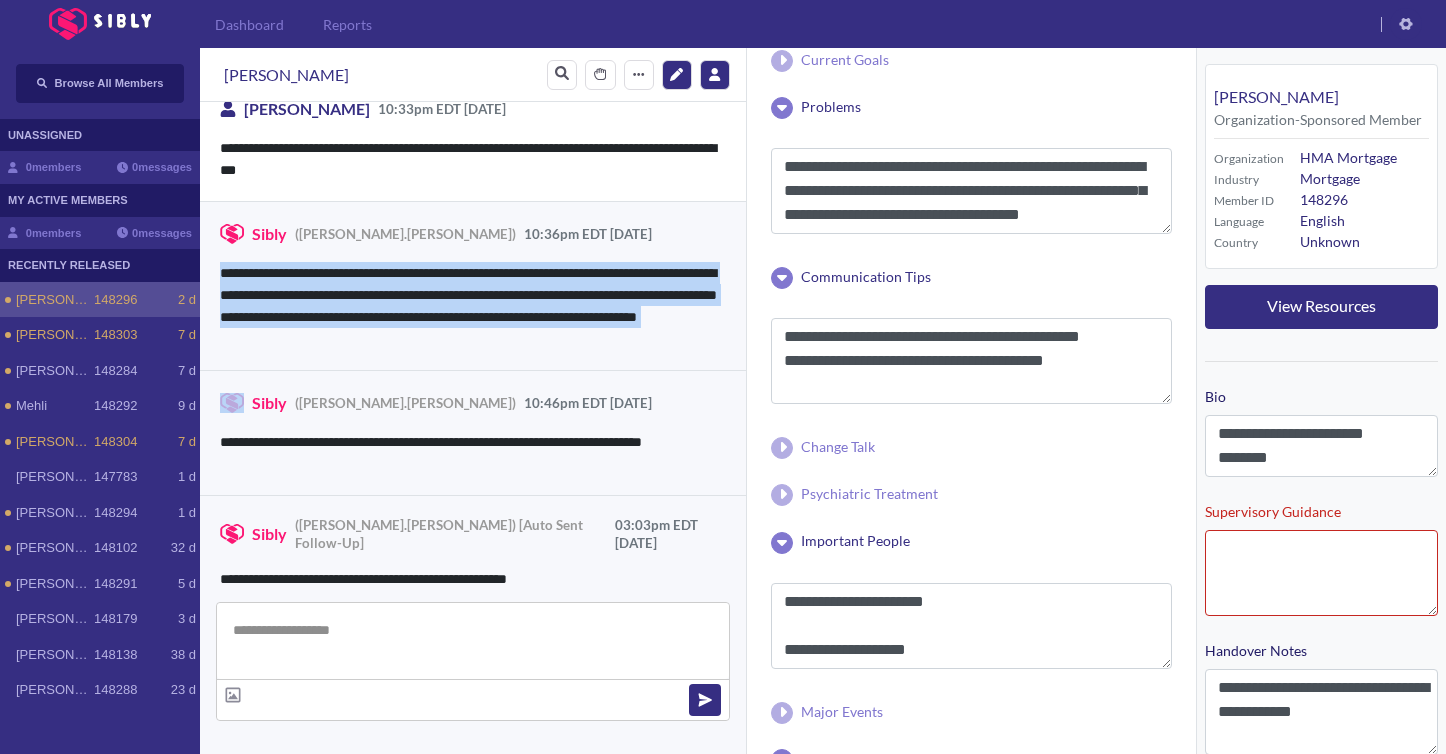 click on "**********" at bounding box center [473, 306] 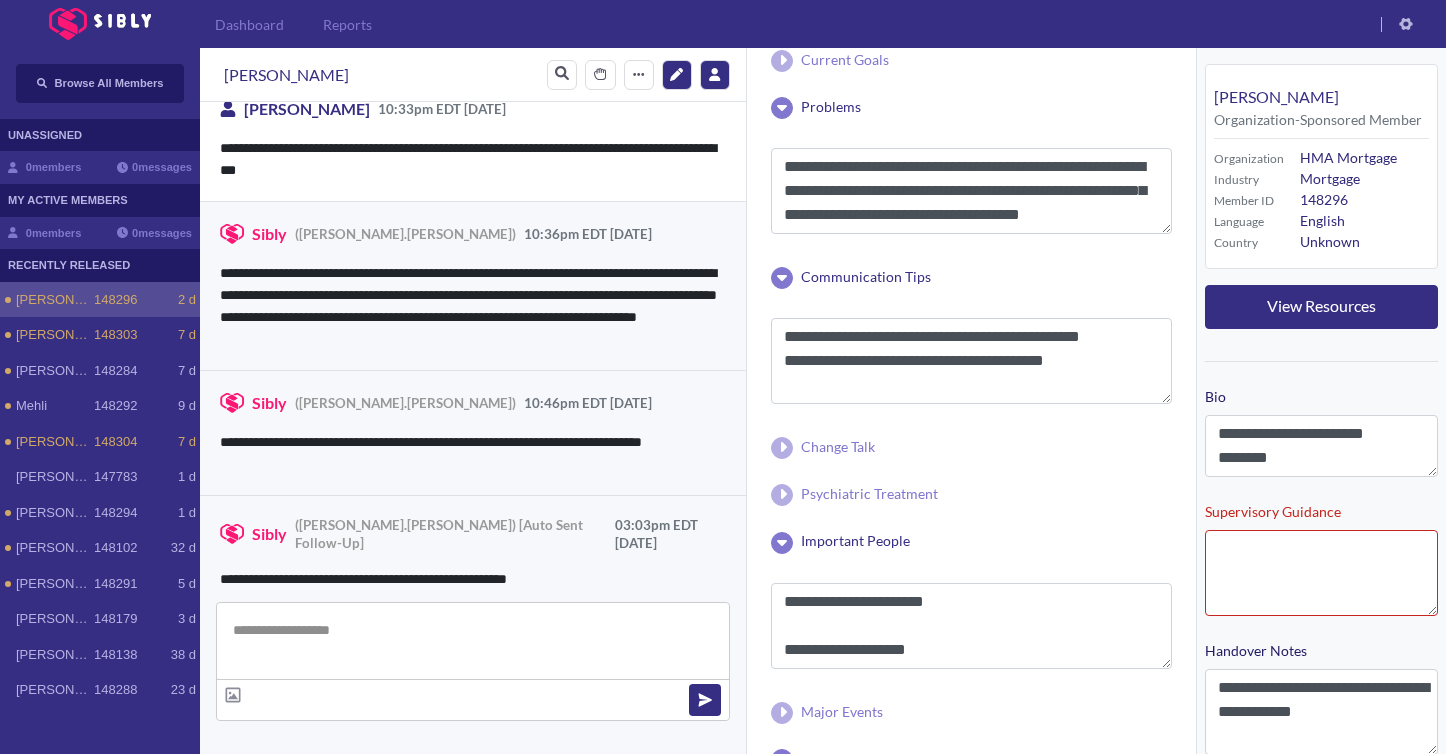 click on "**********" at bounding box center (473, 306) 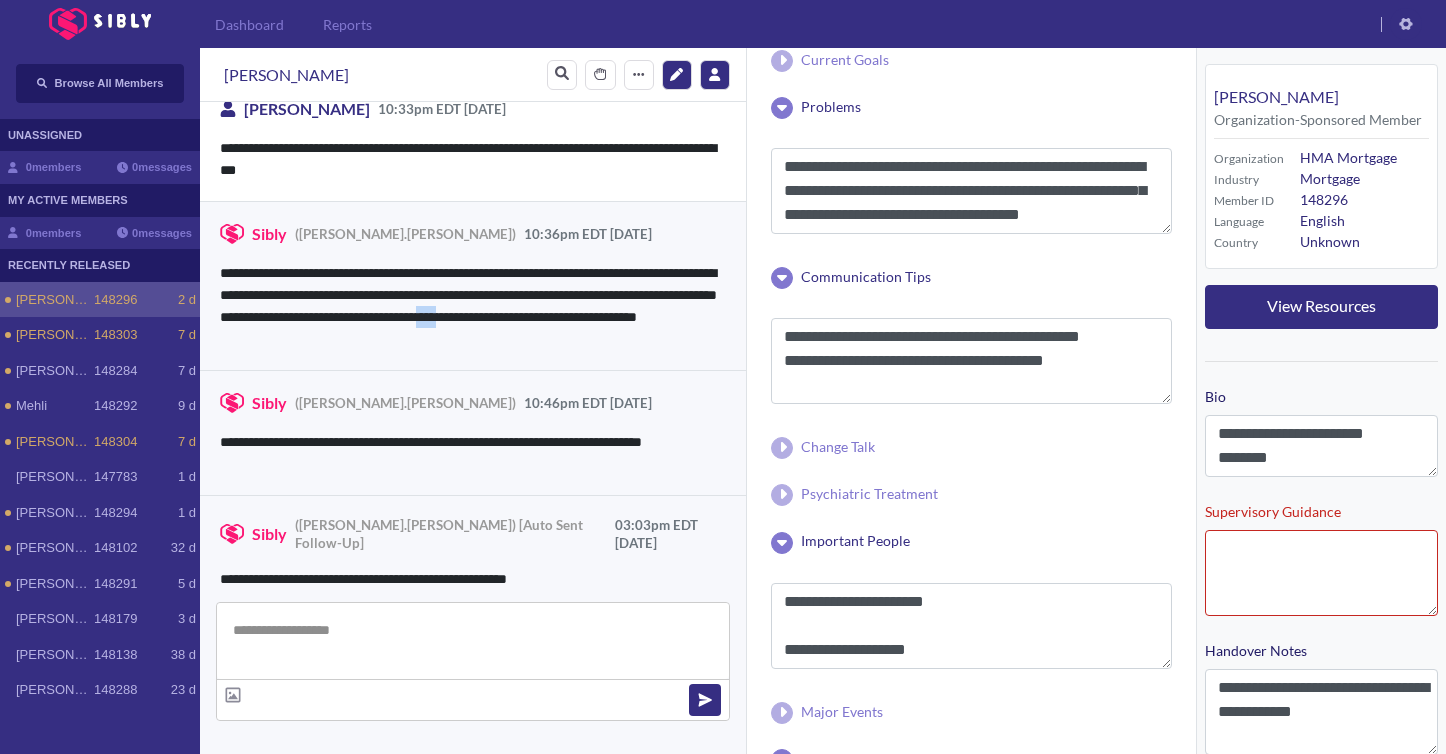 click on "**********" at bounding box center (473, 306) 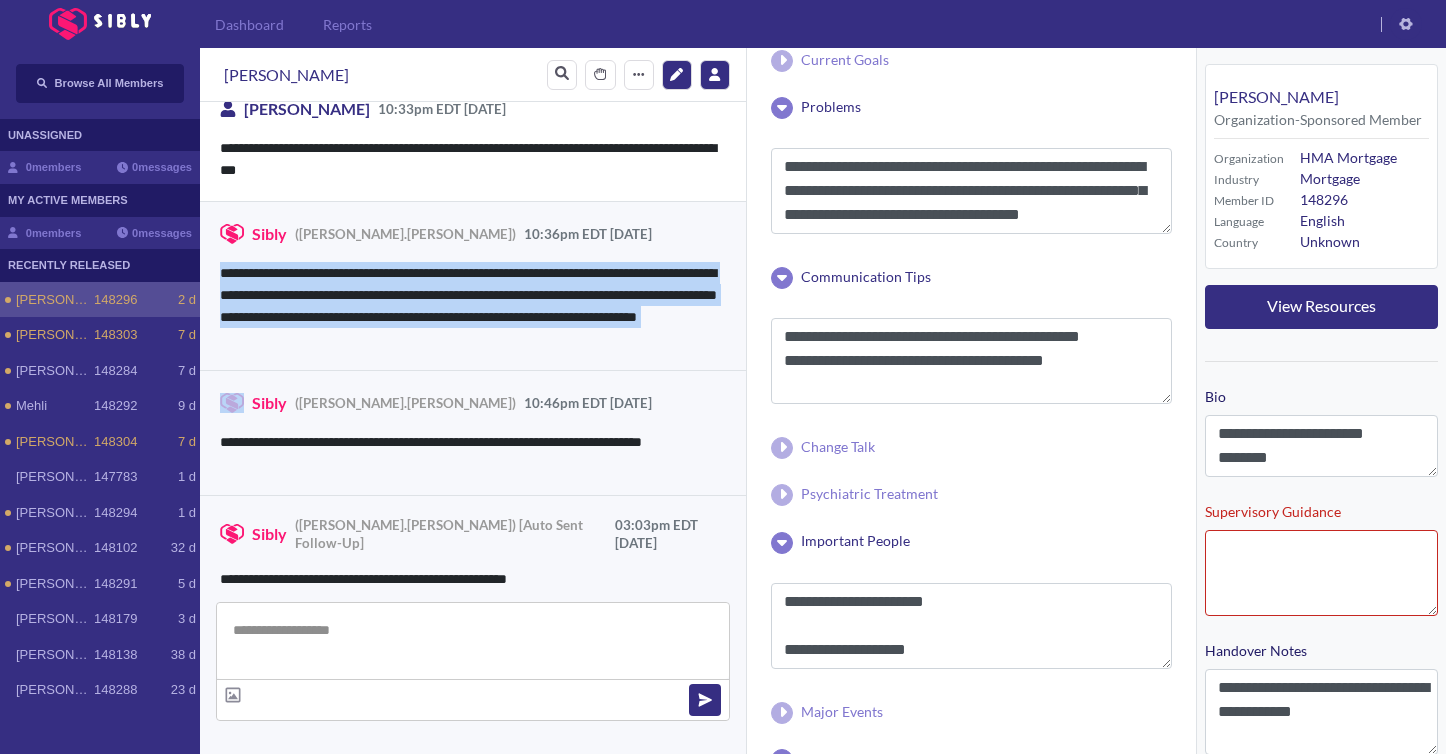 click on "**********" at bounding box center [473, 306] 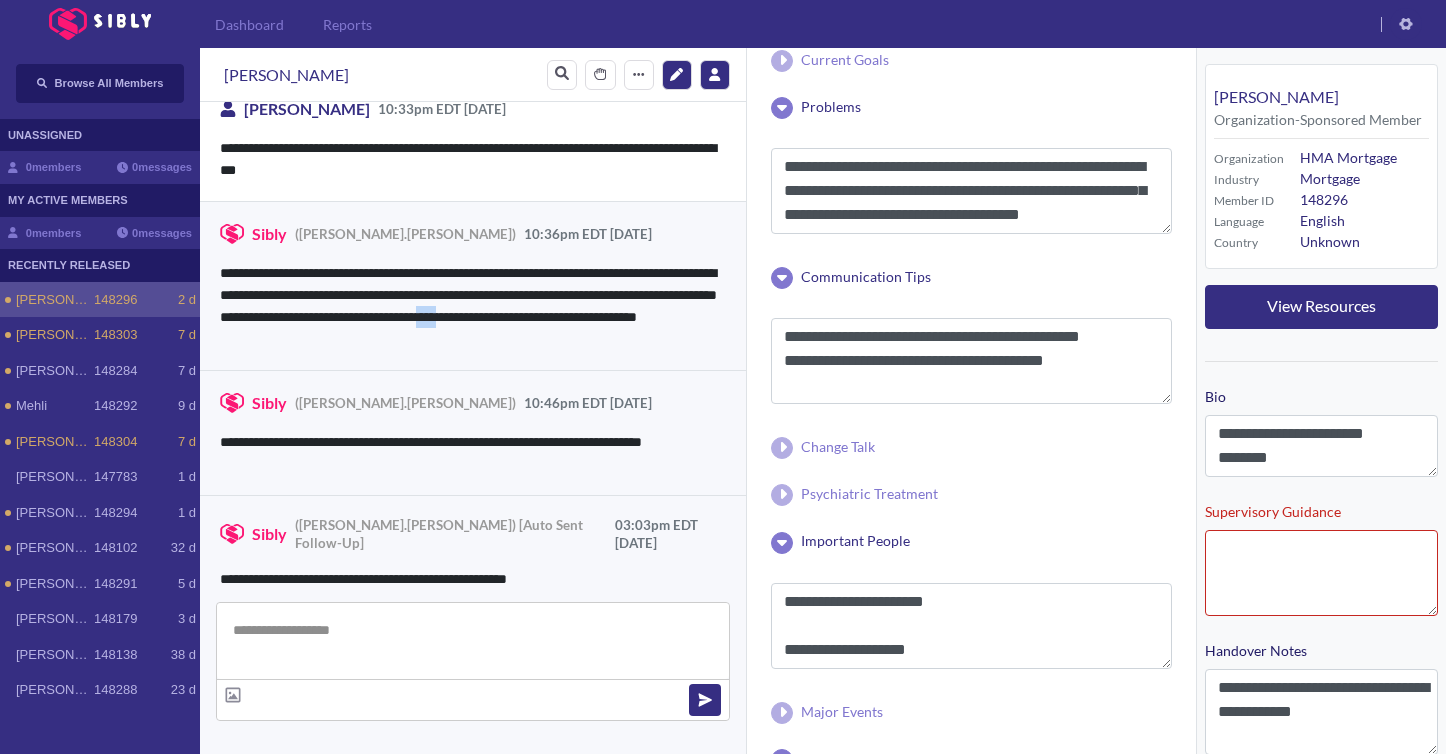 click on "**********" at bounding box center [473, 306] 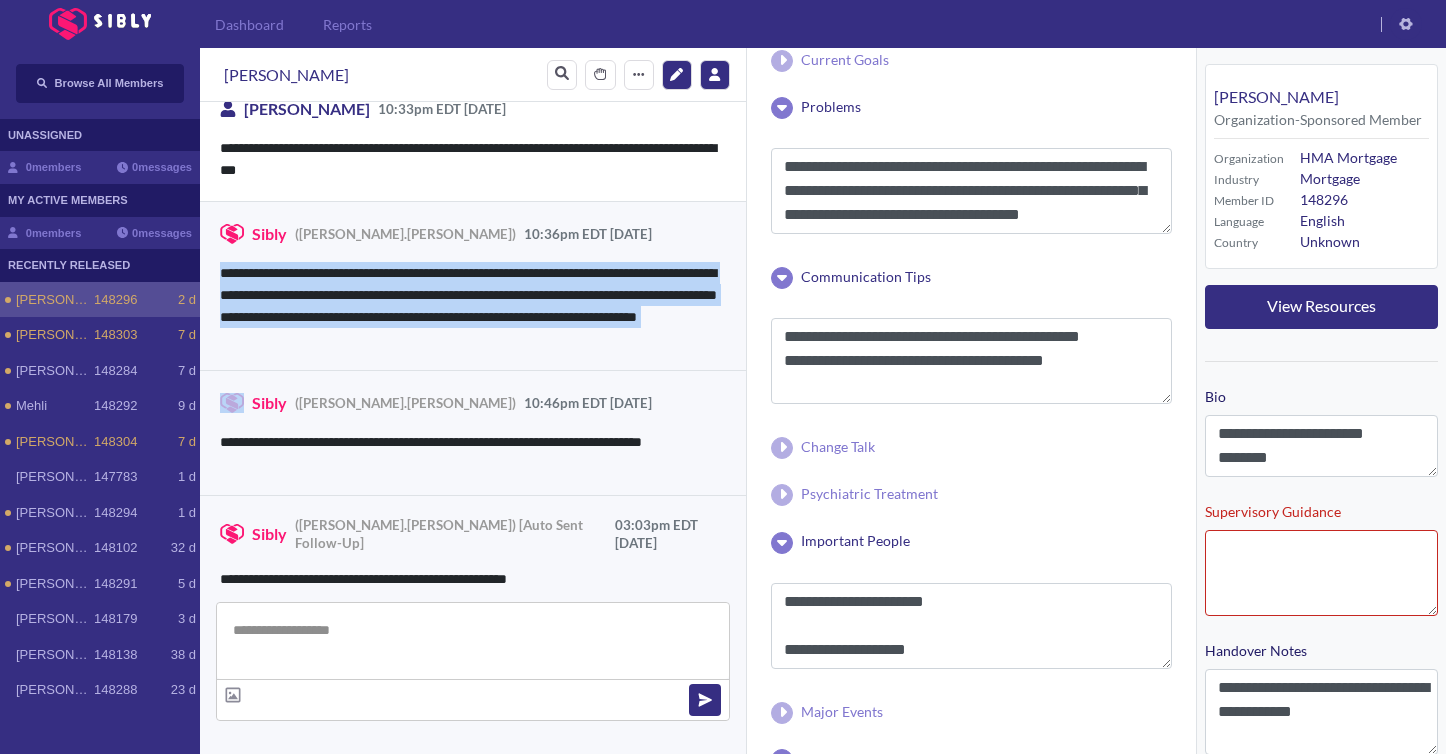 click on "**********" at bounding box center [473, 306] 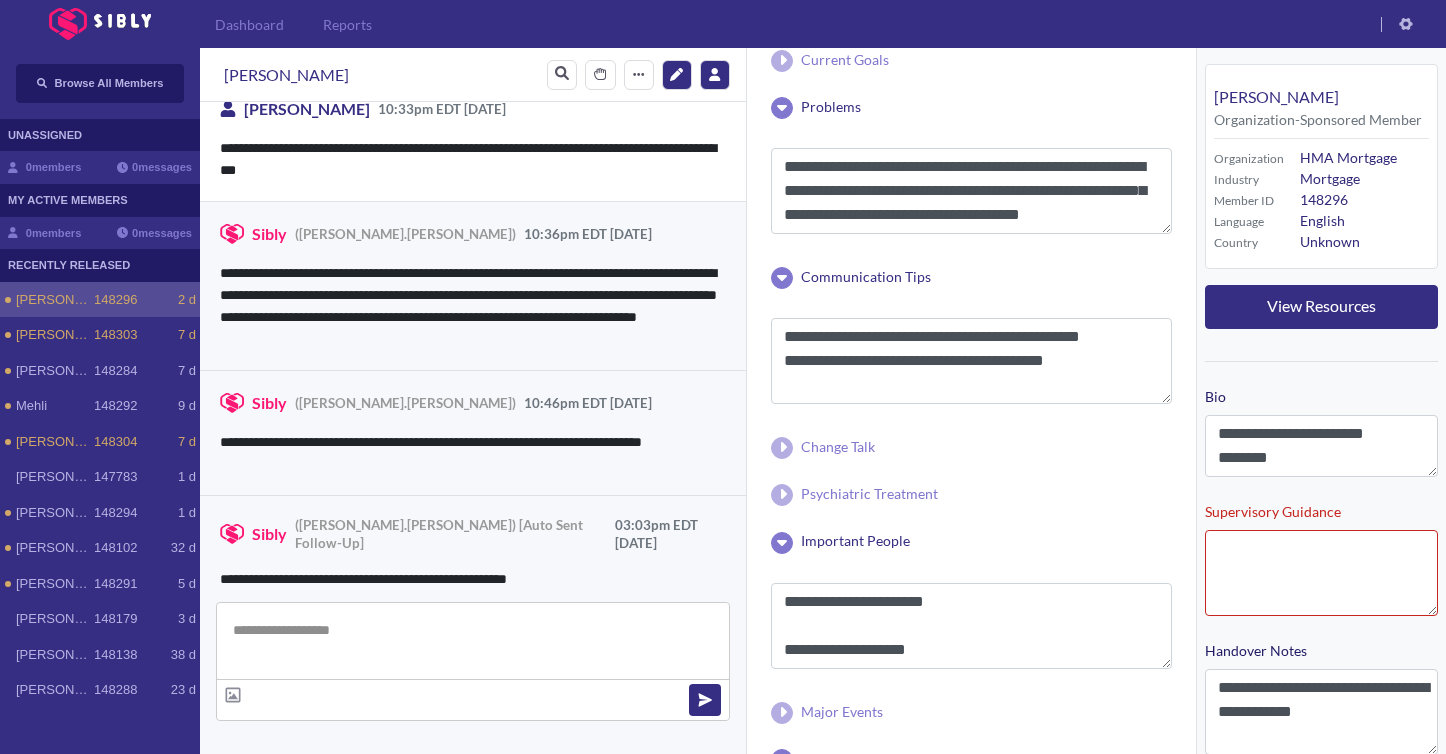click on "**********" at bounding box center [473, 306] 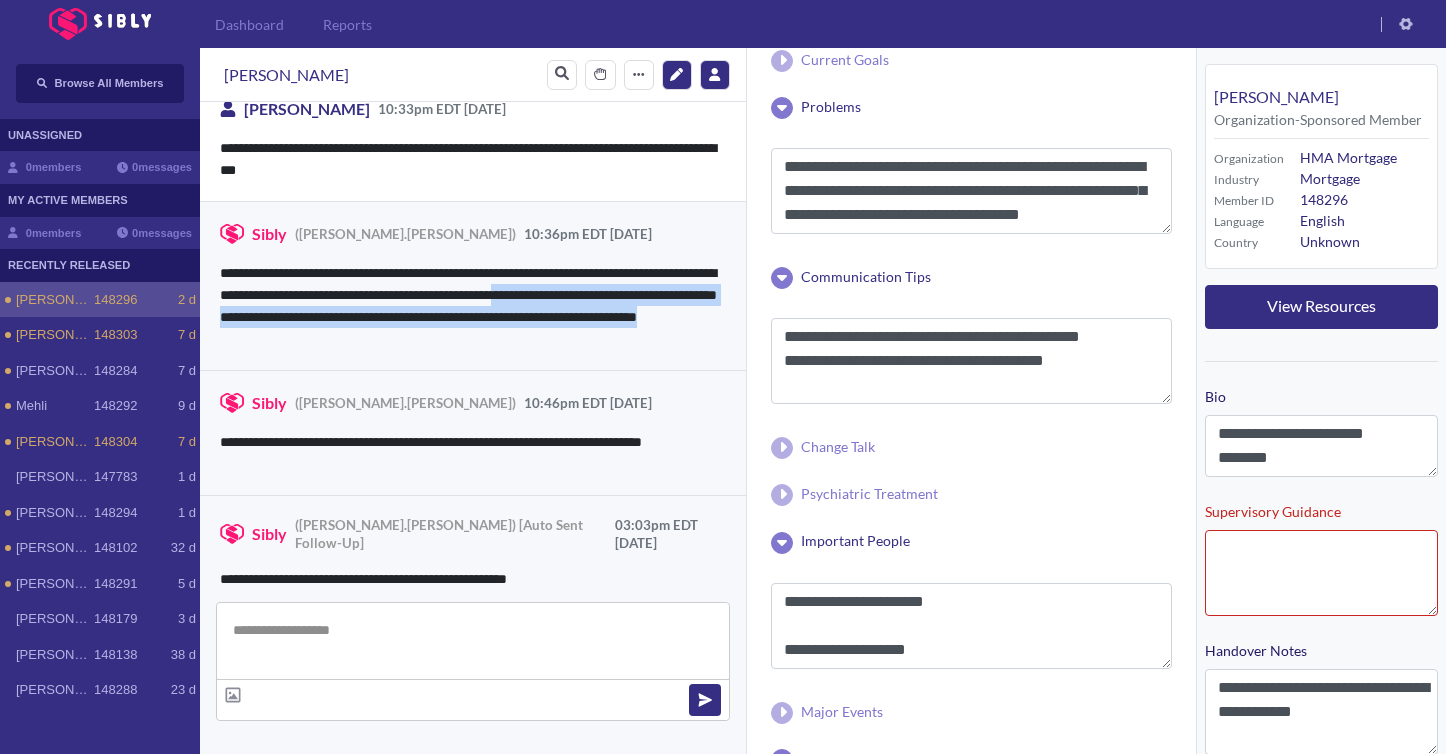 drag, startPoint x: 622, startPoint y: 283, endPoint x: 703, endPoint y: 341, distance: 99.62429 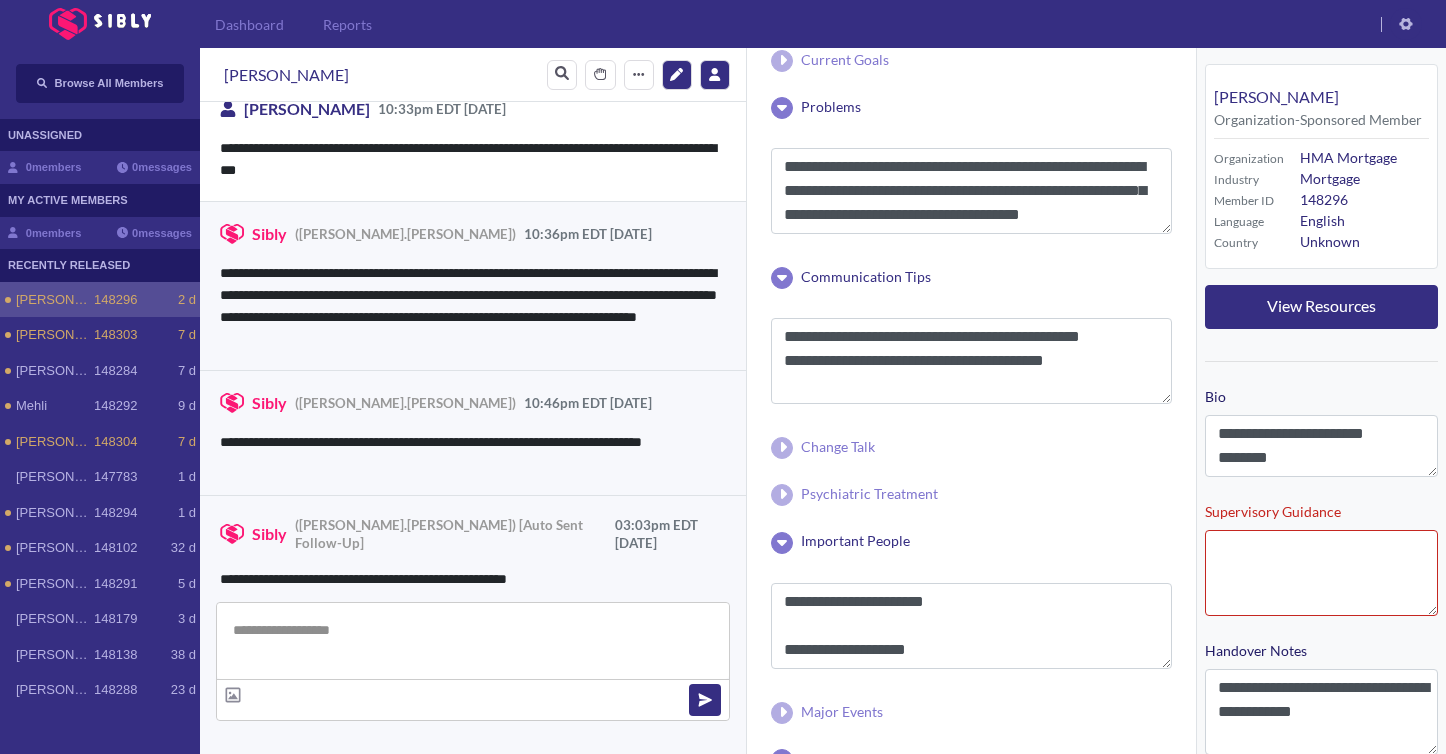 click on "**********" at bounding box center (473, 285) 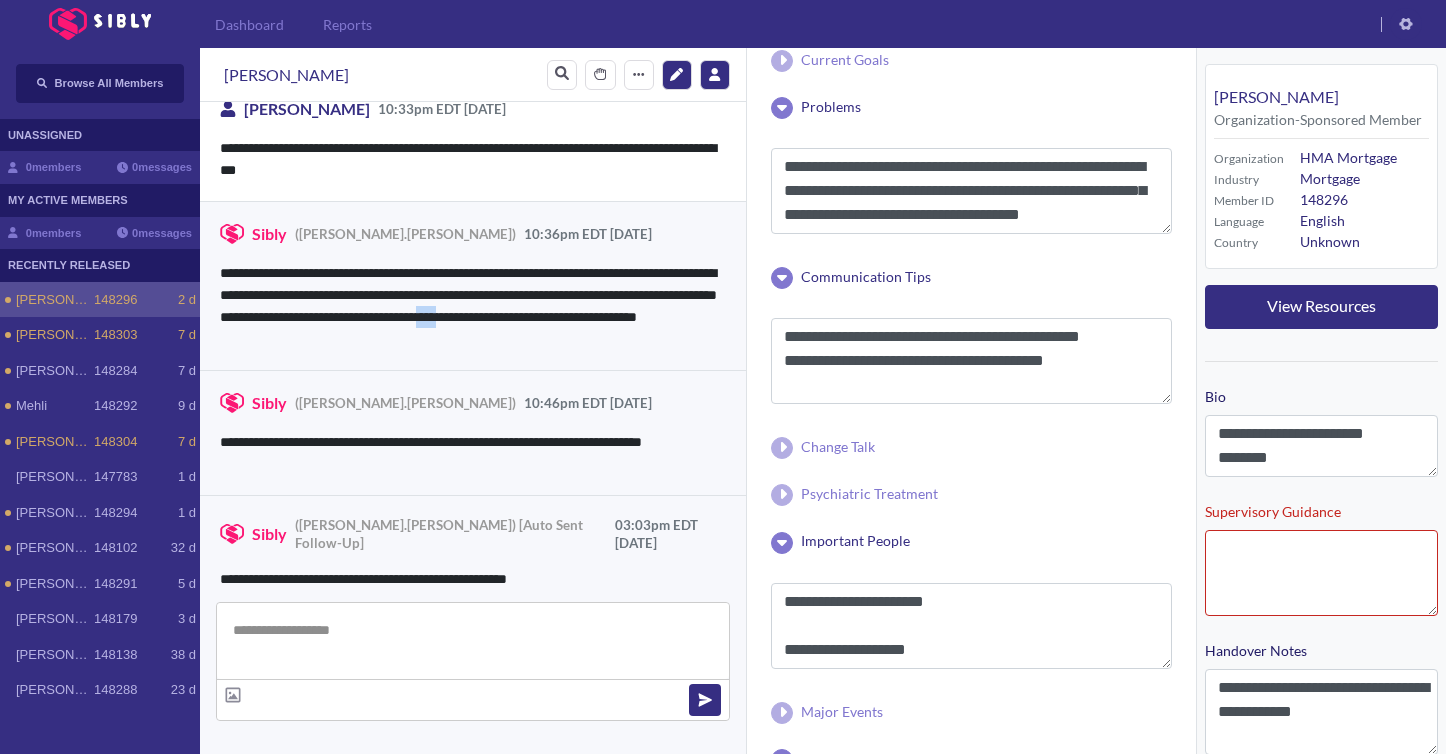 click on "**********" at bounding box center [473, 306] 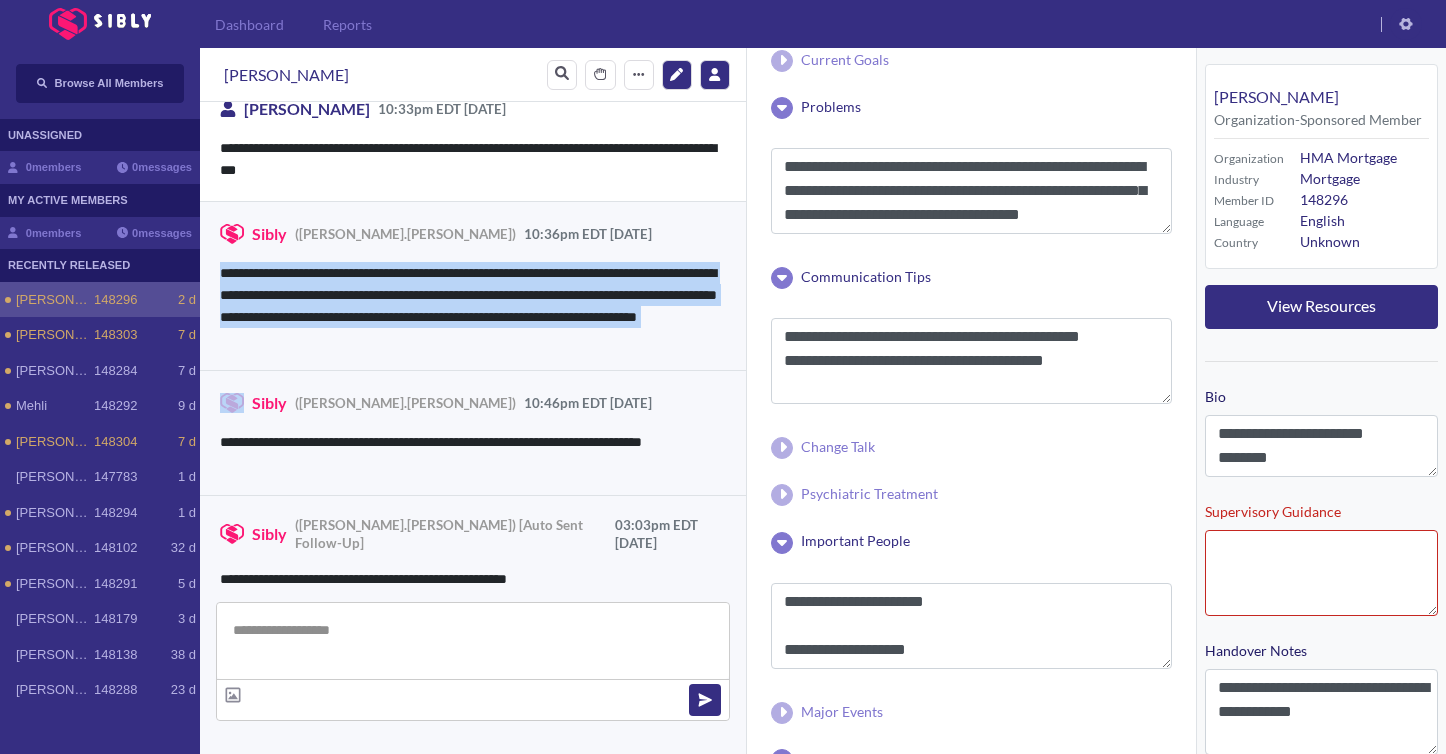 click on "**********" at bounding box center (473, 306) 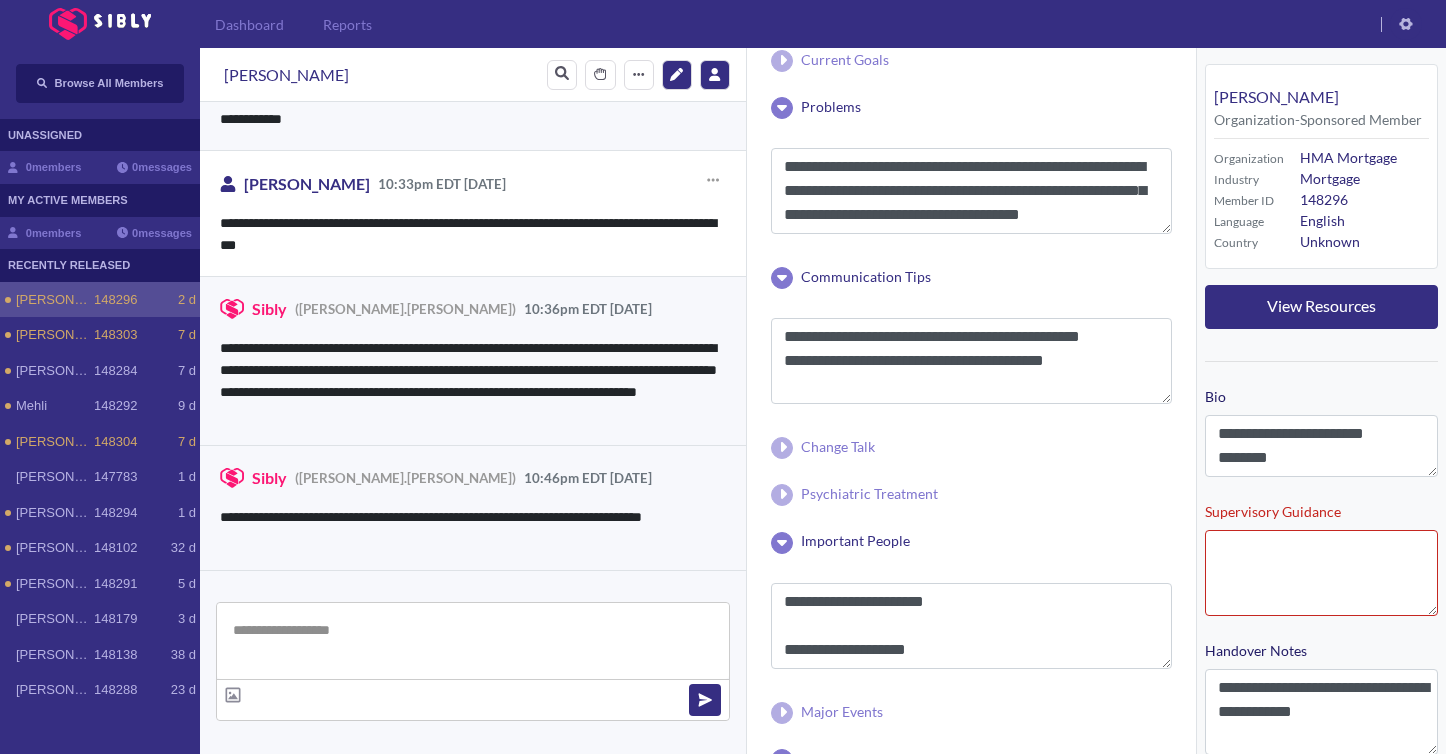 scroll, scrollTop: 4079, scrollLeft: 0, axis: vertical 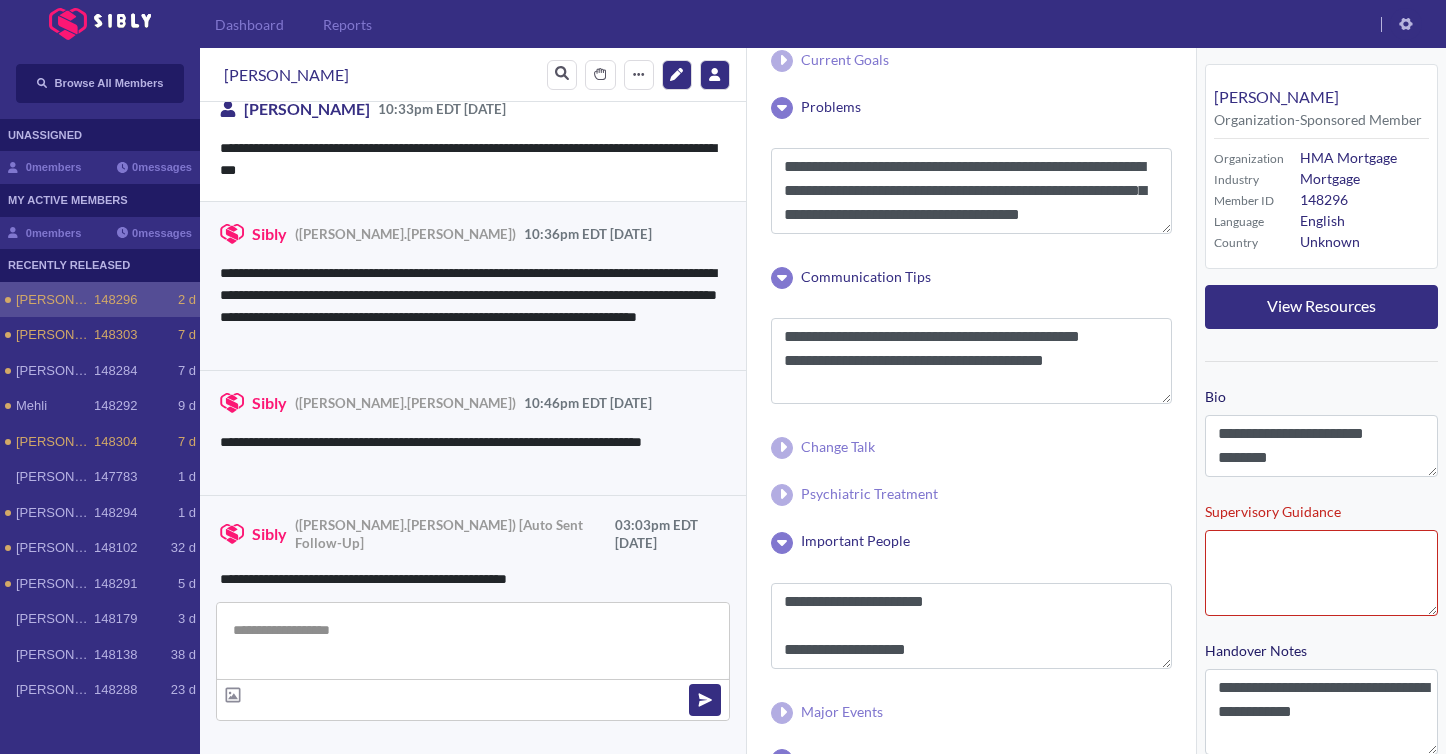 click on "10:36pm EDT [DATE]" at bounding box center [588, 234] 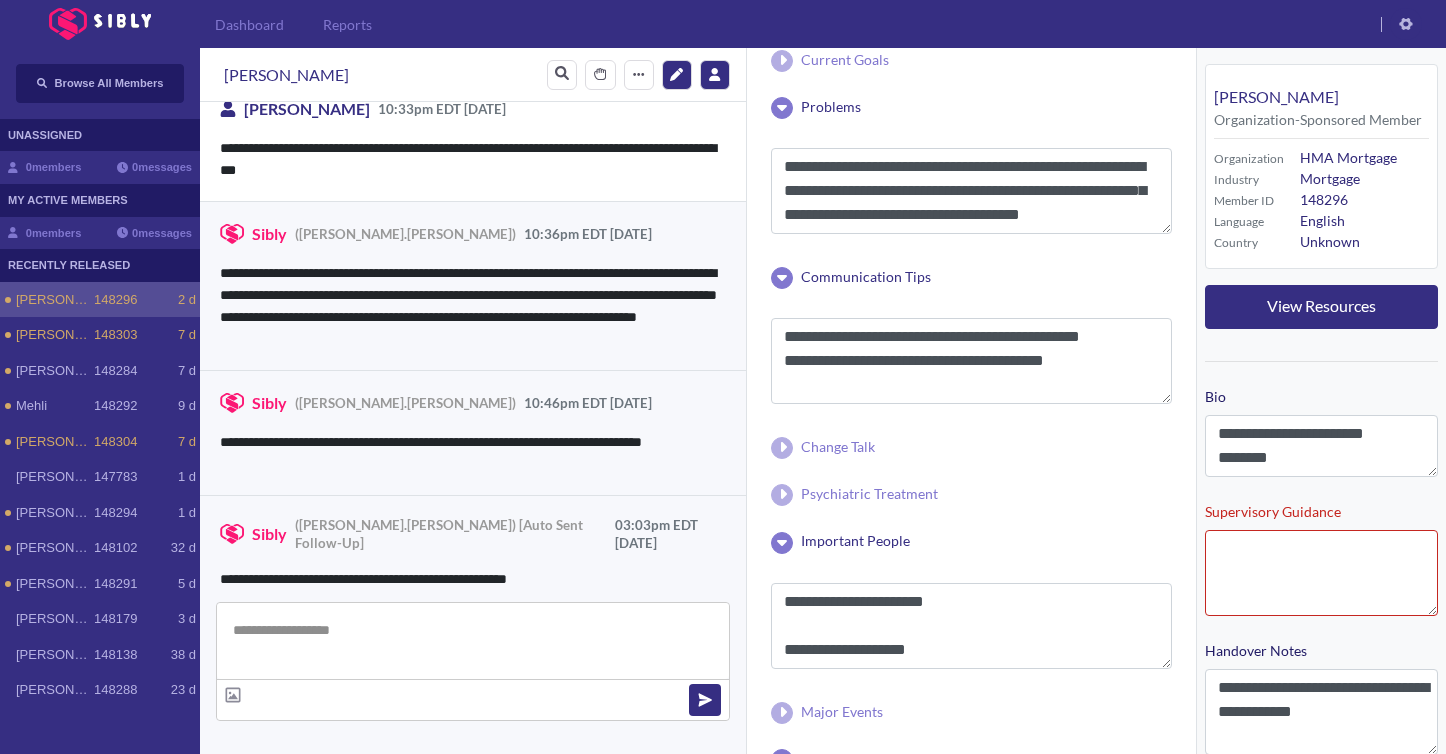 click on "**********" at bounding box center [473, 306] 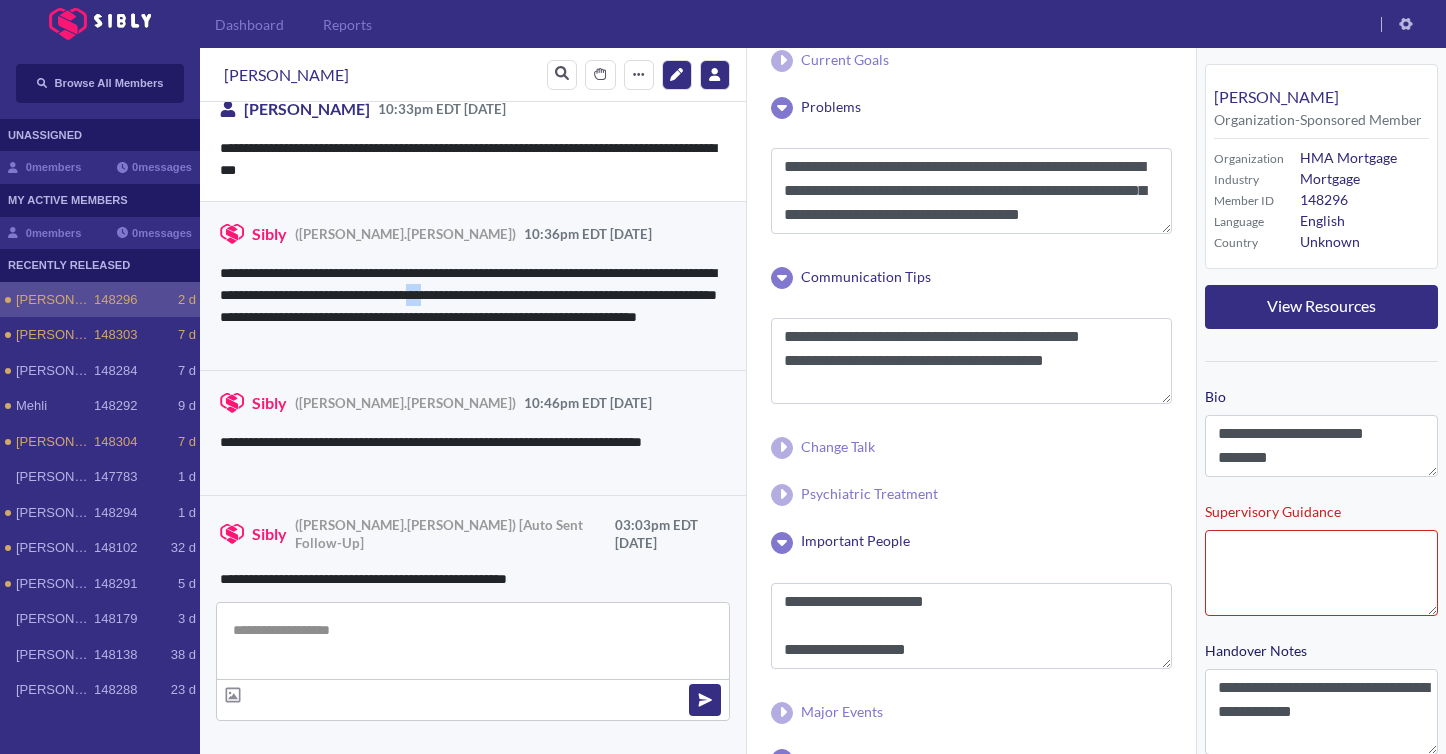 click on "**********" at bounding box center (473, 306) 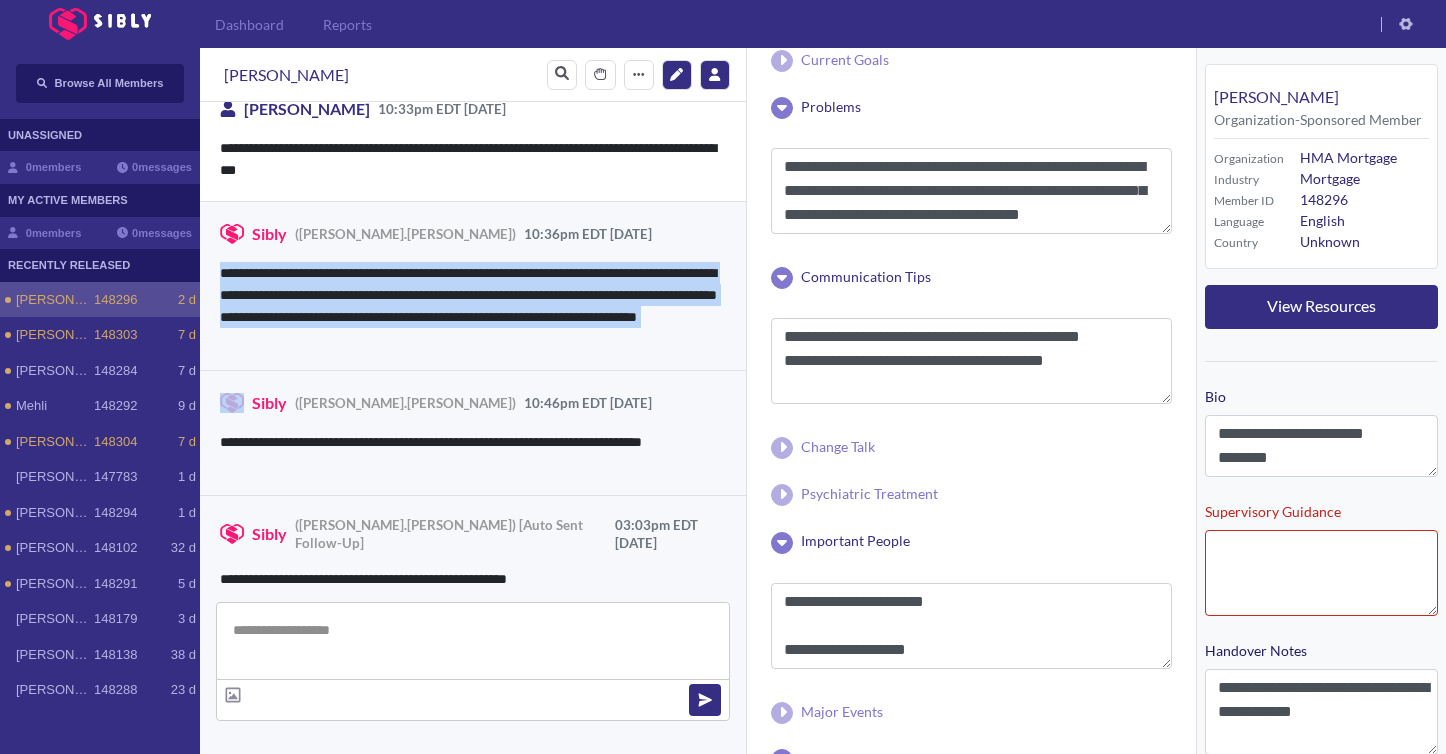 click on "**********" at bounding box center [473, 306] 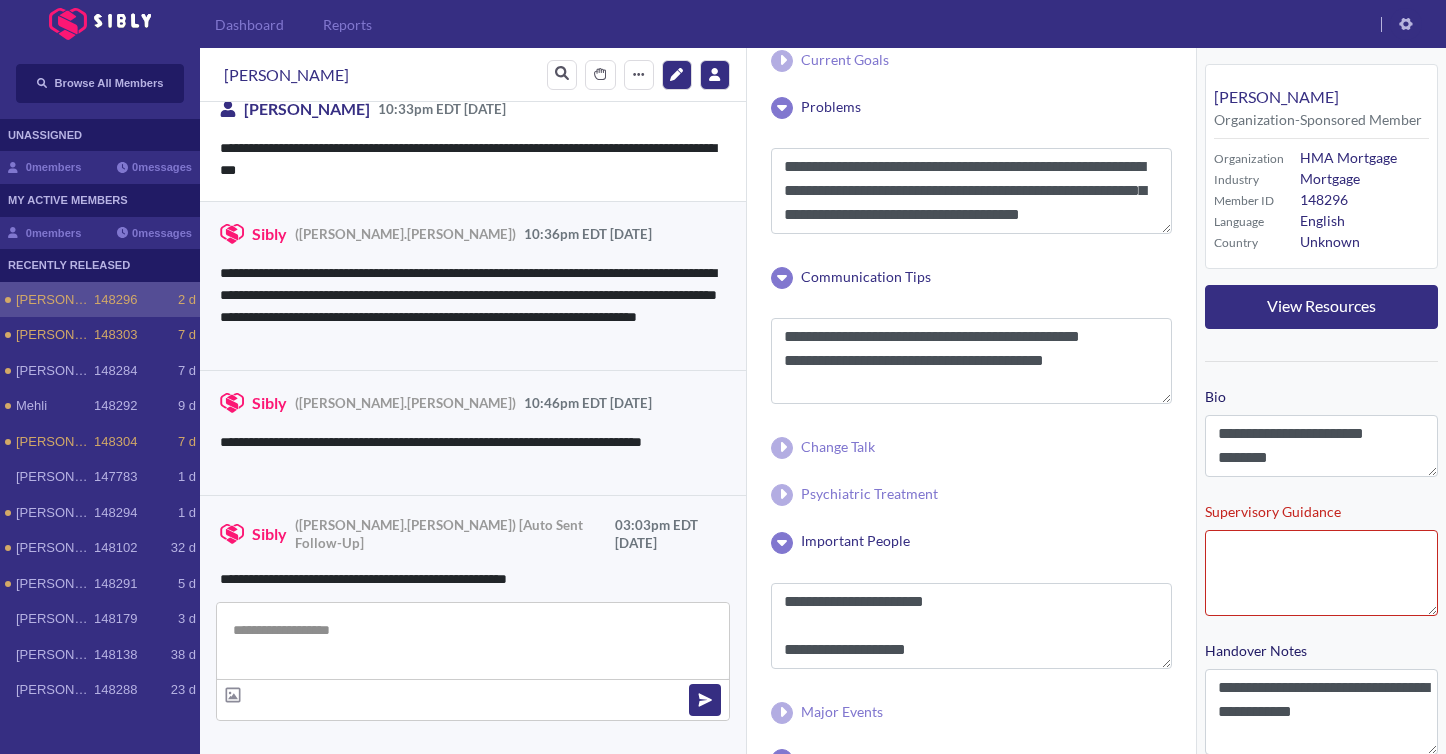 click on "**********" at bounding box center [473, 306] 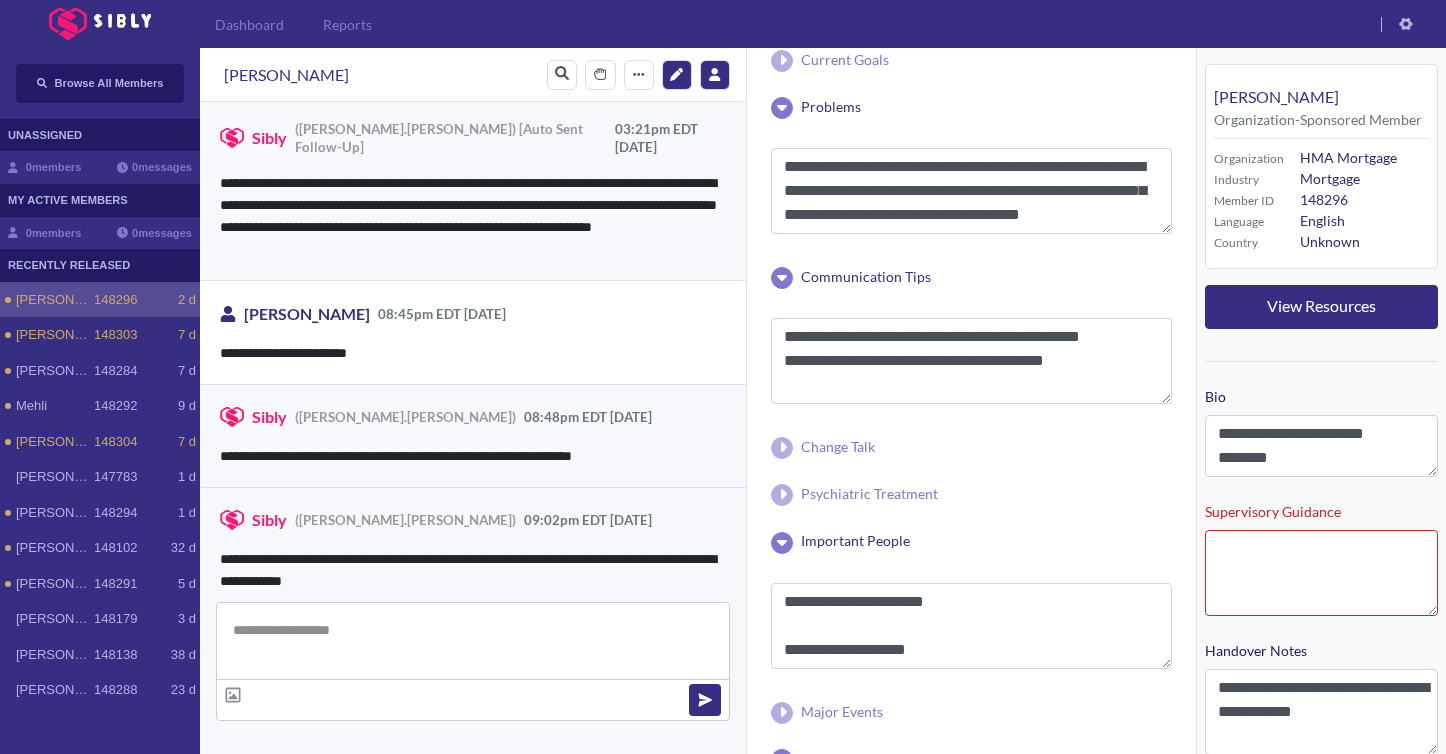 scroll, scrollTop: 4079, scrollLeft: 0, axis: vertical 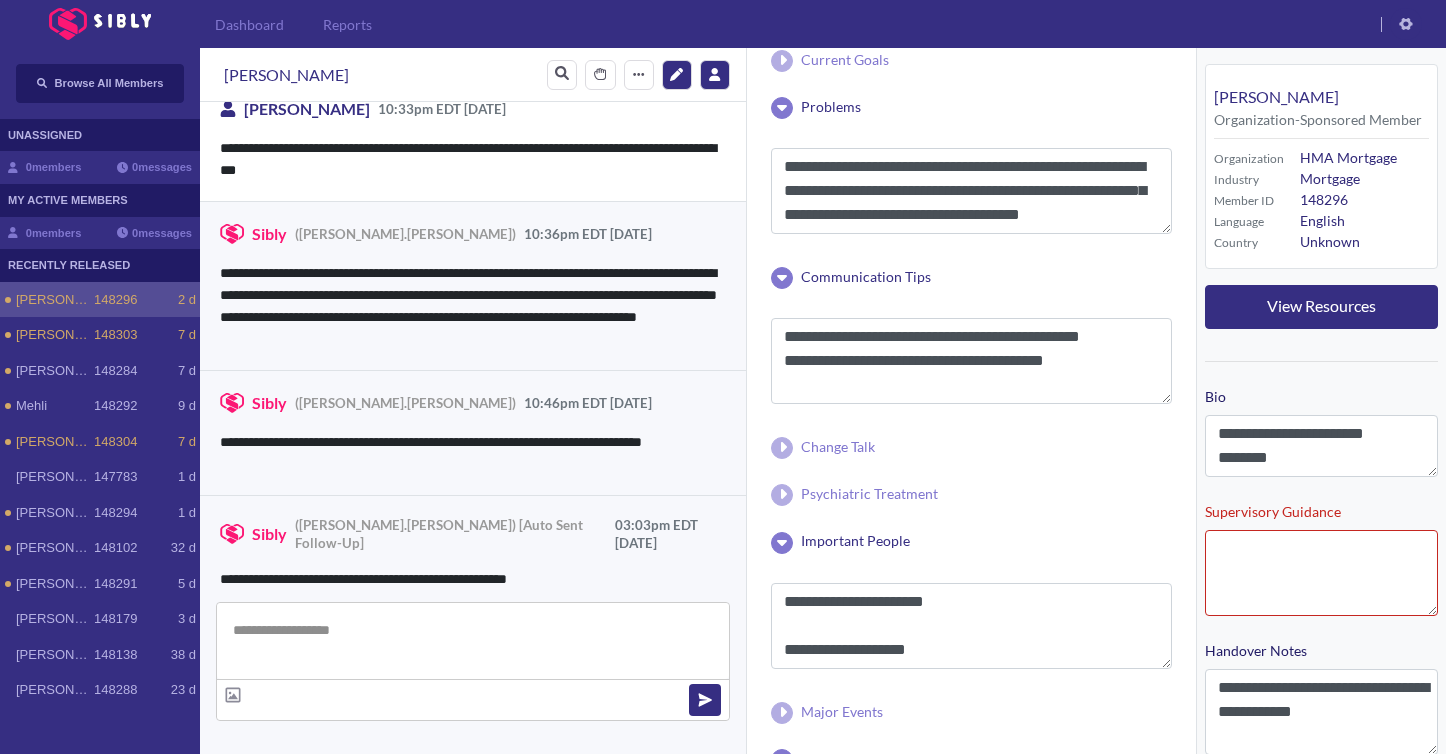 click on "**********" at bounding box center (473, 453) 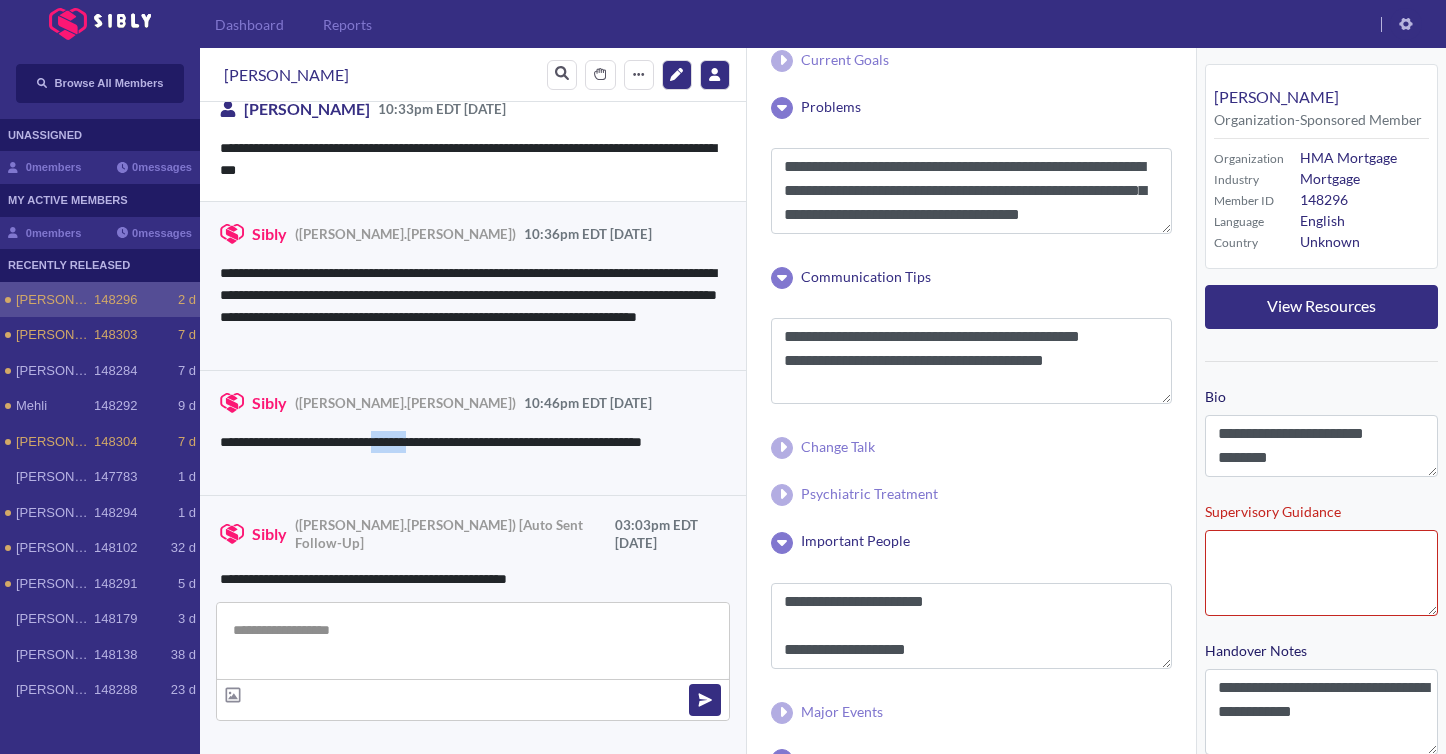 click on "**********" at bounding box center [473, 453] 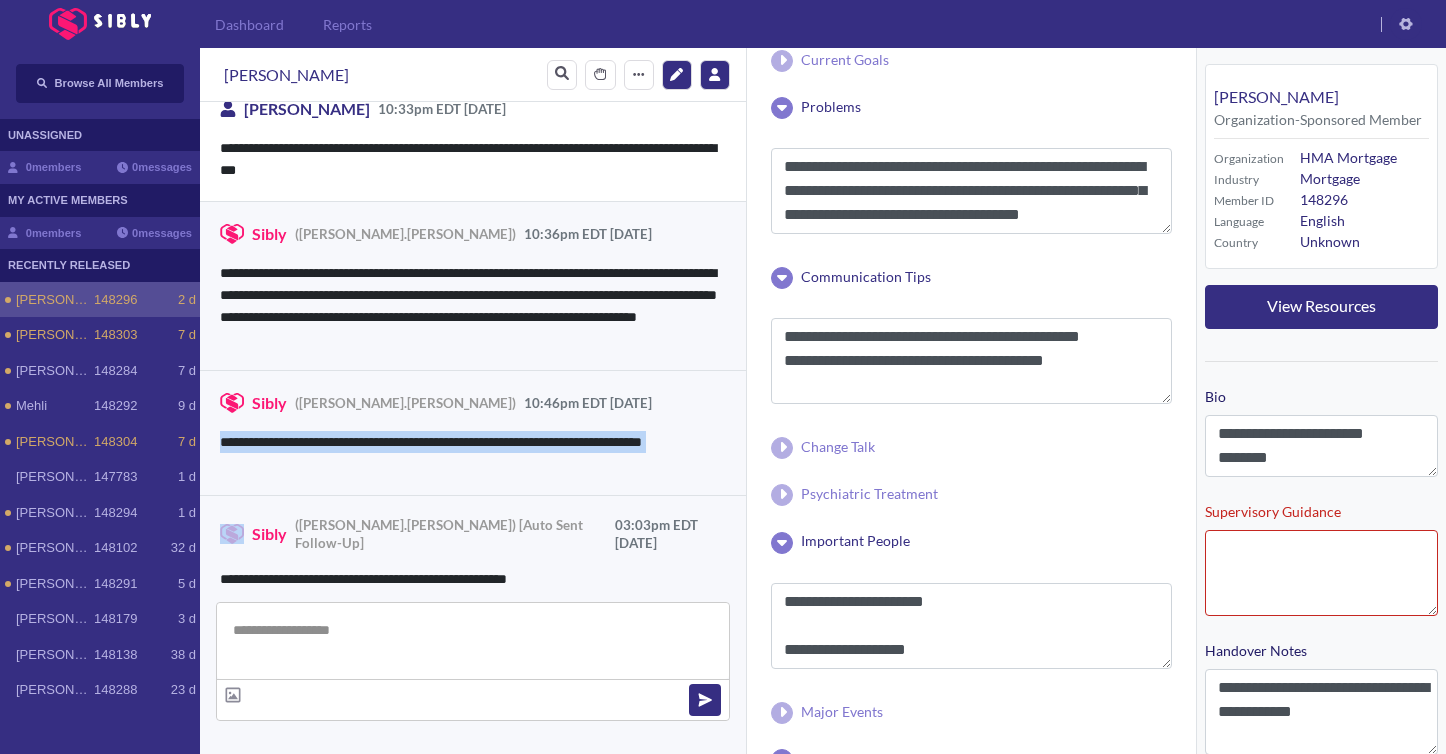 click on "**********" at bounding box center [473, 453] 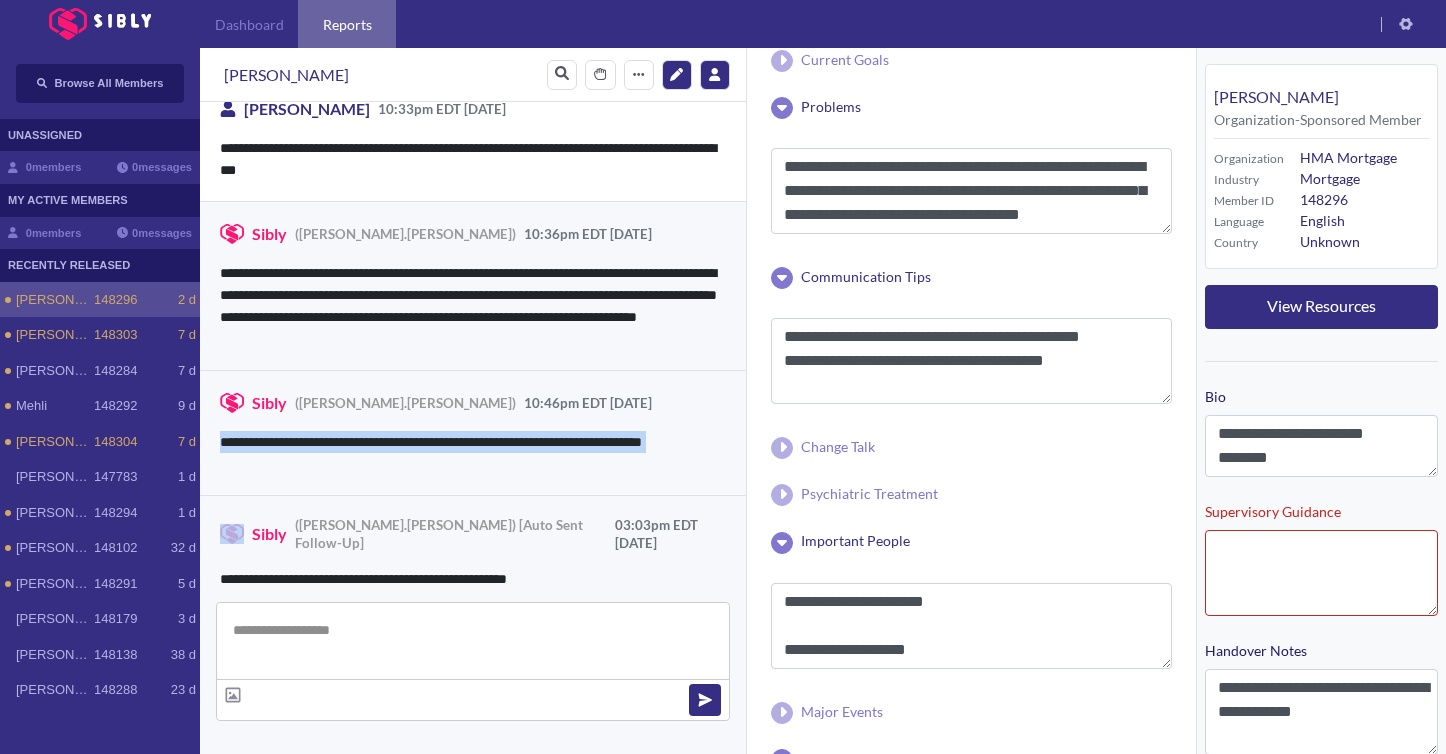 click on "Reports" at bounding box center [347, 24] 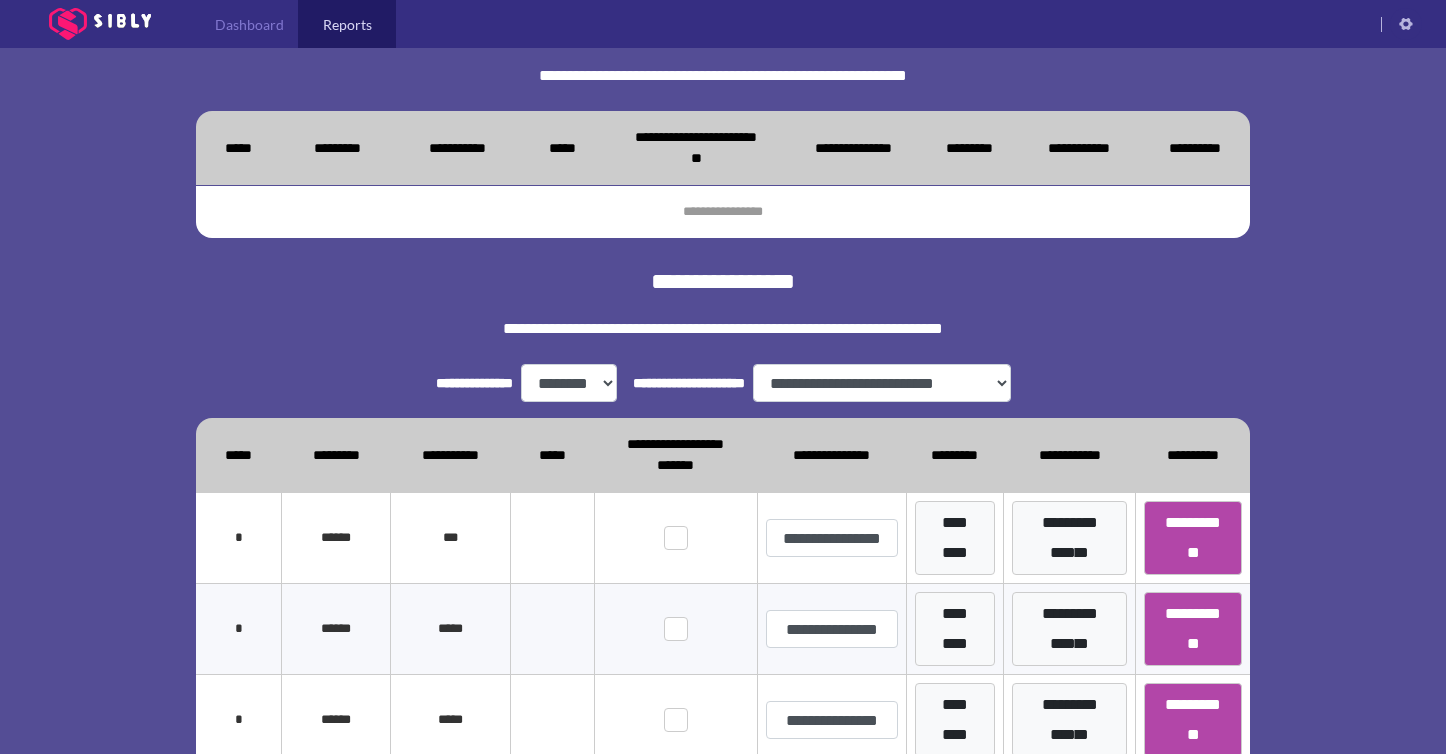 scroll, scrollTop: 165, scrollLeft: 0, axis: vertical 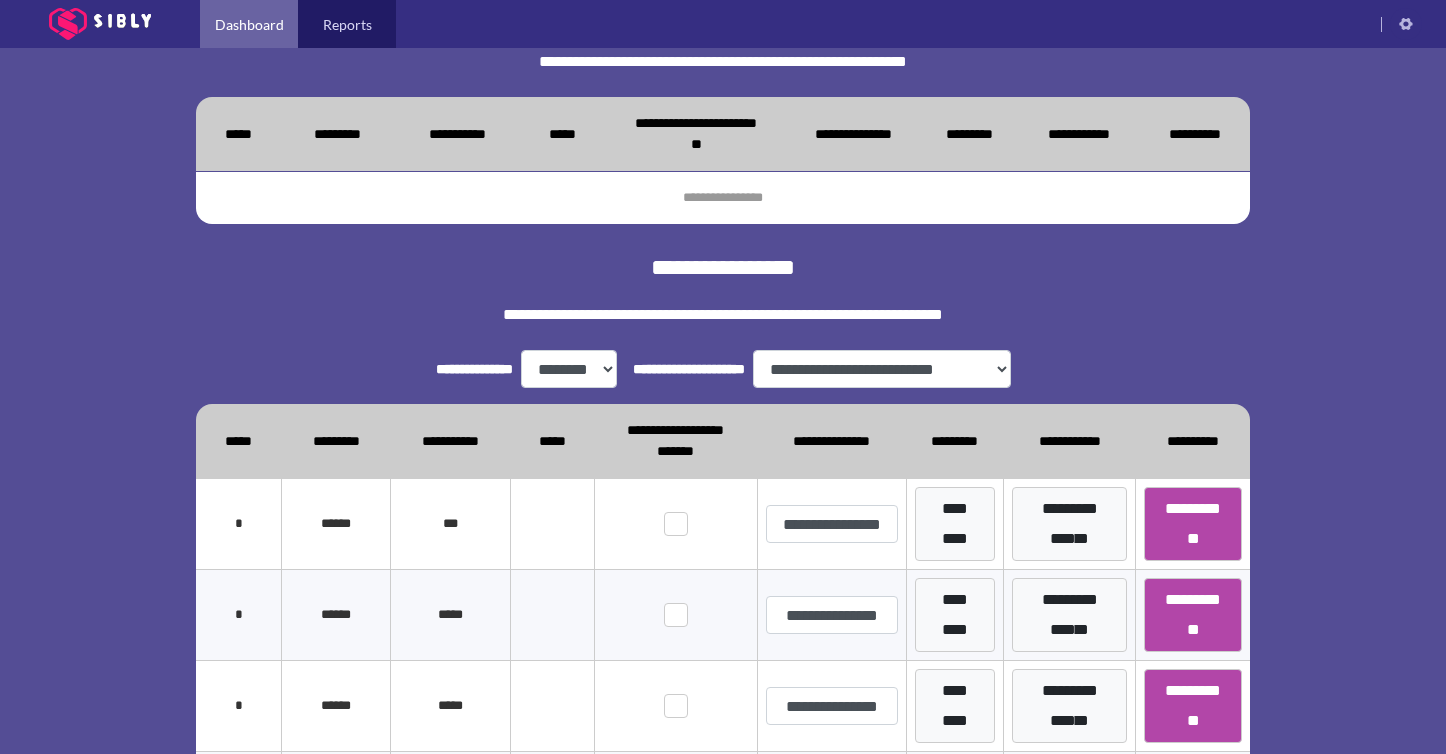 click on "Dashboard" at bounding box center [249, 24] 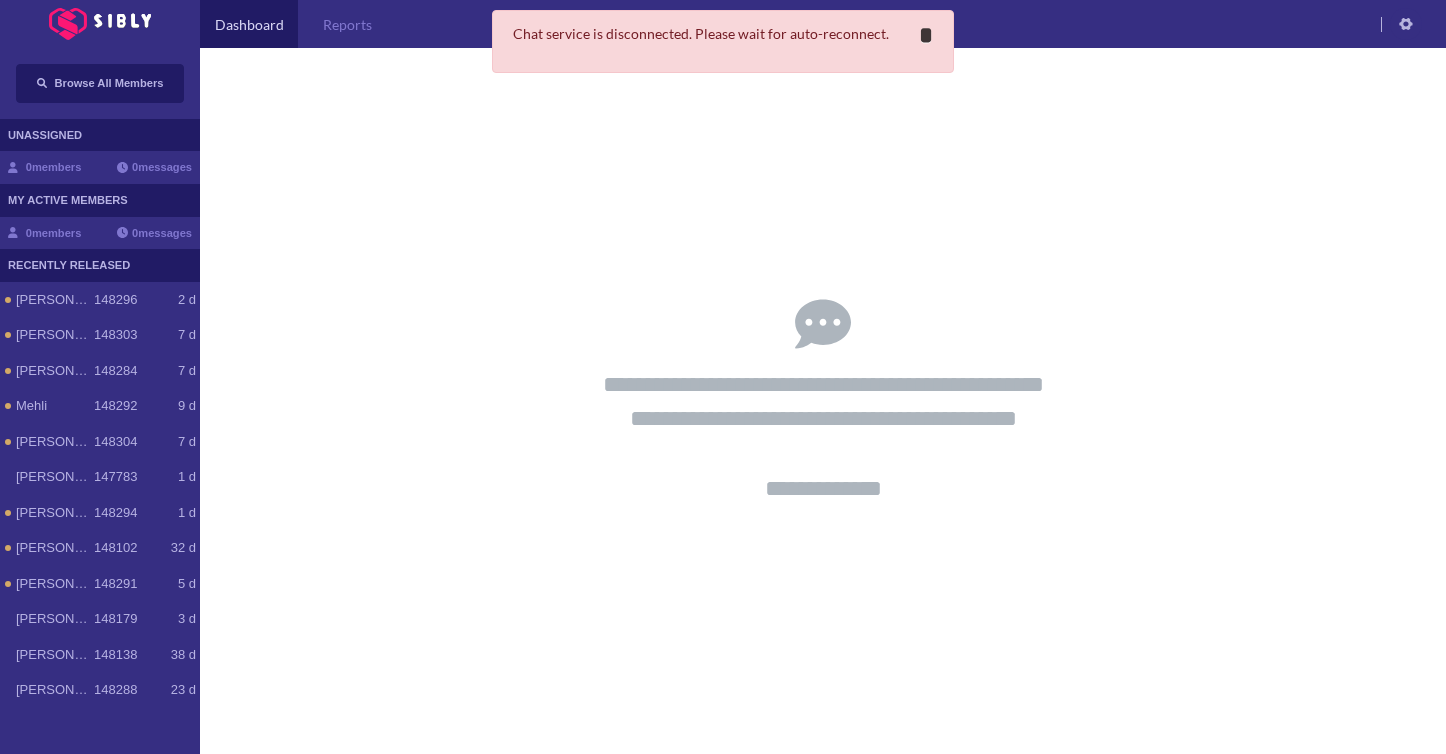 click on "*" at bounding box center [926, 35] 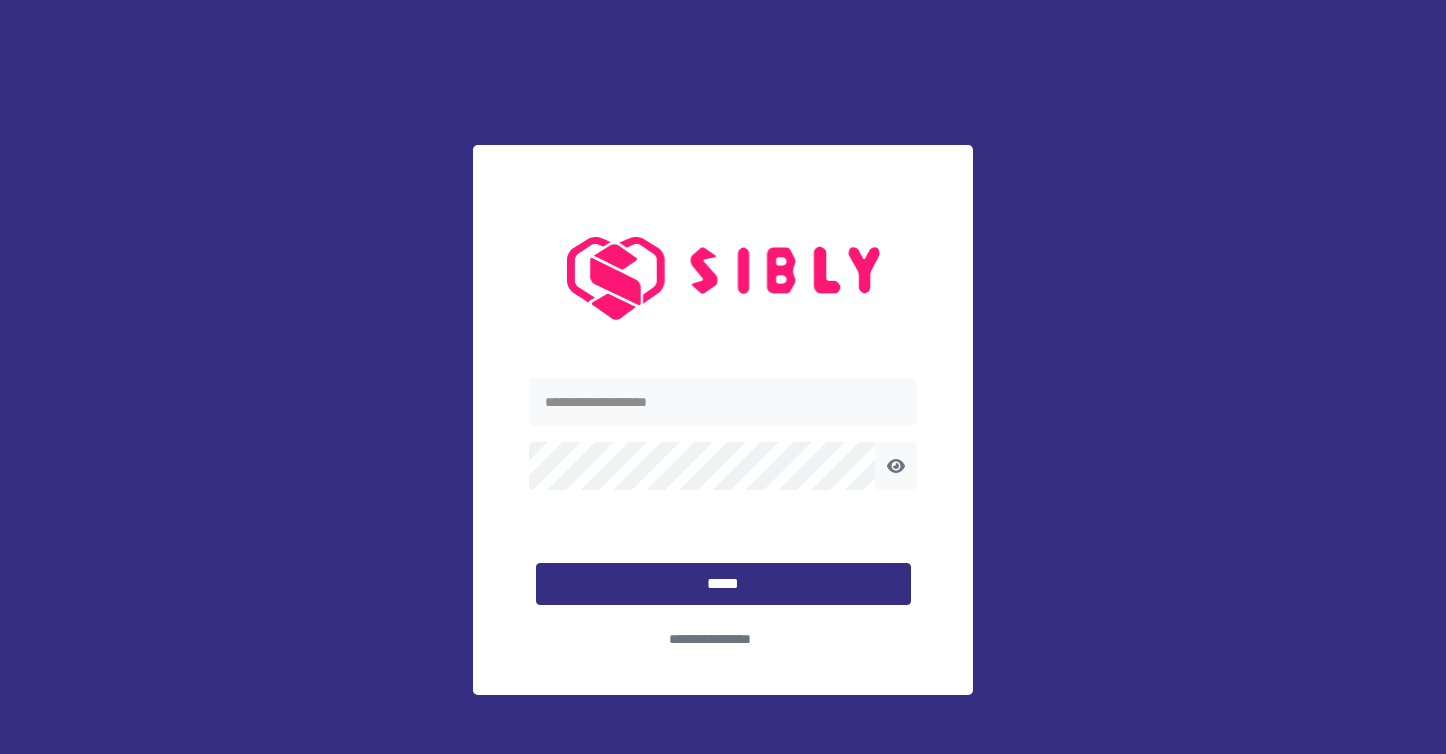 scroll, scrollTop: 0, scrollLeft: 0, axis: both 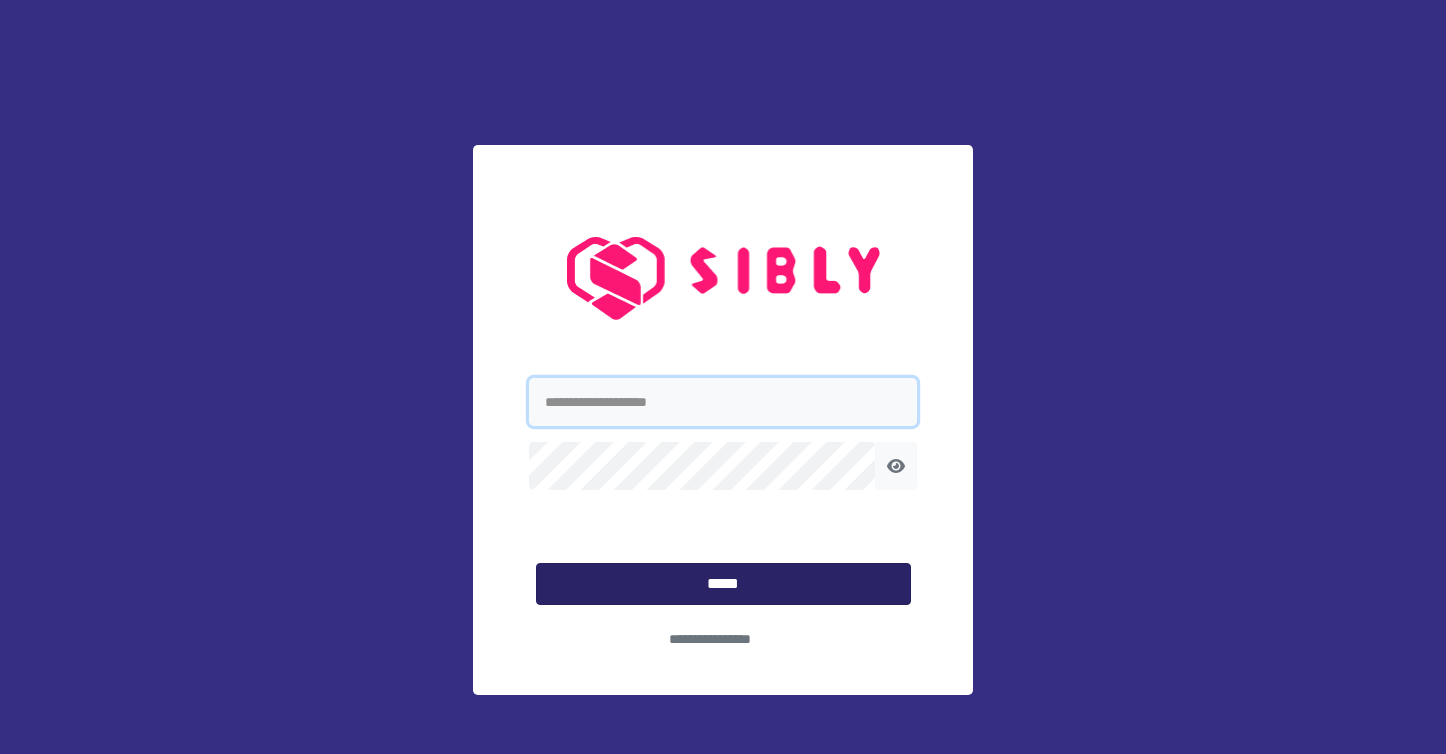 type on "**********" 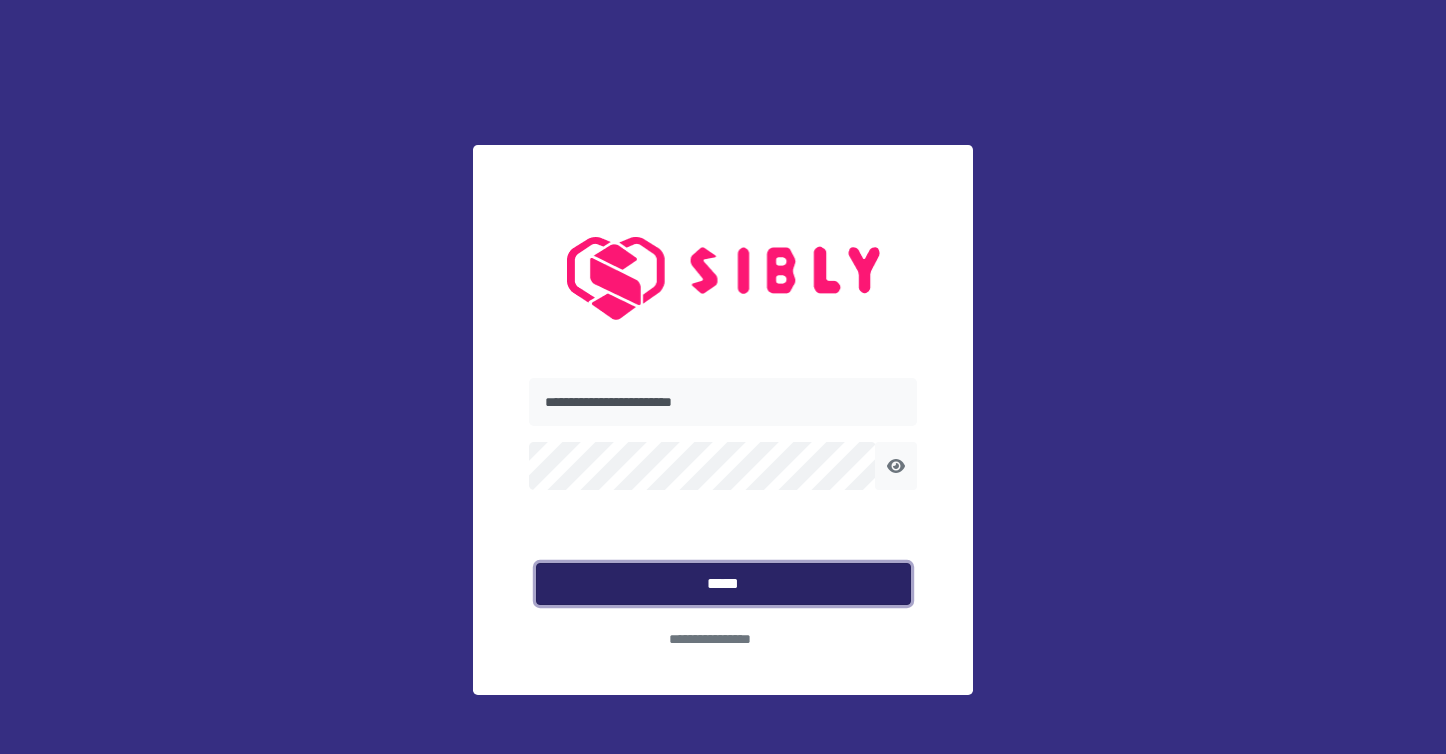 click on "*****" at bounding box center (723, 584) 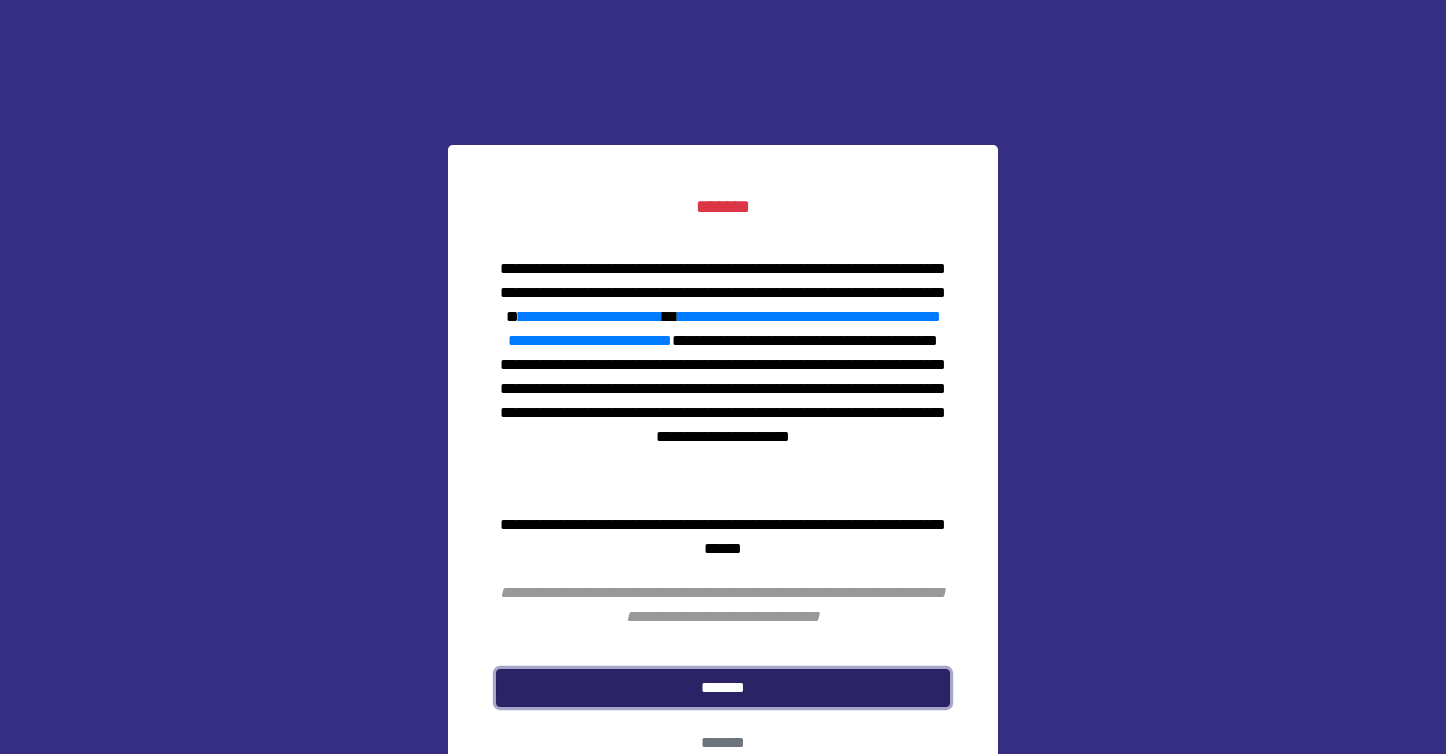 click on "*******" at bounding box center [723, 688] 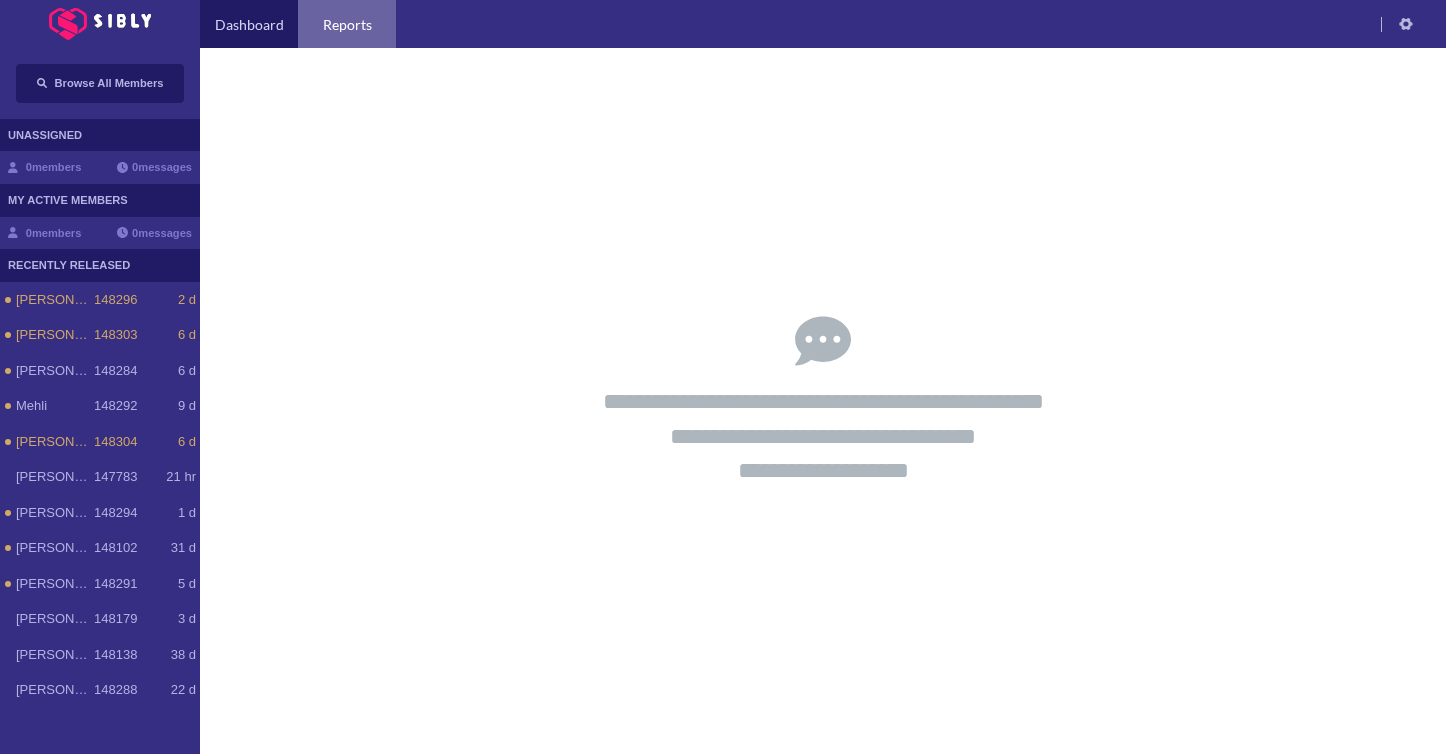 click on "Reports" at bounding box center [347, 24] 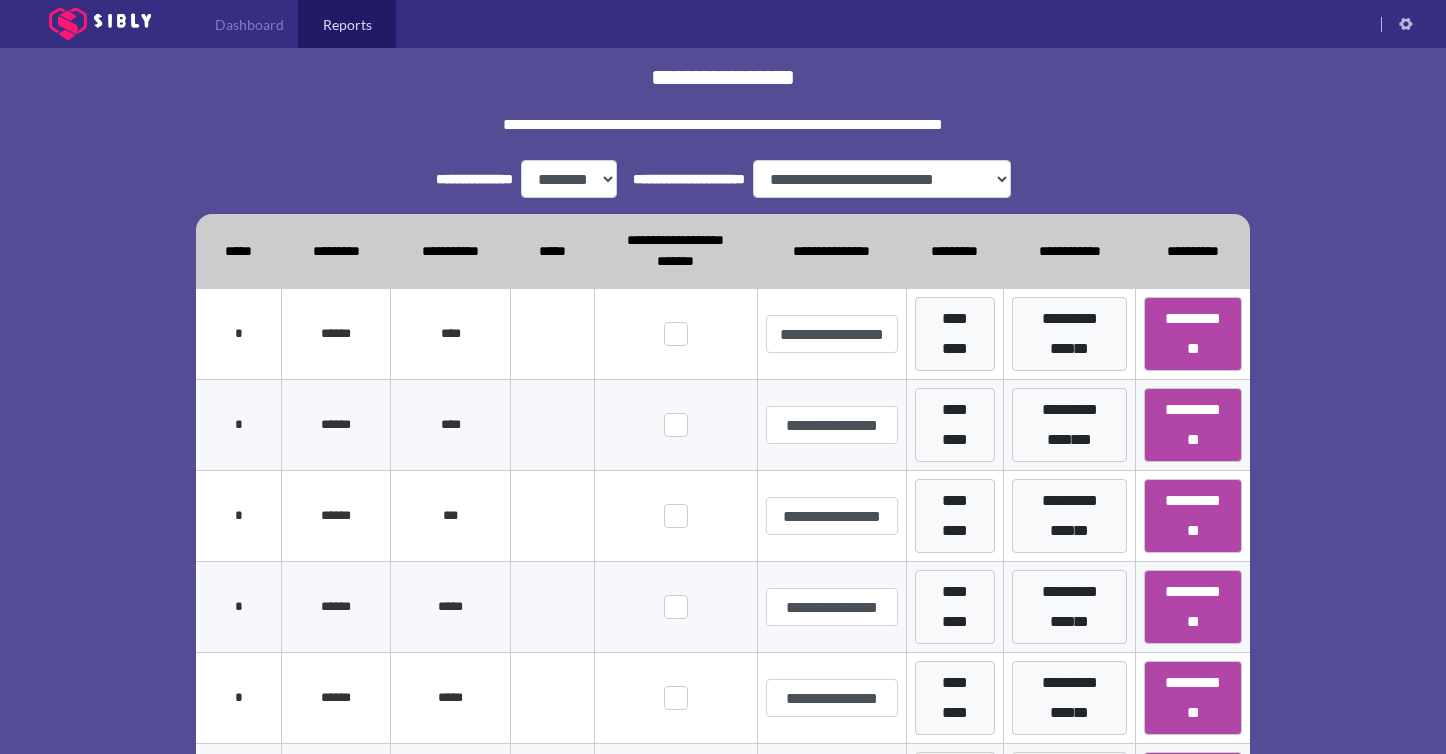 scroll, scrollTop: 416, scrollLeft: 0, axis: vertical 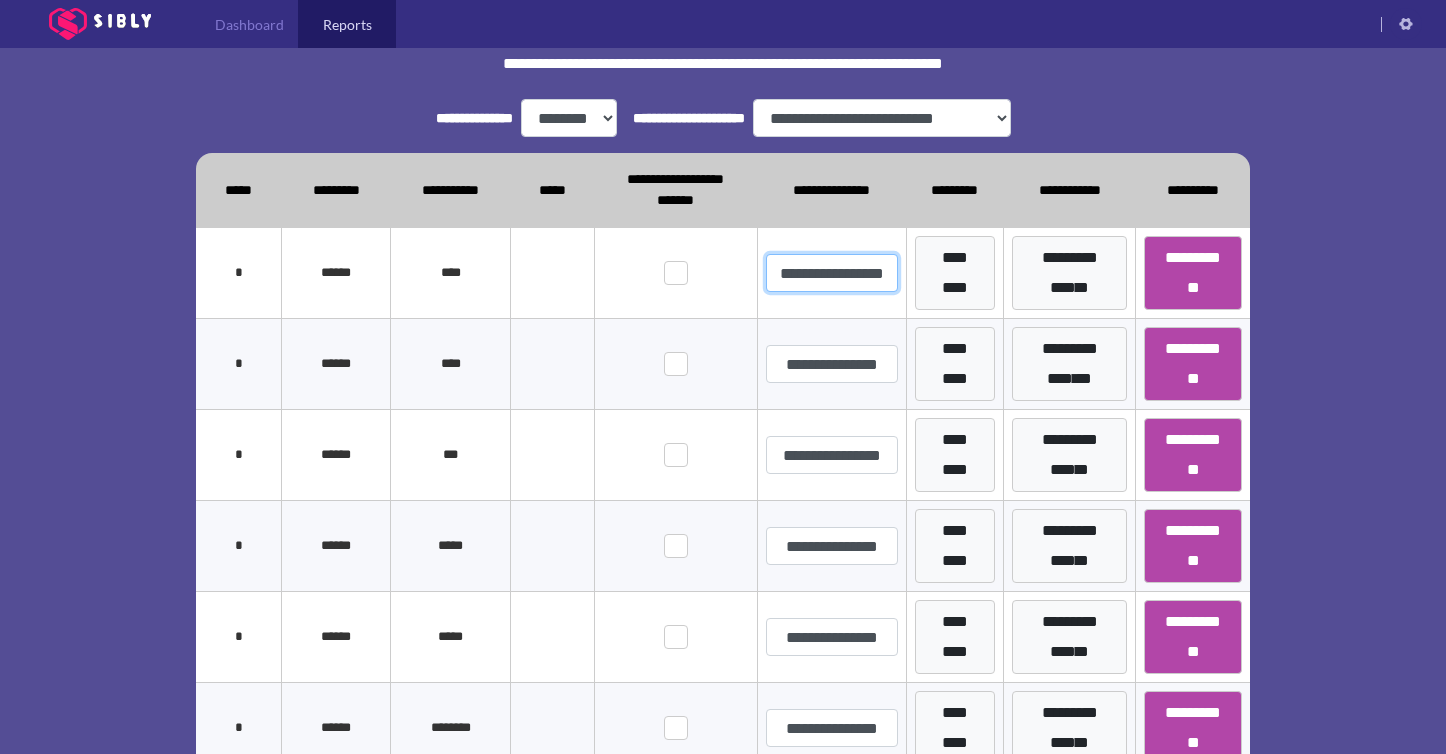 click on "**********" at bounding box center [832, 273] 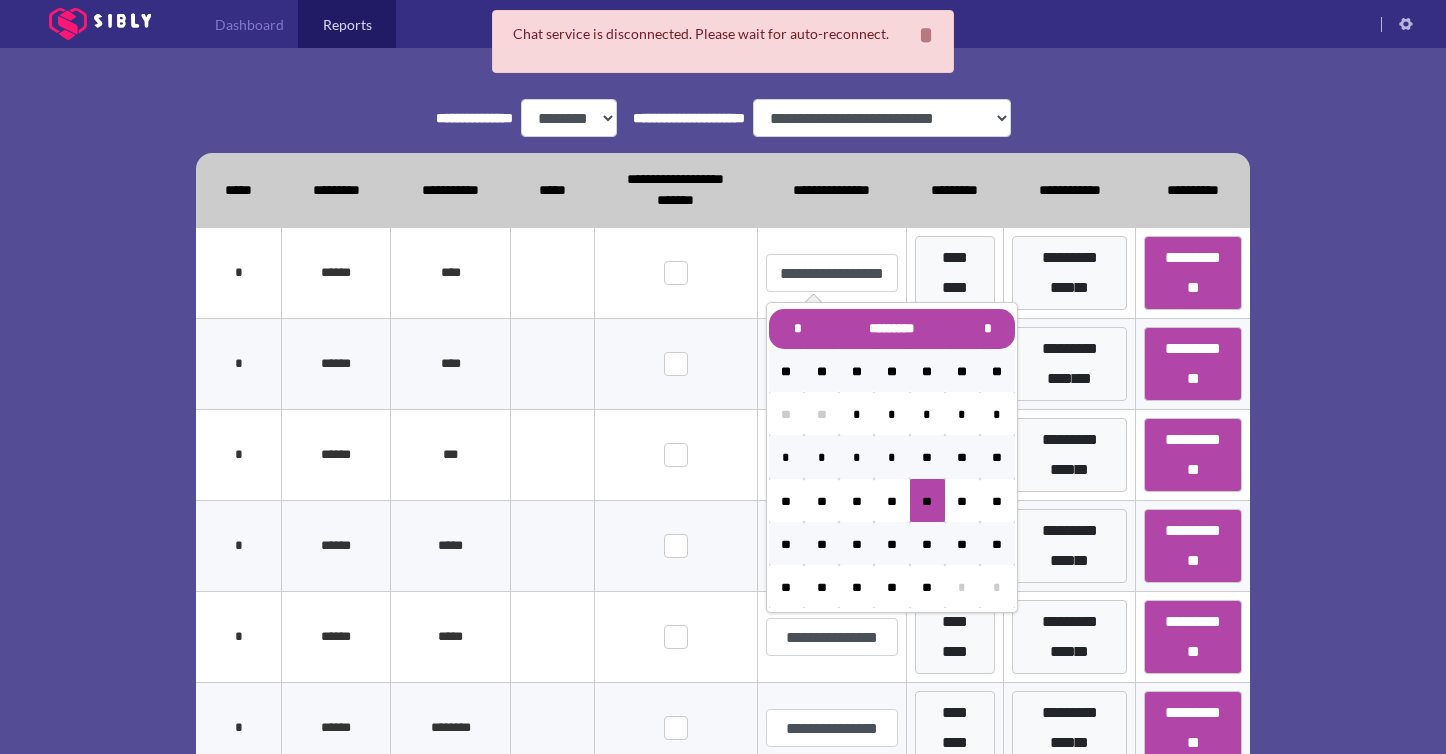 click on "**********" at bounding box center [723, 427] 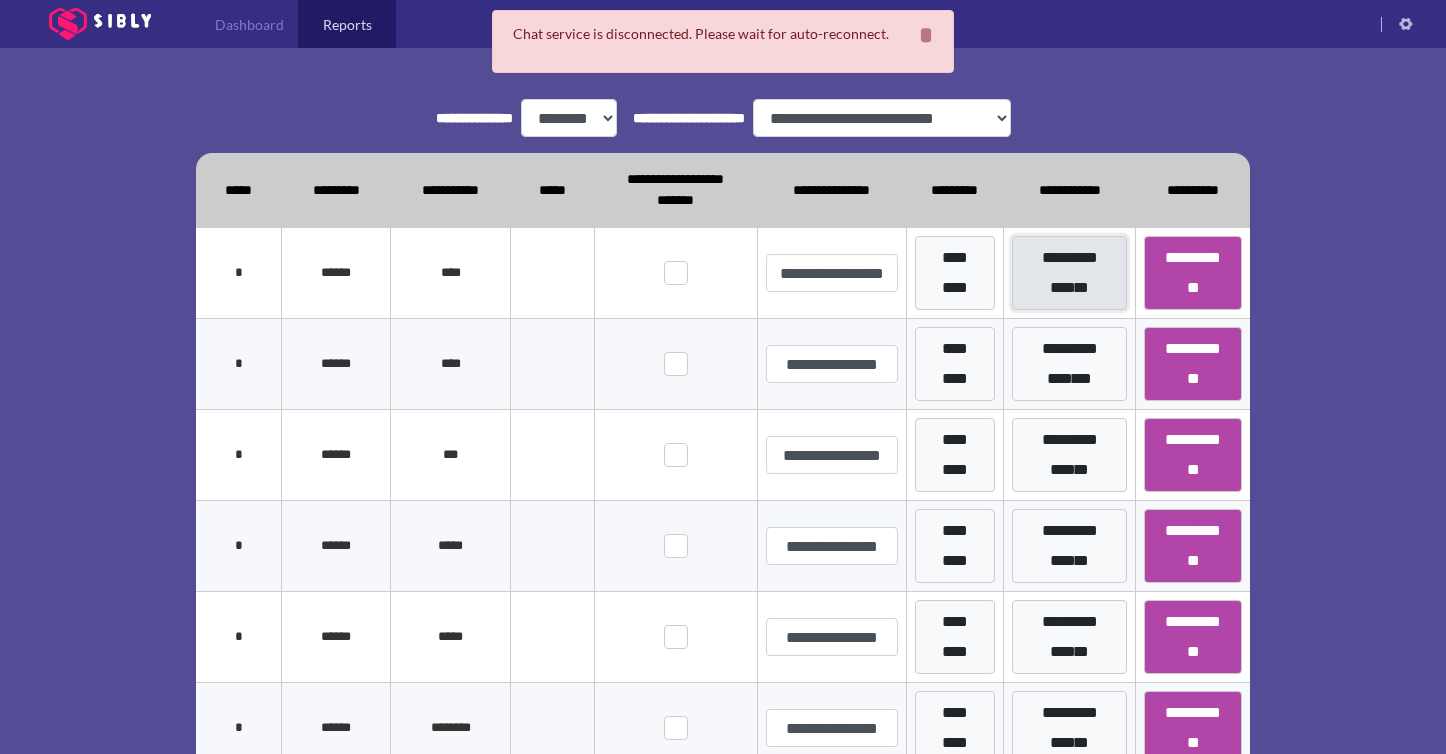 click on "**********" at bounding box center (1069, 273) 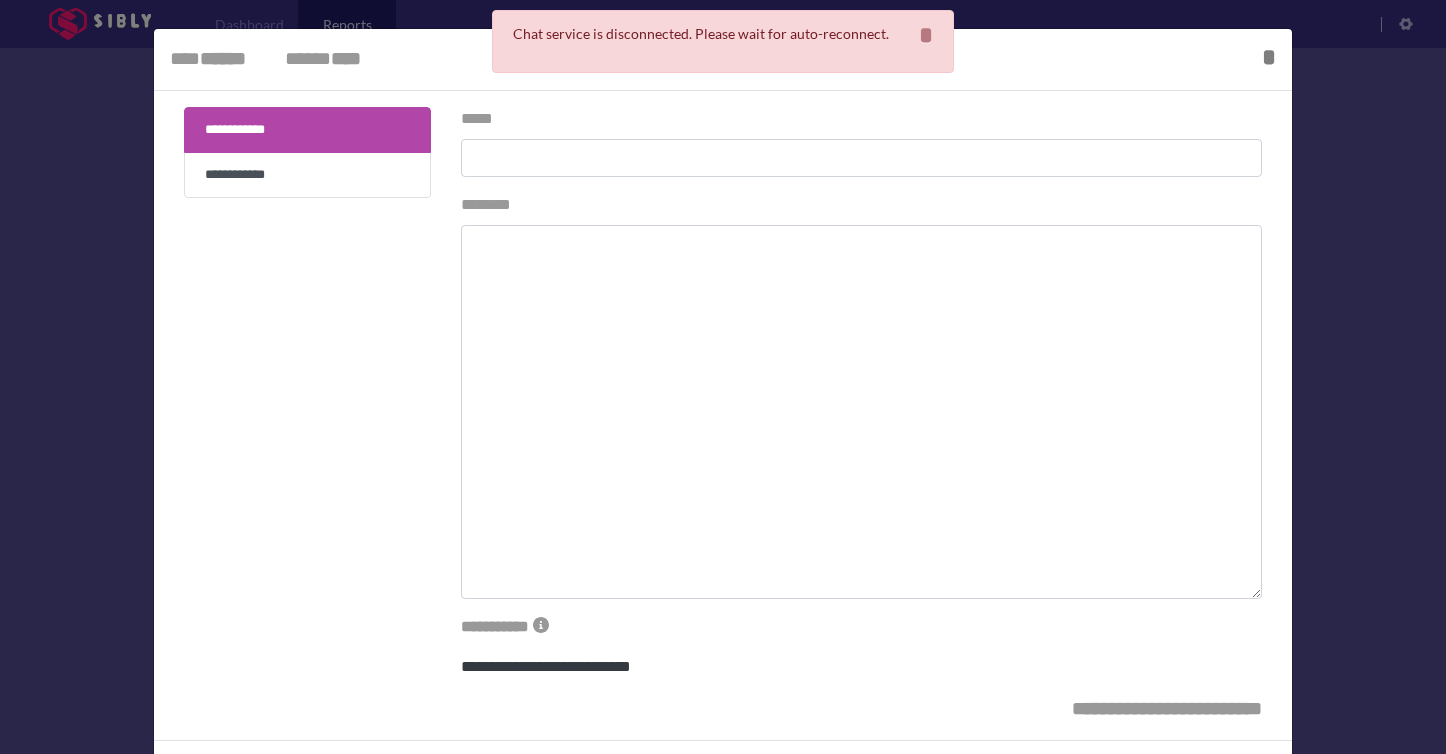 type on "**********" 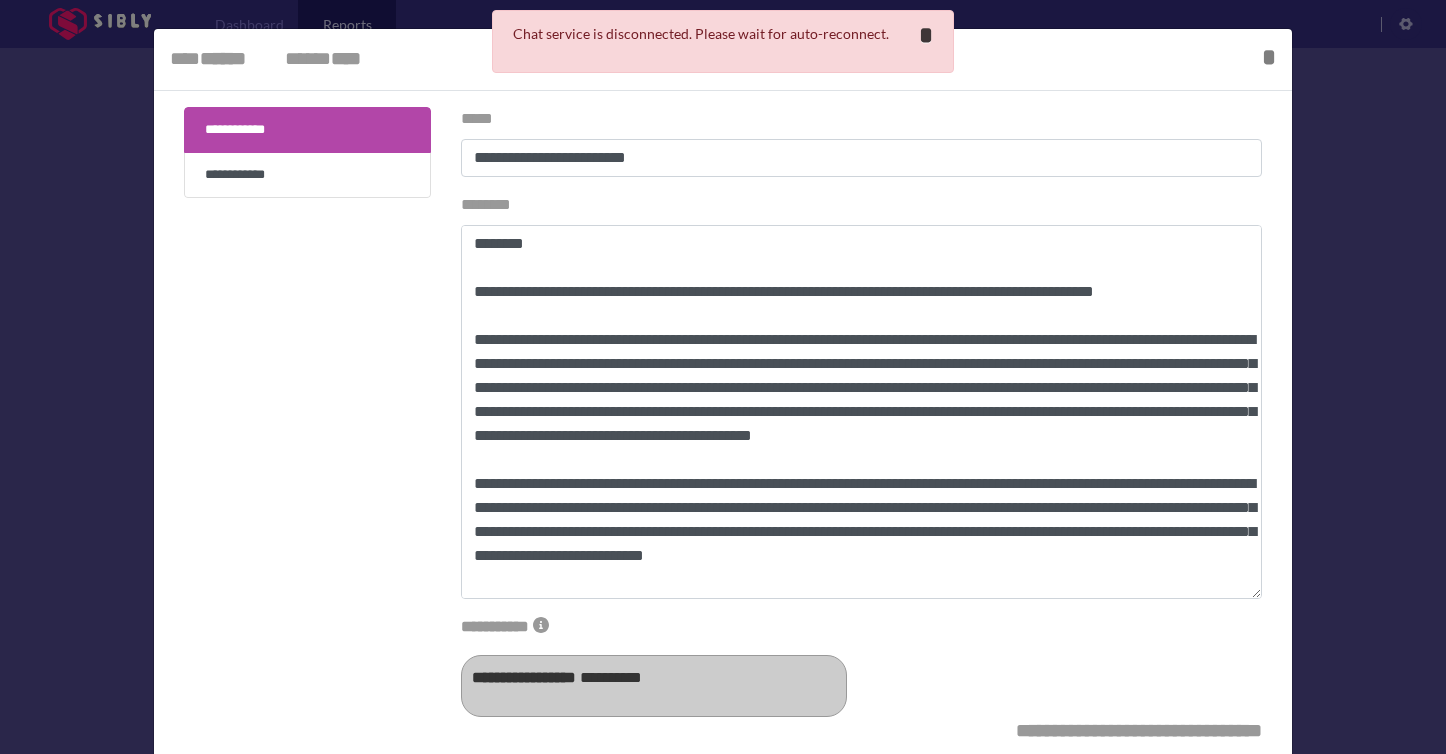 click on "*" at bounding box center [926, 35] 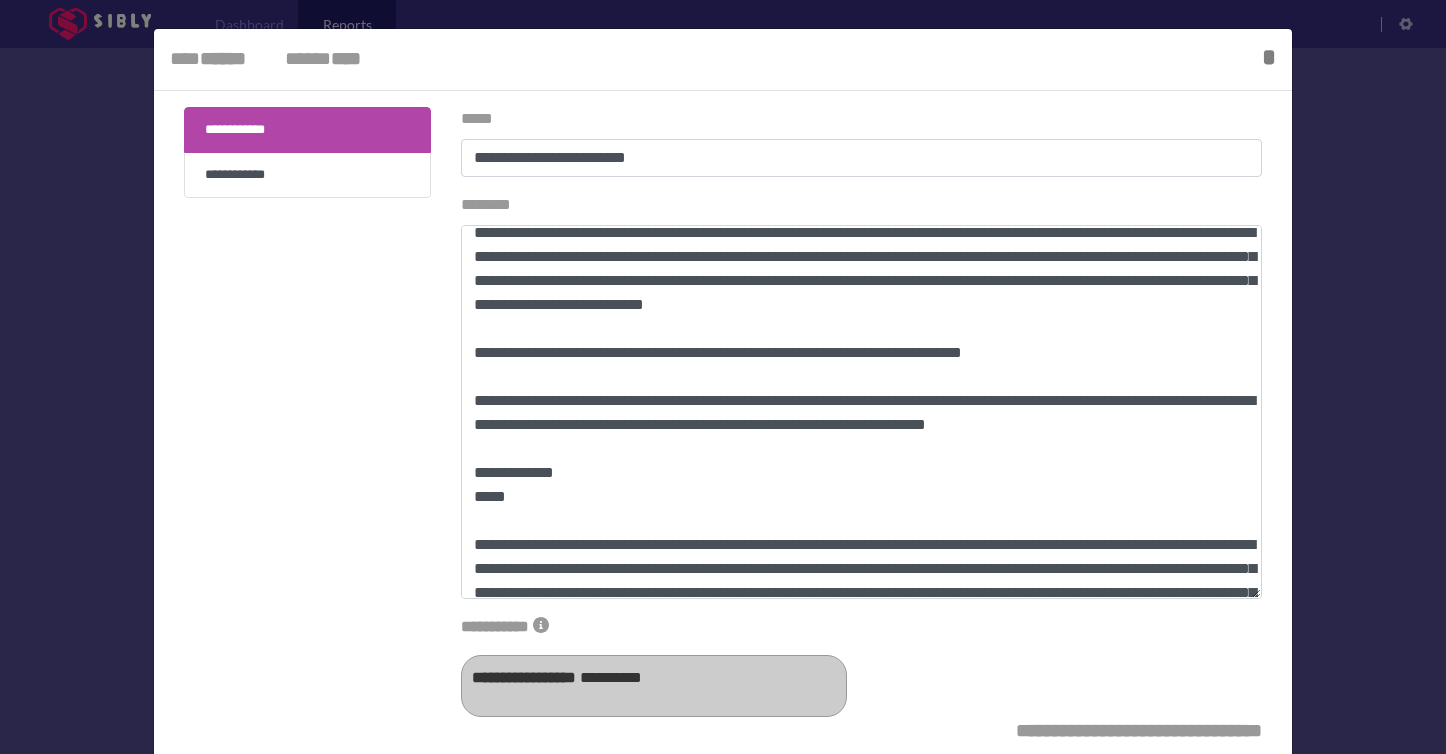 scroll, scrollTop: 408, scrollLeft: 0, axis: vertical 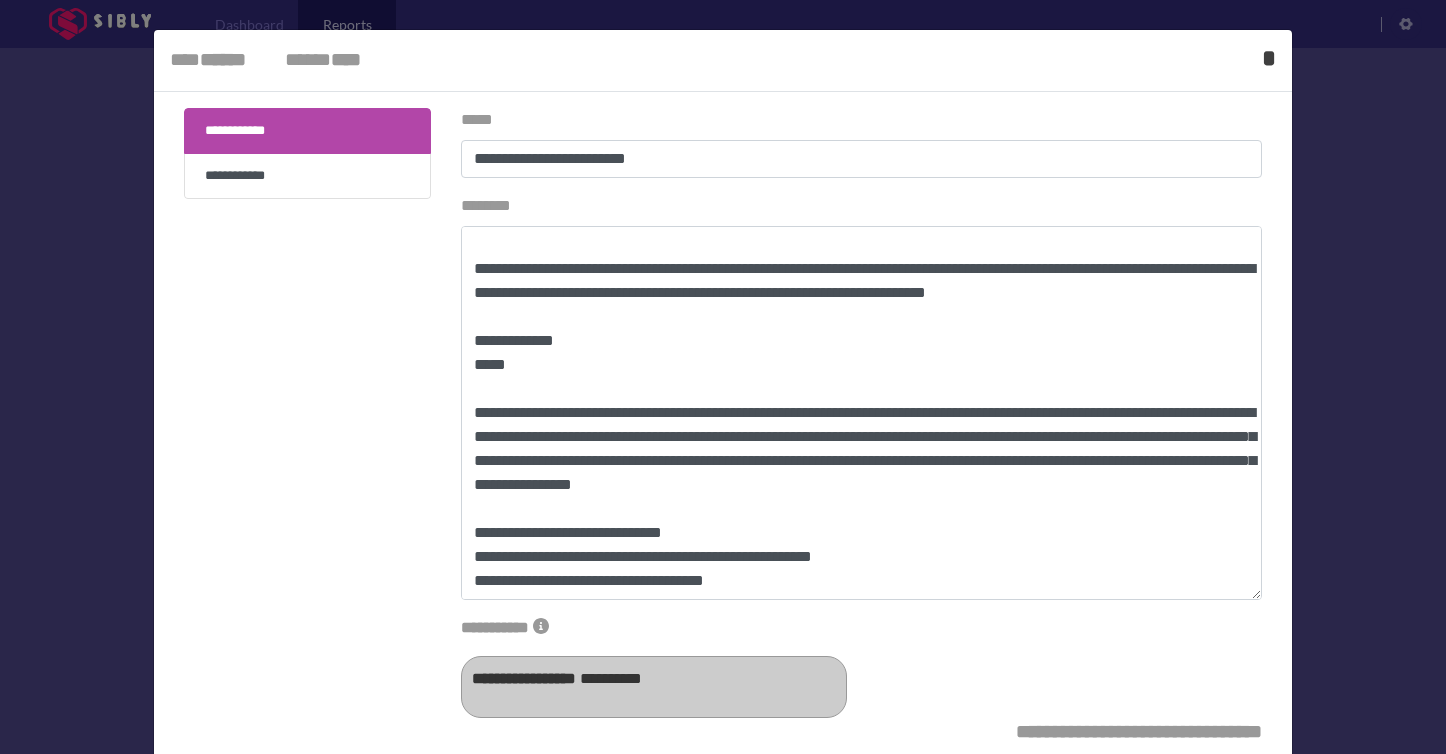 click on "* *****" at bounding box center [1269, 58] 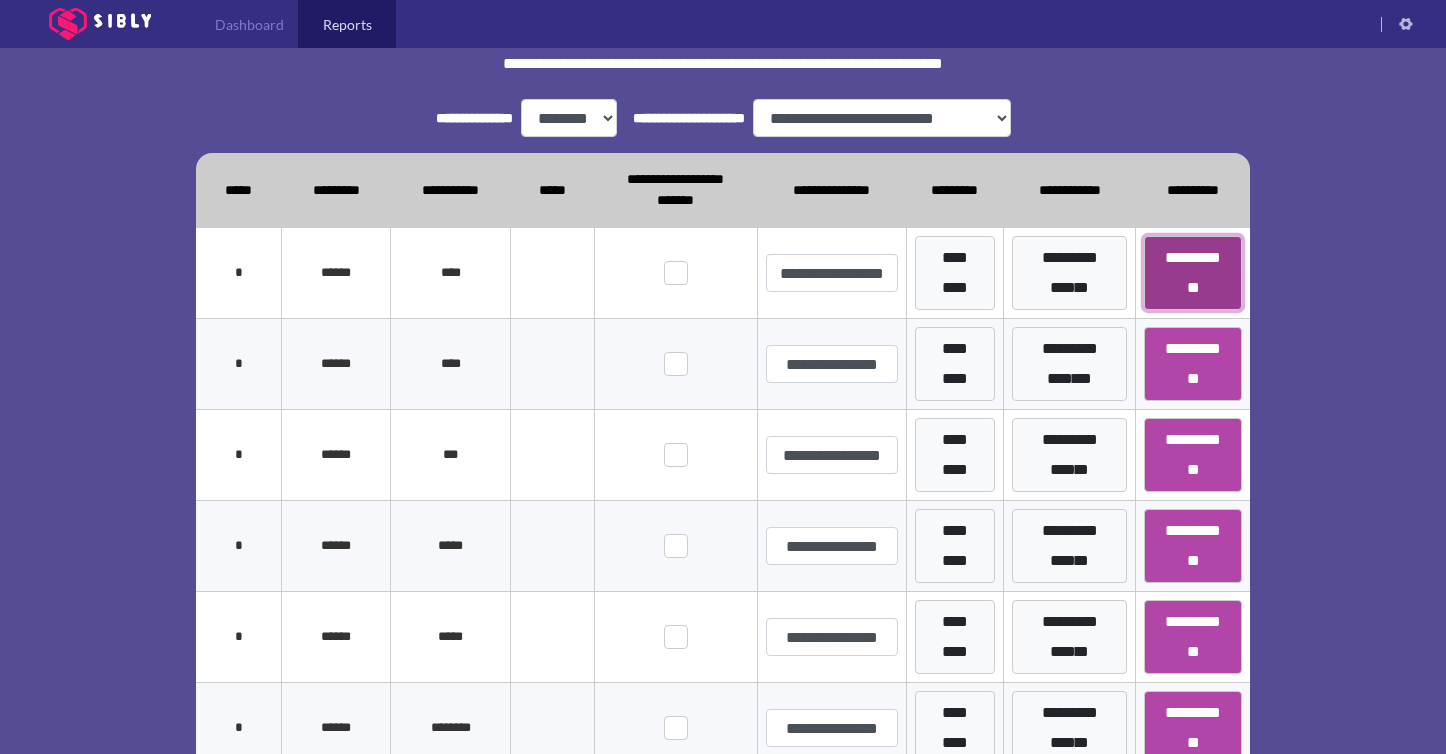 click on "**********" at bounding box center (1193, 273) 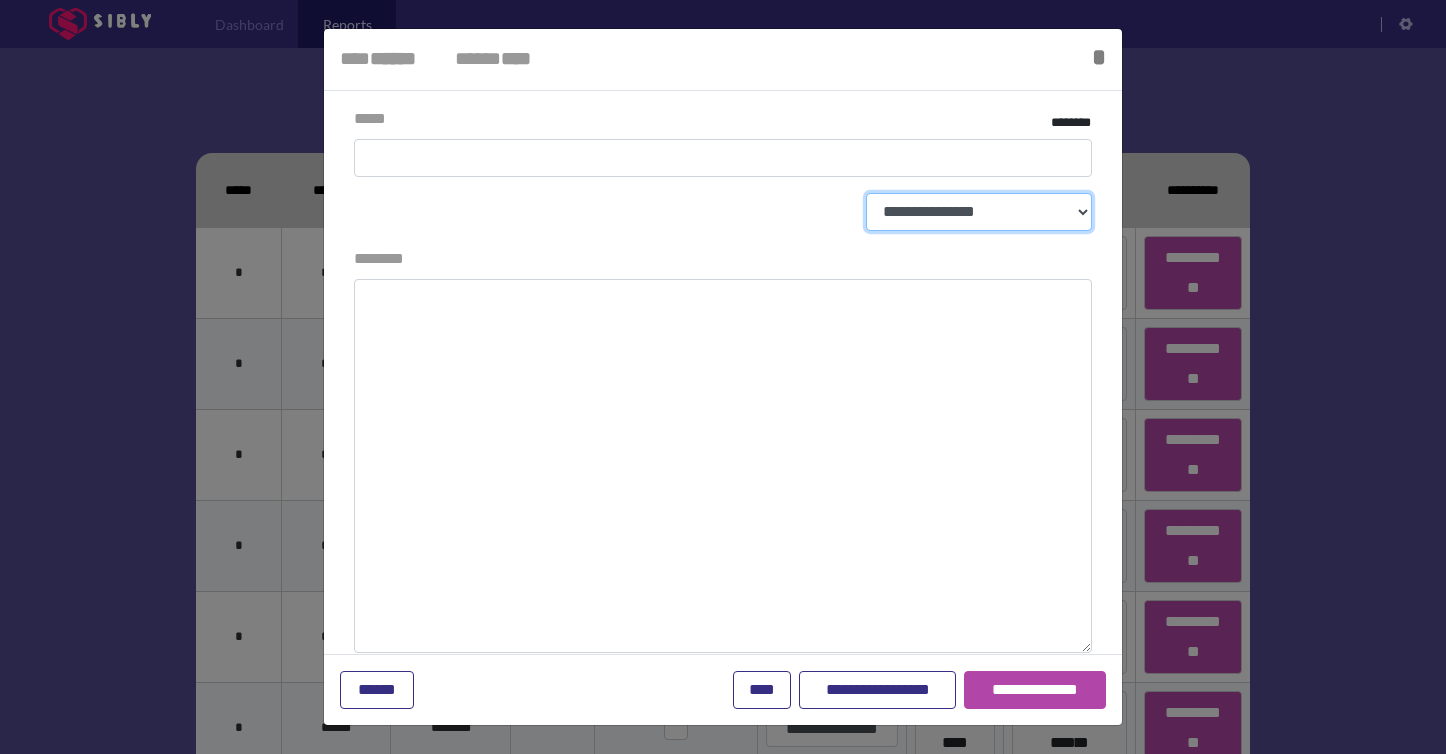 click on "**********" at bounding box center [979, 212] 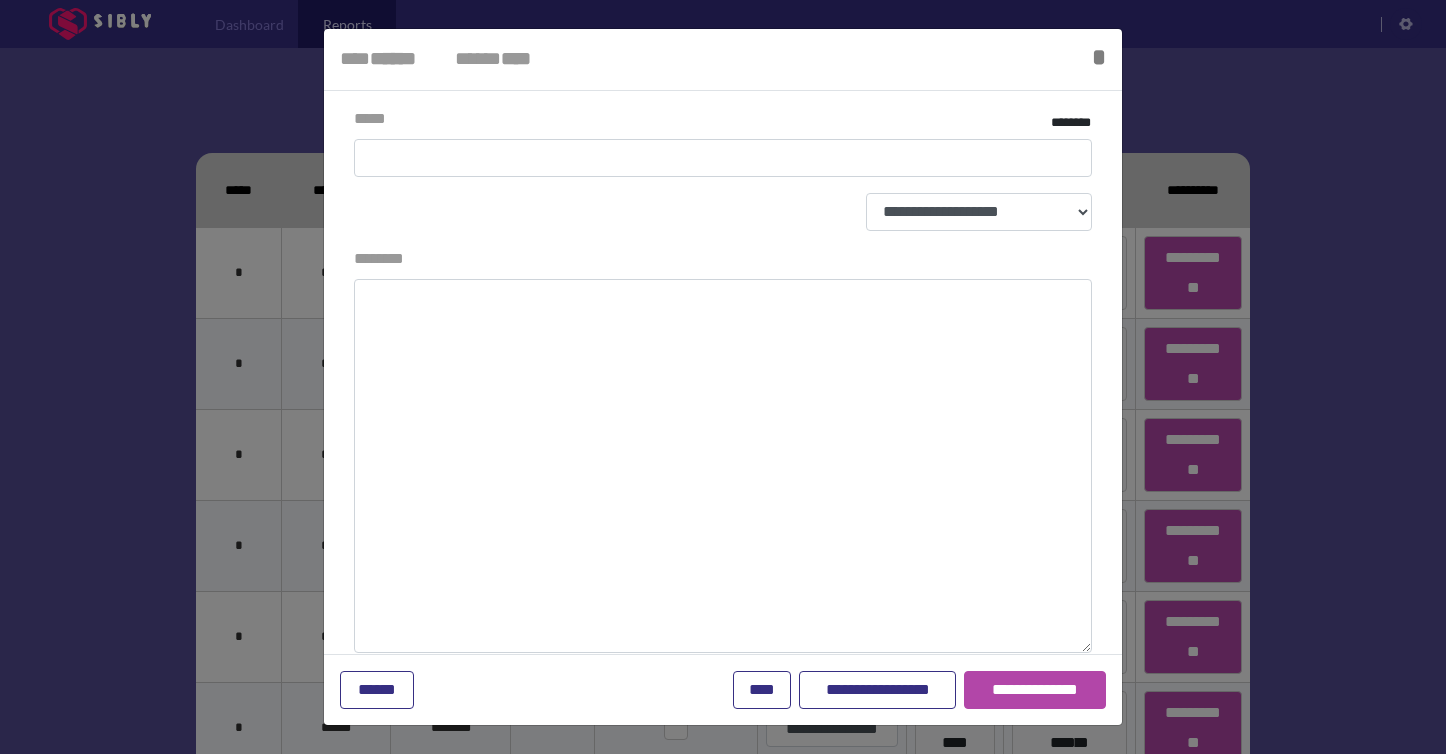 select 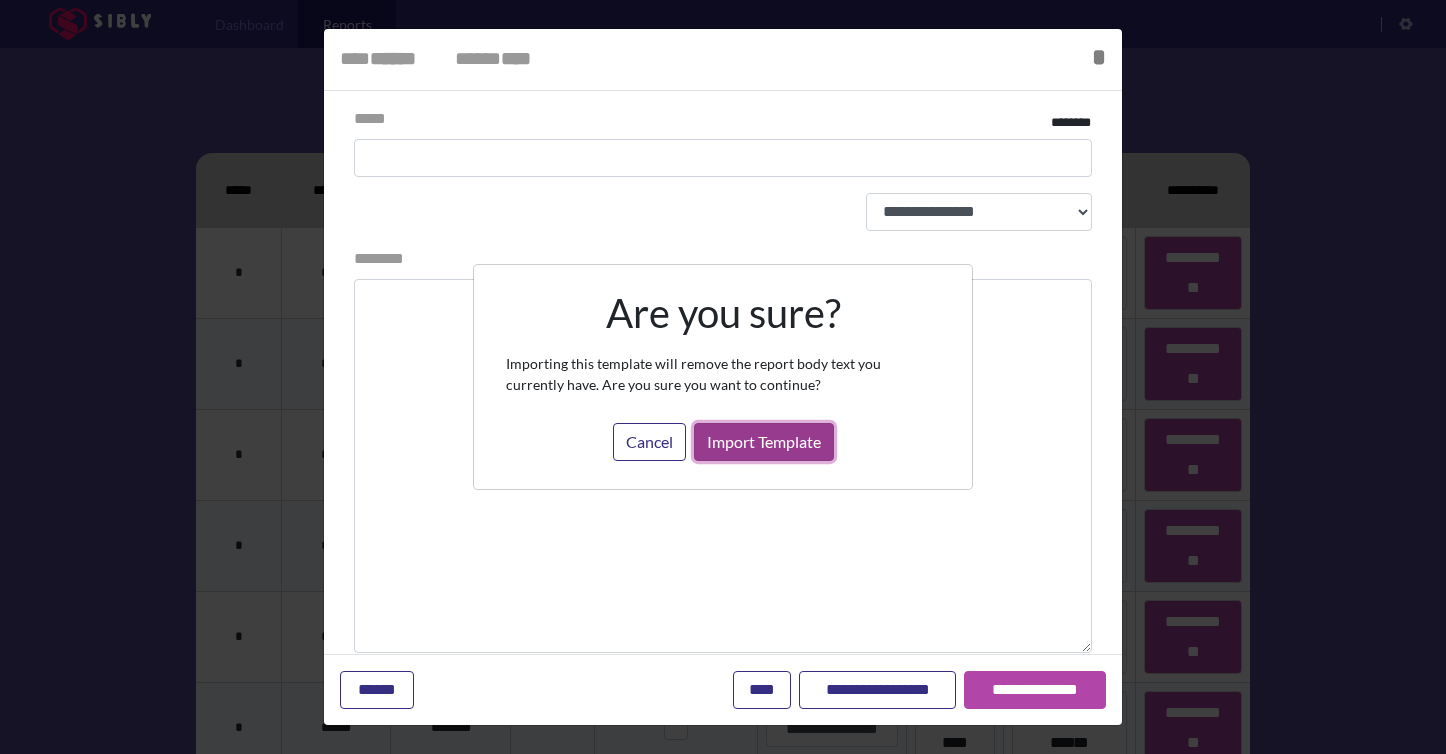 click on "Import Template" at bounding box center [764, 442] 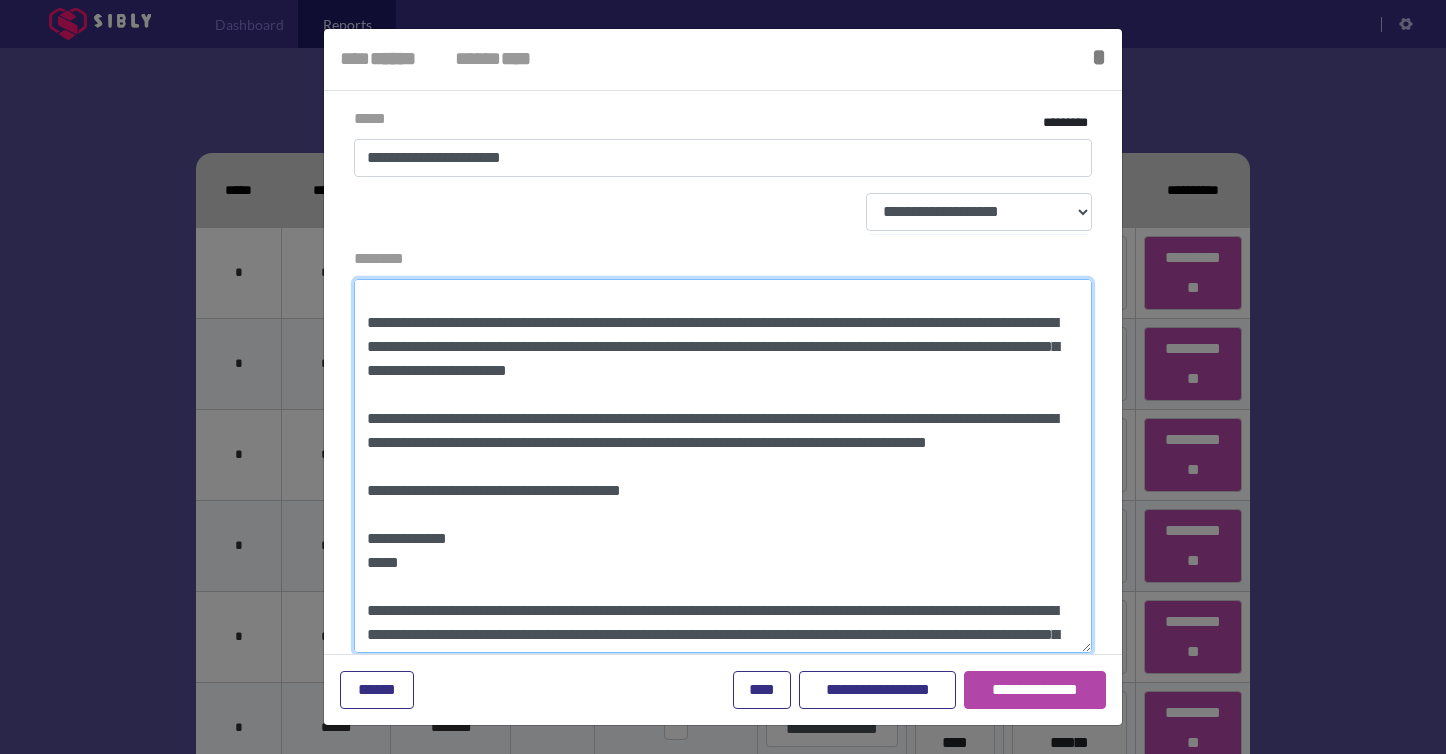 scroll, scrollTop: 864, scrollLeft: 0, axis: vertical 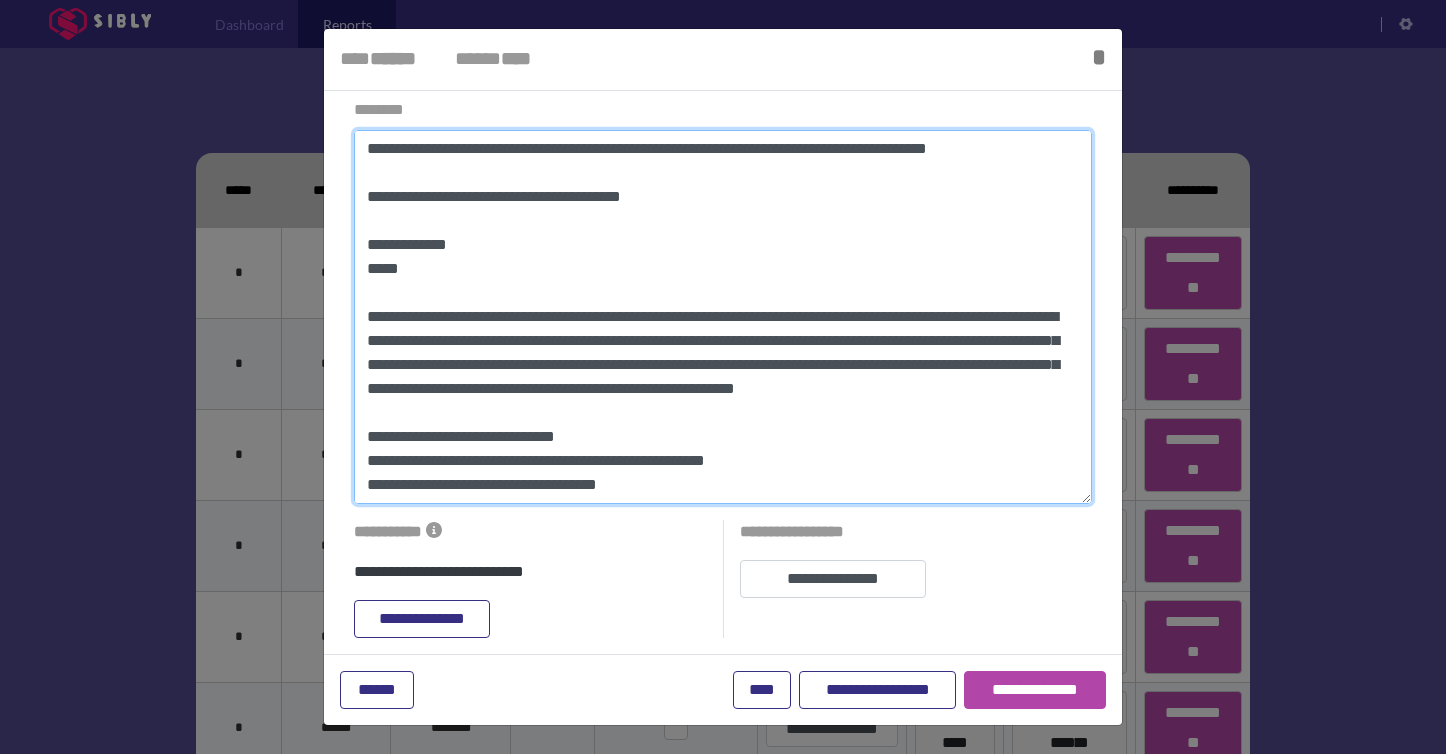 drag, startPoint x: 361, startPoint y: 298, endPoint x: 740, endPoint y: 746, distance: 586.80914 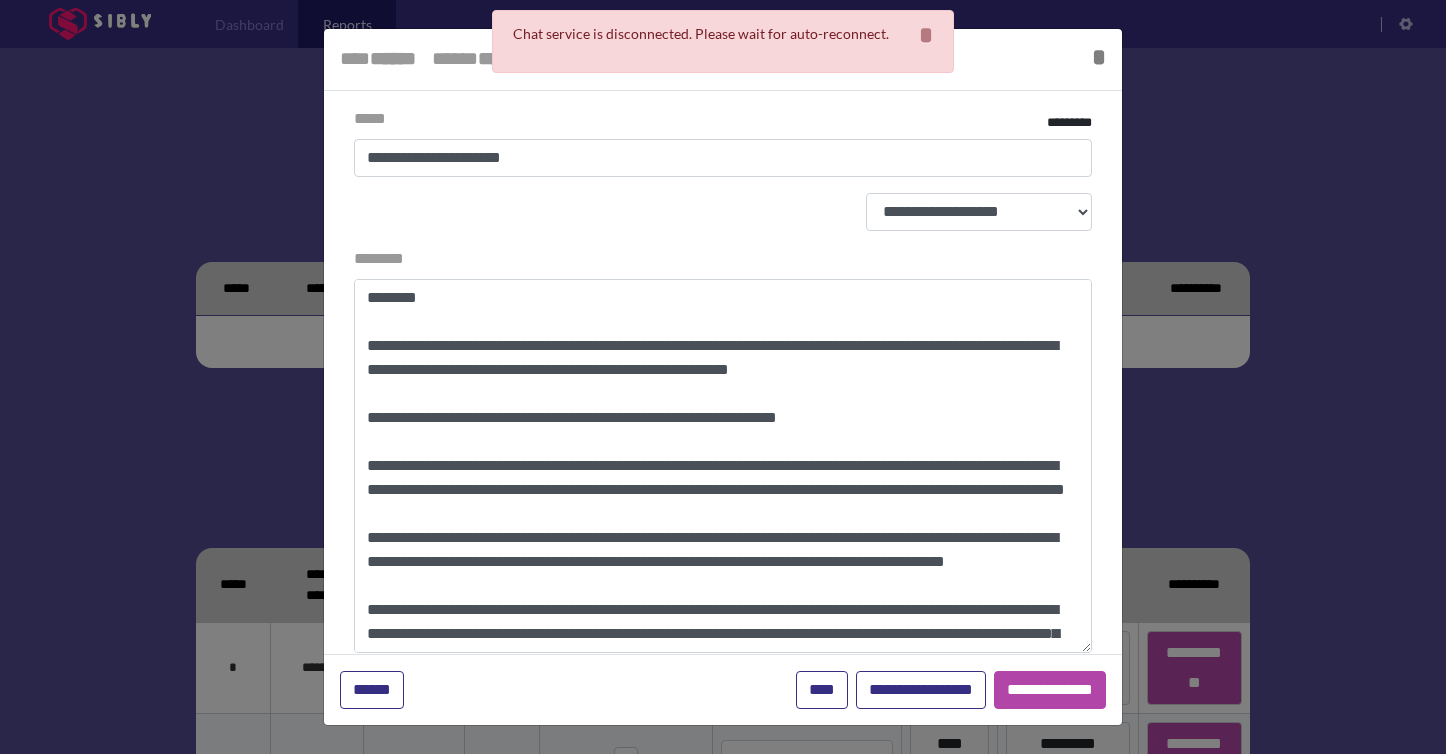 select on "*" 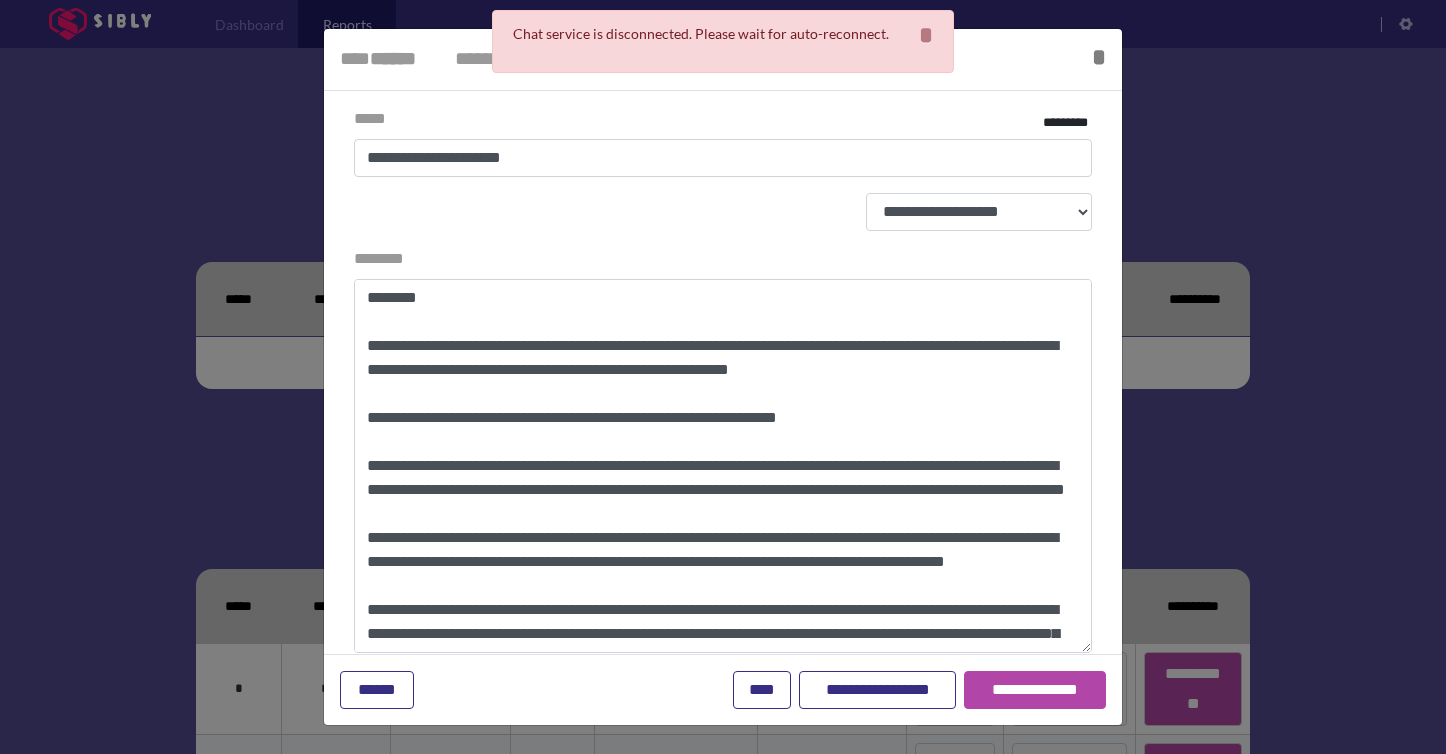scroll, scrollTop: 0, scrollLeft: 0, axis: both 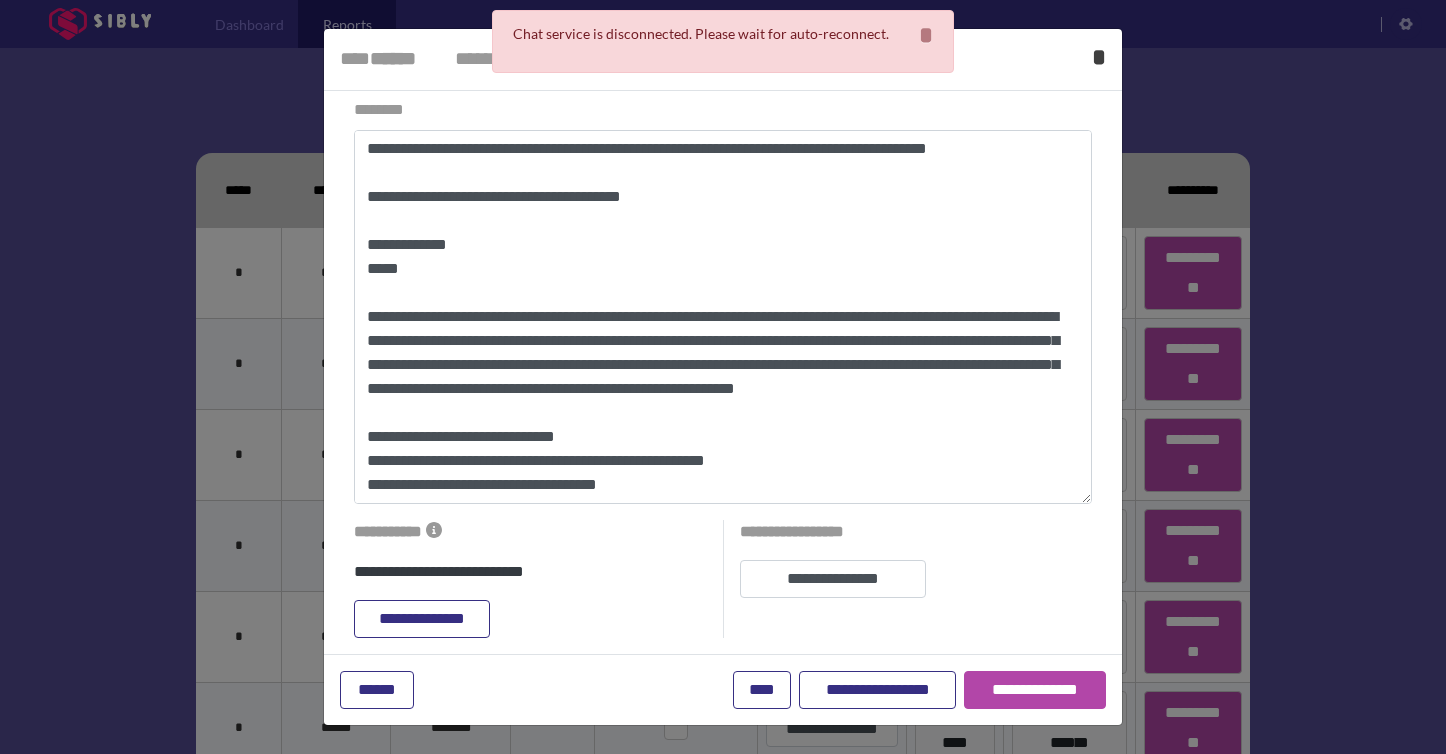 click on "*" at bounding box center [1099, 57] 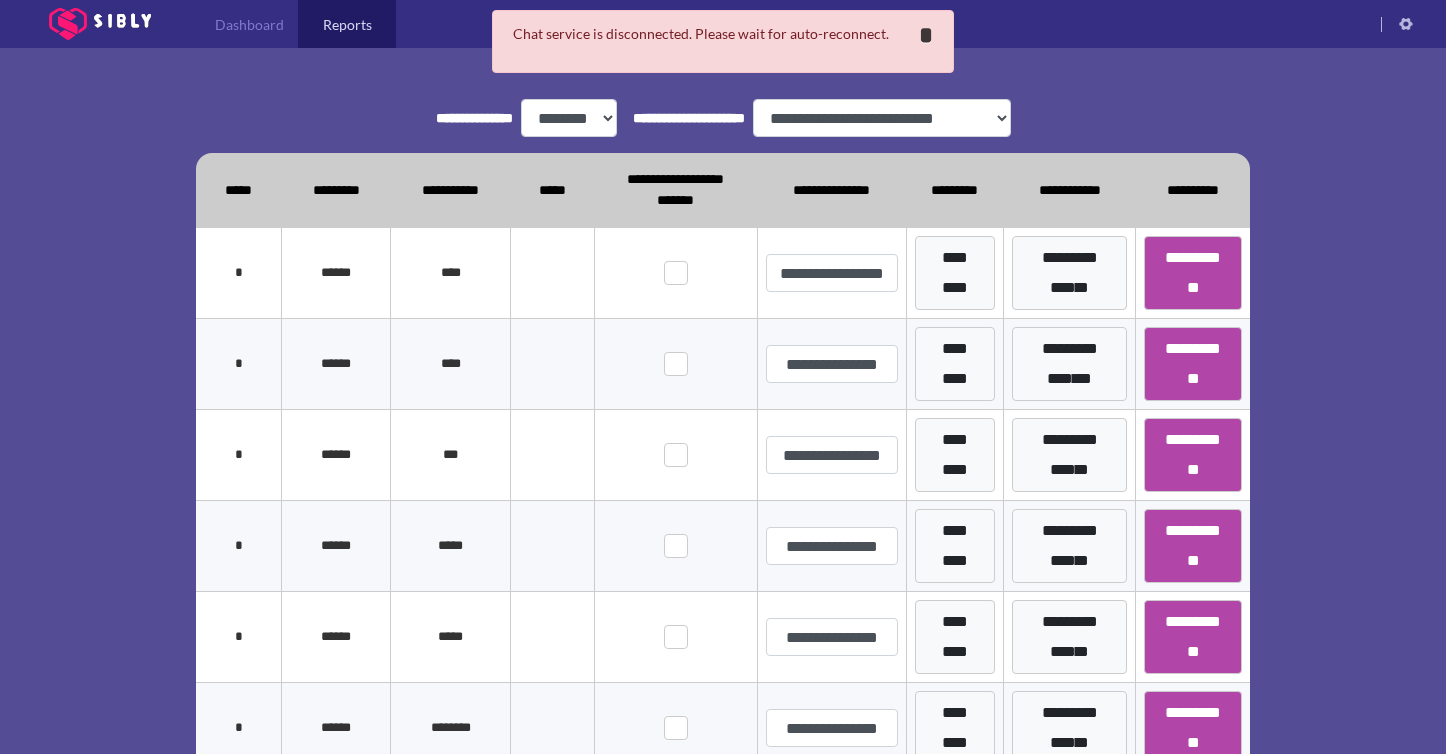 click on "*" at bounding box center (926, 35) 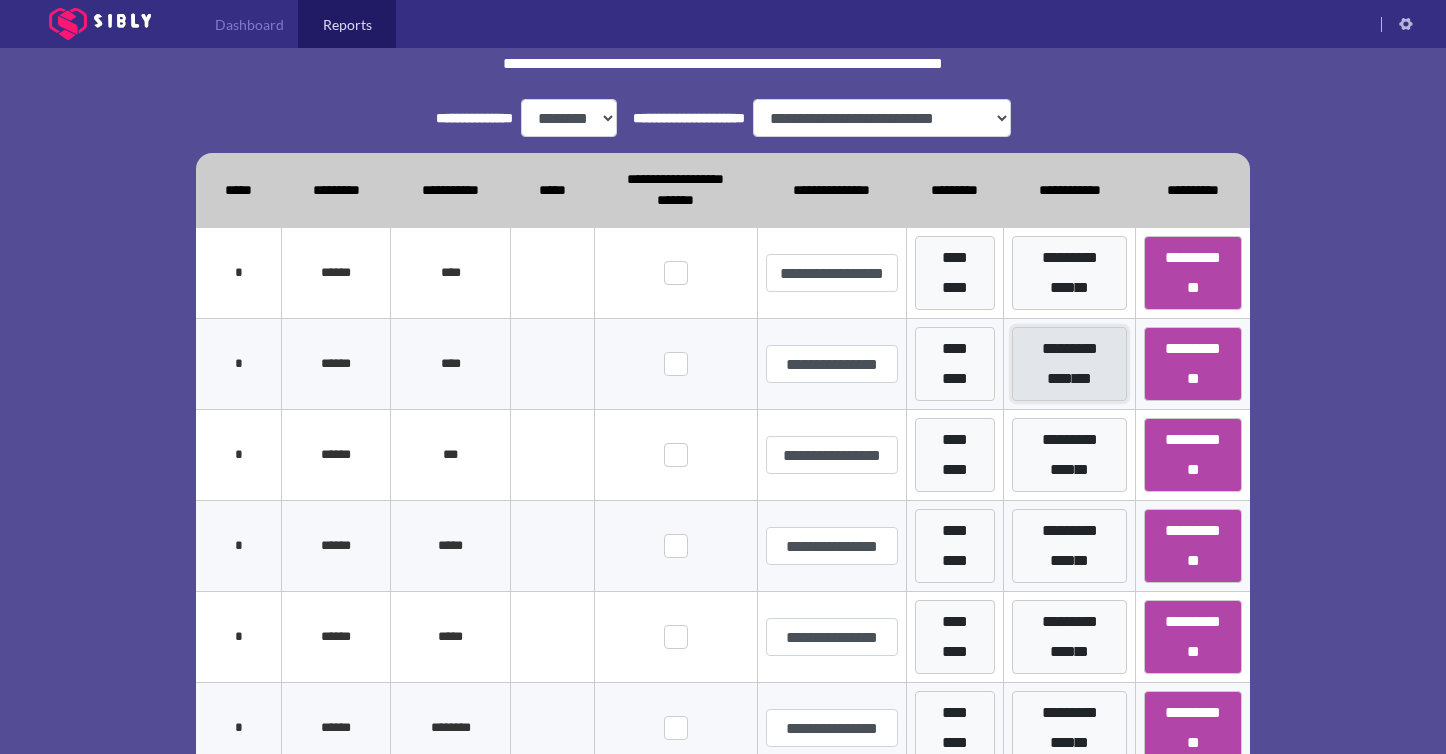click on "**********" at bounding box center (1069, 364) 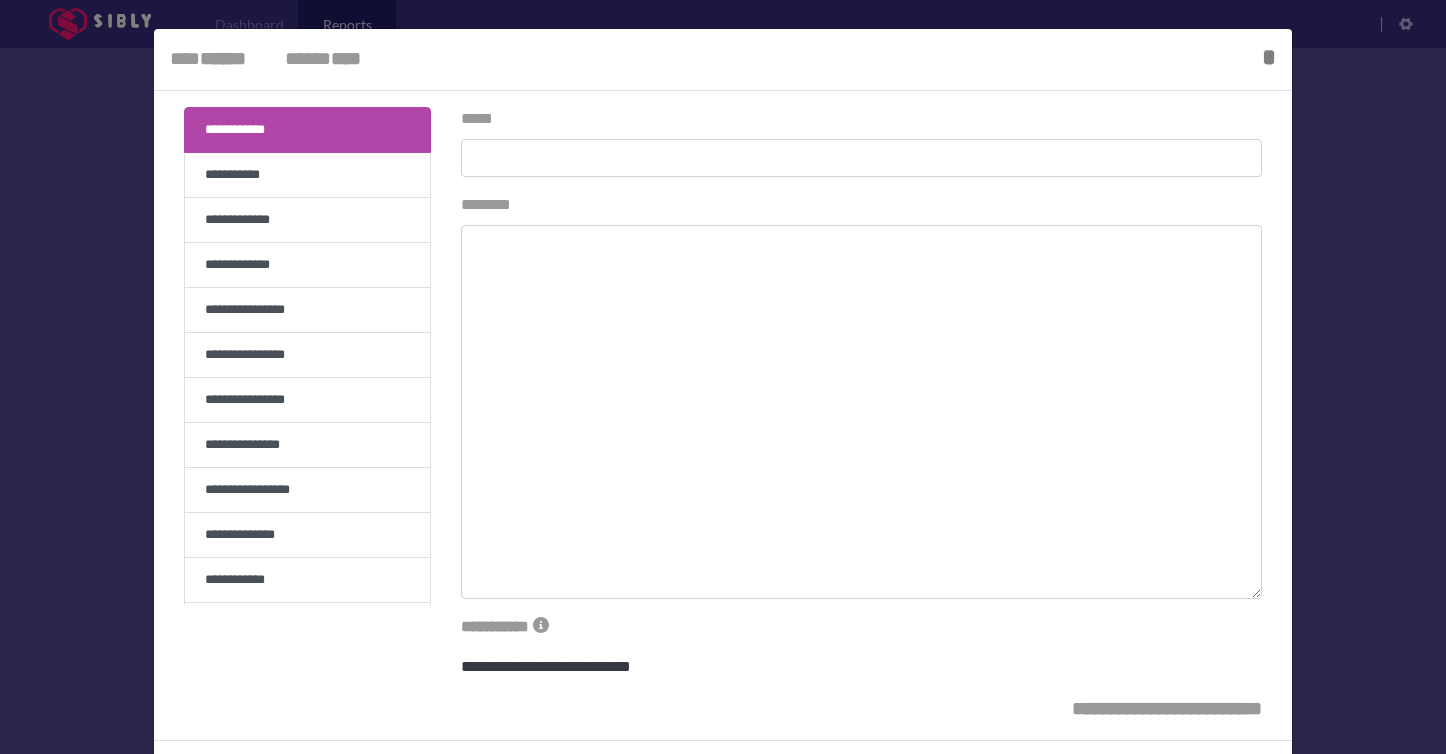 type on "**********" 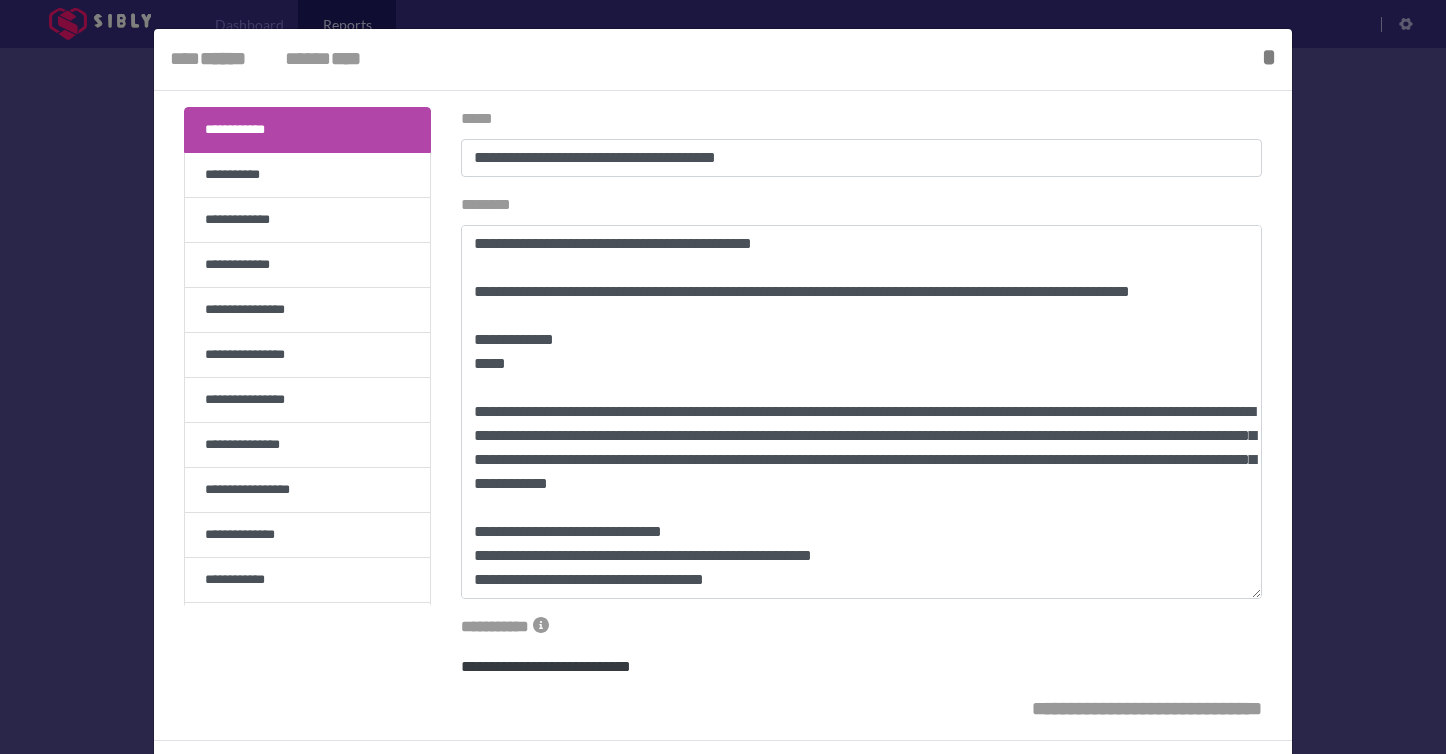 scroll, scrollTop: 0, scrollLeft: 0, axis: both 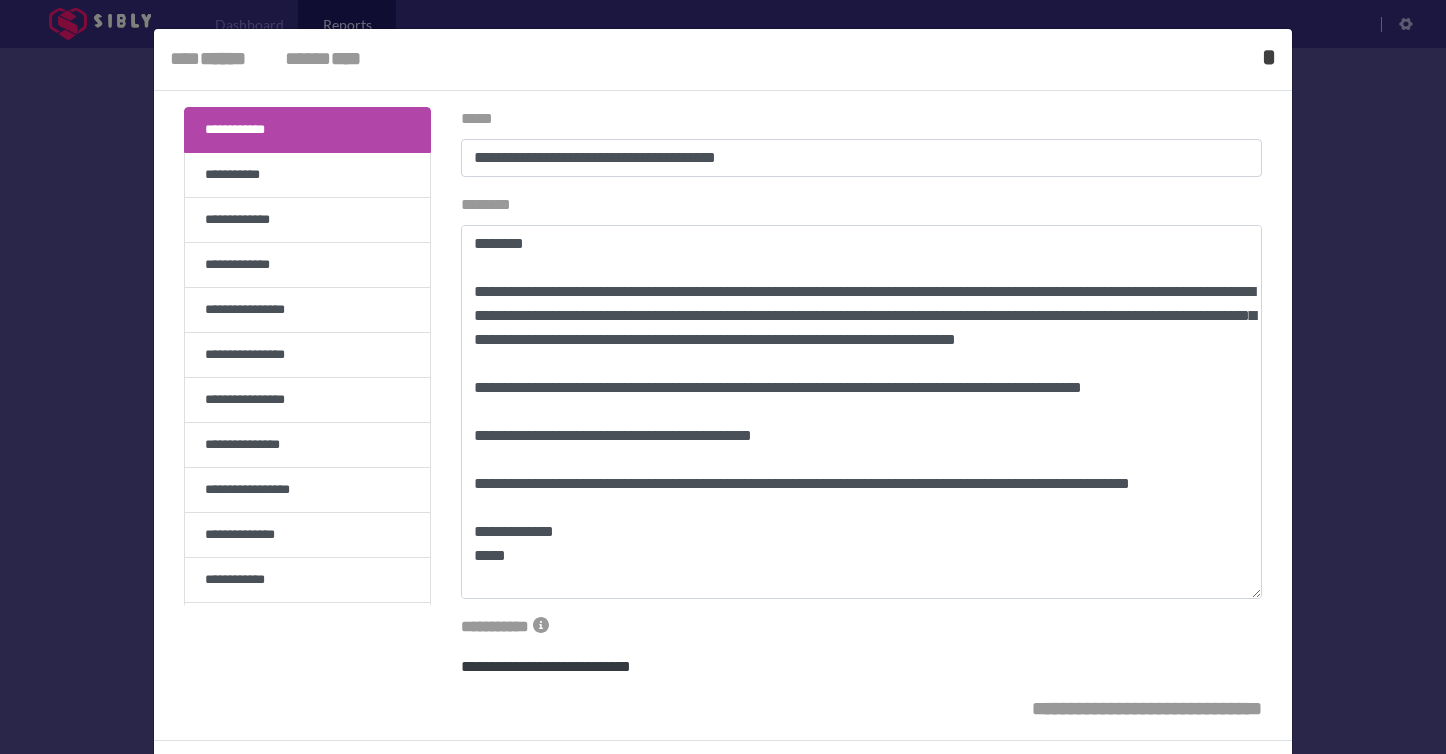 click on "*" at bounding box center (1269, 57) 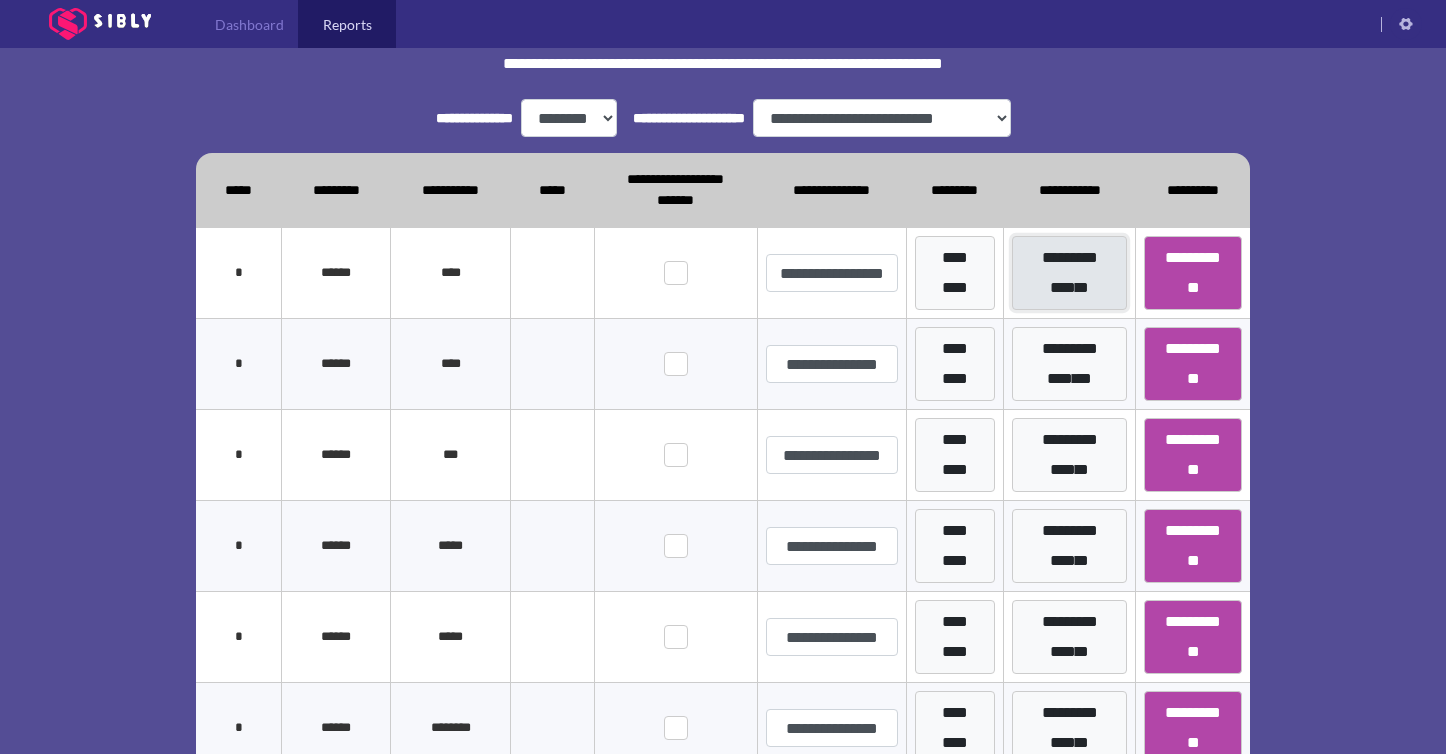 click on "**********" at bounding box center [1069, 273] 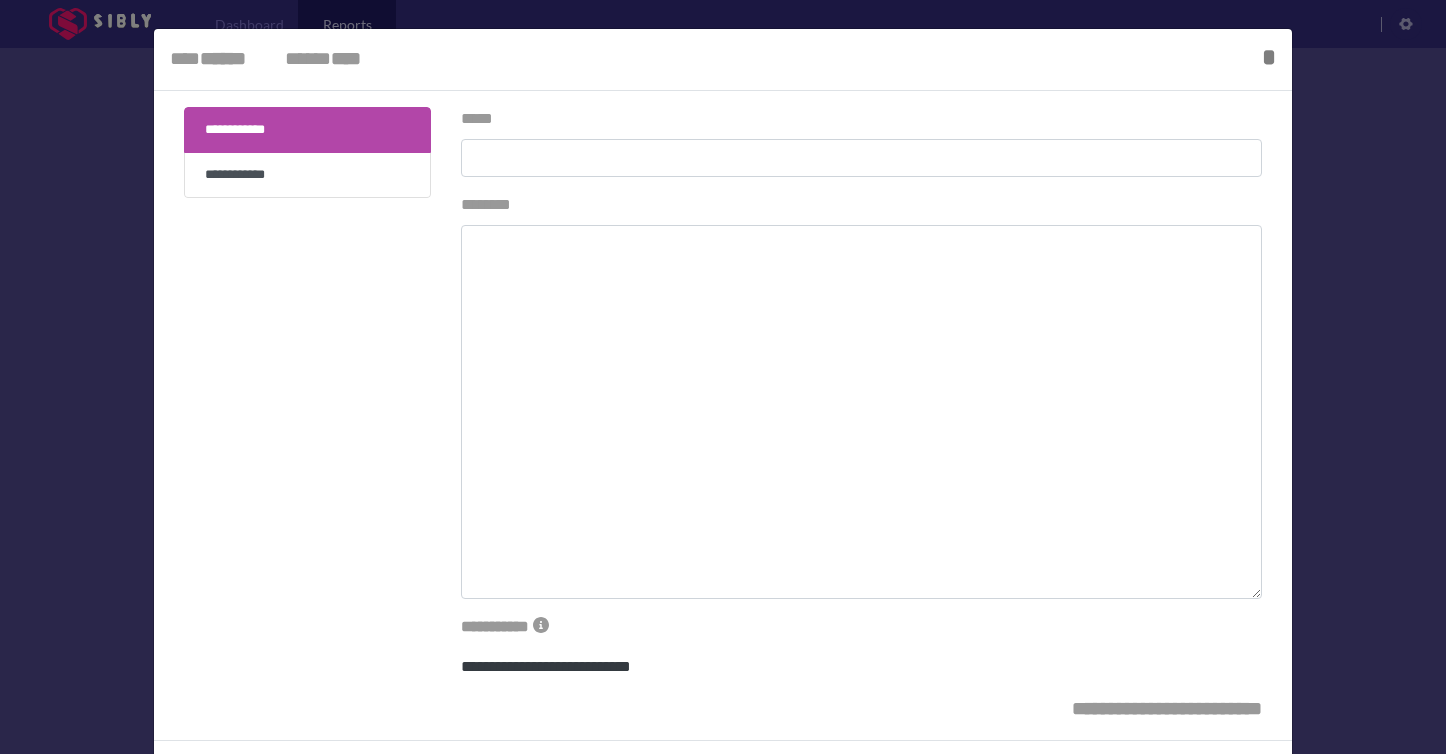 type on "**********" 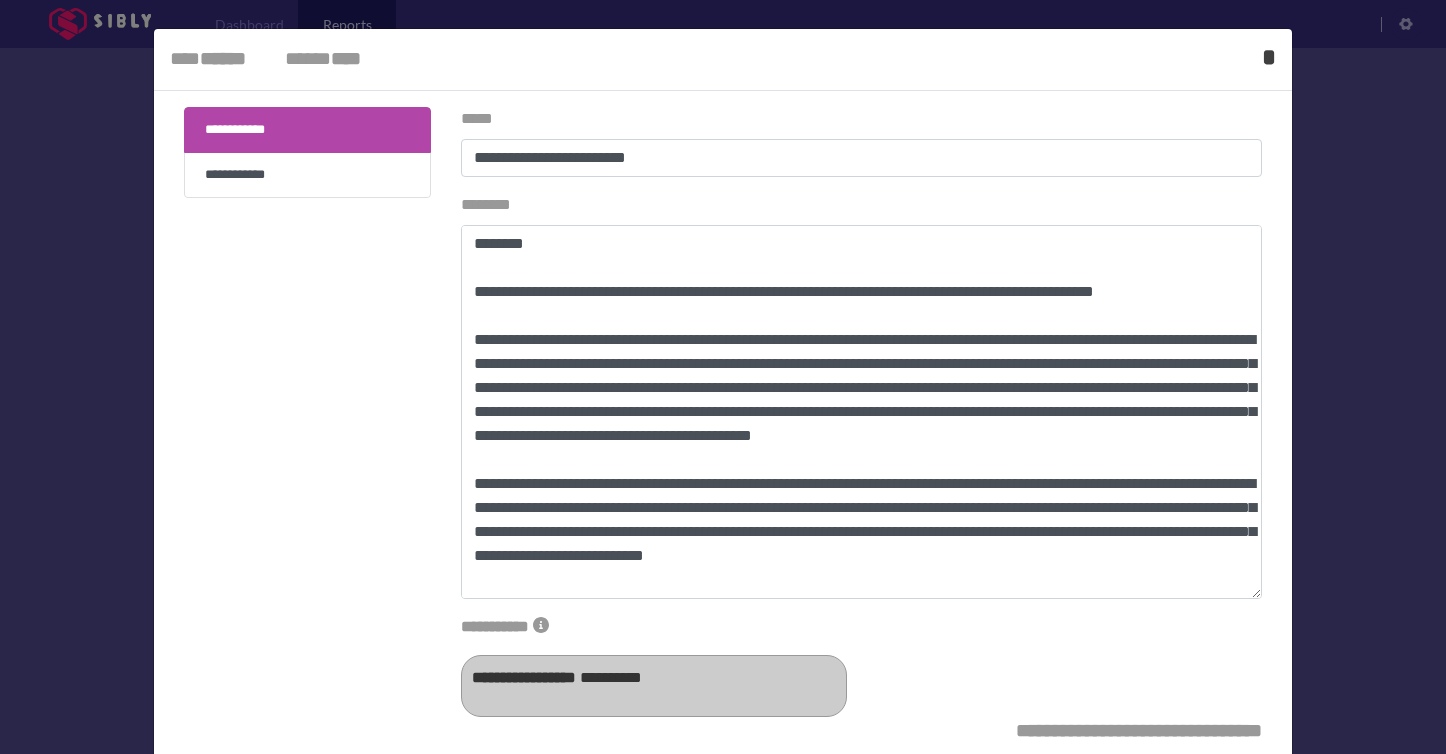 click on "*" at bounding box center [1269, 57] 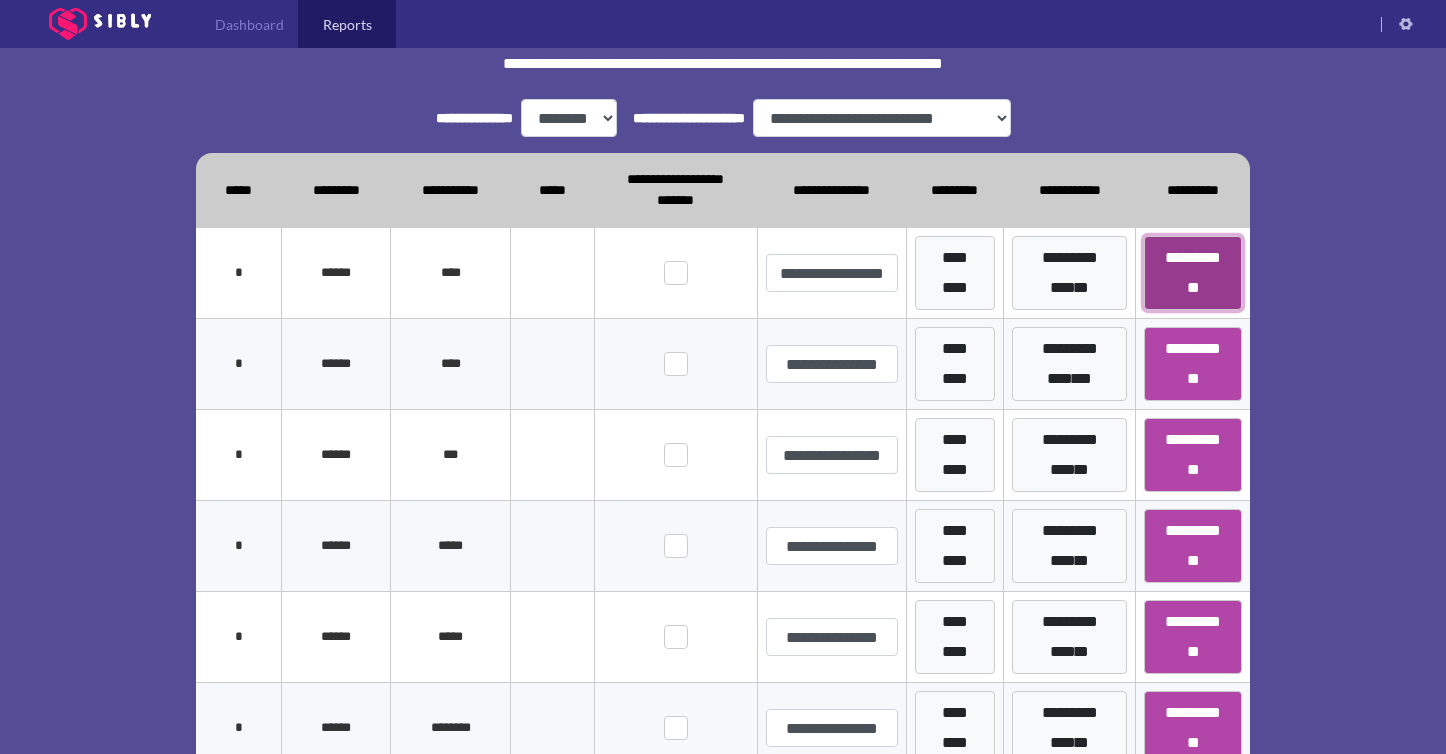 click on "**********" at bounding box center [1193, 273] 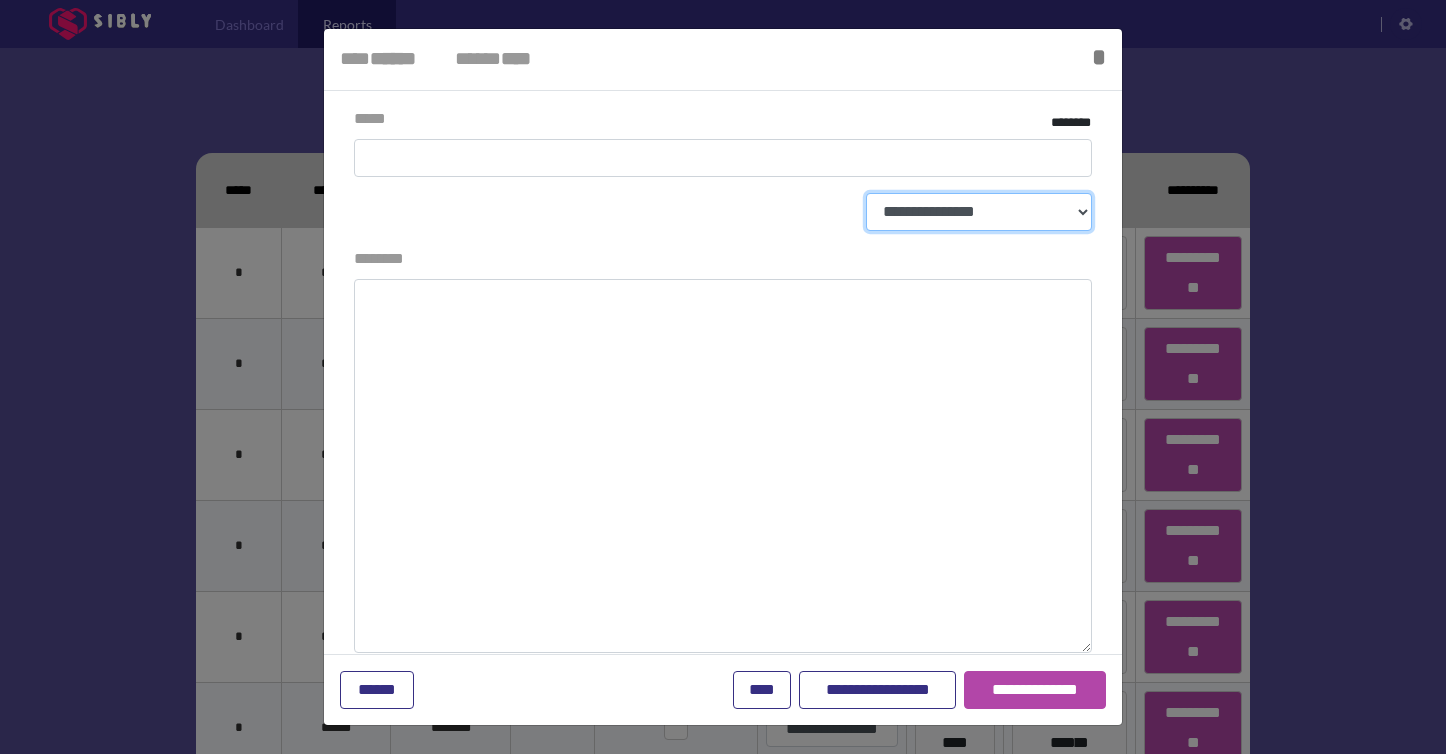 click on "**********" at bounding box center (979, 212) 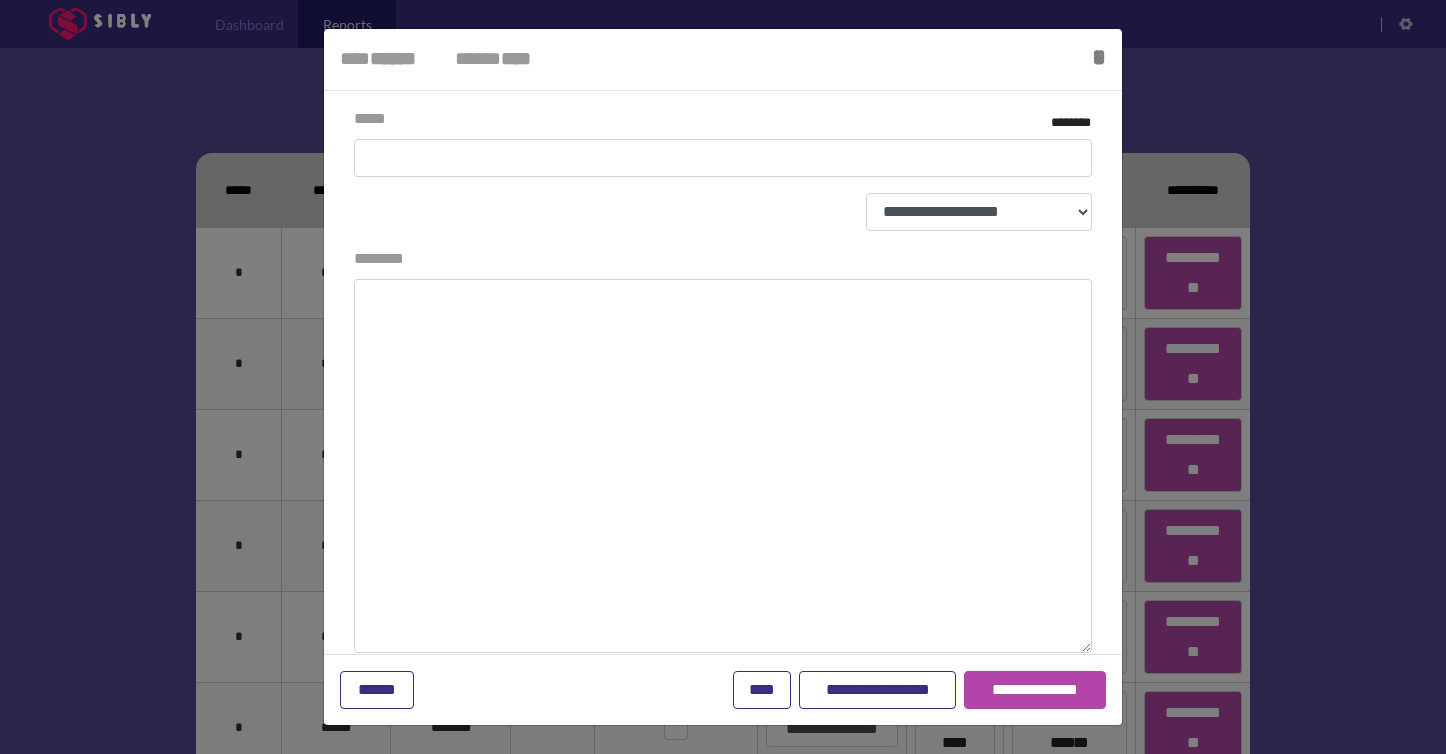 select 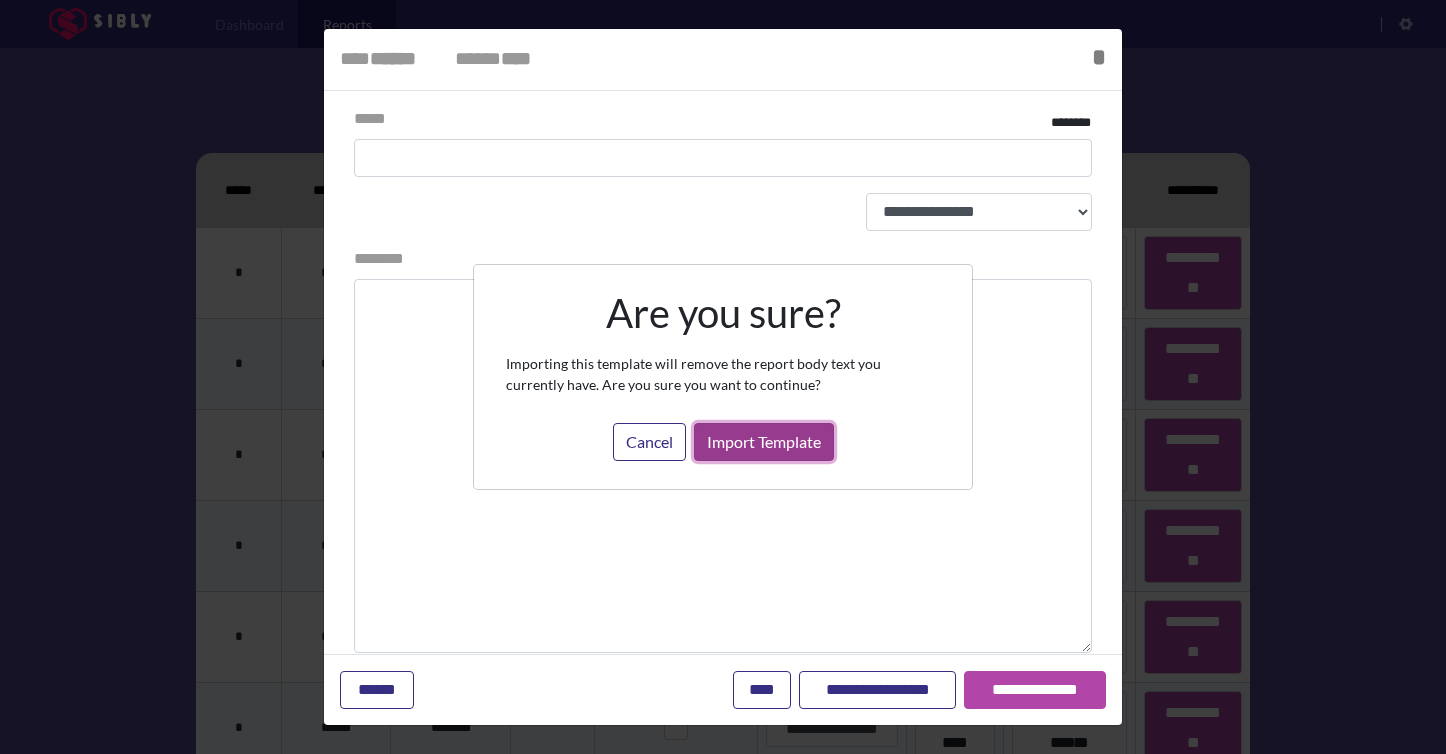 click on "Import Template" at bounding box center (764, 442) 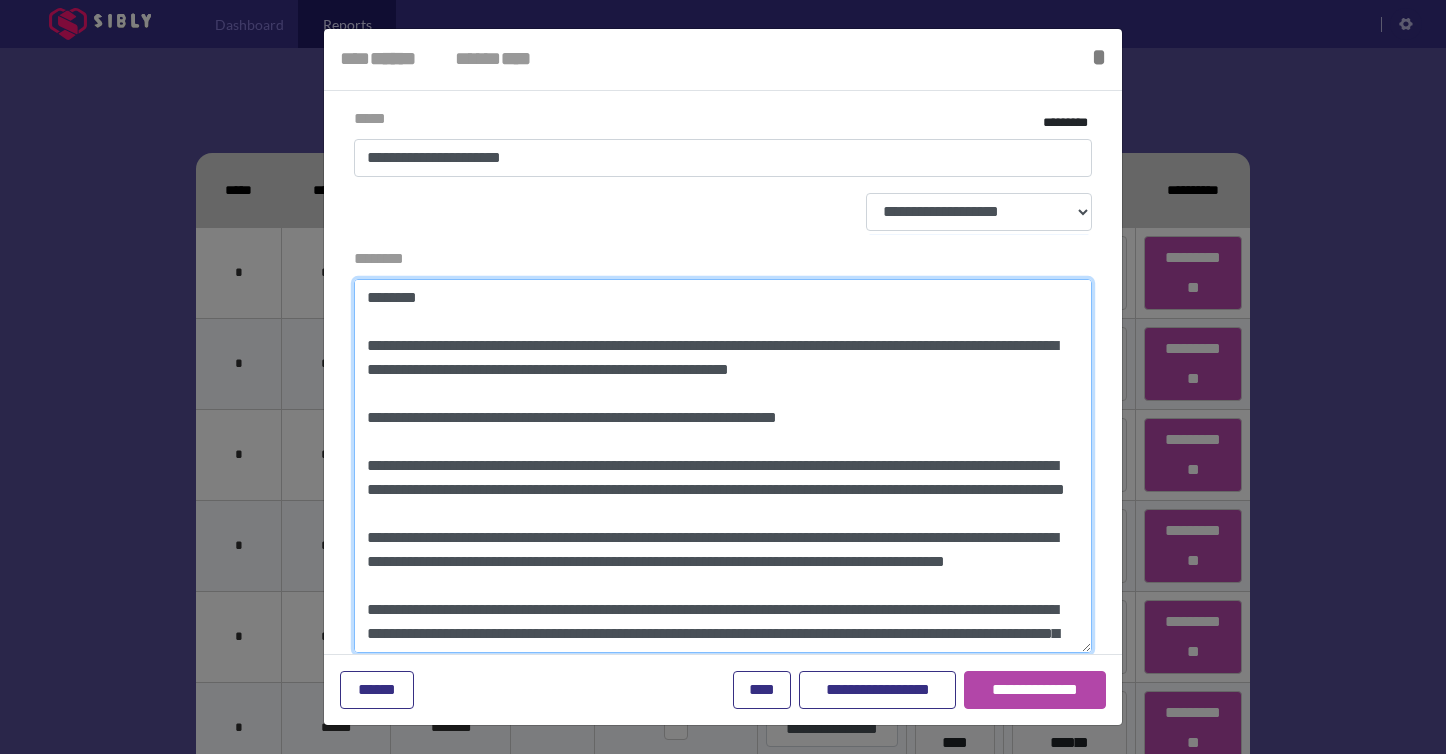 scroll, scrollTop: 864, scrollLeft: 0, axis: vertical 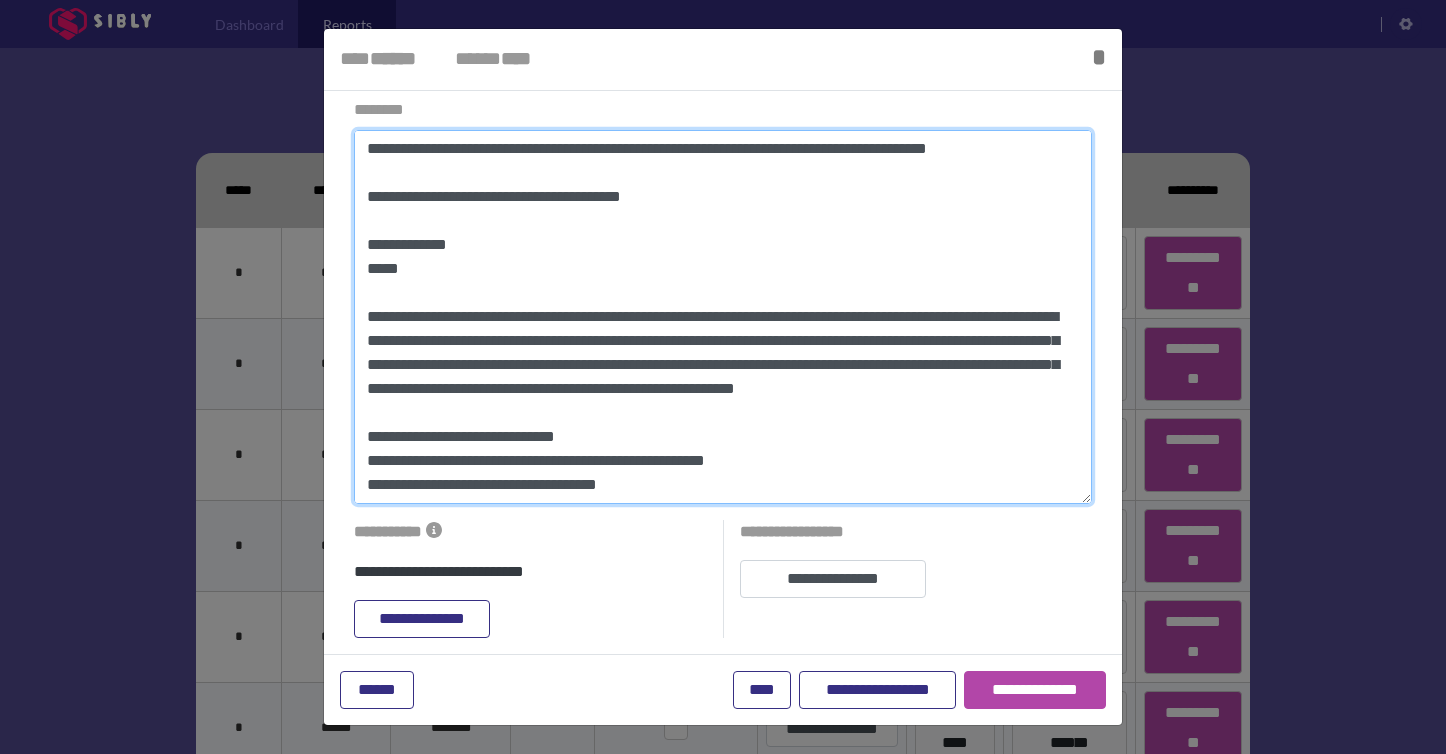 drag, startPoint x: 363, startPoint y: 296, endPoint x: 484, endPoint y: 752, distance: 471.78067 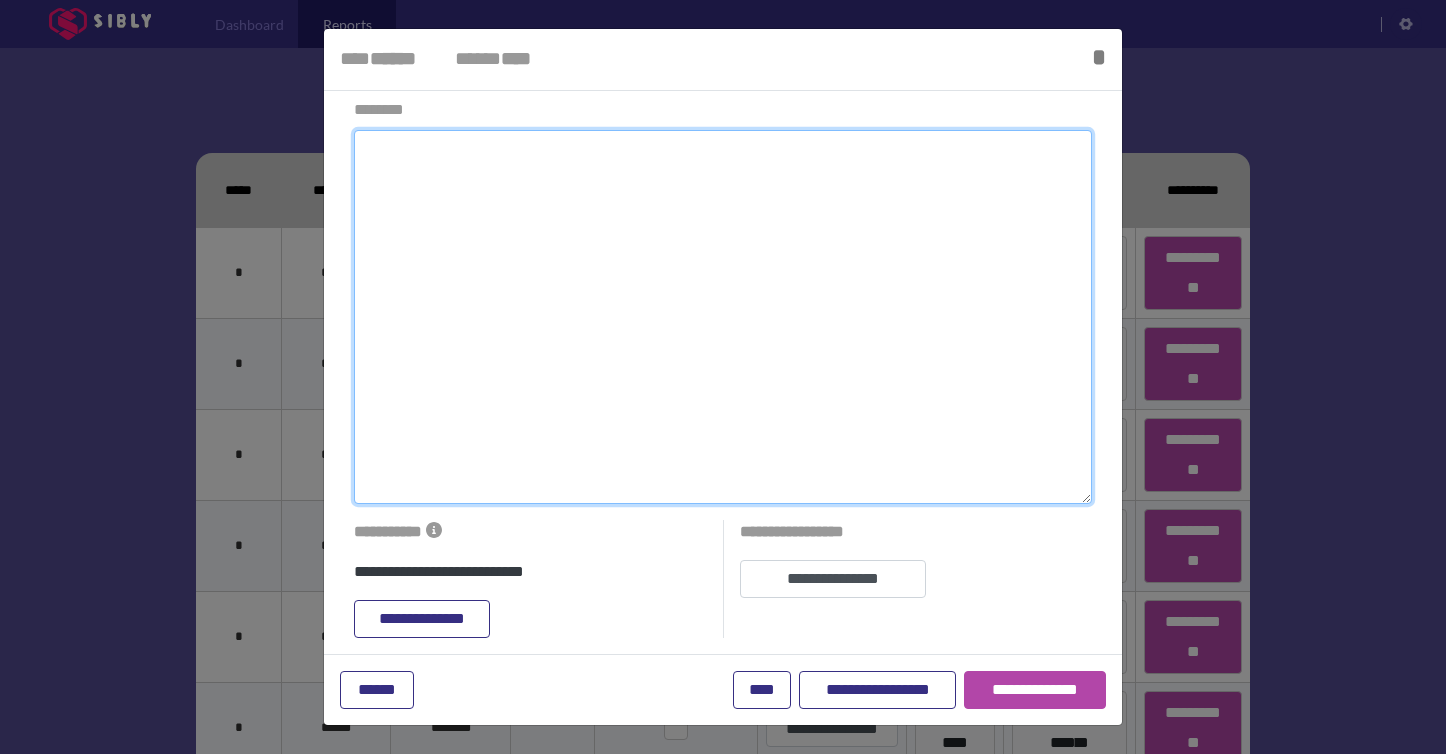 scroll, scrollTop: 0, scrollLeft: 0, axis: both 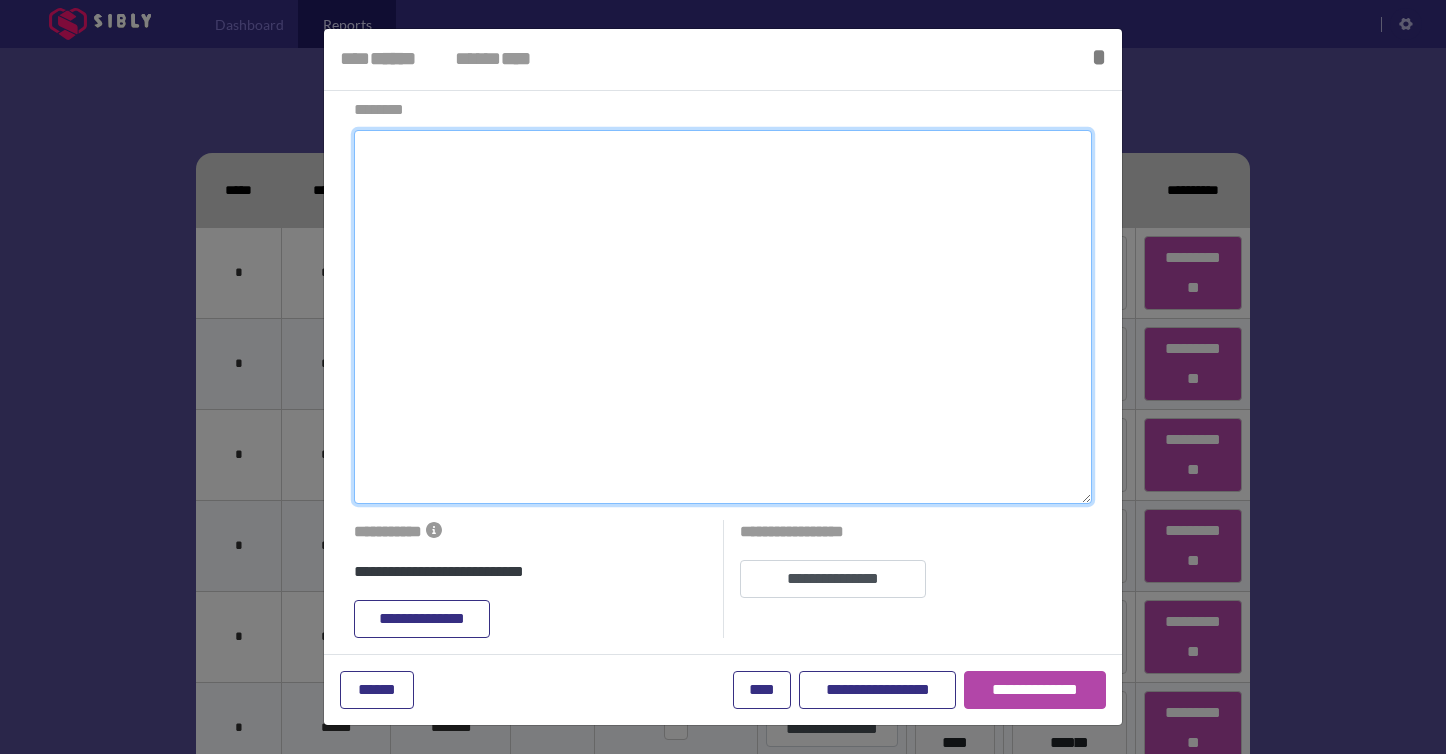 paste on "**********" 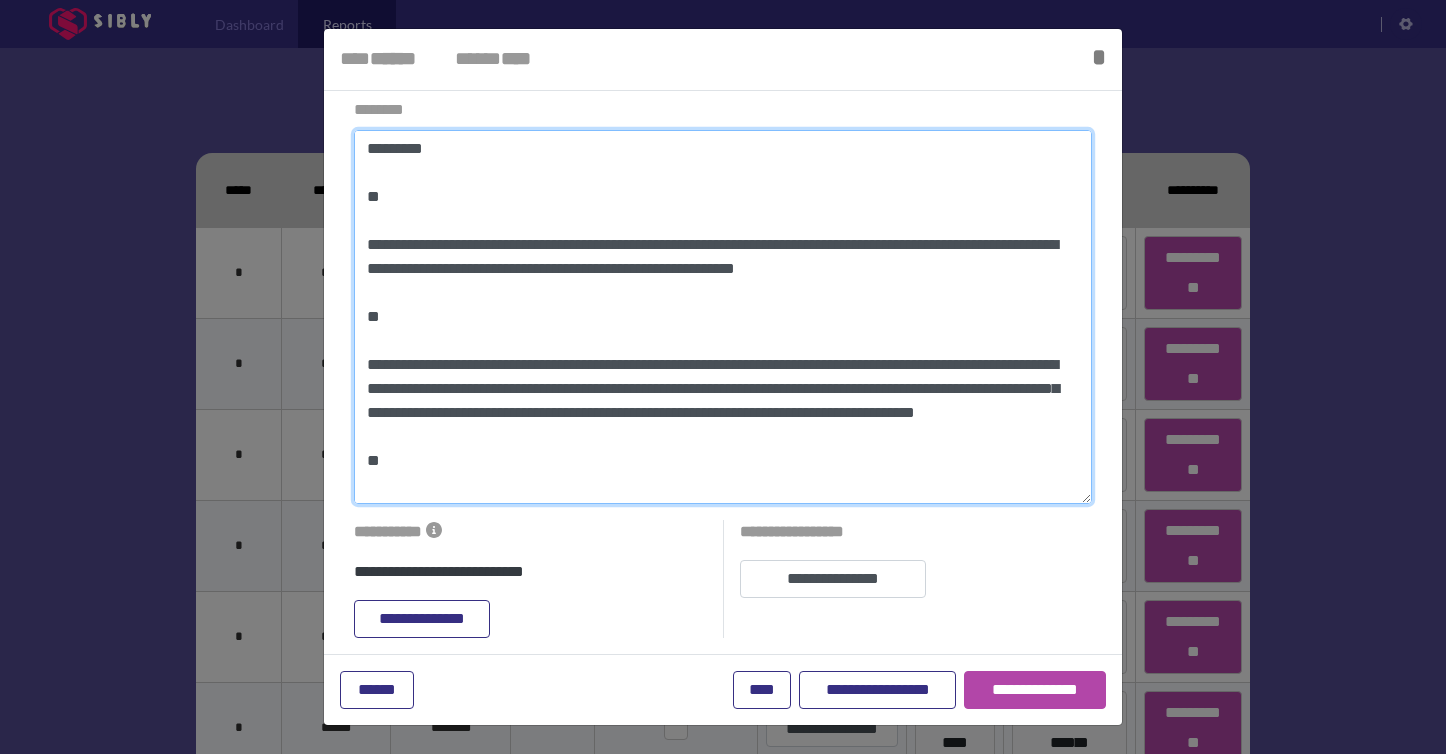 scroll, scrollTop: 831, scrollLeft: 0, axis: vertical 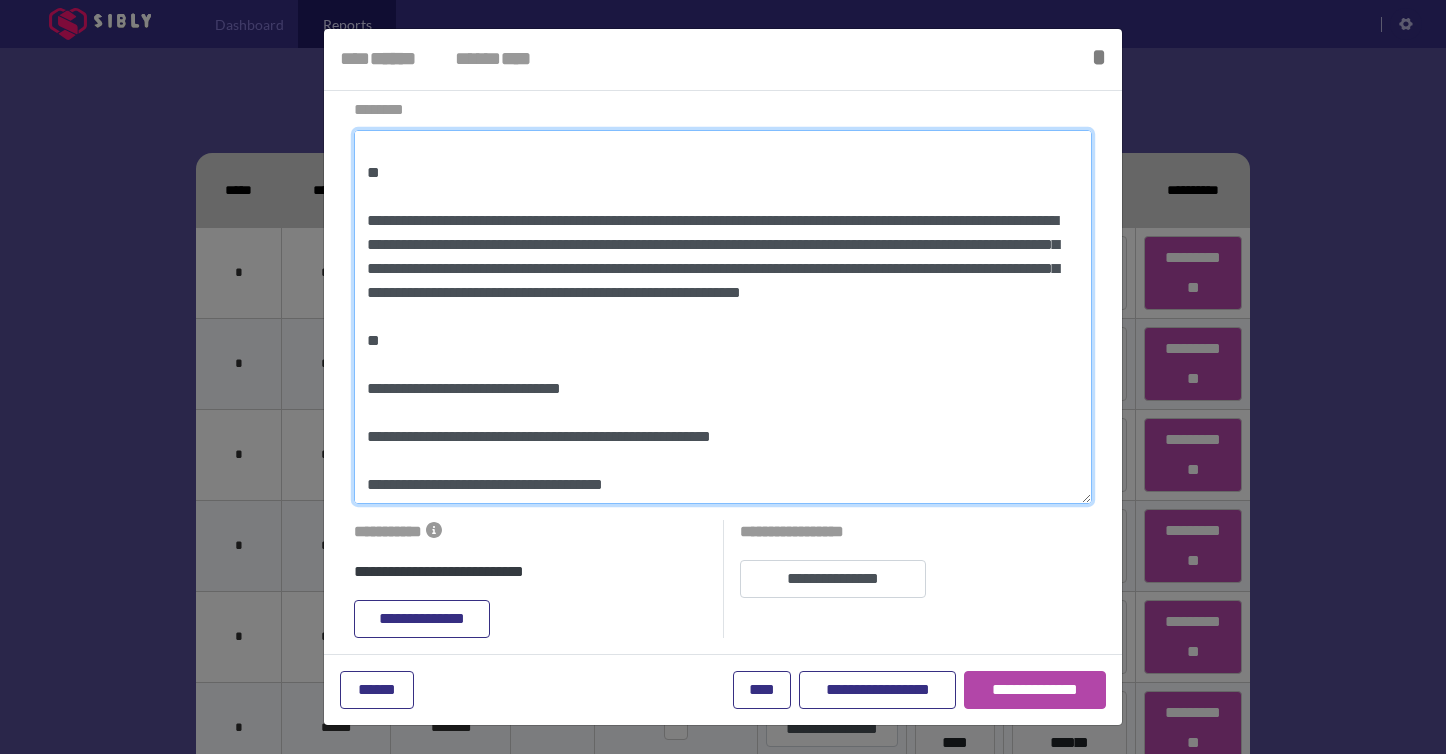 click on "********" at bounding box center [723, 317] 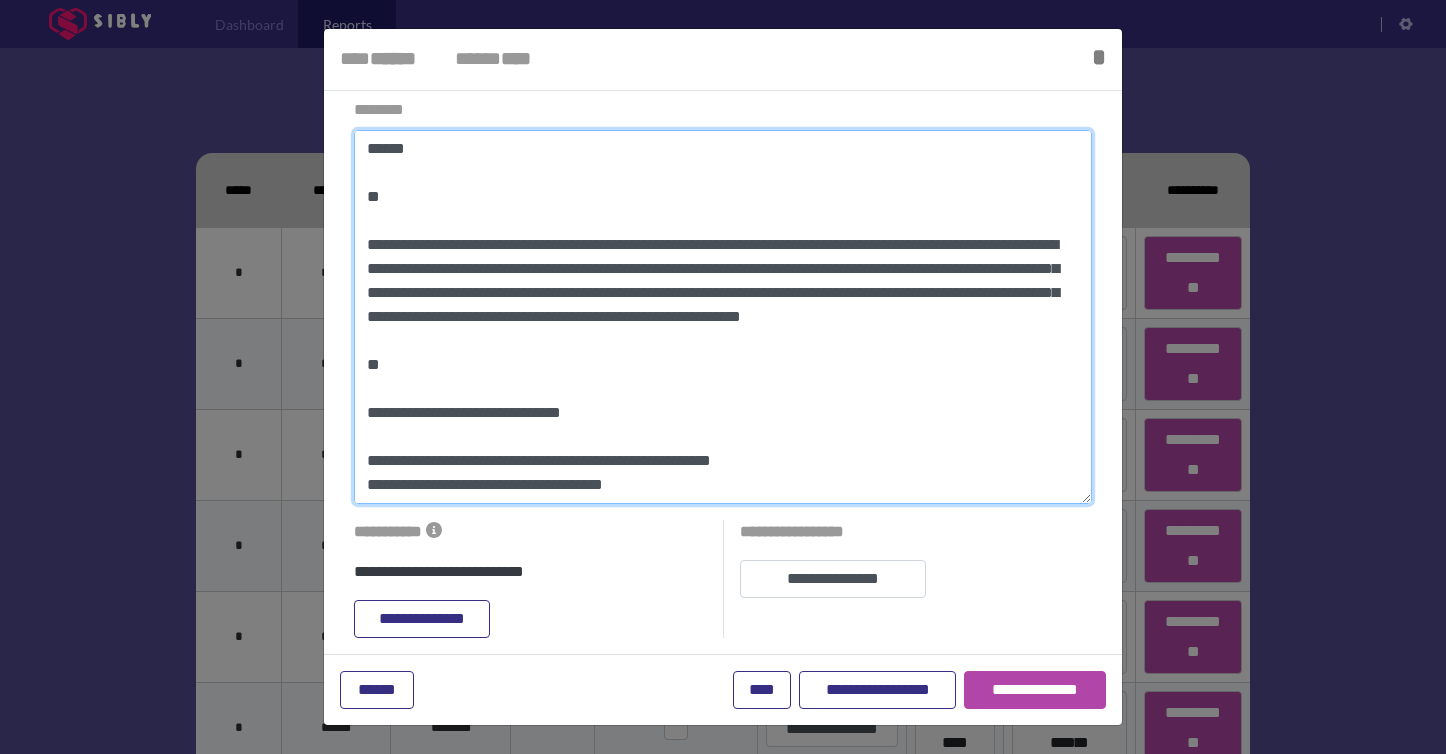 scroll, scrollTop: 816, scrollLeft: 0, axis: vertical 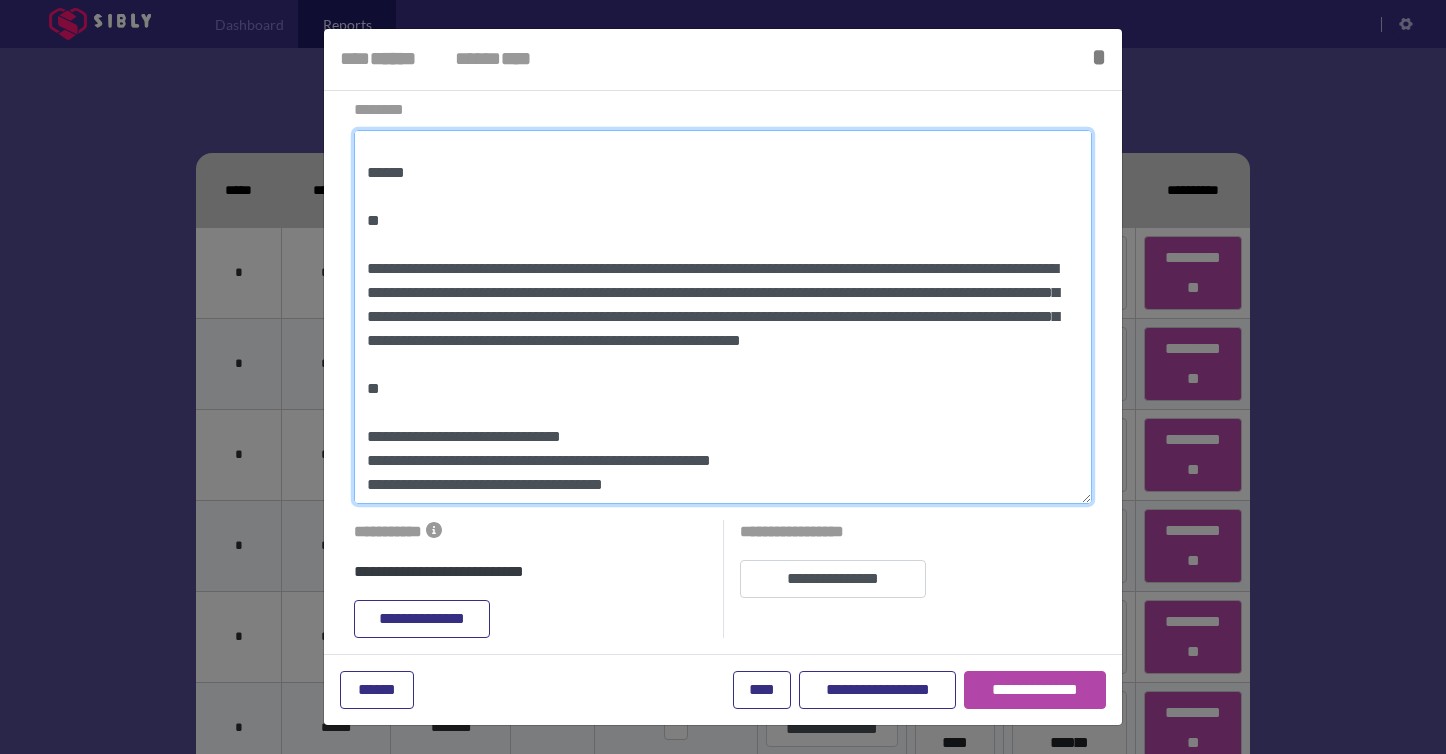 click on "********" at bounding box center (723, 317) 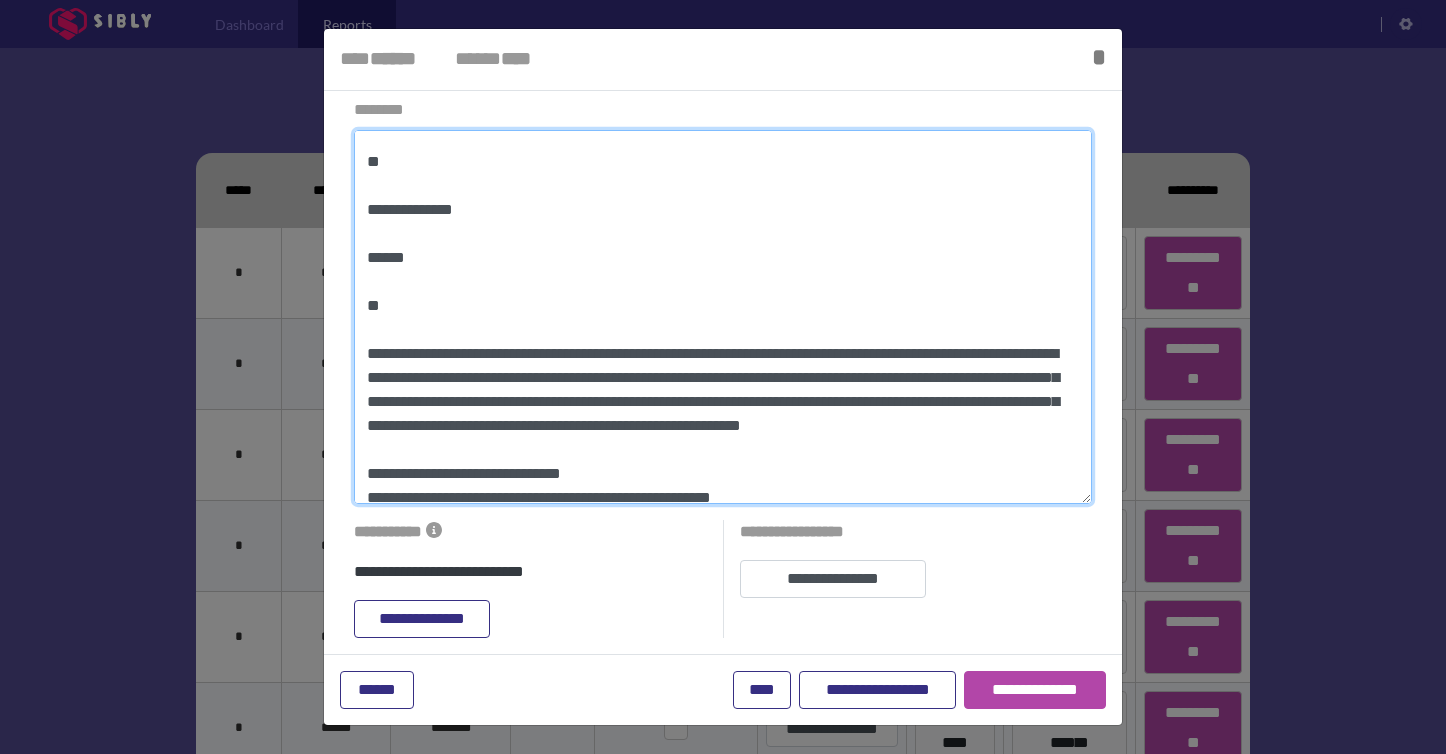 scroll, scrollTop: 619, scrollLeft: 0, axis: vertical 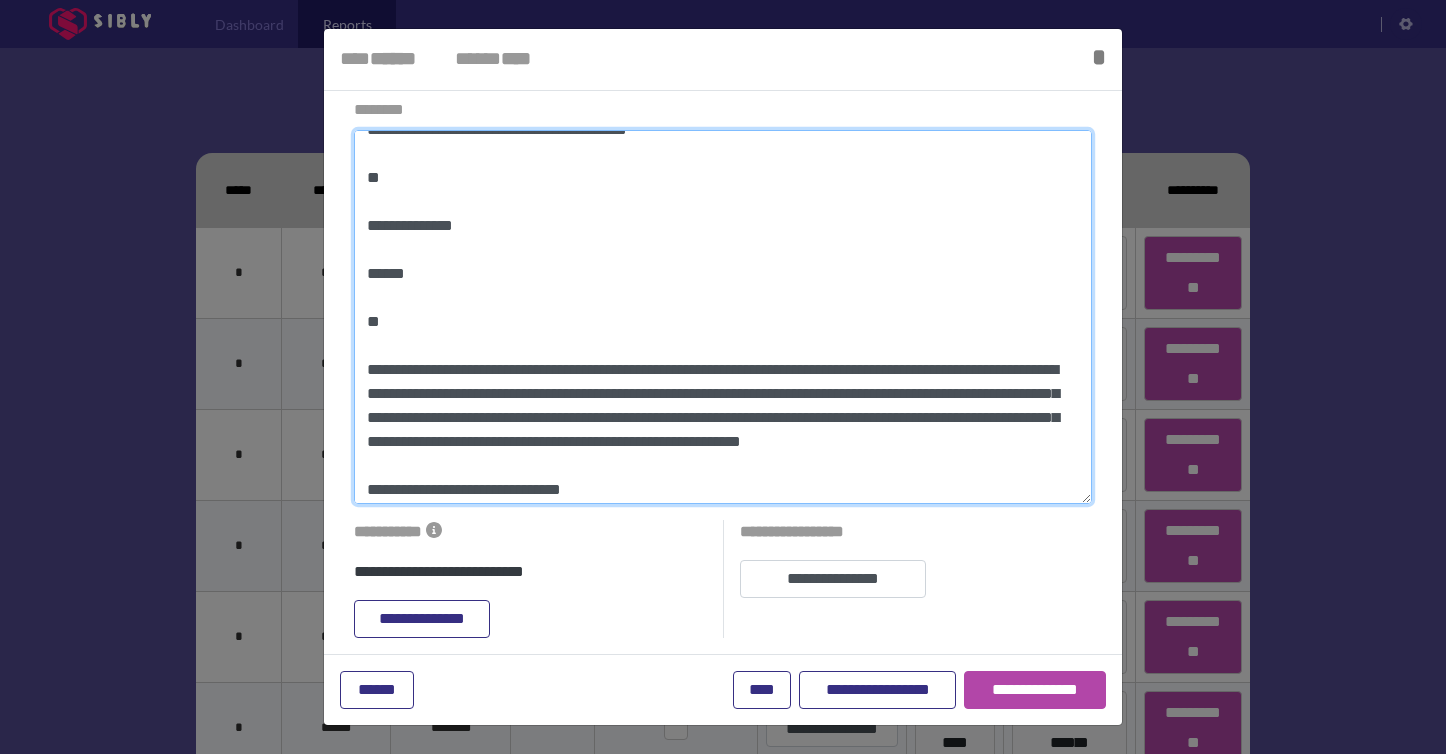 click on "********" at bounding box center [723, 317] 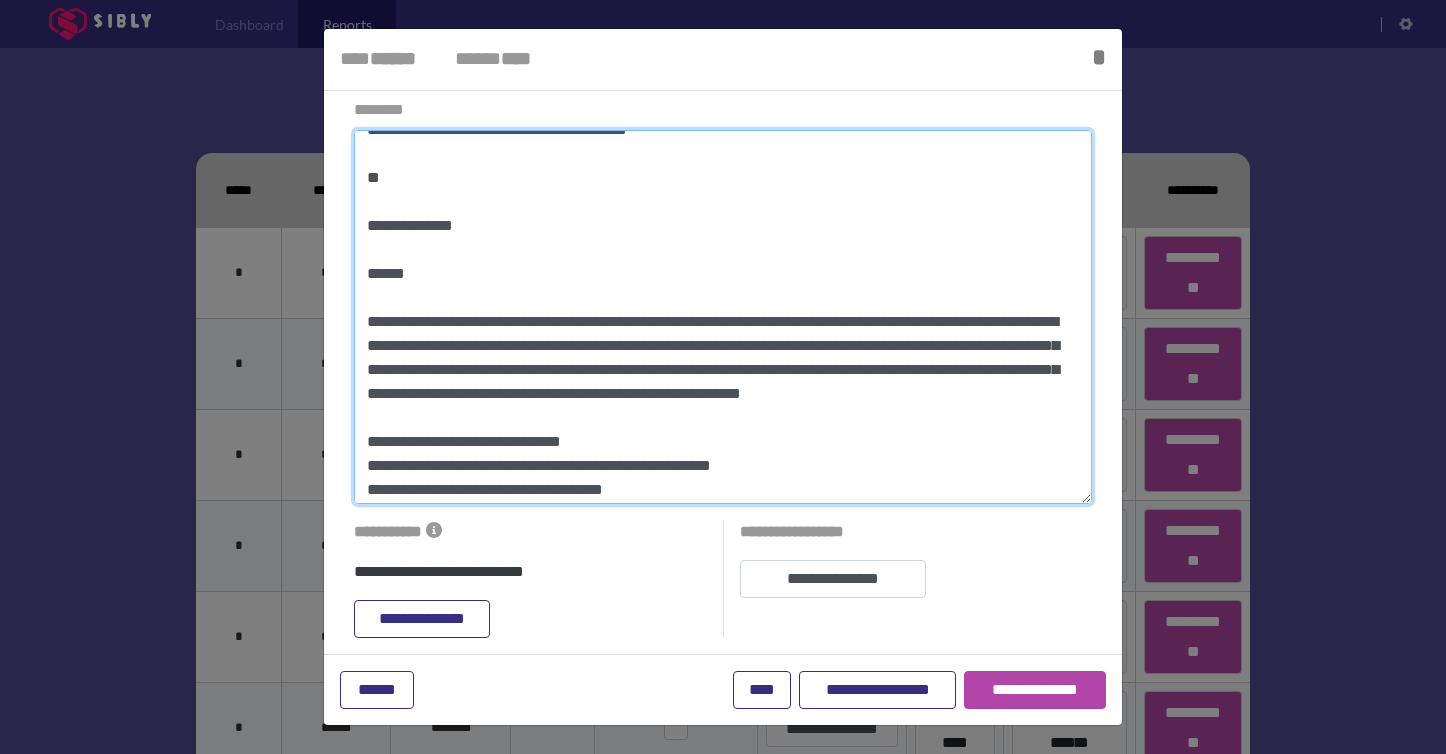 click on "********" at bounding box center (723, 317) 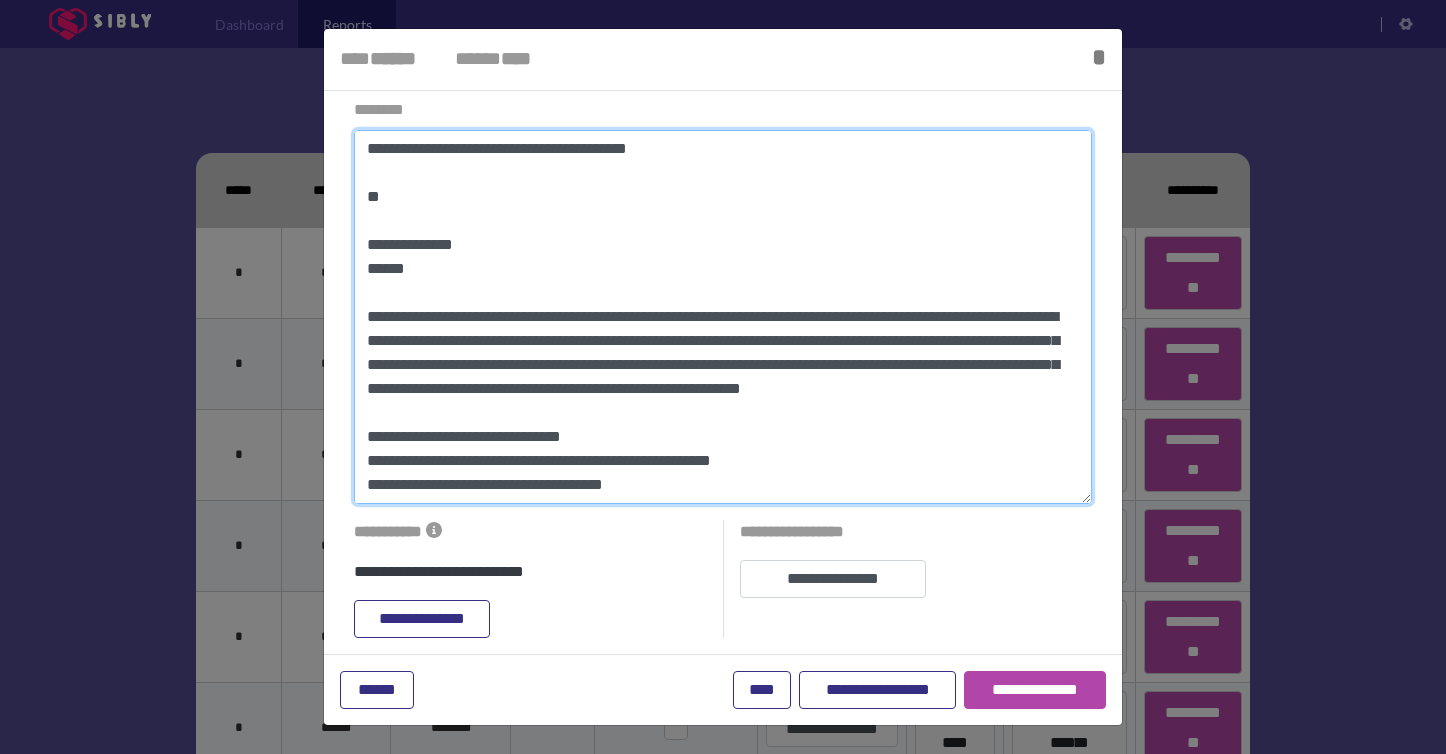click on "********" at bounding box center [723, 317] 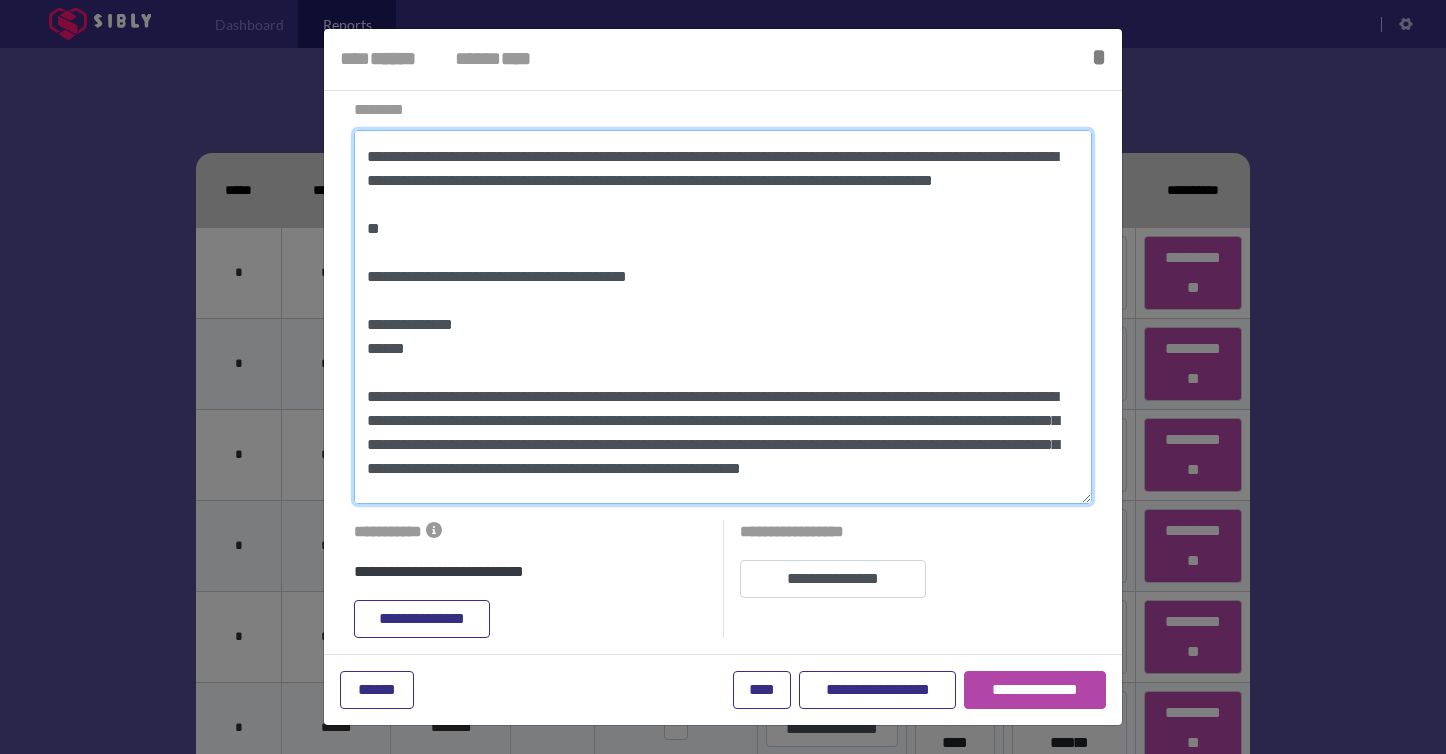 scroll, scrollTop: 397, scrollLeft: 0, axis: vertical 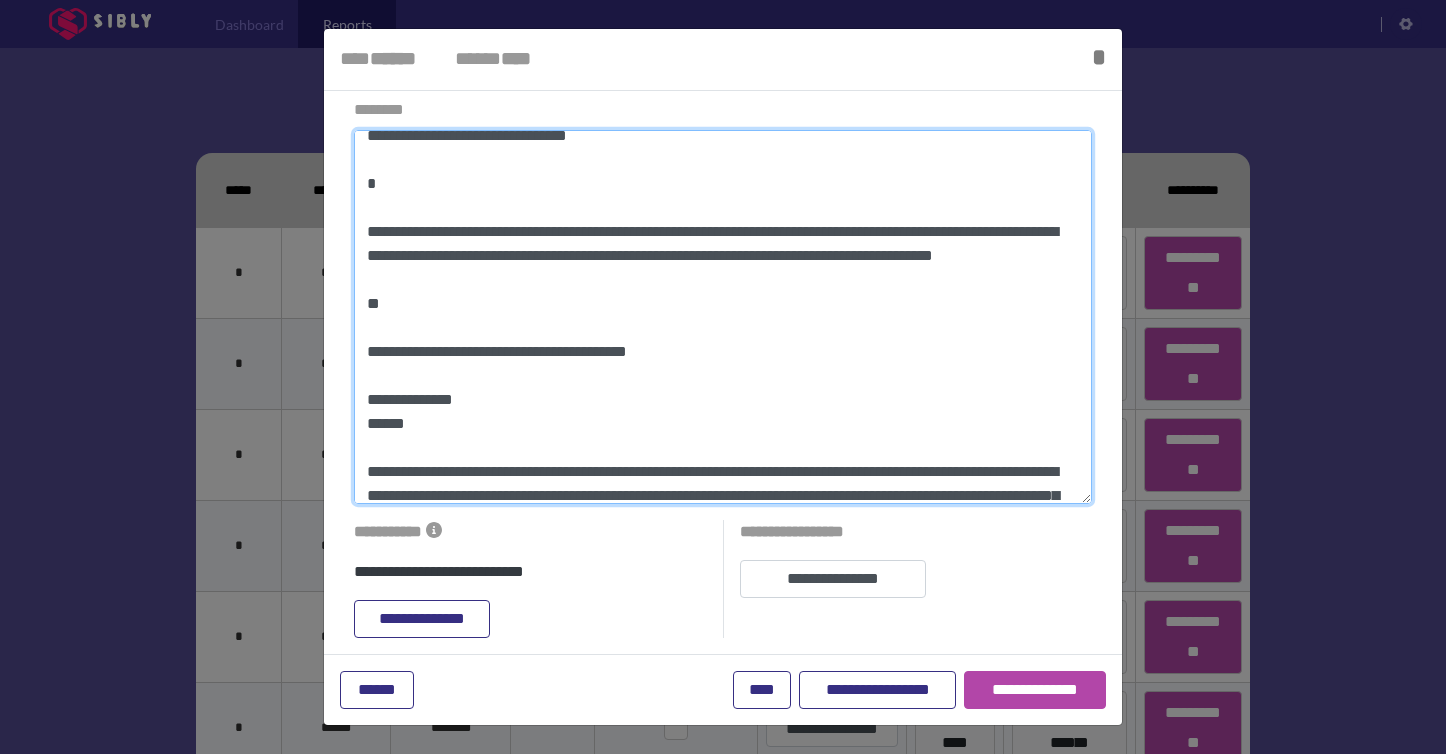 click on "********" at bounding box center (723, 317) 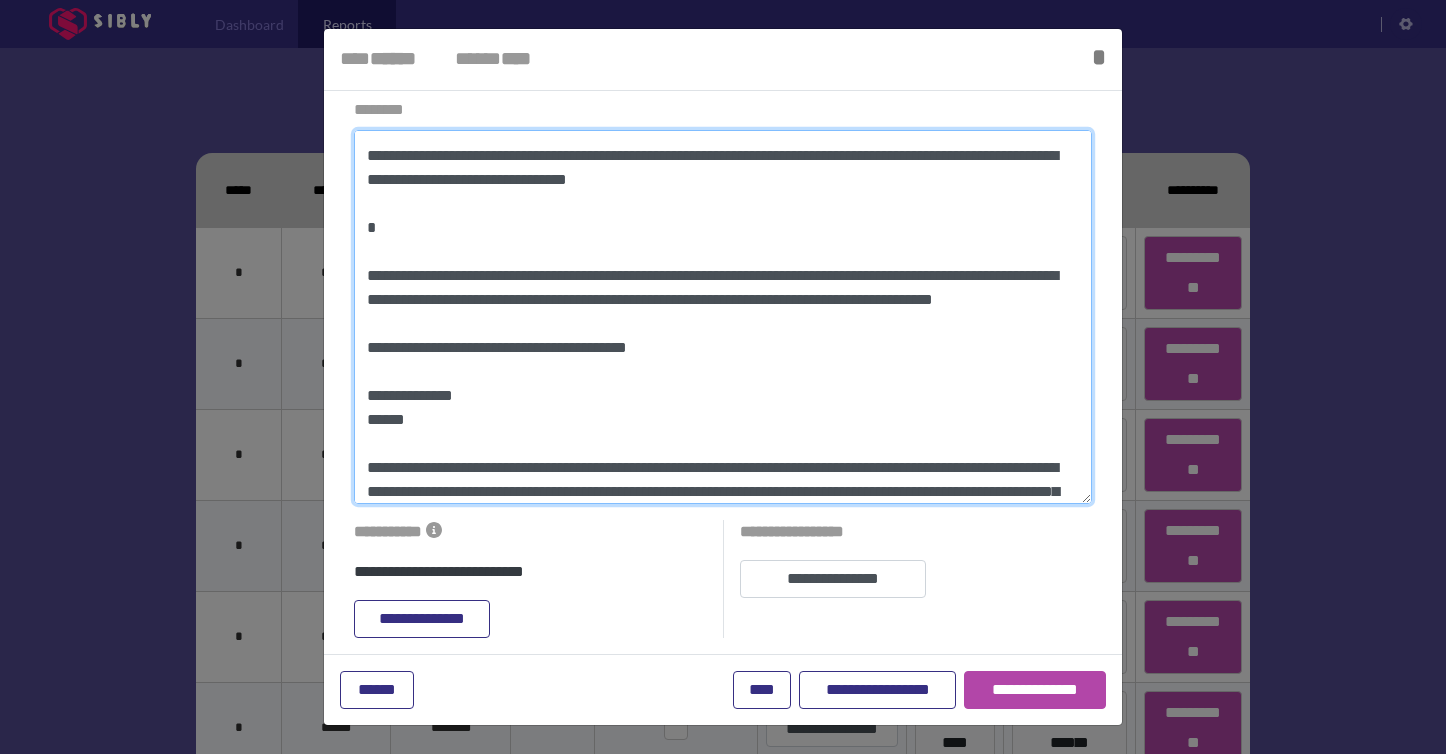 scroll, scrollTop: 274, scrollLeft: 0, axis: vertical 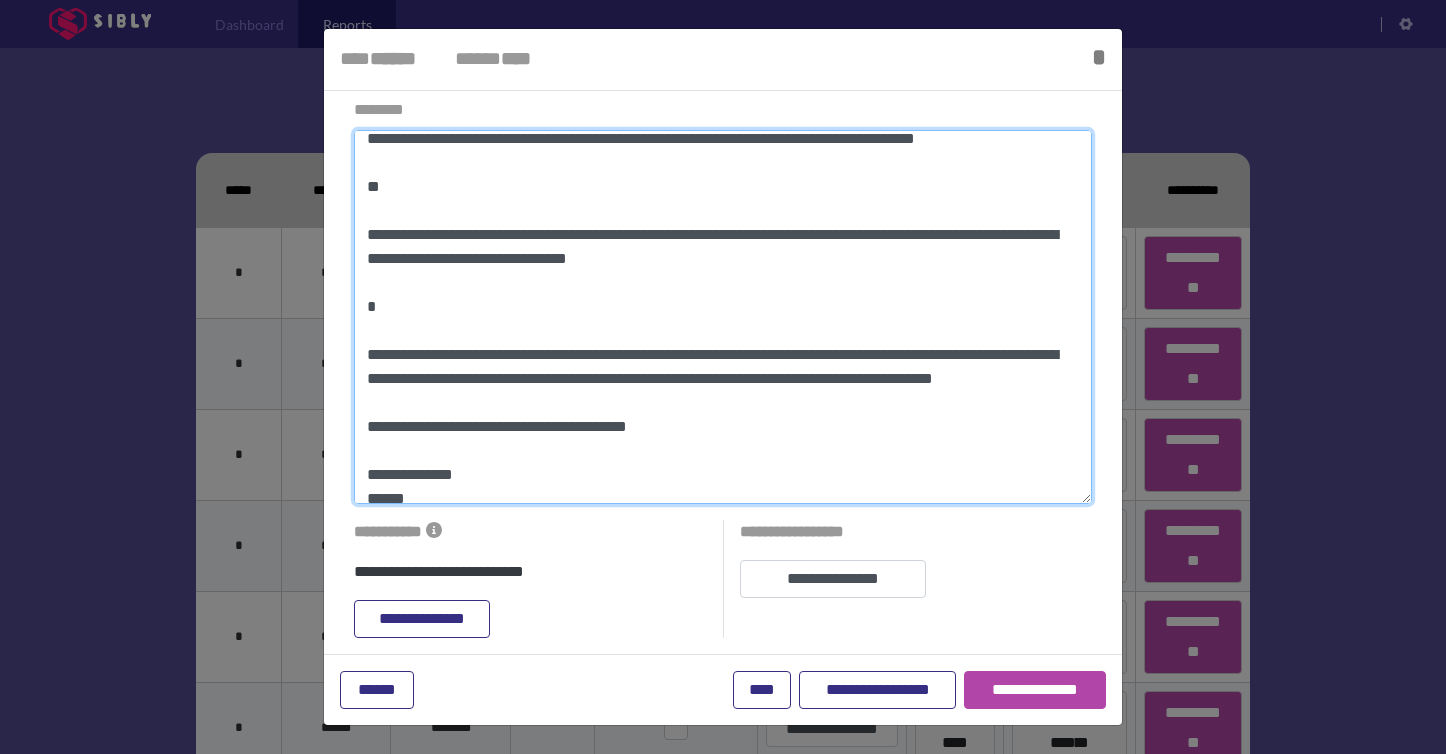 click on "********" at bounding box center [723, 317] 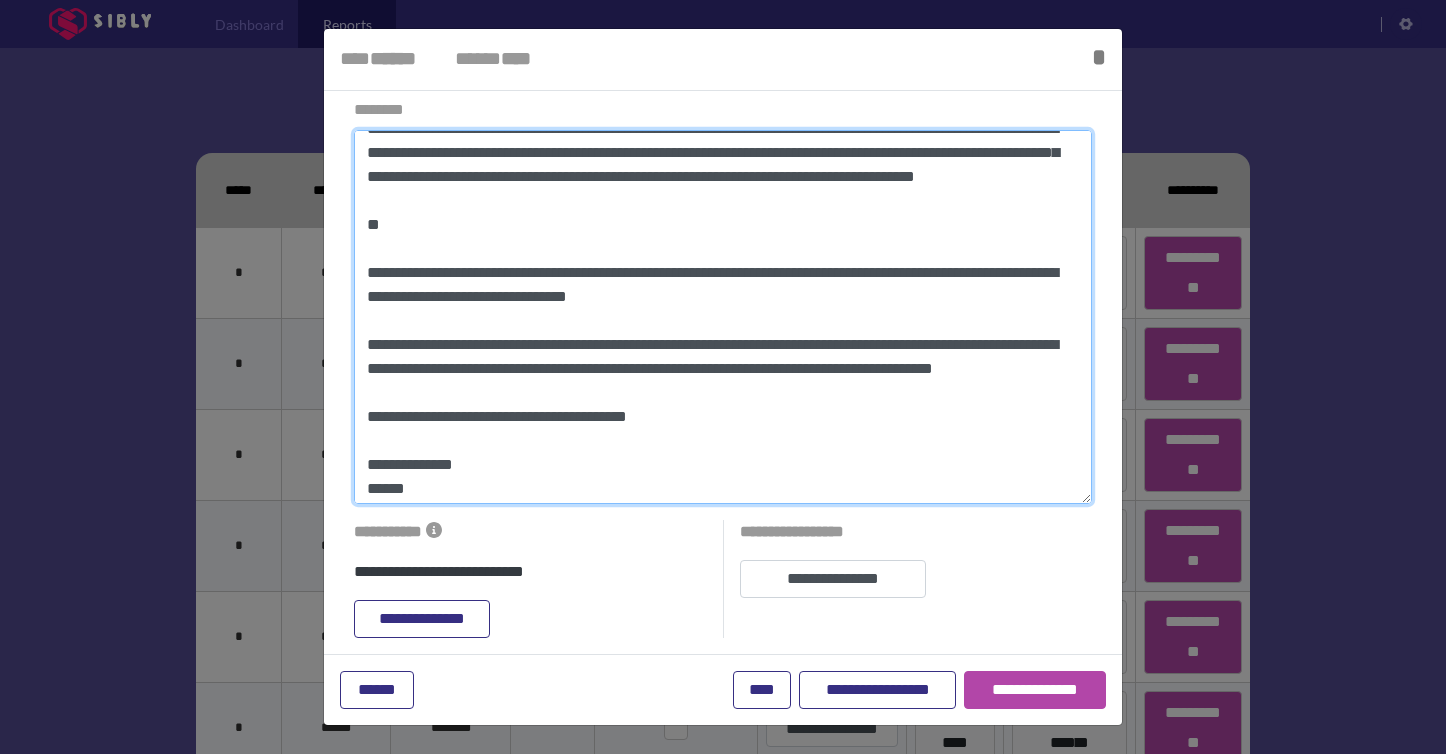 scroll, scrollTop: 148, scrollLeft: 0, axis: vertical 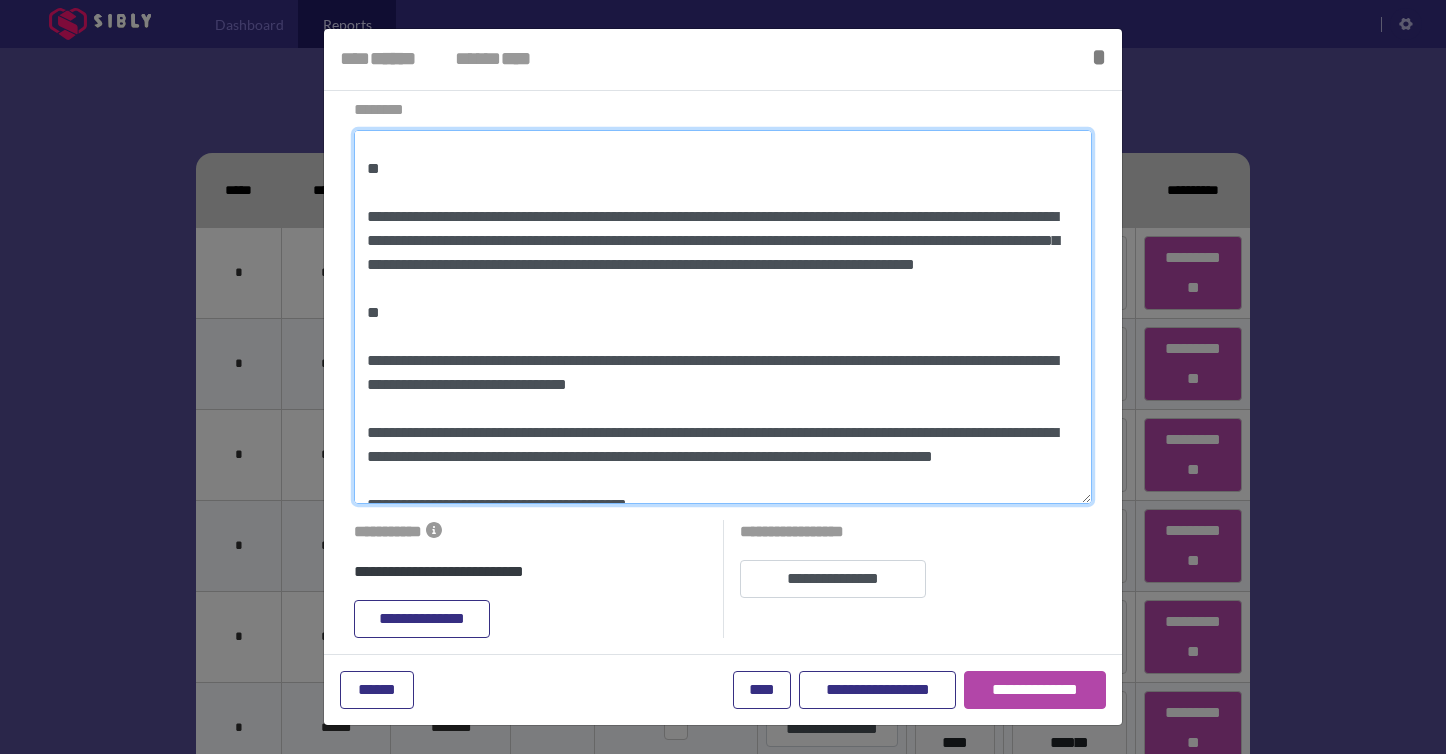 click on "********" at bounding box center (723, 317) 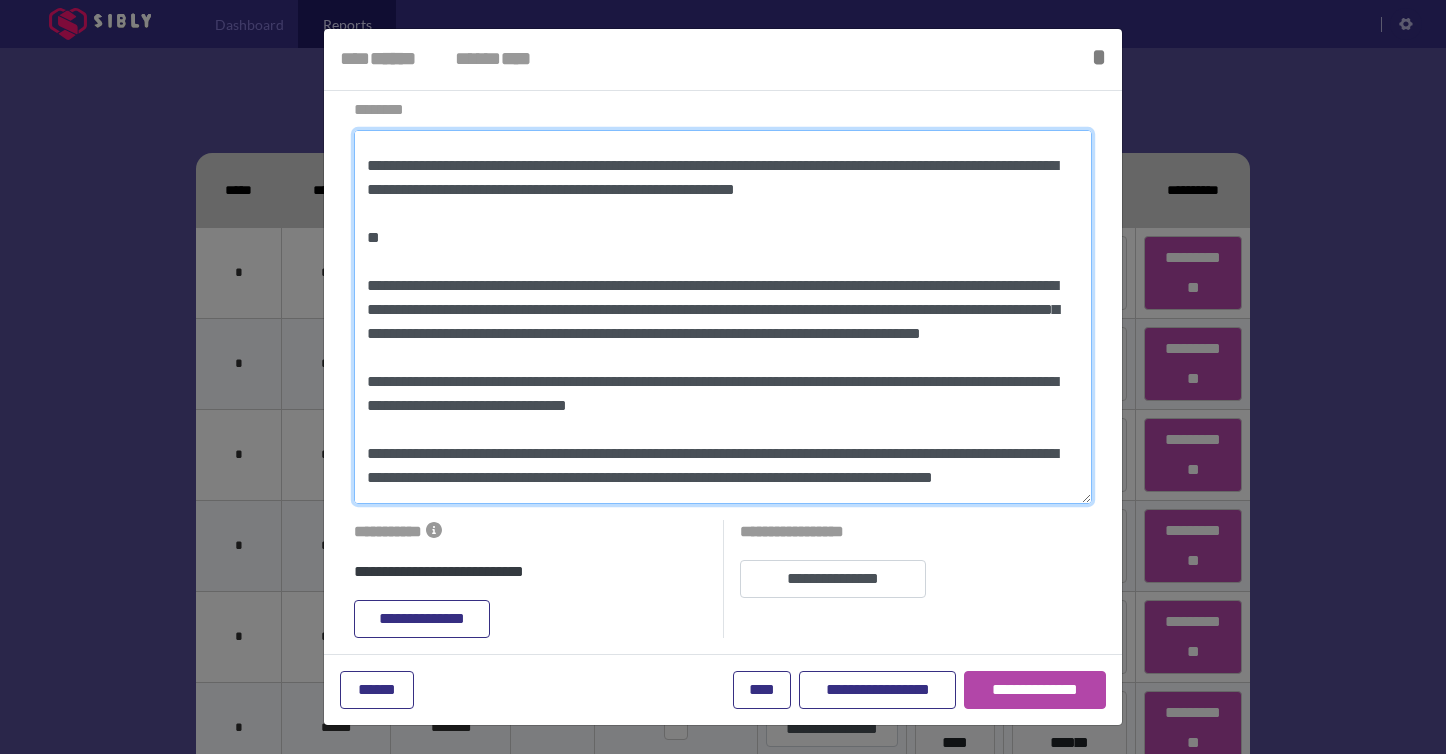 scroll, scrollTop: 0, scrollLeft: 0, axis: both 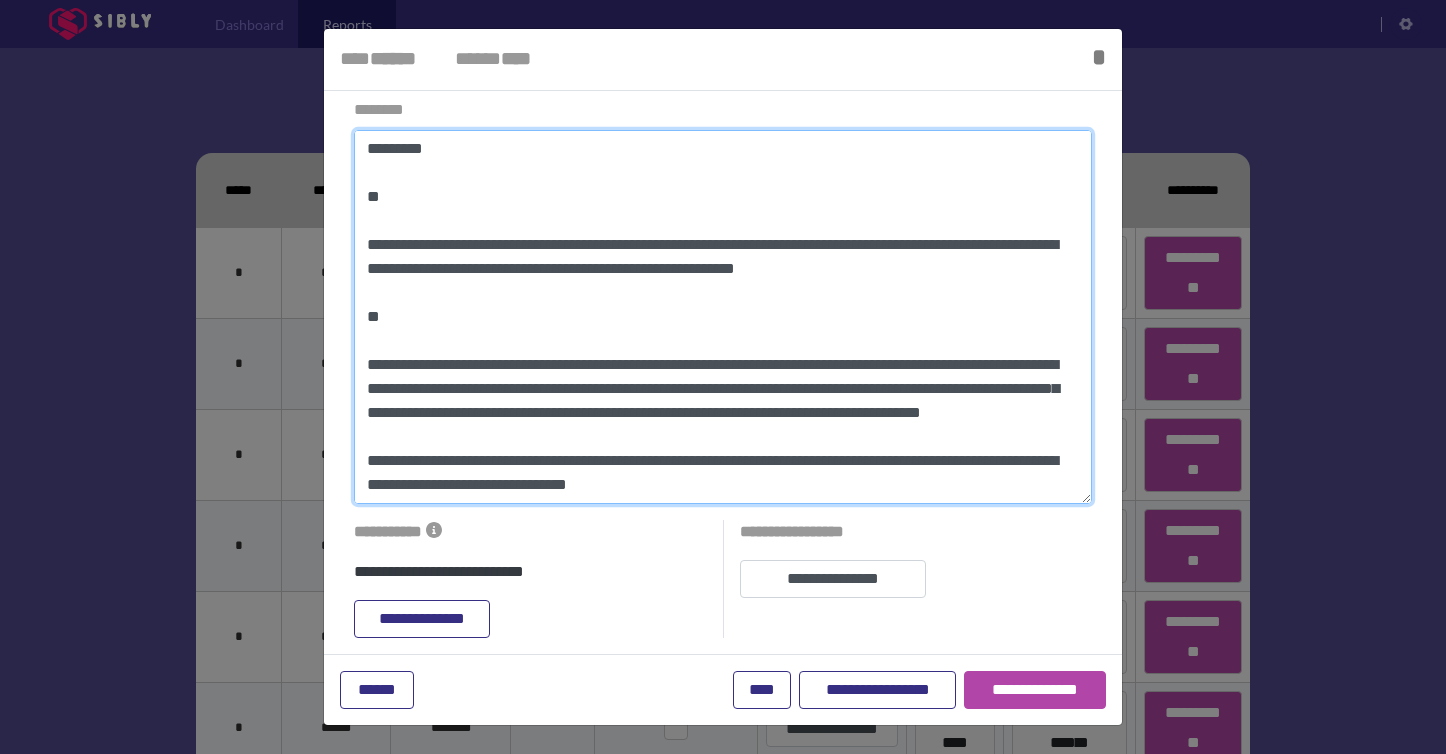 click on "********" at bounding box center [723, 317] 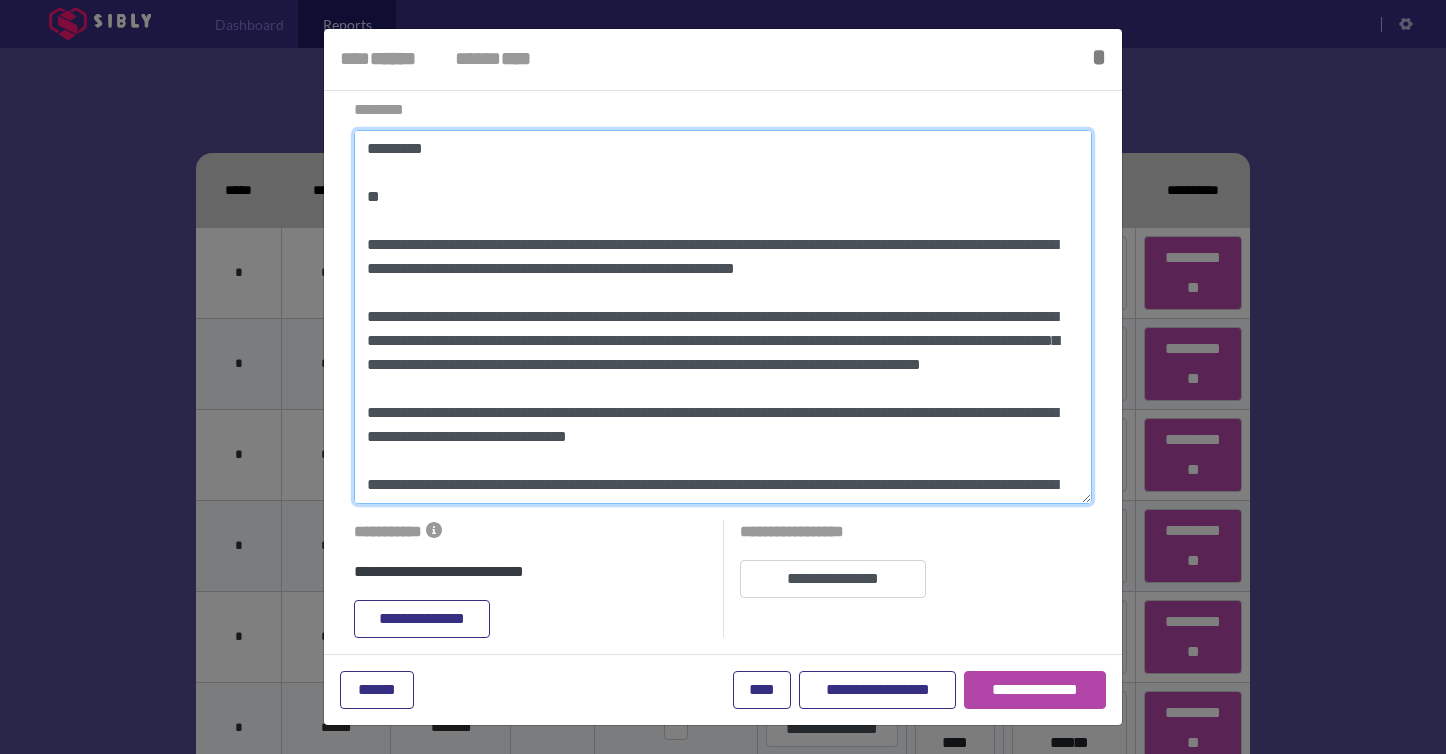 click on "********" at bounding box center (723, 317) 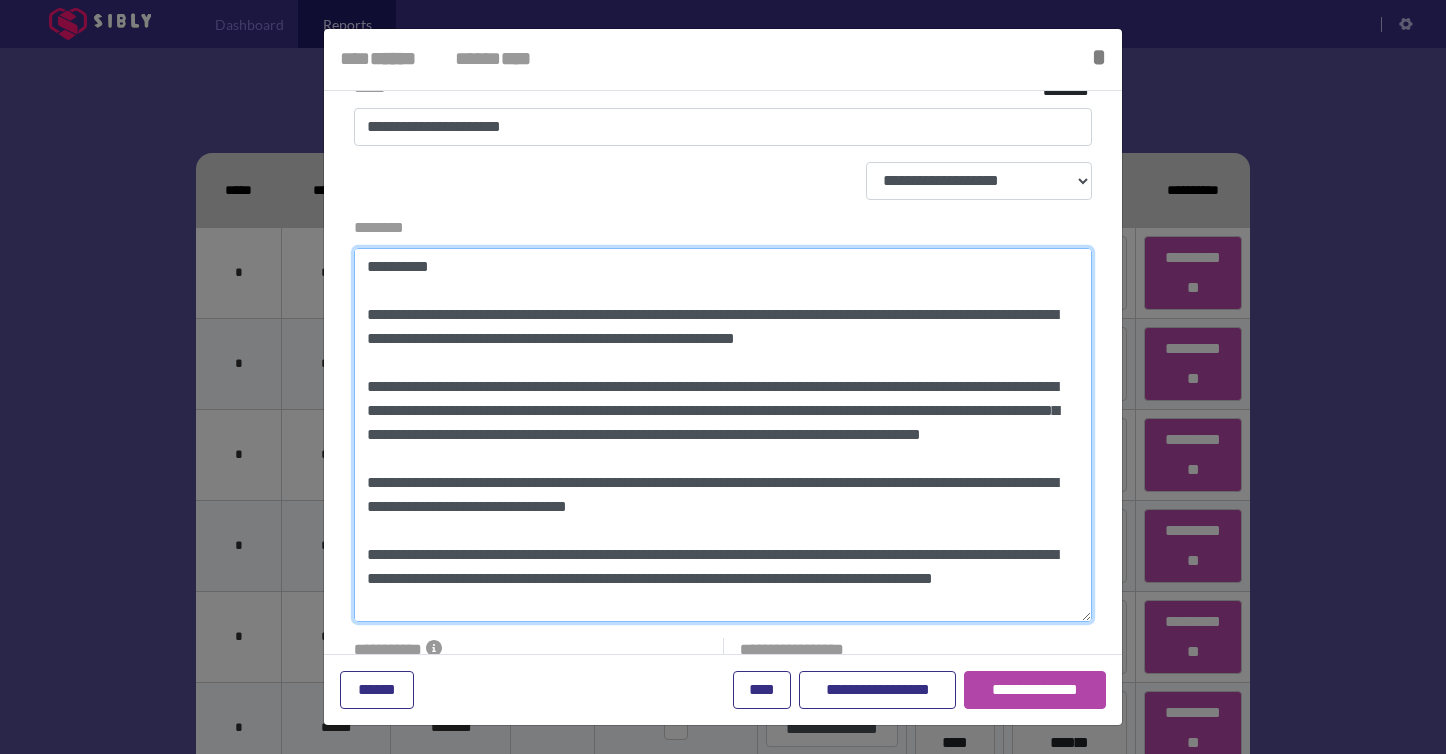 scroll, scrollTop: 0, scrollLeft: 0, axis: both 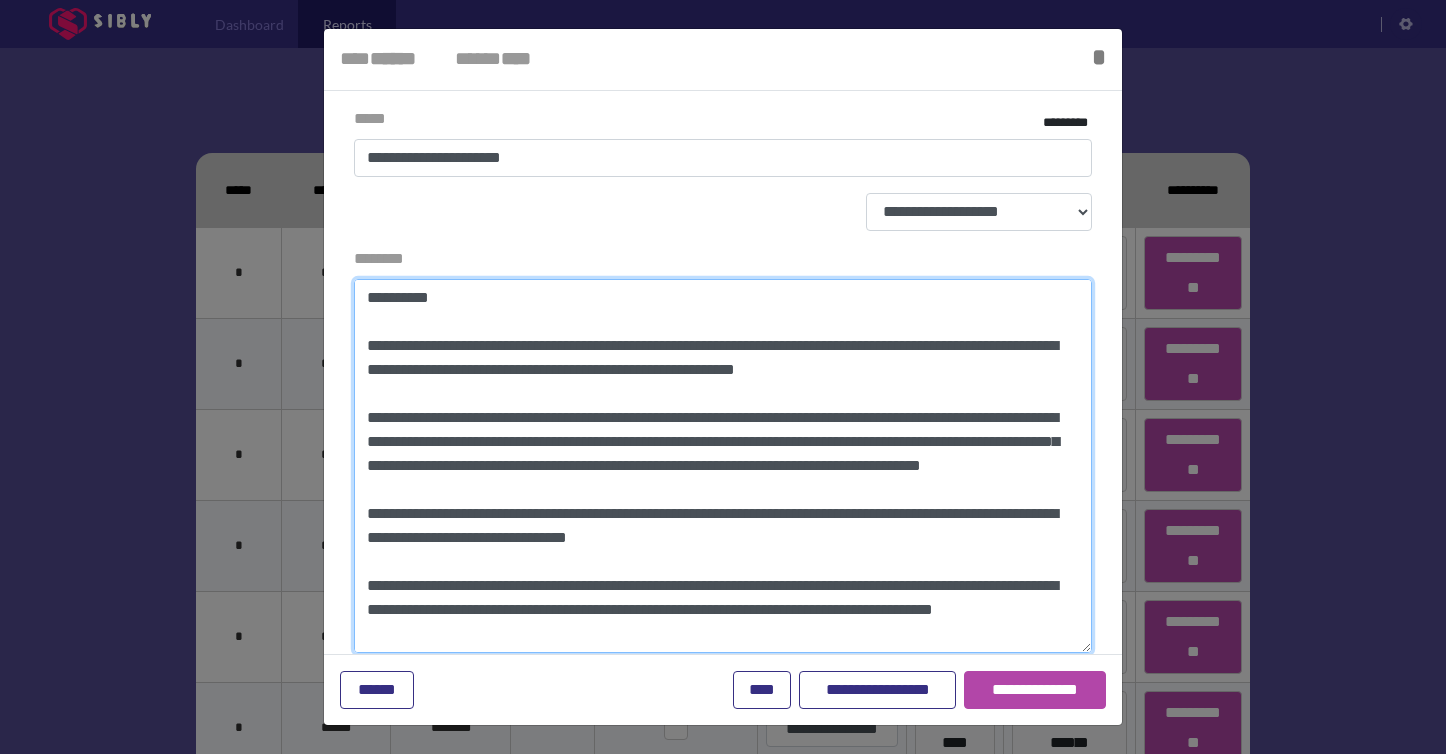 type on "**********" 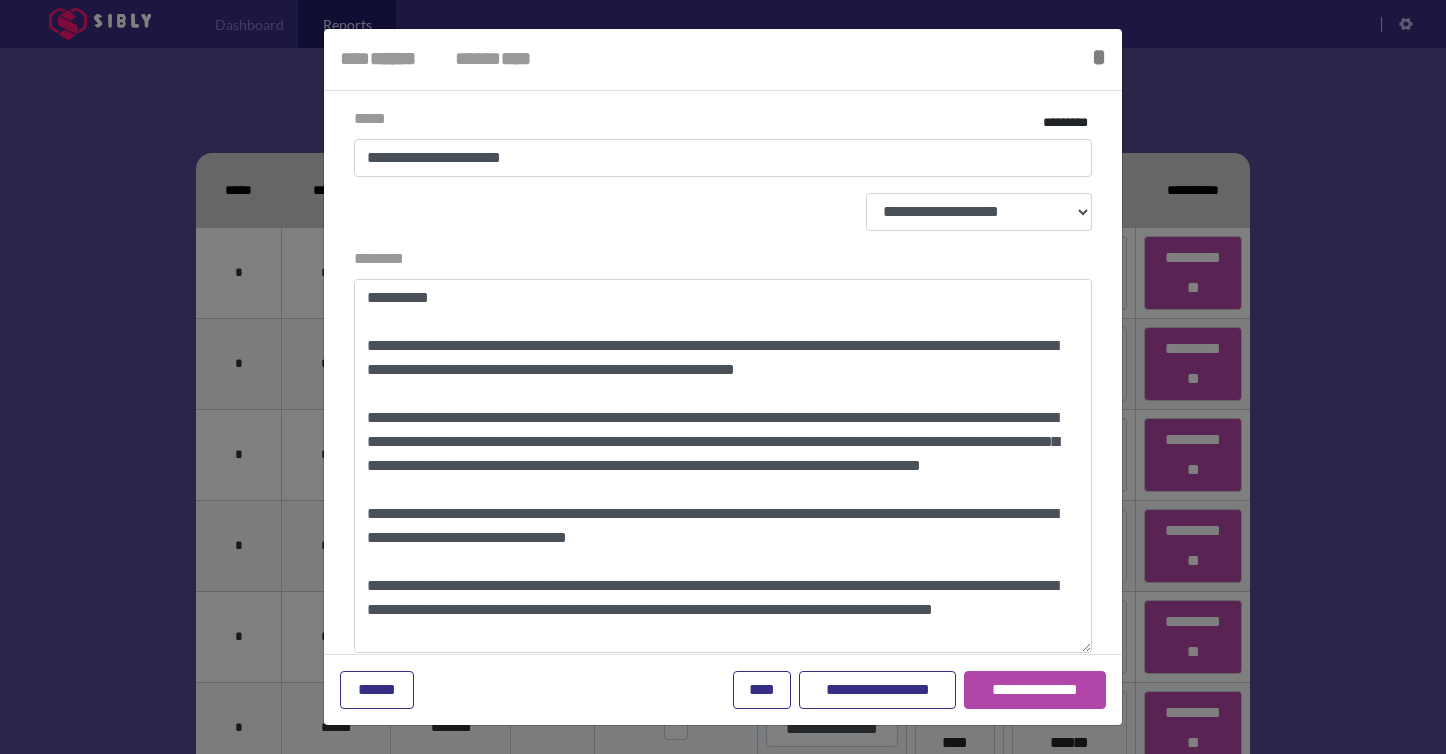 click on "**********" at bounding box center [723, 220] 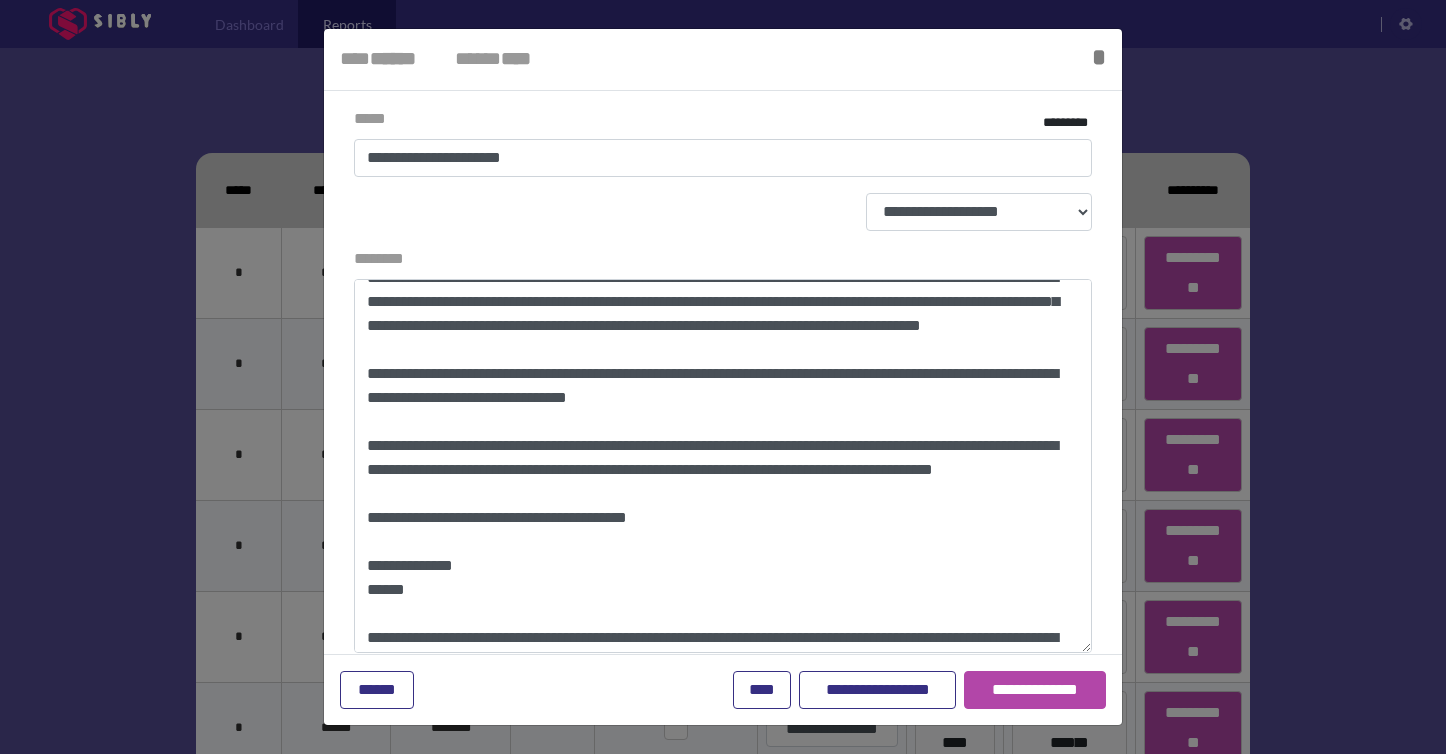 scroll, scrollTop: 384, scrollLeft: 0, axis: vertical 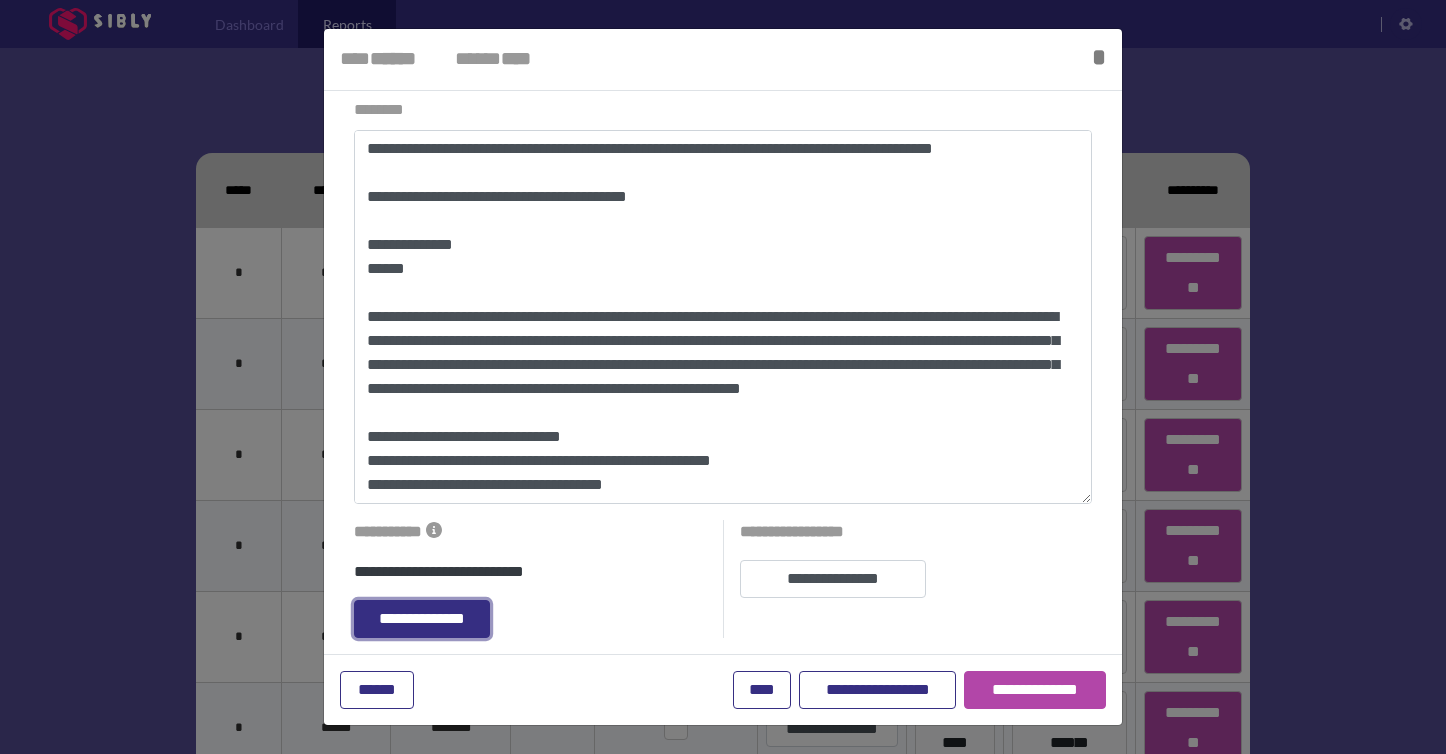 click on "**********" at bounding box center (422, 619) 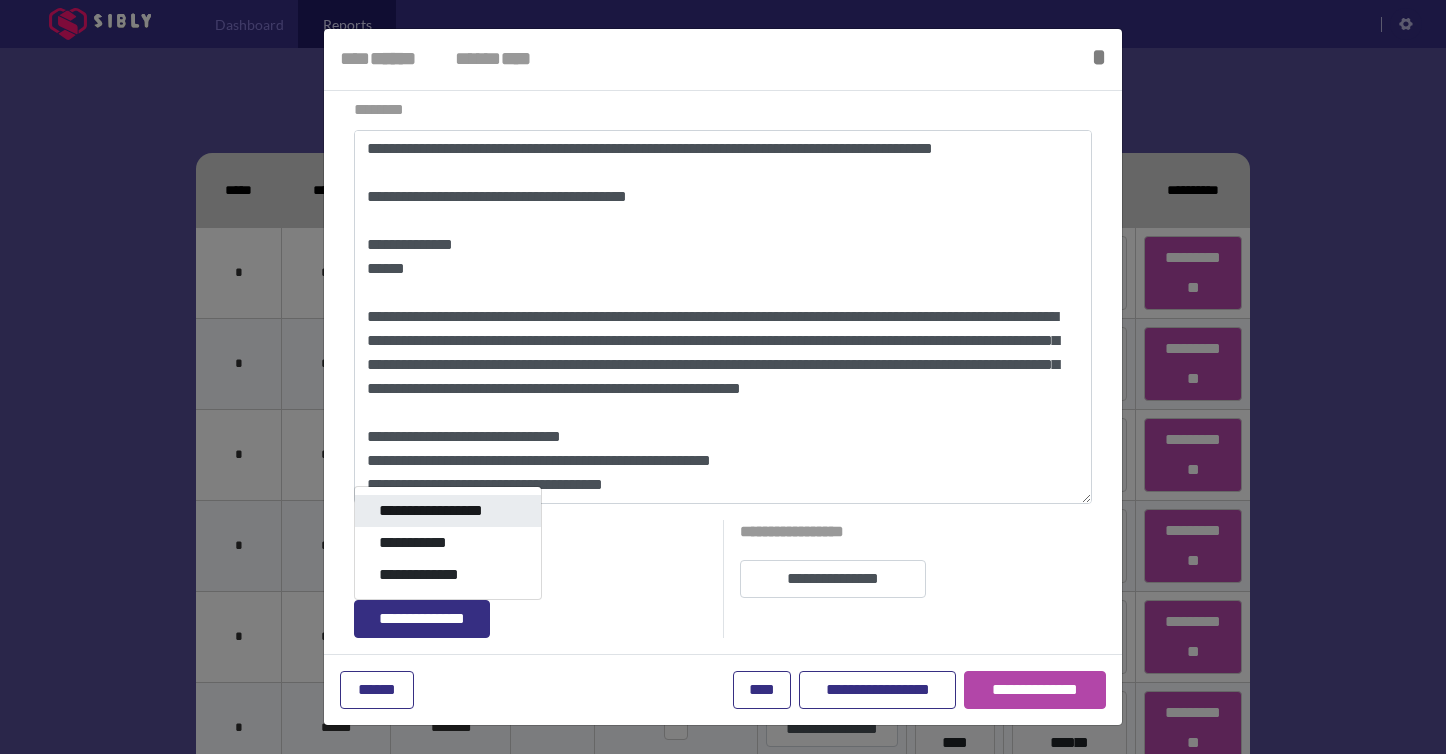 click on "**********" at bounding box center [448, 511] 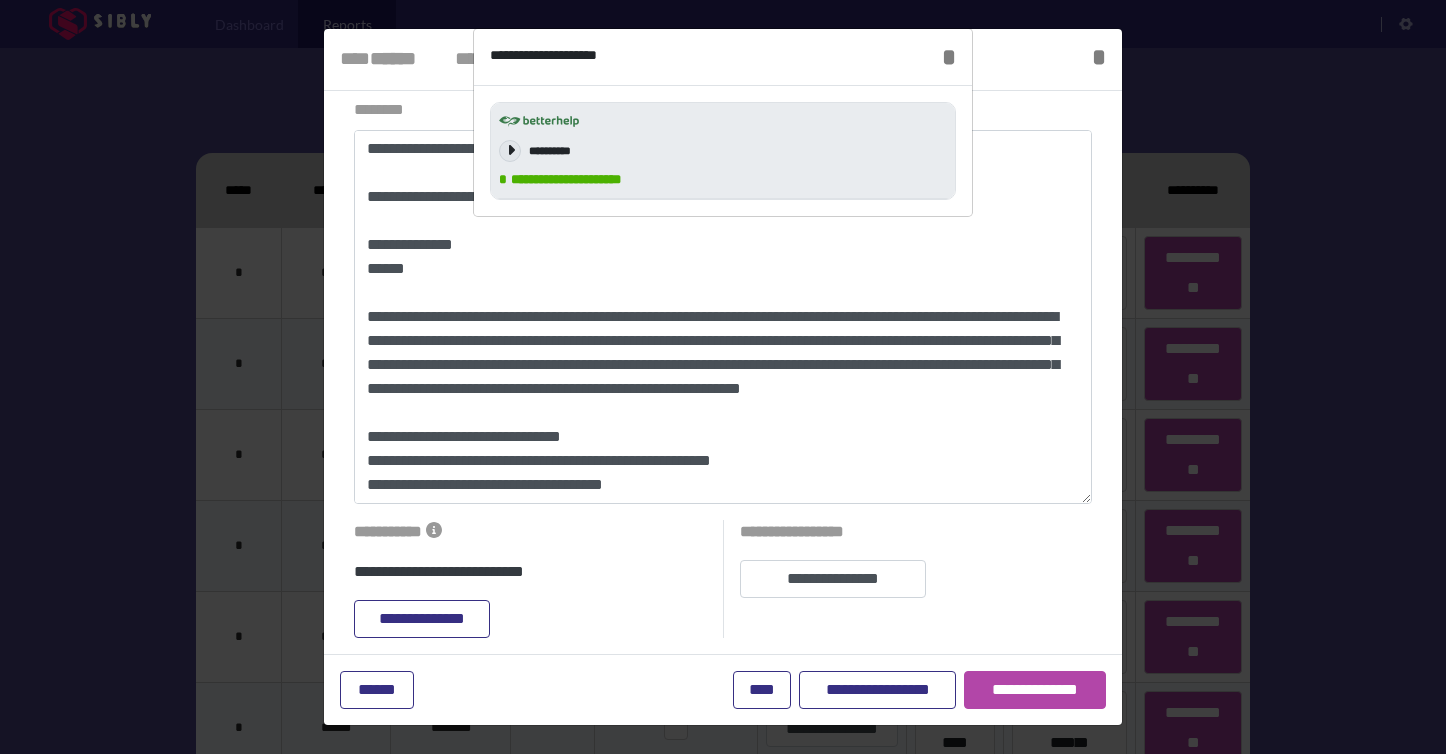 click on "**********" at bounding box center (723, 151) 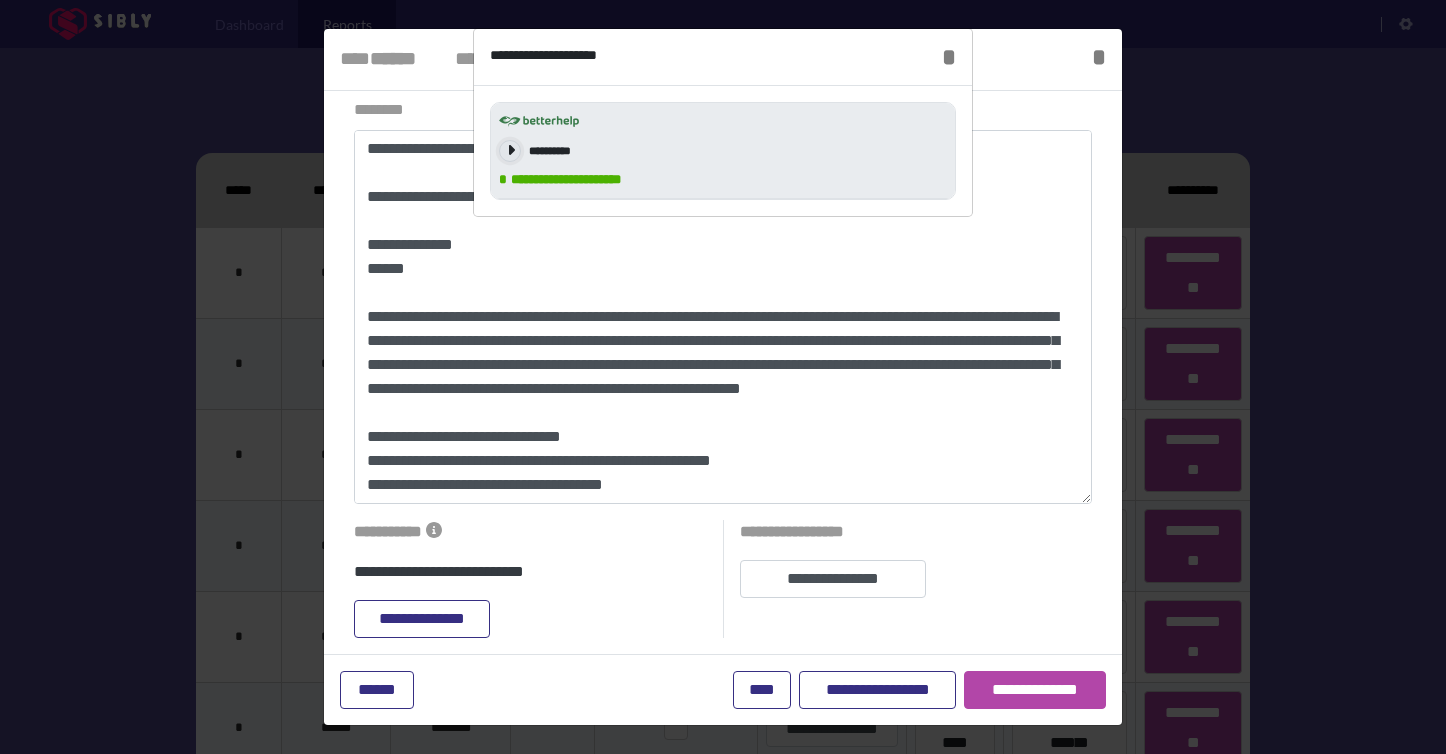 click 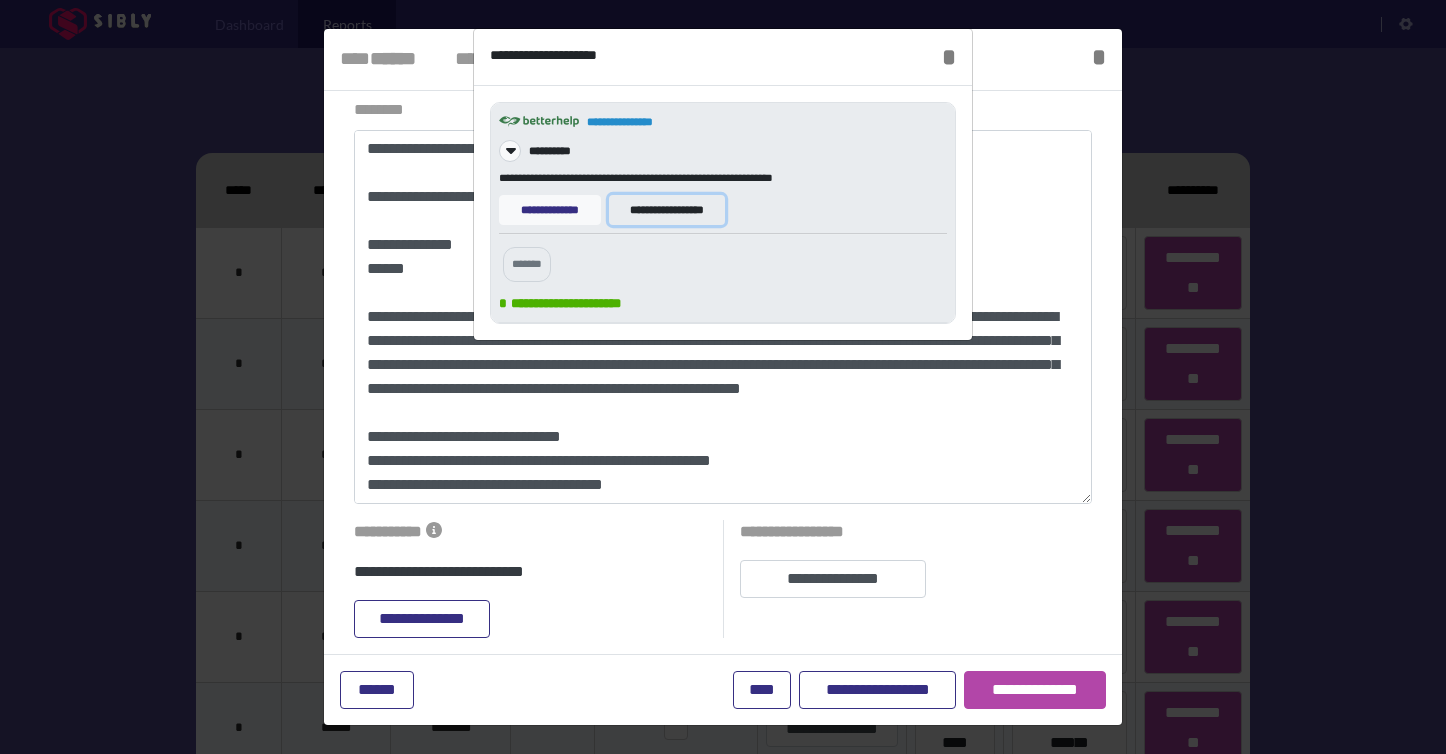 click on "**********" at bounding box center [667, 210] 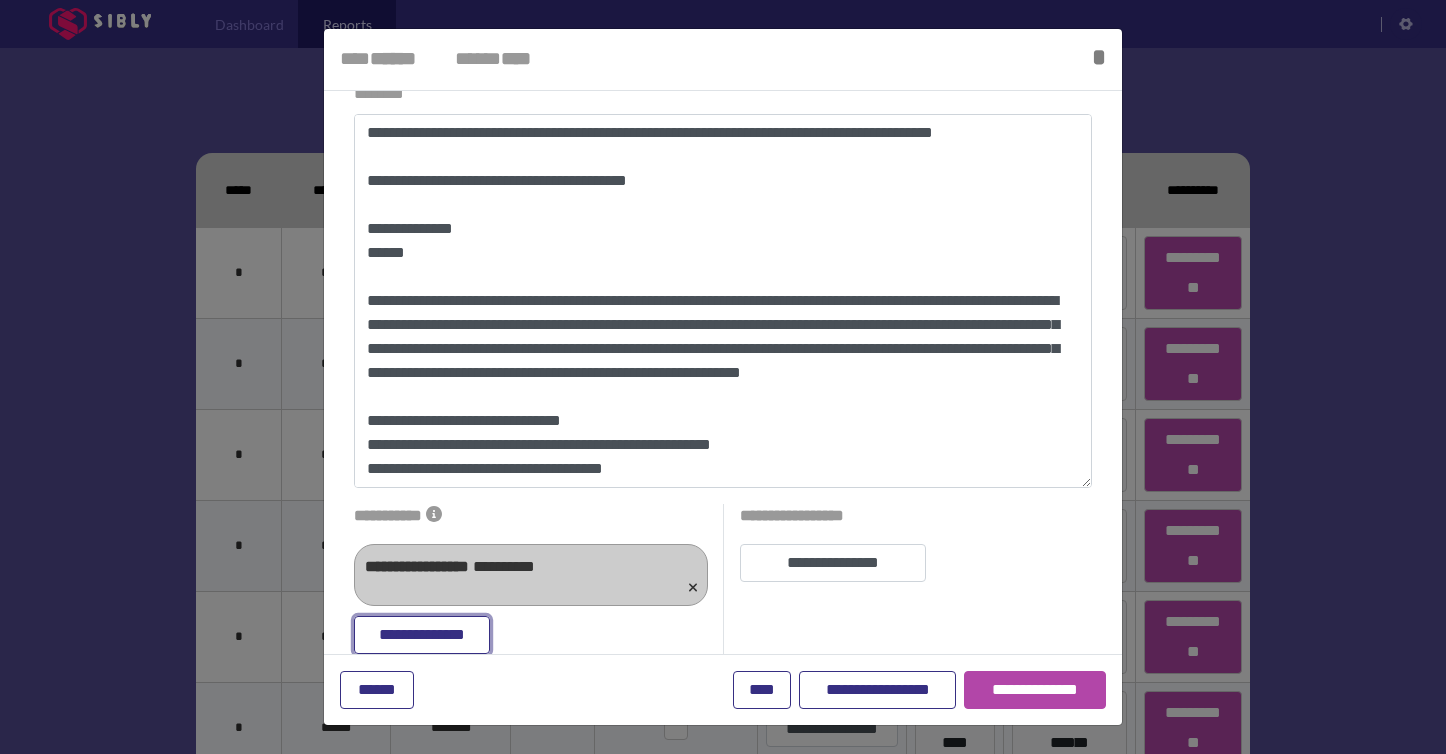 scroll, scrollTop: 181, scrollLeft: 0, axis: vertical 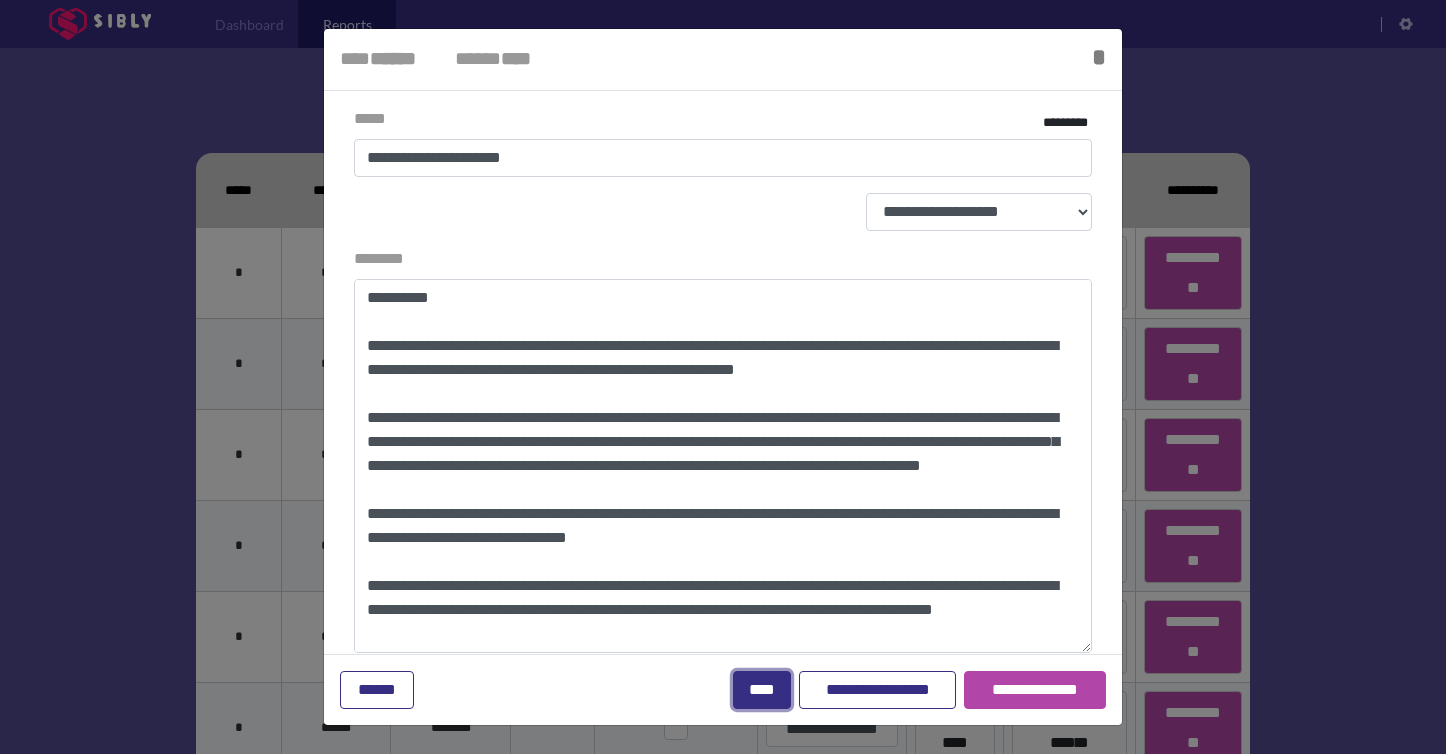 click on "****" at bounding box center [762, 690] 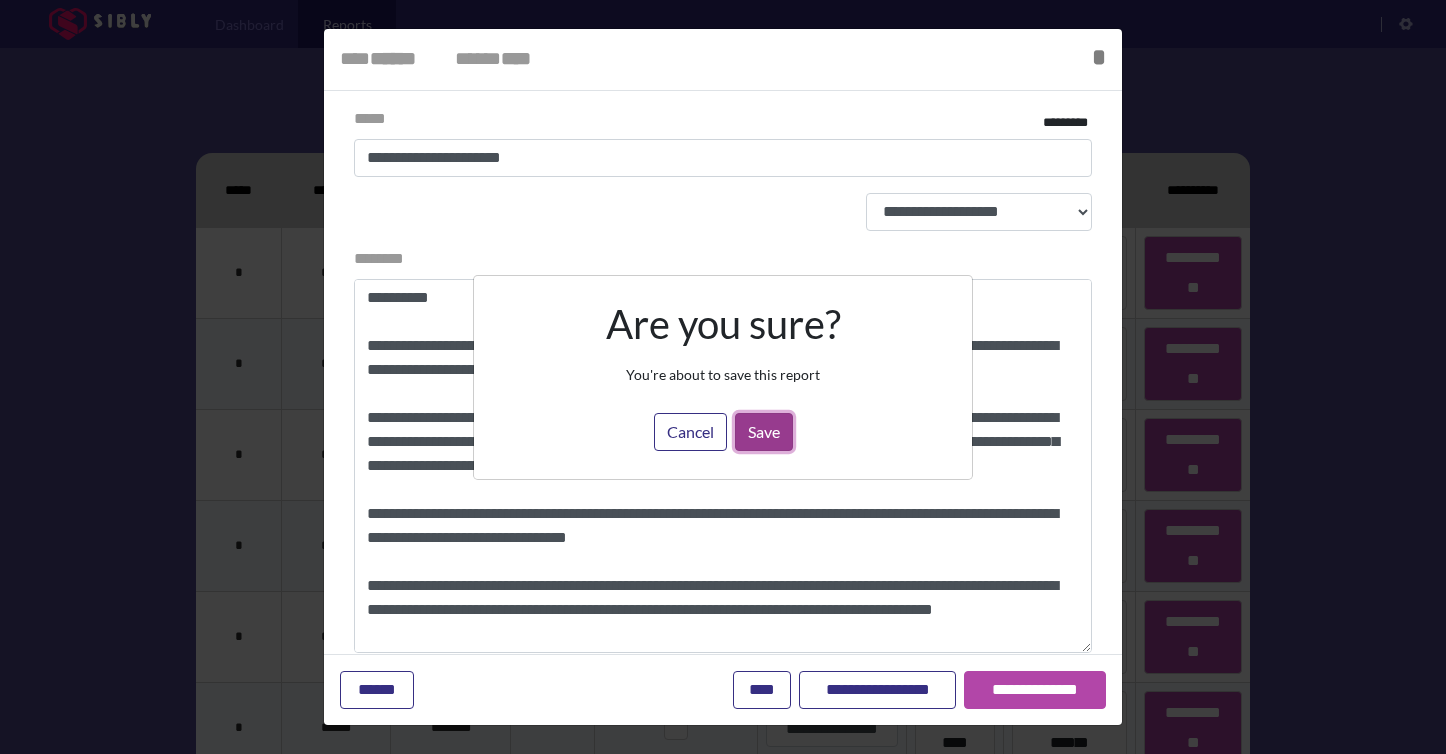 click on "Save" at bounding box center [764, 432] 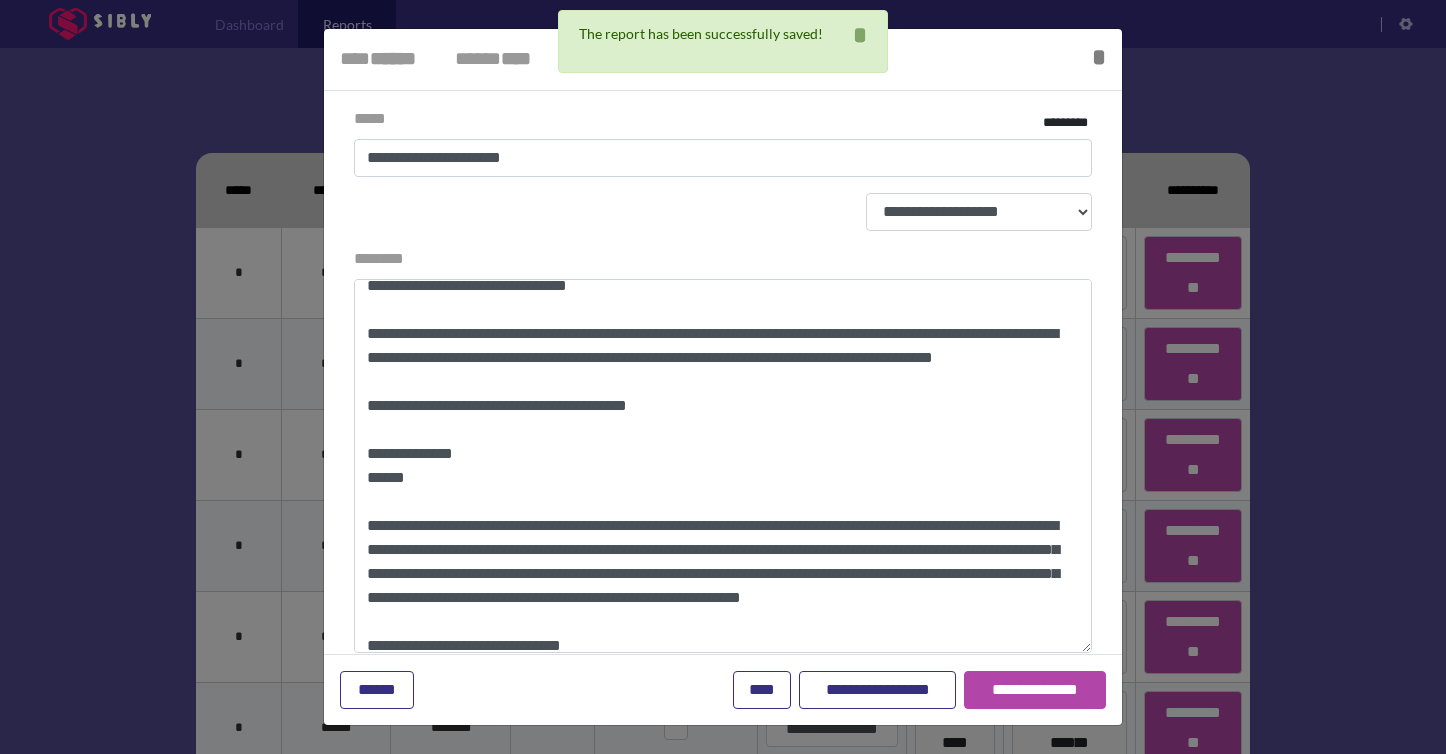 scroll, scrollTop: 185, scrollLeft: 0, axis: vertical 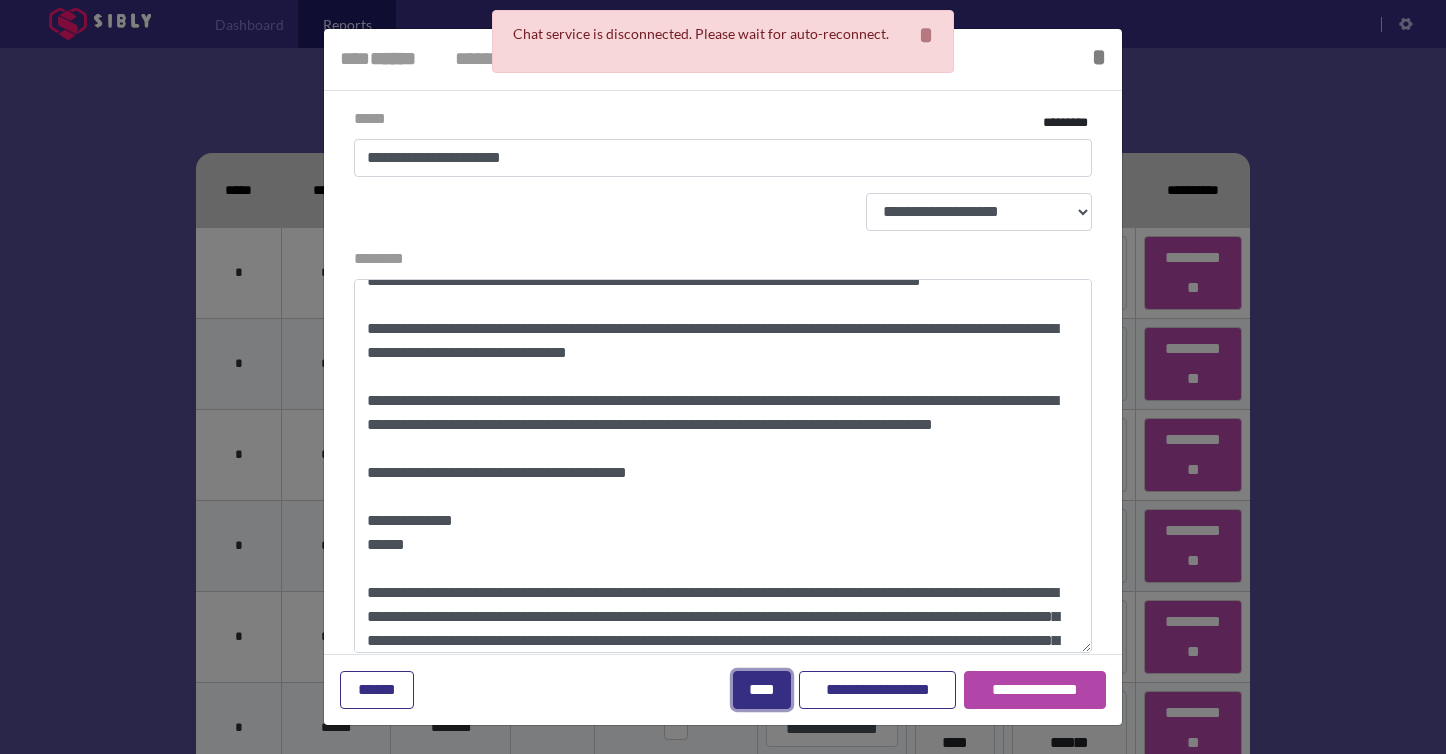 click on "****" at bounding box center (762, 690) 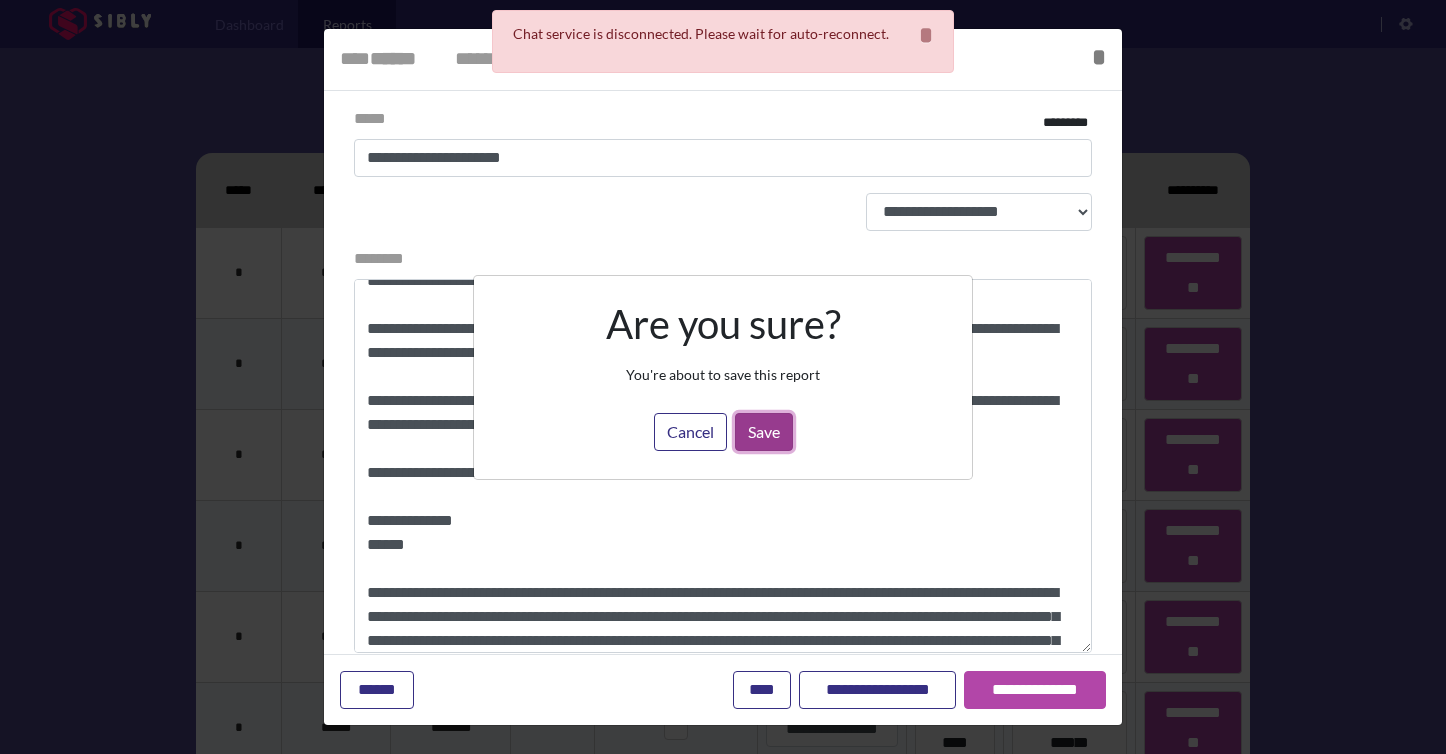 click on "Save" at bounding box center [764, 432] 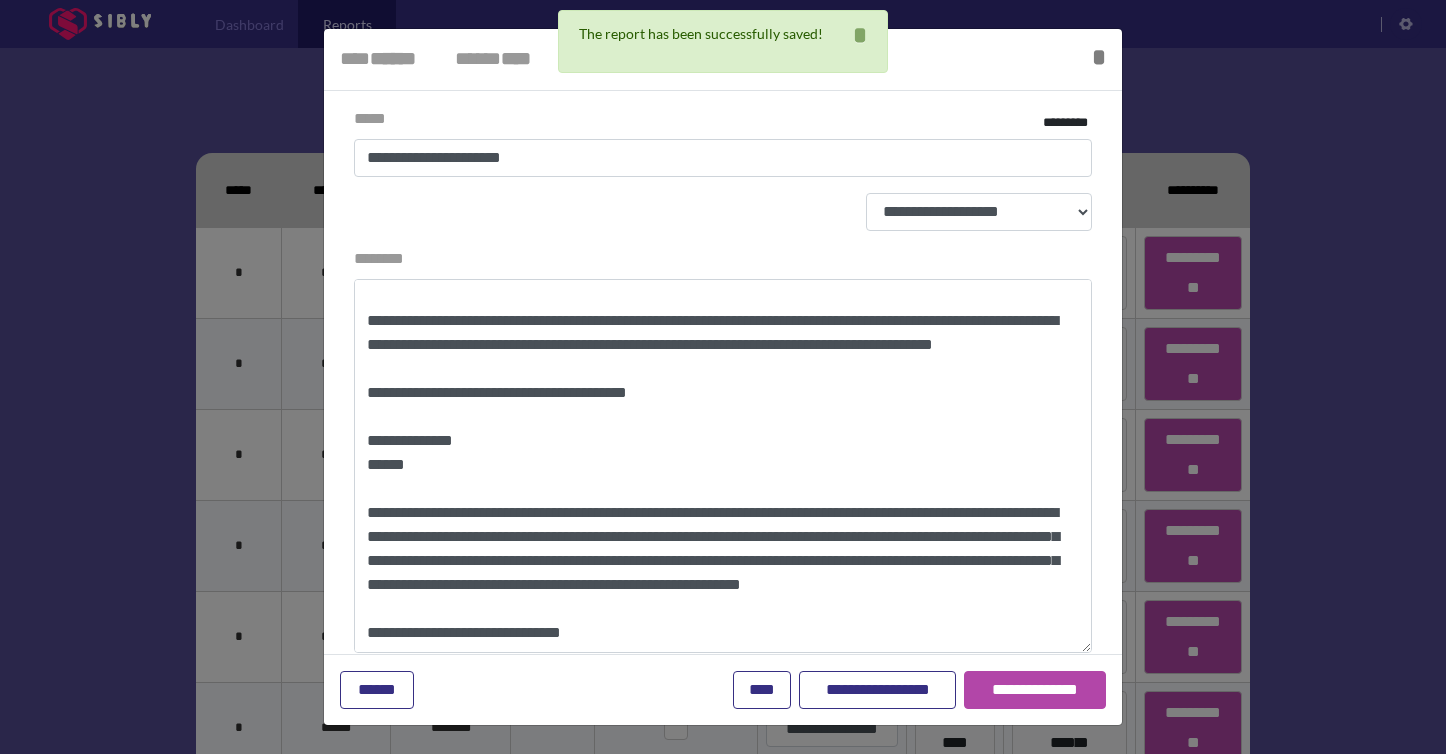scroll, scrollTop: 384, scrollLeft: 0, axis: vertical 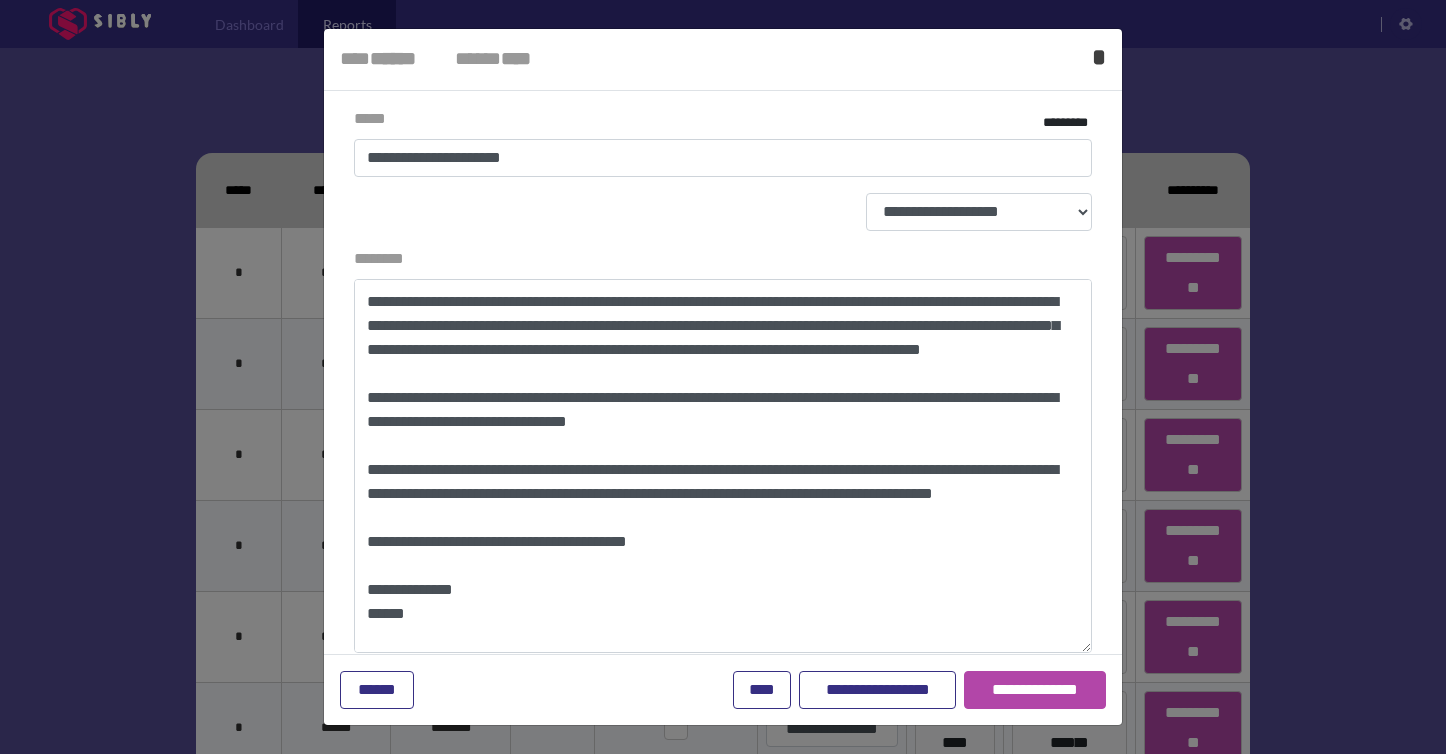 click on "*" at bounding box center (1099, 57) 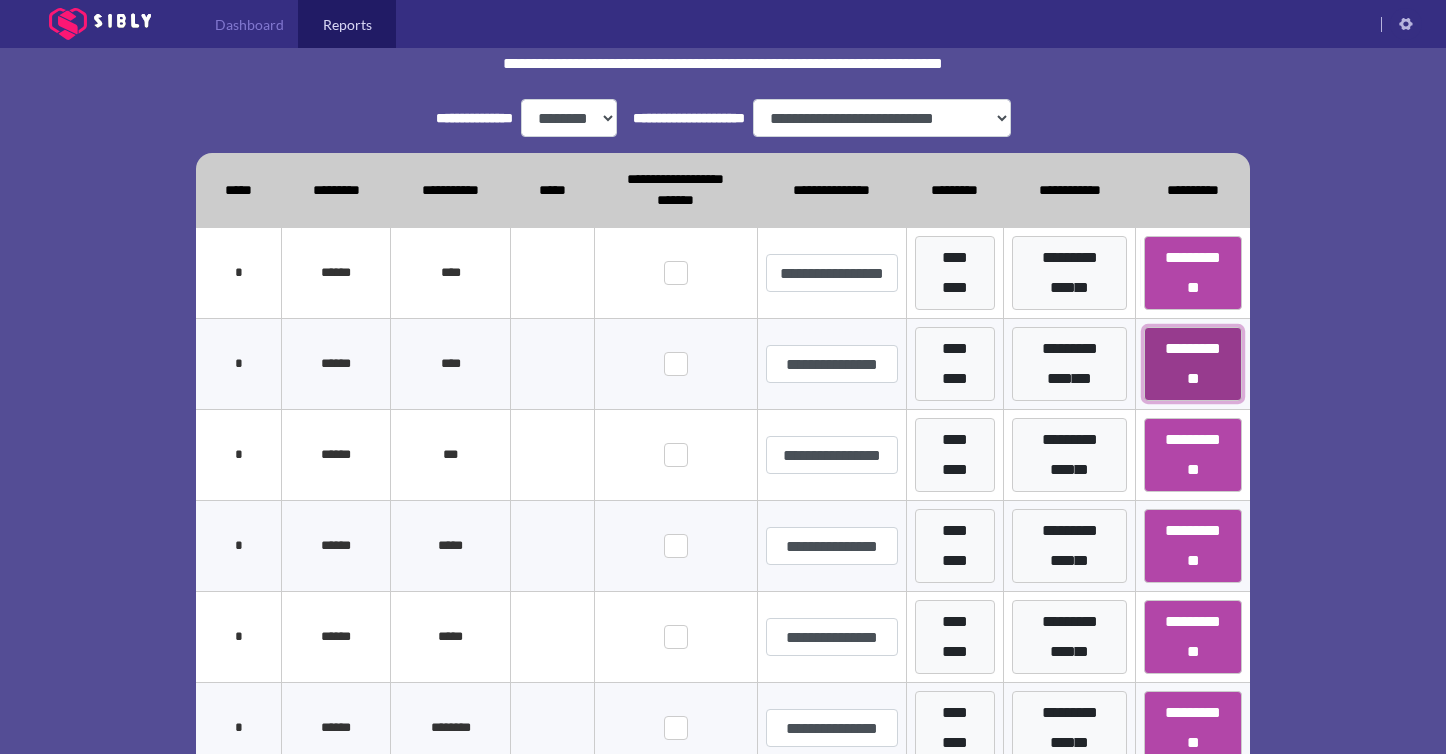 click on "**********" at bounding box center [1193, 364] 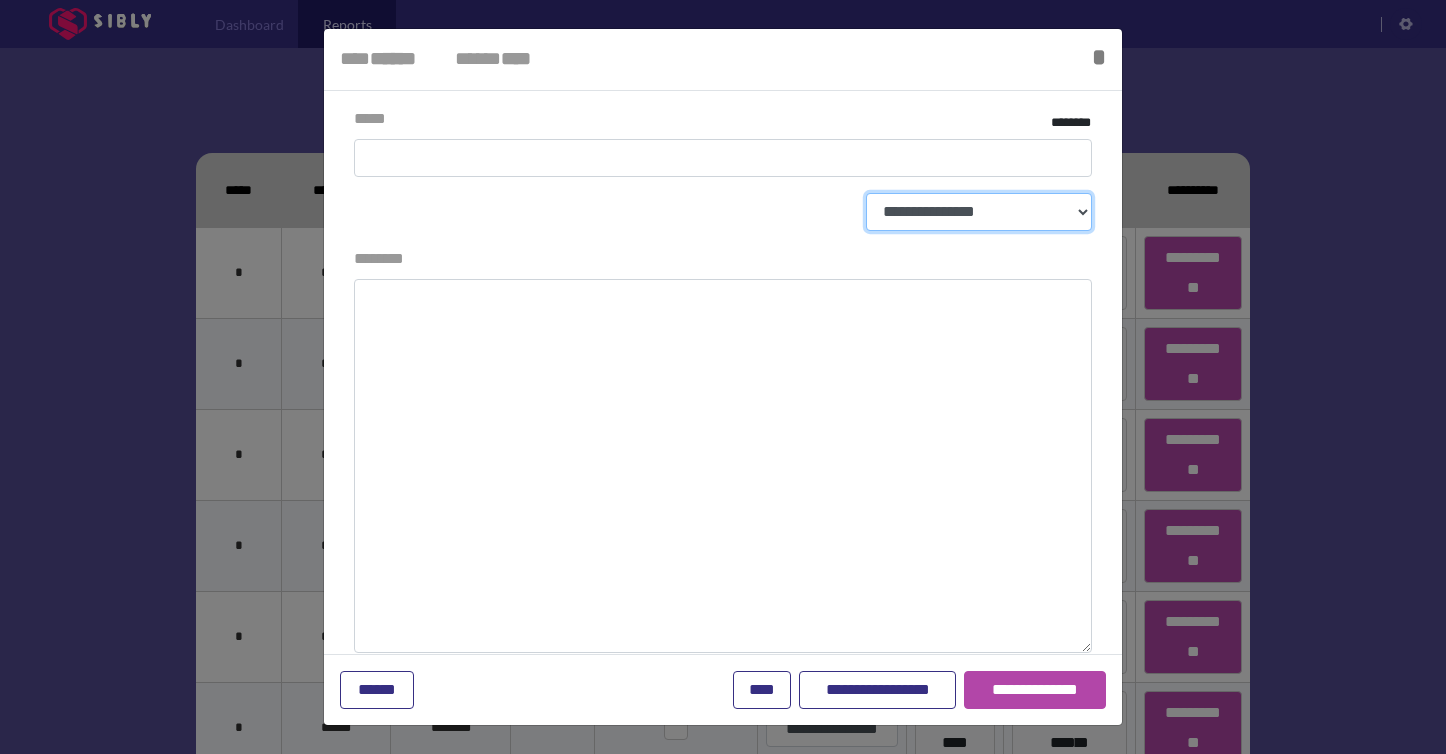 click on "**********" at bounding box center [979, 212] 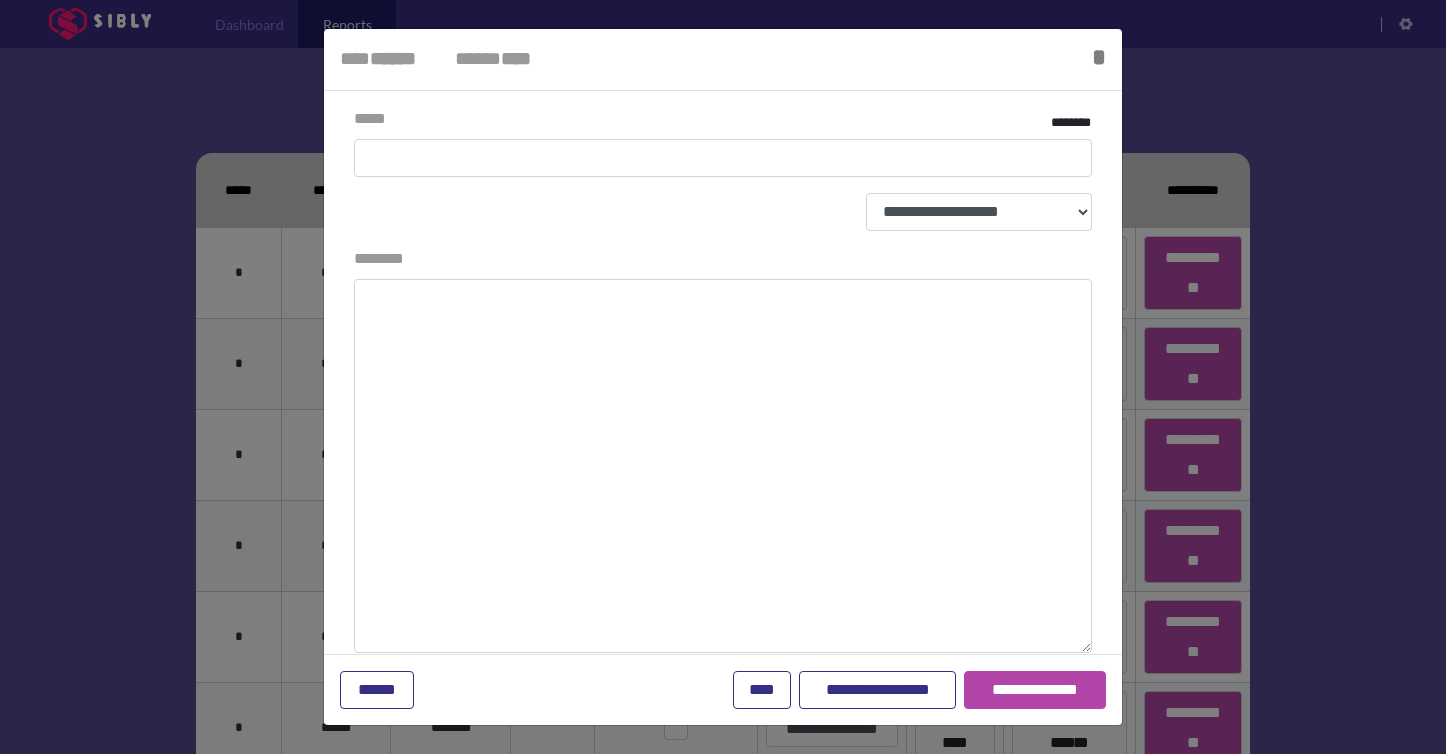 select 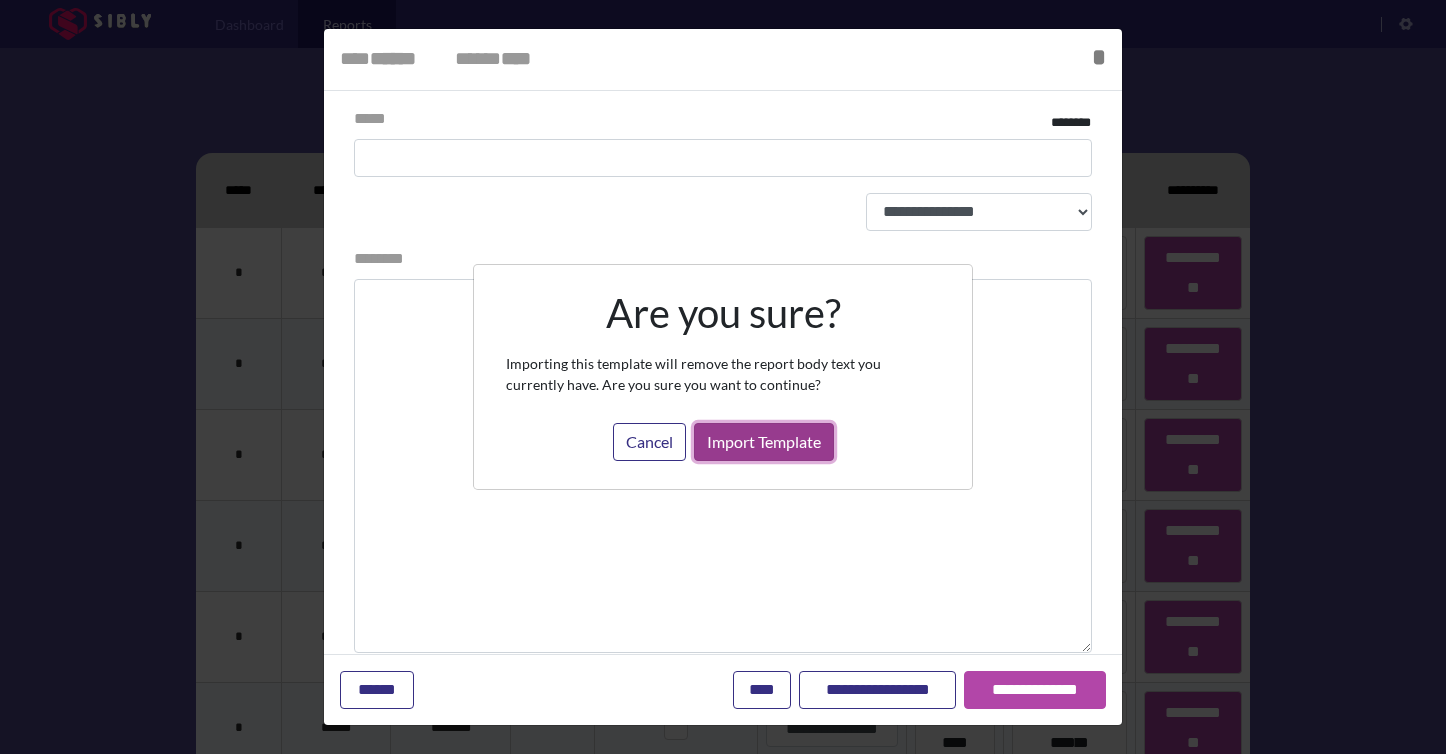 click on "Import Template" at bounding box center [764, 442] 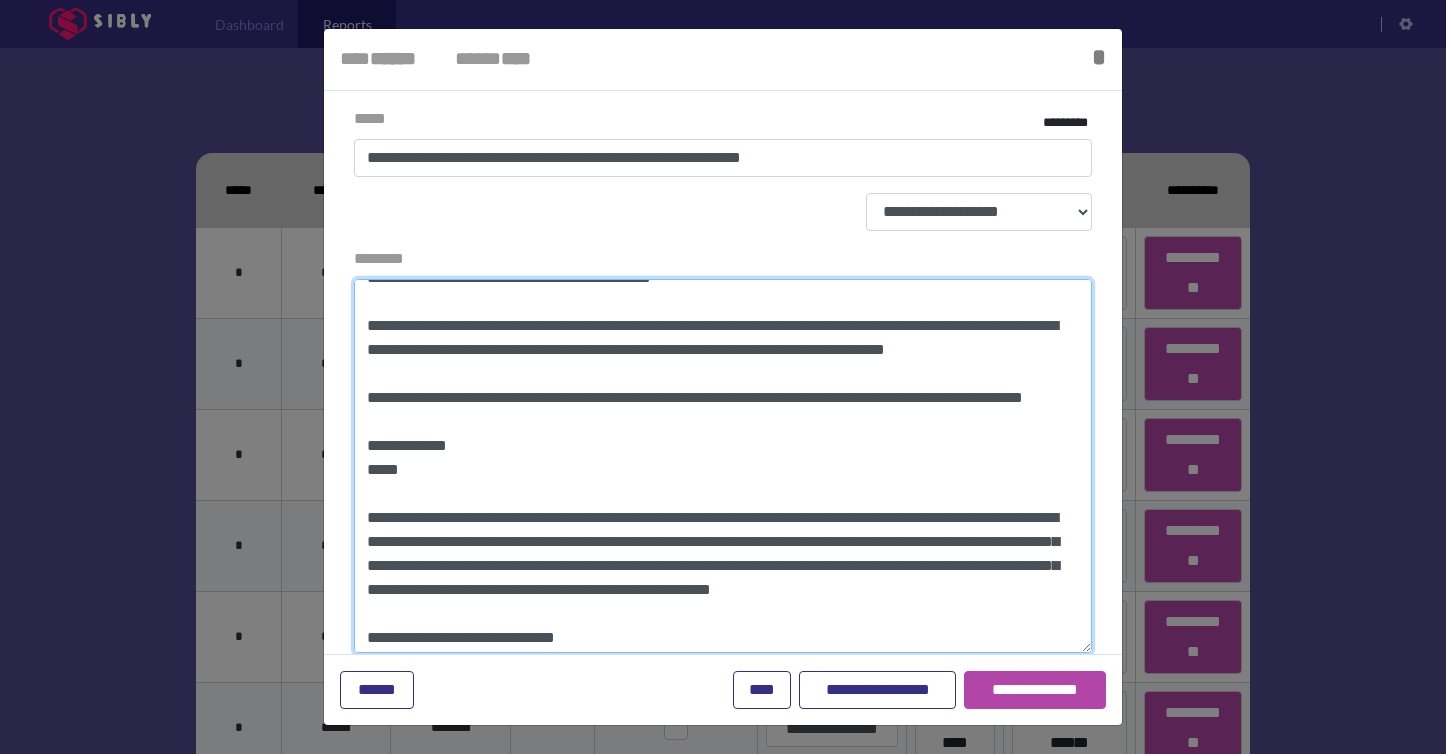 scroll, scrollTop: 648, scrollLeft: 0, axis: vertical 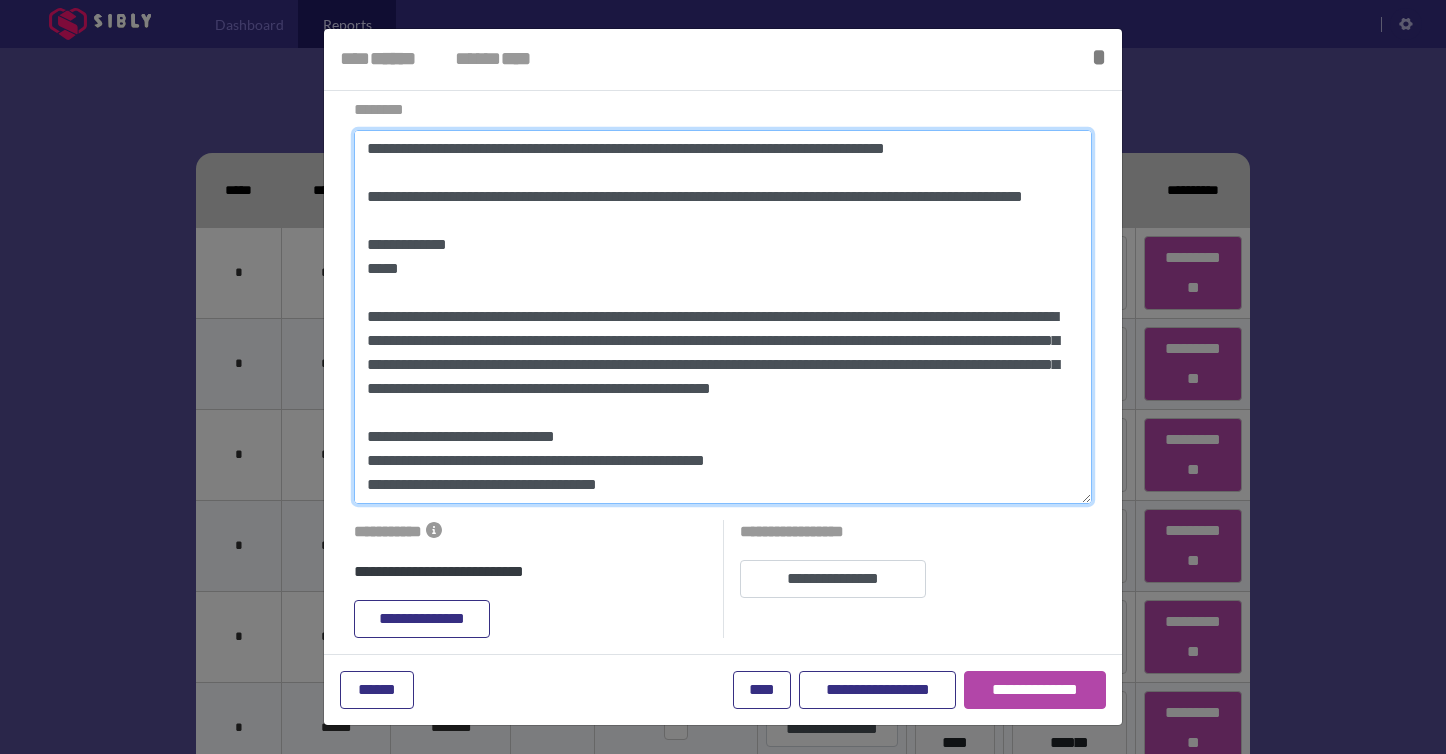 drag, startPoint x: 358, startPoint y: 300, endPoint x: 635, endPoint y: 750, distance: 528.4212 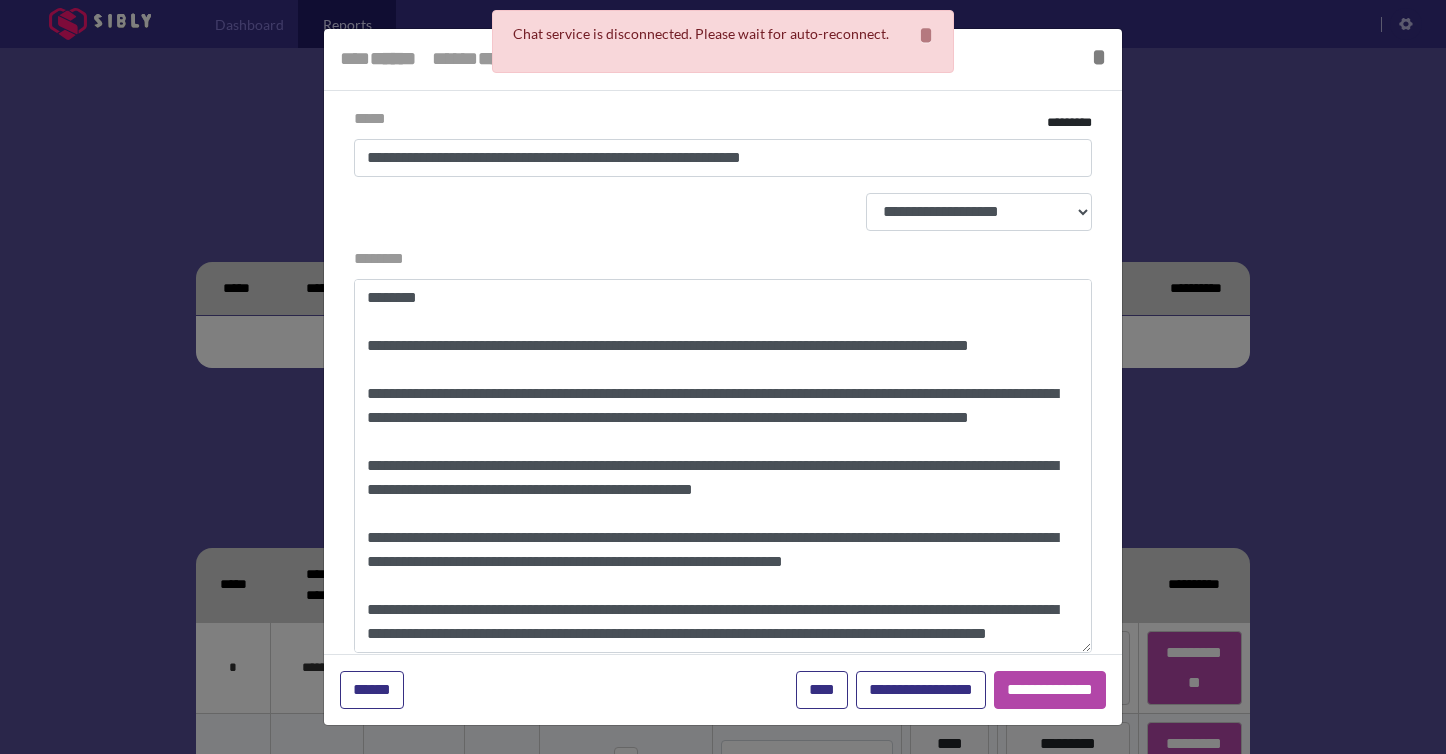 select on "*" 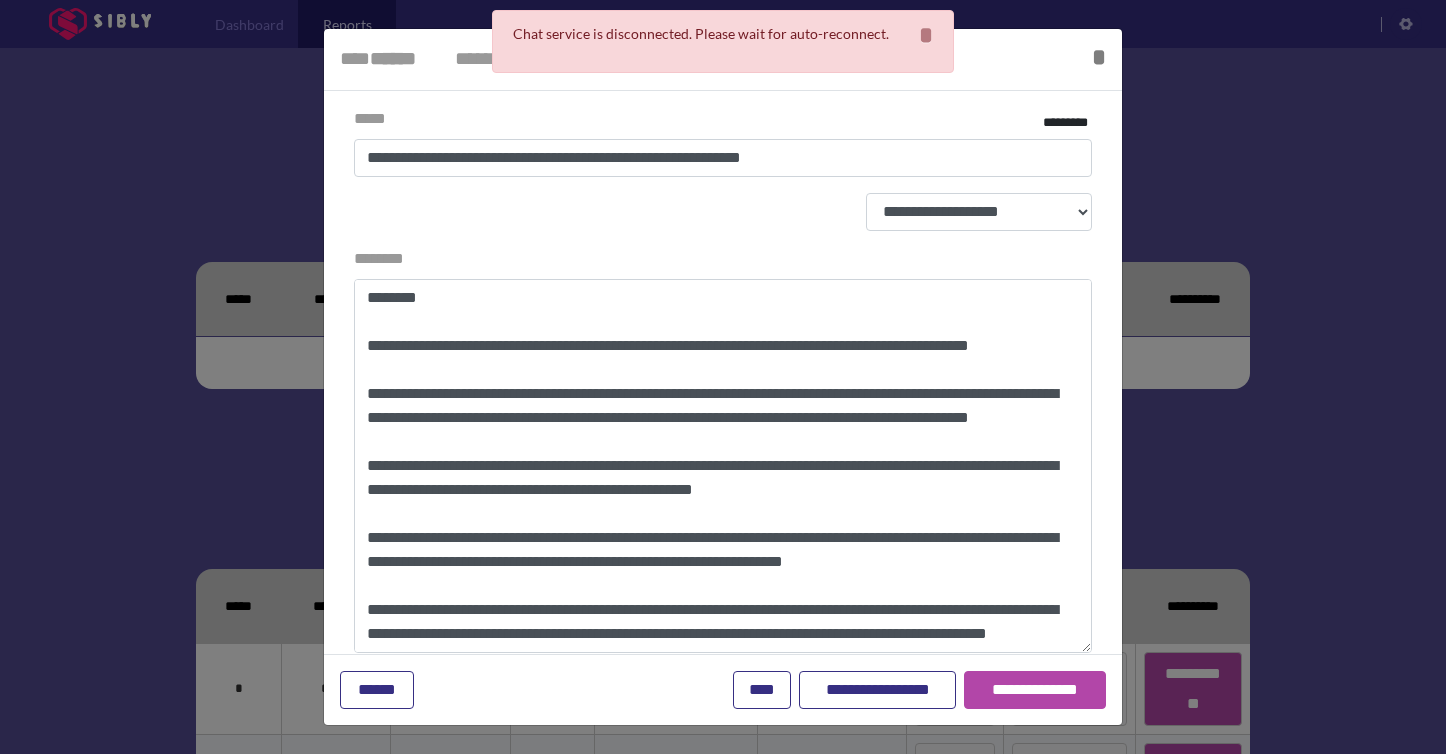 scroll, scrollTop: 0, scrollLeft: 0, axis: both 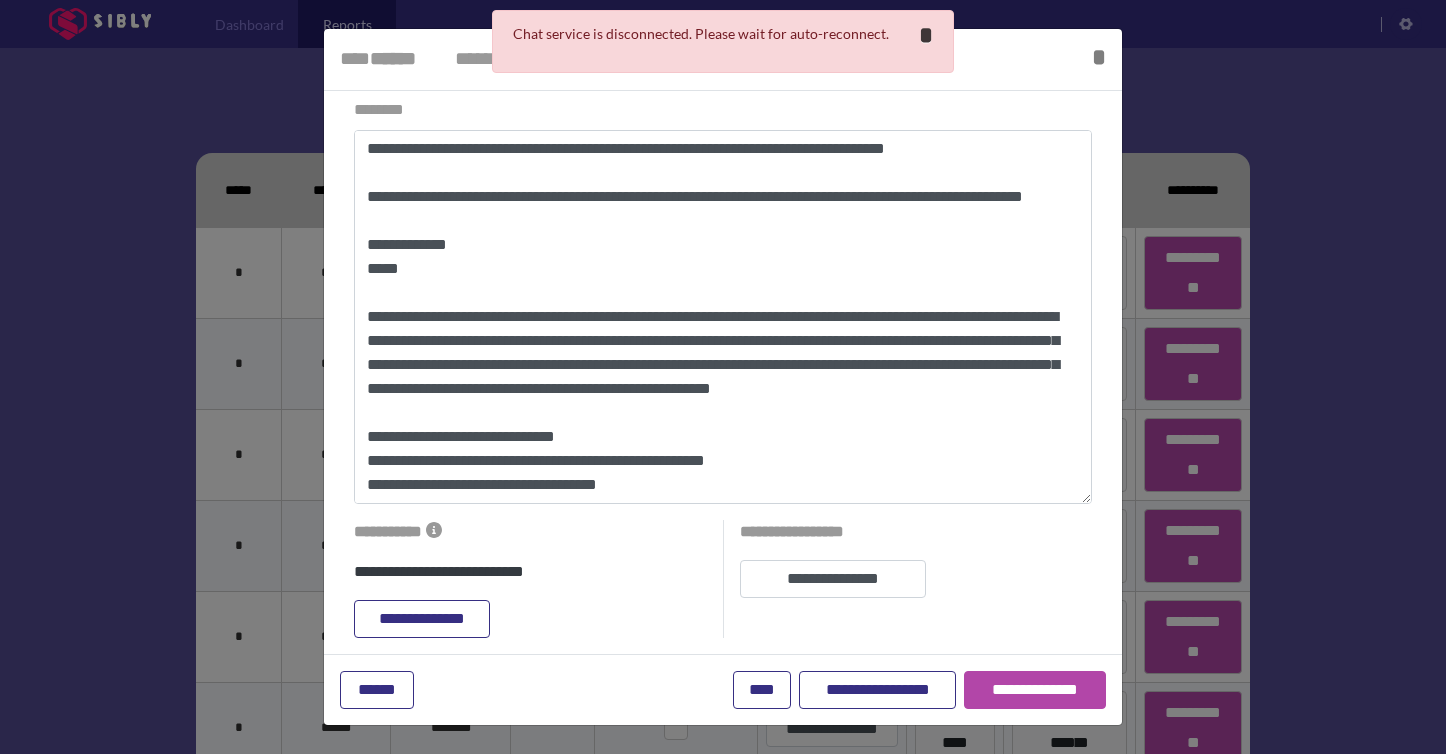 click on "*" at bounding box center [926, 35] 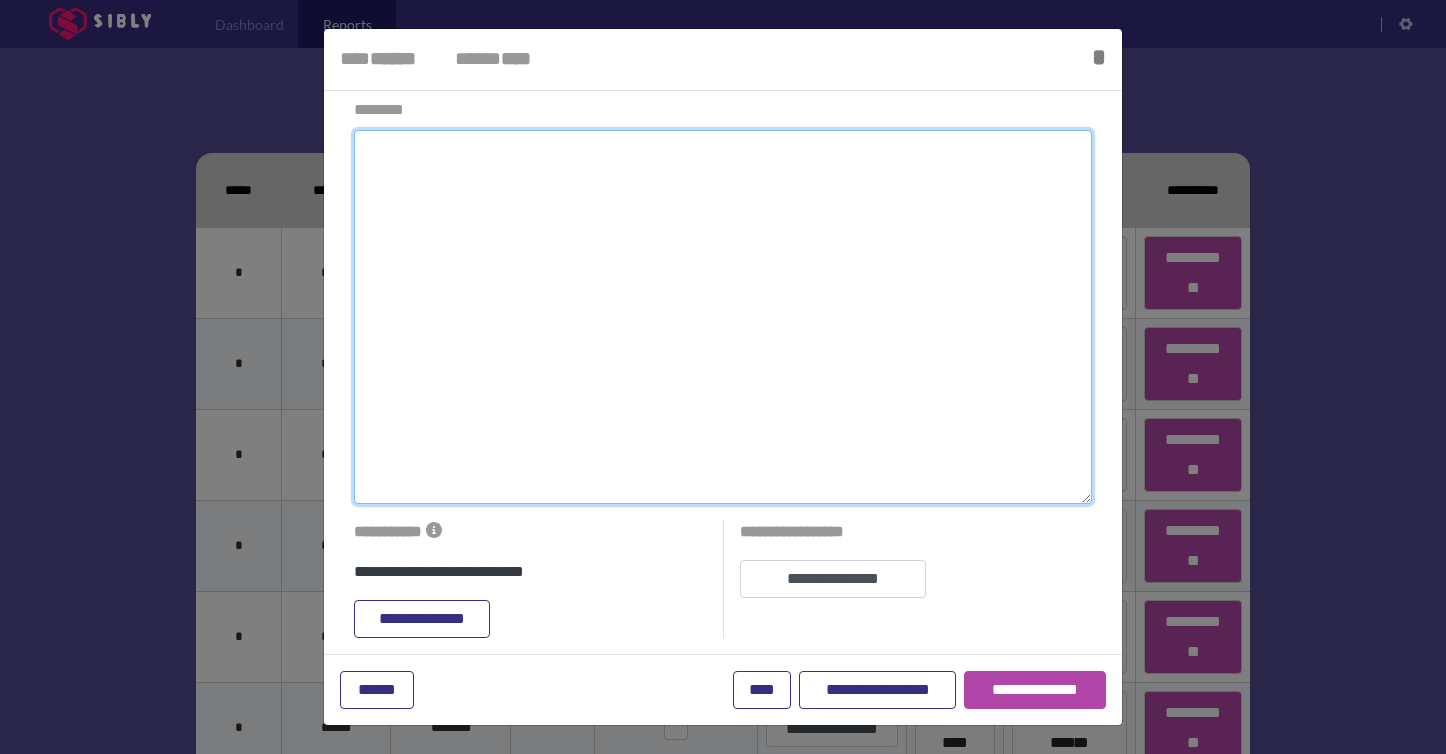 scroll, scrollTop: 0, scrollLeft: 0, axis: both 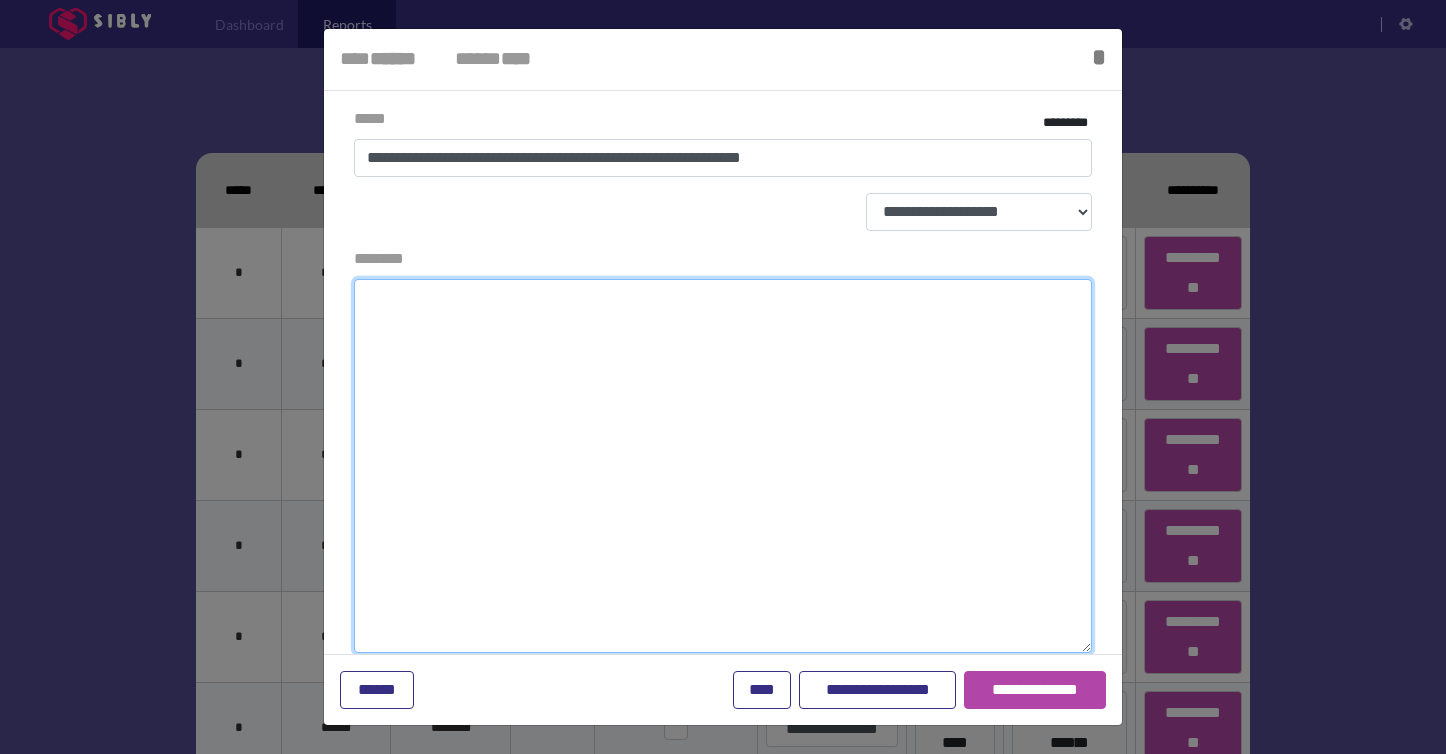 type 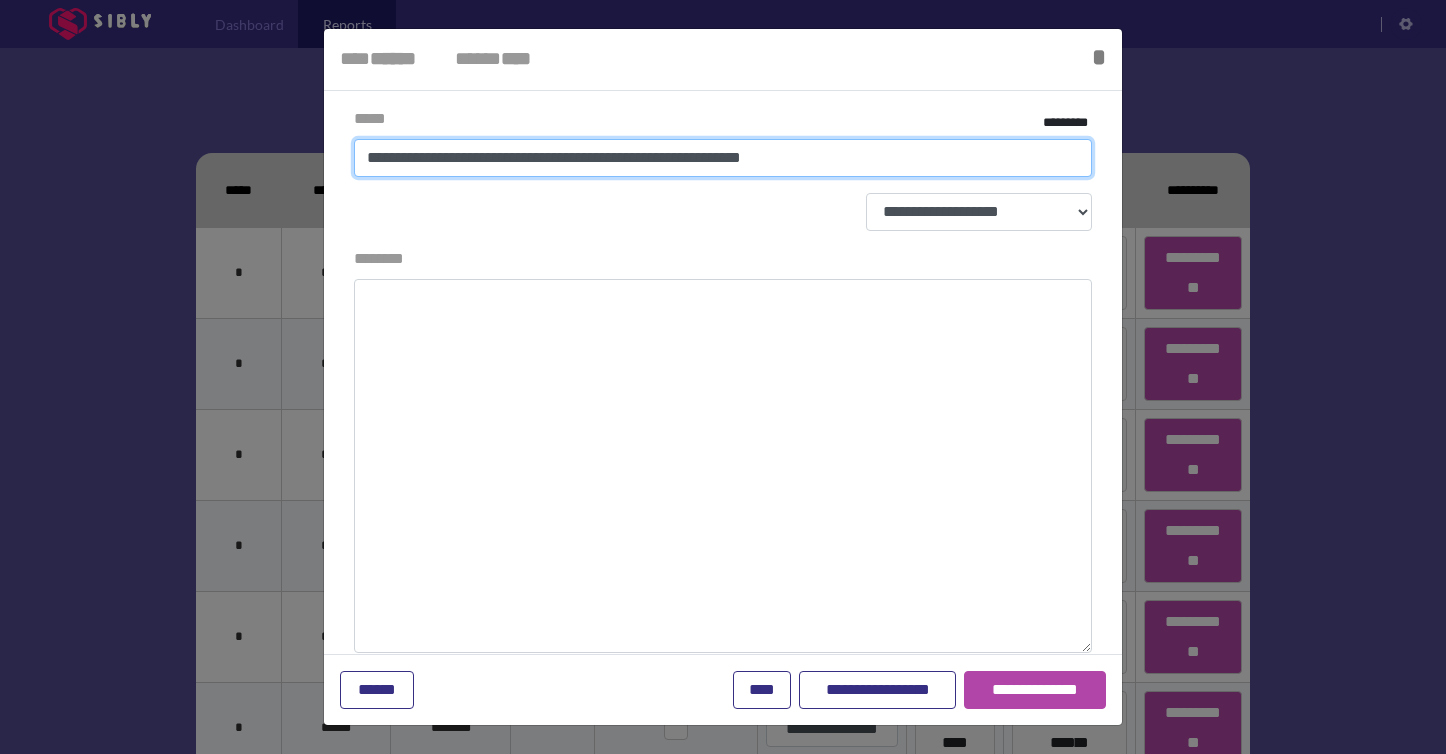 drag, startPoint x: 855, startPoint y: 155, endPoint x: 288, endPoint y: 155, distance: 567 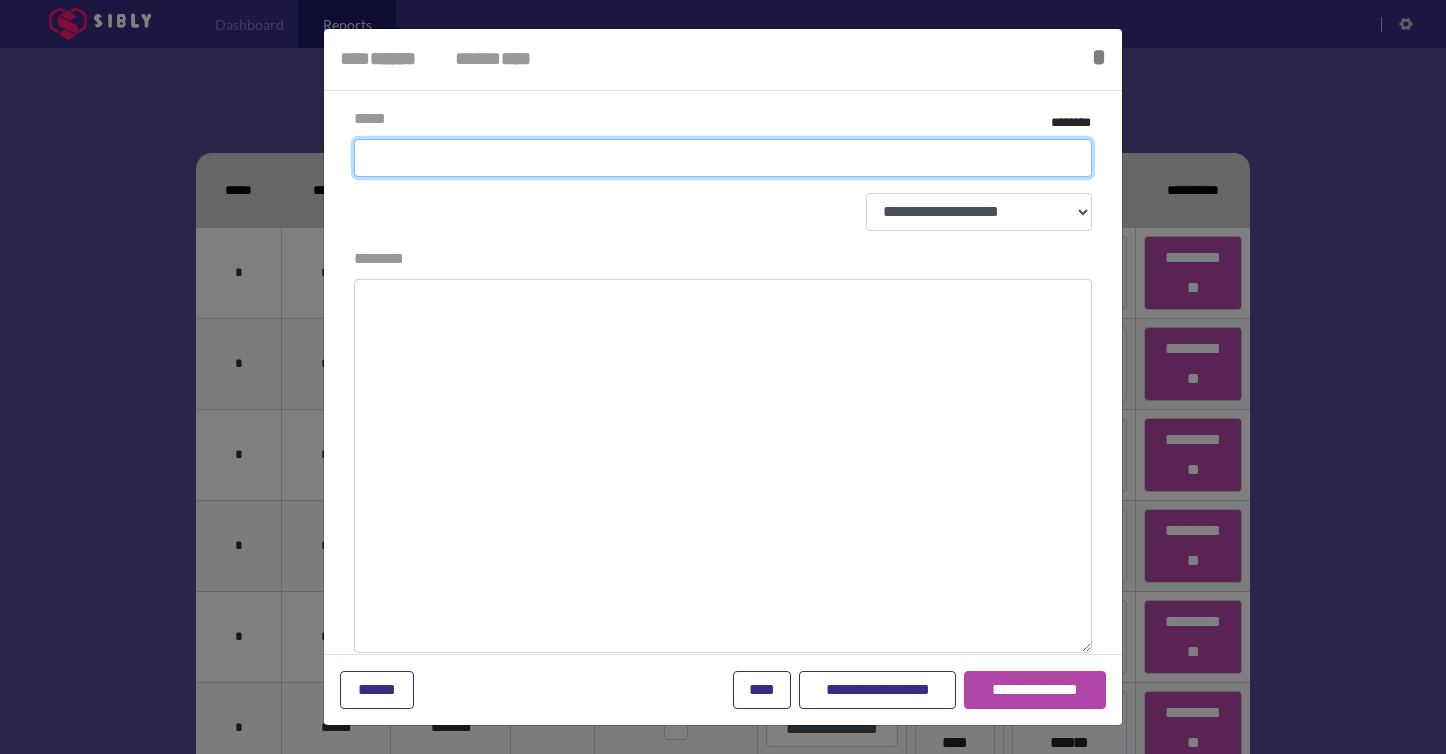type 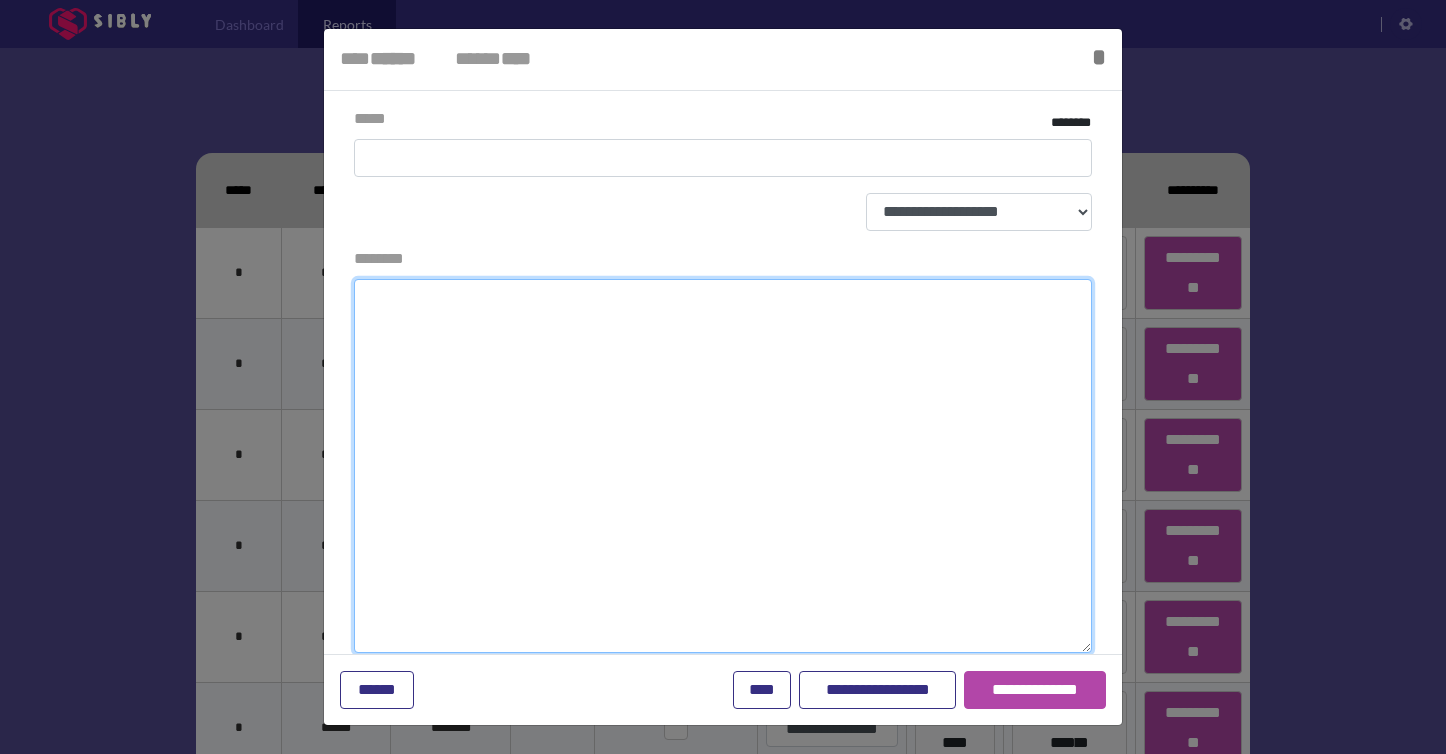 click on "********" at bounding box center (723, 466) 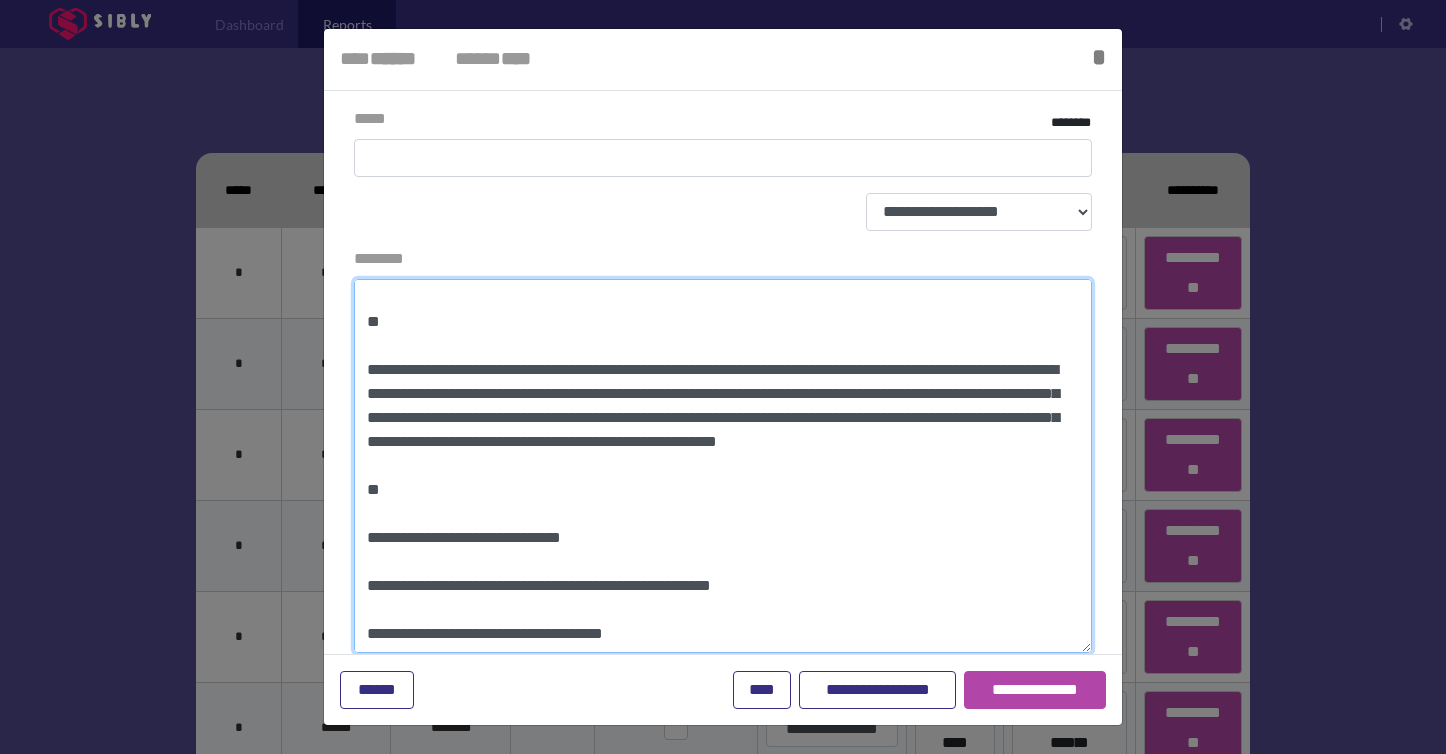 scroll, scrollTop: 720, scrollLeft: 0, axis: vertical 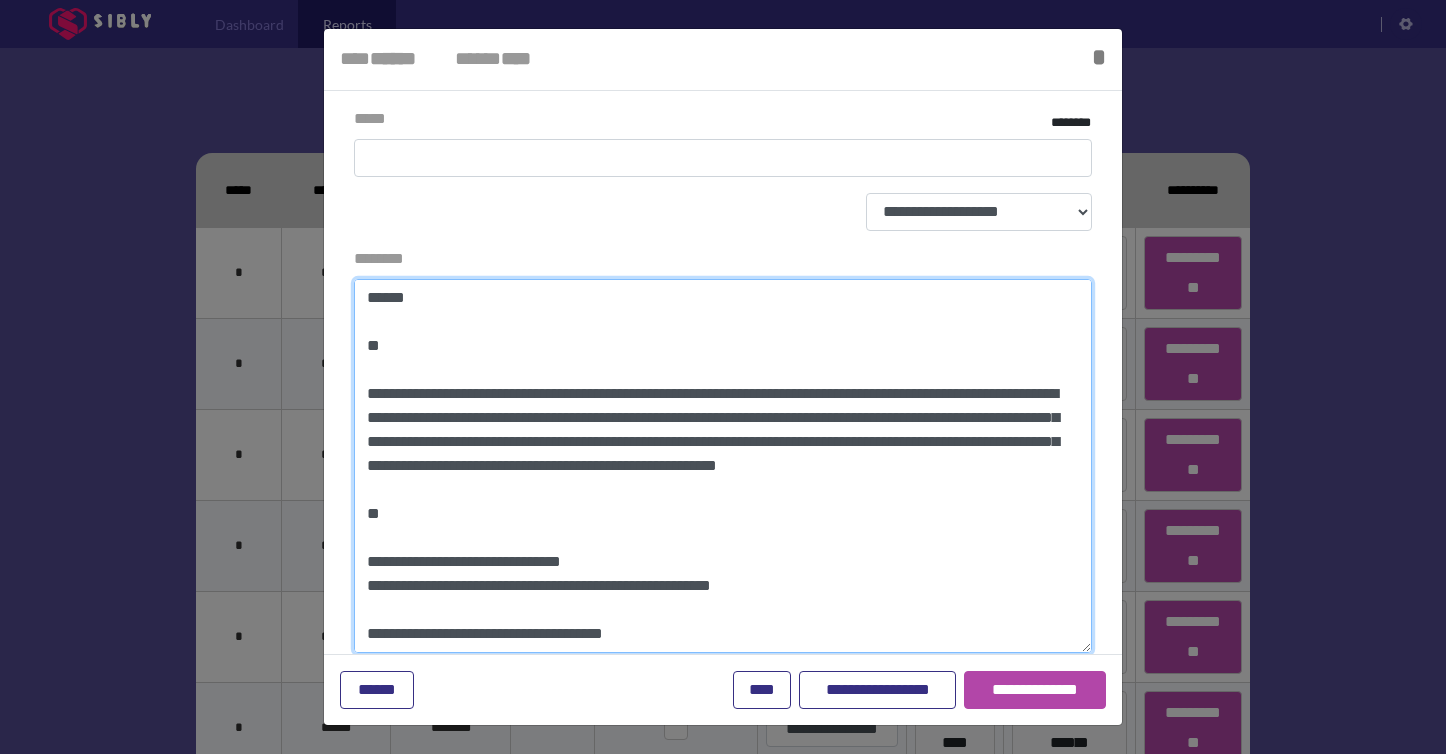 click on "********" at bounding box center [723, 466] 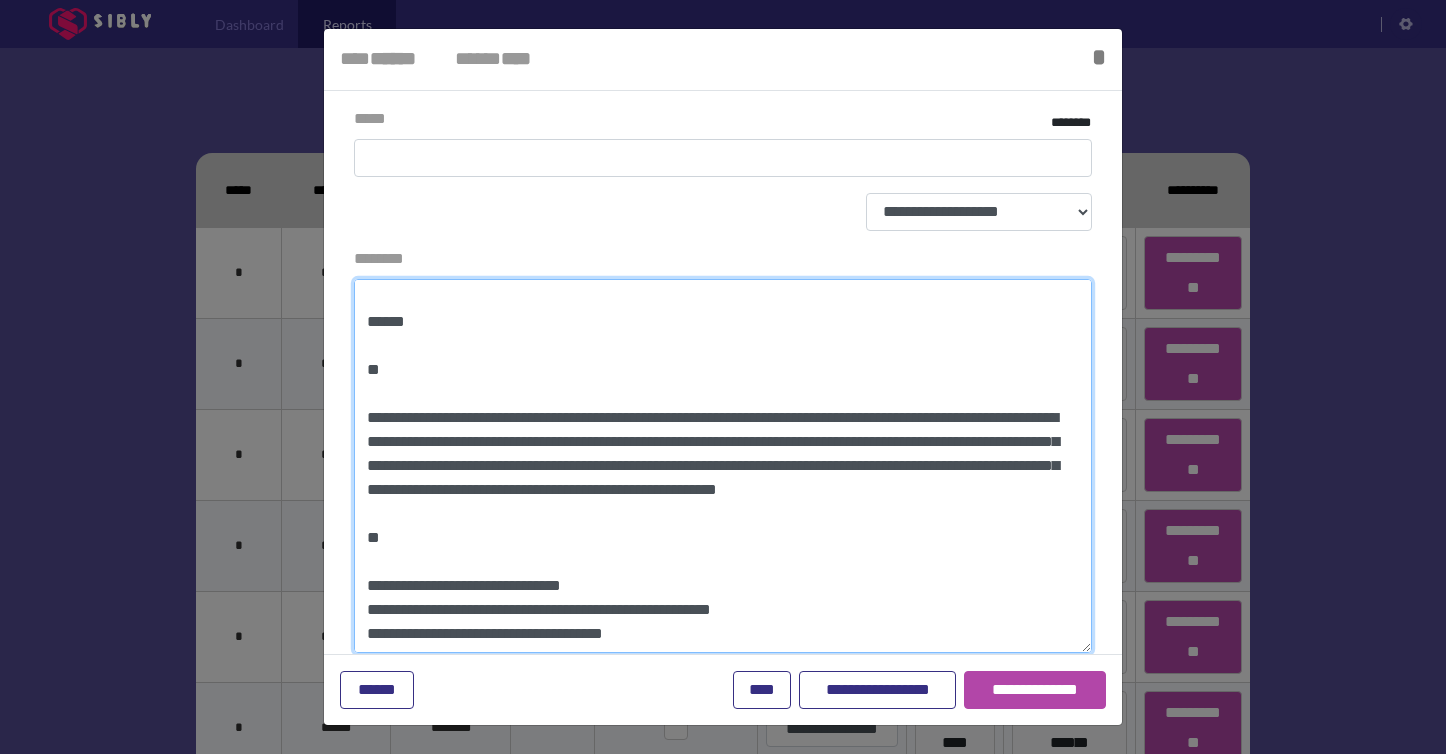 scroll, scrollTop: 672, scrollLeft: 0, axis: vertical 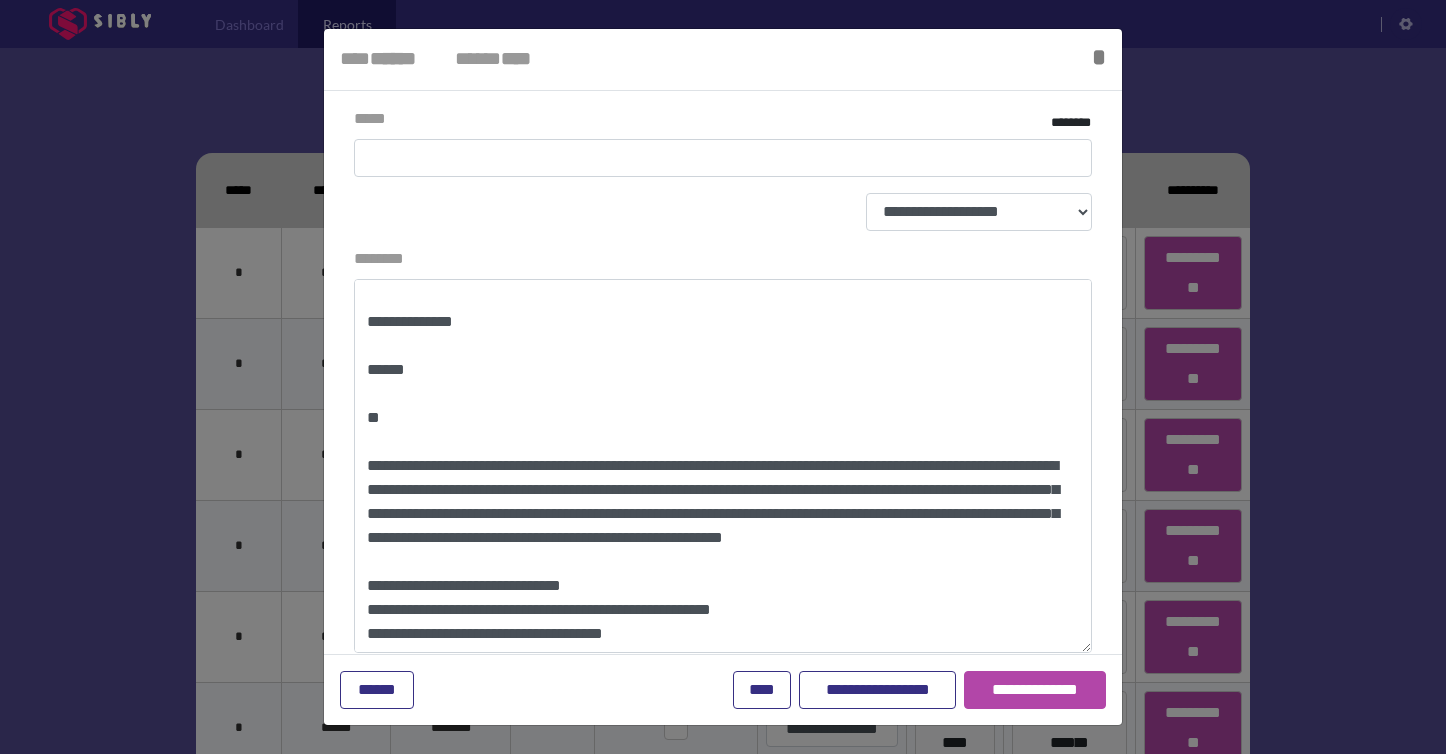 click on "********" at bounding box center [723, 458] 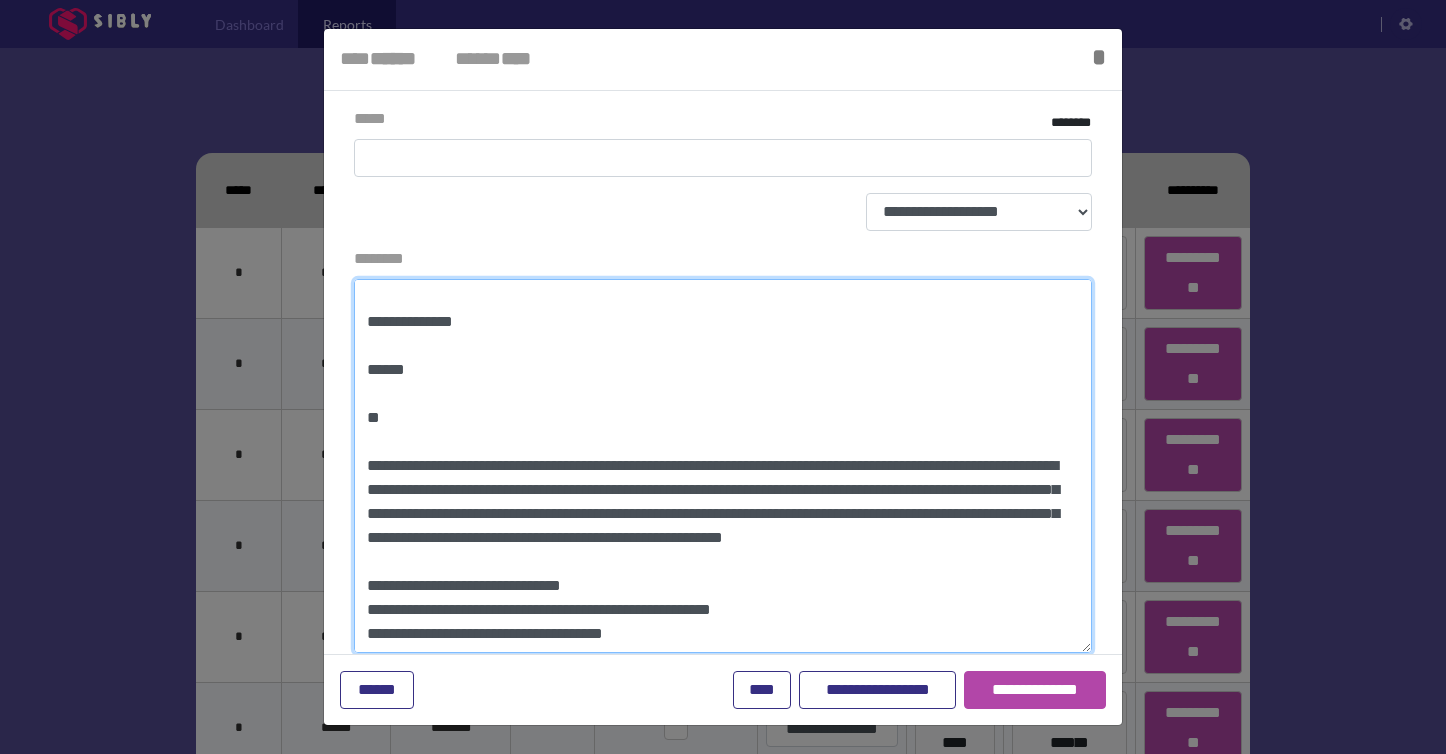 click on "********" at bounding box center (723, 466) 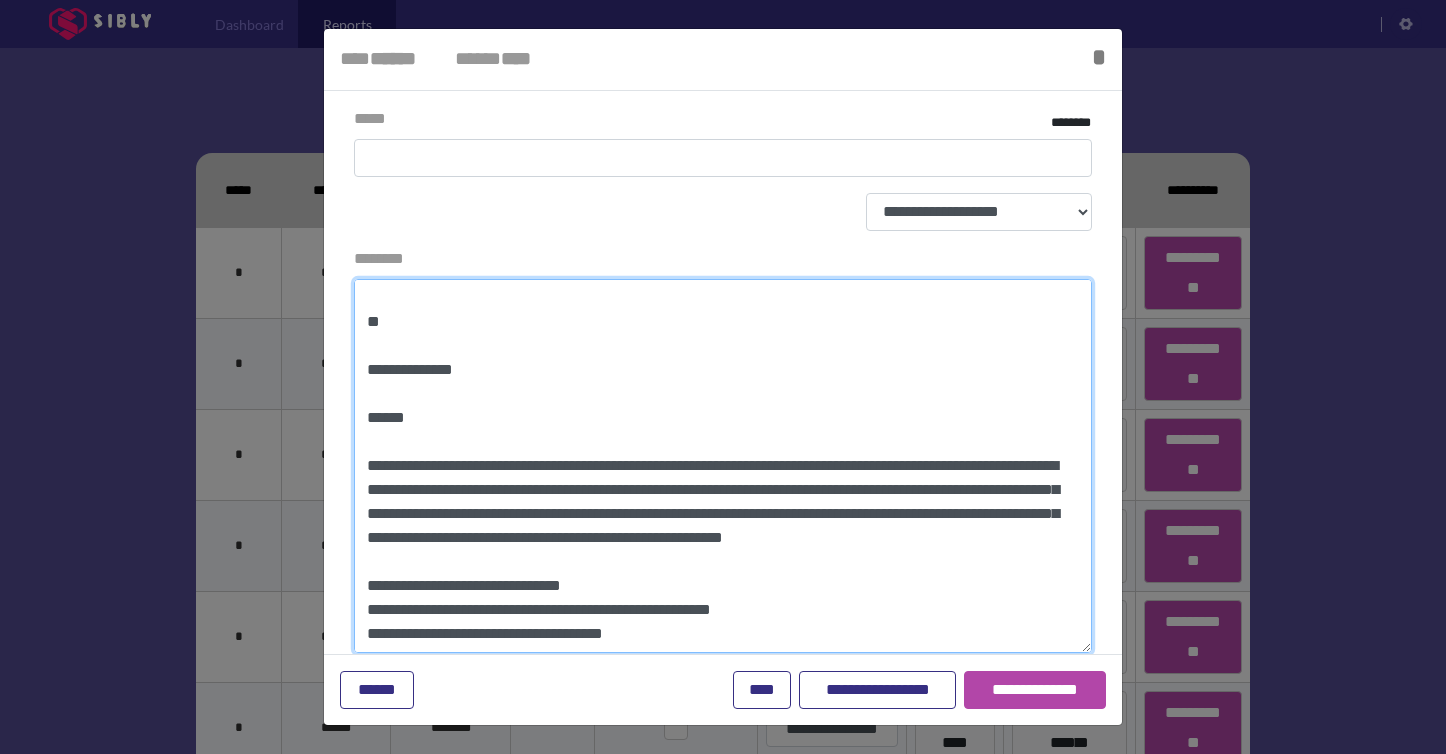scroll, scrollTop: 576, scrollLeft: 0, axis: vertical 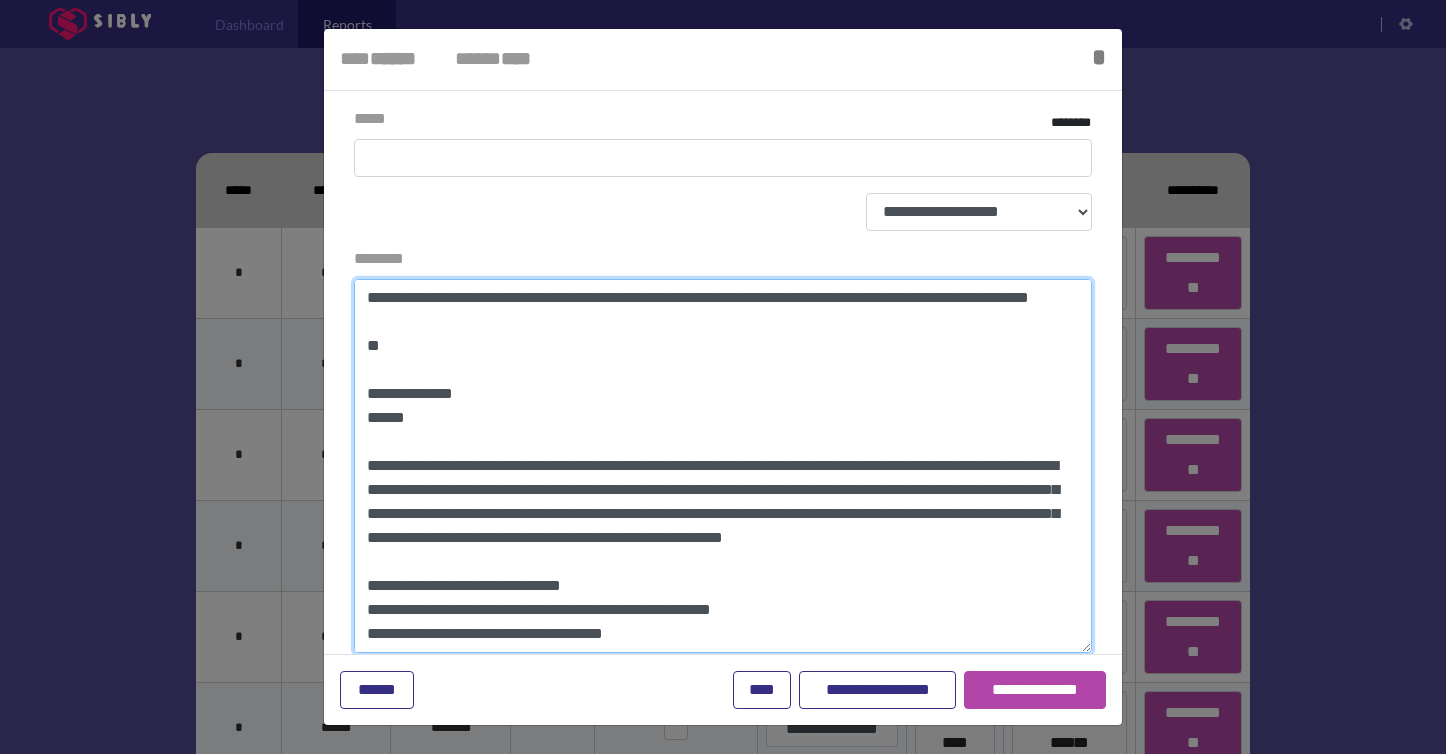 click on "********" at bounding box center (723, 466) 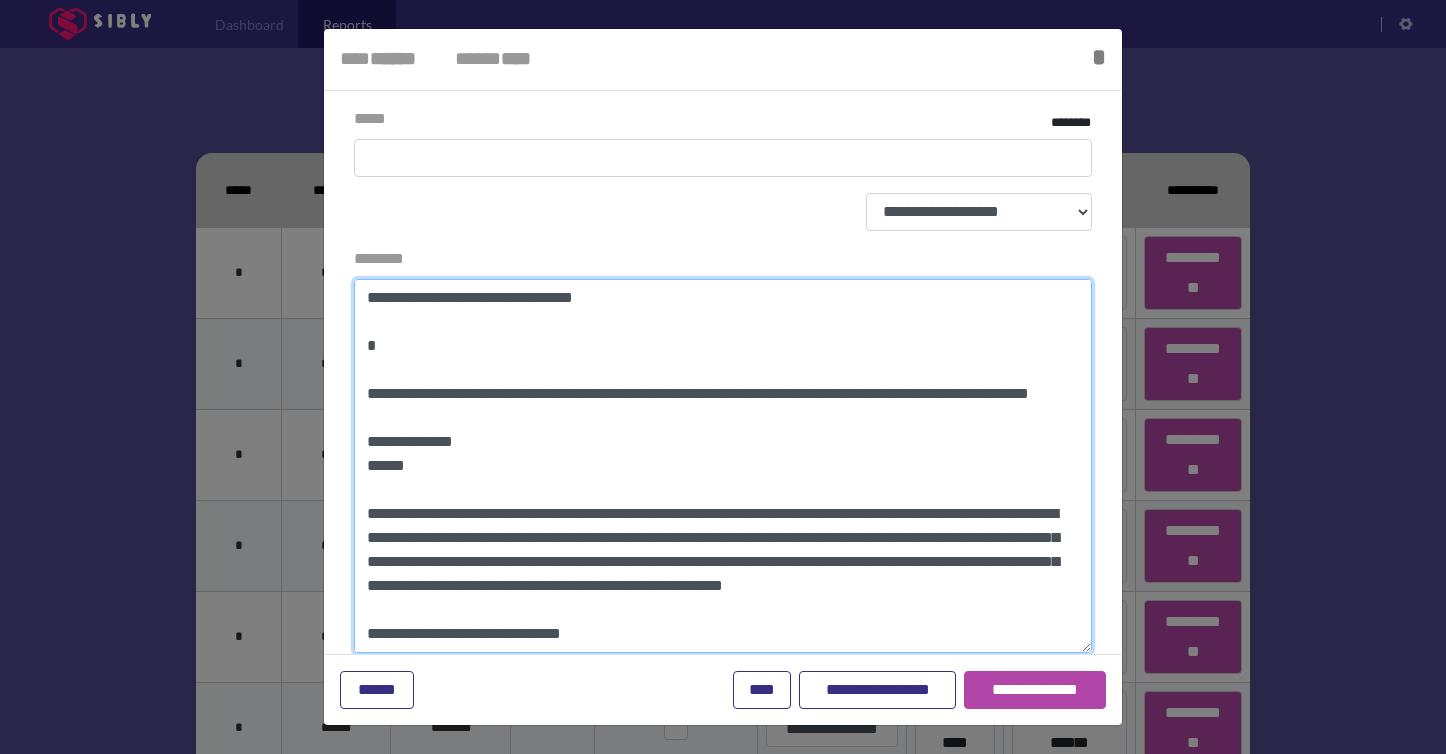 scroll, scrollTop: 387, scrollLeft: 0, axis: vertical 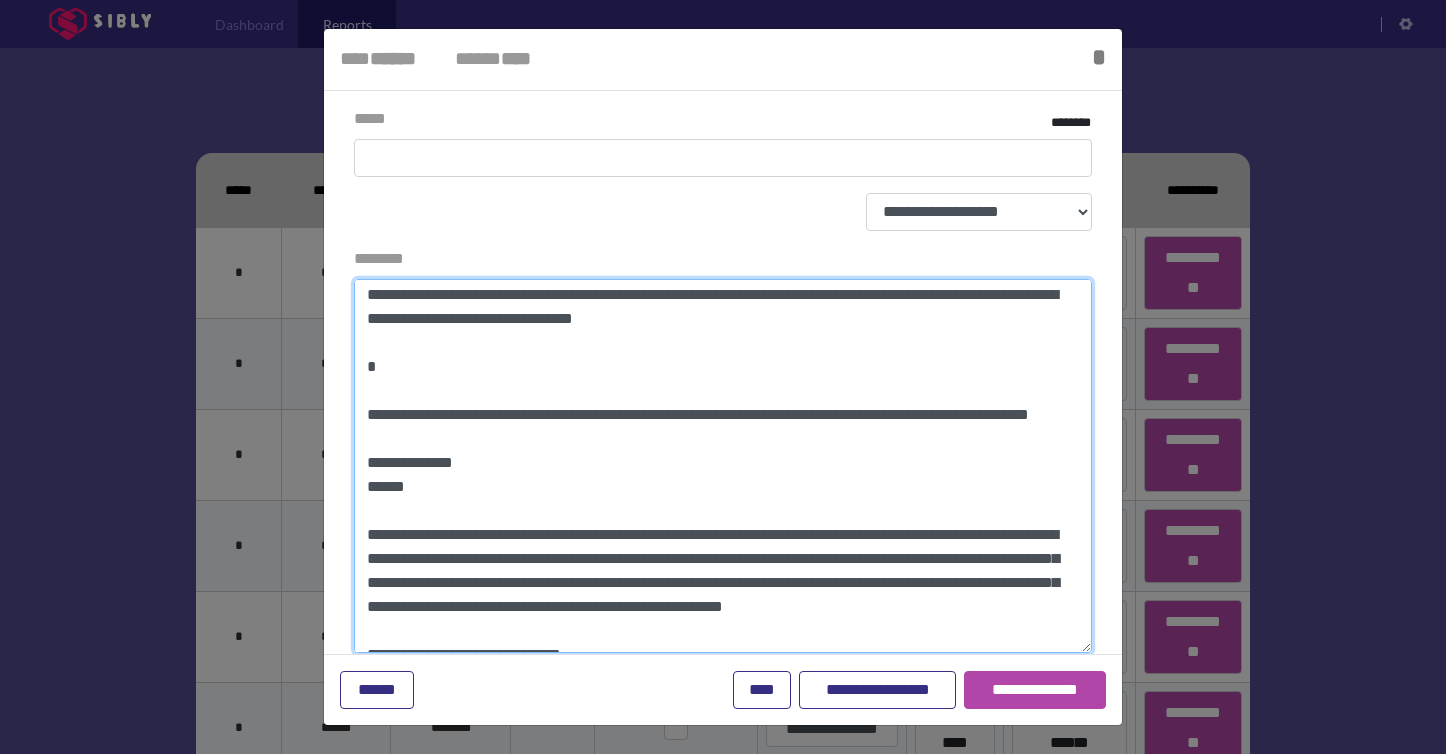 click on "********" at bounding box center (723, 466) 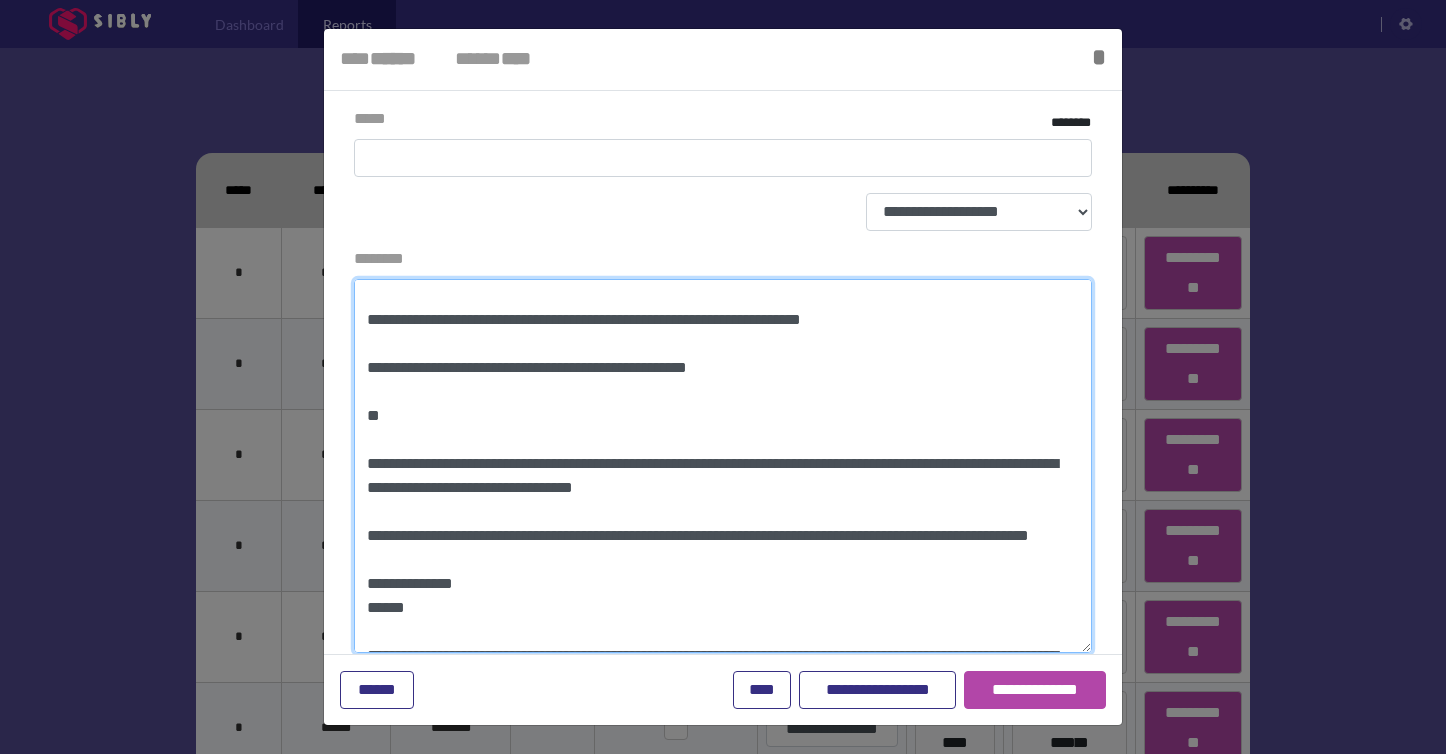scroll, scrollTop: 181, scrollLeft: 0, axis: vertical 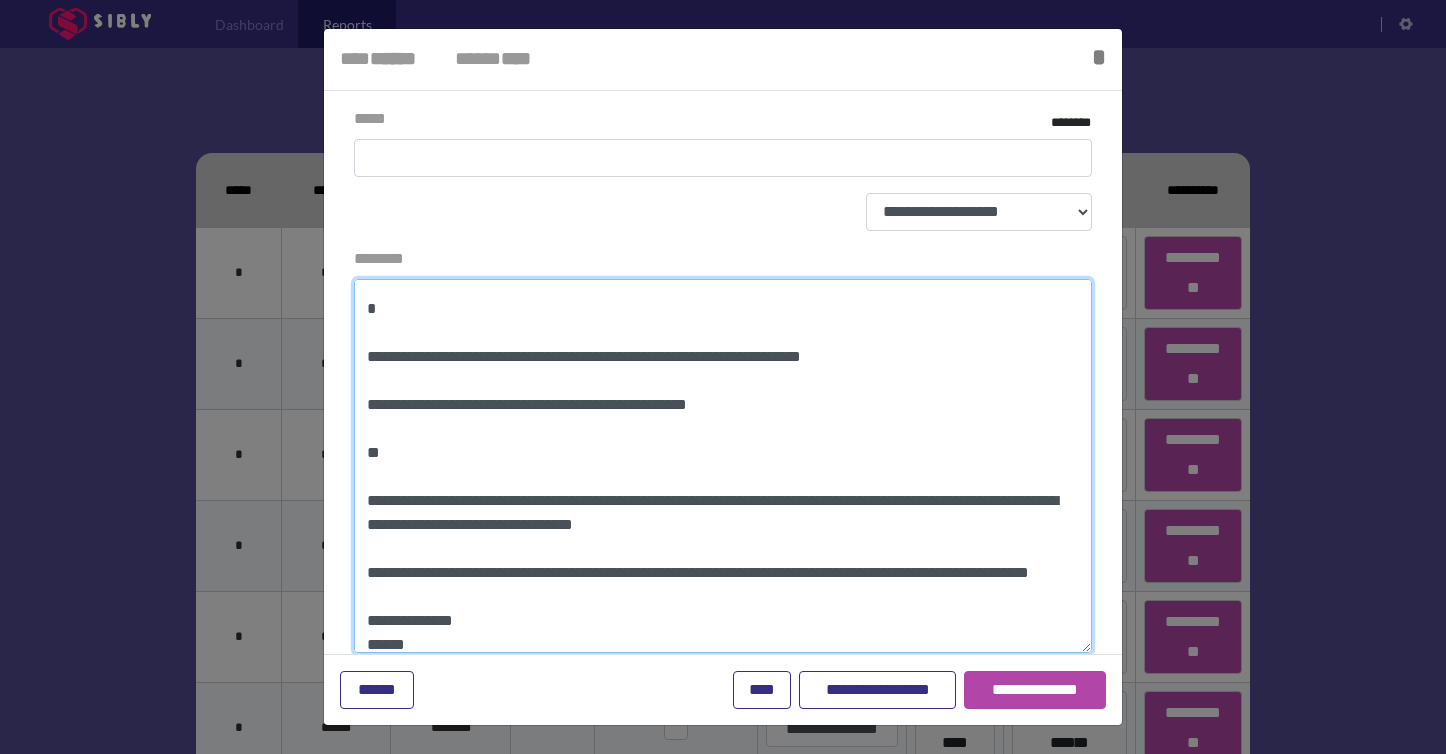 click on "********" at bounding box center [723, 466] 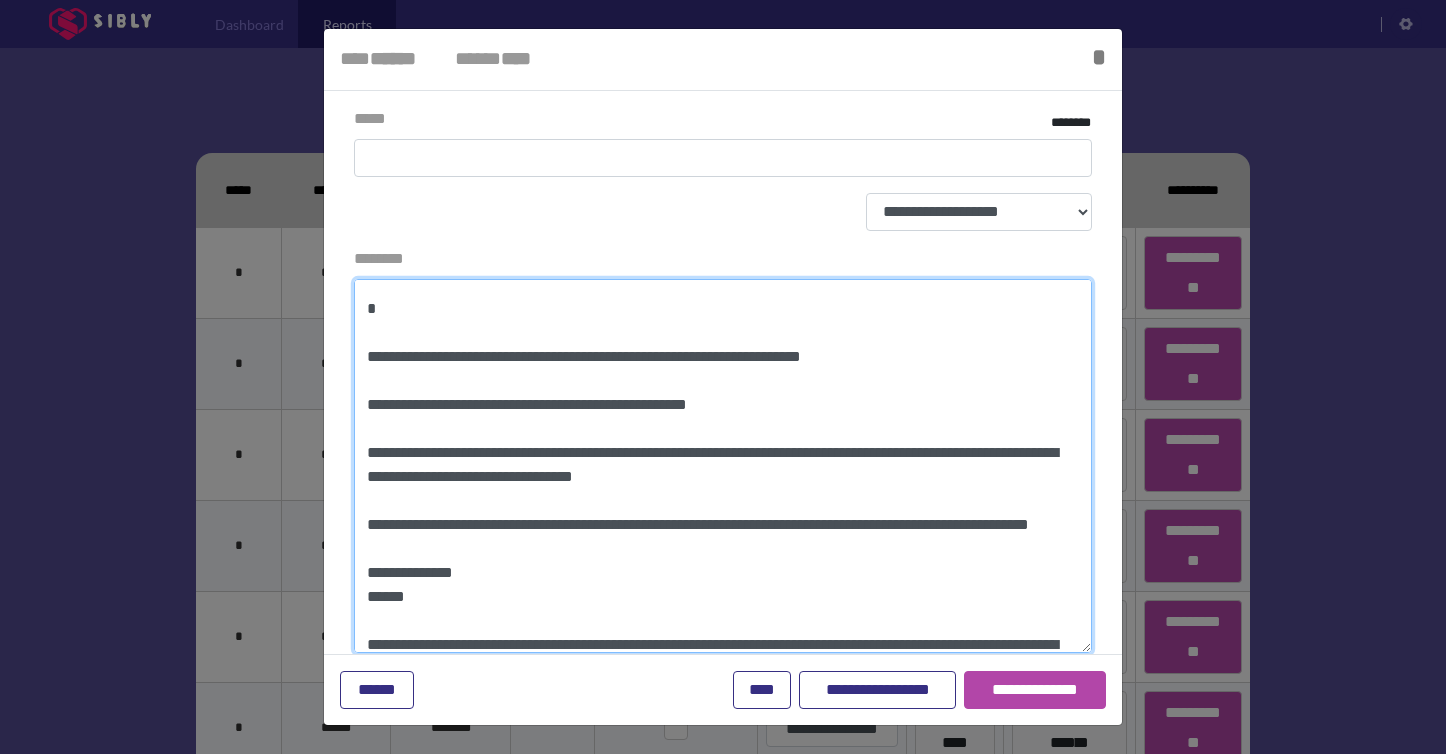 click on "********" at bounding box center (723, 466) 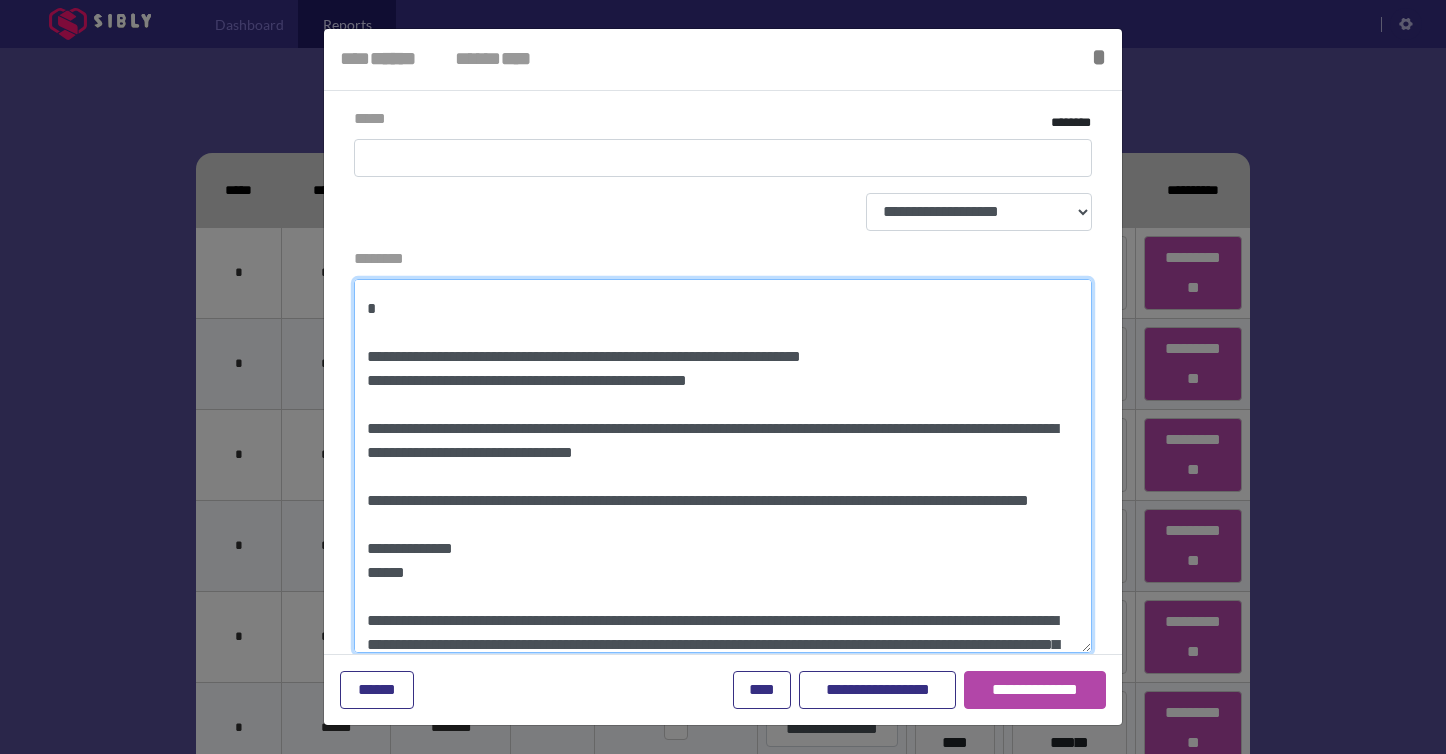 click on "********" at bounding box center [723, 466] 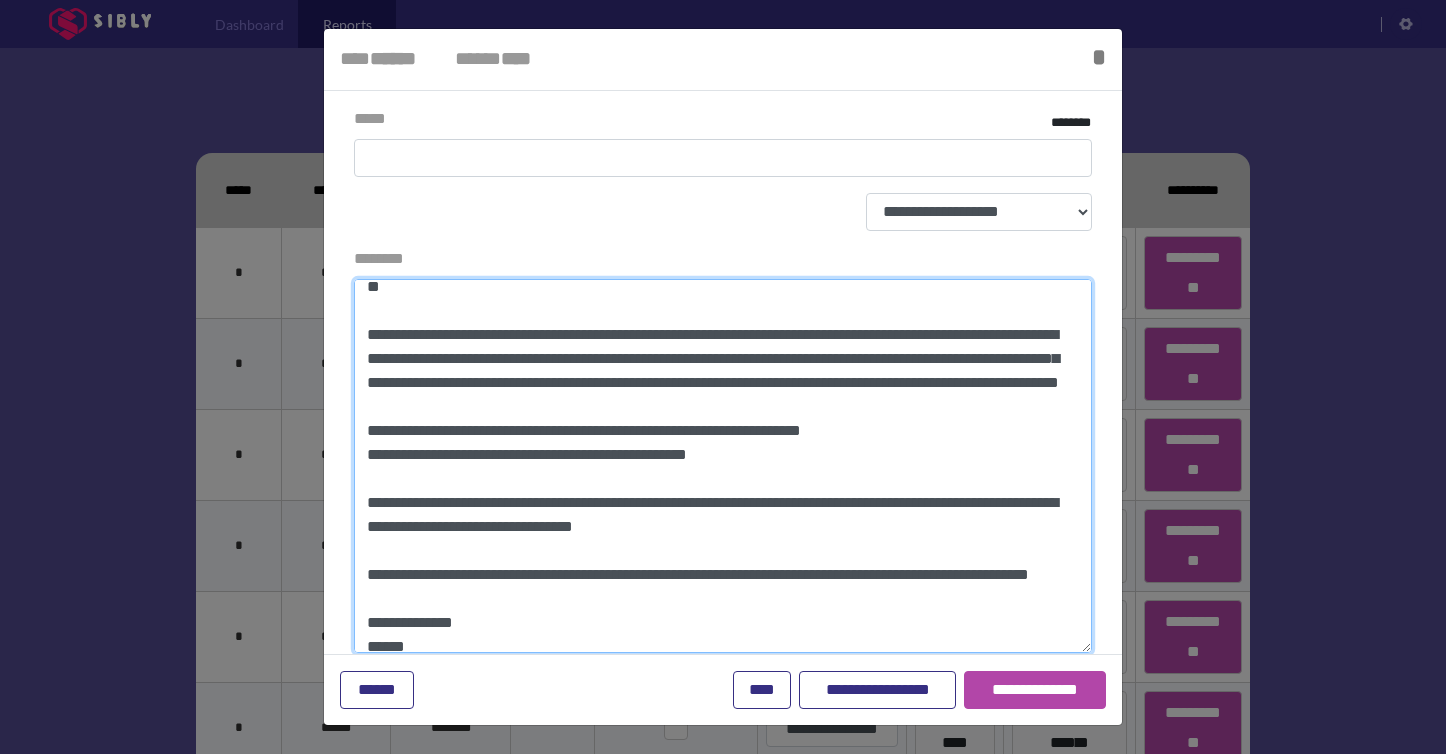 scroll, scrollTop: 0, scrollLeft: 0, axis: both 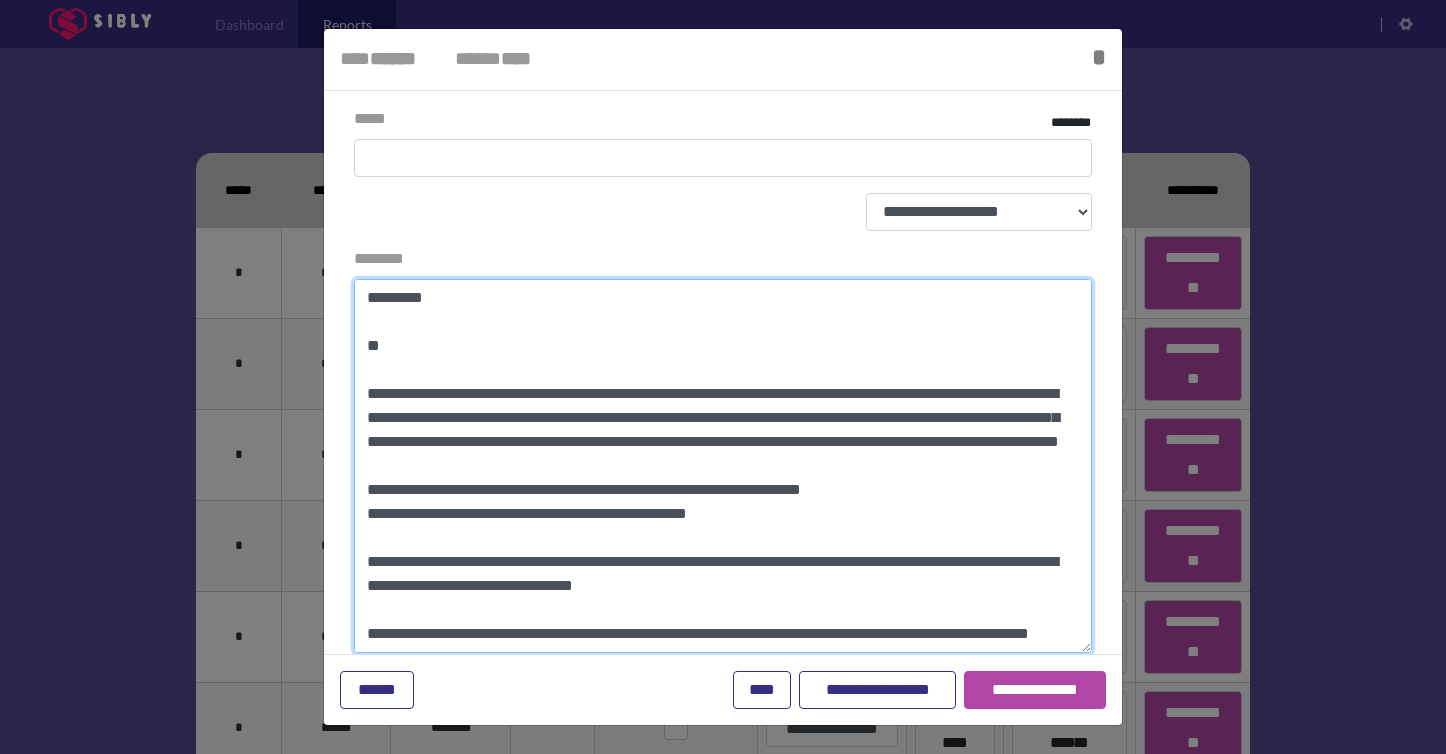 click on "********" at bounding box center [723, 466] 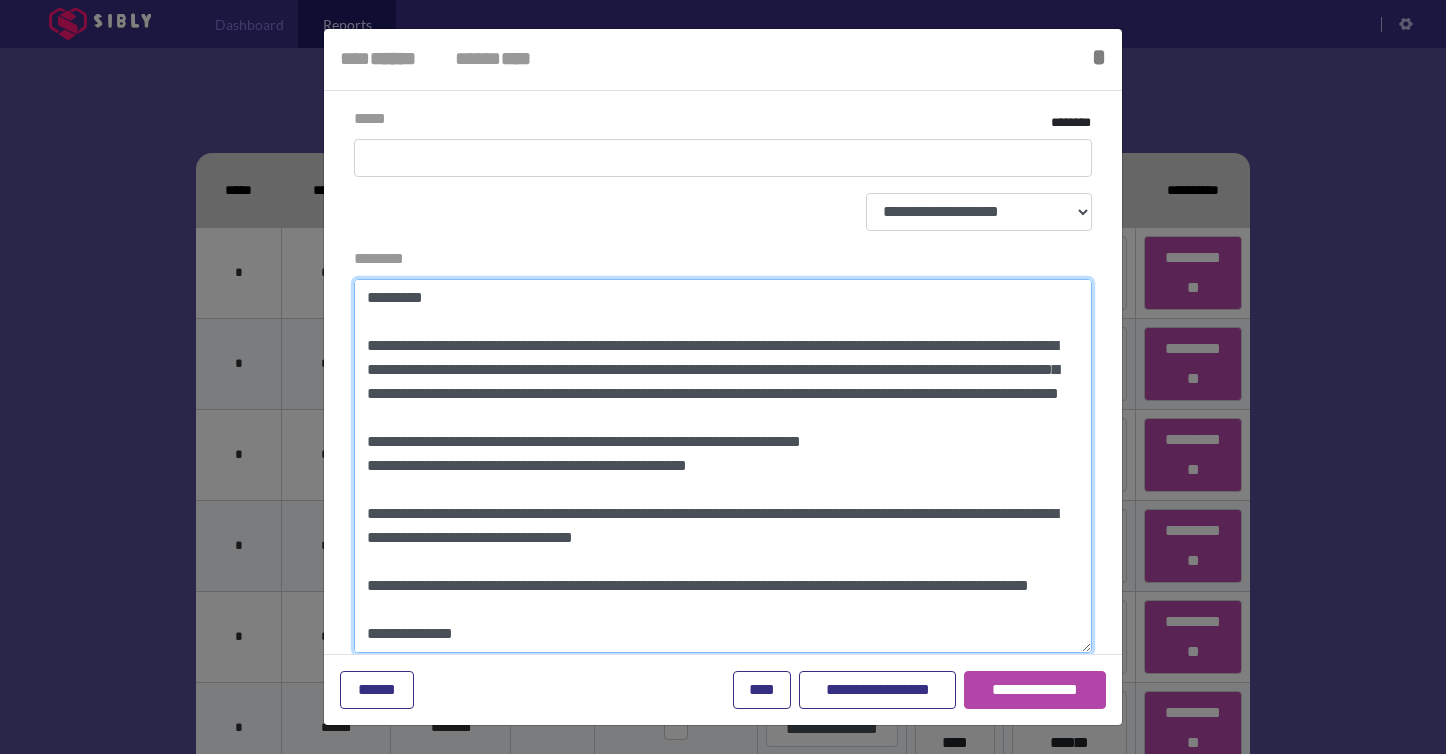 type on "**********" 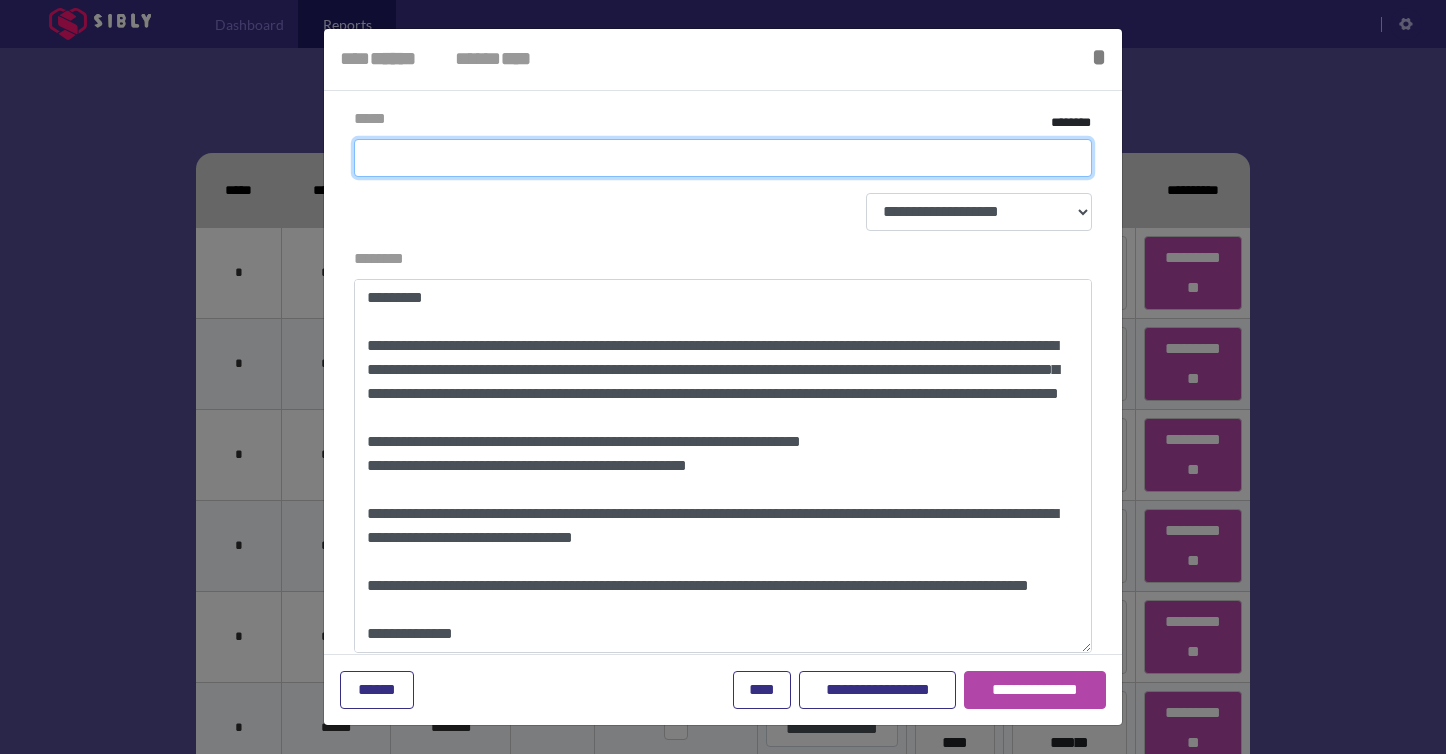 click on "*****" at bounding box center [723, 158] 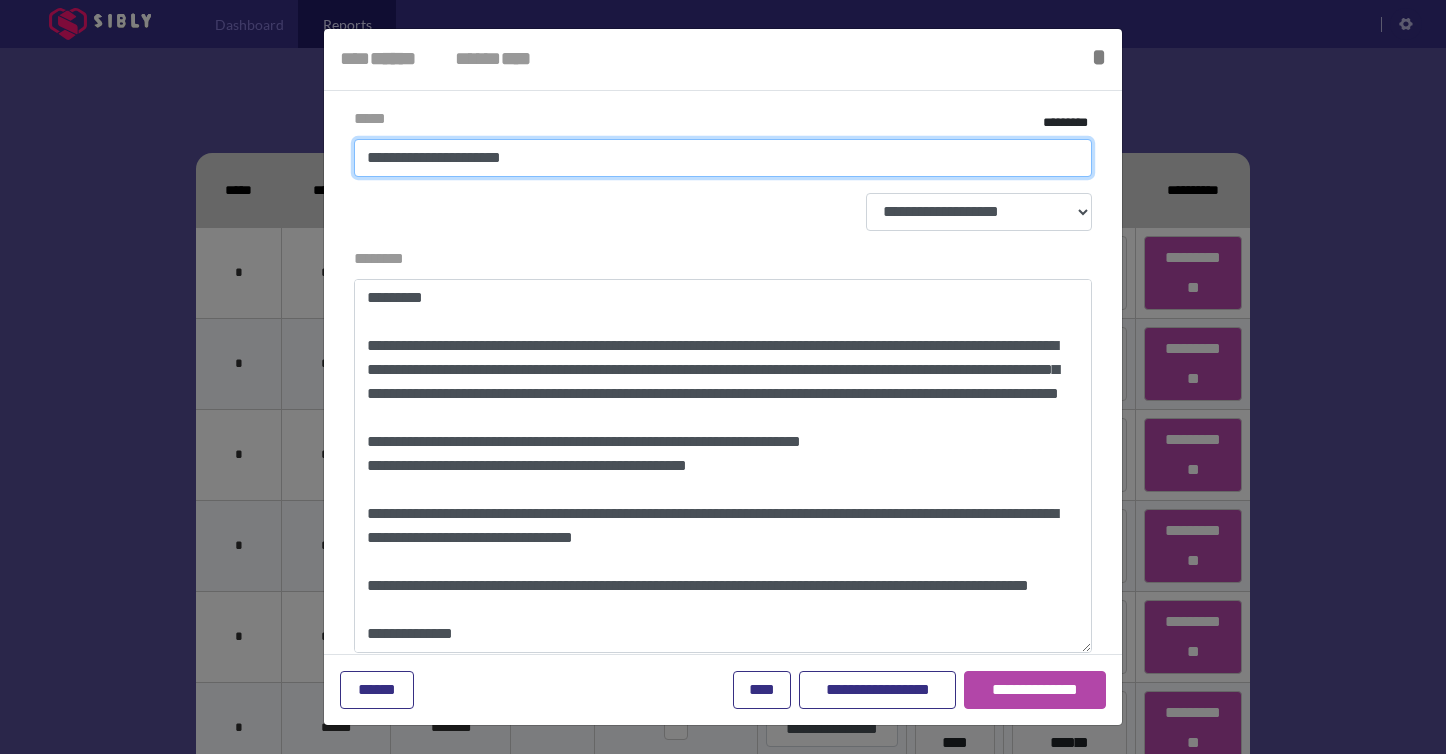type on "**********" 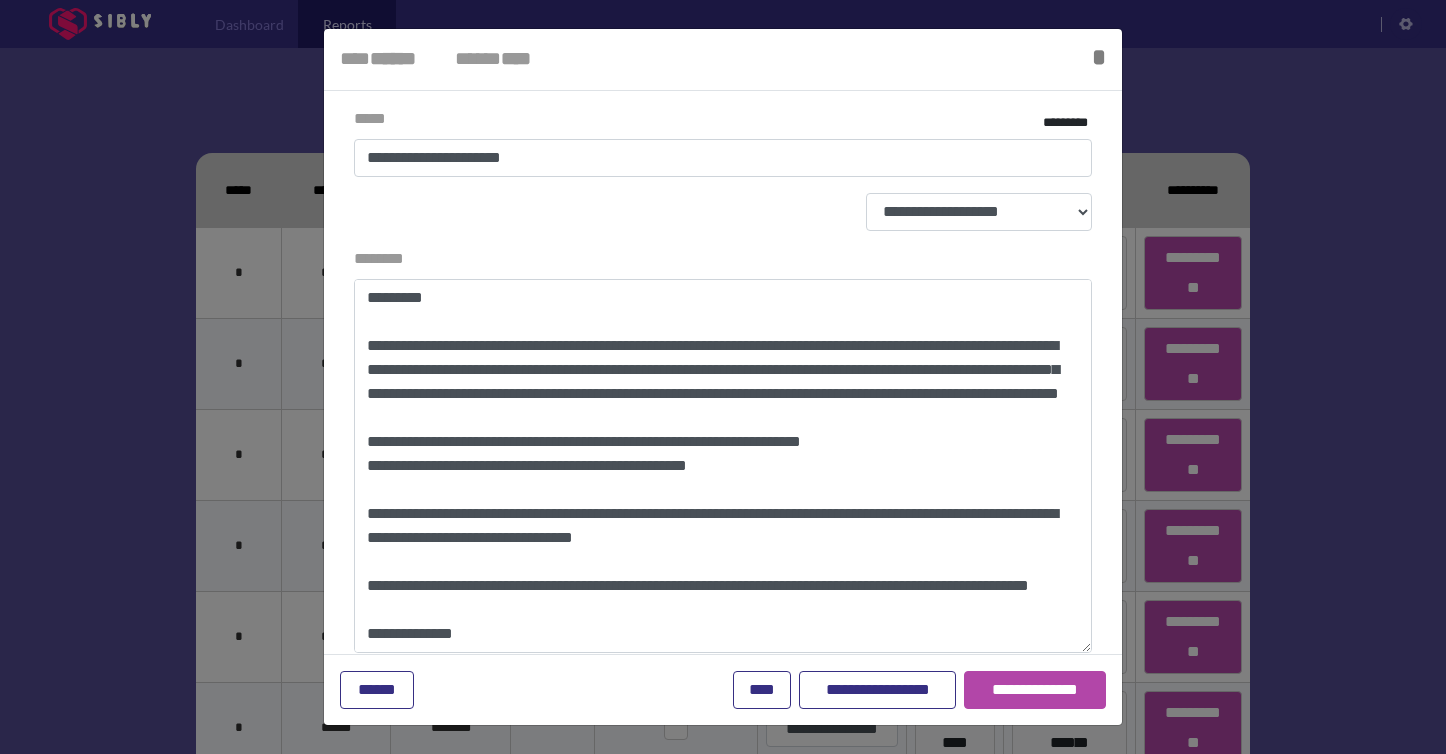 click on "**********" at bounding box center [723, 220] 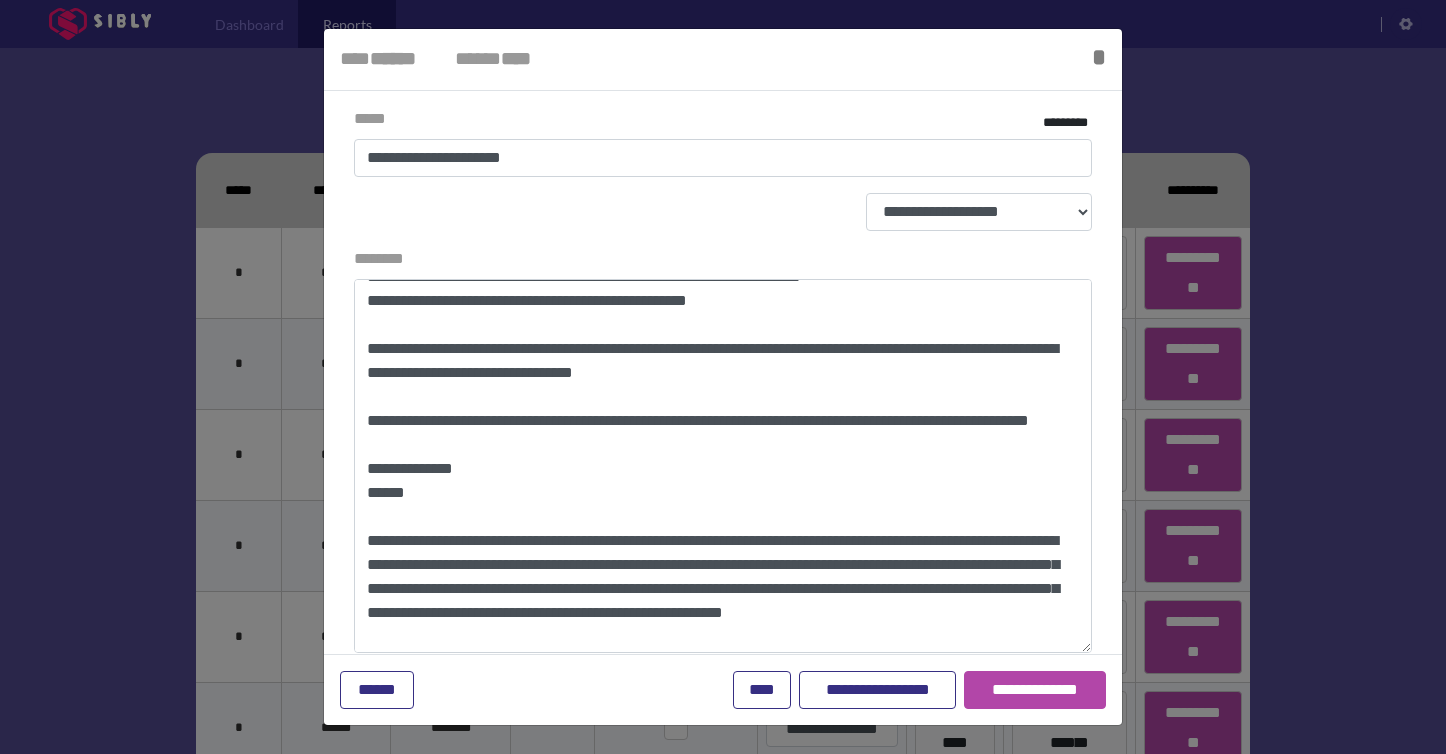 scroll, scrollTop: 0, scrollLeft: 0, axis: both 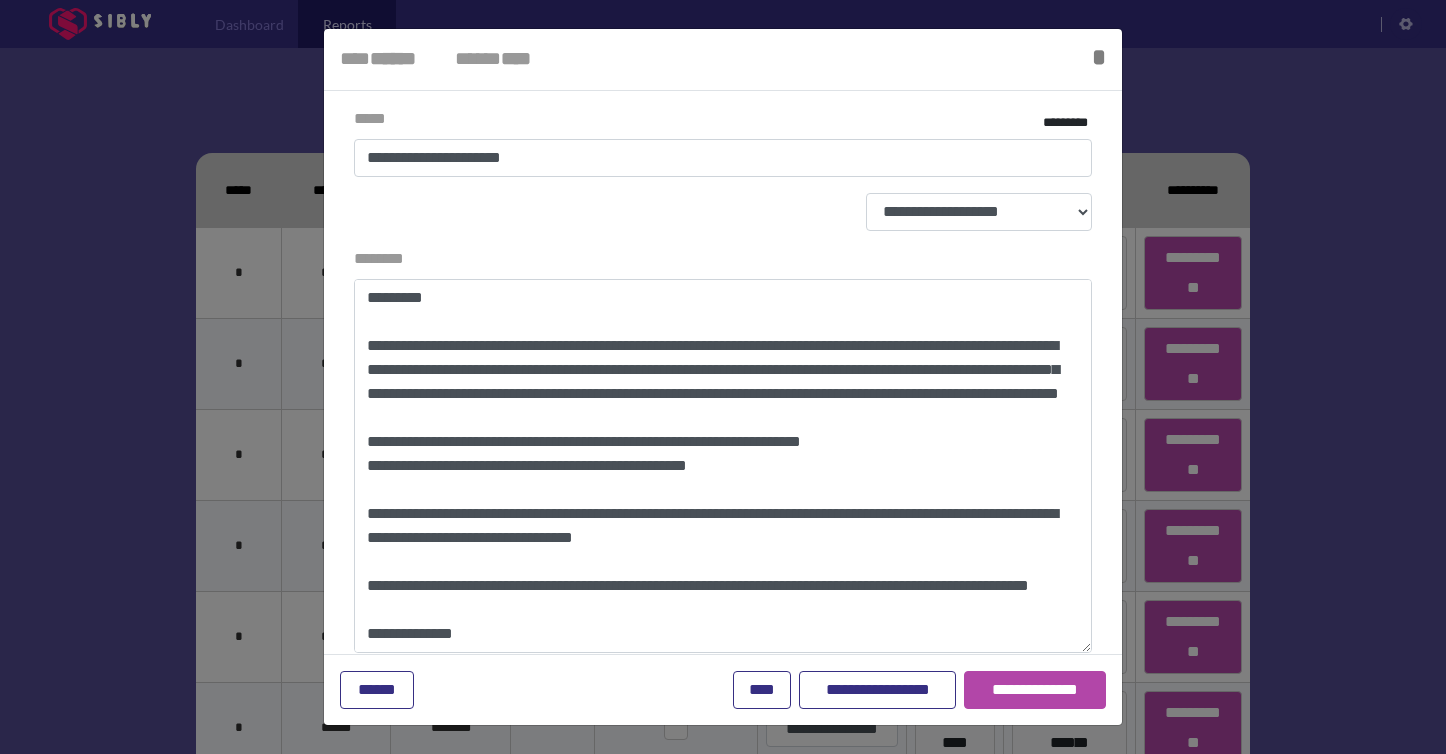 click on "********" at bounding box center [723, 450] 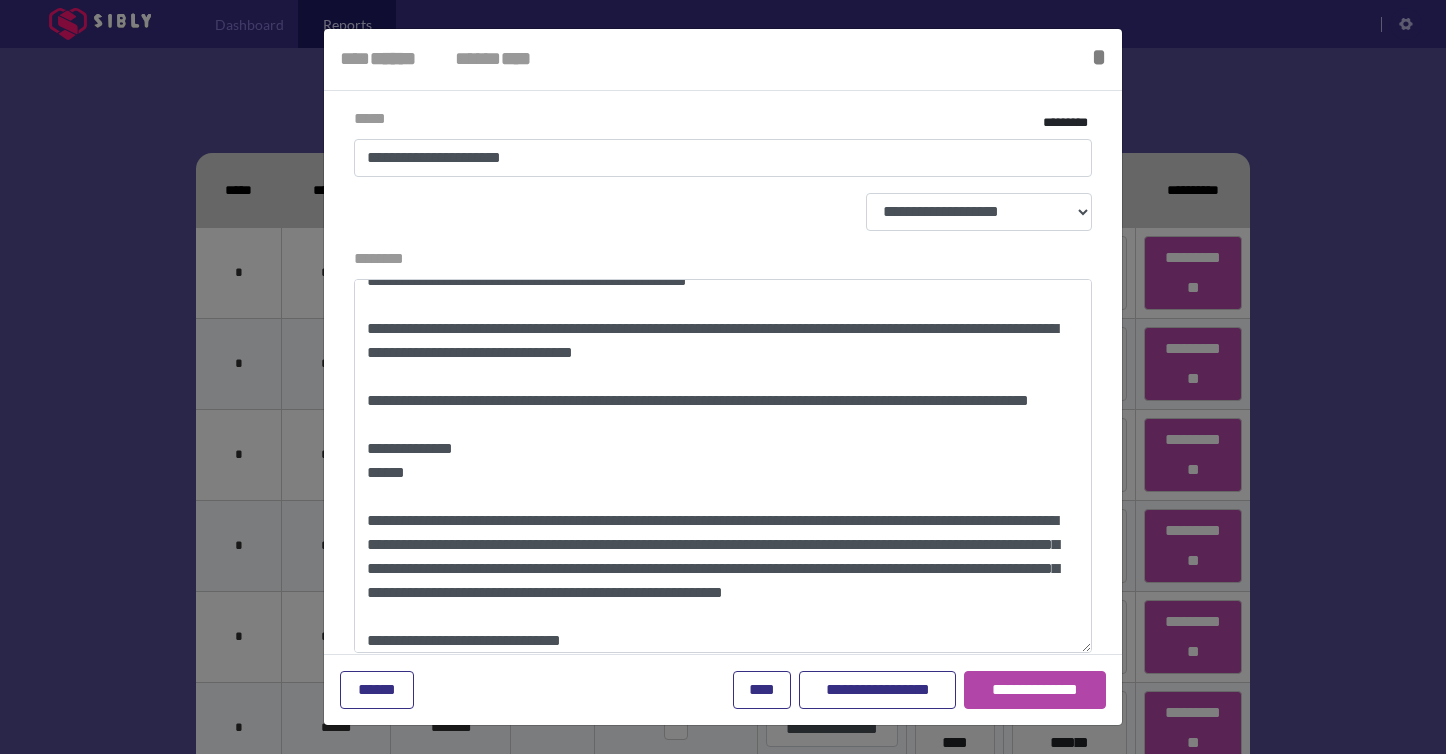 scroll, scrollTop: 288, scrollLeft: 0, axis: vertical 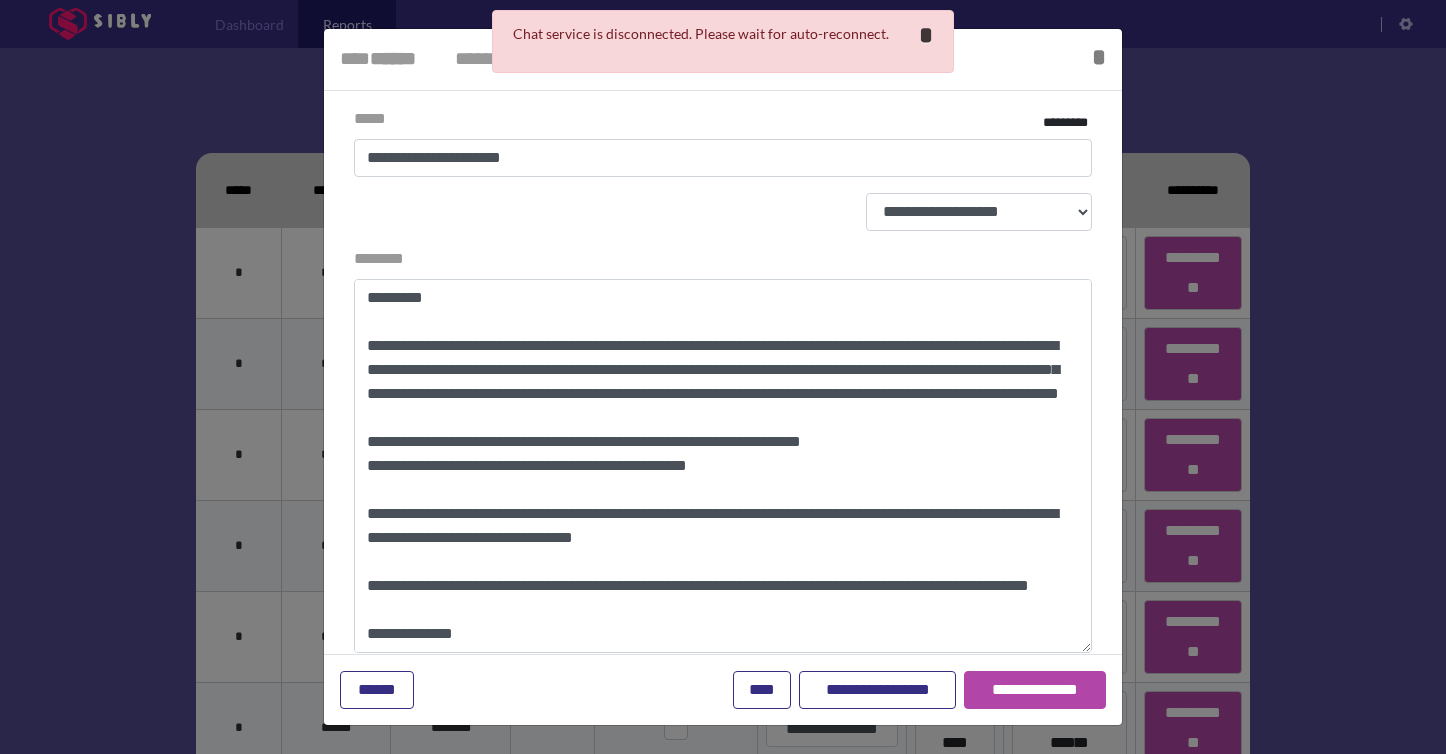 click on "*" at bounding box center (926, 35) 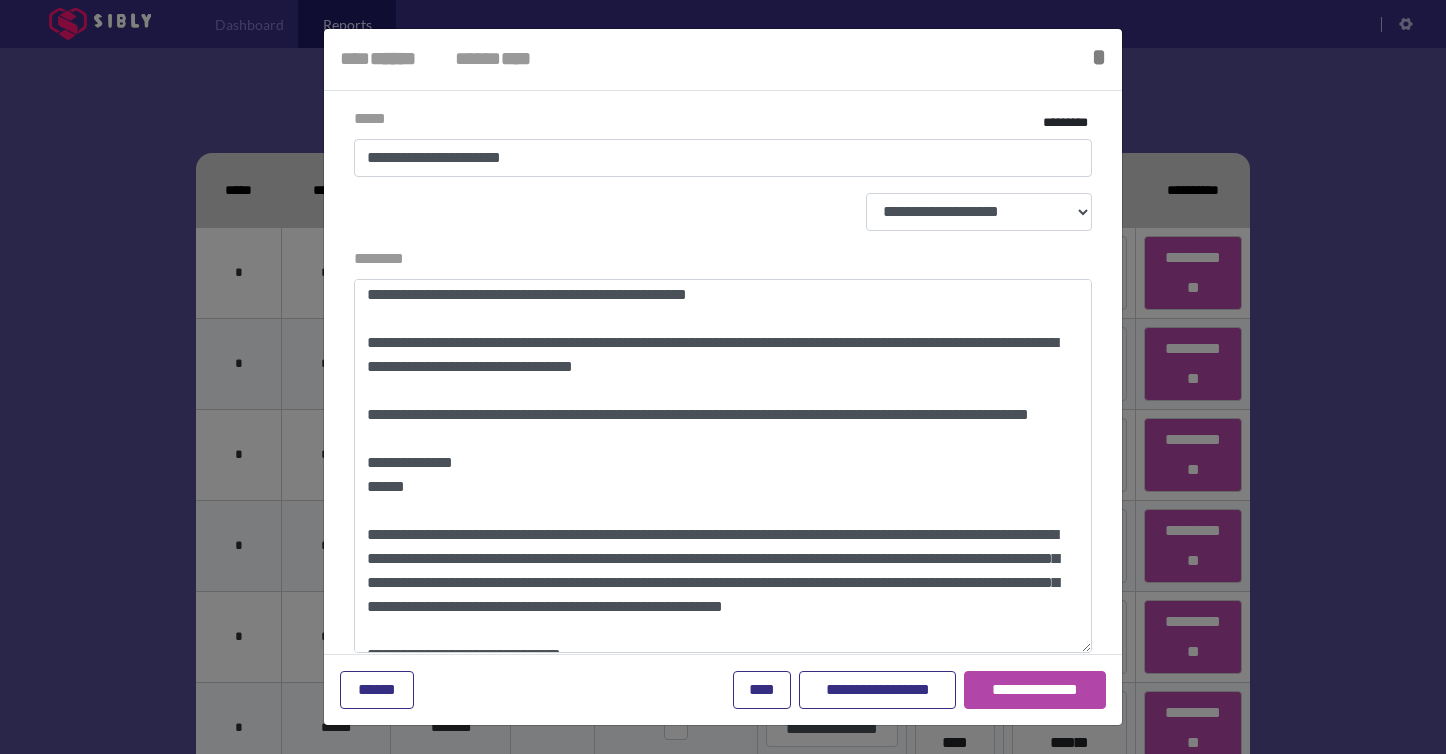 scroll, scrollTop: 288, scrollLeft: 0, axis: vertical 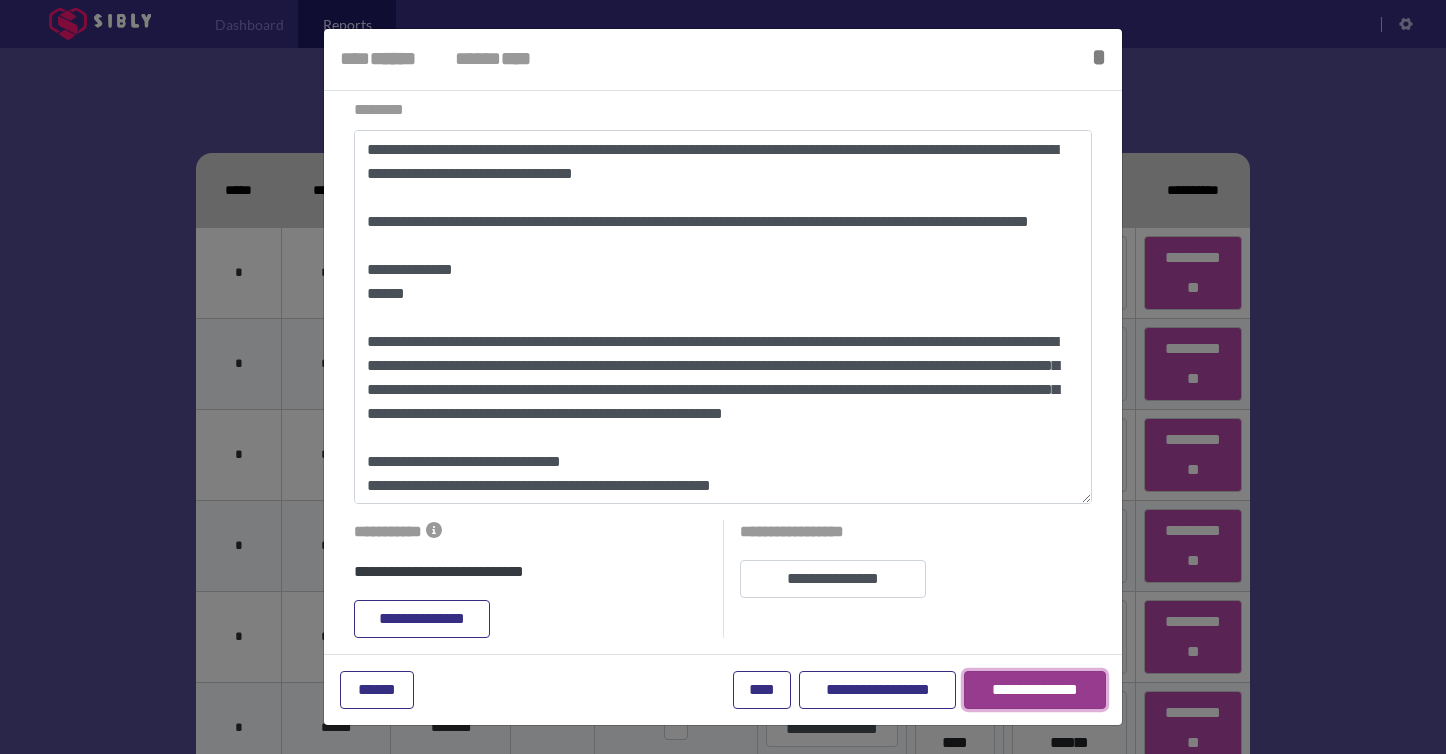 click on "**********" at bounding box center (1035, 690) 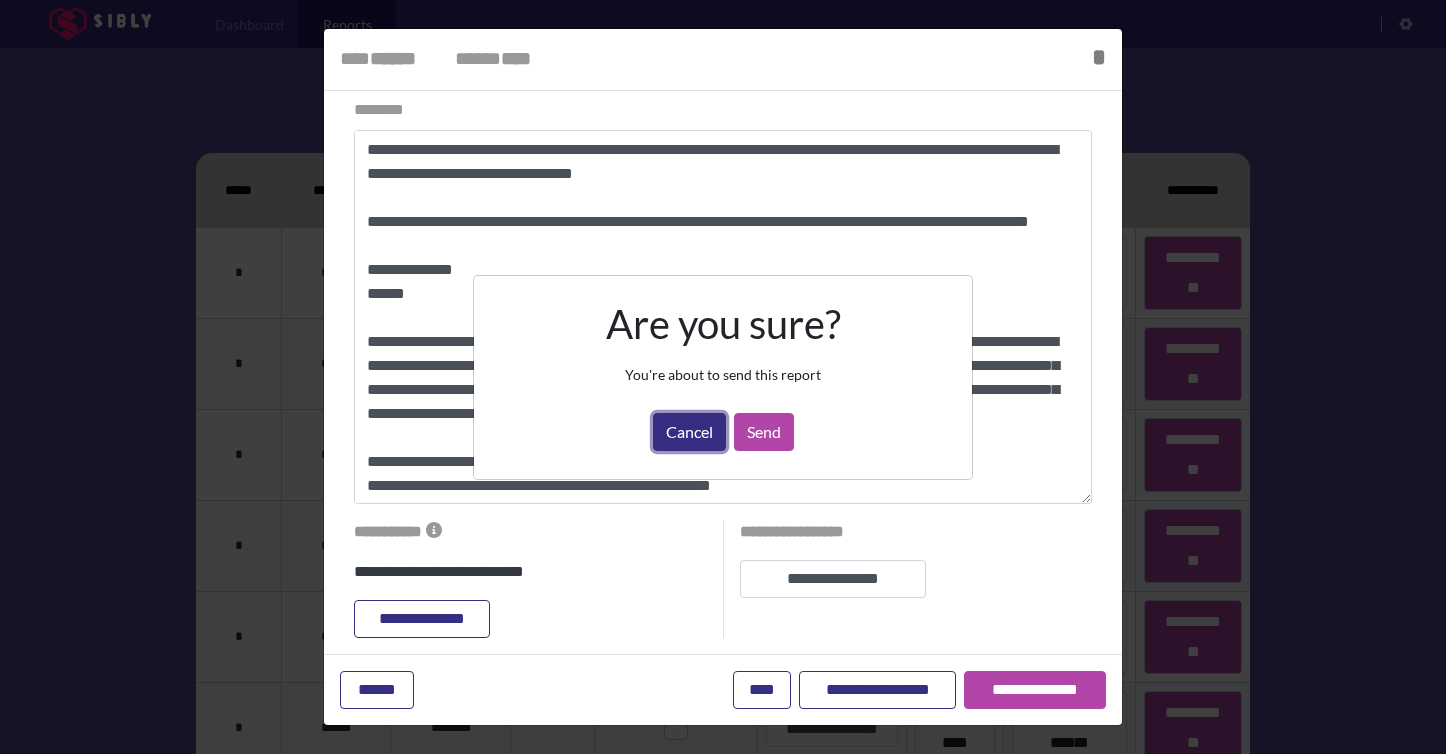 click on "Cancel" at bounding box center [689, 432] 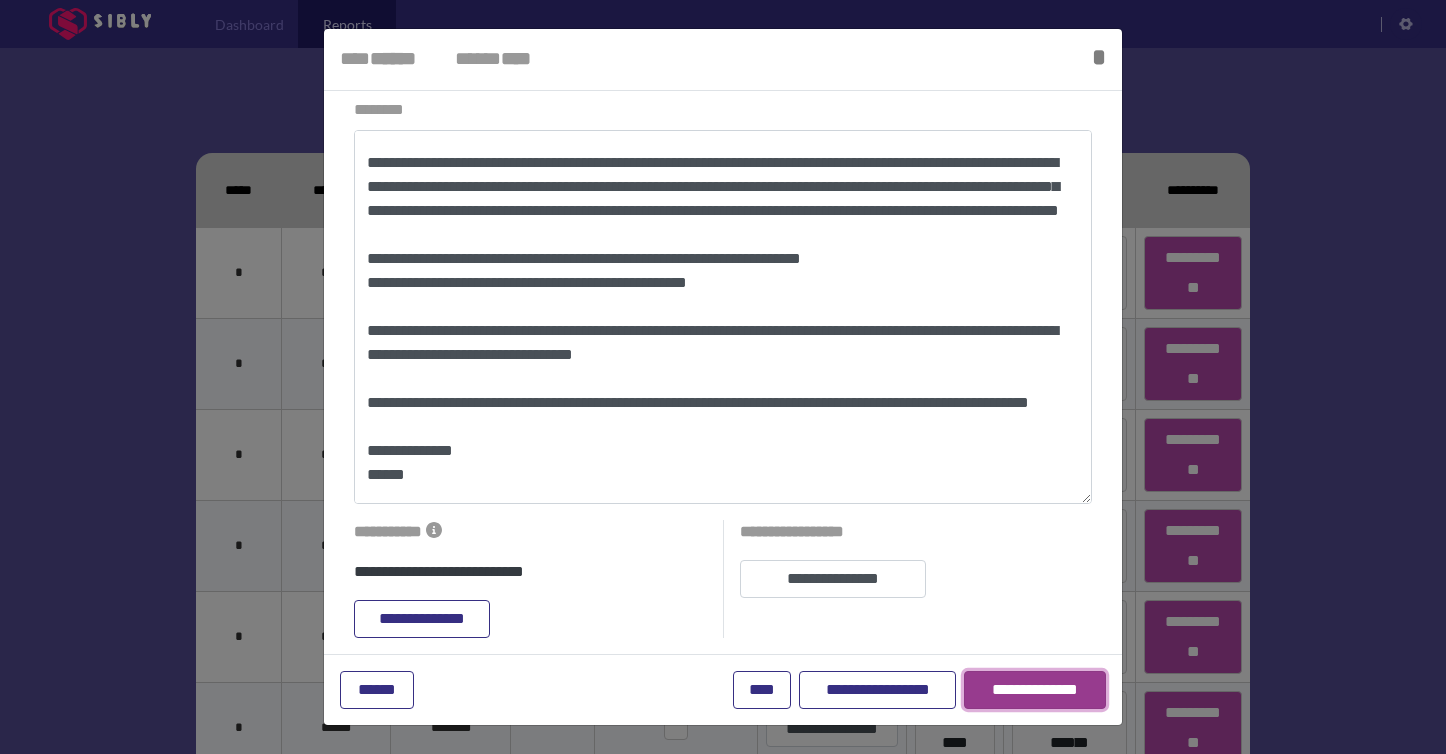 scroll, scrollTop: 0, scrollLeft: 0, axis: both 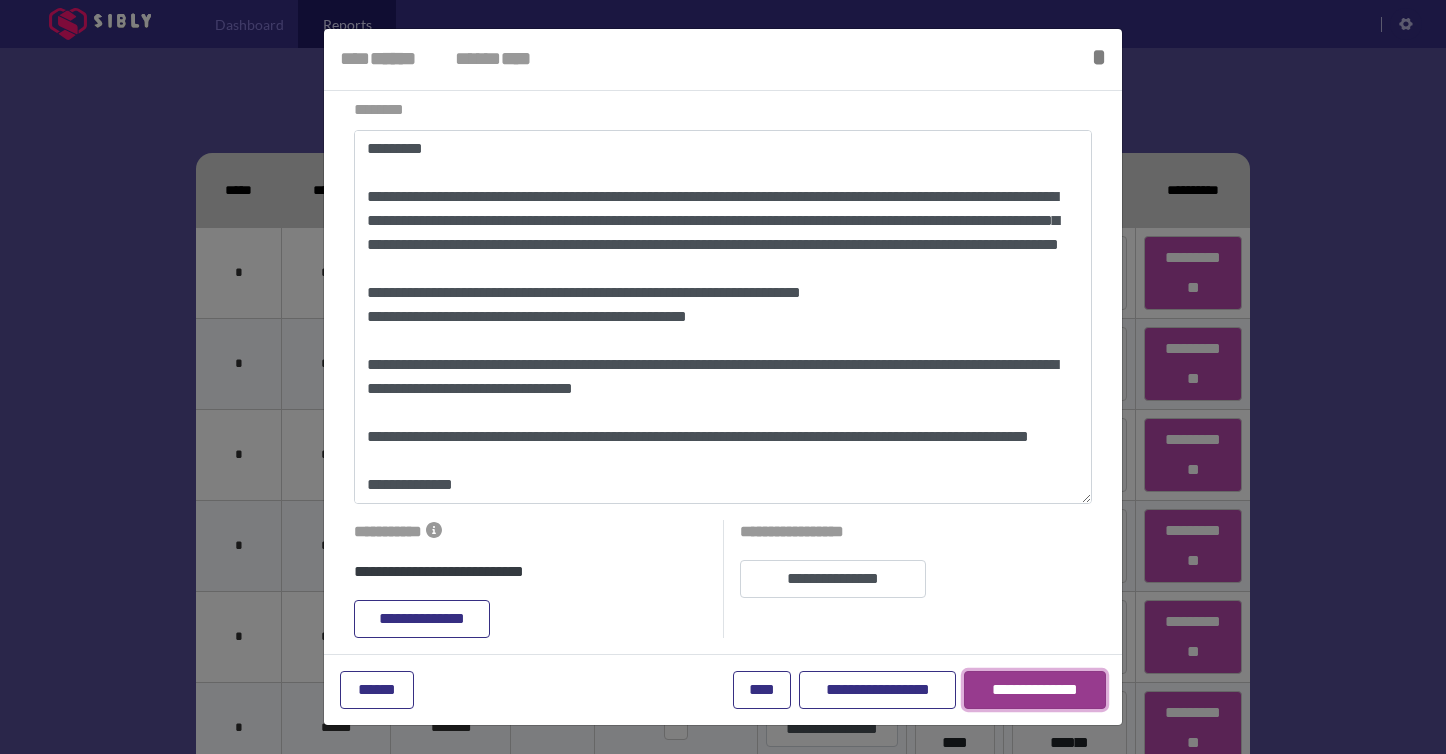 click on "**********" at bounding box center [1035, 690] 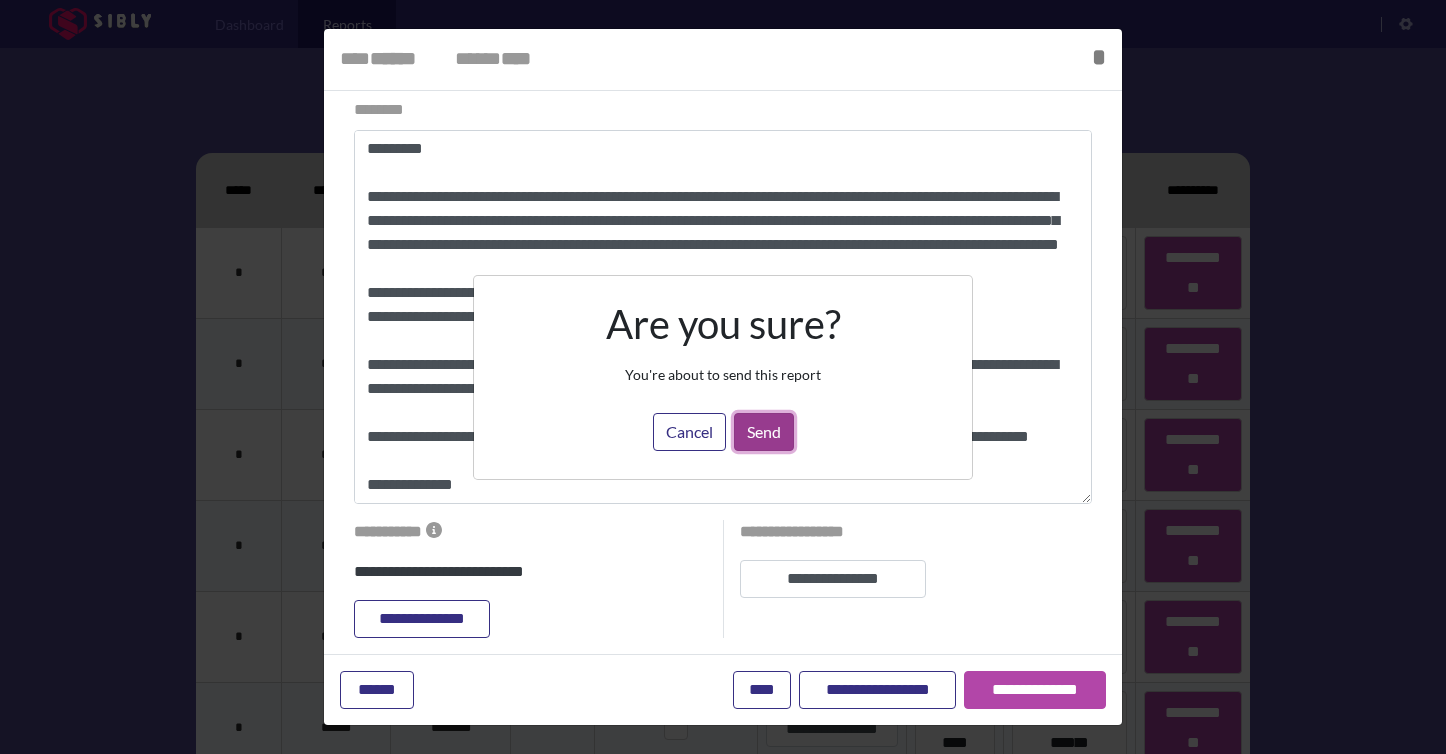 click on "Send" at bounding box center (764, 432) 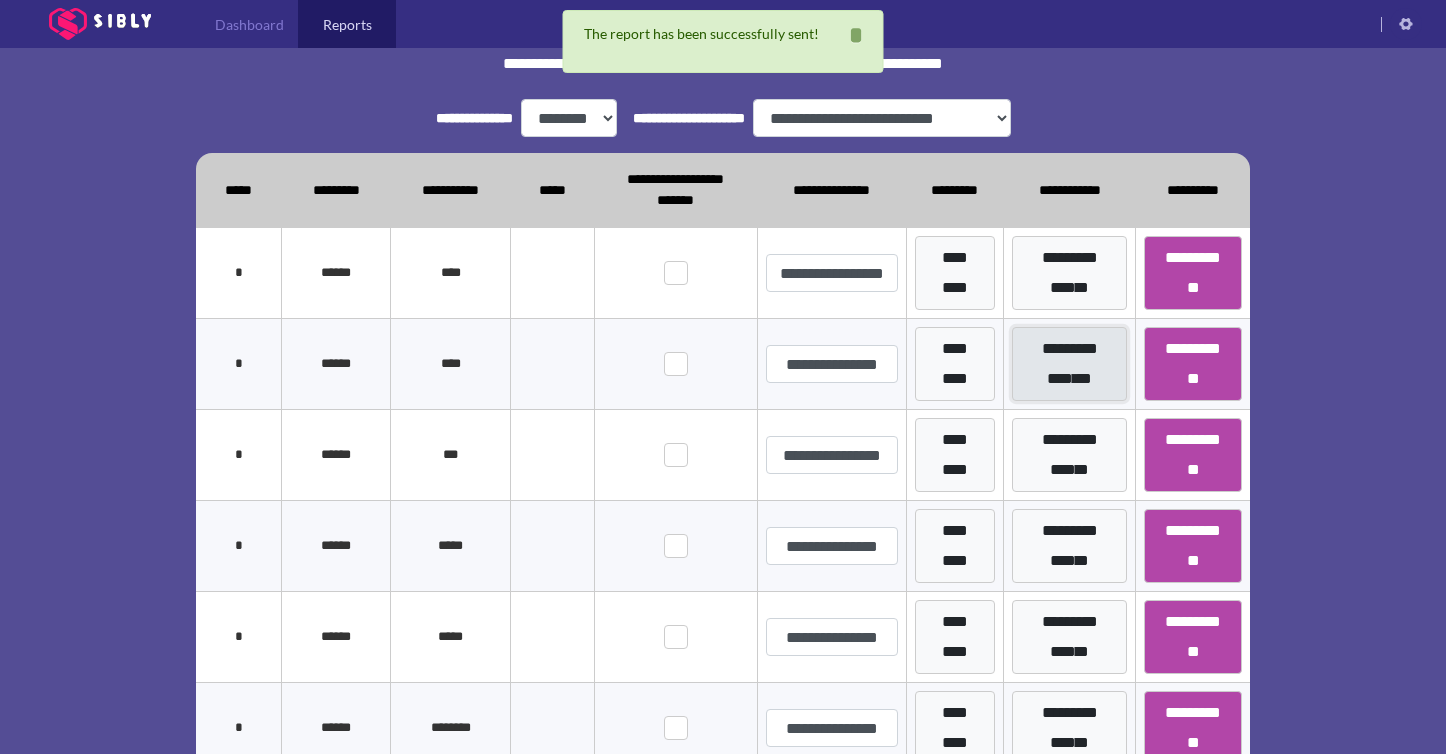 click on "**********" at bounding box center (1069, 364) 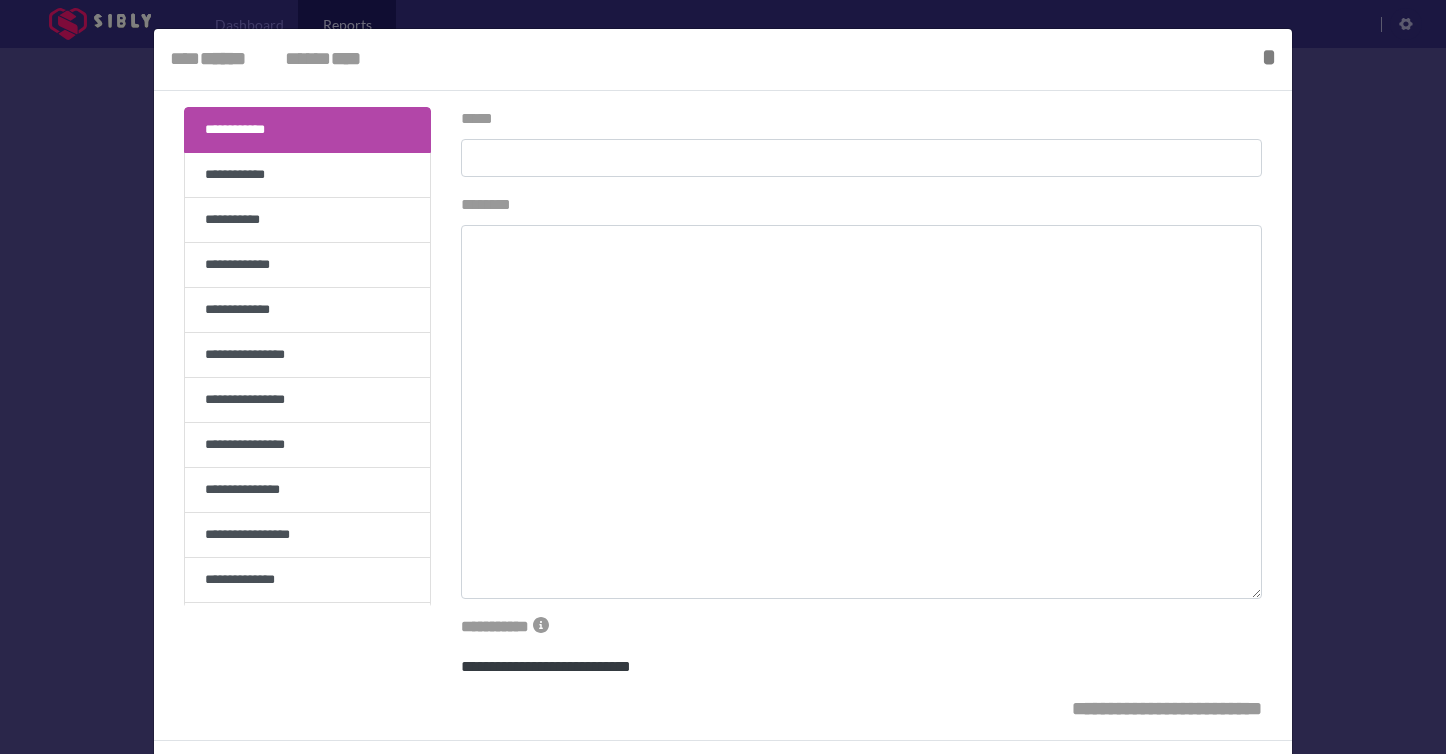 type on "**********" 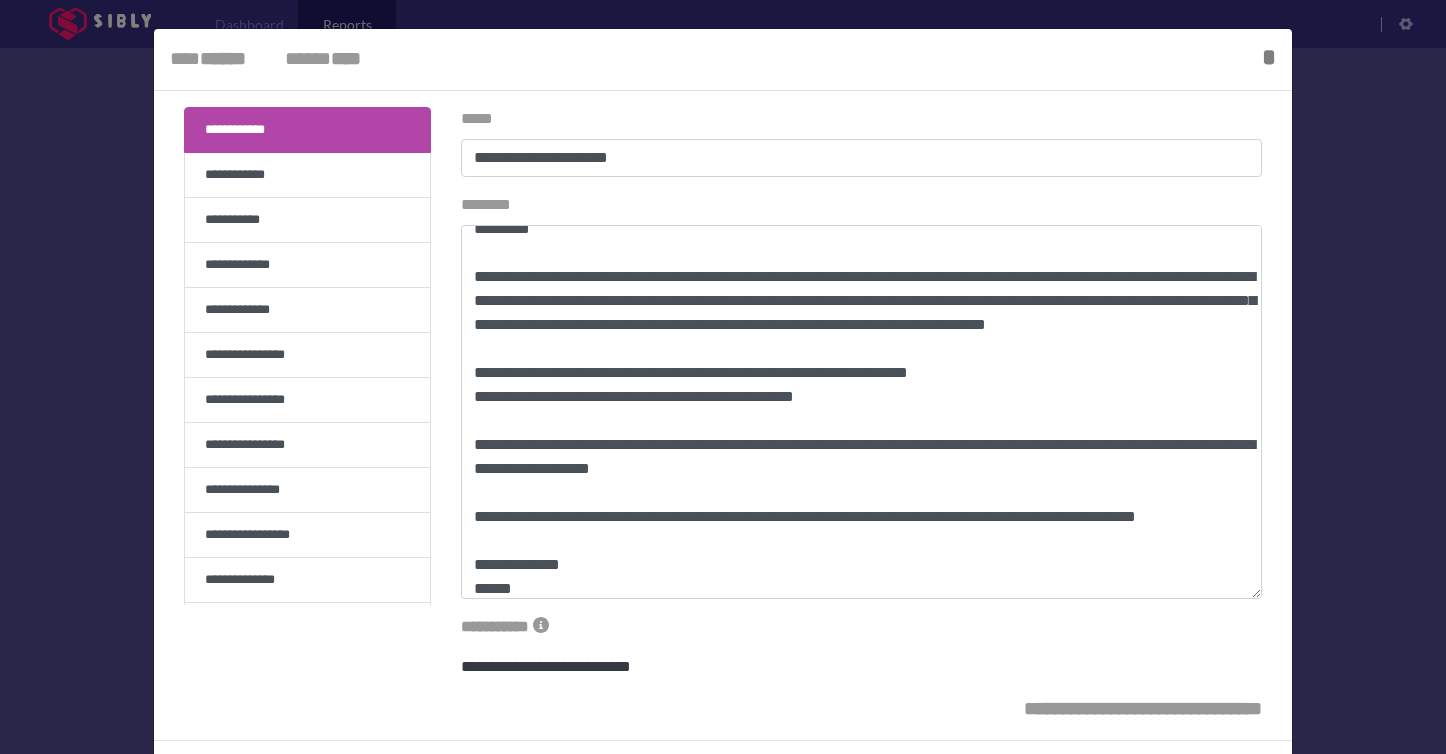 scroll, scrollTop: 0, scrollLeft: 0, axis: both 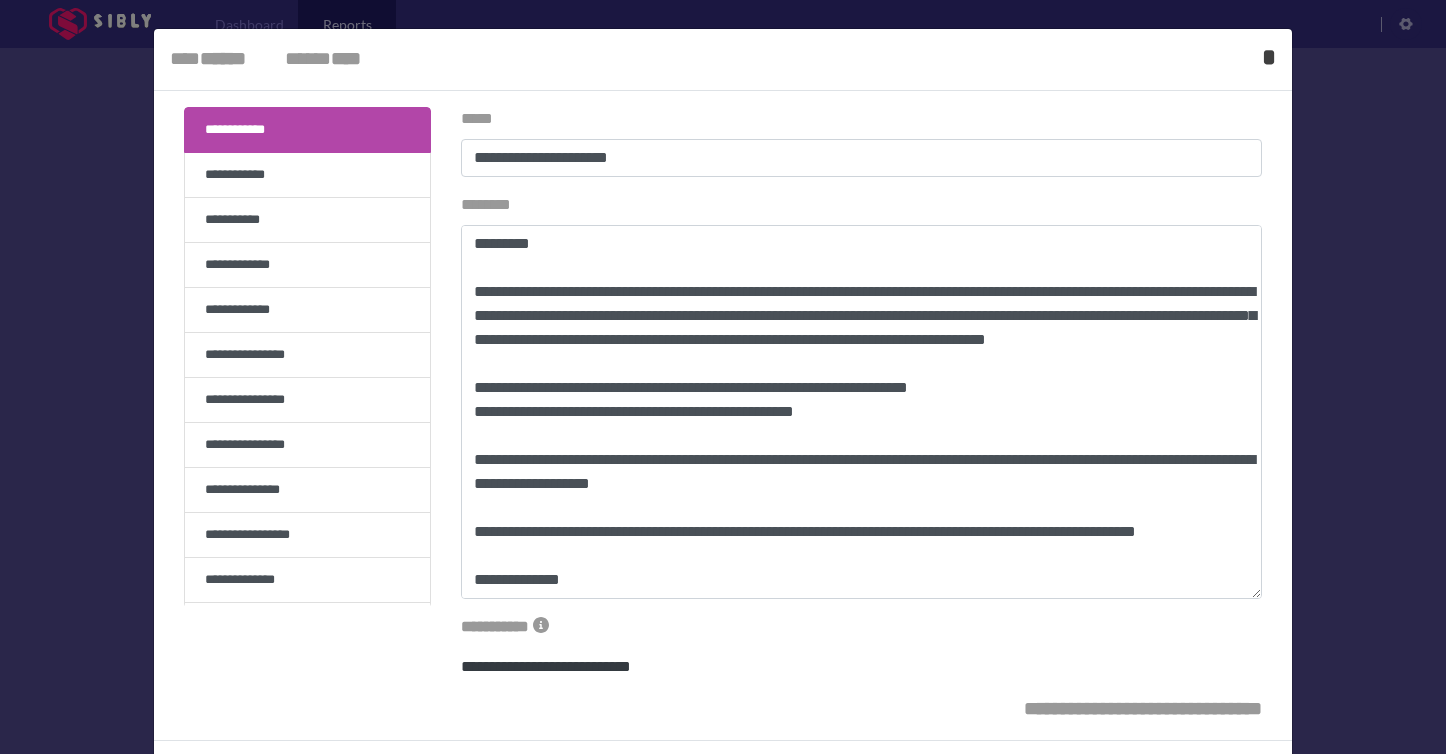 click on "* *****" at bounding box center [1269, 57] 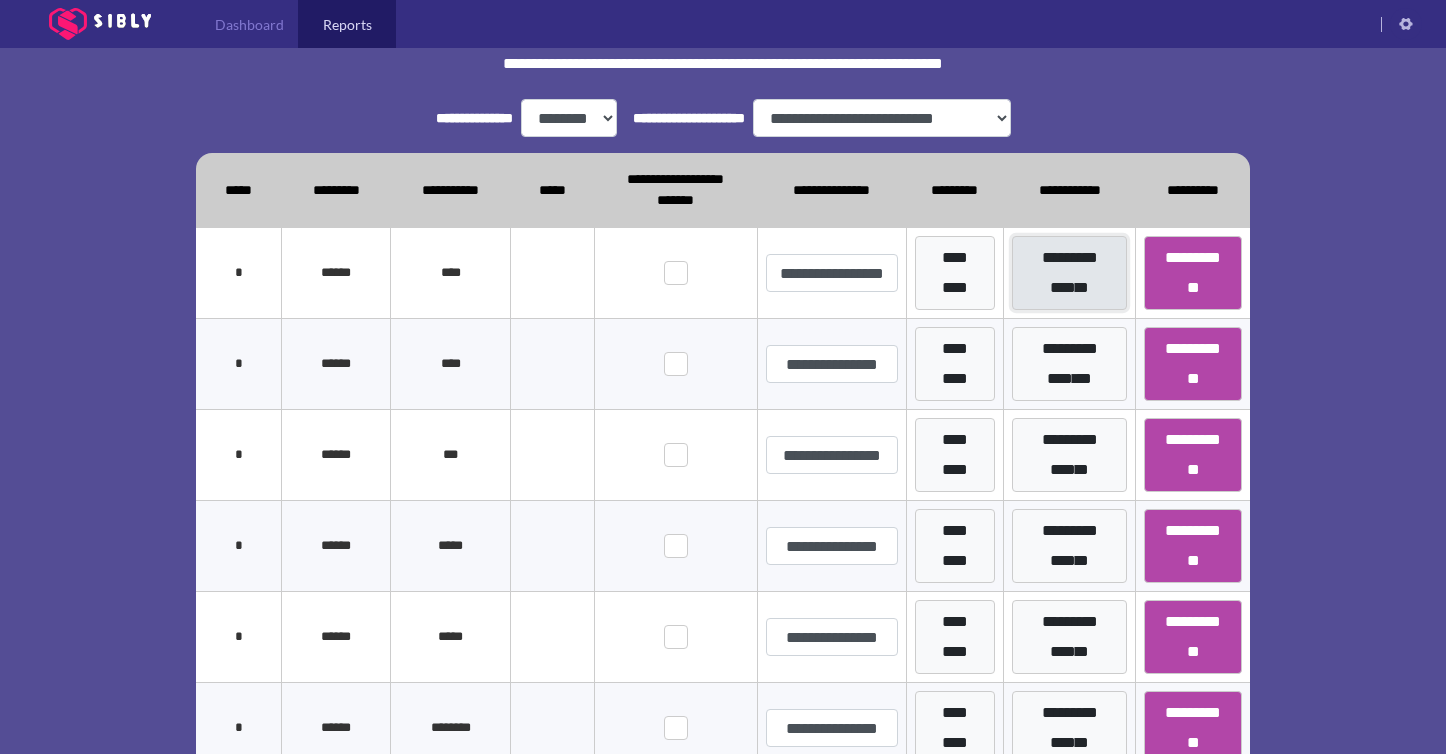 click on "**********" at bounding box center [1069, 273] 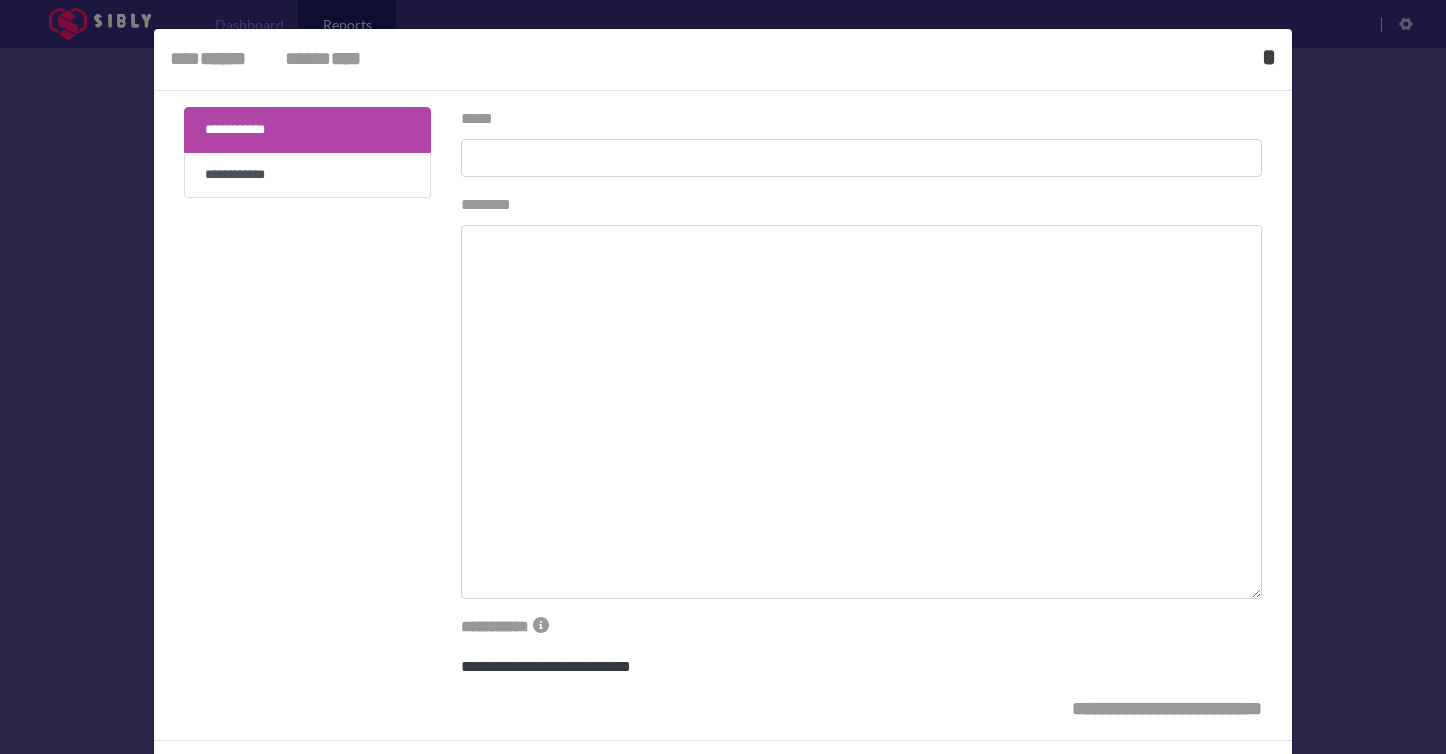type on "**********" 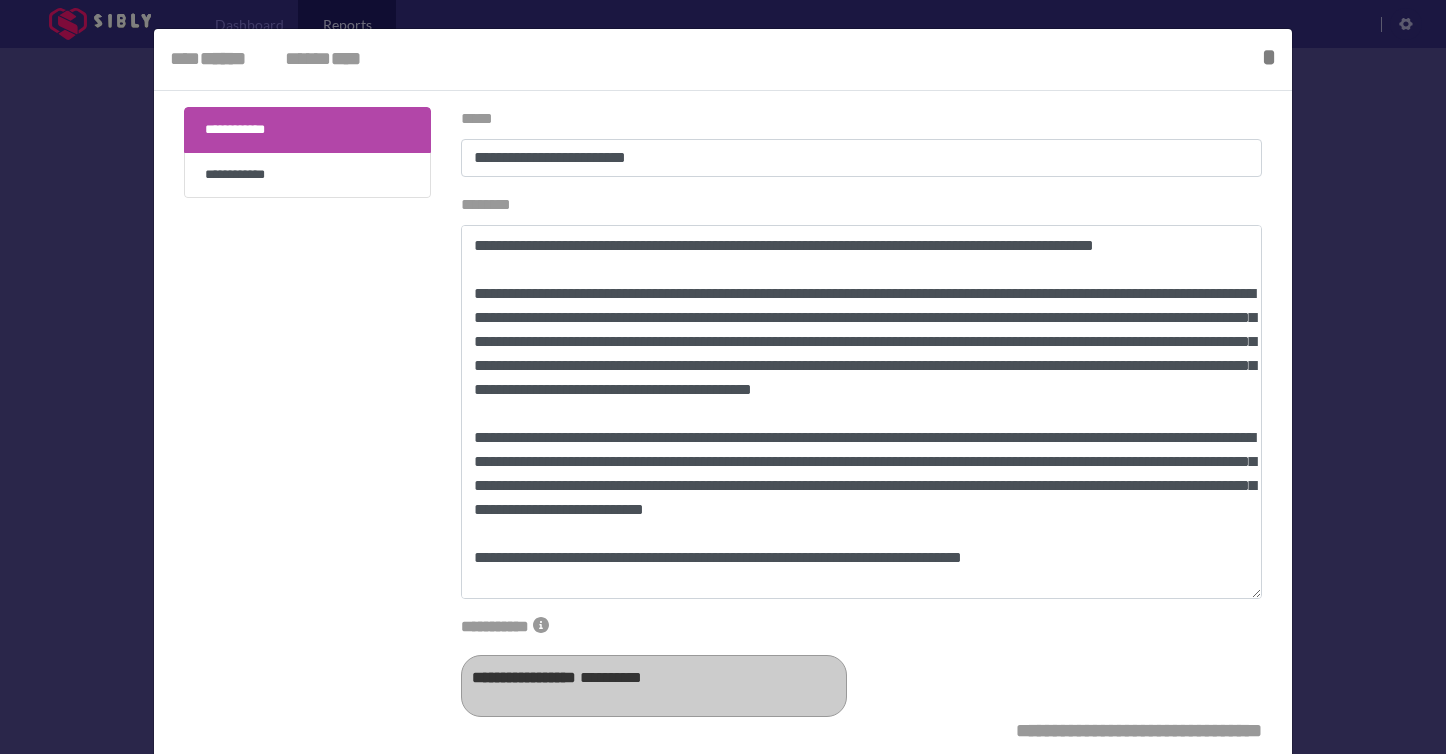 scroll, scrollTop: 0, scrollLeft: 0, axis: both 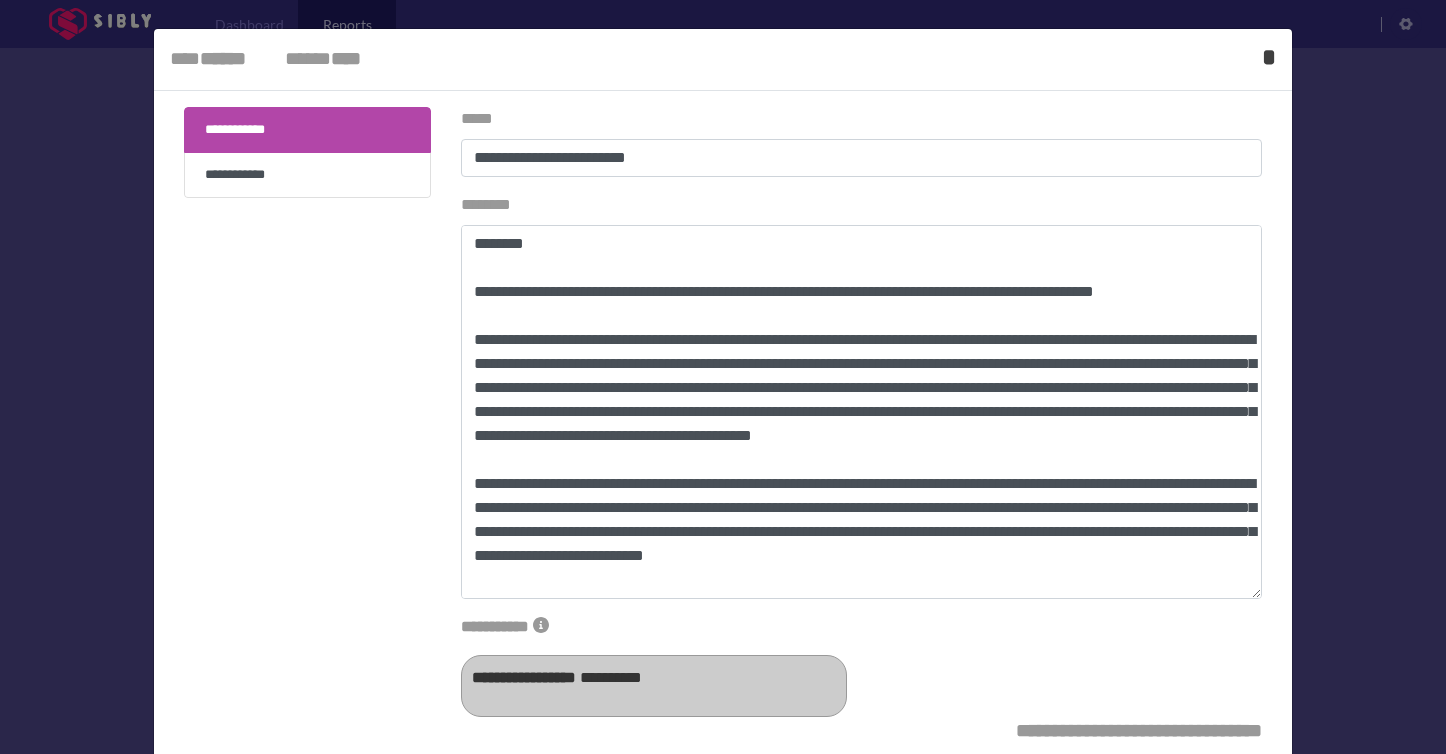 click on "* *****" at bounding box center (1269, 57) 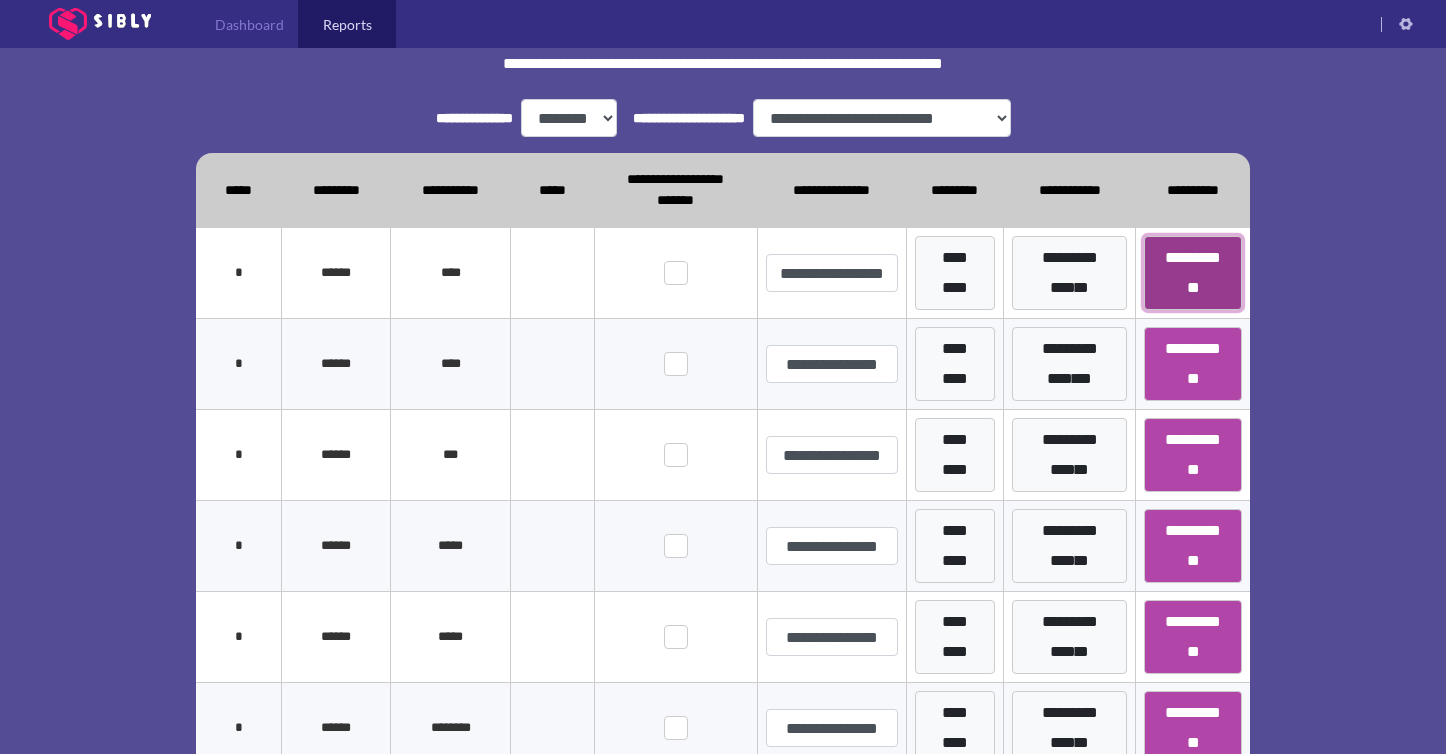 click on "**********" at bounding box center [1193, 273] 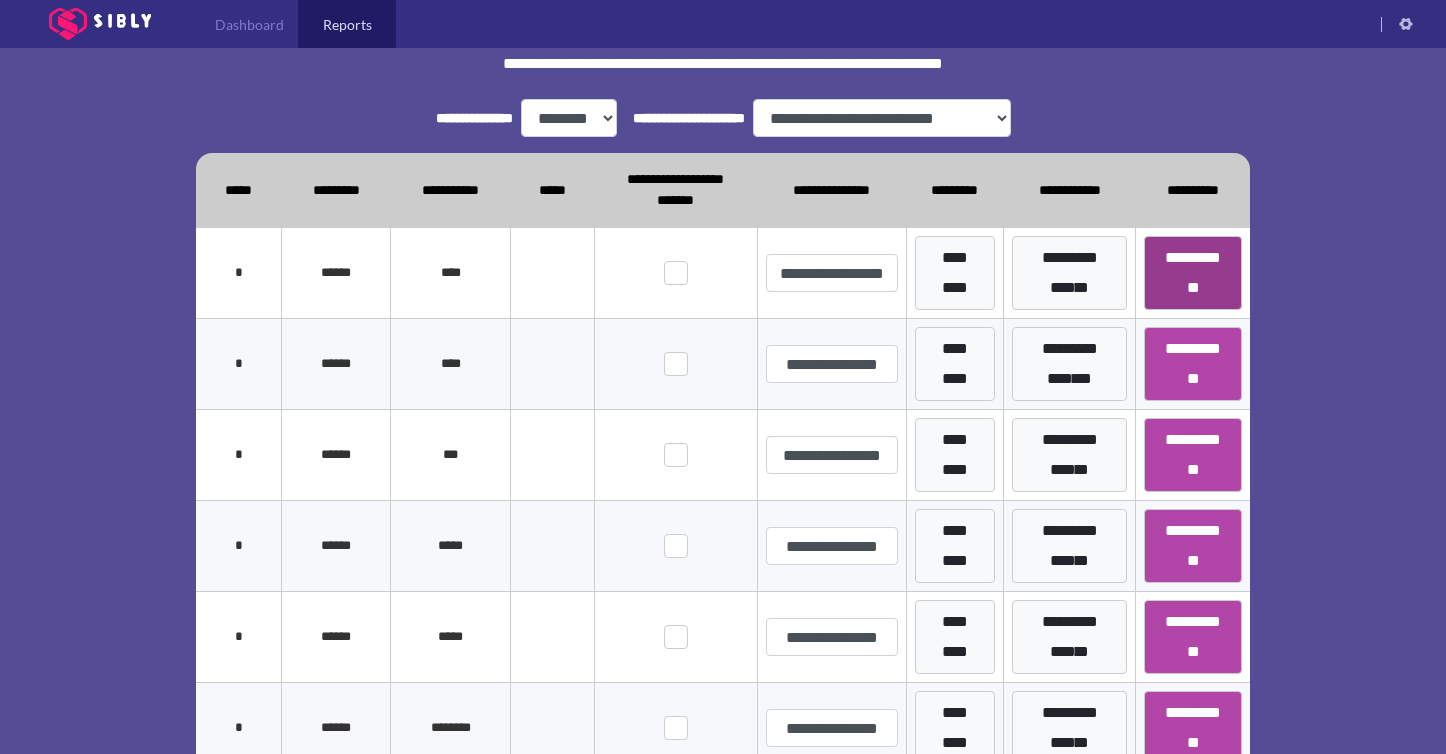 select on "*" 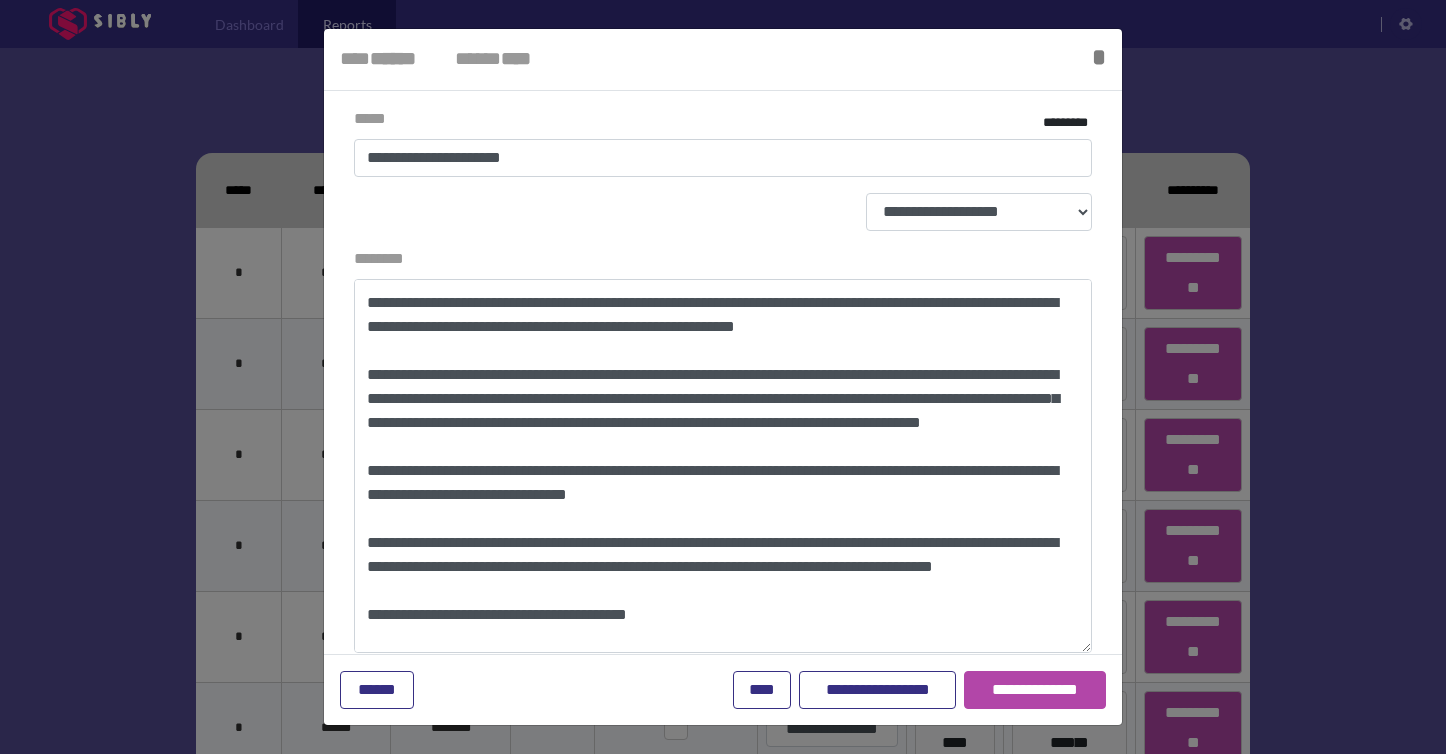 scroll, scrollTop: 44, scrollLeft: 0, axis: vertical 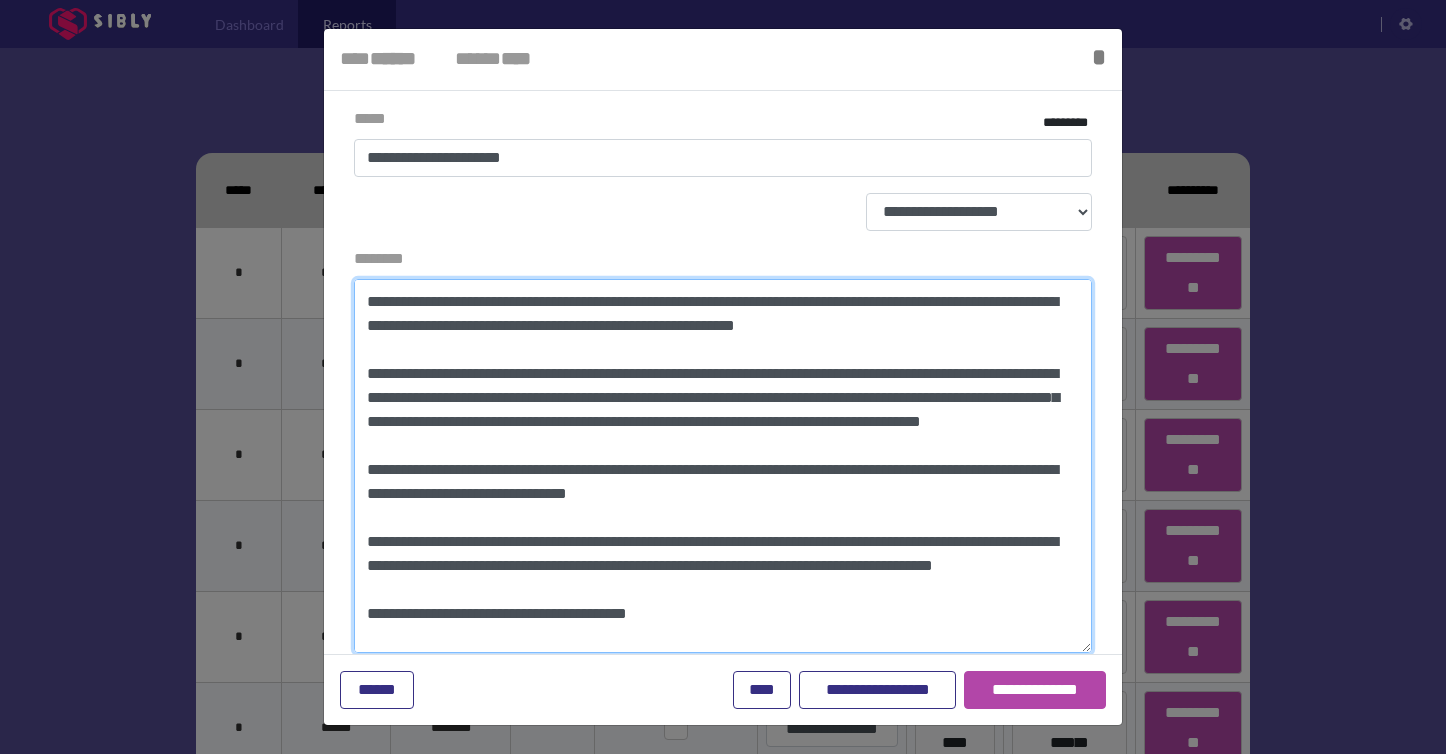 click on "********" at bounding box center (723, 466) 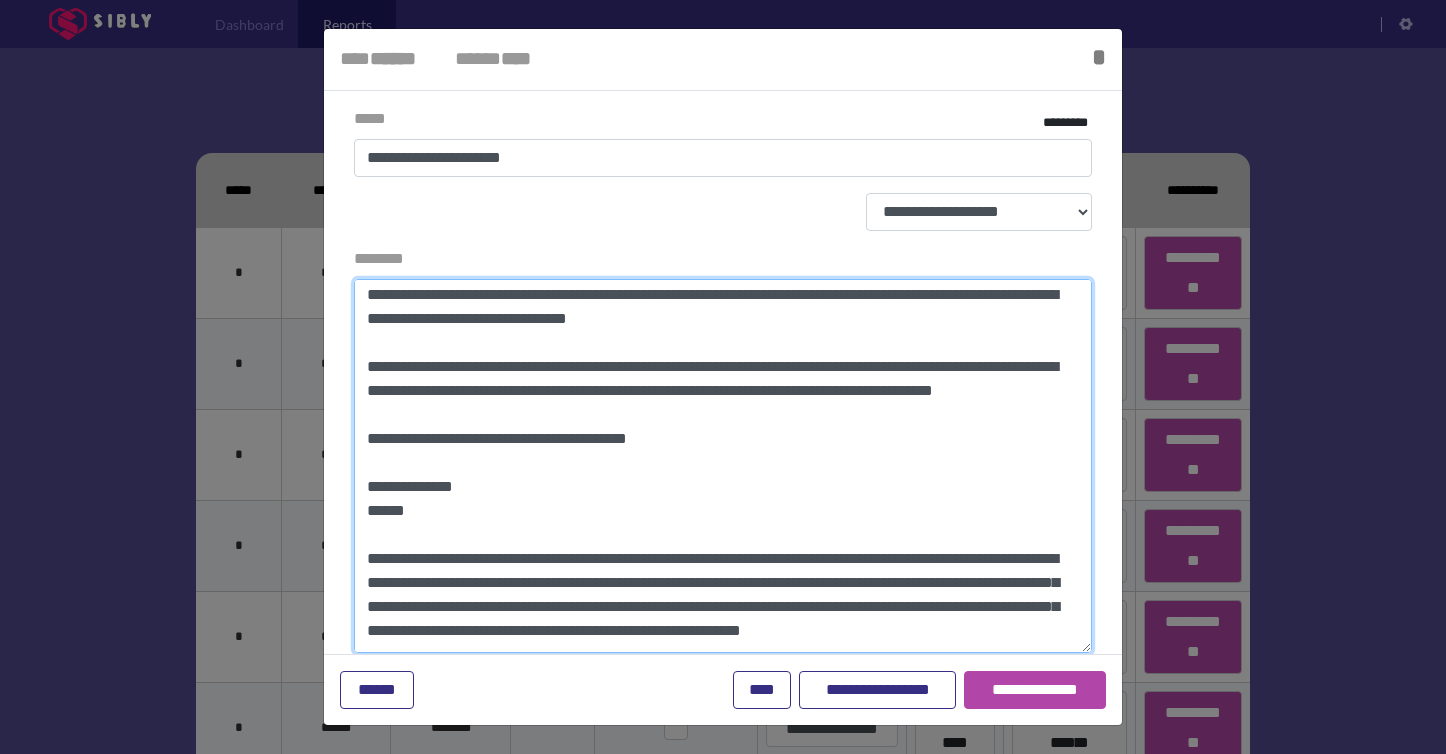scroll, scrollTop: 223, scrollLeft: 0, axis: vertical 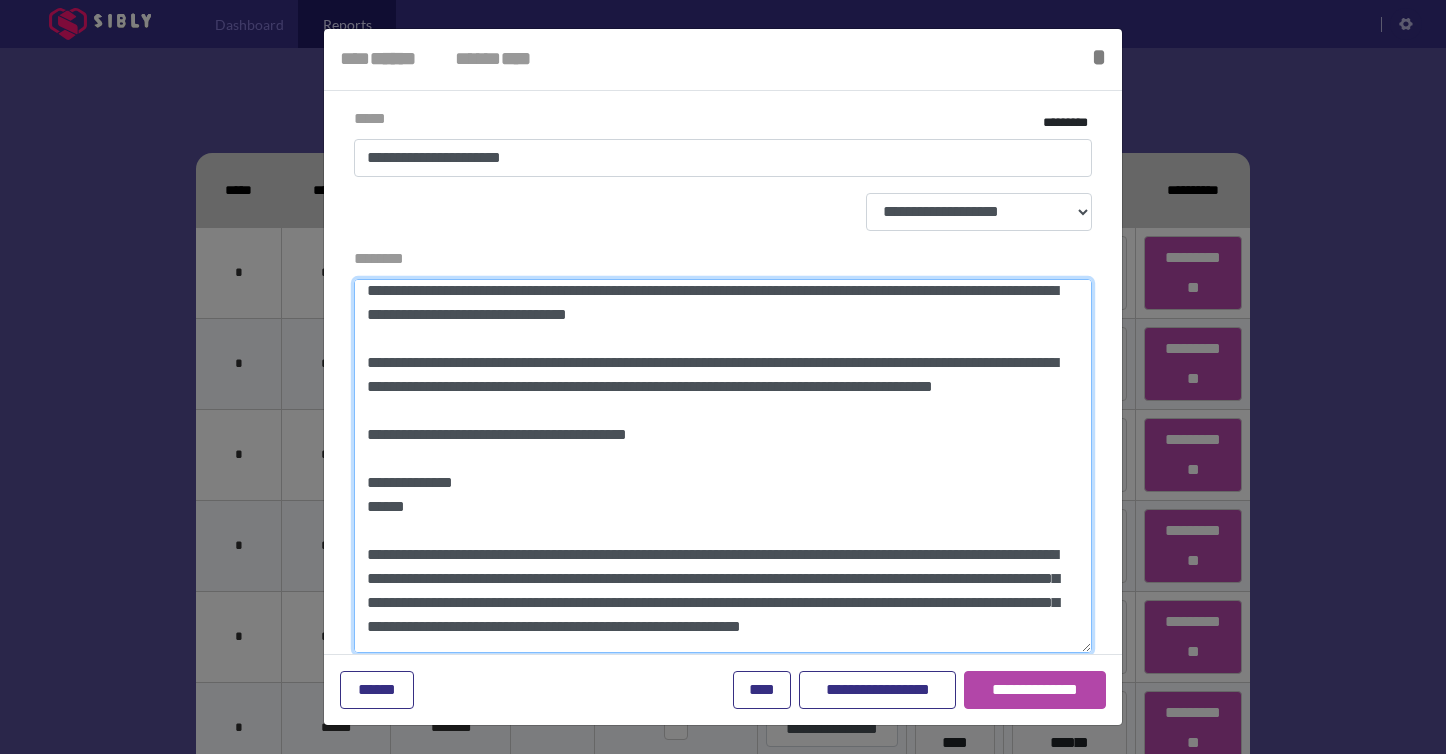 click on "********" at bounding box center [723, 466] 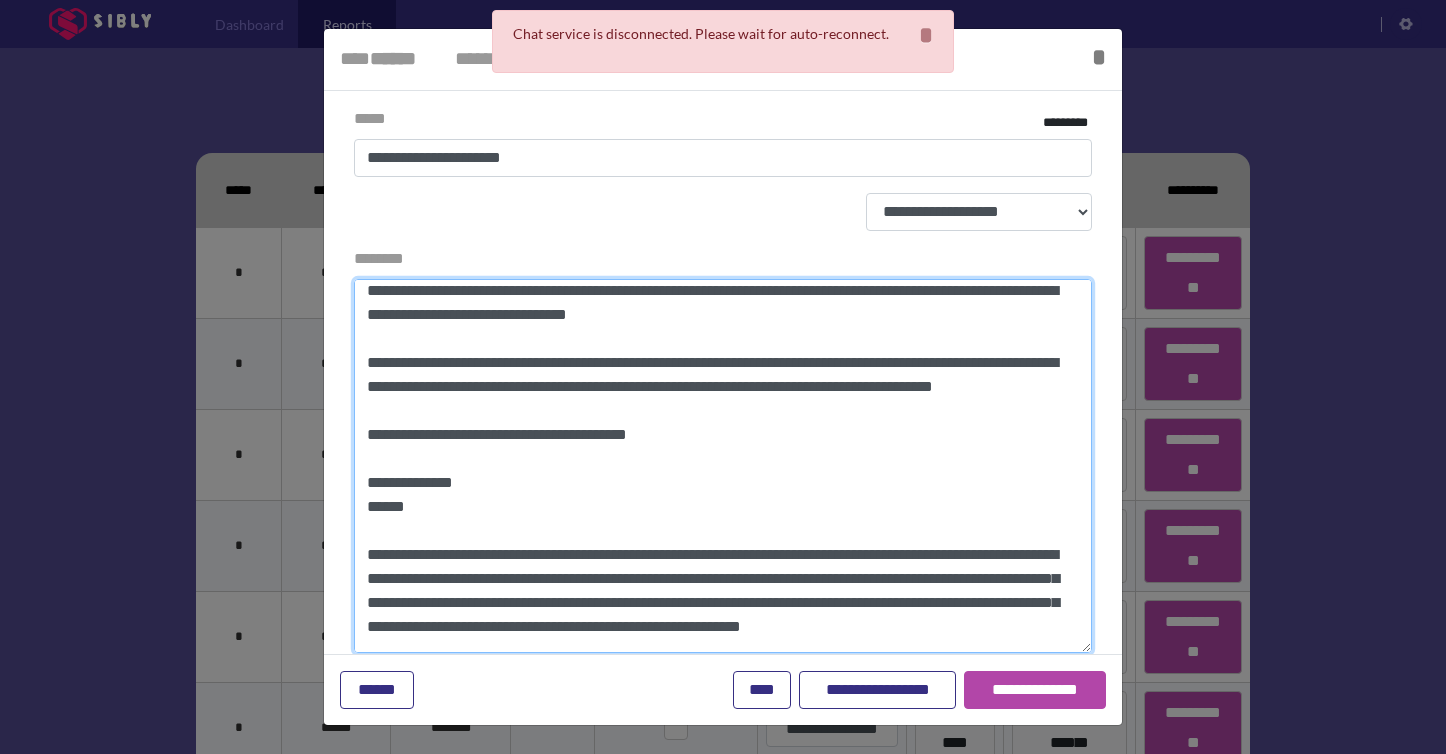 scroll, scrollTop: 0, scrollLeft: 0, axis: both 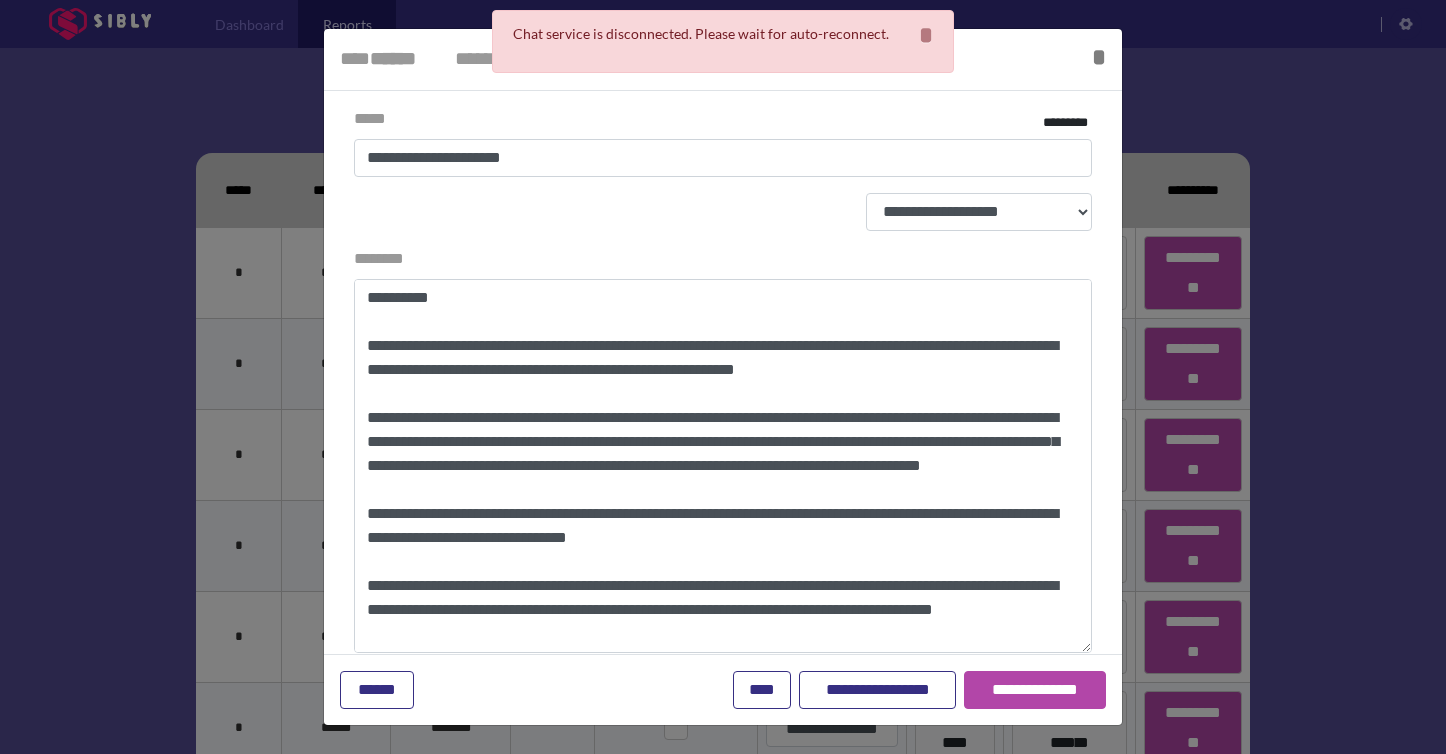 click on "**********" at bounding box center (723, 220) 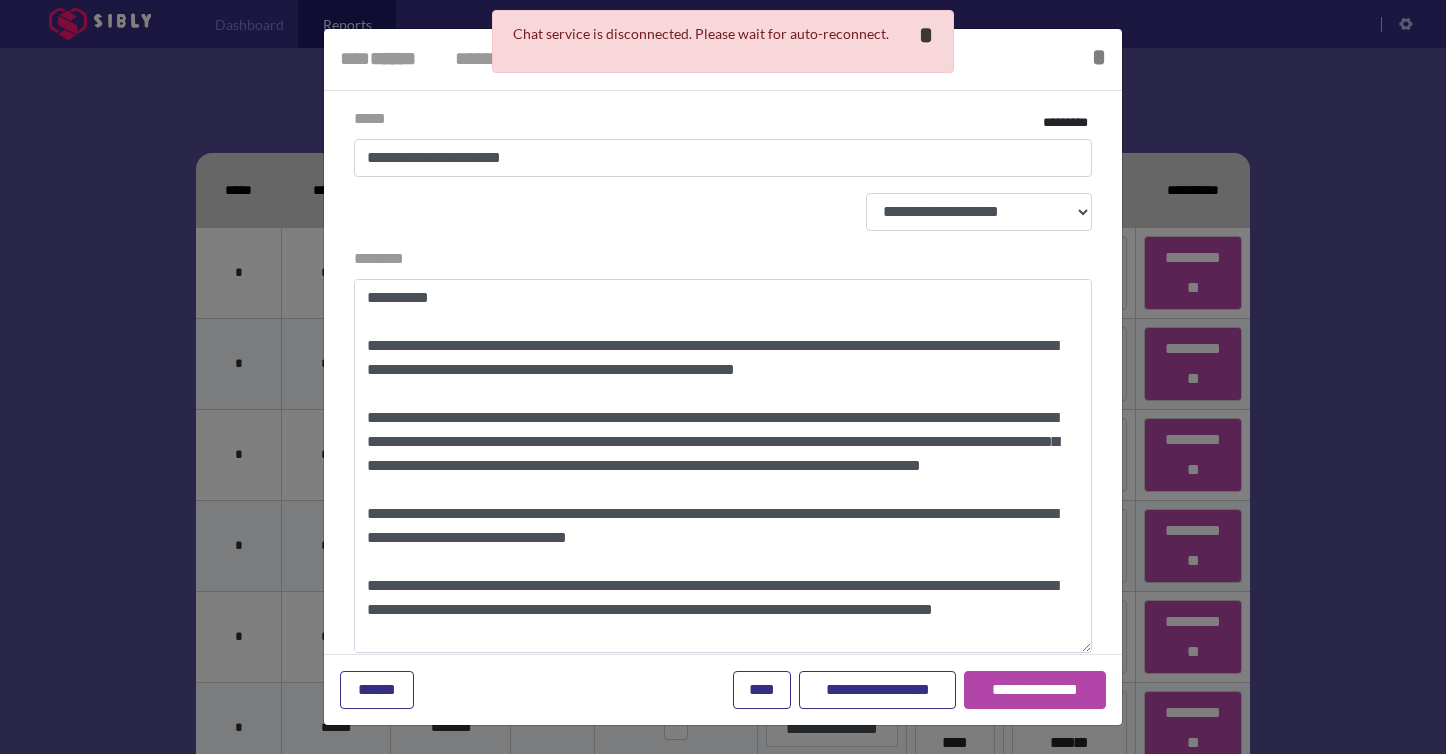 click on "*" at bounding box center [926, 35] 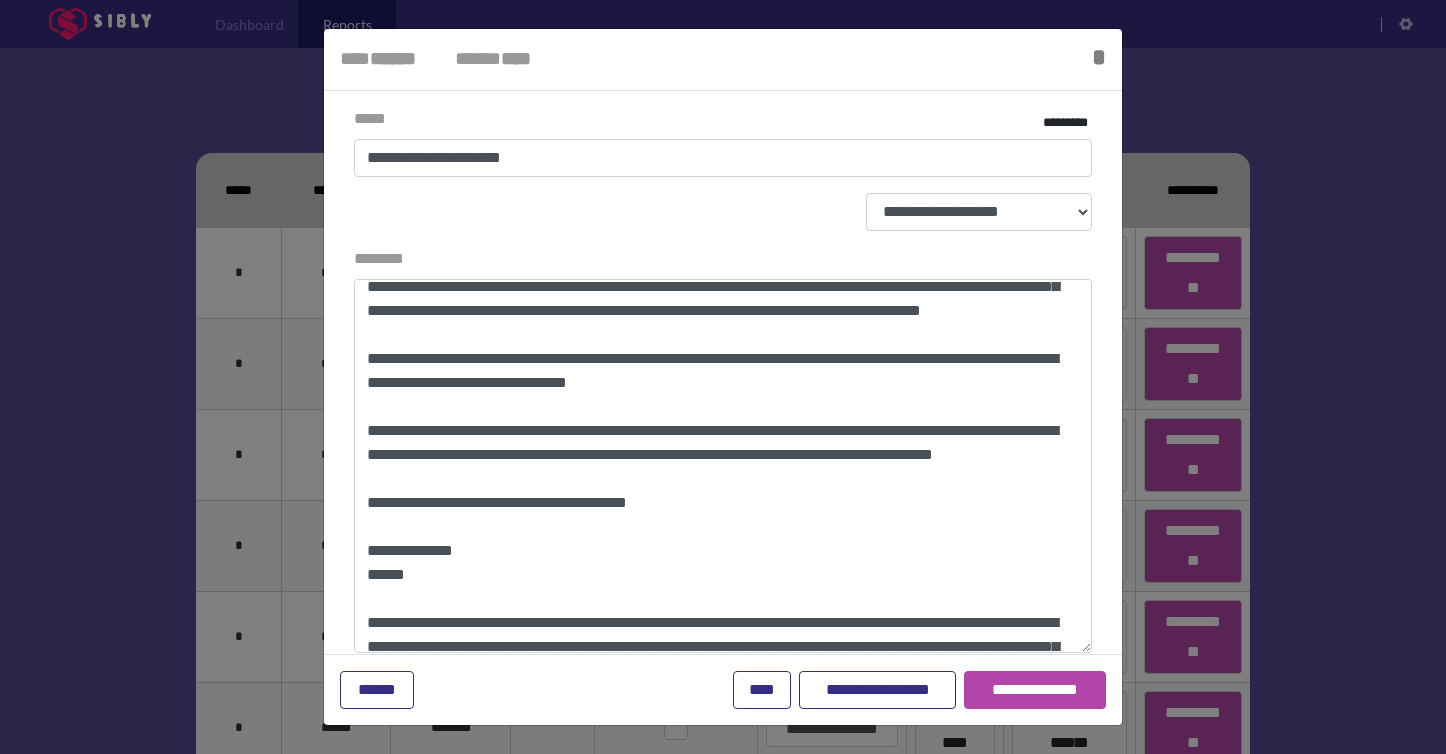 scroll, scrollTop: 384, scrollLeft: 0, axis: vertical 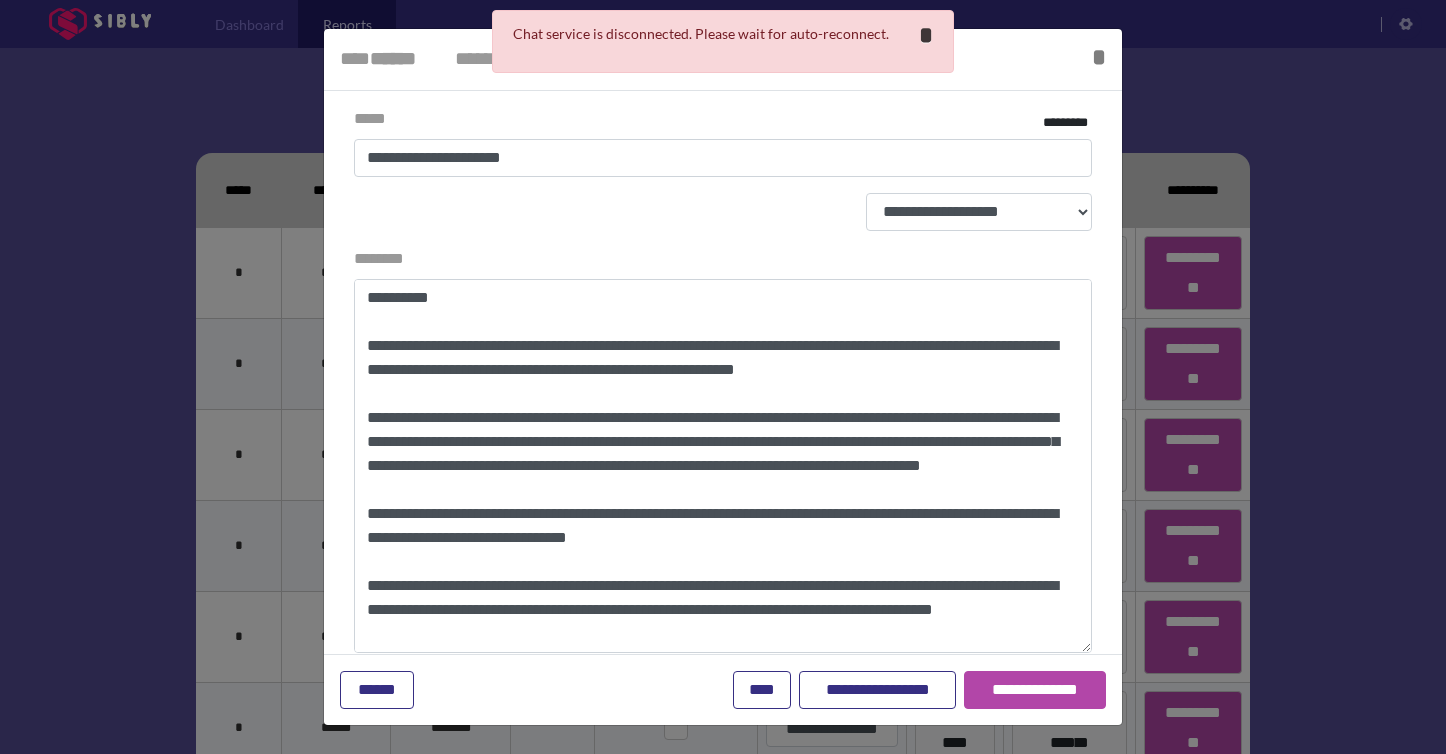 click on "*" at bounding box center (926, 35) 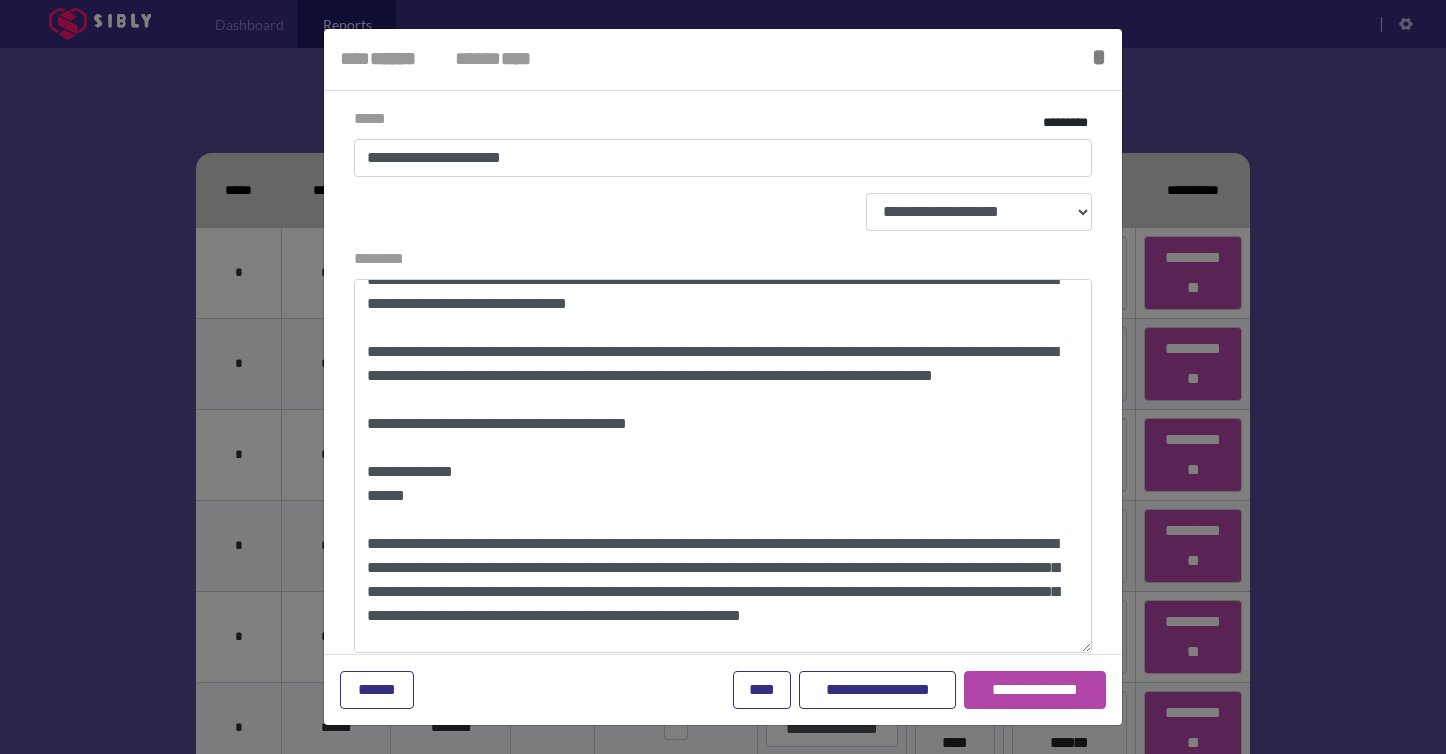 scroll, scrollTop: 384, scrollLeft: 0, axis: vertical 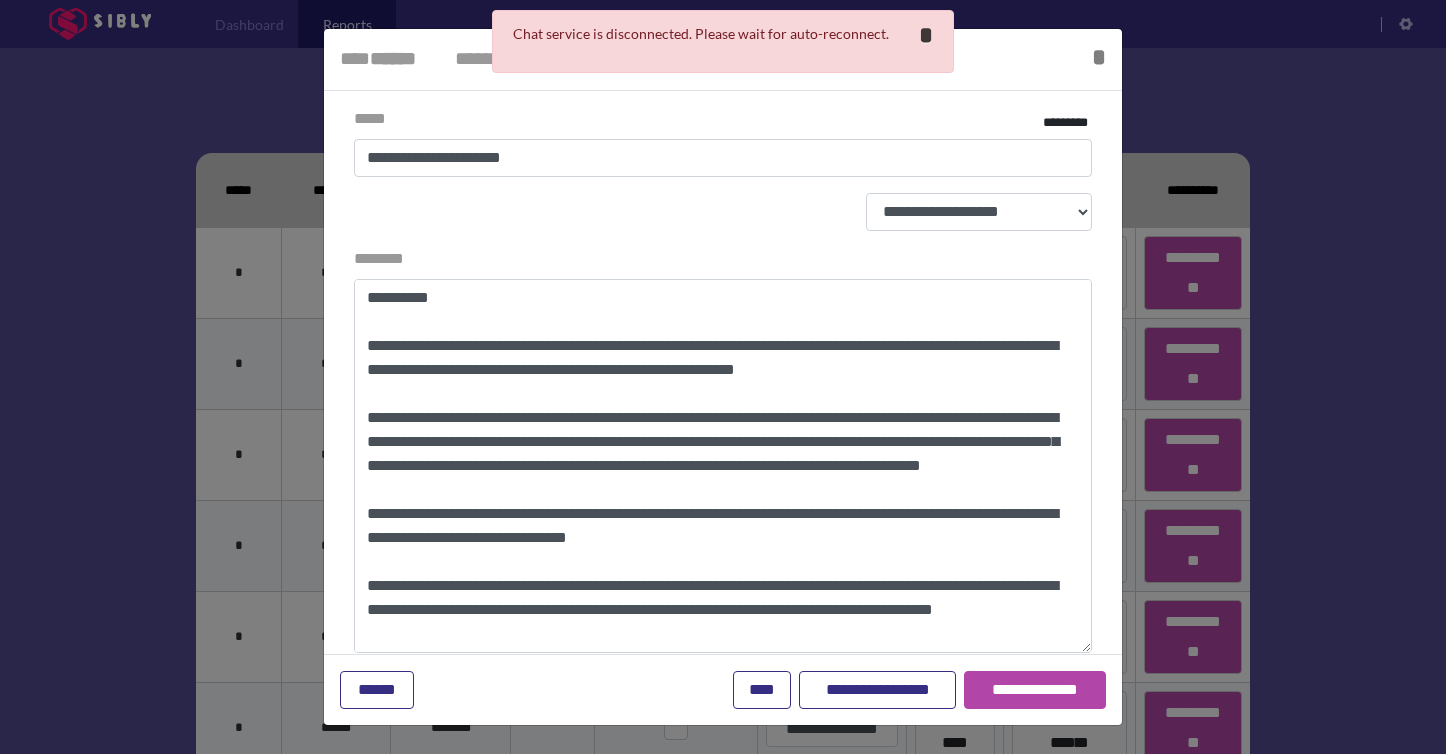 click on "**********" at bounding box center (926, 35) 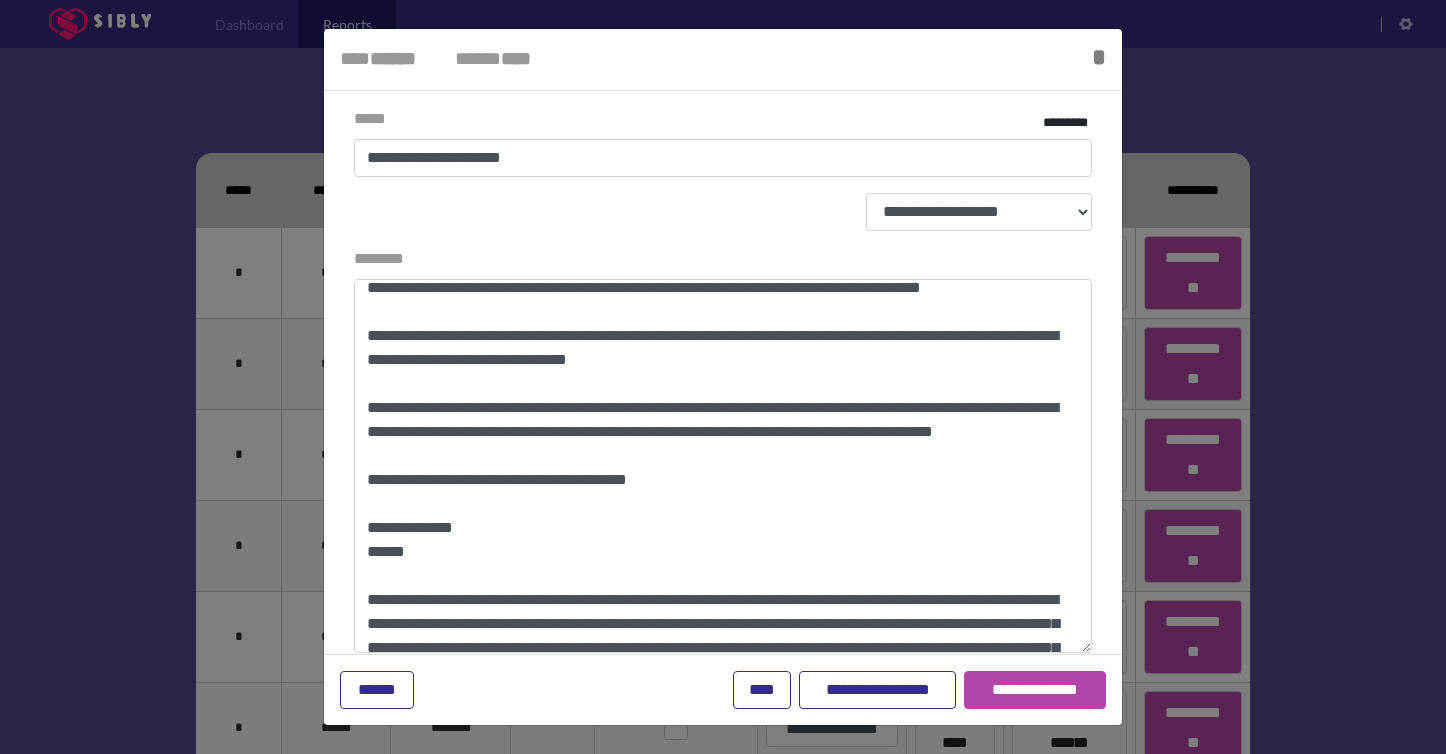 scroll, scrollTop: 384, scrollLeft: 0, axis: vertical 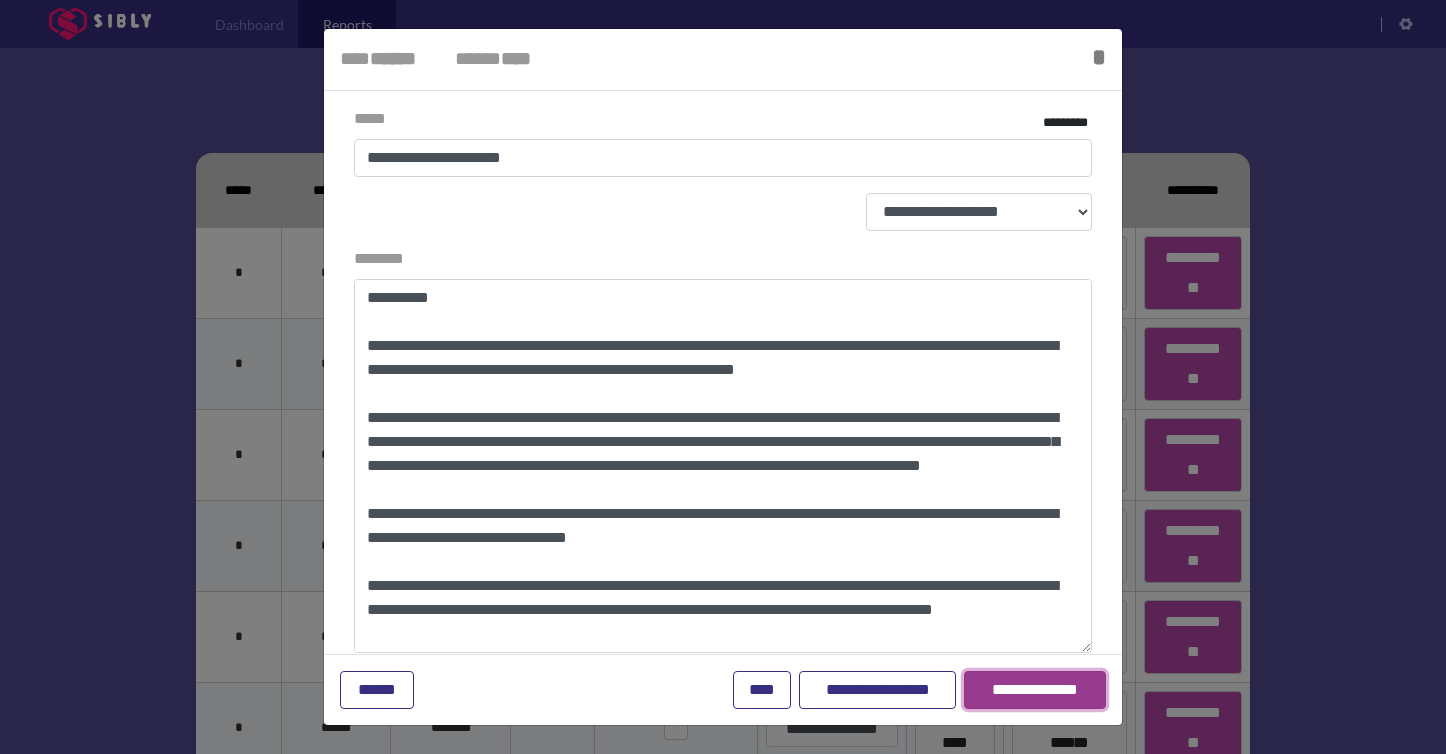 click on "**********" at bounding box center (1035, 690) 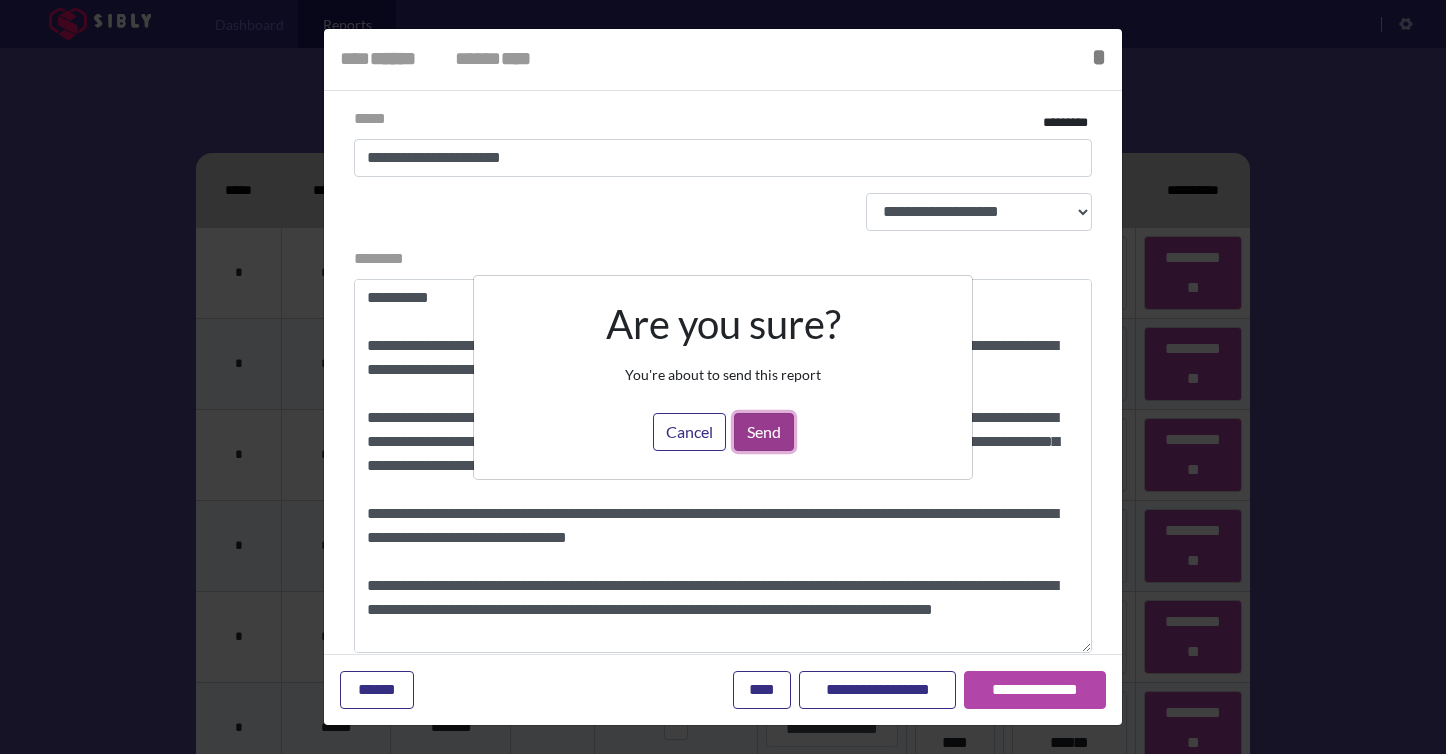 click on "Send" at bounding box center [764, 432] 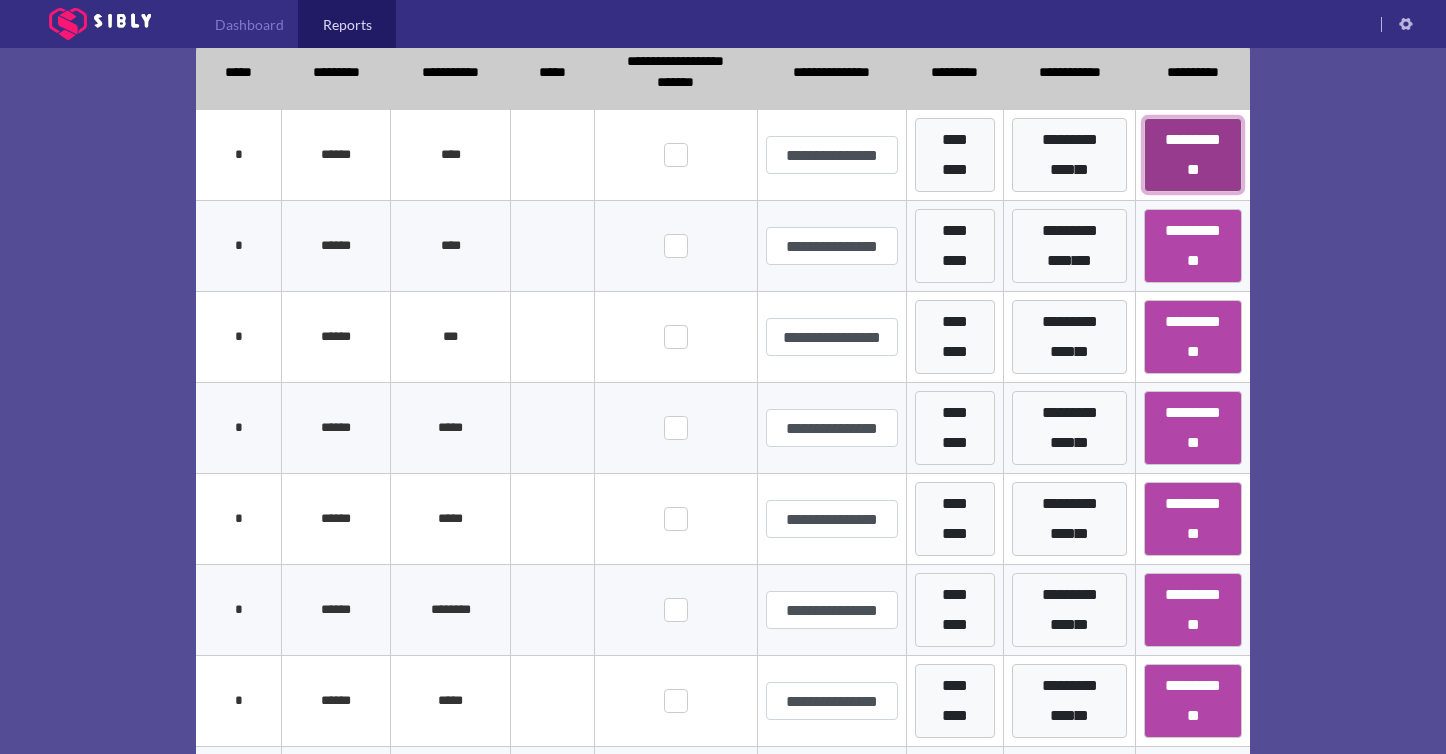 scroll, scrollTop: 518, scrollLeft: 0, axis: vertical 